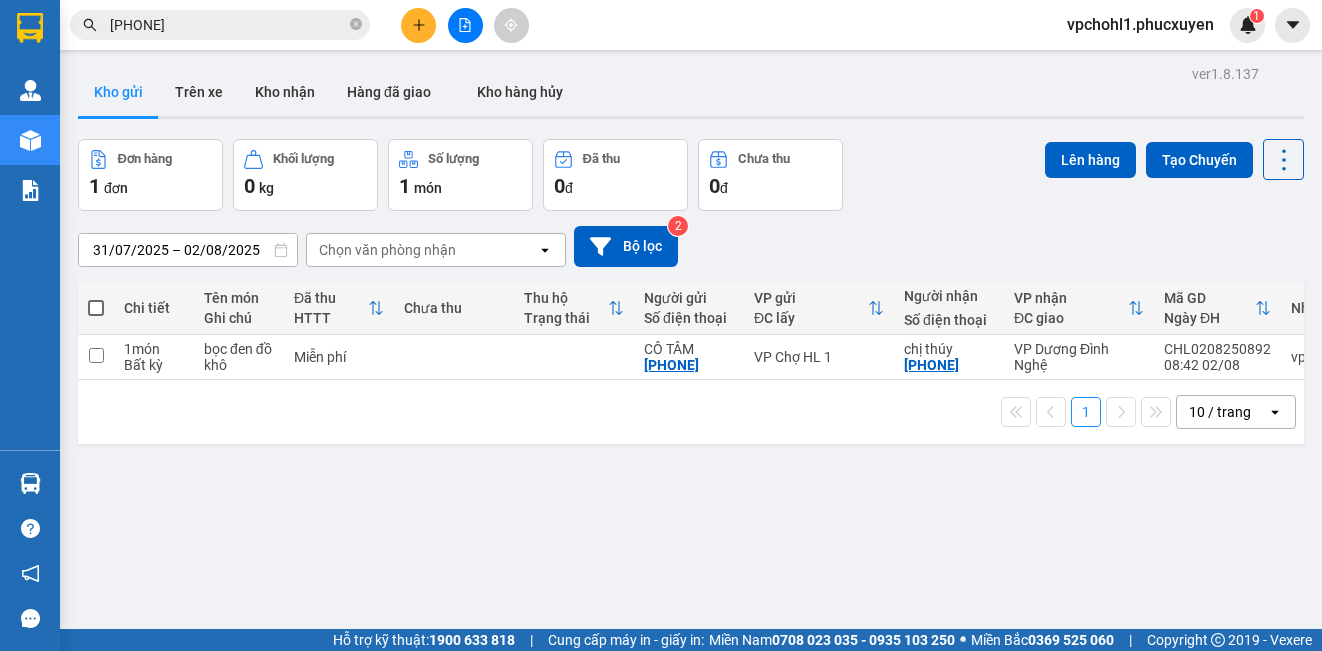 scroll, scrollTop: 0, scrollLeft: 0, axis: both 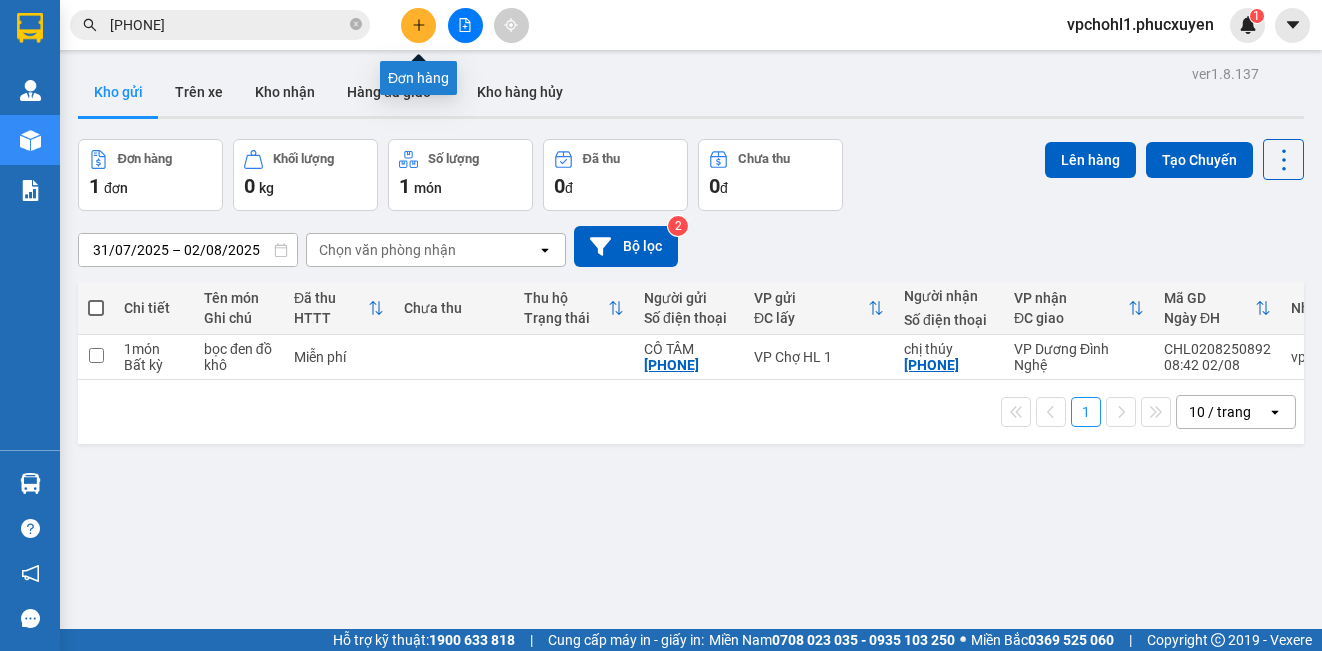 click 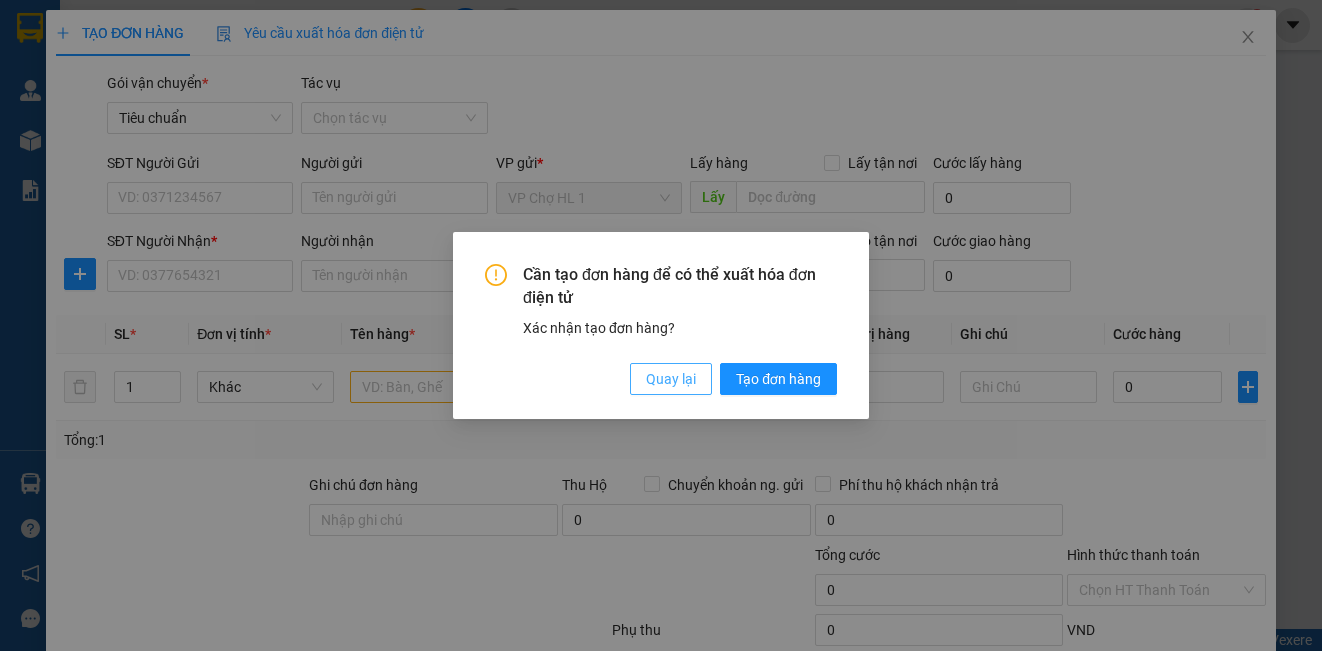 click on "Quay lại" at bounding box center [671, 379] 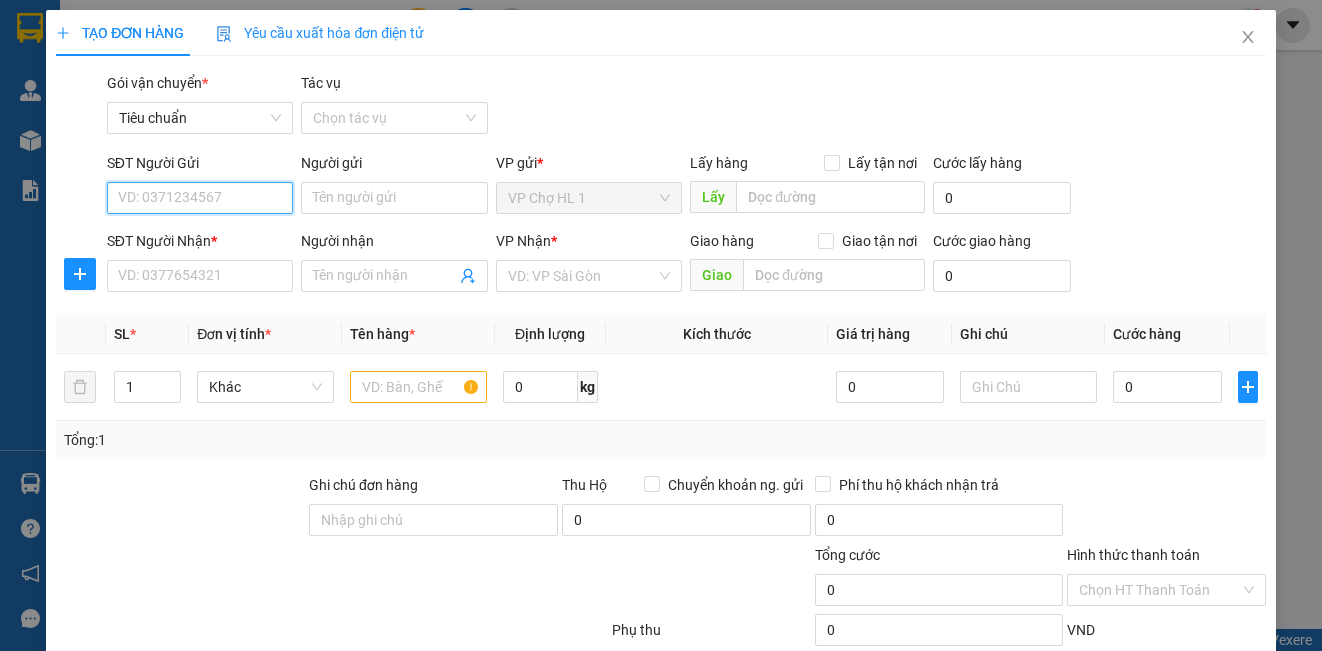 click on "SĐT Người Gửi" at bounding box center [200, 198] 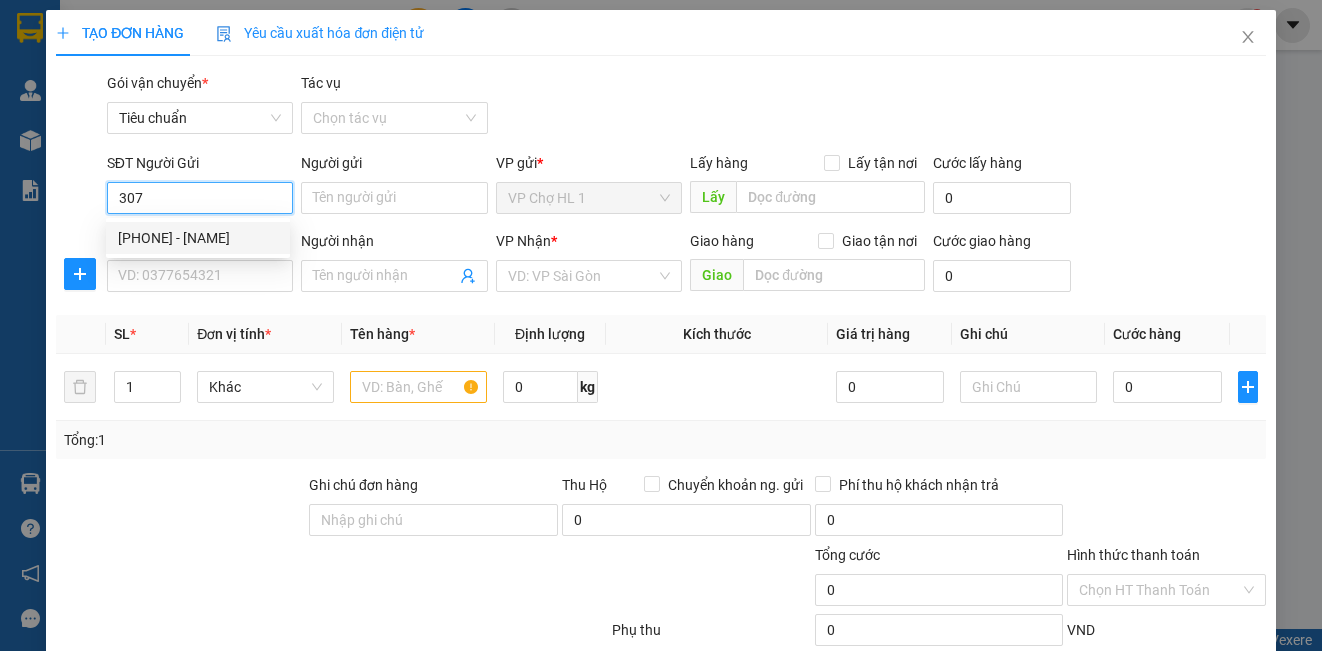 click on "0987171307 - Trần Văn Phòng" at bounding box center (198, 238) 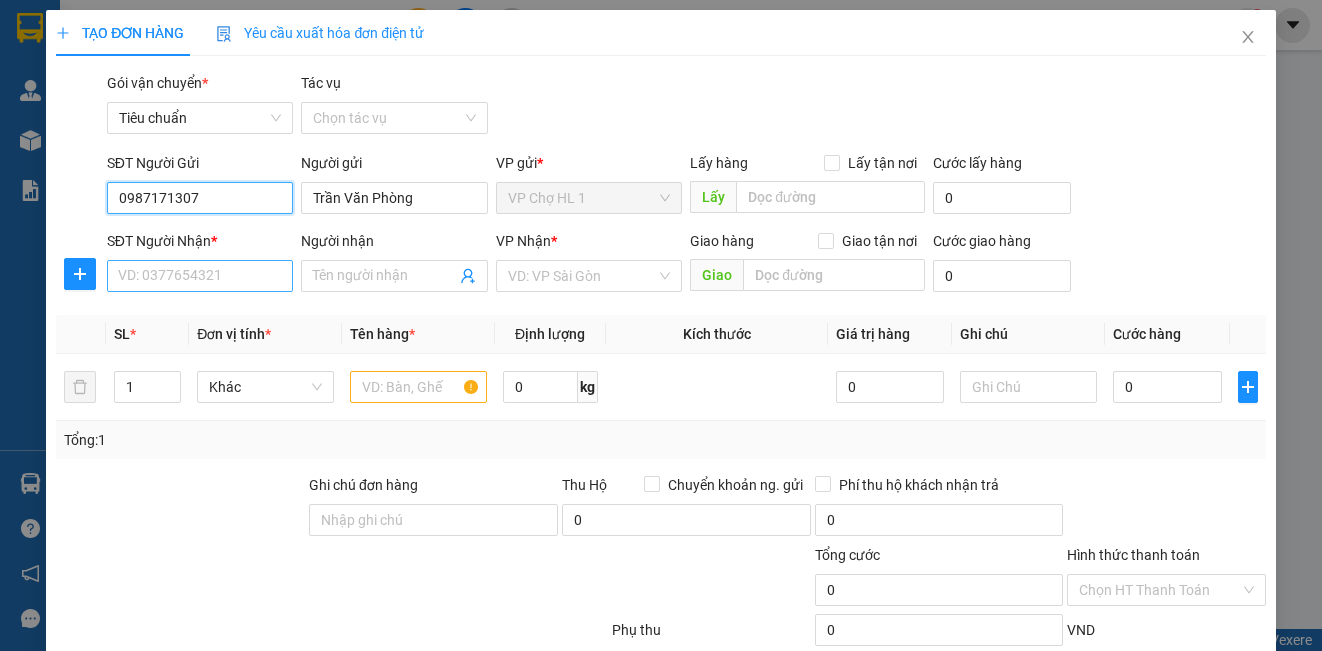 type on "0987171307" 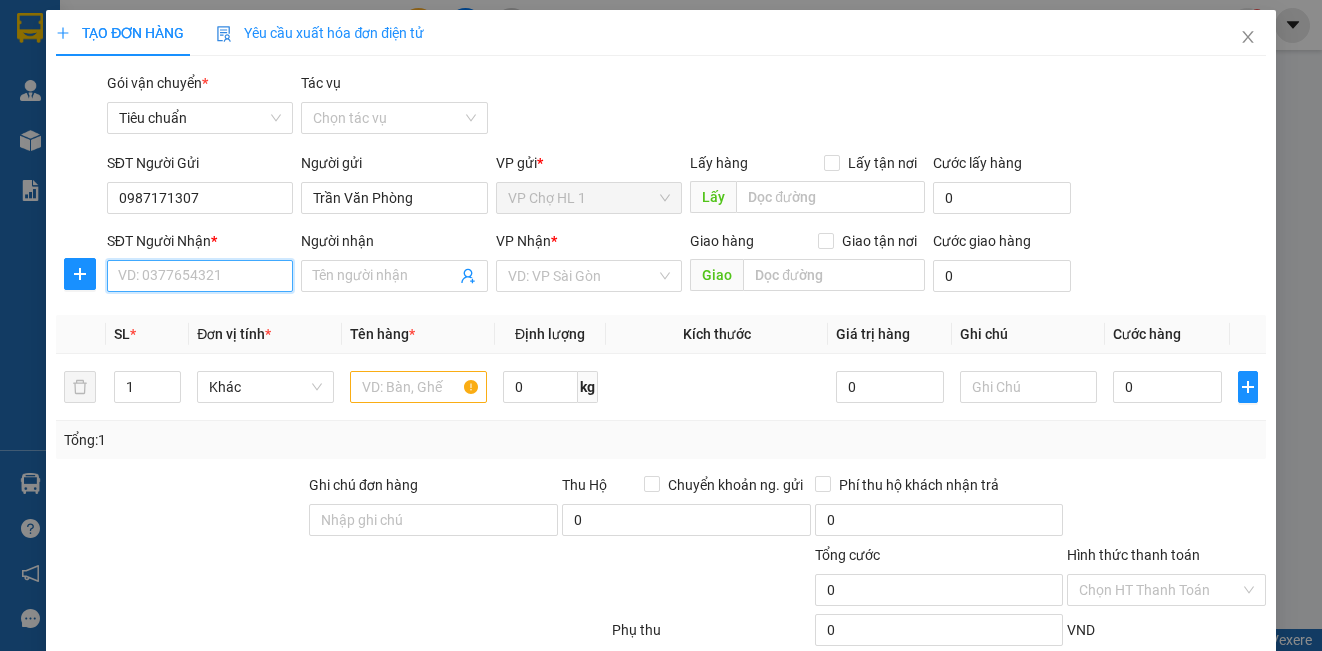 click on "SĐT Người Nhận  *" at bounding box center [200, 276] 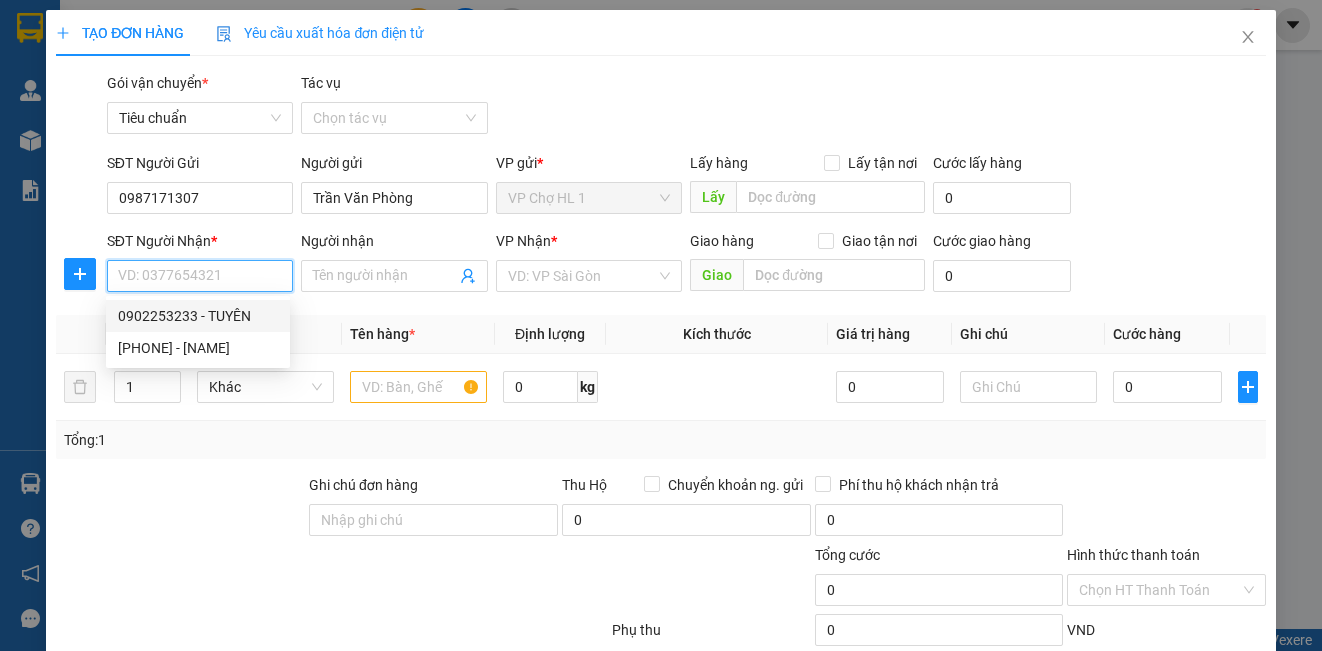 drag, startPoint x: 238, startPoint y: 320, endPoint x: 379, endPoint y: 387, distance: 156.10893 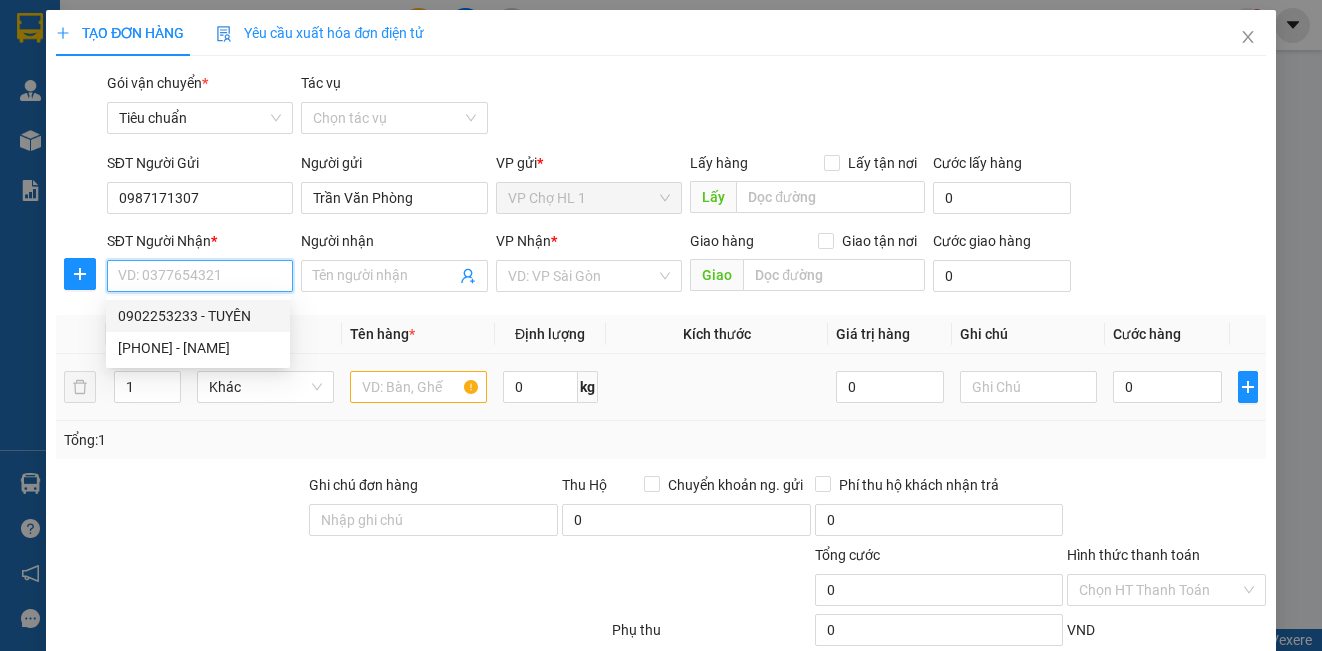 click on "0902253233 - TUYÊN" at bounding box center [198, 316] 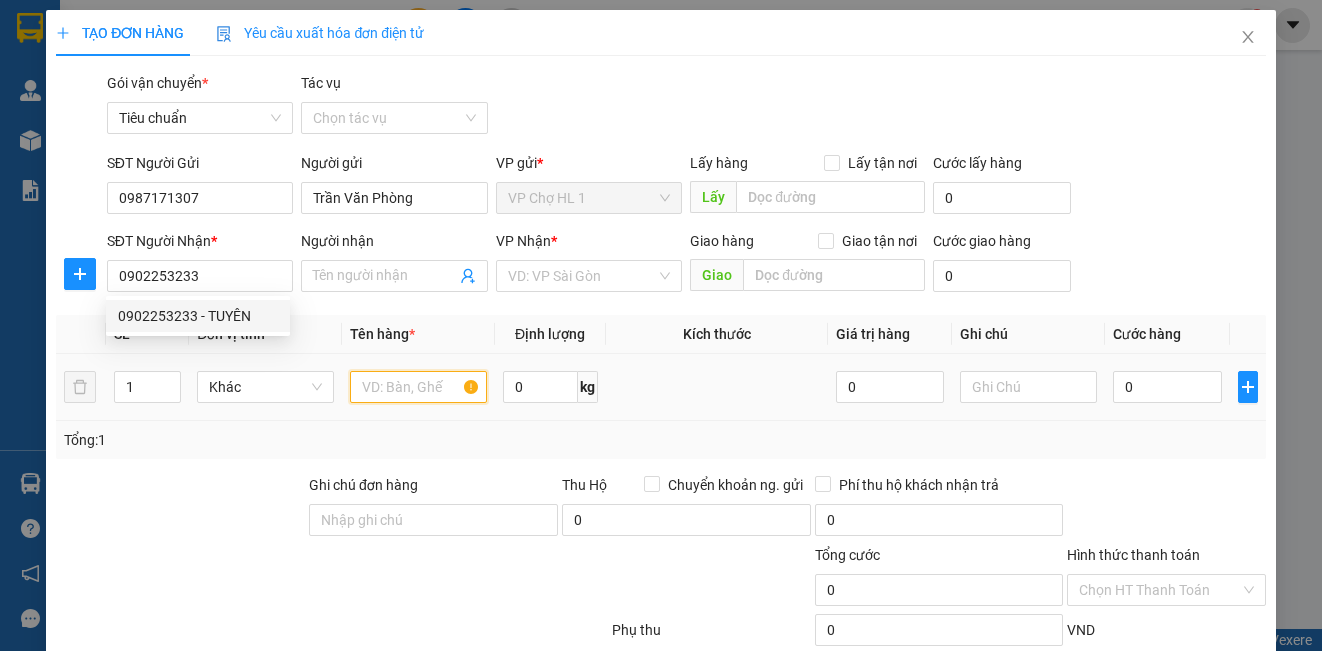 click at bounding box center [418, 387] 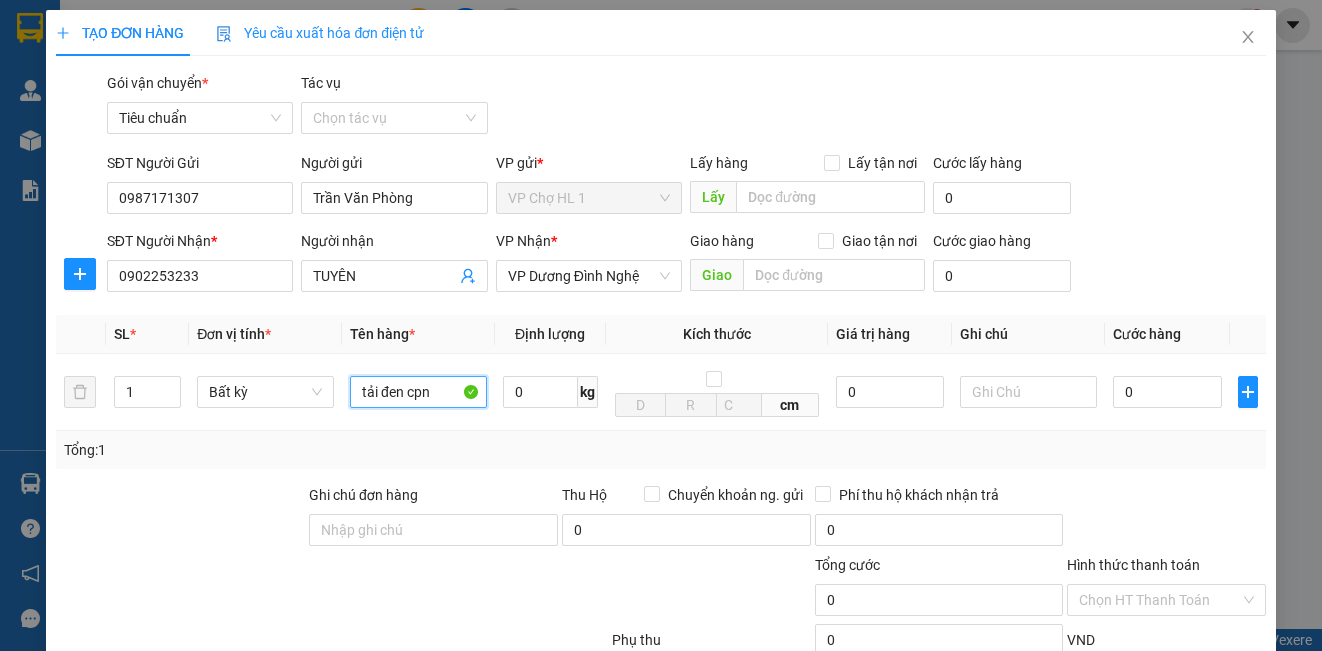 type on "tải đen cpn" 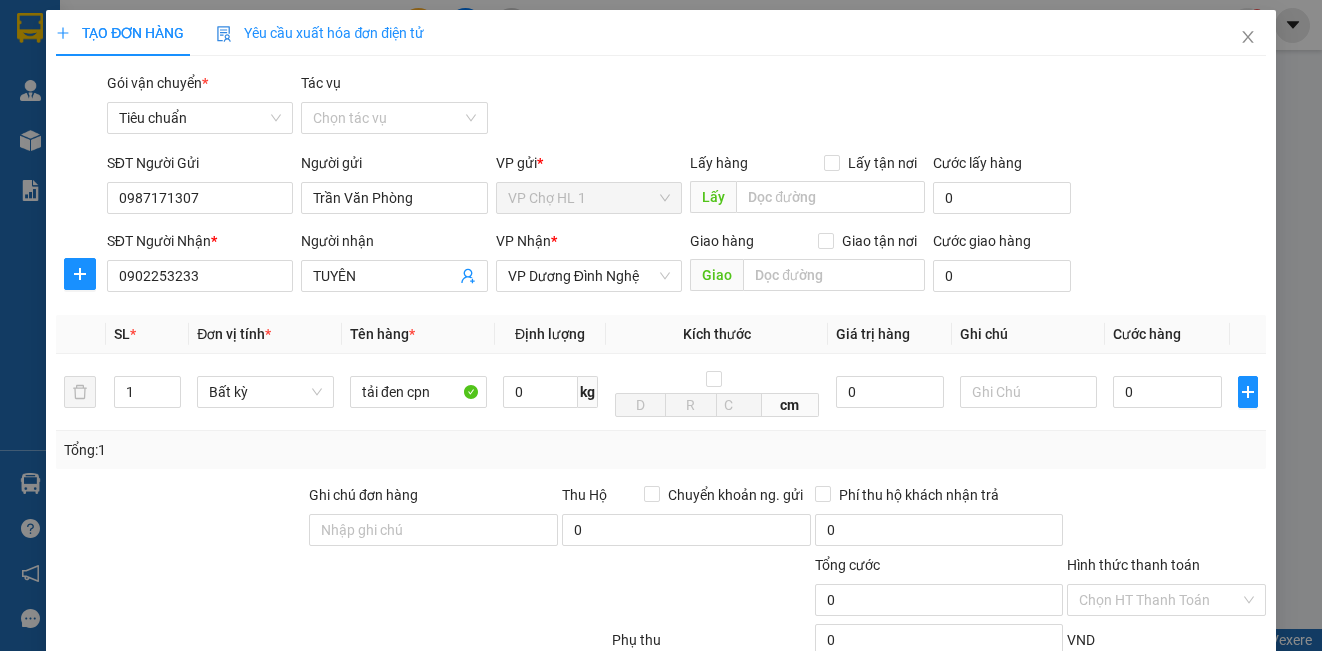 click on "SĐT Người Nhận  * 0902253233 Người nhận TUYÊN VP Nhận  * VP Dương Đình Nghệ Giao hàng Giao tận nơi Giao Cước giao hàng 0" at bounding box center (686, 265) 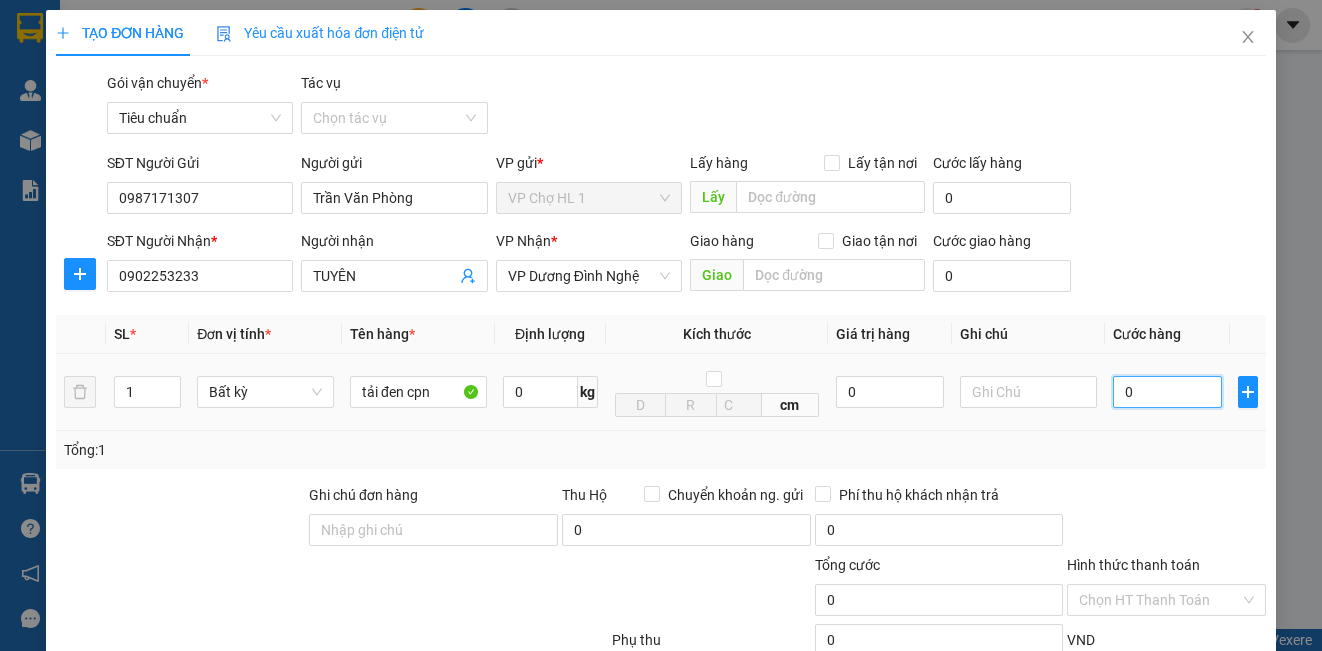 click on "0" at bounding box center [1167, 392] 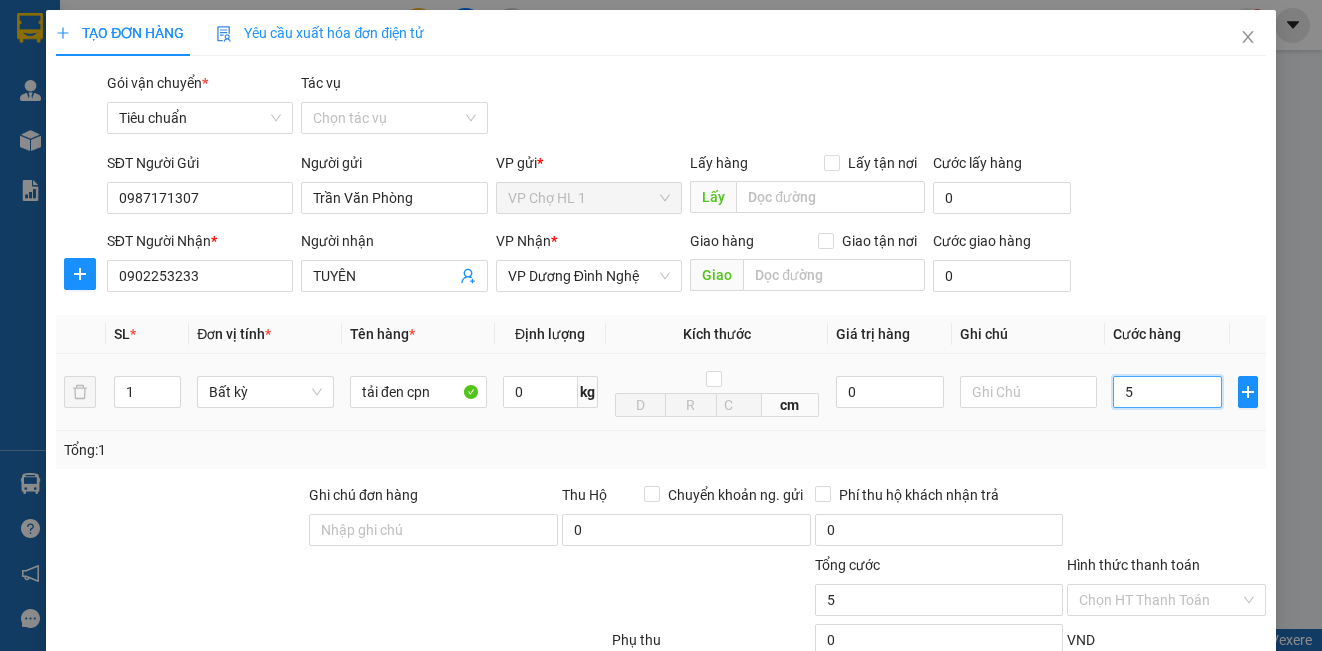 type on "50" 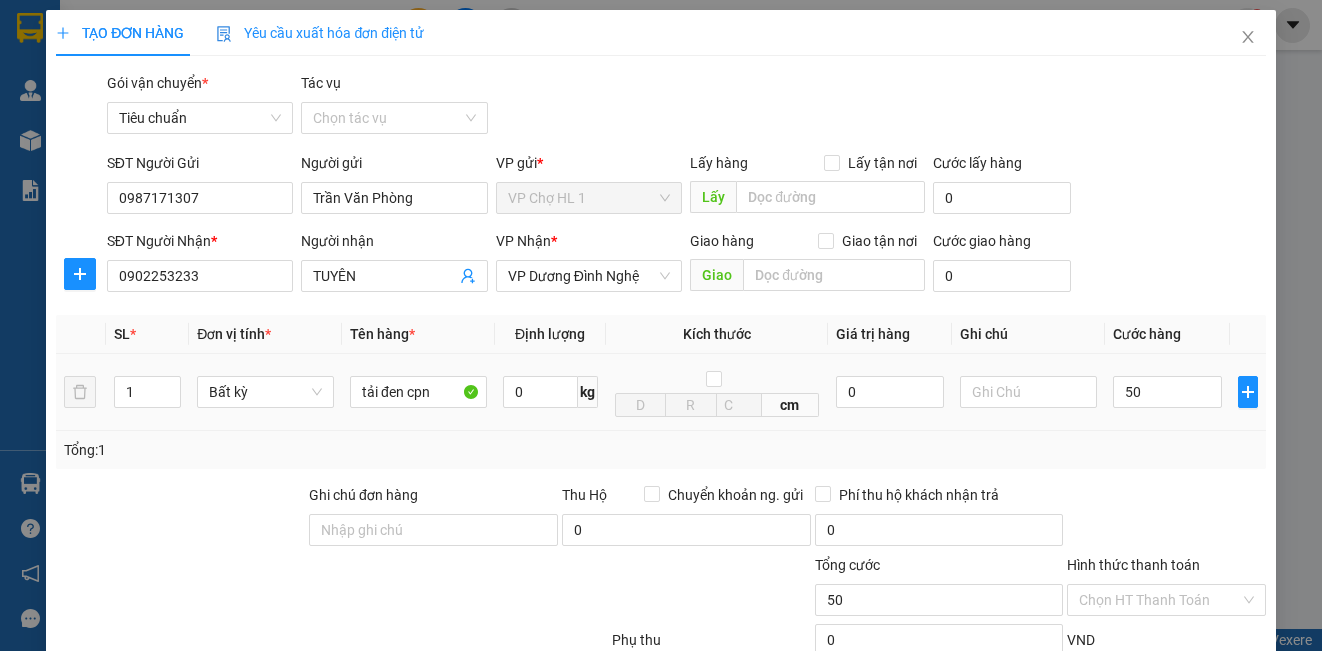 type on "50.000" 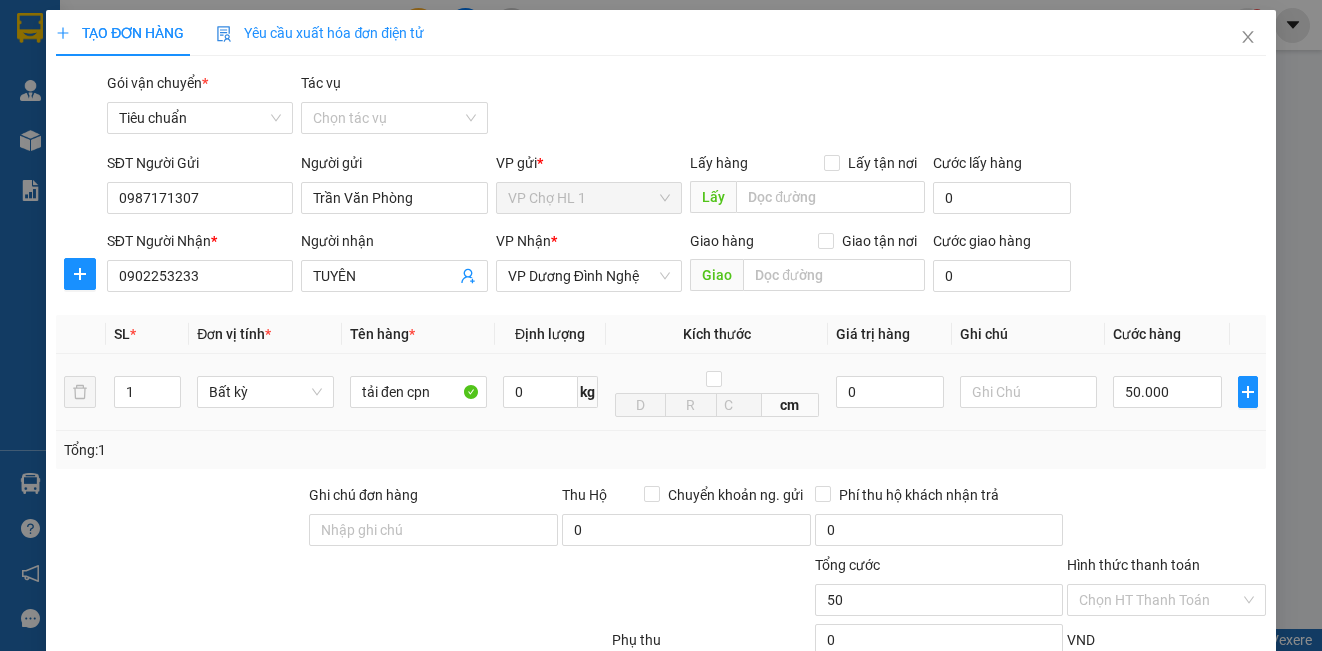 type on "50.000" 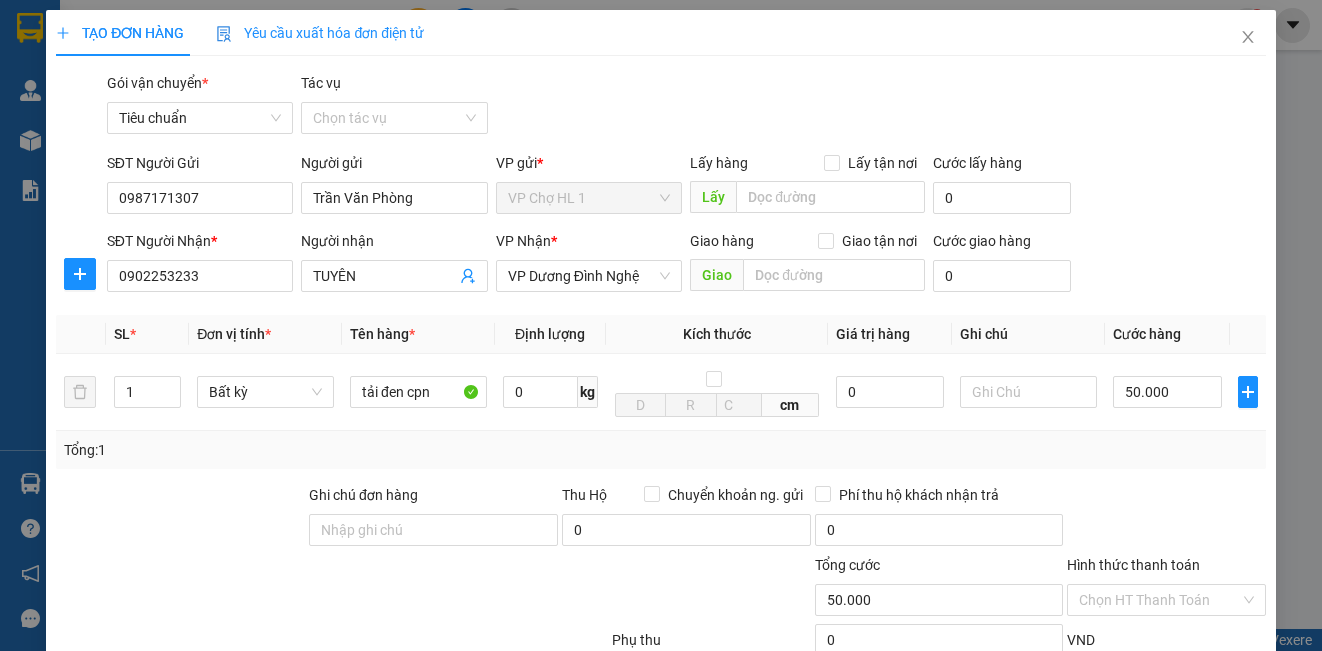 click on "SĐT Người Nhận  * 0902253233 Người nhận TUYÊN VP Nhận  * VP Dương Đình Nghệ Giao hàng Giao tận nơi Giao Cước giao hàng 0" at bounding box center [686, 265] 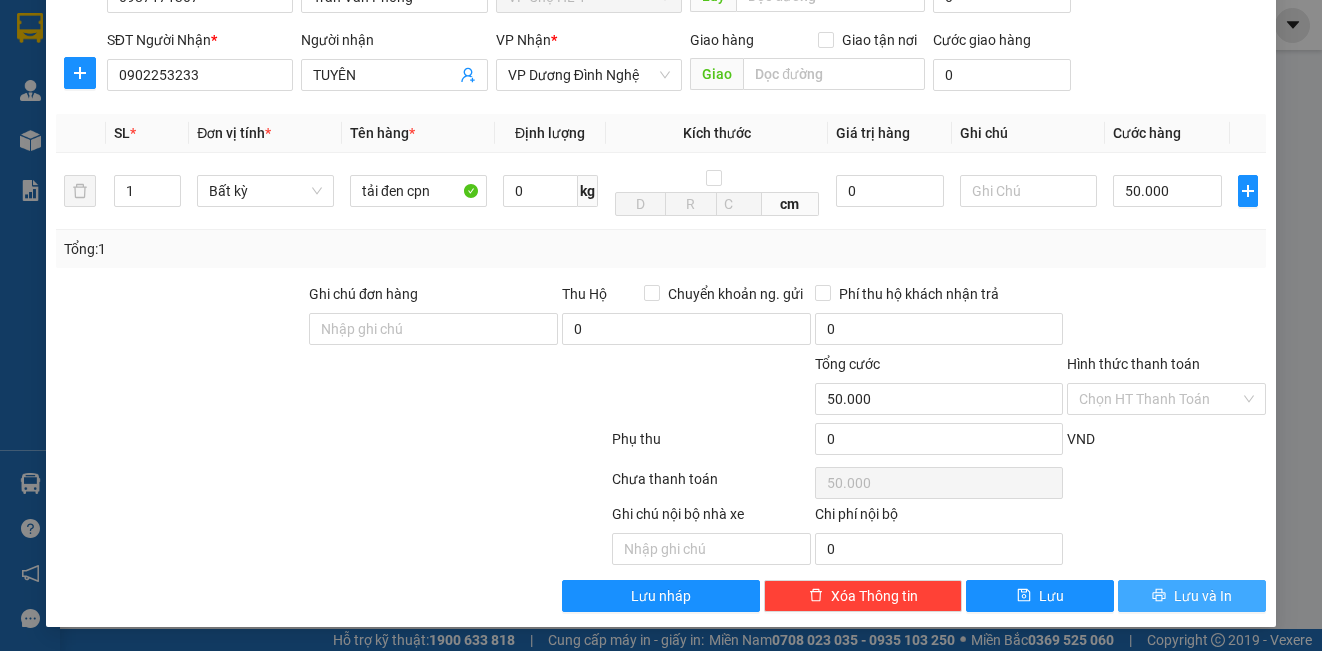 click on "Lưu và In" at bounding box center (1203, 596) 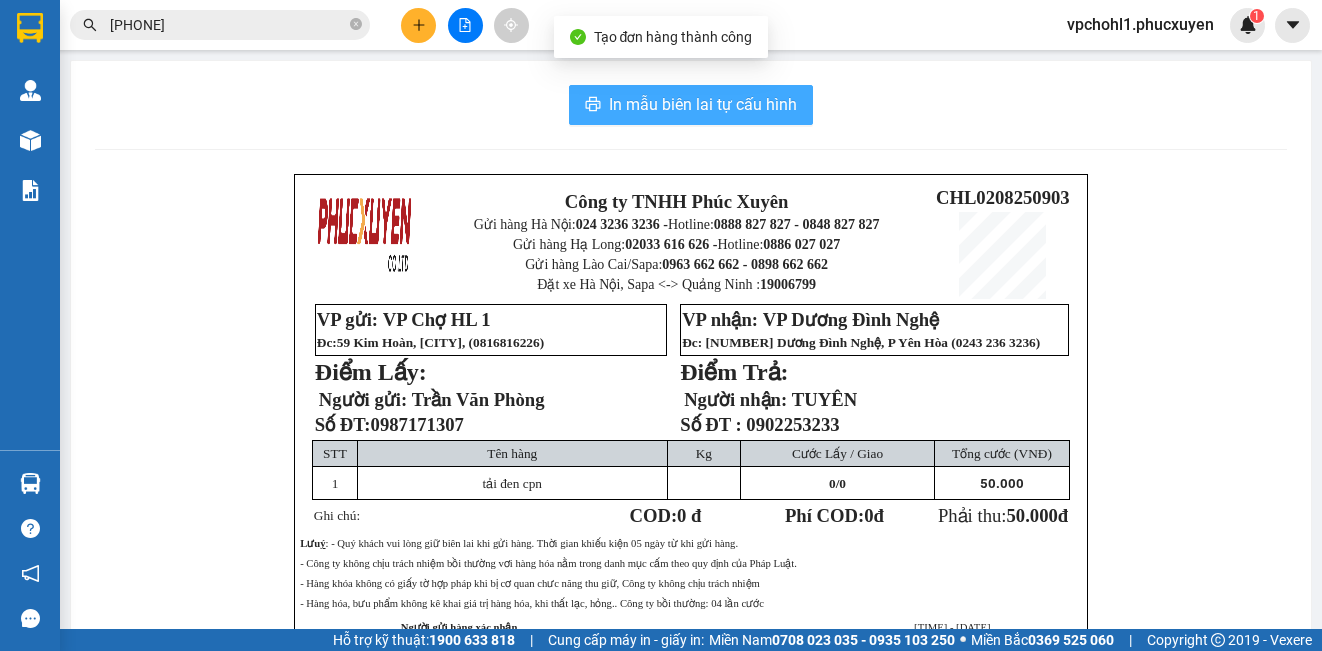 click on "In mẫu biên lai tự cấu hình" at bounding box center [703, 104] 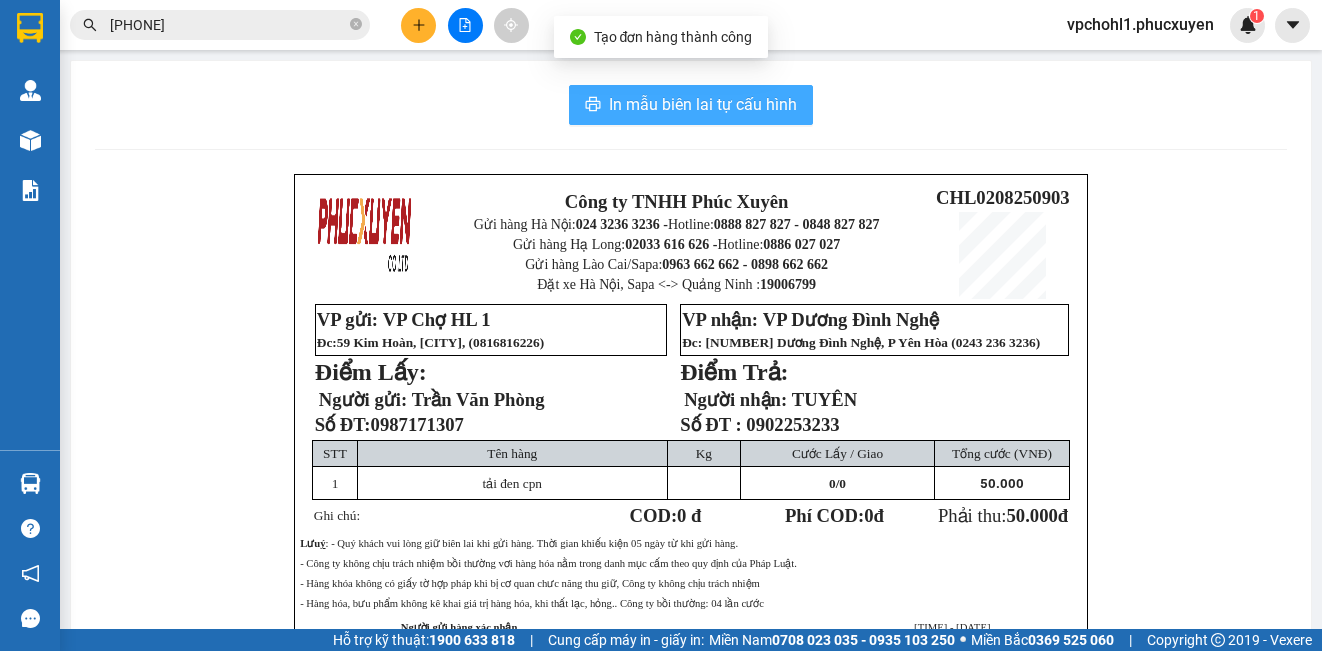 scroll, scrollTop: 0, scrollLeft: 0, axis: both 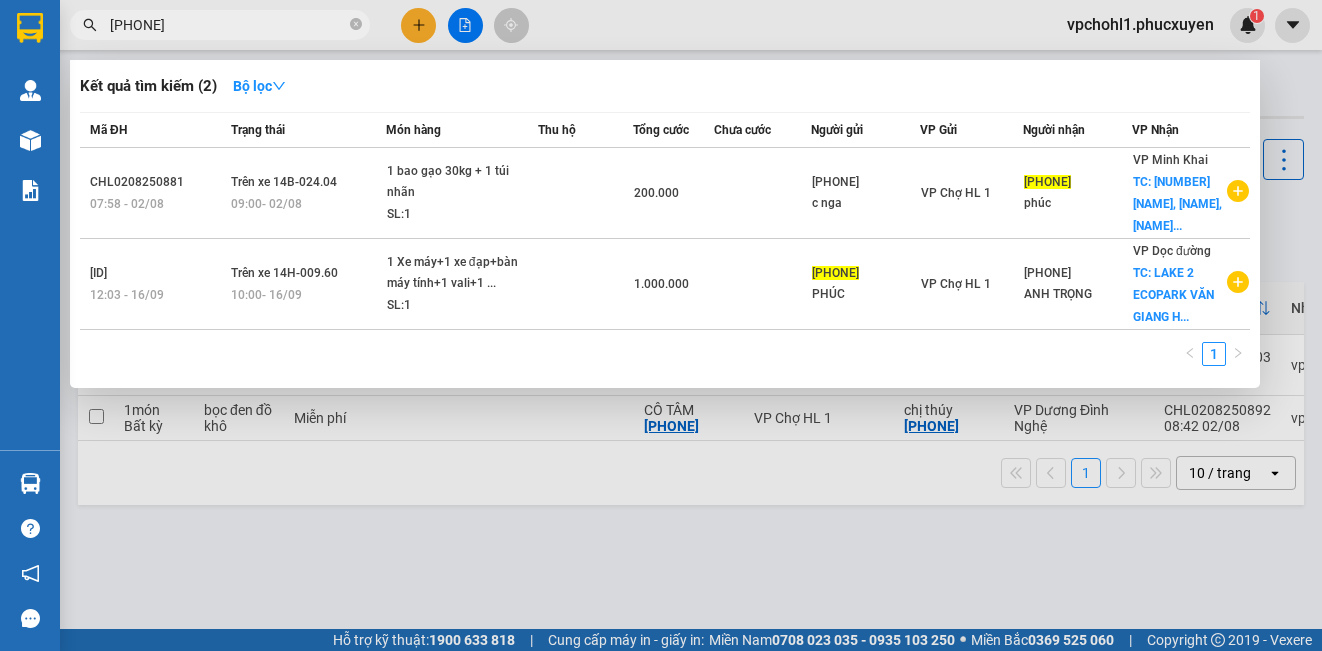 type on "0333920599" 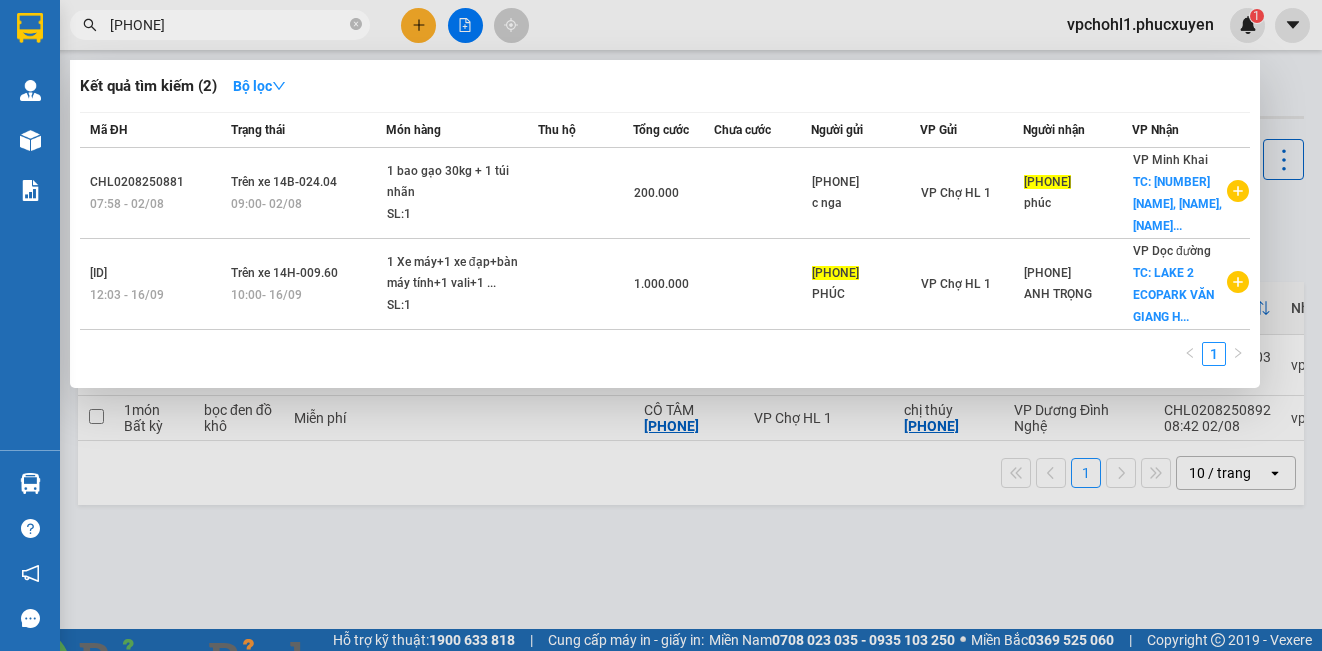 drag, startPoint x: 542, startPoint y: 544, endPoint x: 527, endPoint y: 536, distance: 17 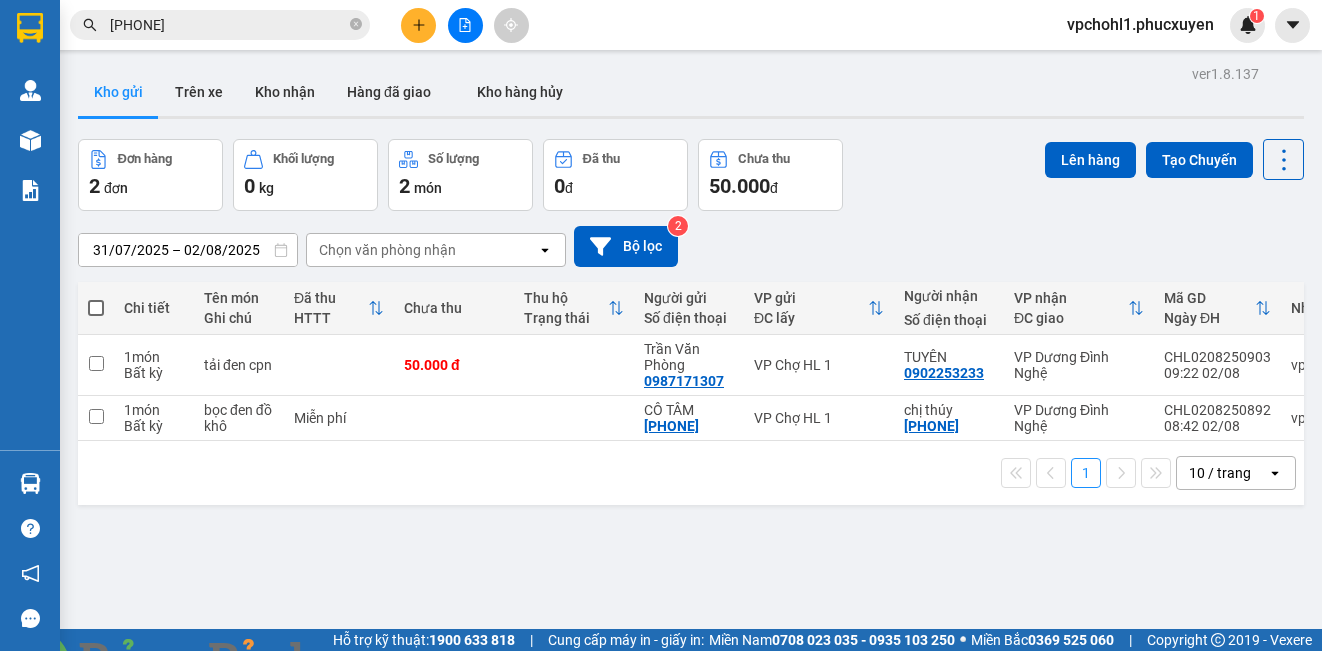 click at bounding box center (362, 663) 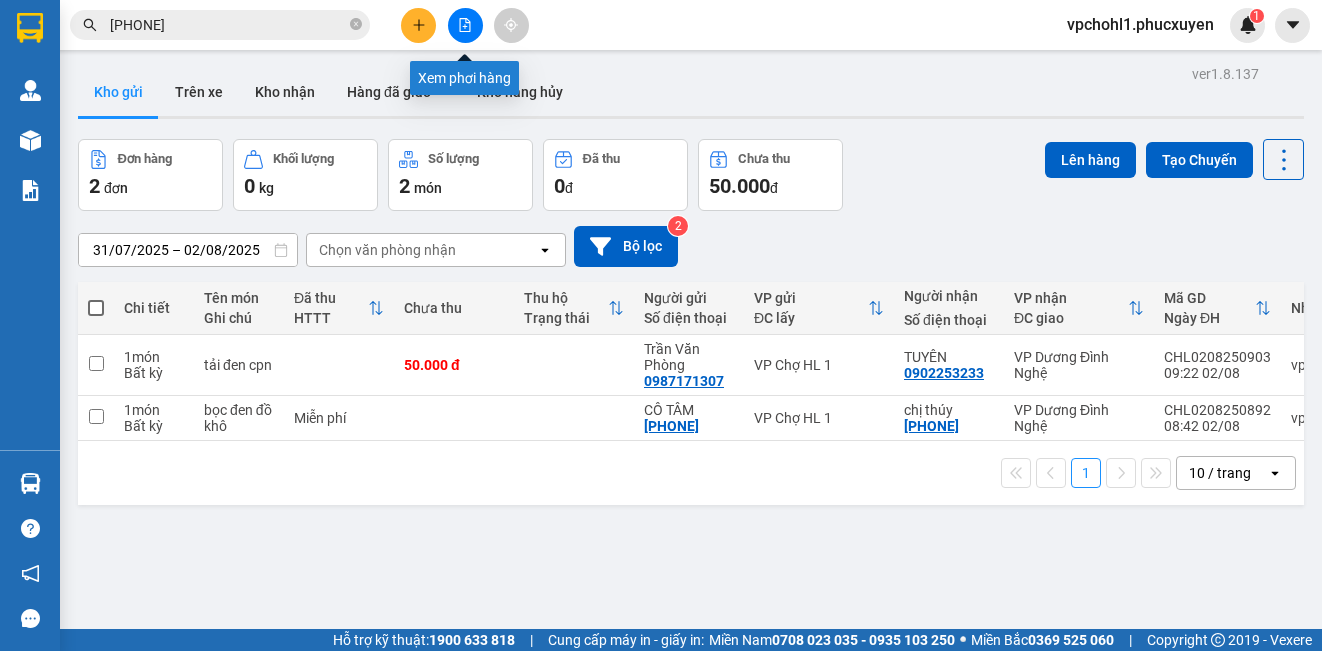 click at bounding box center (465, 25) 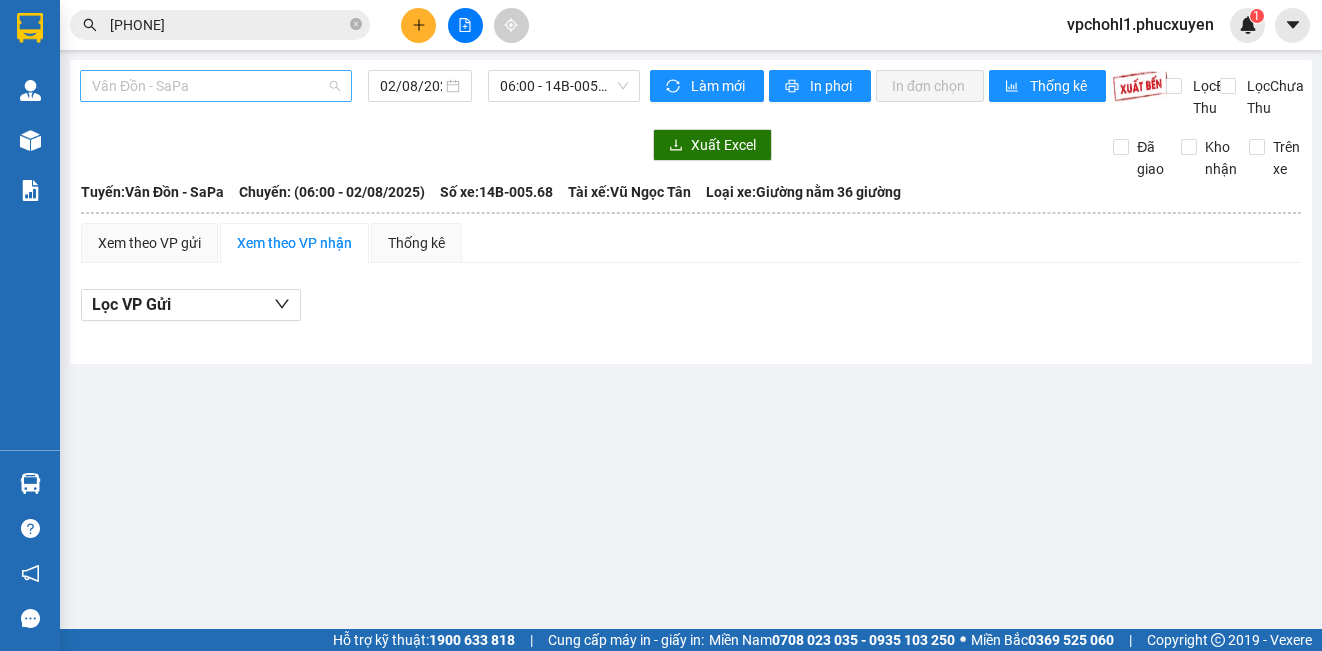 click on "Vân Đồn - SaPa" at bounding box center (216, 86) 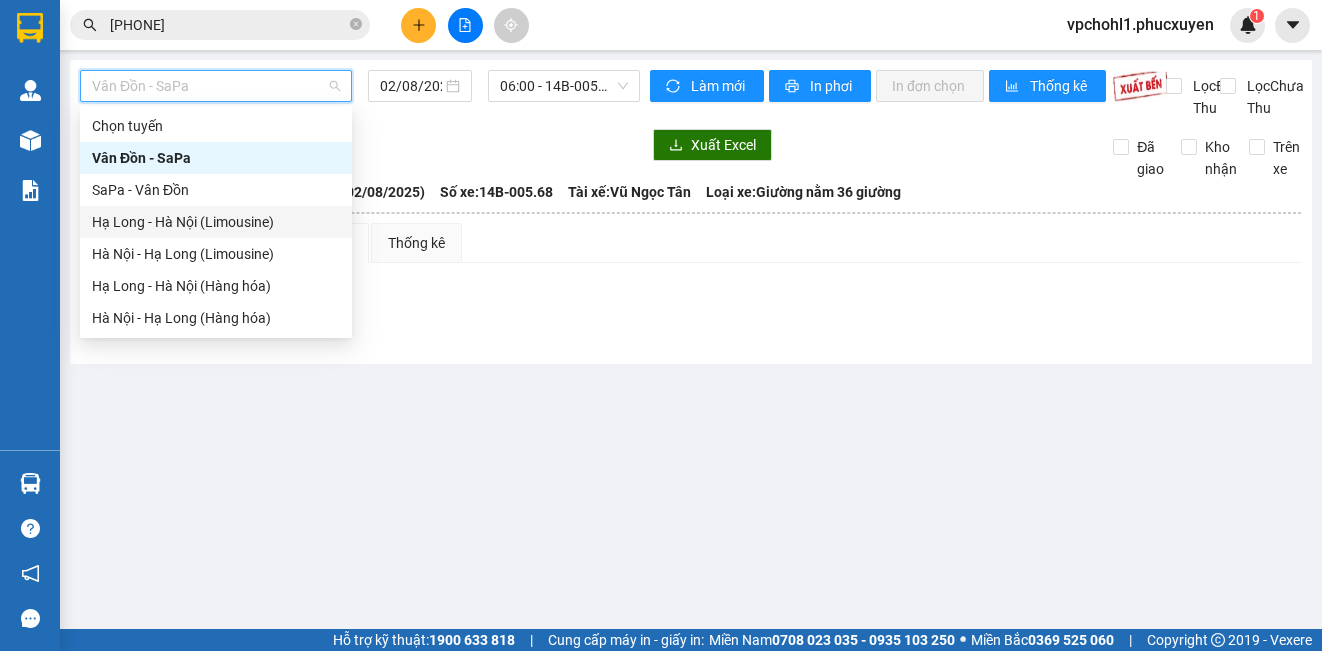 click on "Hạ Long - Hà Nội (Limousine)" at bounding box center [216, 222] 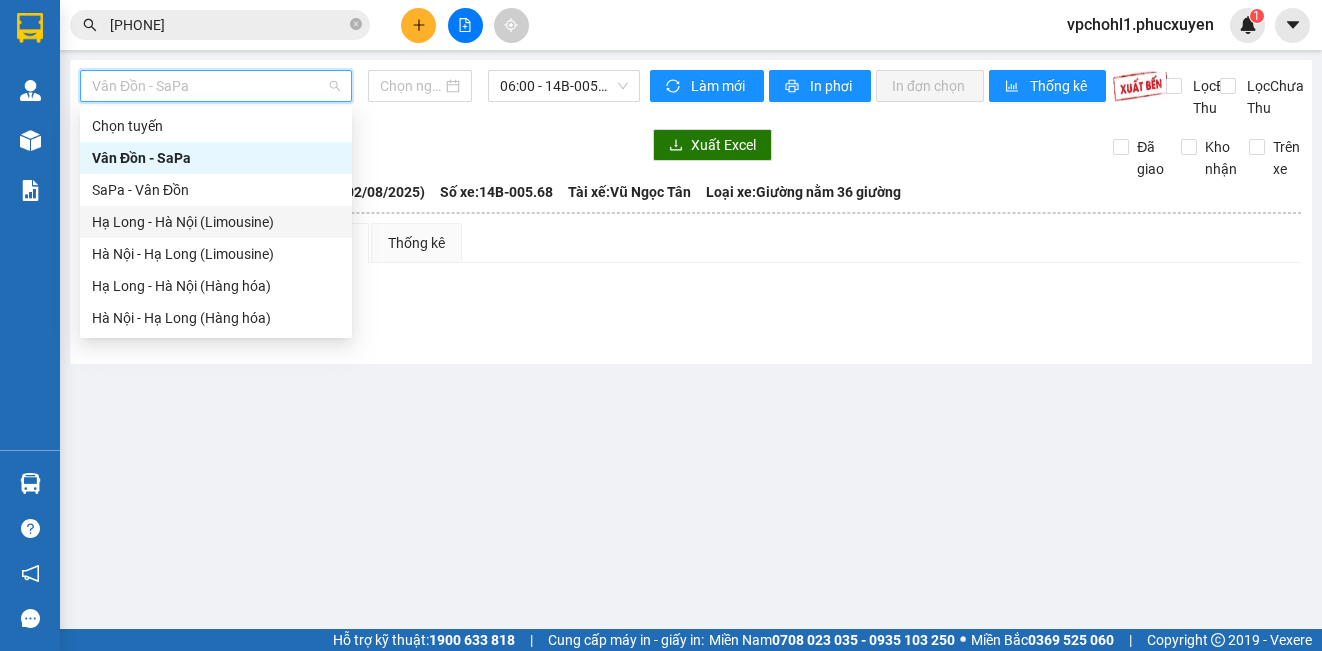 type on "02/08/2025" 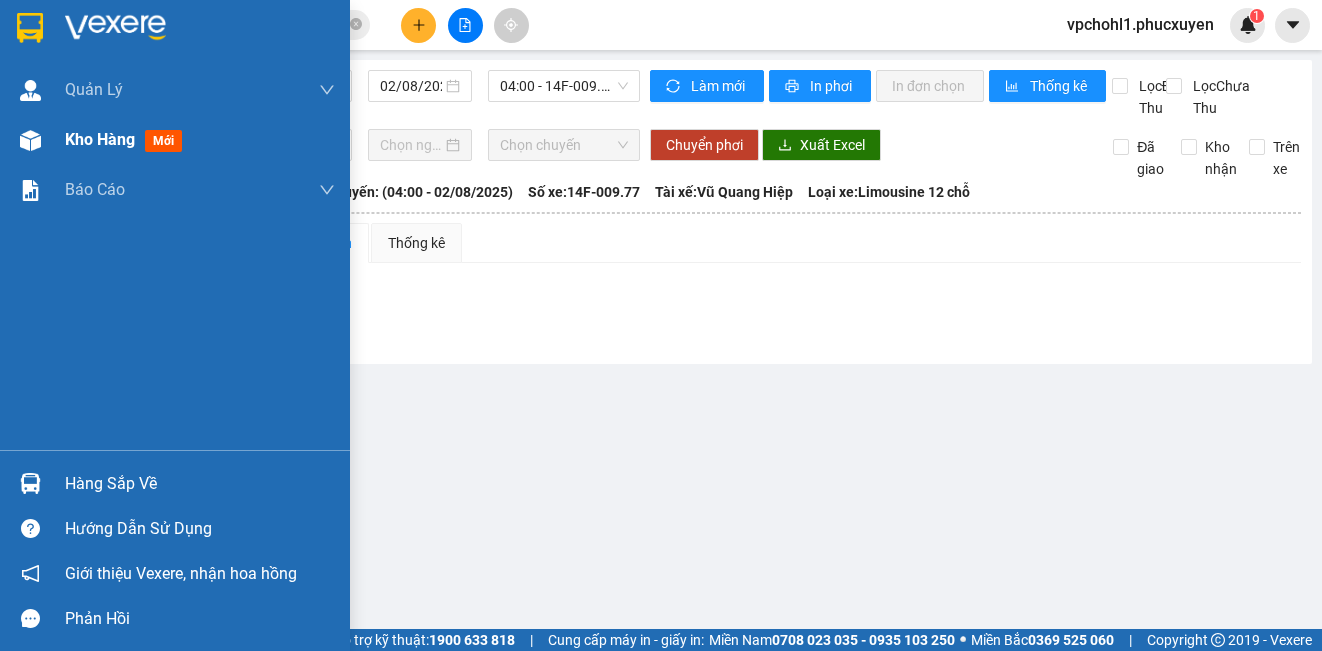 click on "Kho hàng" at bounding box center (100, 139) 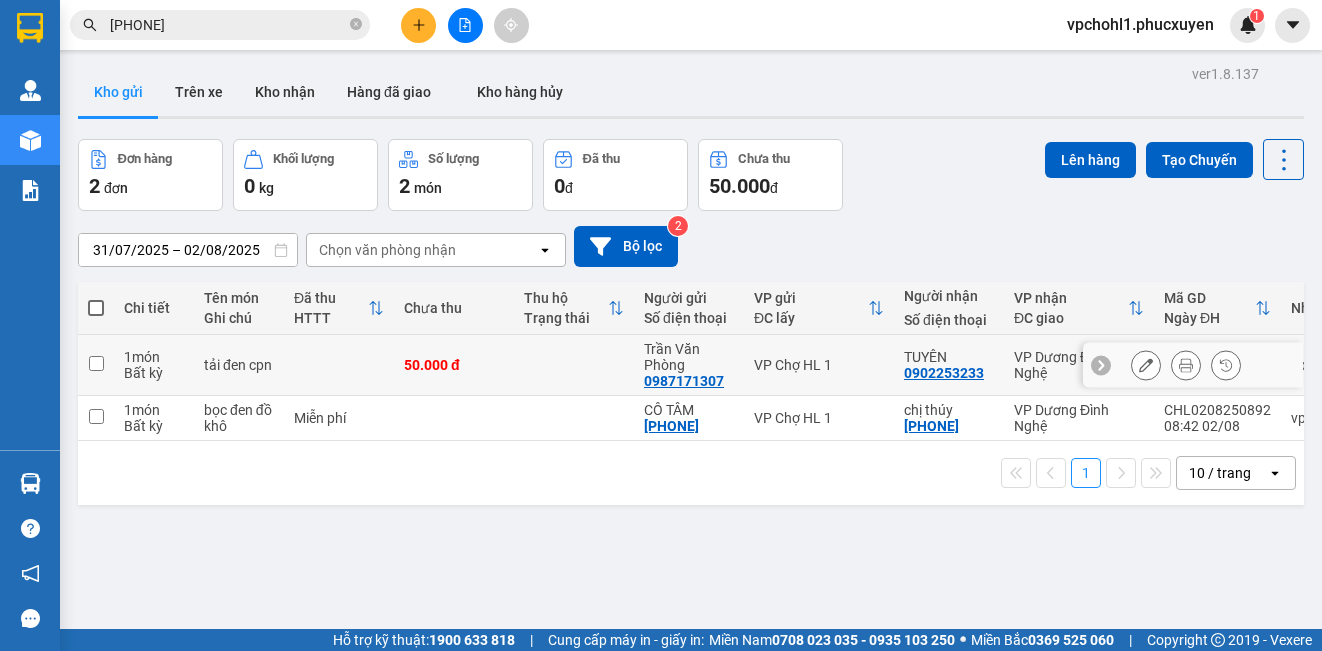 click 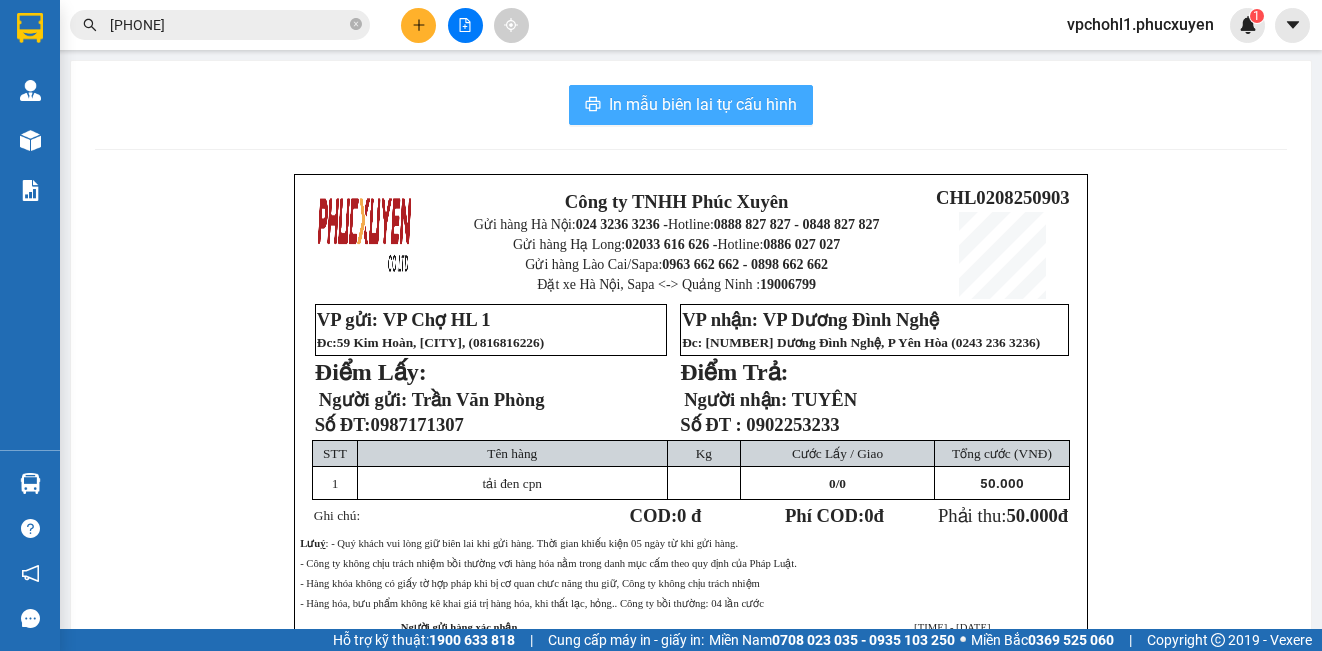 click on "In mẫu biên lai tự cấu hình" at bounding box center (703, 104) 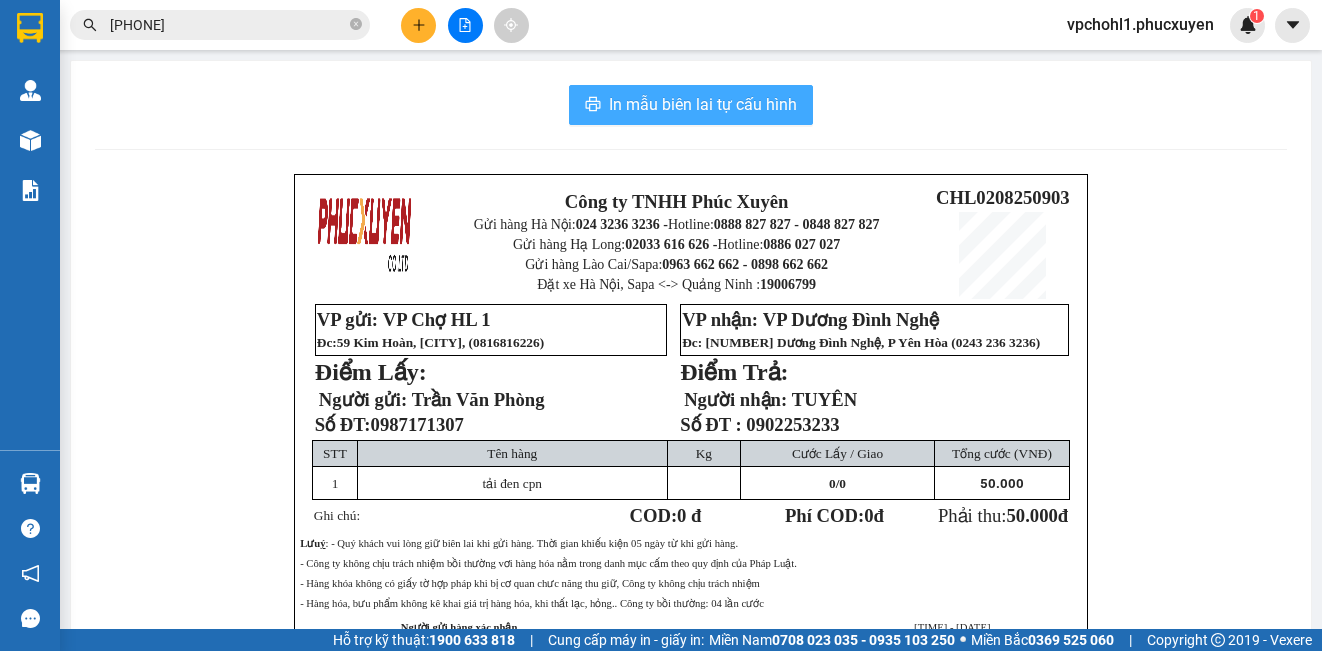 scroll, scrollTop: 0, scrollLeft: 0, axis: both 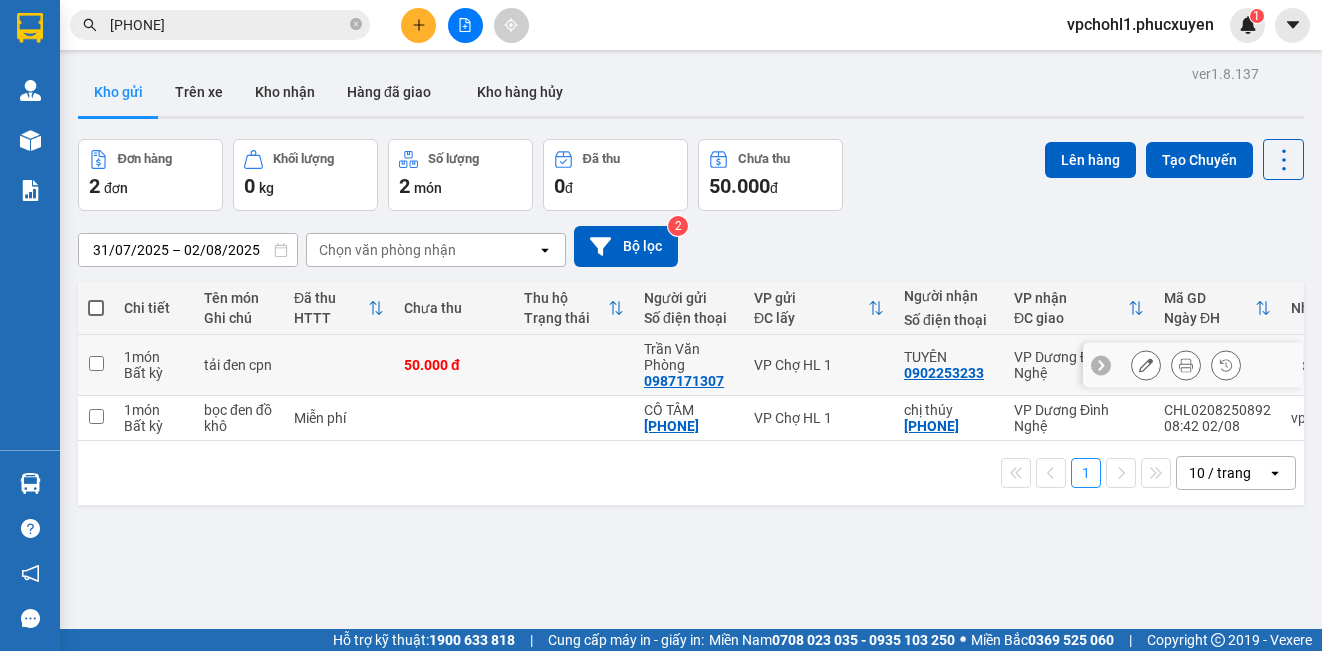 drag, startPoint x: 99, startPoint y: 361, endPoint x: 96, endPoint y: 400, distance: 39.115215 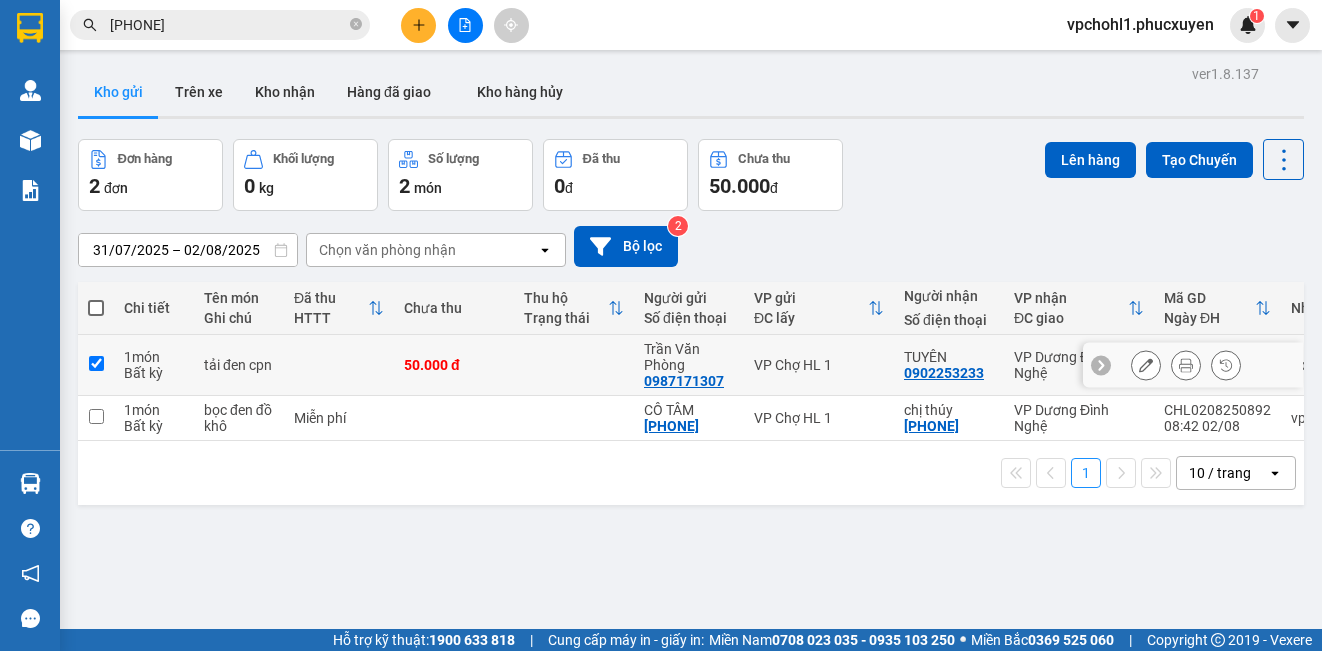 checkbox on "true" 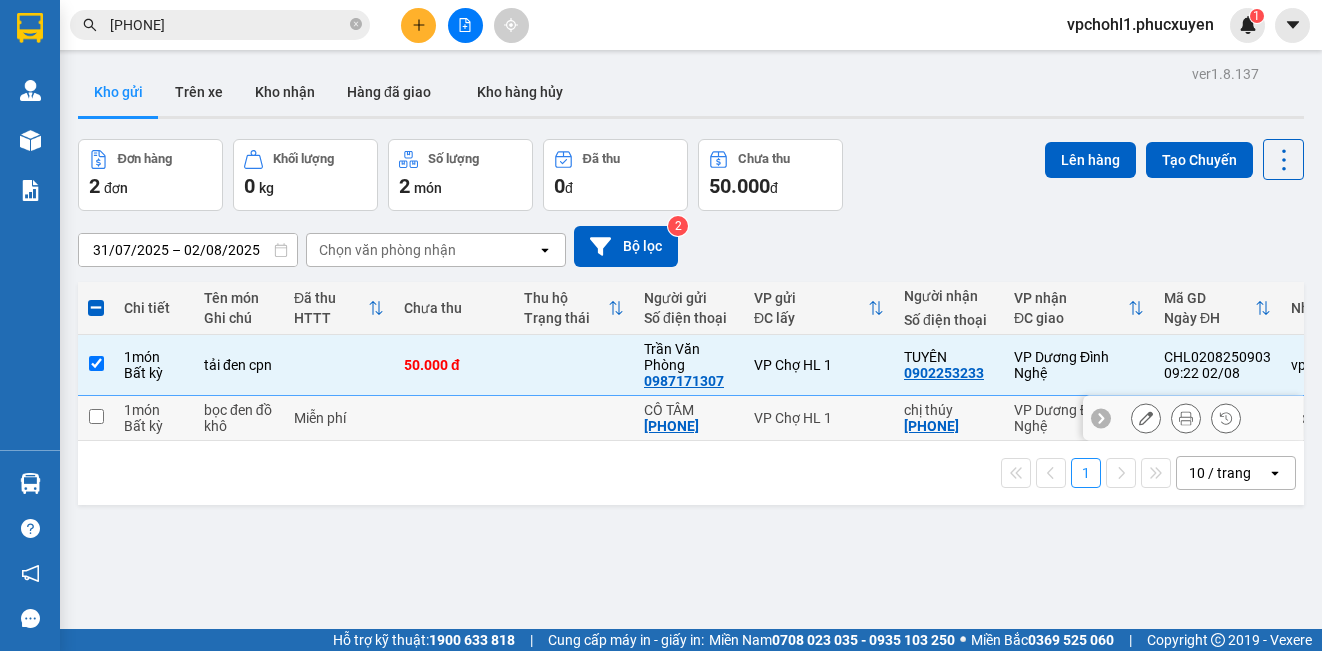click at bounding box center (96, 416) 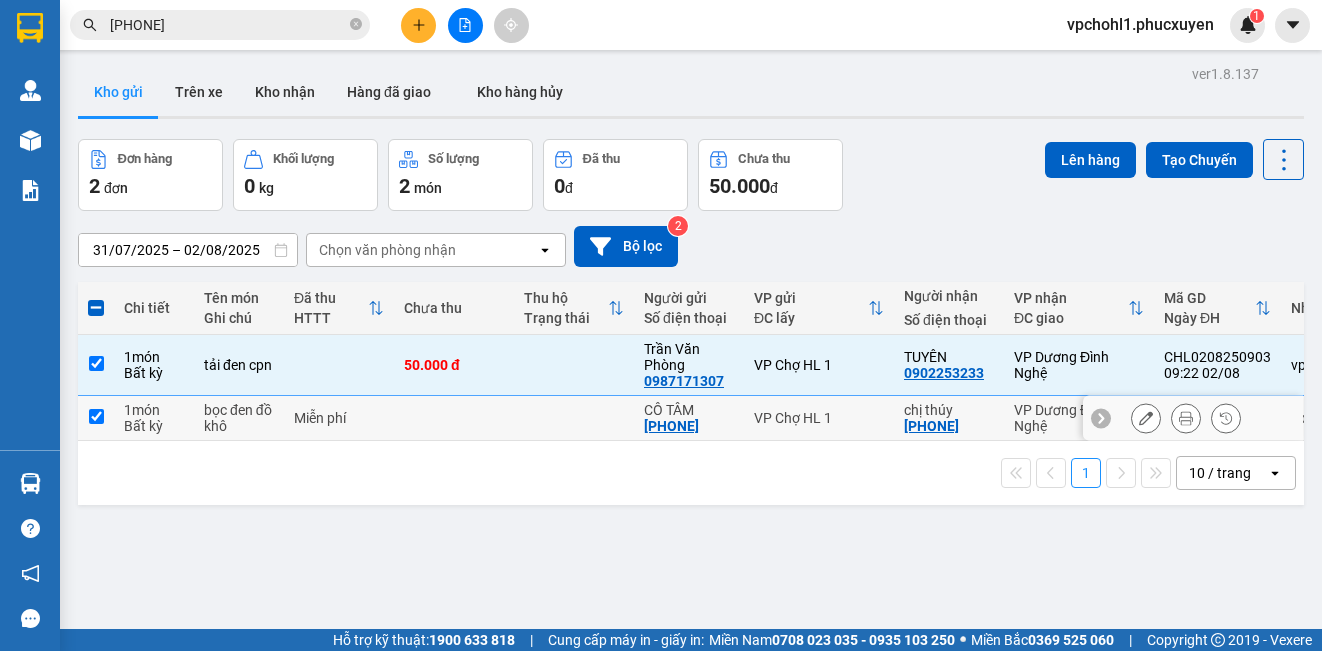 checkbox on "true" 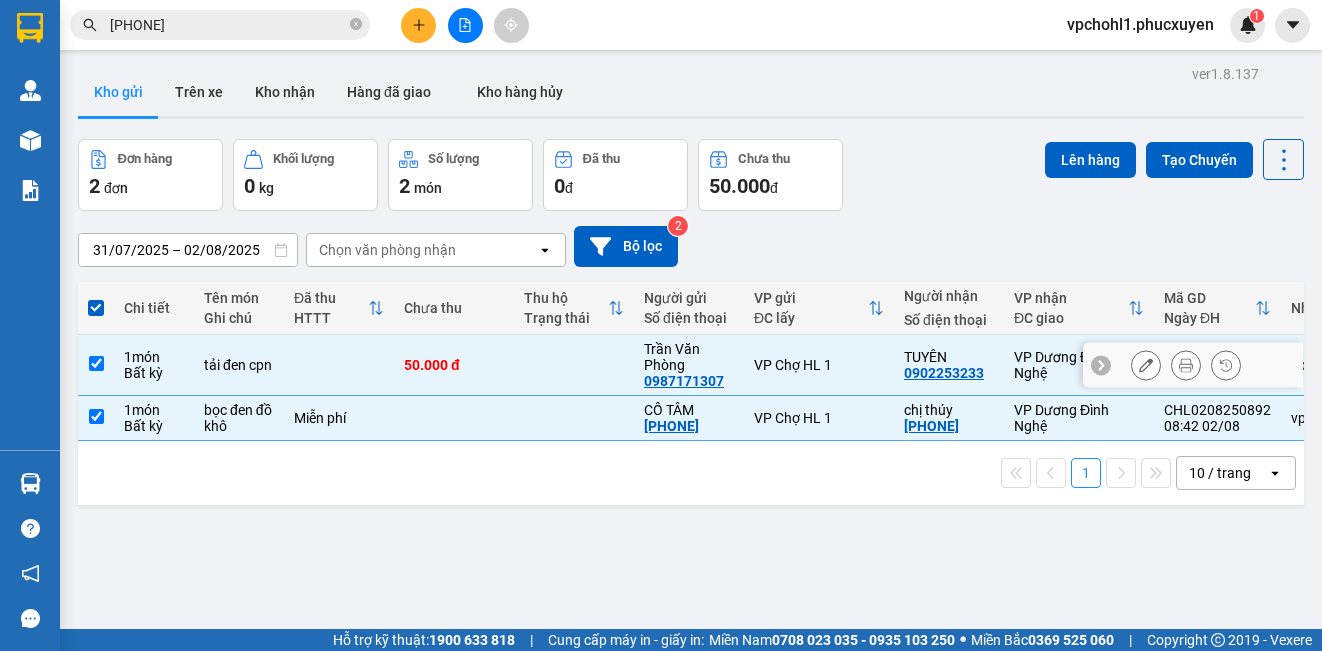 click at bounding box center (96, 363) 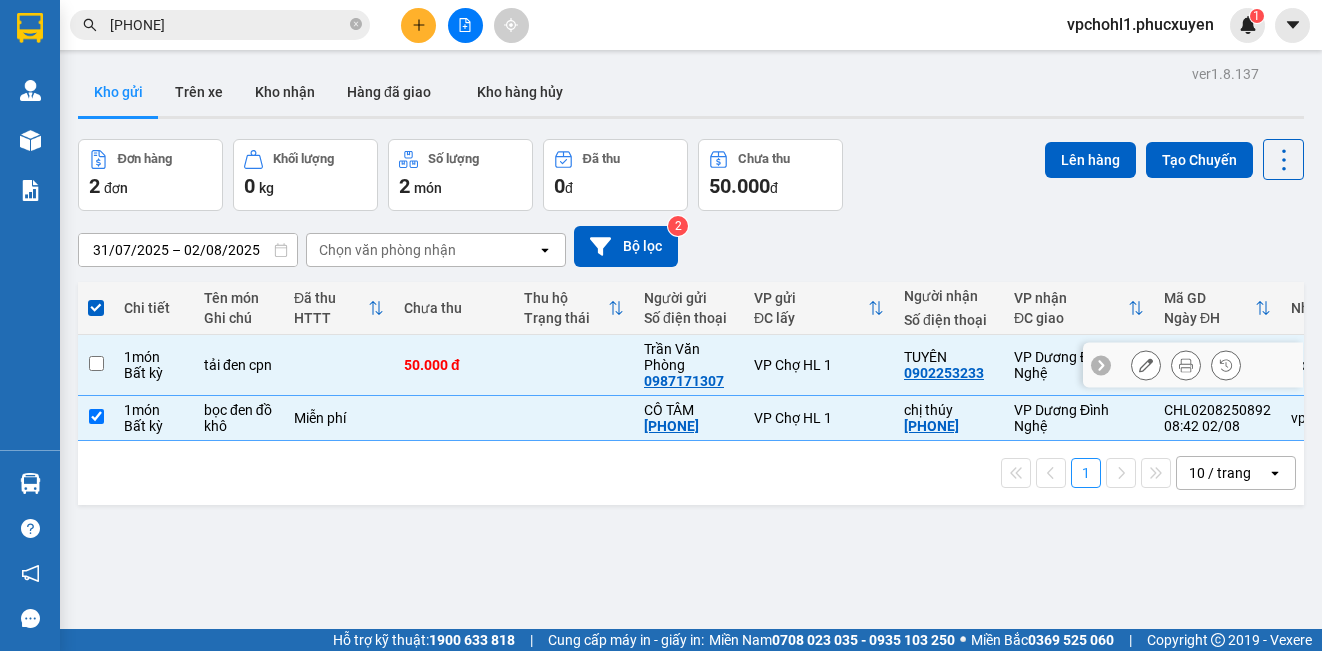 checkbox on "false" 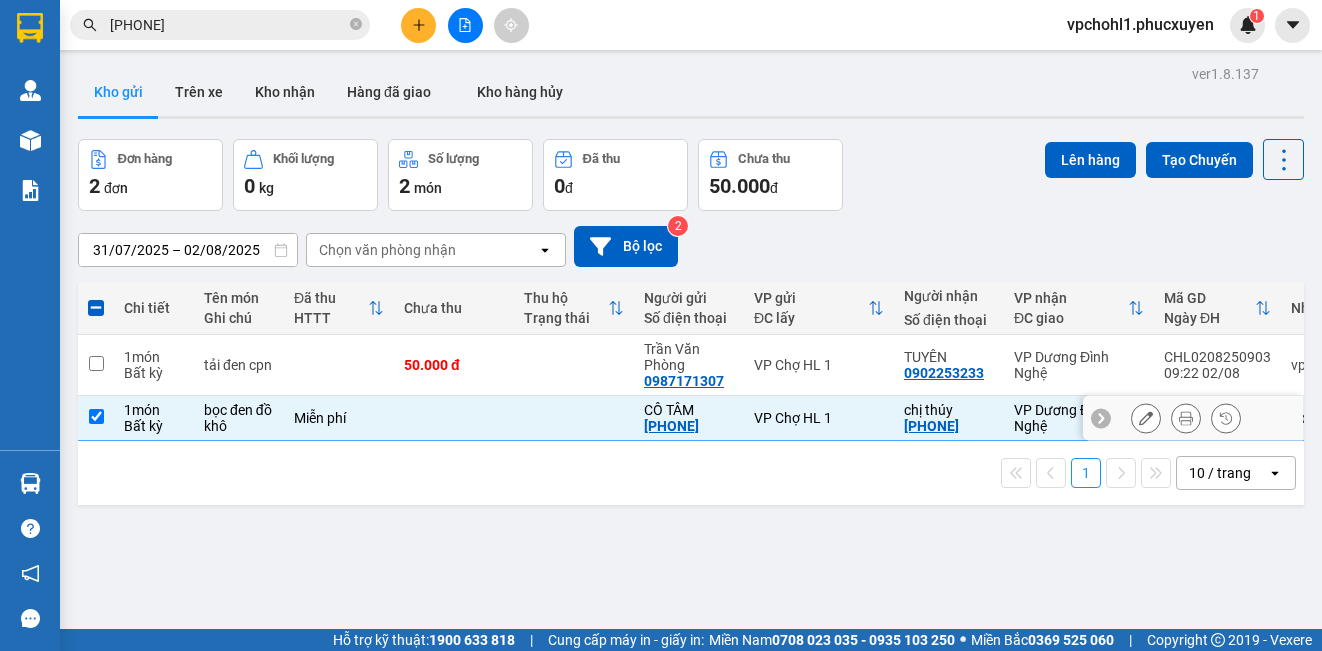 click at bounding box center (96, 416) 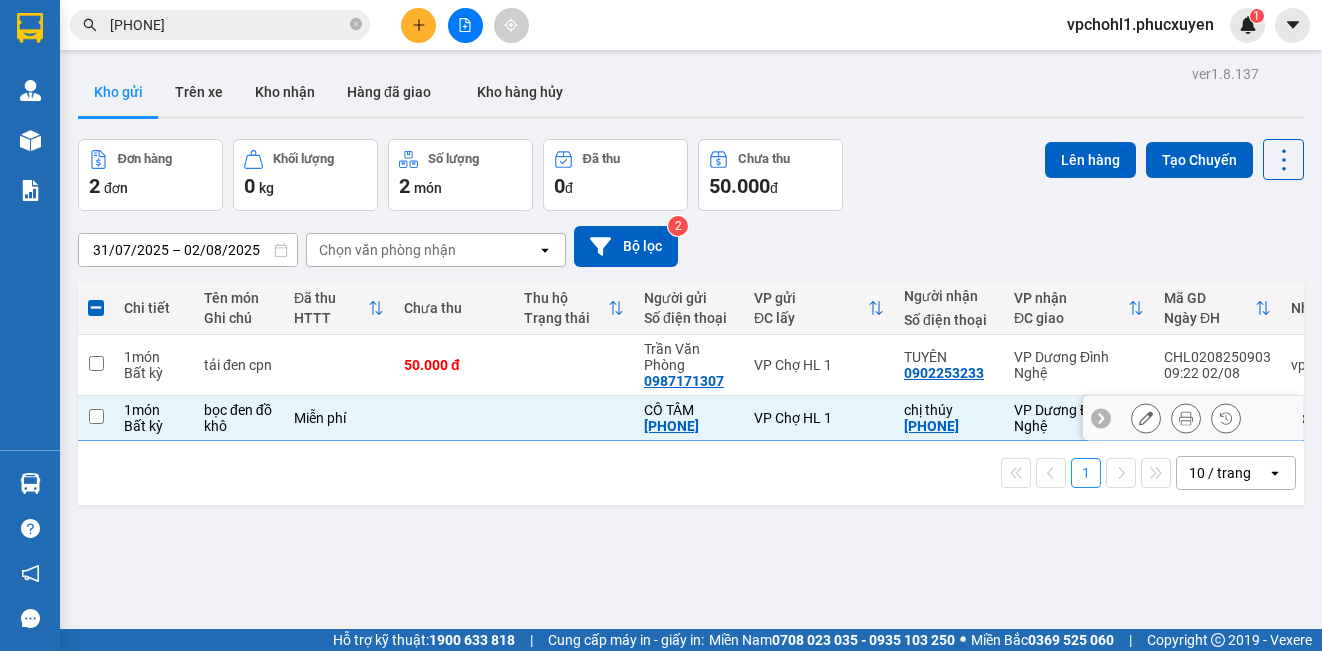 checkbox on "false" 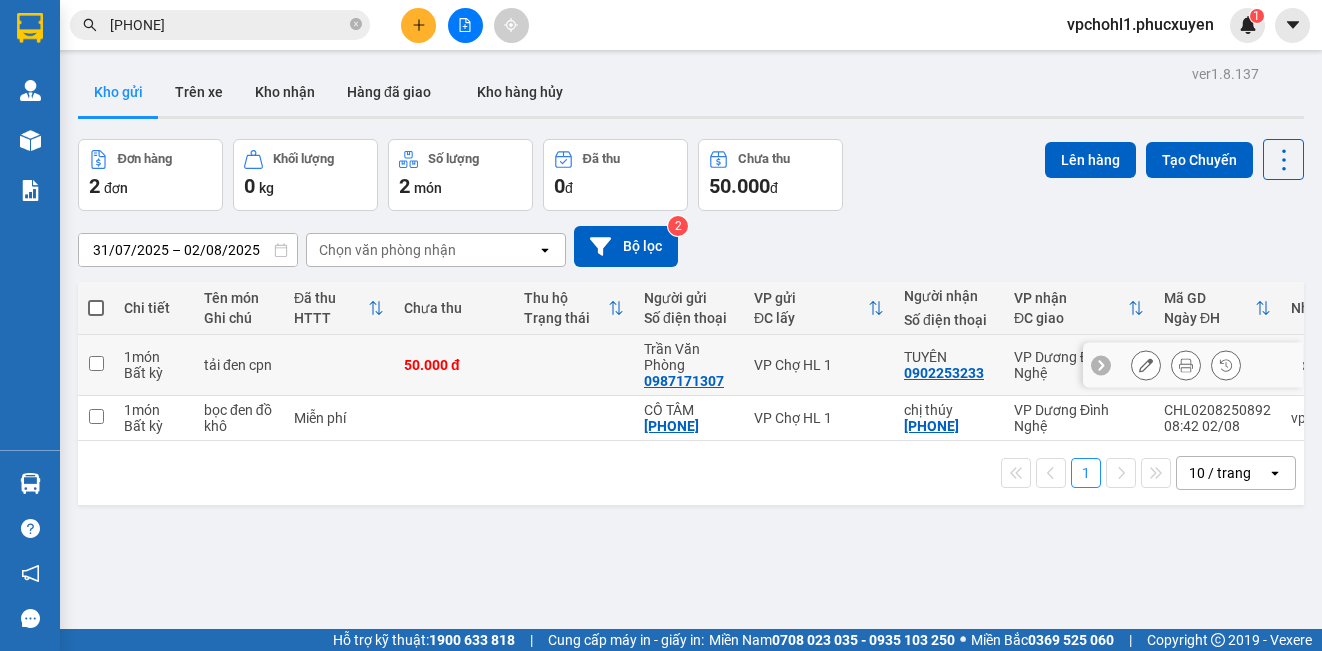 click at bounding box center [96, 363] 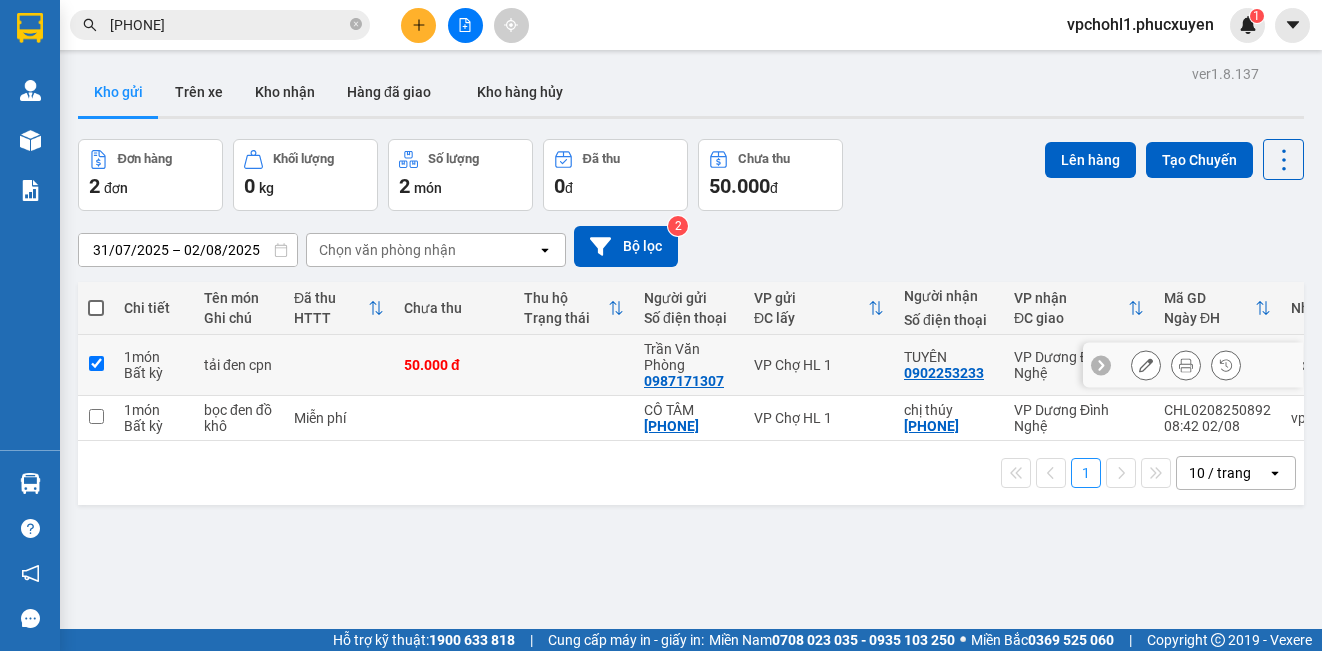 checkbox on "true" 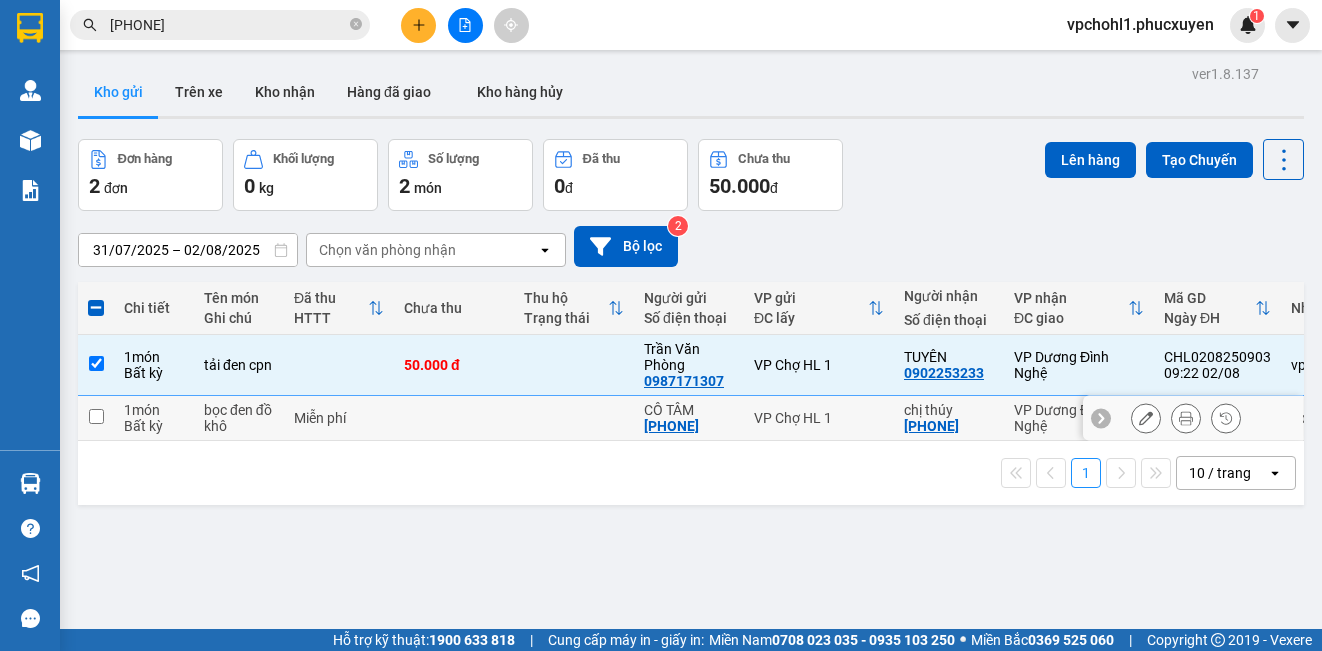 click at bounding box center [96, 416] 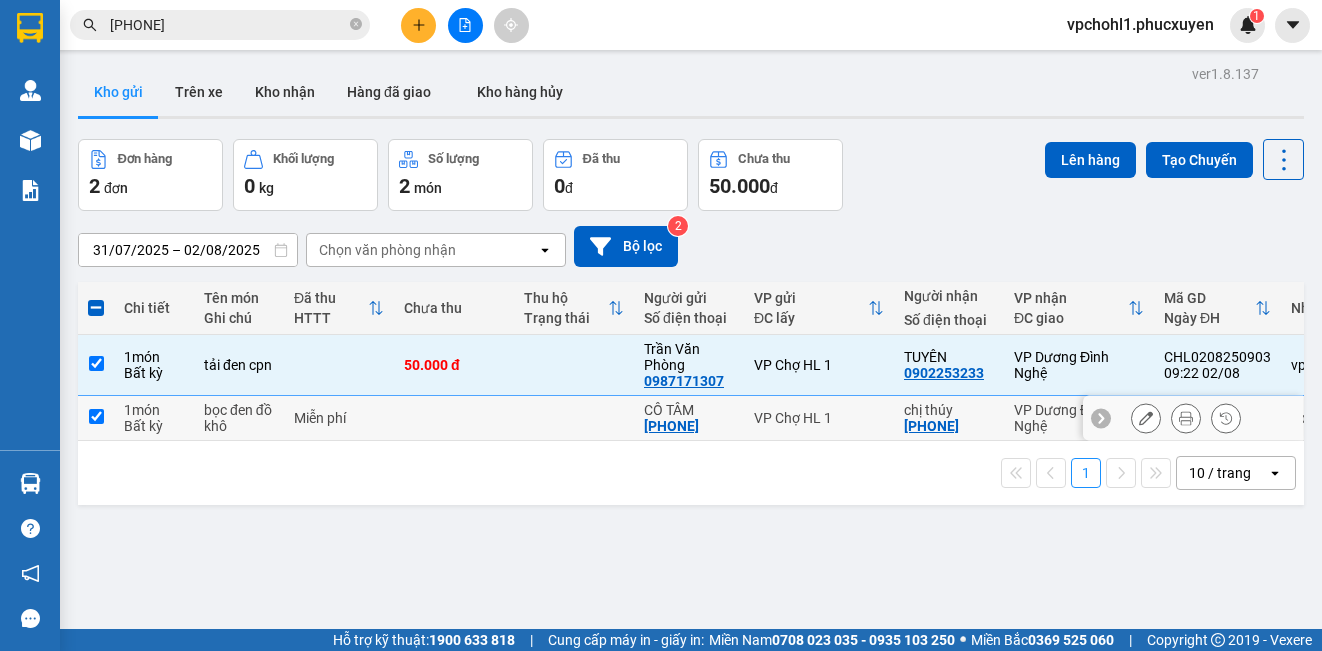checkbox on "true" 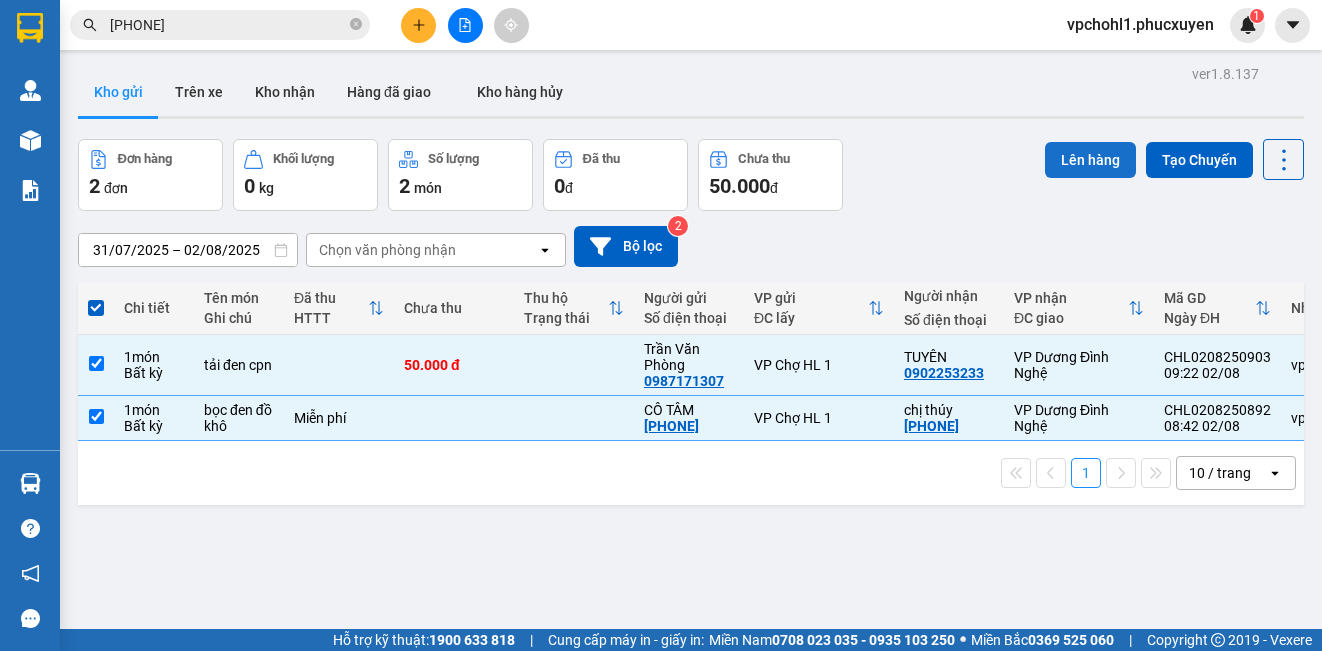 click on "Lên hàng" at bounding box center (1090, 160) 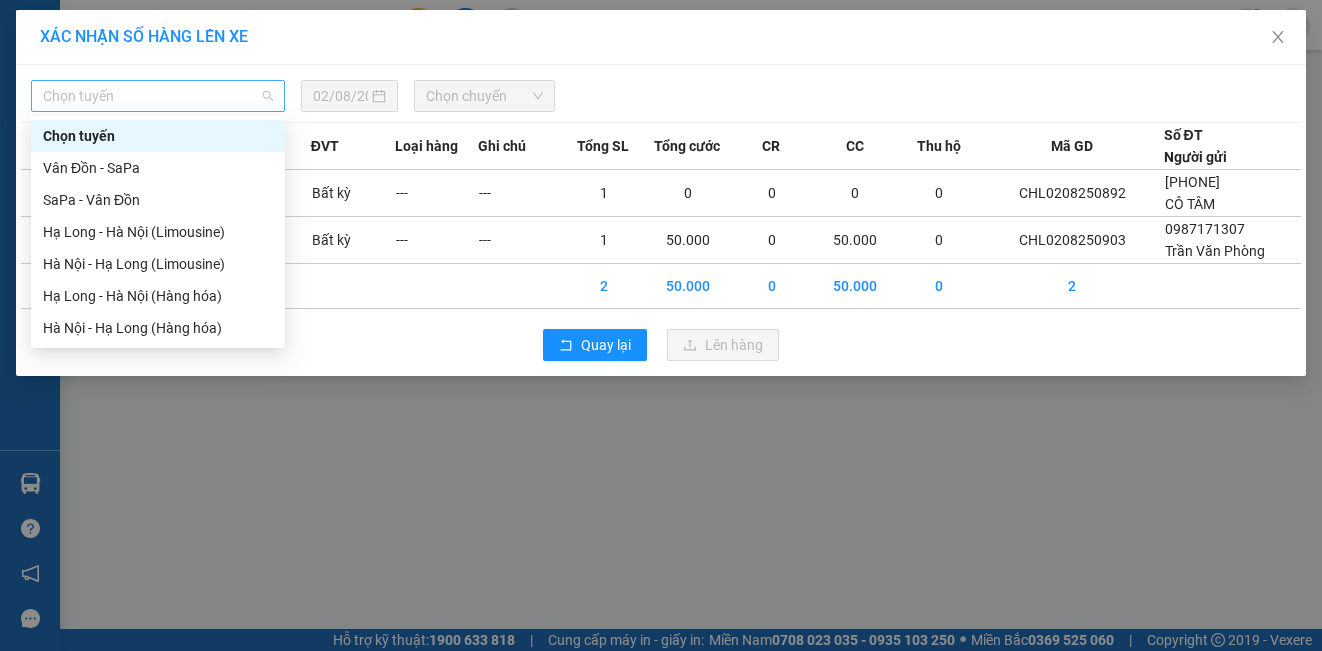 click on "Chọn tuyến" at bounding box center [158, 96] 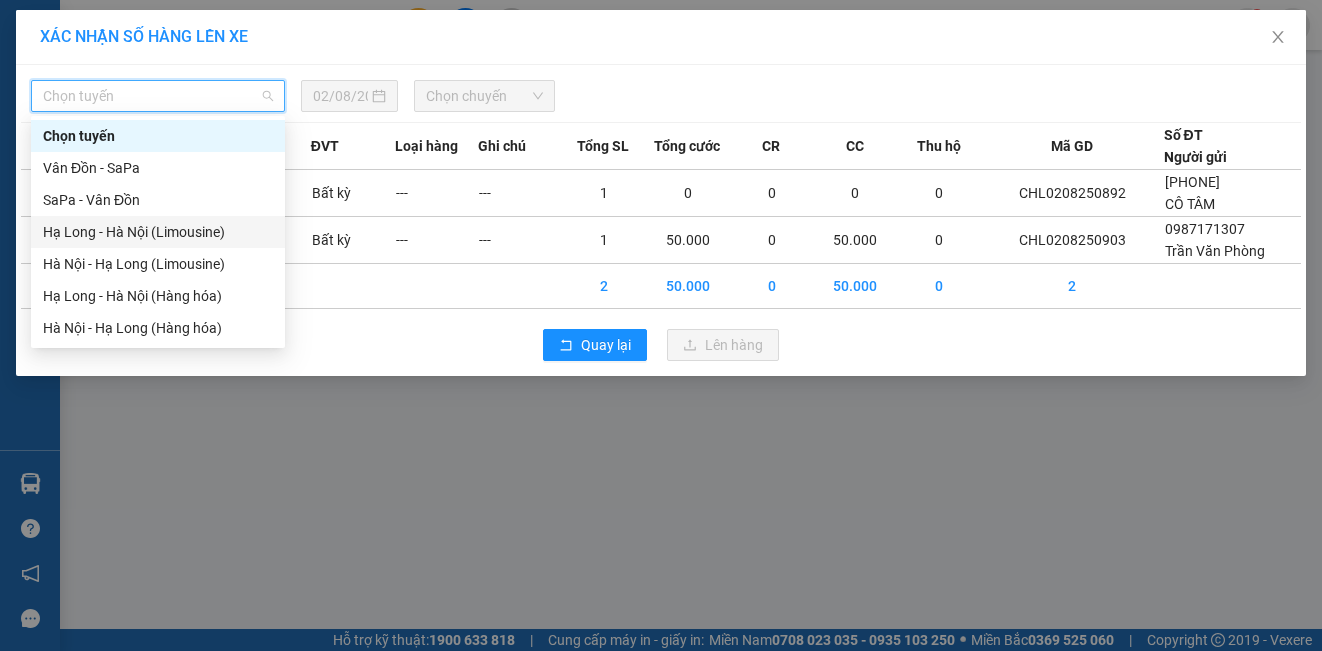 click on "Hạ Long - Hà Nội (Limousine)" at bounding box center (158, 232) 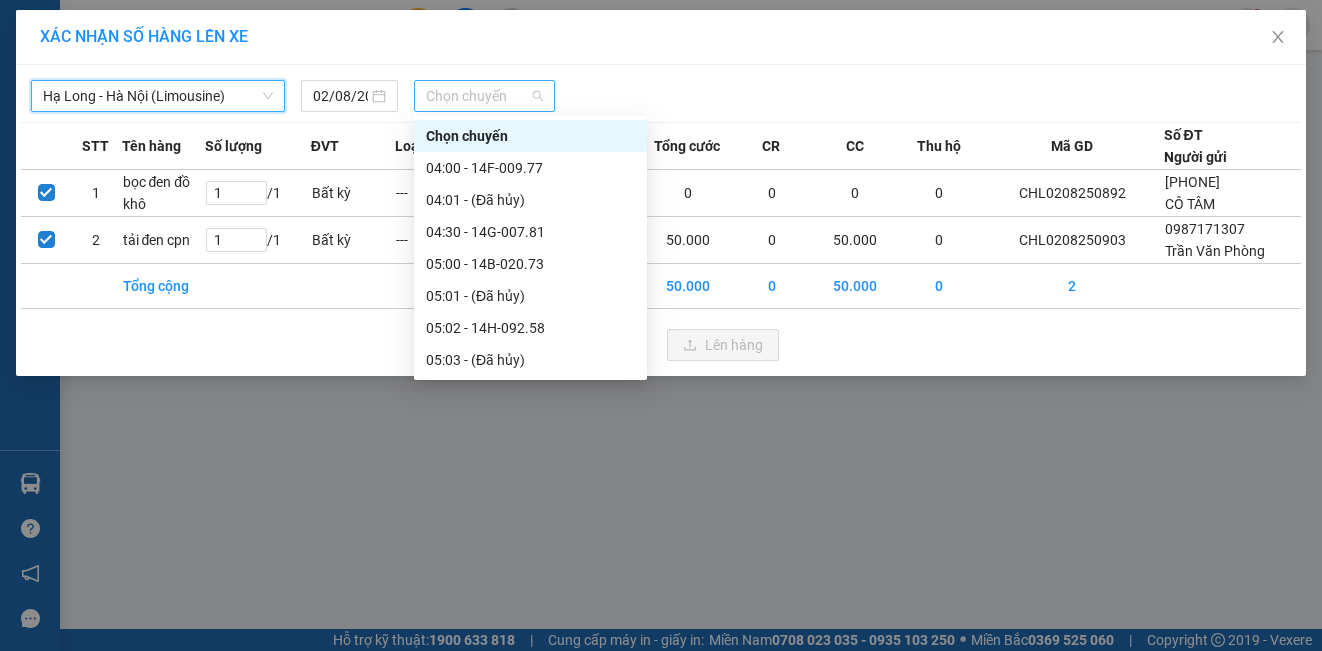 click on "Chọn chuyến" at bounding box center (485, 96) 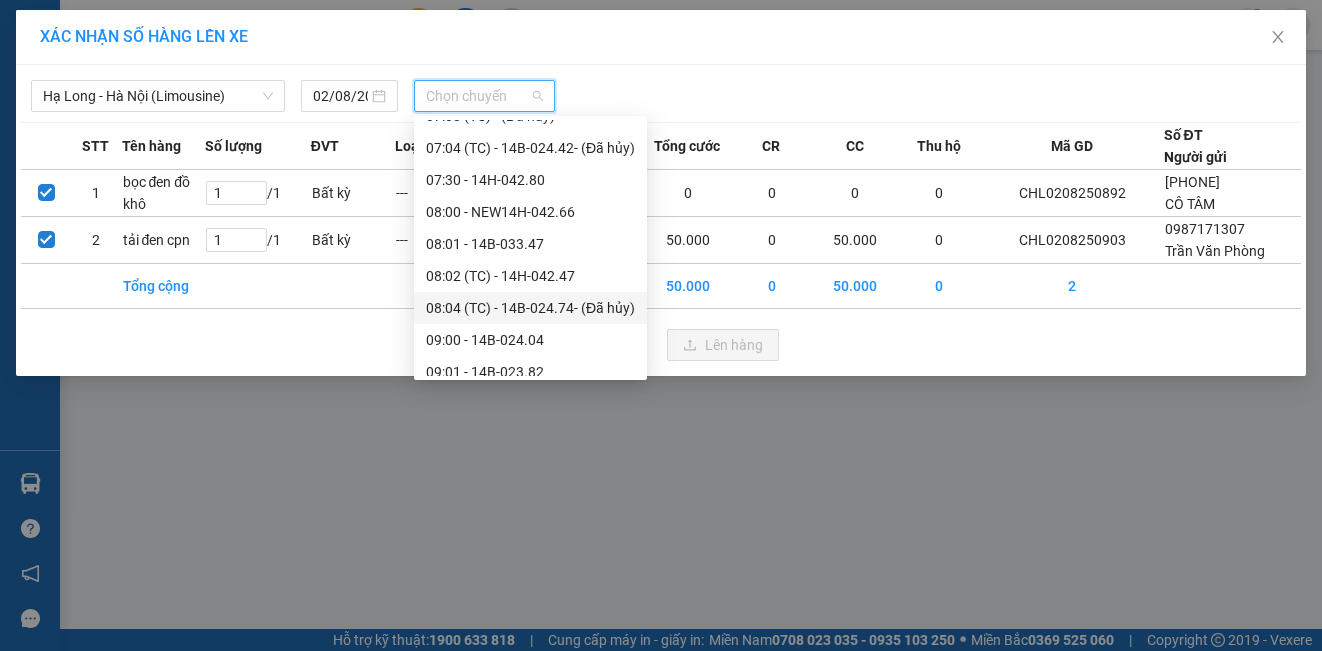 scroll, scrollTop: 800, scrollLeft: 0, axis: vertical 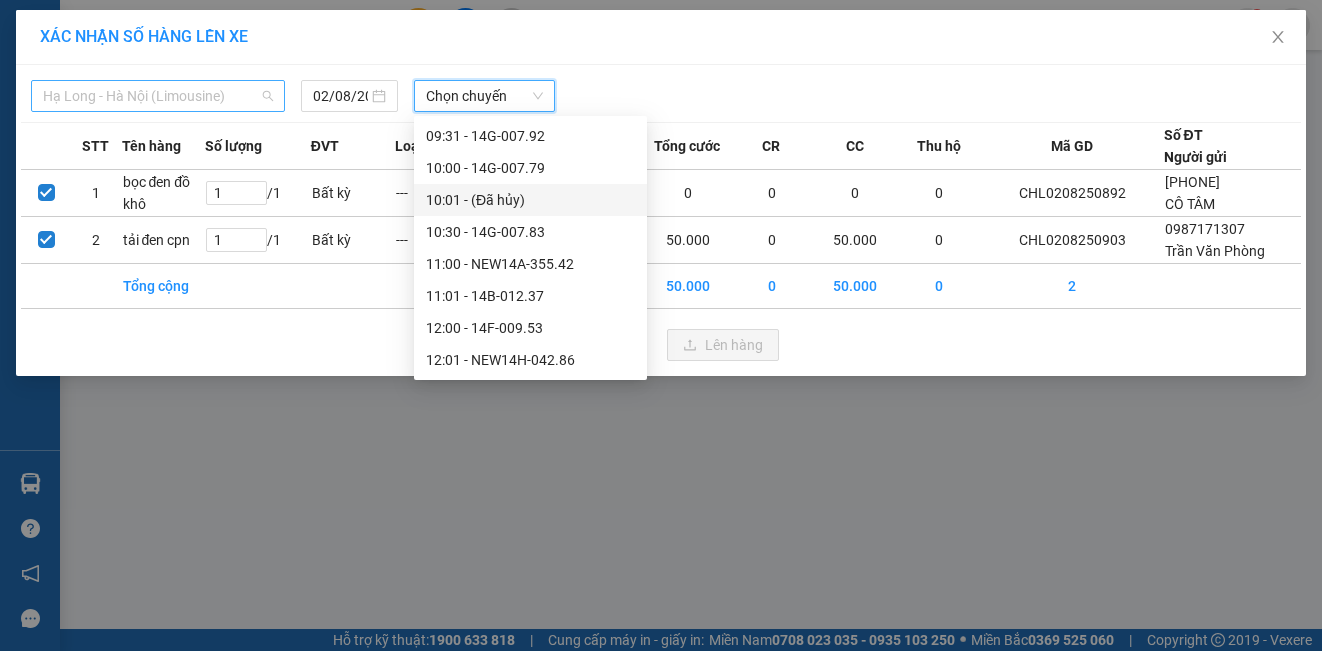 click on "Hạ Long - Hà Nội (Limousine)" at bounding box center (158, 96) 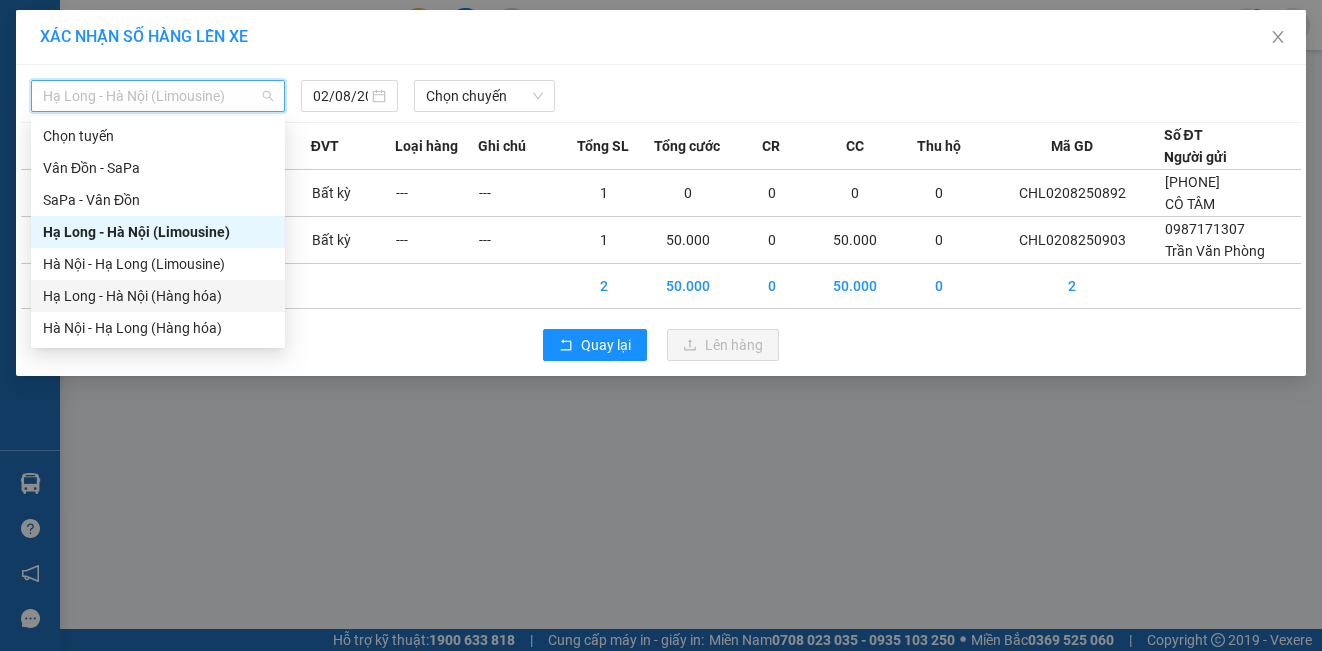 click on "Hạ Long - Hà Nội (Hàng hóa)" at bounding box center [158, 296] 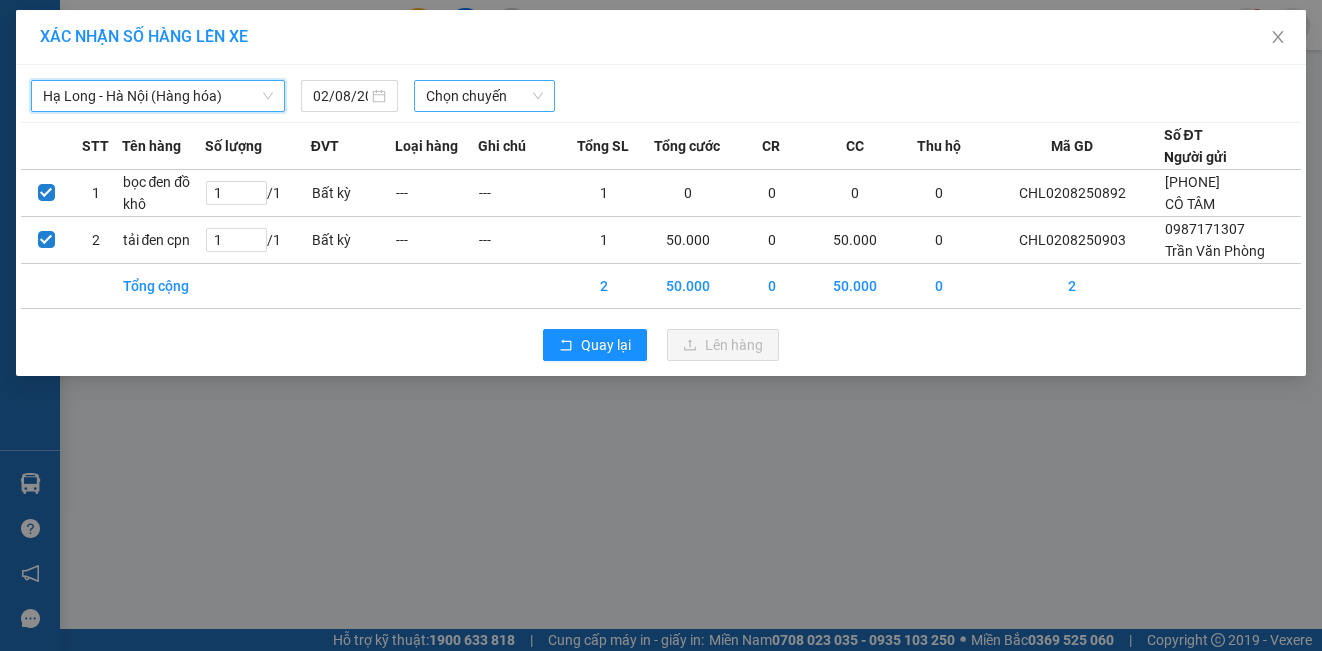 scroll, scrollTop: 0, scrollLeft: 0, axis: both 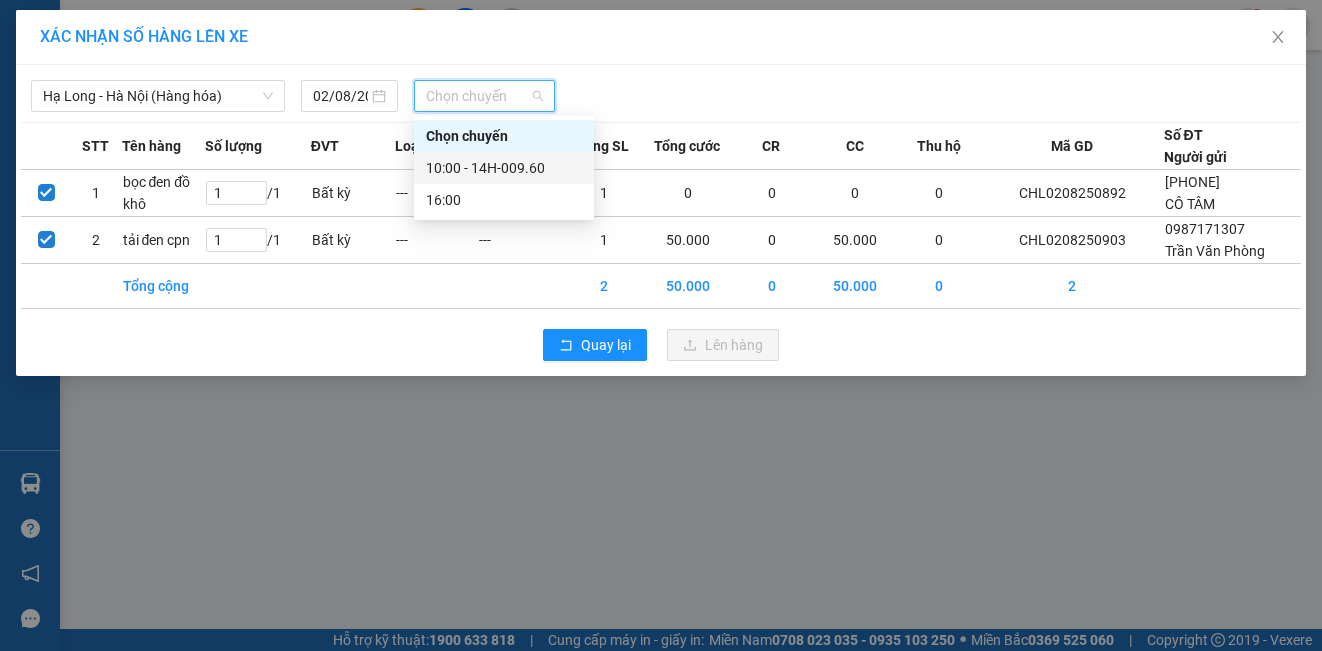 click on "10:00     - 14H-009.60" at bounding box center (504, 168) 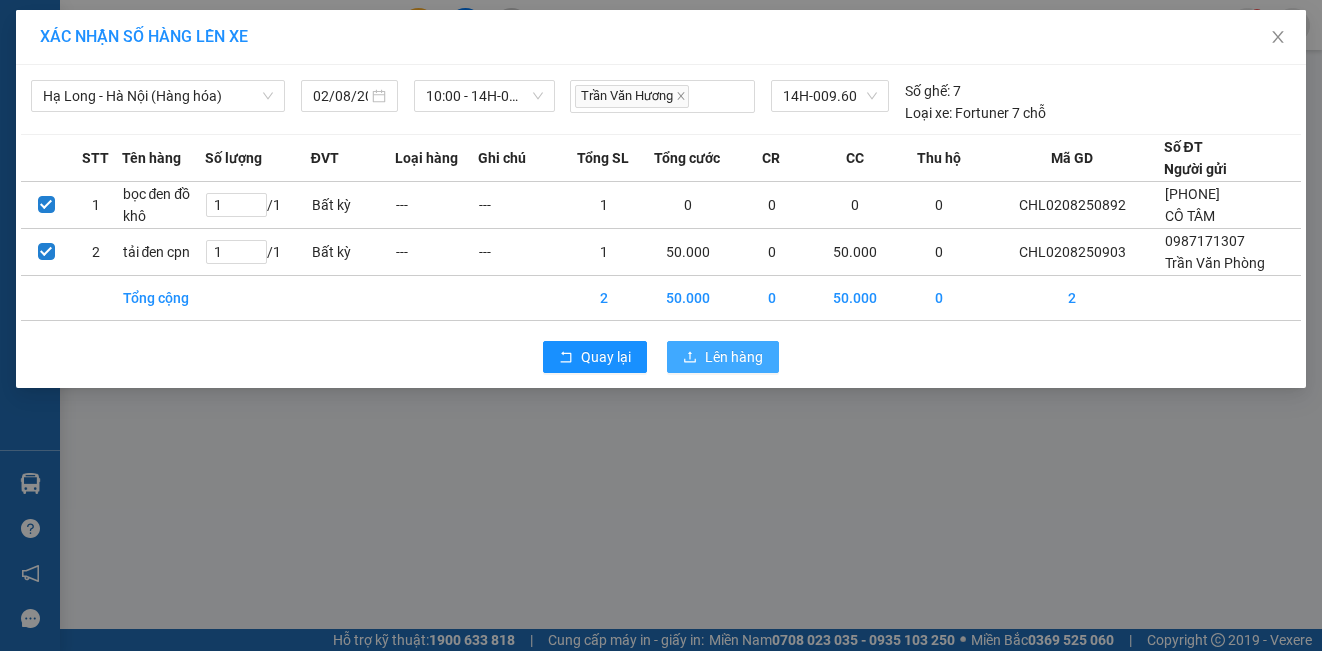 click on "Lên hàng" at bounding box center (734, 357) 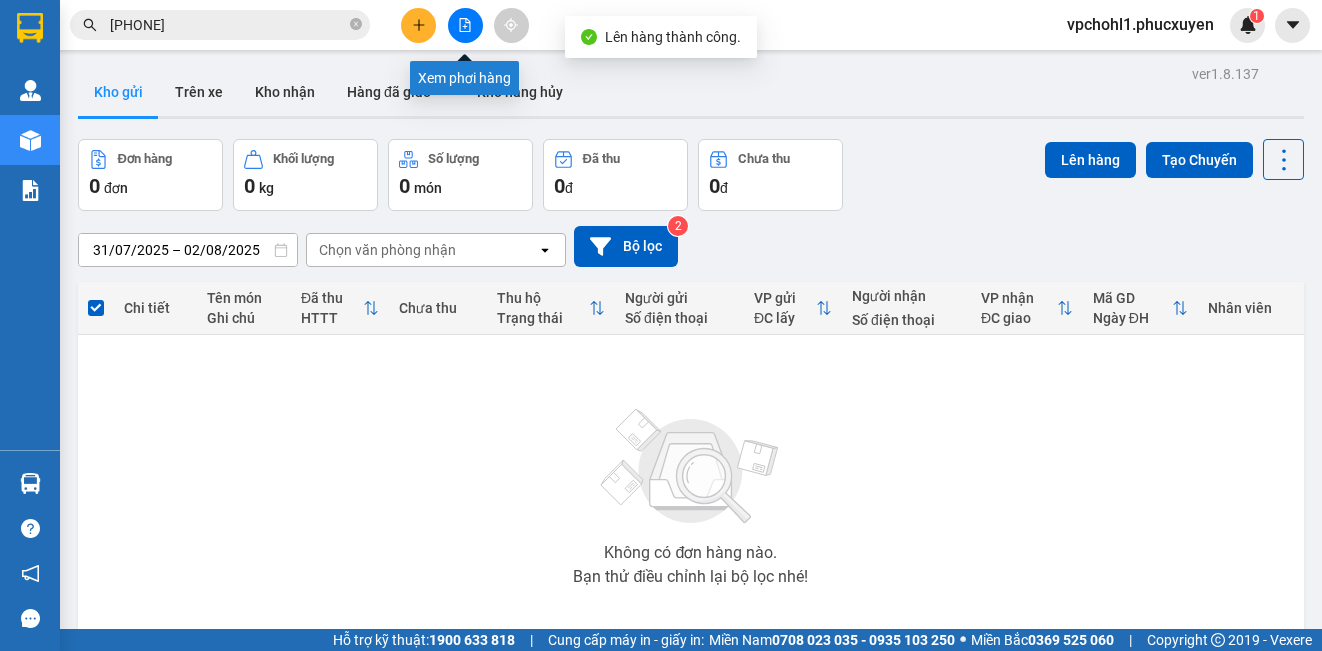 click 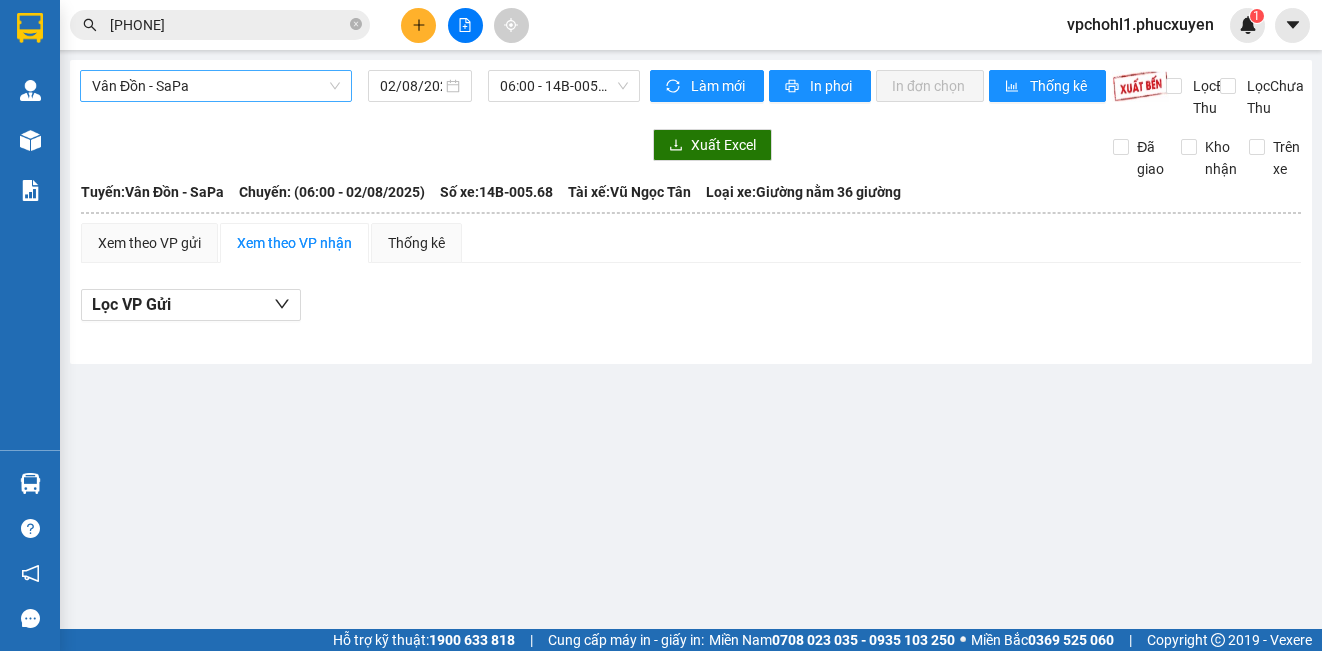 click on "Vân Đồn - SaPa" at bounding box center [216, 86] 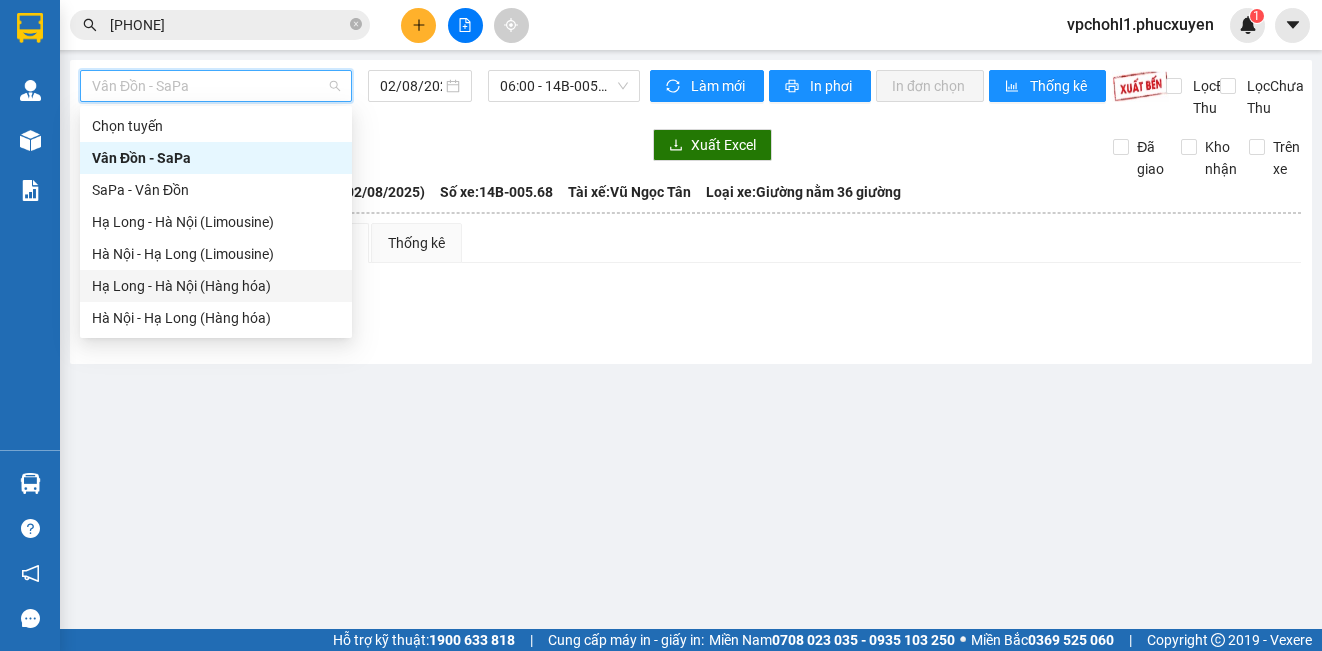 click on "Hạ Long - Hà Nội (Hàng hóa)" at bounding box center (216, 286) 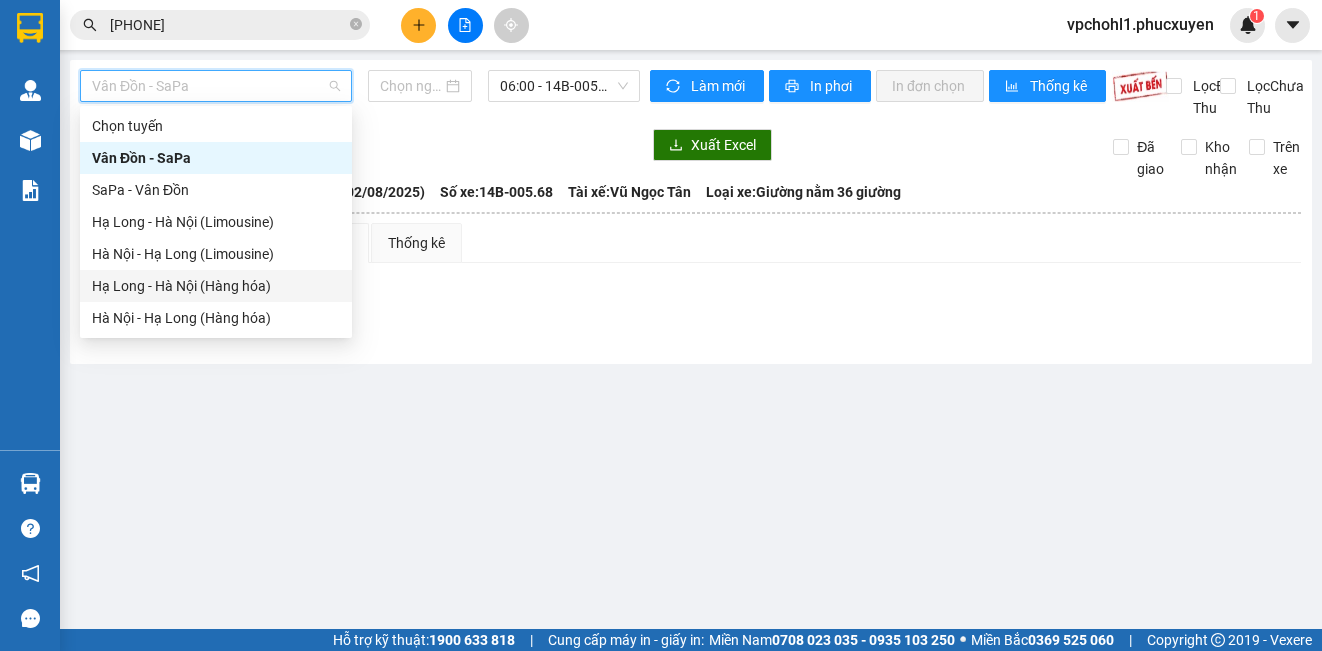 type on "02/08/2025" 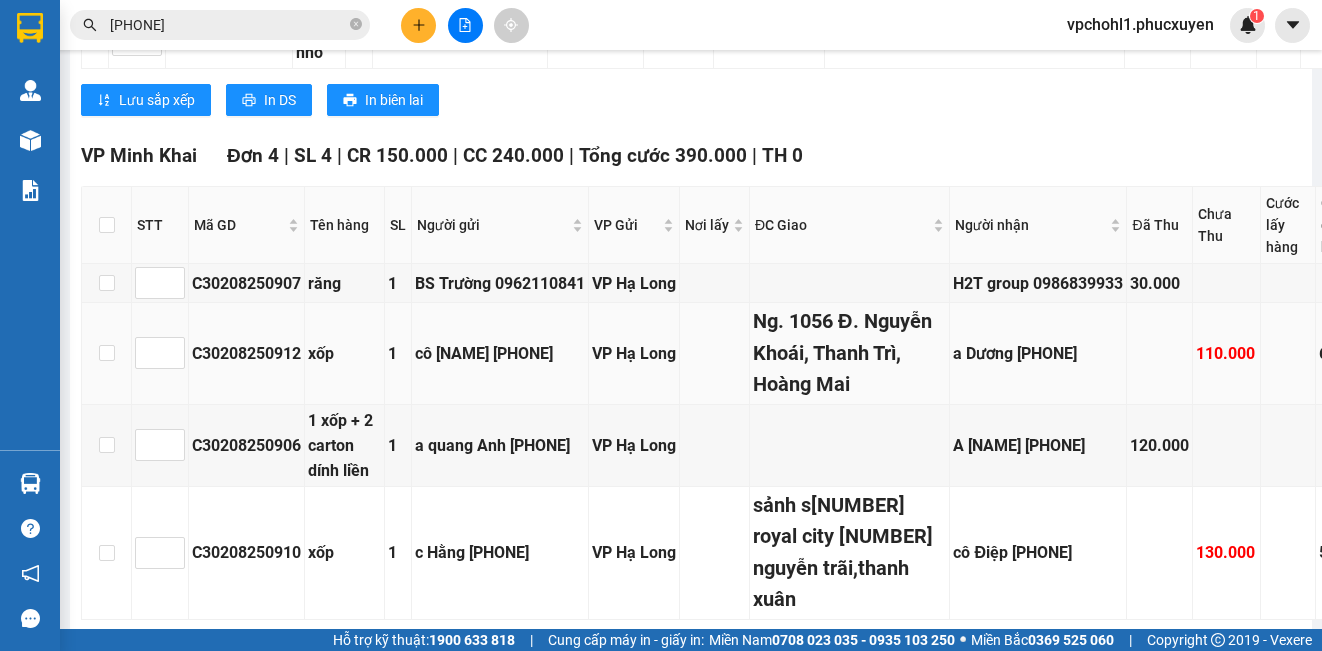 scroll, scrollTop: 1545, scrollLeft: 0, axis: vertical 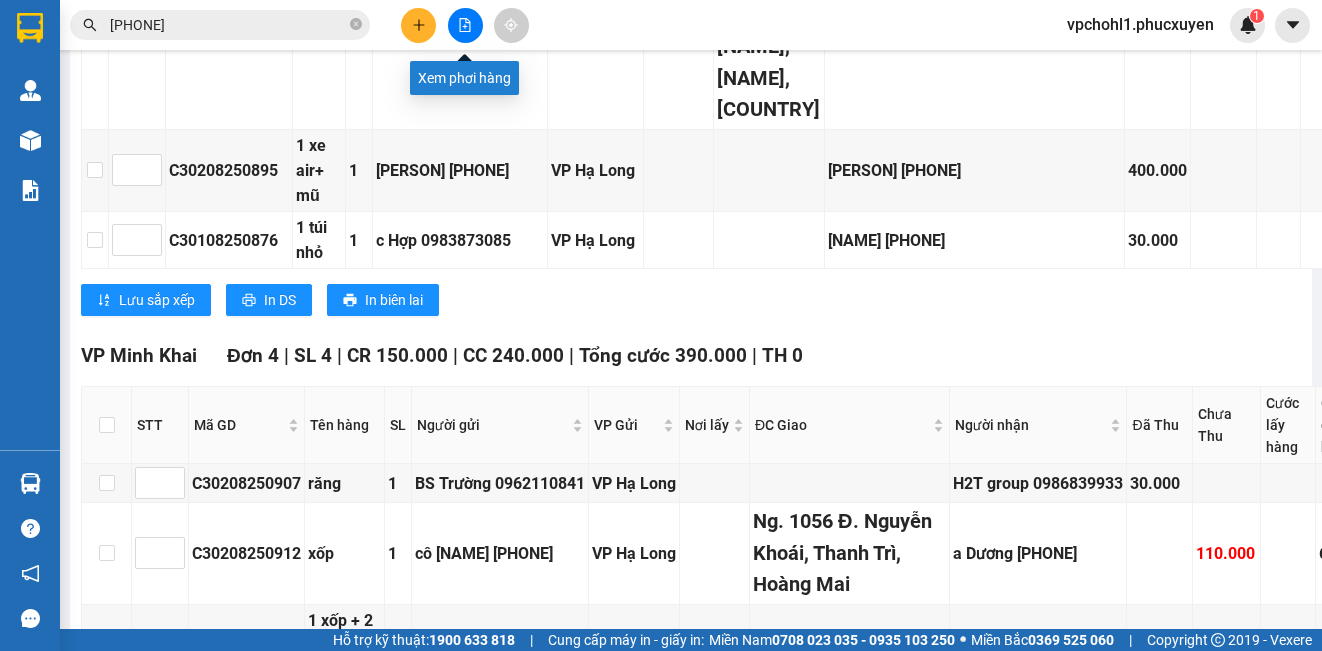 click 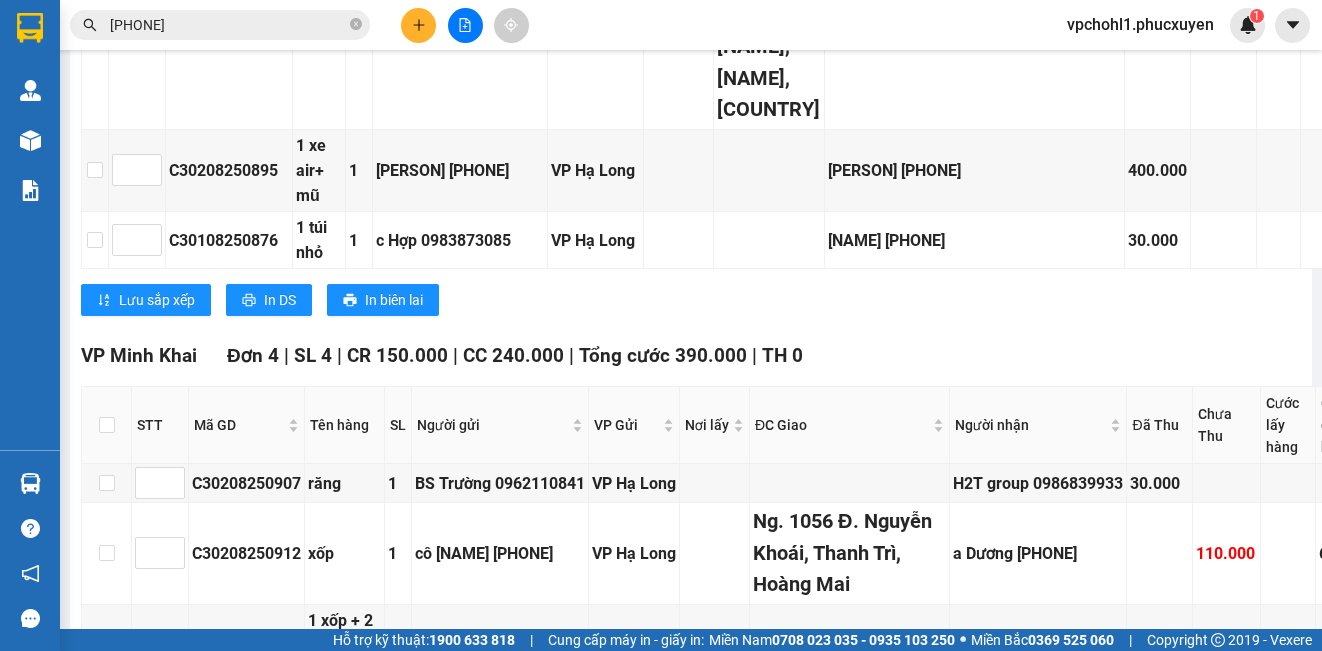 click 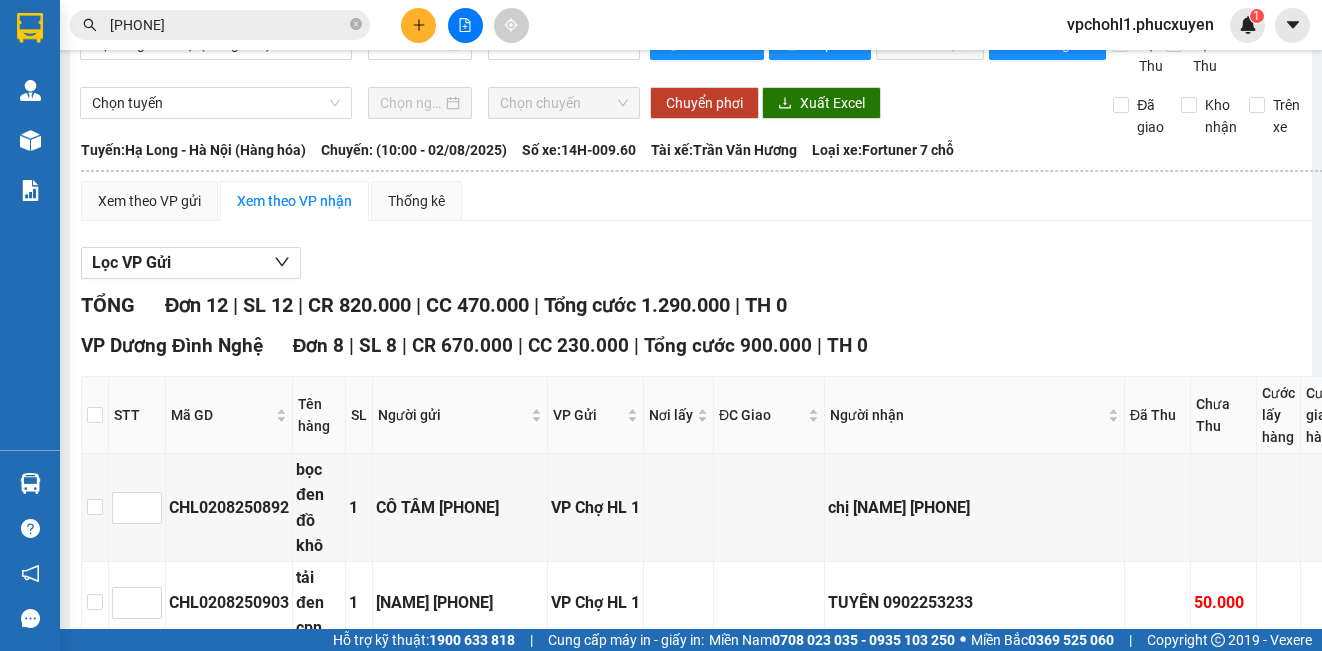 scroll, scrollTop: 0, scrollLeft: 0, axis: both 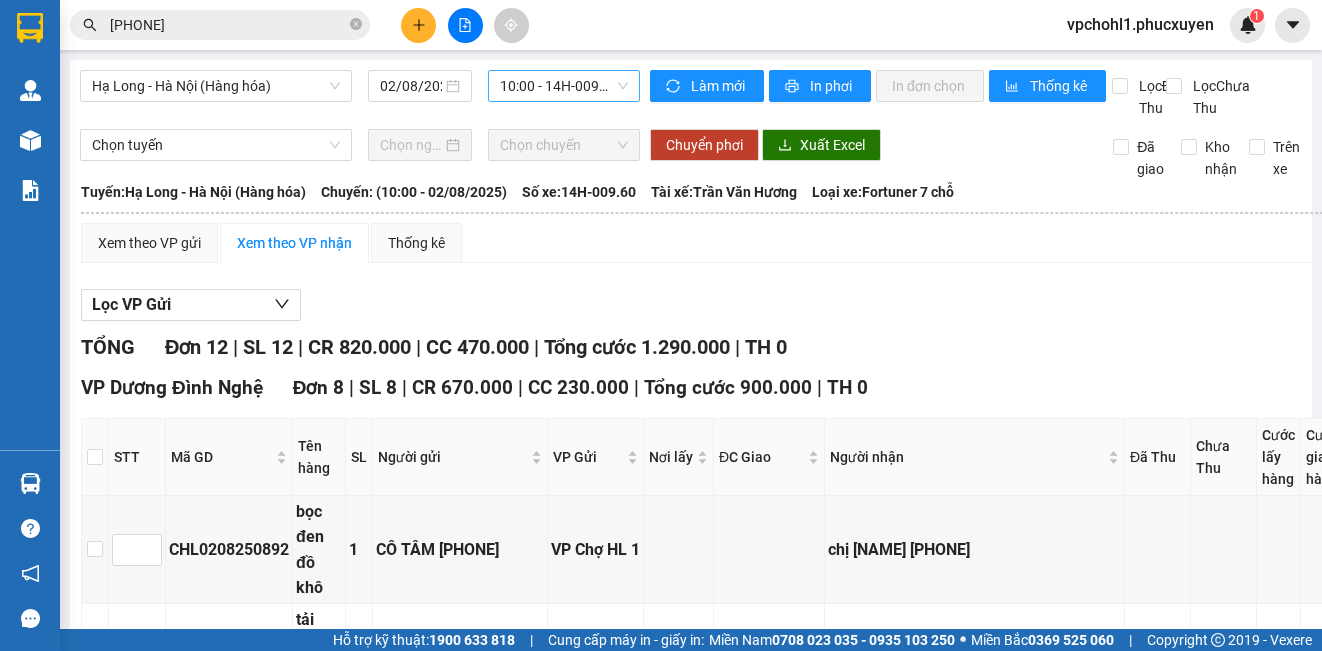 click on "10:00     - 14H-009.60" at bounding box center (564, 86) 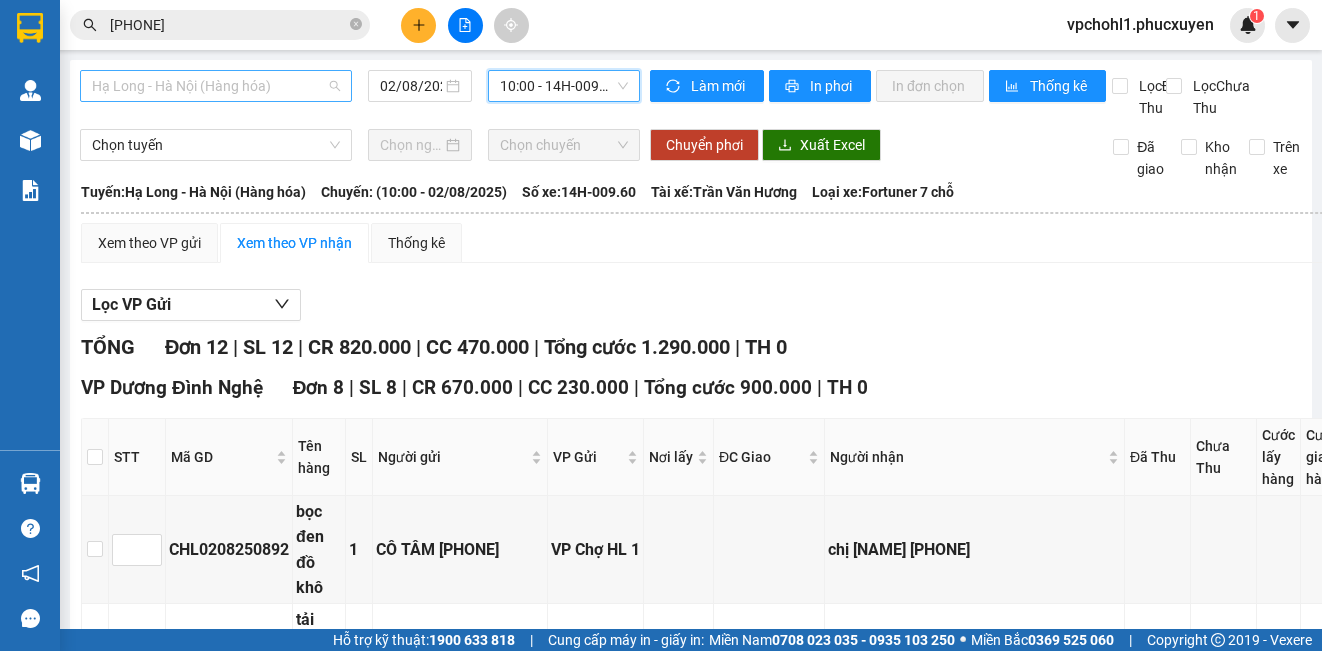 click on "Hạ Long - Hà Nội (Hàng hóa)" at bounding box center [216, 86] 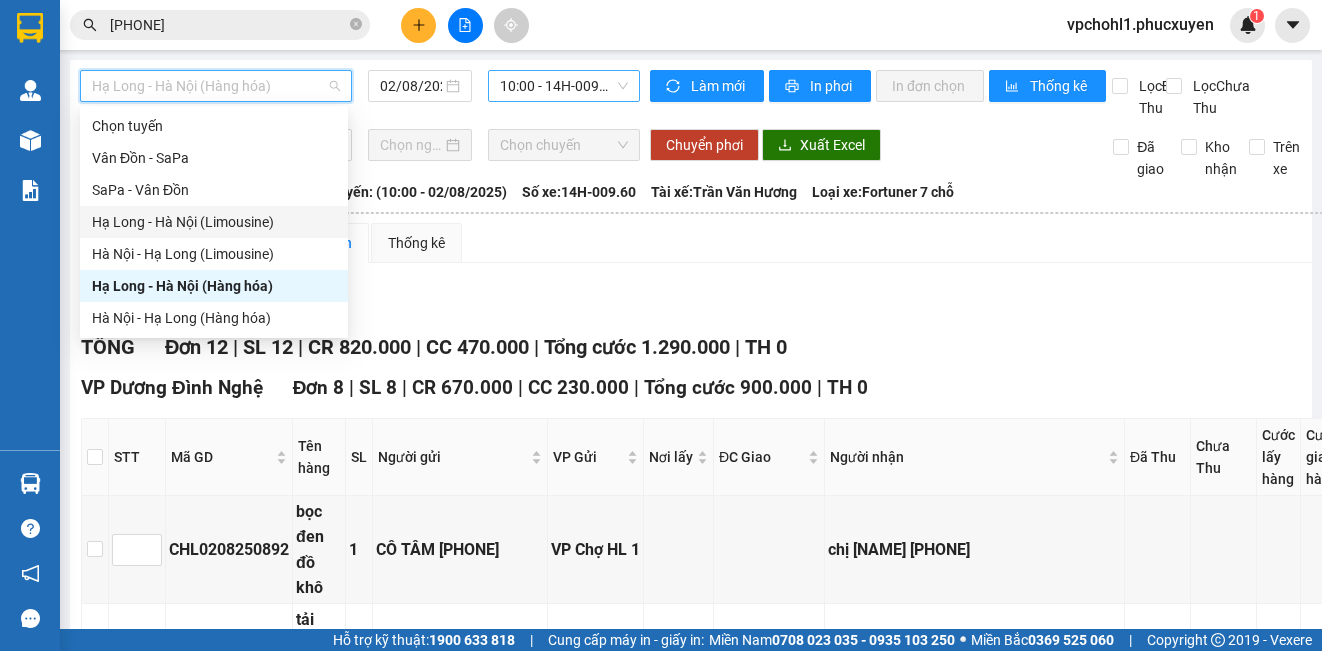 drag, startPoint x: 243, startPoint y: 224, endPoint x: 514, endPoint y: 73, distance: 310.22894 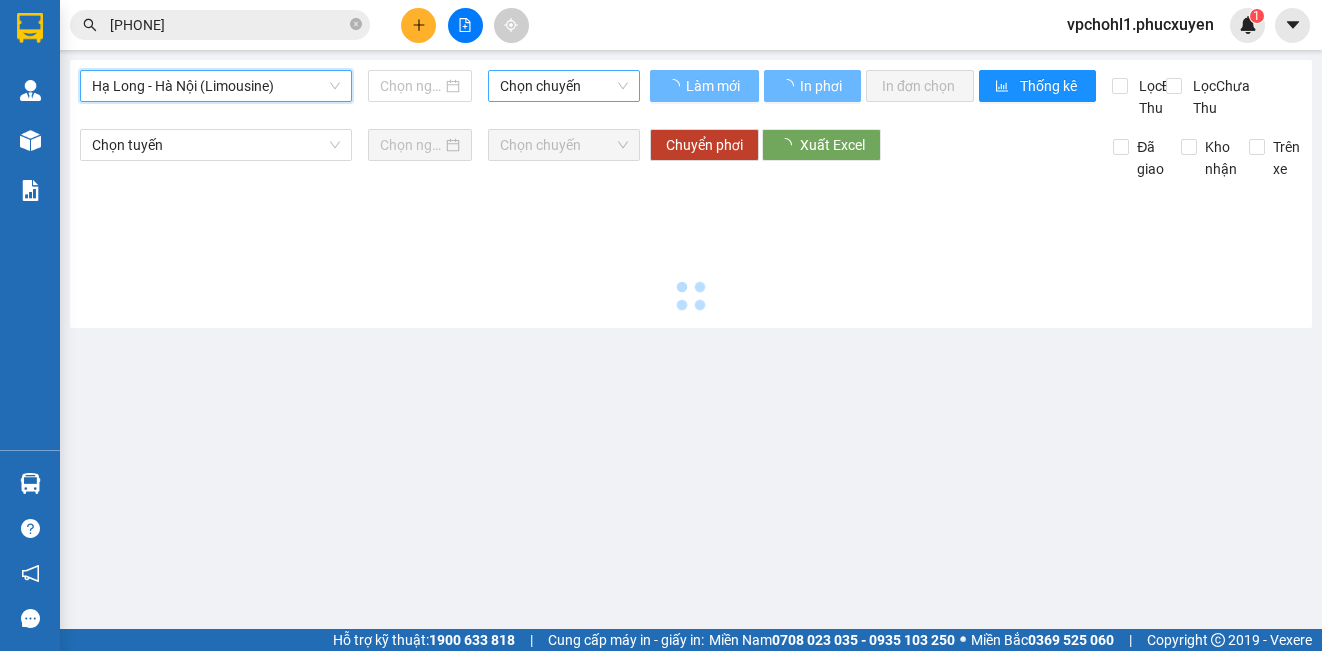 type on "02/08/2025" 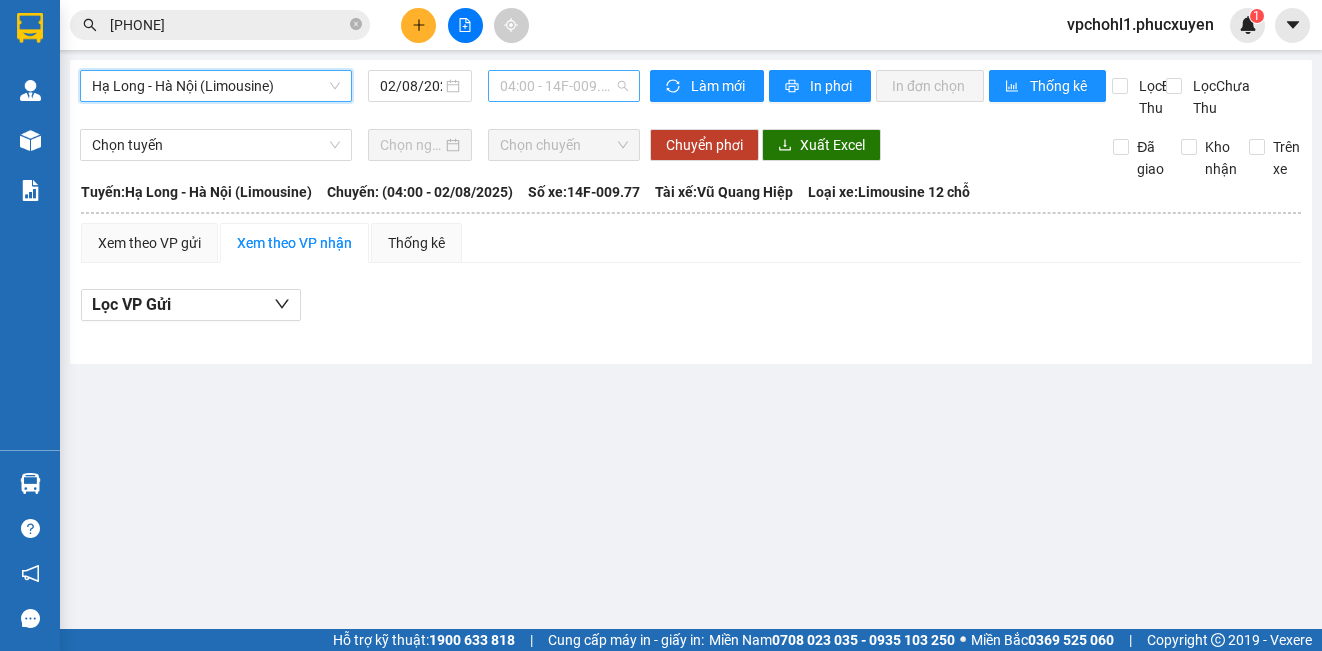 click on "04:00     - 14F-009.77" at bounding box center [564, 86] 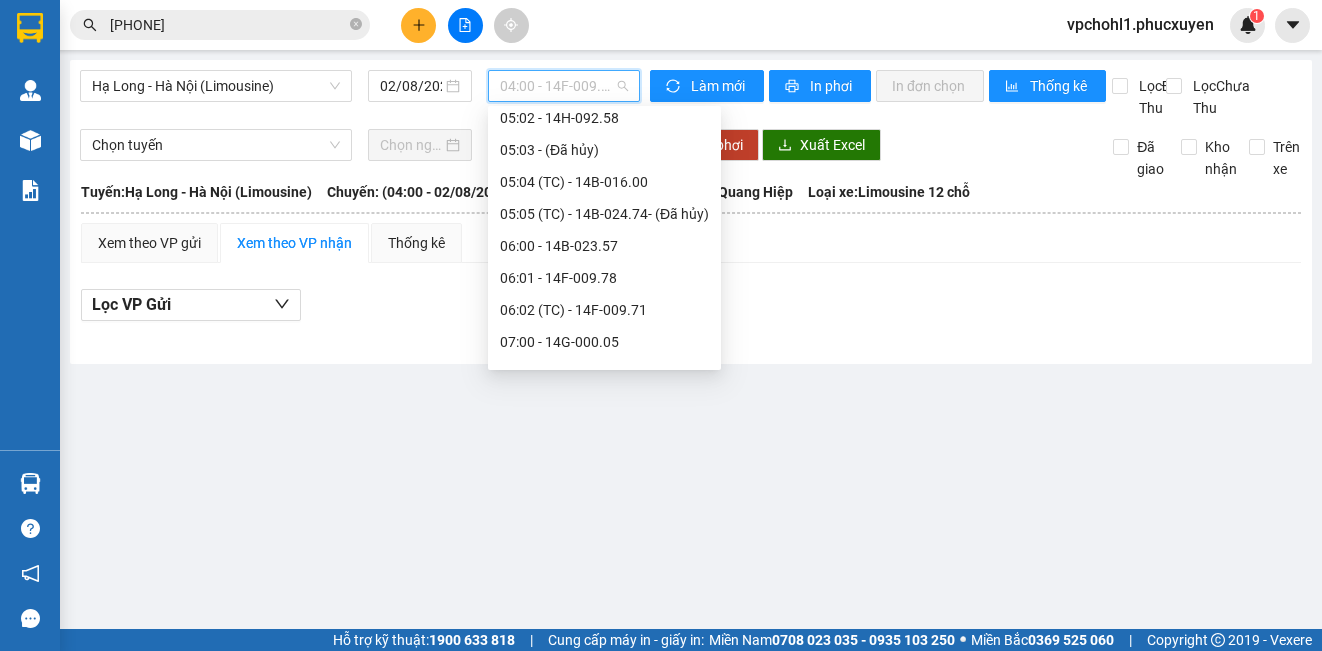 scroll, scrollTop: 300, scrollLeft: 0, axis: vertical 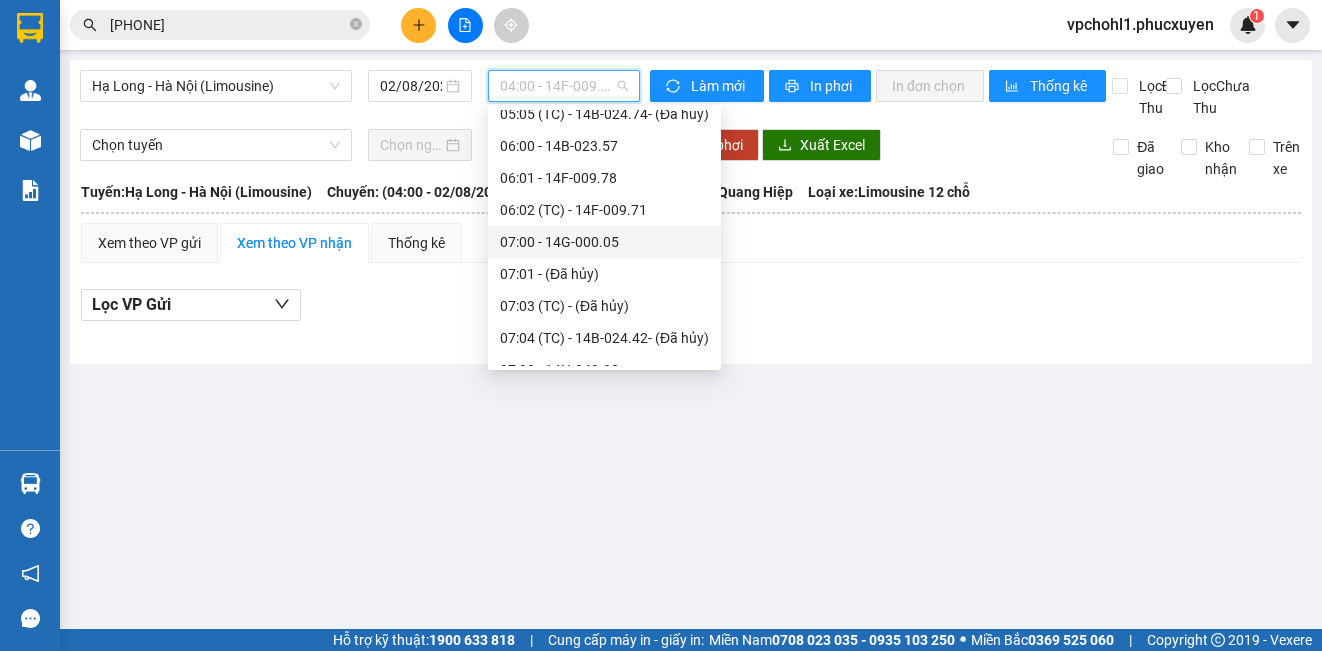 click on "07:00     - 14G-000.05" at bounding box center (604, 242) 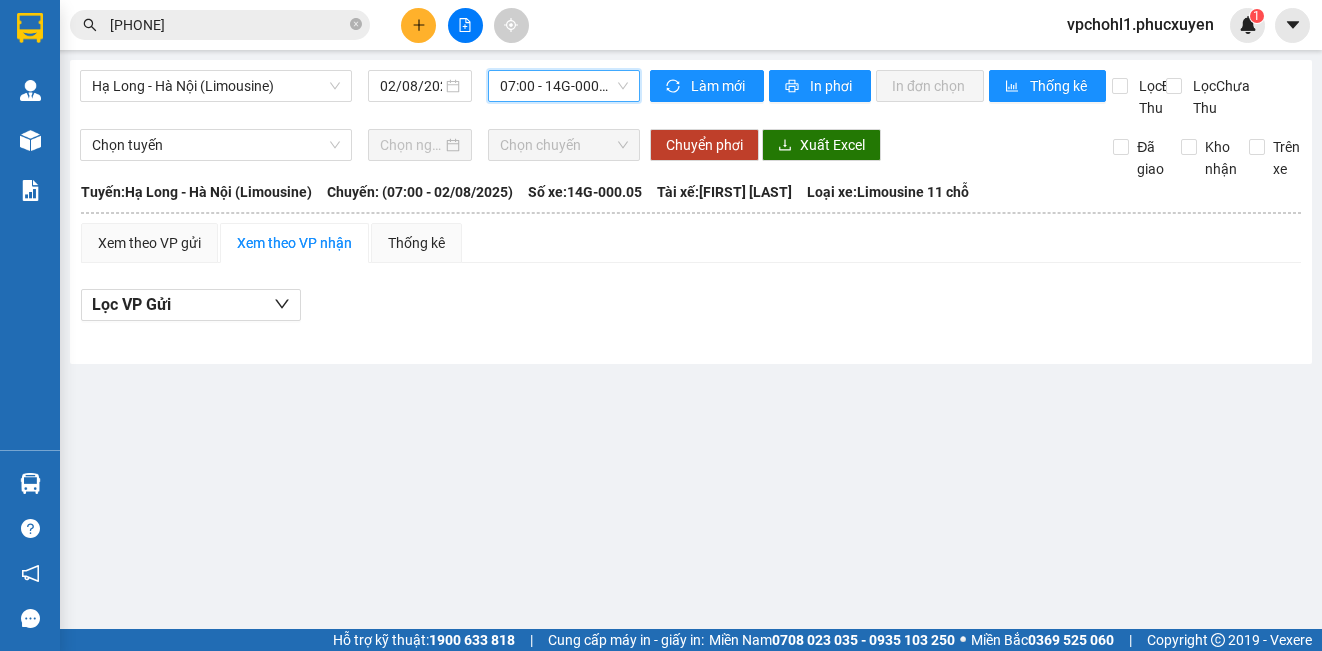 click on "07:00     - 14G-000.05" at bounding box center [564, 86] 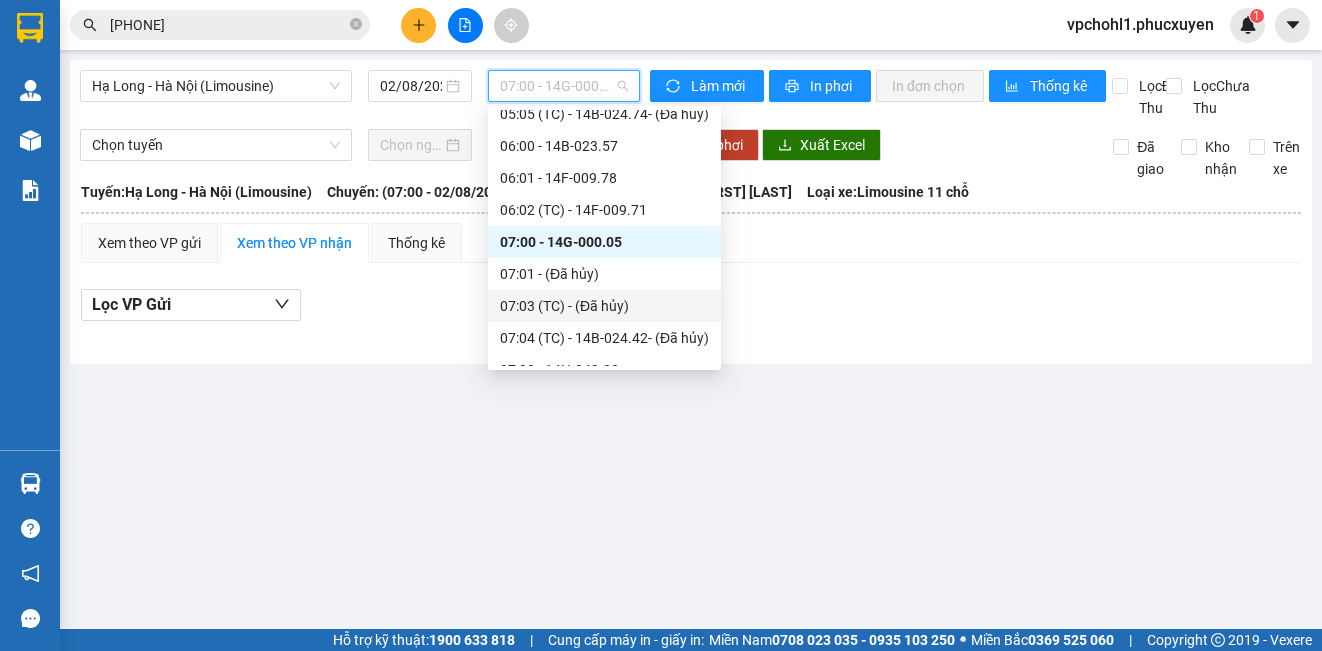 scroll, scrollTop: 400, scrollLeft: 0, axis: vertical 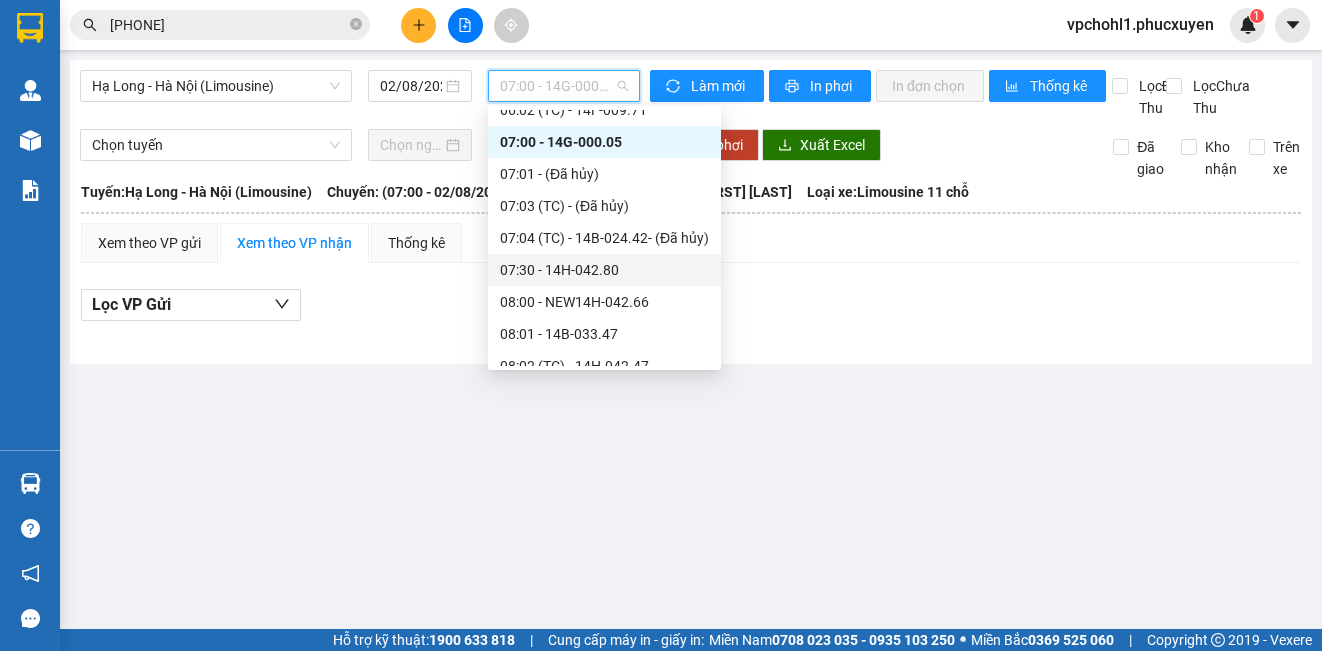 click on "07:30     - 14H-042.80" at bounding box center [604, 270] 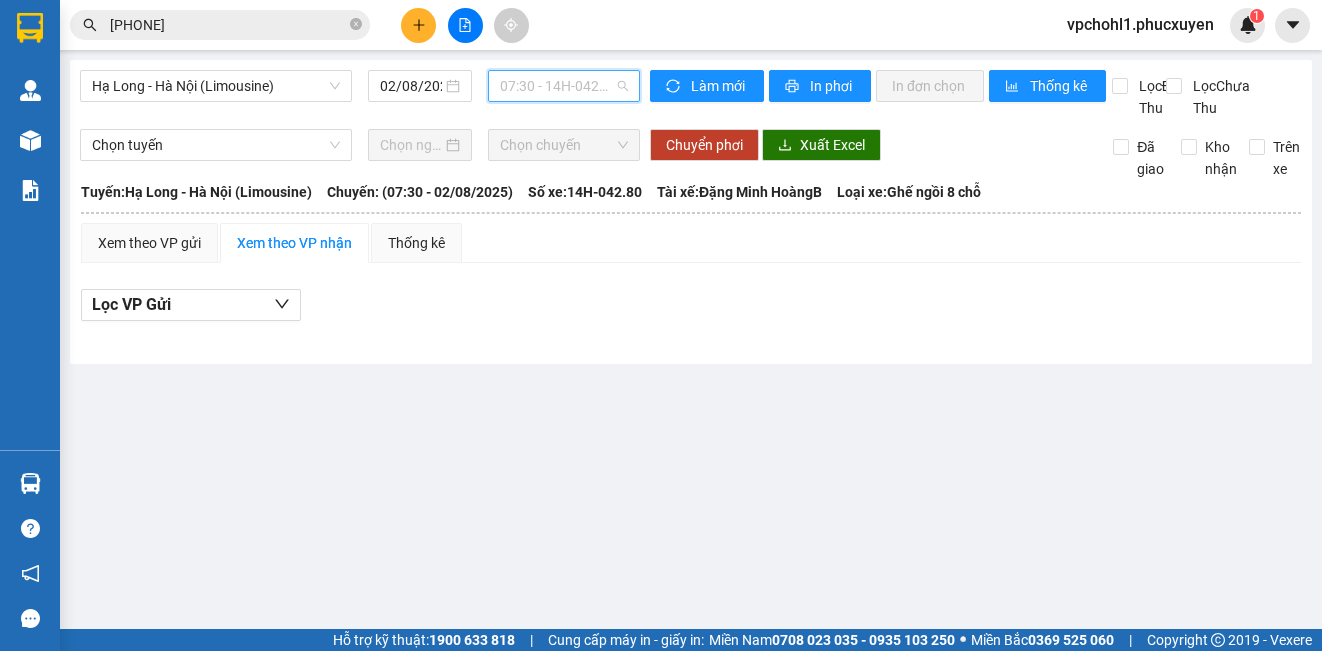 click on "07:30     - 14H-042.80" at bounding box center (564, 86) 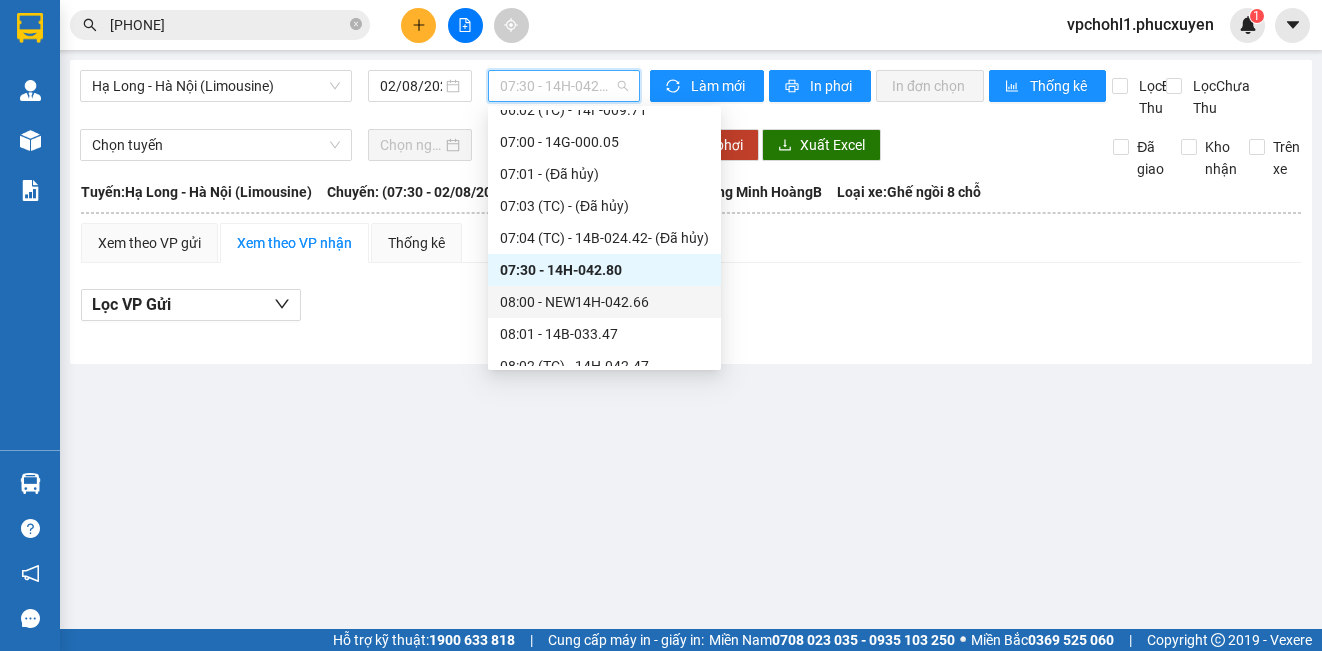 click on "08:00     - NEW14H-042.66" at bounding box center (604, 302) 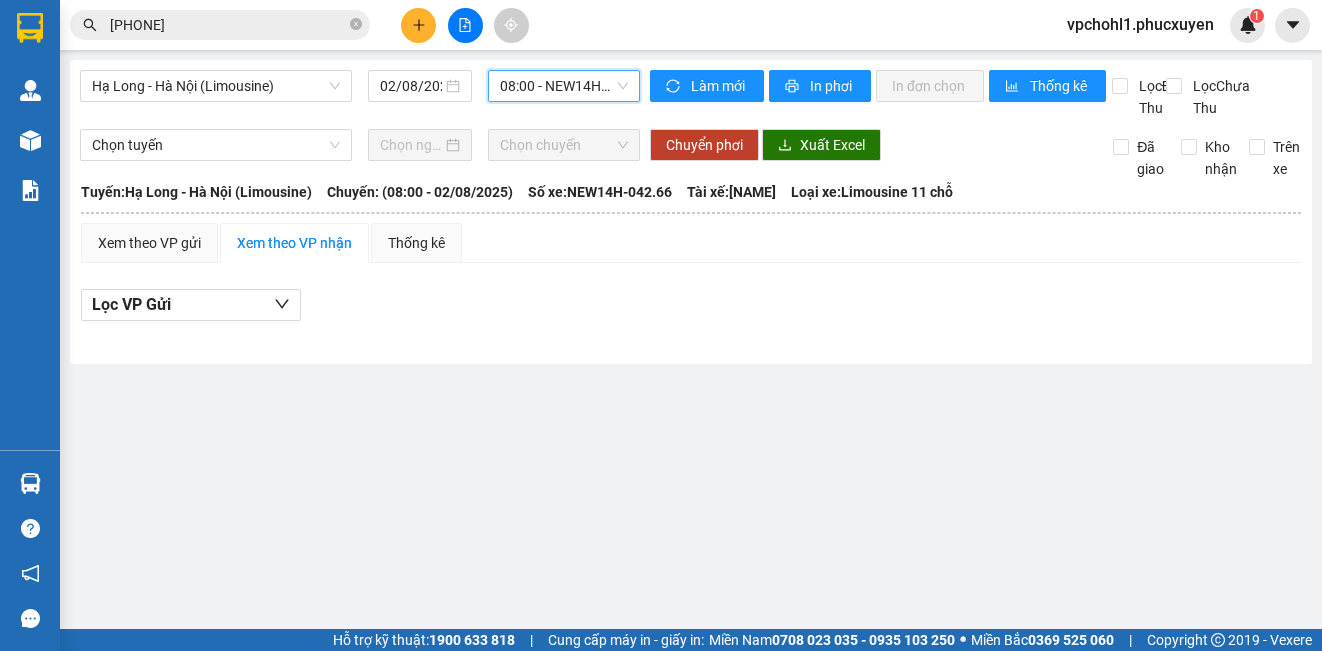 click on "08:00     - NEW14H-042.66" at bounding box center [564, 86] 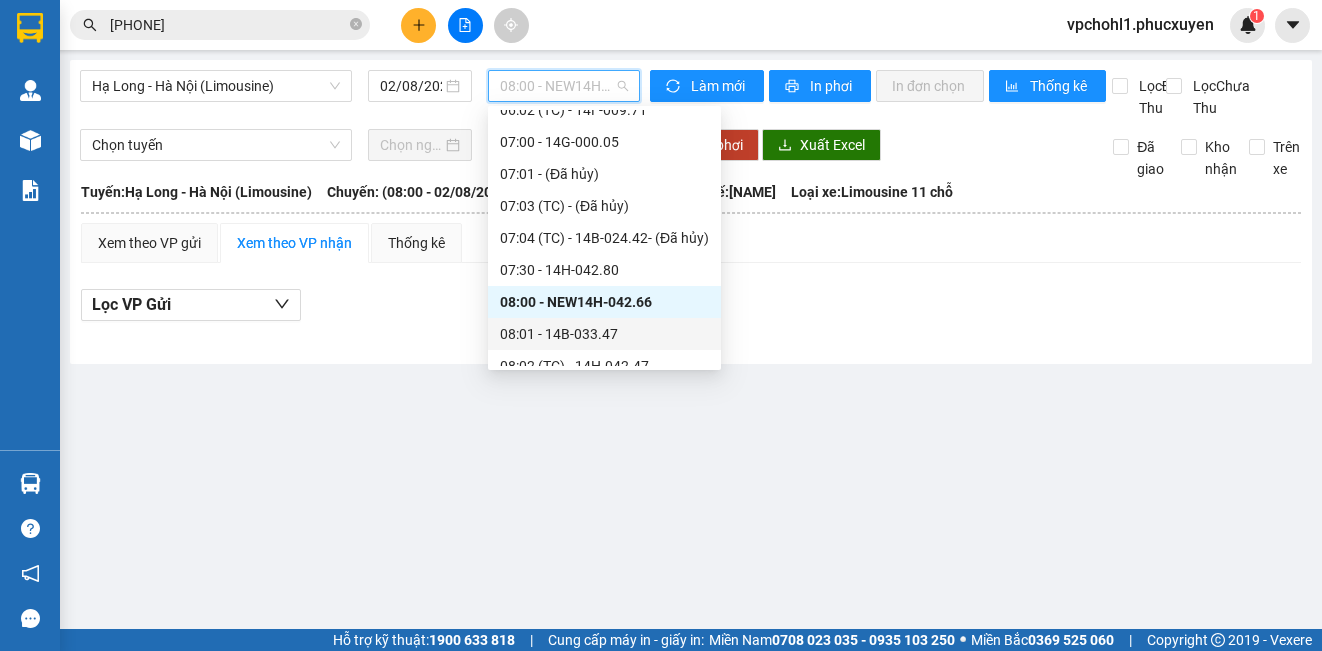 click on "08:01     - 14B-033.47" at bounding box center [604, 334] 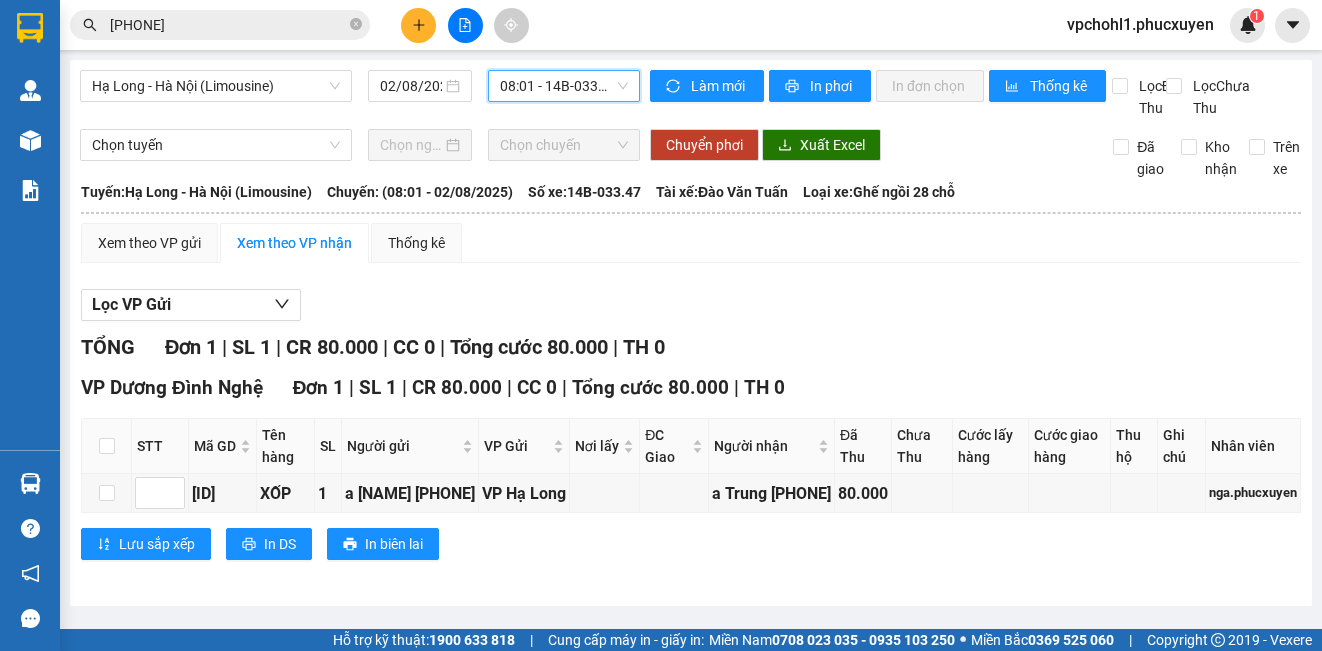 click on "08:01     - 14B-033.47" at bounding box center (564, 86) 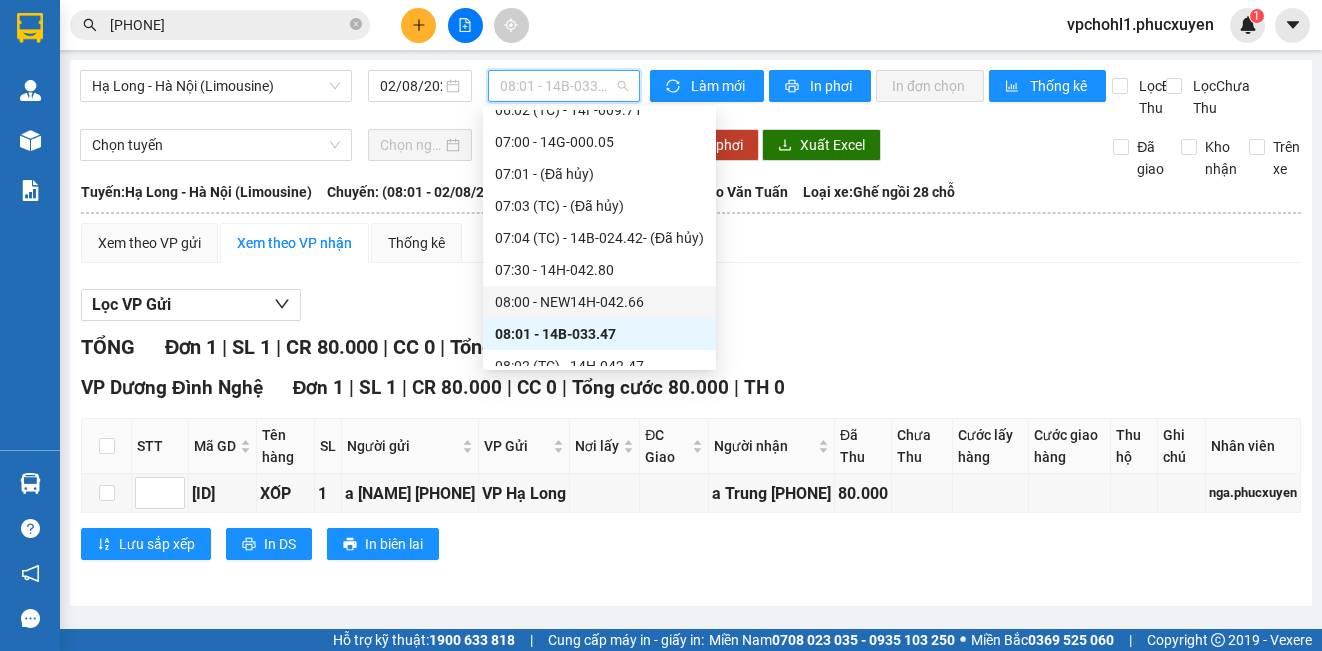 scroll, scrollTop: 500, scrollLeft: 0, axis: vertical 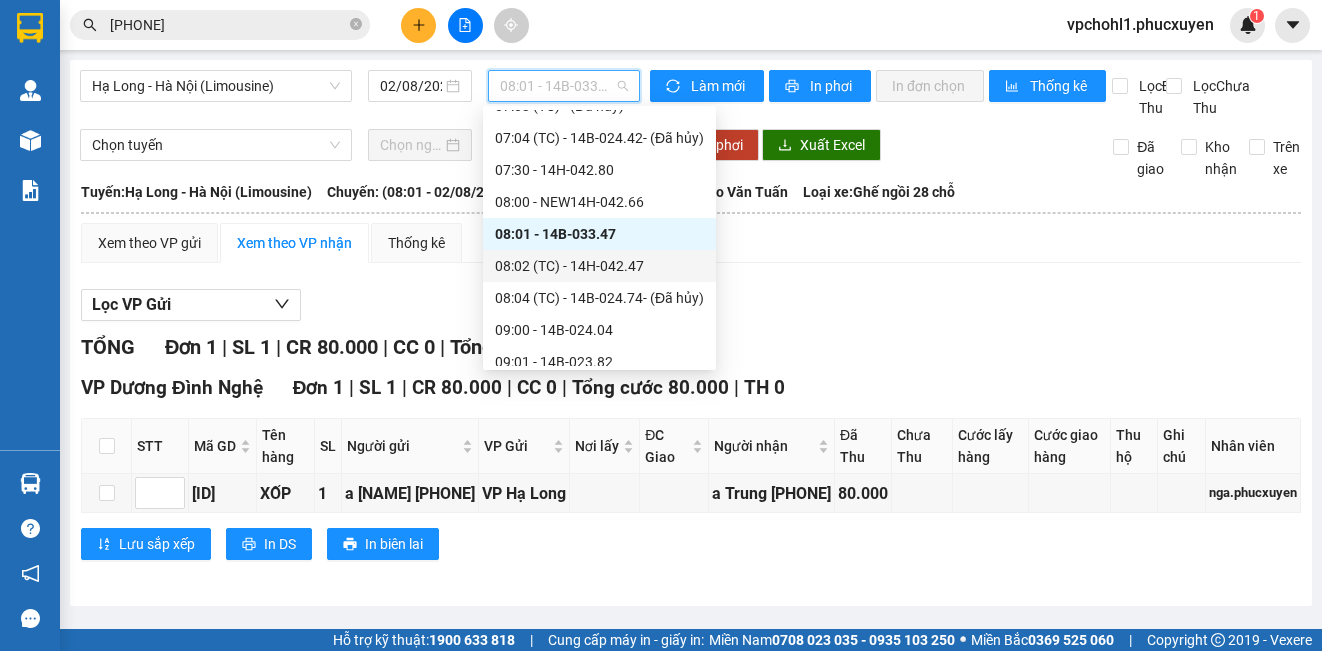 click on "08:02   (TC)   - 14H-042.47" at bounding box center [599, 266] 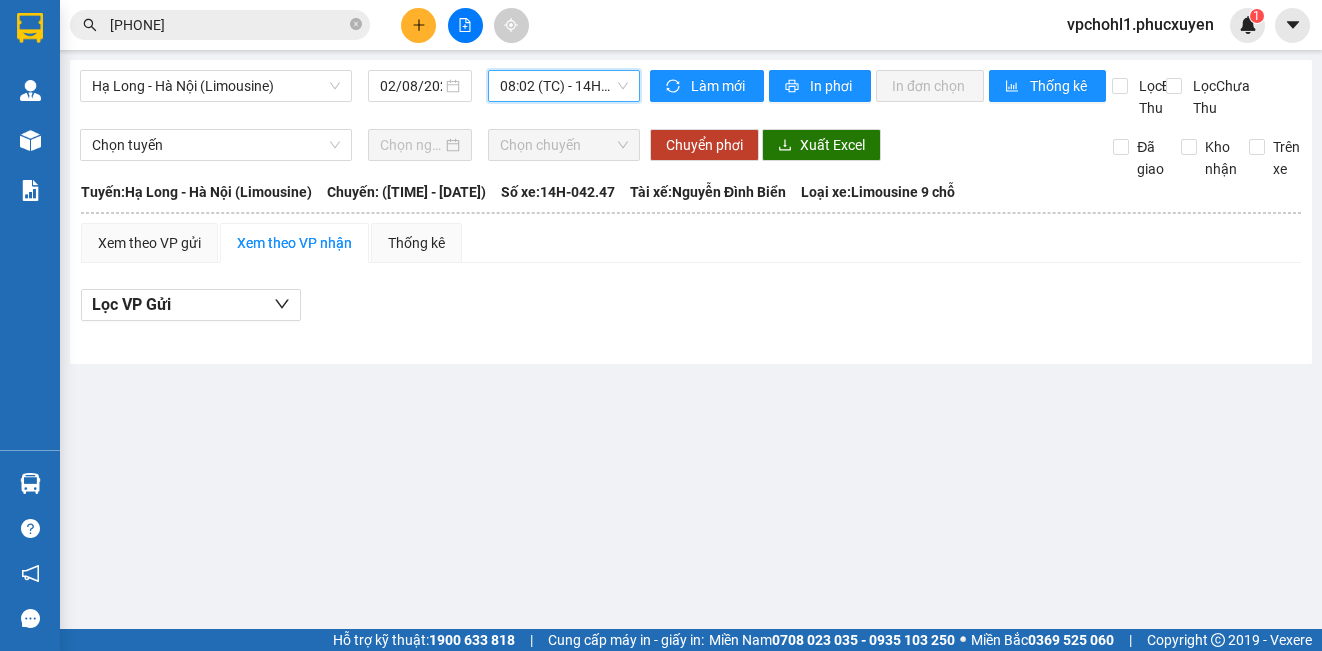 click on "08:02   (TC)   - 14H-042.47" at bounding box center (564, 86) 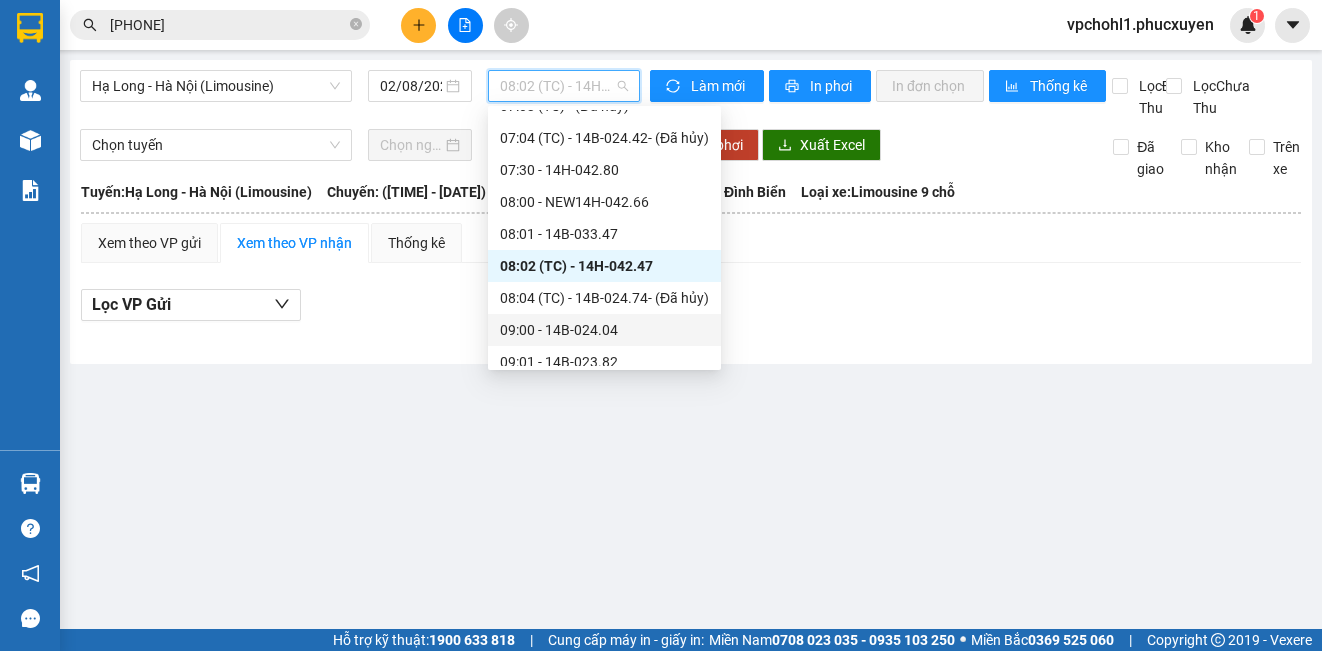 click on "09:00     - 14B-024.04" at bounding box center [604, 330] 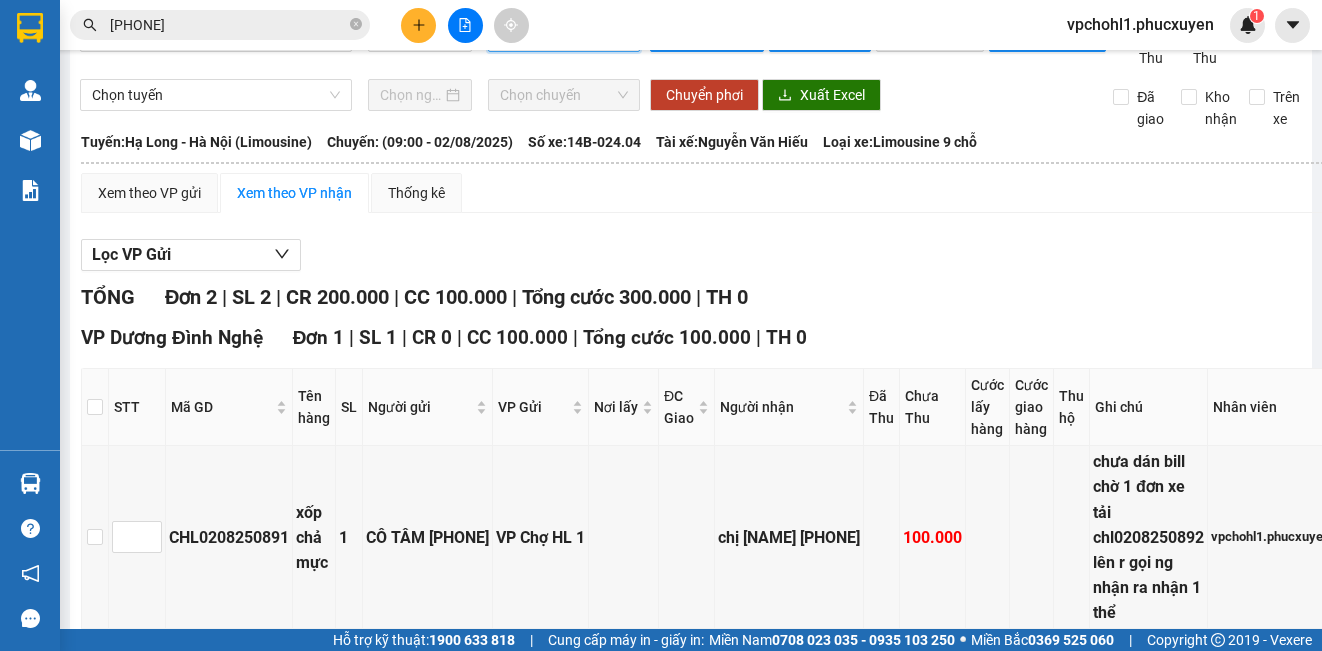 scroll, scrollTop: 0, scrollLeft: 0, axis: both 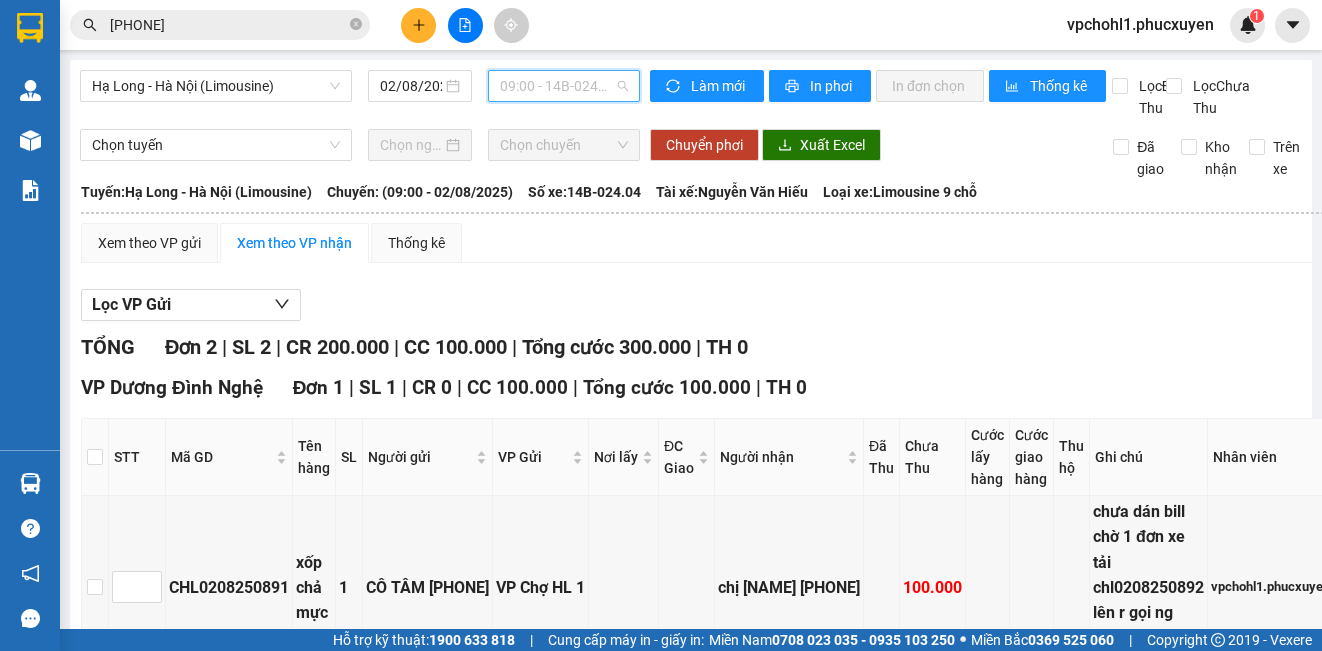 click on "09:00     - 14B-024.04" at bounding box center [564, 86] 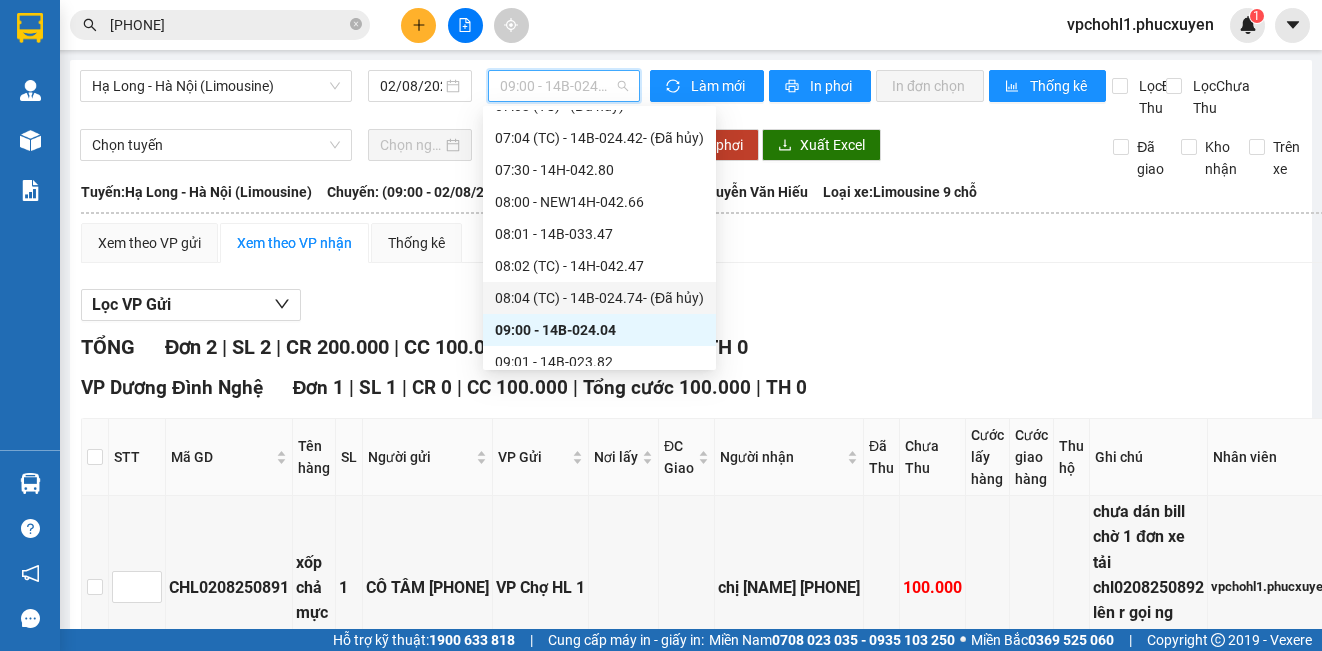 scroll, scrollTop: 700, scrollLeft: 0, axis: vertical 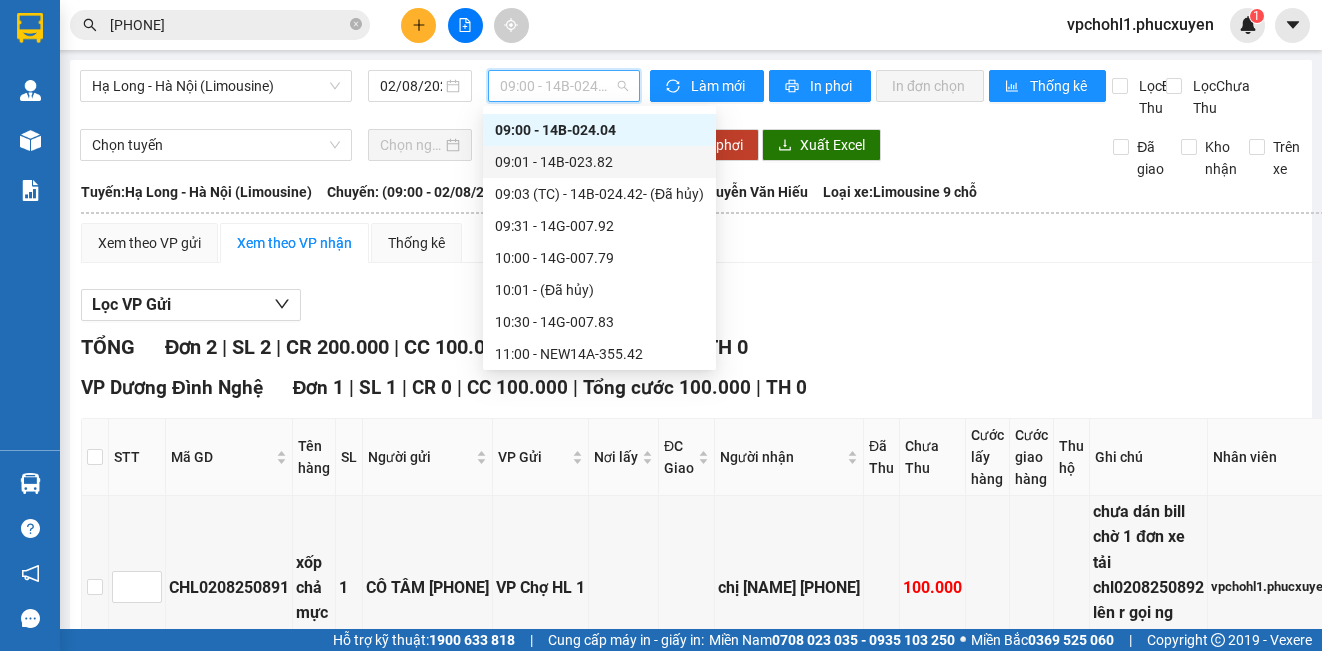click on "09:01     - 14B-023.82" at bounding box center [599, 162] 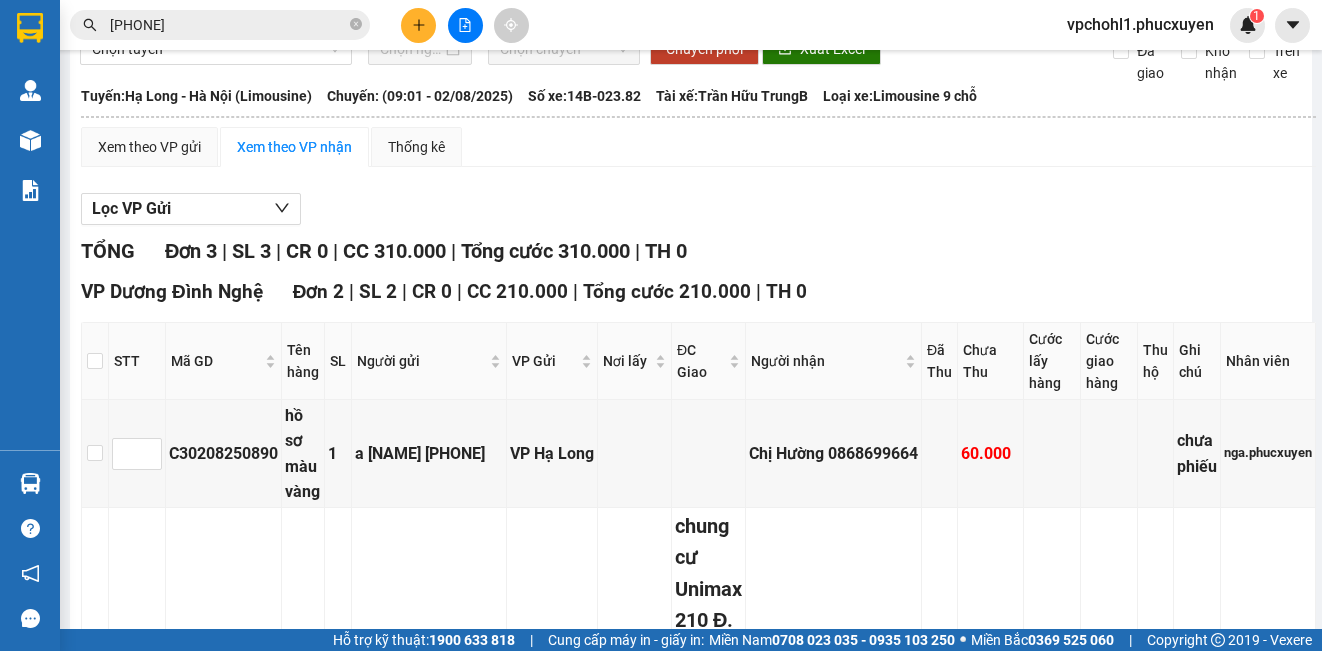scroll, scrollTop: 0, scrollLeft: 0, axis: both 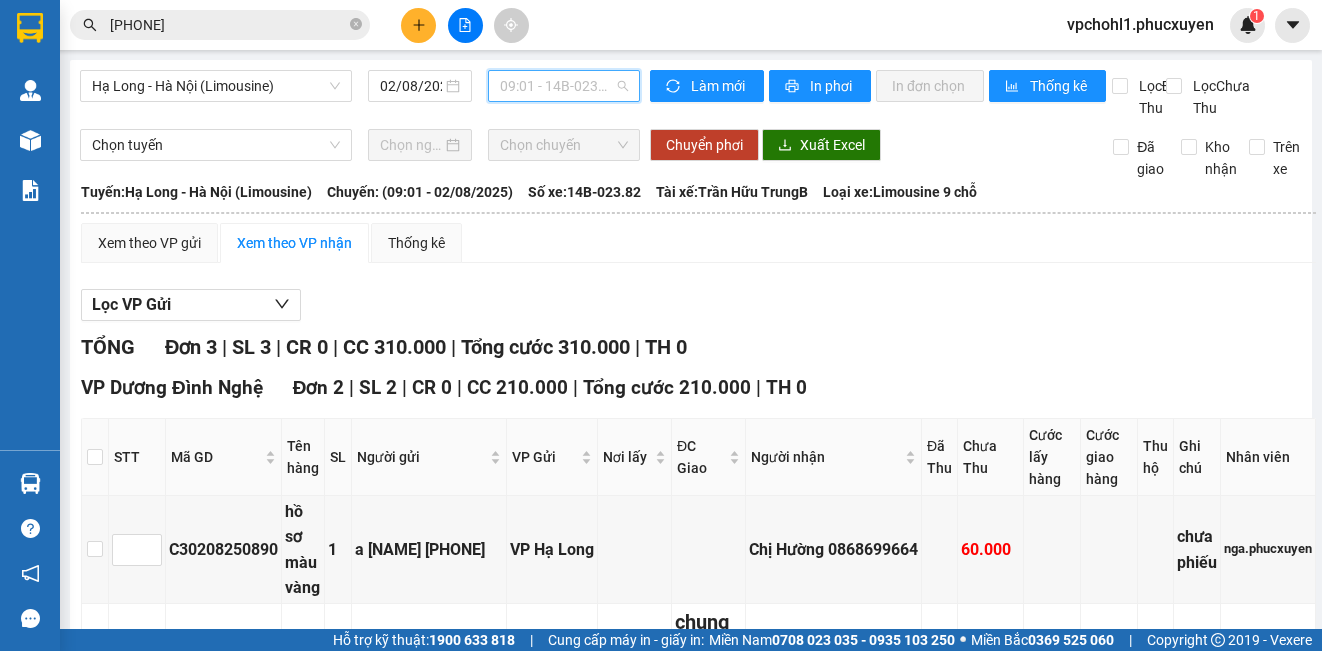 click on "09:01     - 14B-023.82" at bounding box center [564, 86] 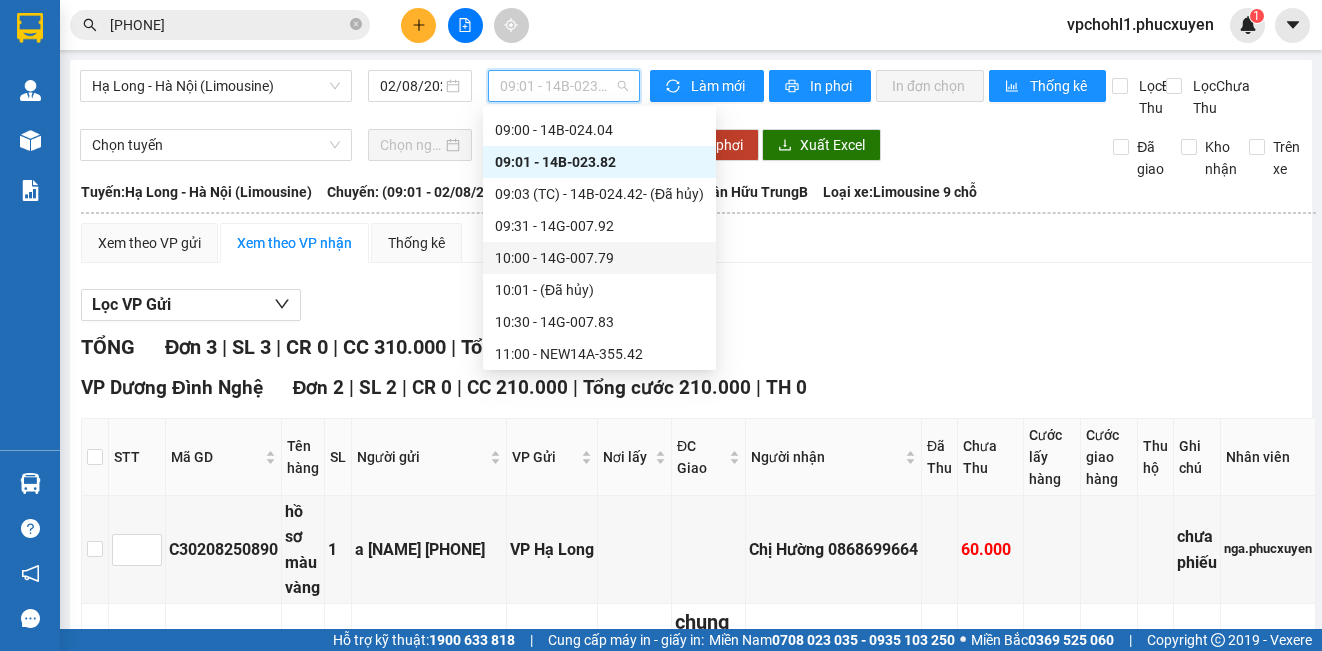click on "10:00     - 14G-007.79" at bounding box center [599, 258] 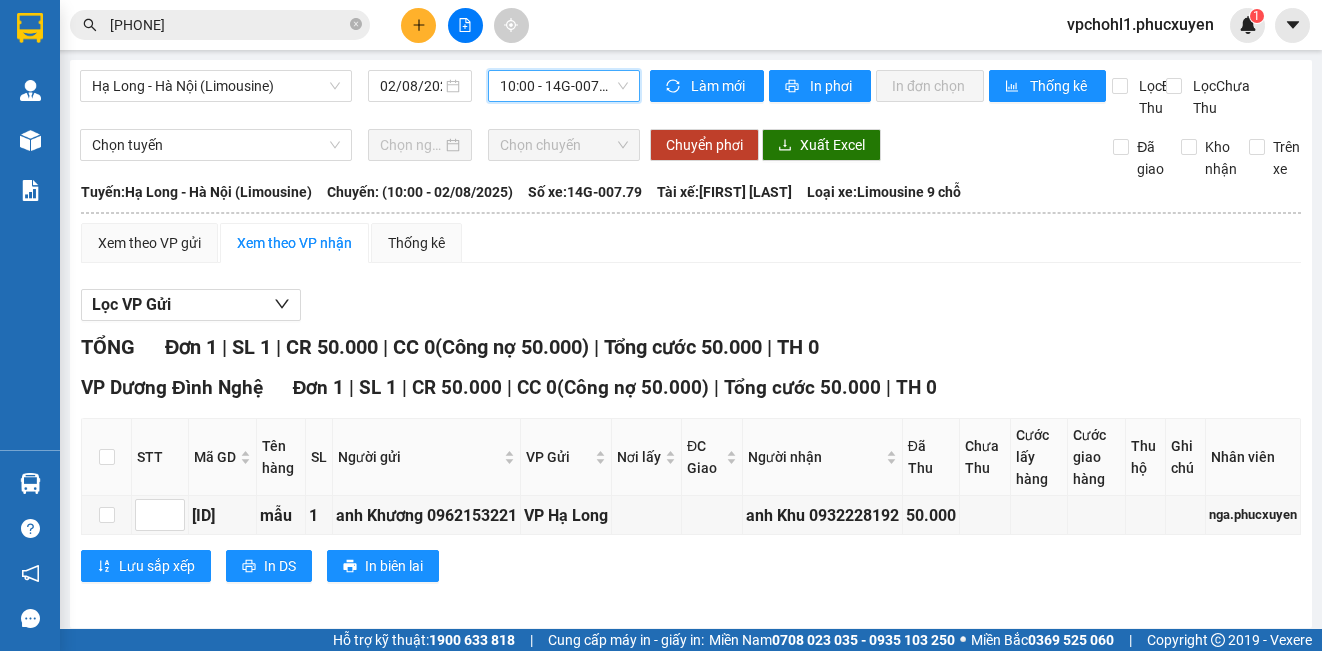 click on "10:00     - 14G-007.79" at bounding box center [564, 86] 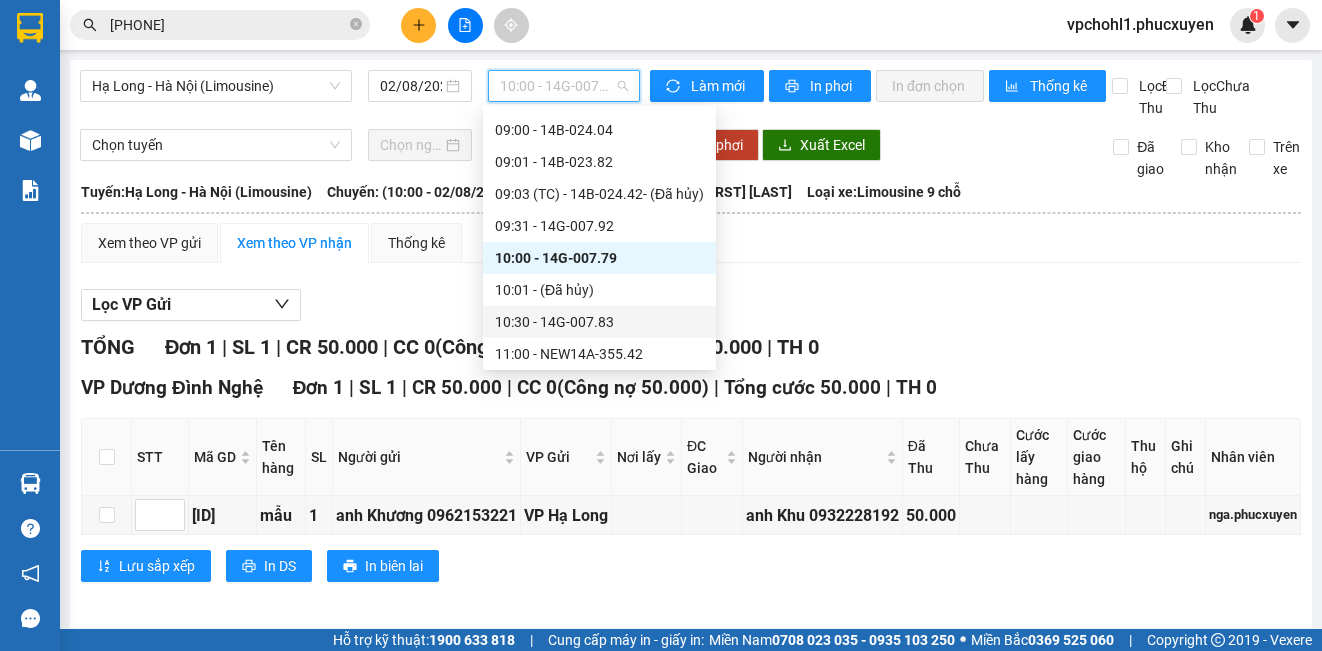 click on "10:30     - 14G-007.83" at bounding box center (599, 322) 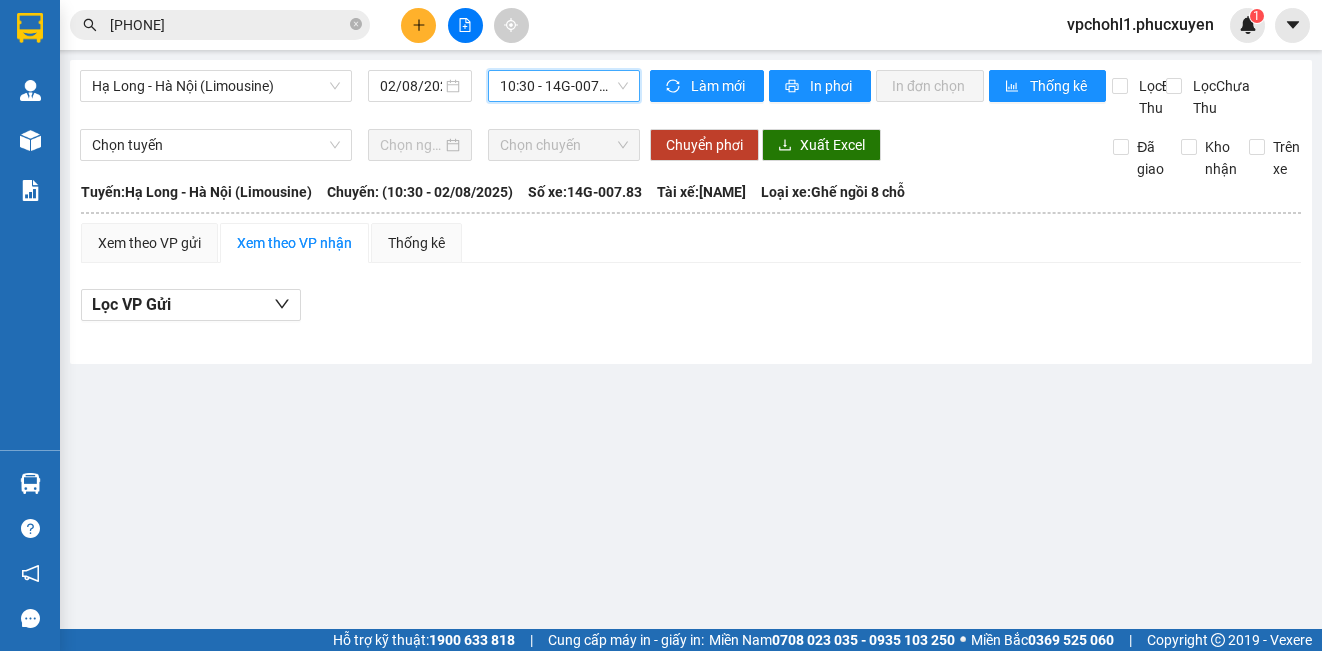 click on "10:30     - 14G-007.83" at bounding box center (564, 86) 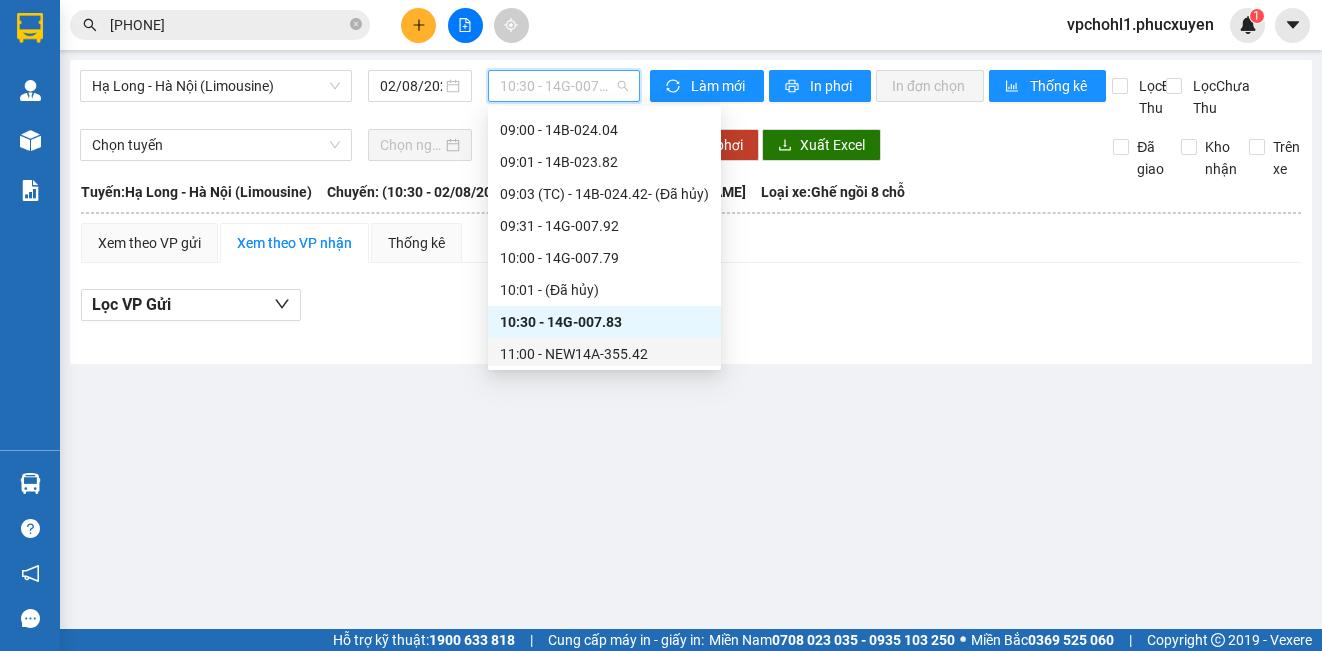 click on "11:00     - NEW14A-355.42" at bounding box center (604, 354) 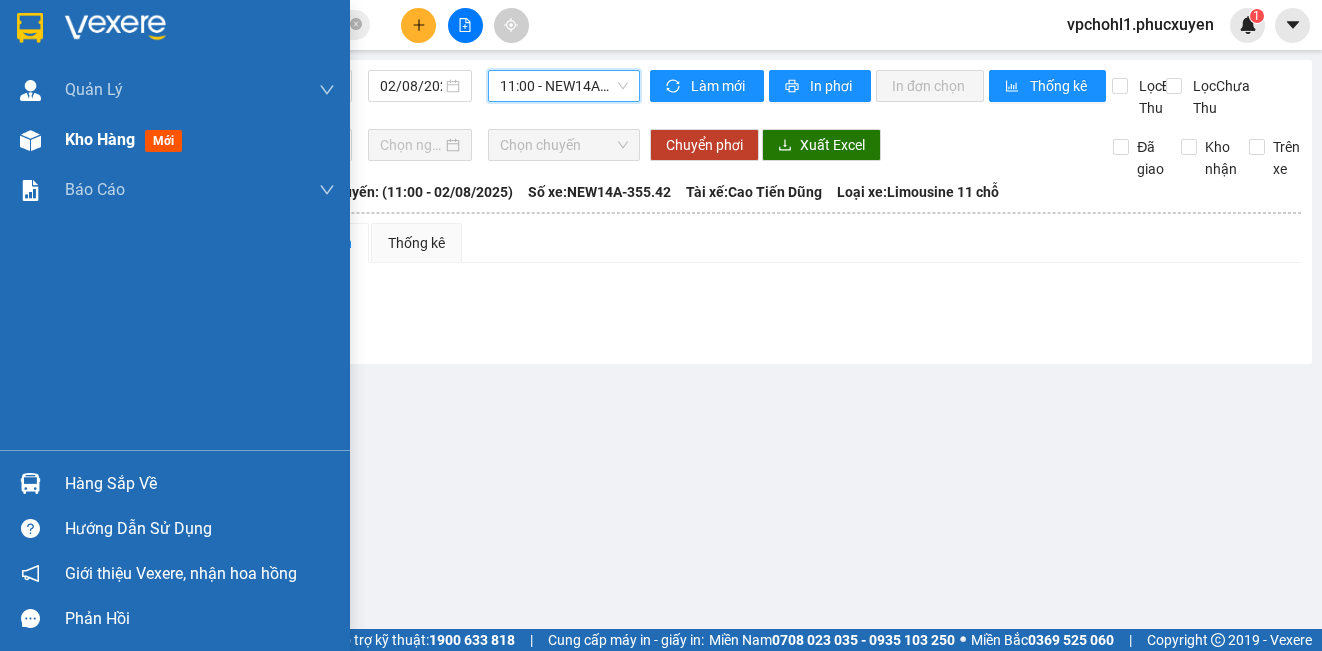 click on "Kho hàng" at bounding box center (100, 139) 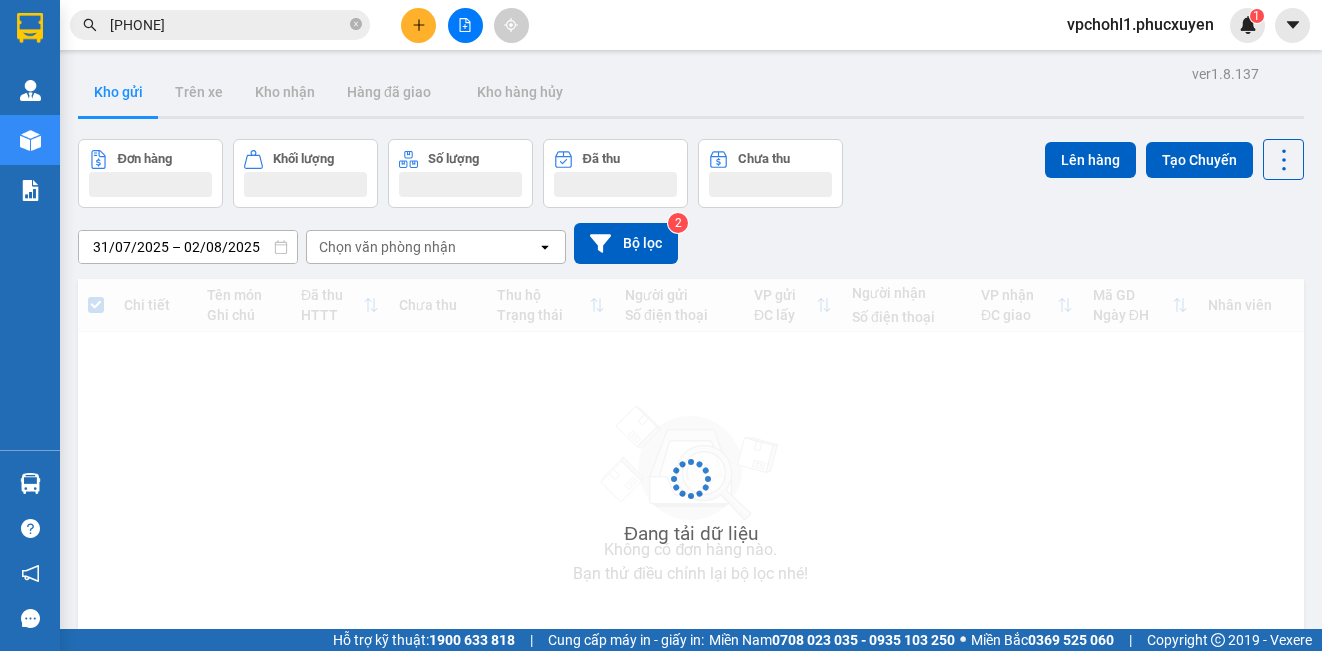 click on "Đơn hàng" at bounding box center [150, 173] 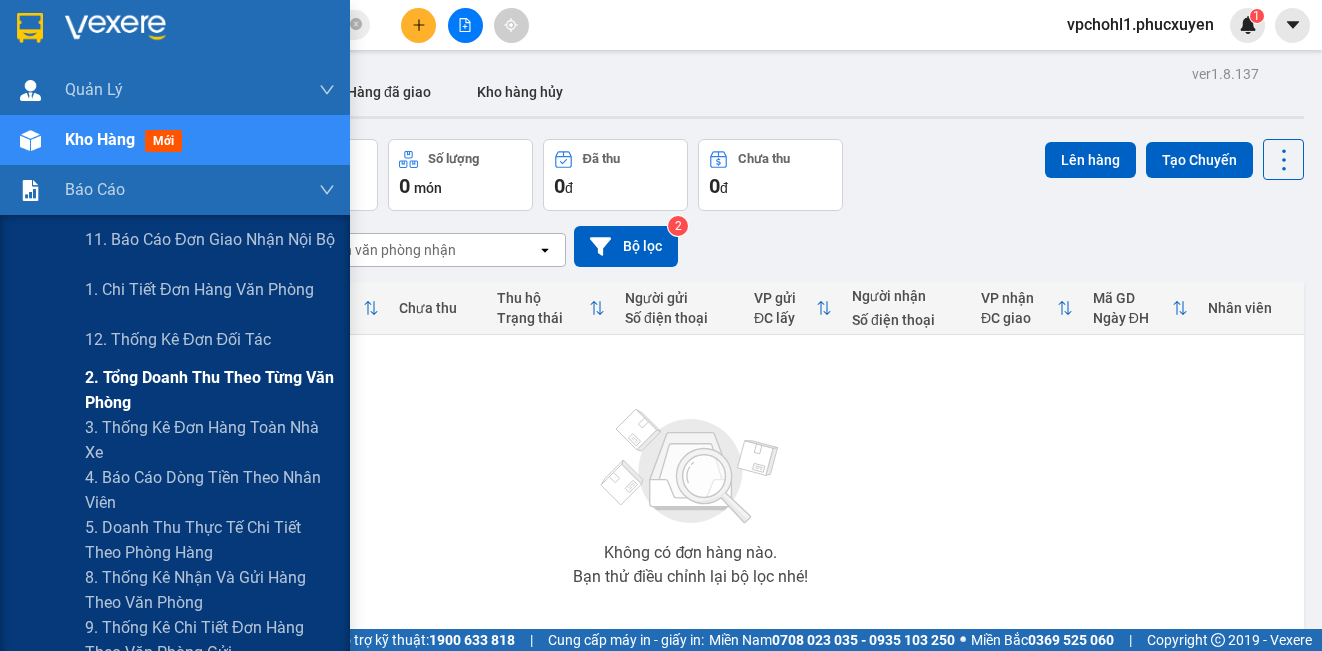 click on "2. Tổng doanh thu theo từng văn phòng" at bounding box center (210, 390) 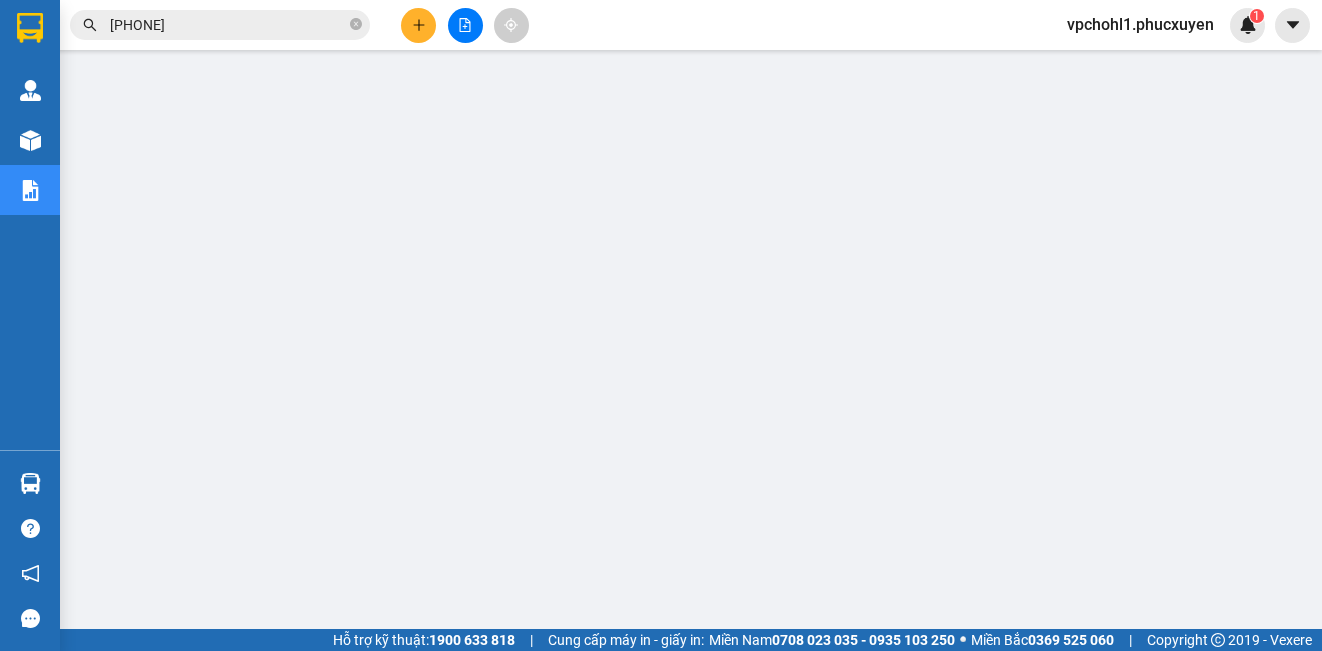 scroll, scrollTop: 0, scrollLeft: 0, axis: both 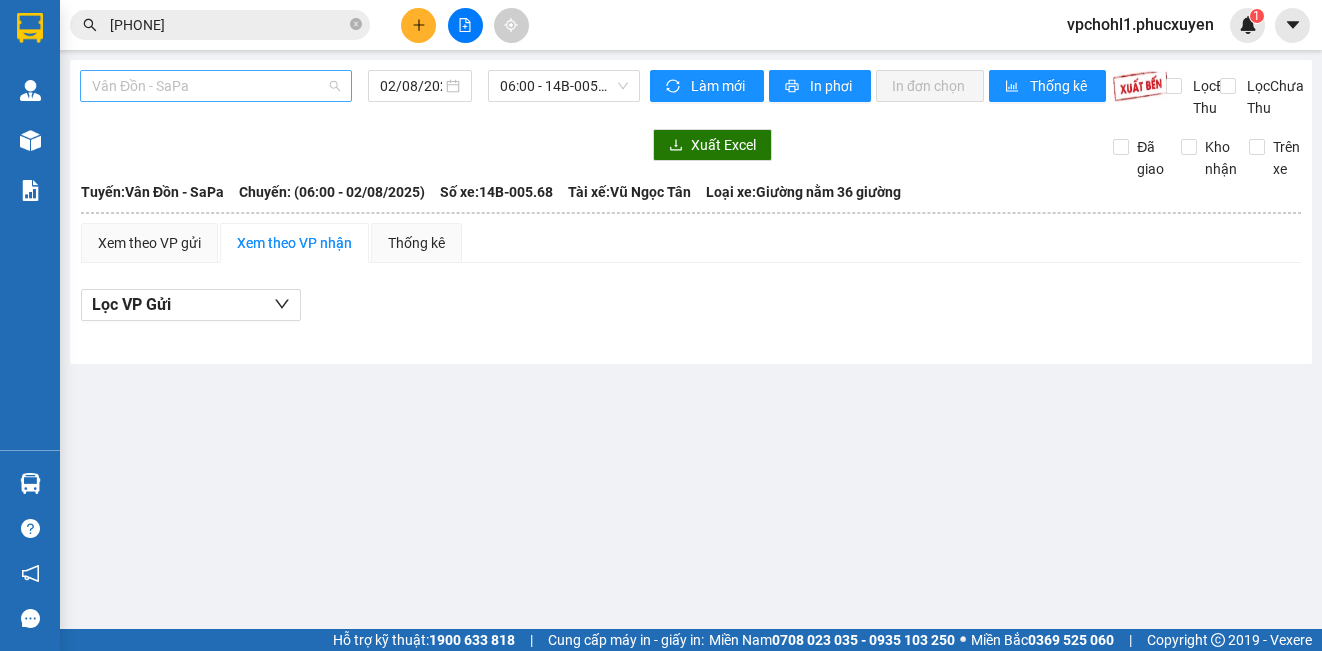 click on "Vân Đồn - SaPa" at bounding box center (216, 86) 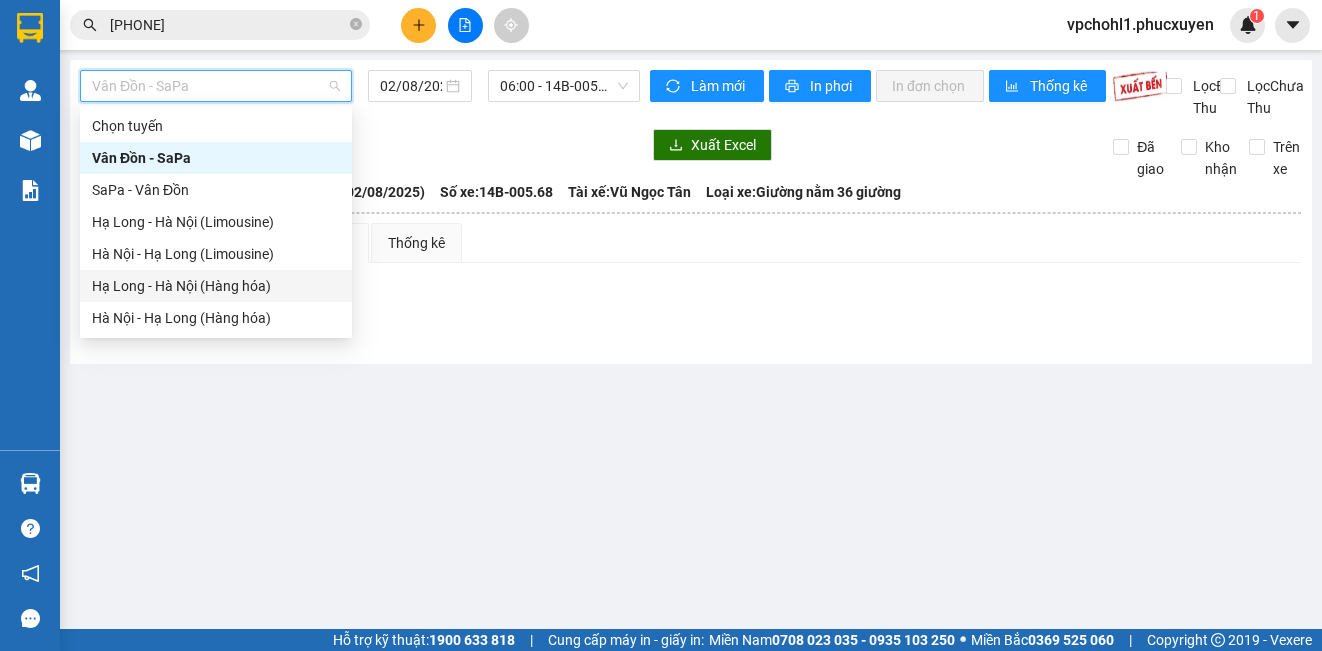 drag, startPoint x: 254, startPoint y: 284, endPoint x: 477, endPoint y: 111, distance: 282.2375 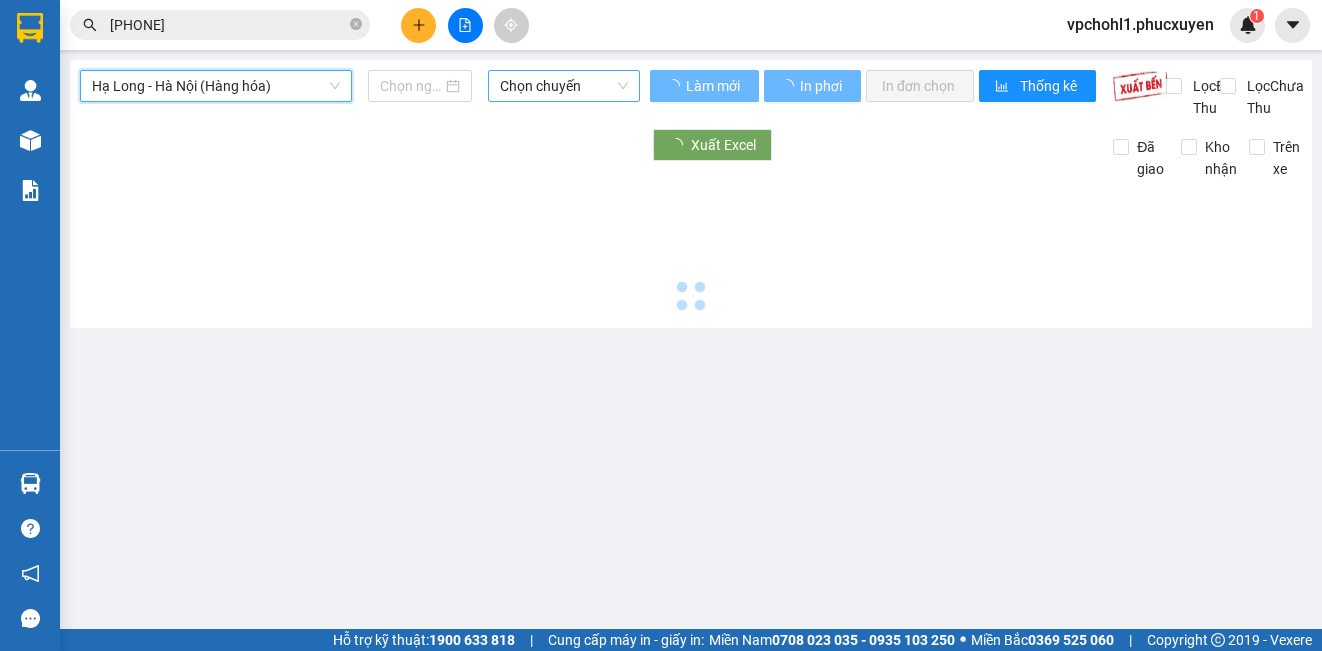 type on "02/08/2025" 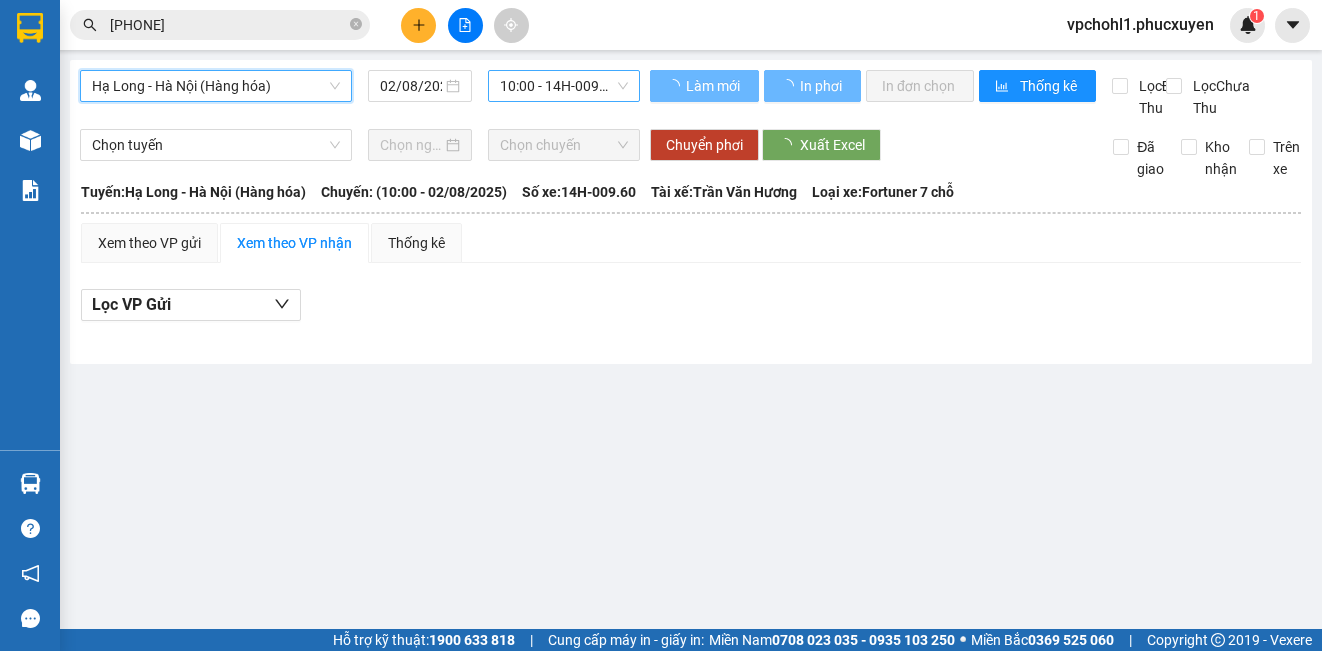 click on "10:00     - 14H-009.60" at bounding box center [564, 86] 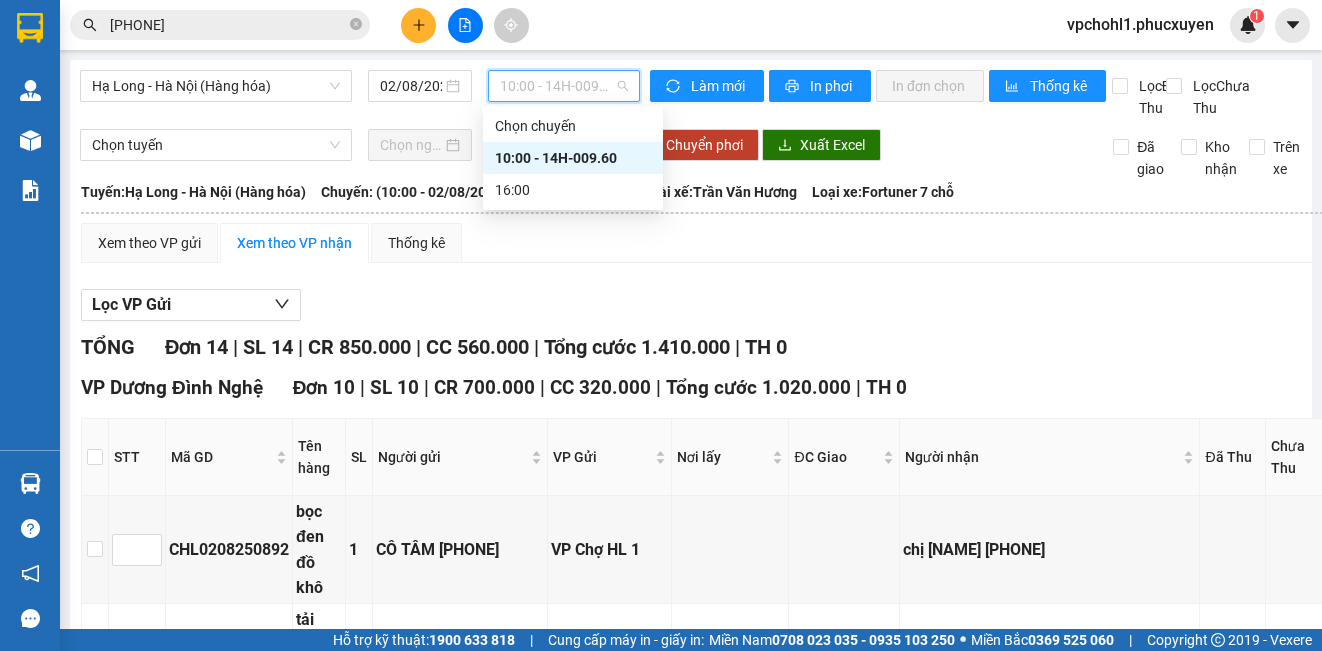 click at bounding box center (857, 321) 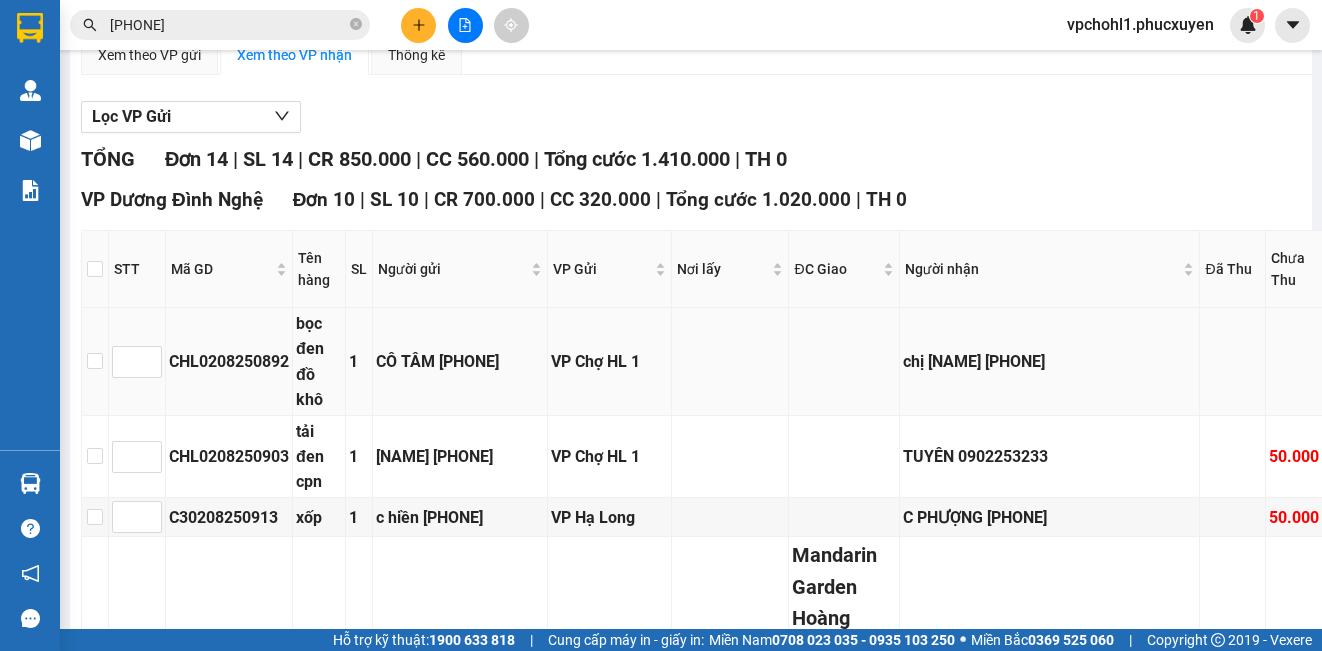 scroll, scrollTop: 0, scrollLeft: 0, axis: both 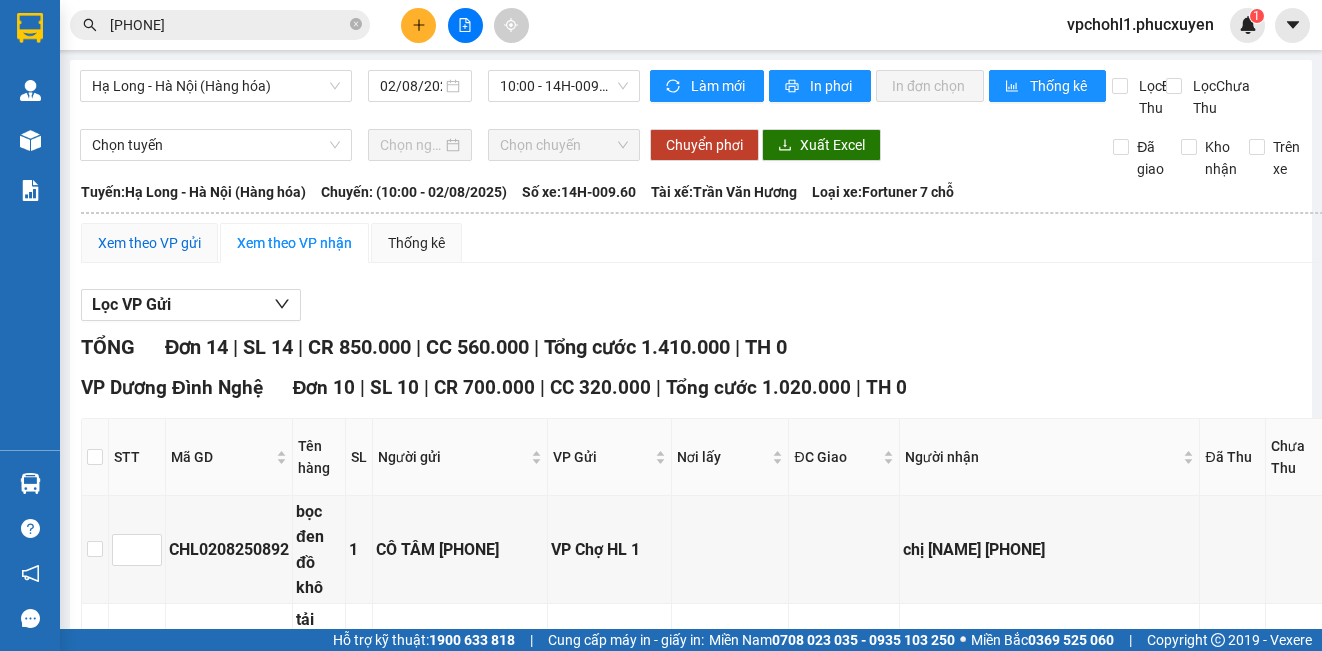 click on "Xem theo VP gửi" at bounding box center (149, 243) 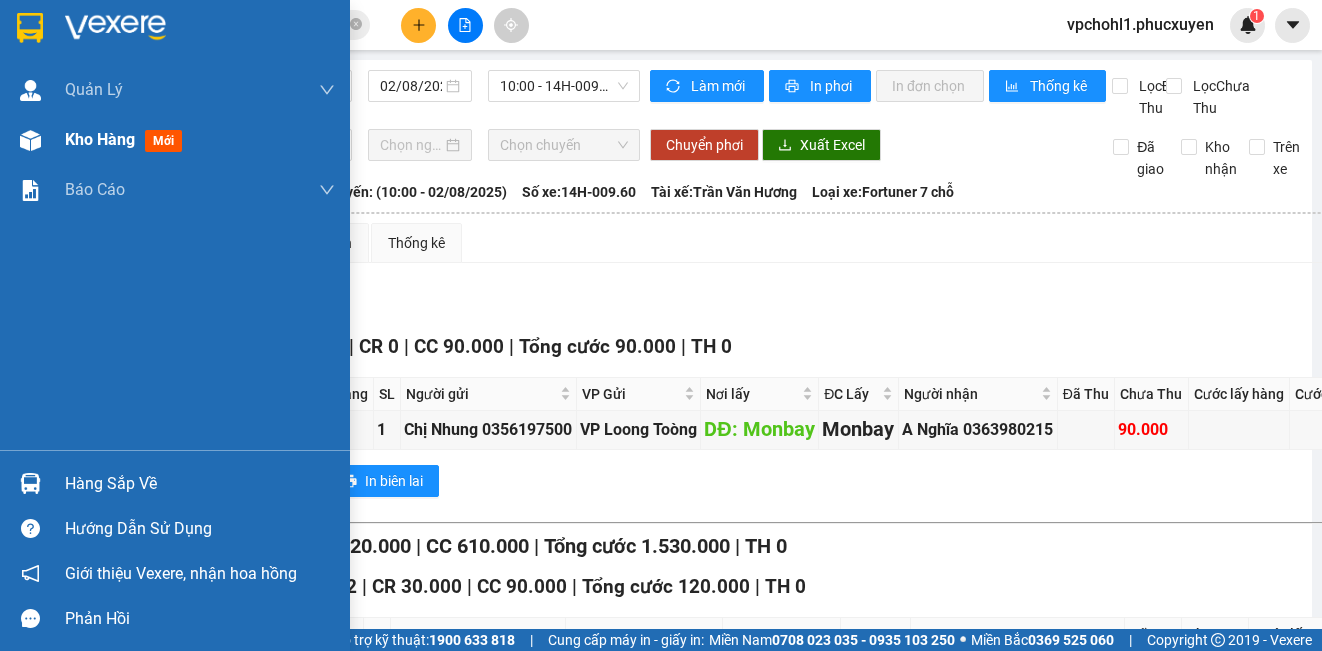 click on "Kho hàng" at bounding box center [100, 139] 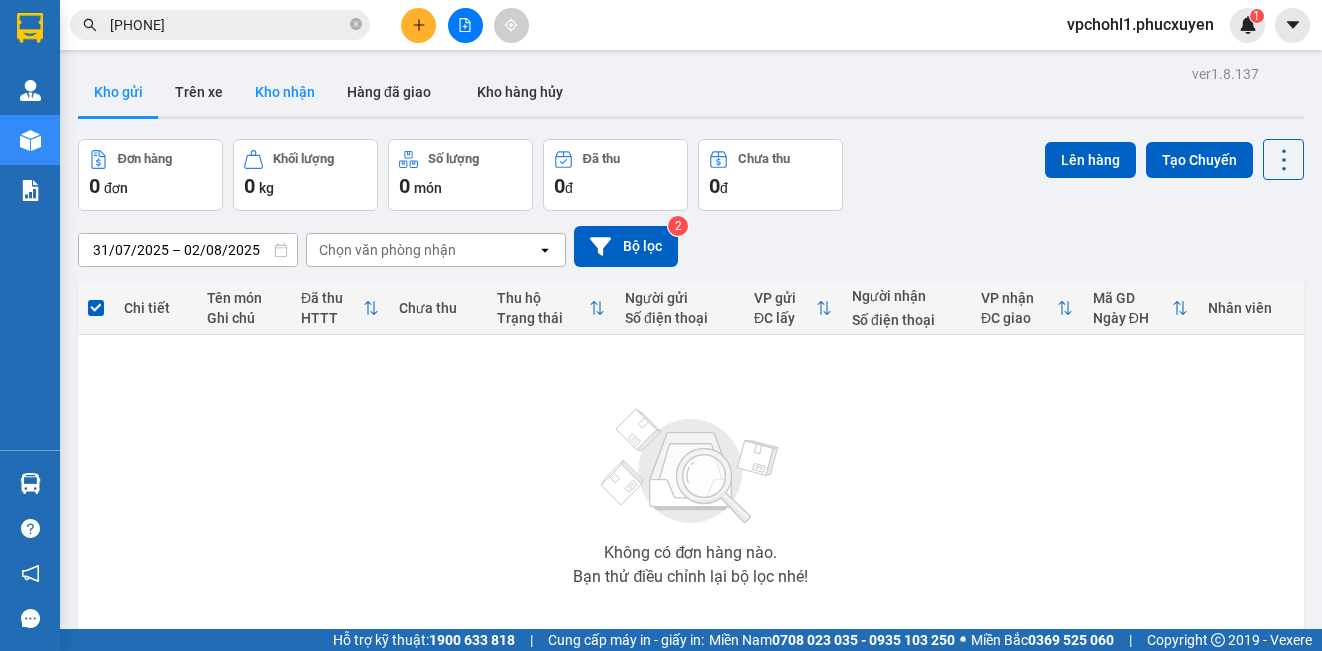 click on "Kho nhận" at bounding box center (285, 92) 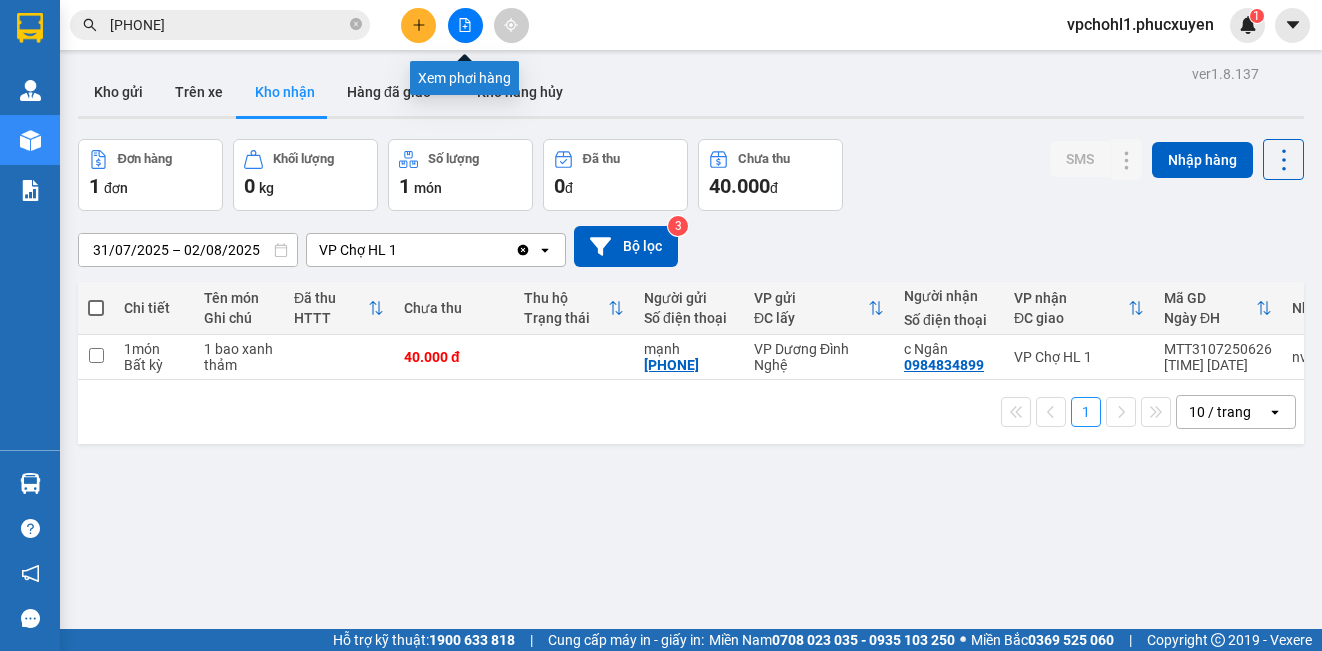 click 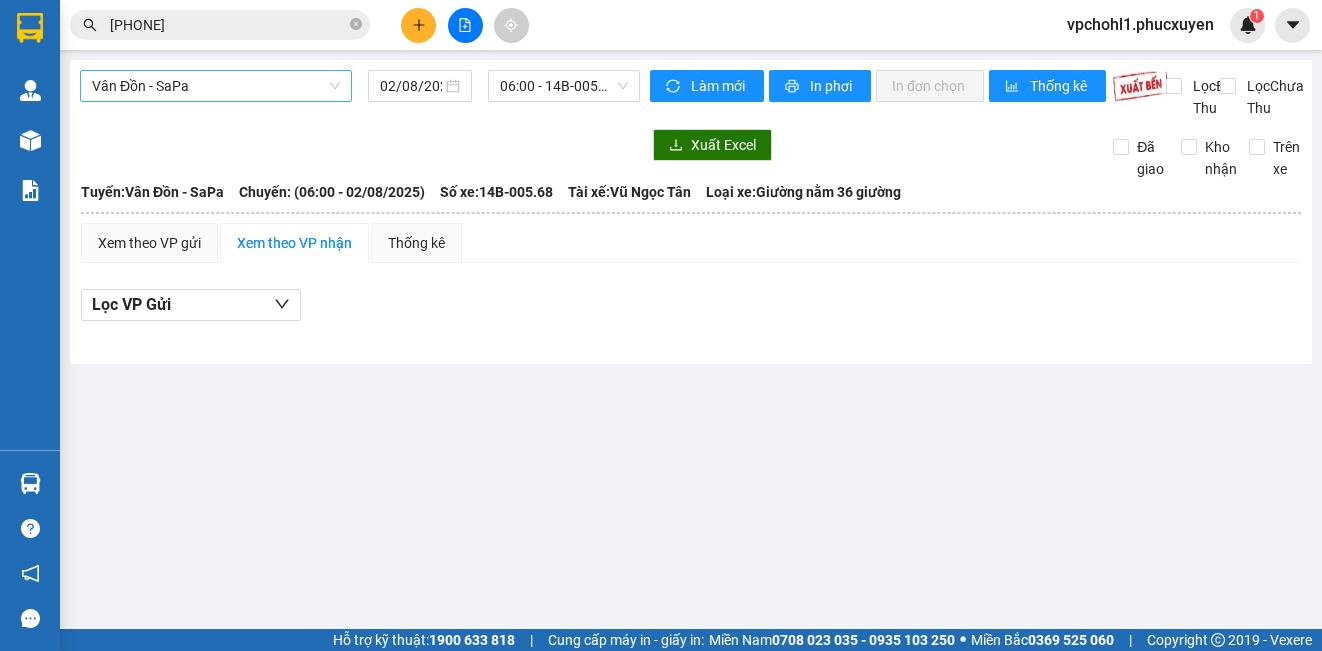 click on "Vân Đồn - SaPa" at bounding box center [216, 86] 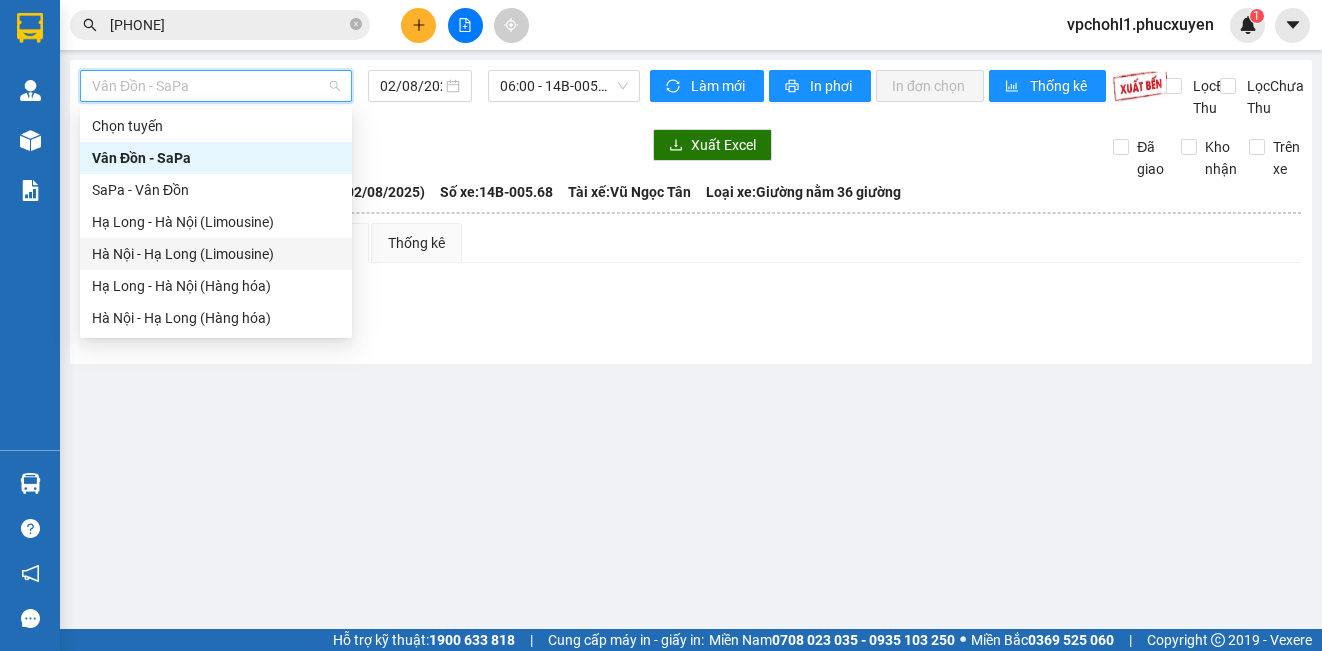 click on "Hà Nội - Hạ Long (Limousine)" at bounding box center [216, 254] 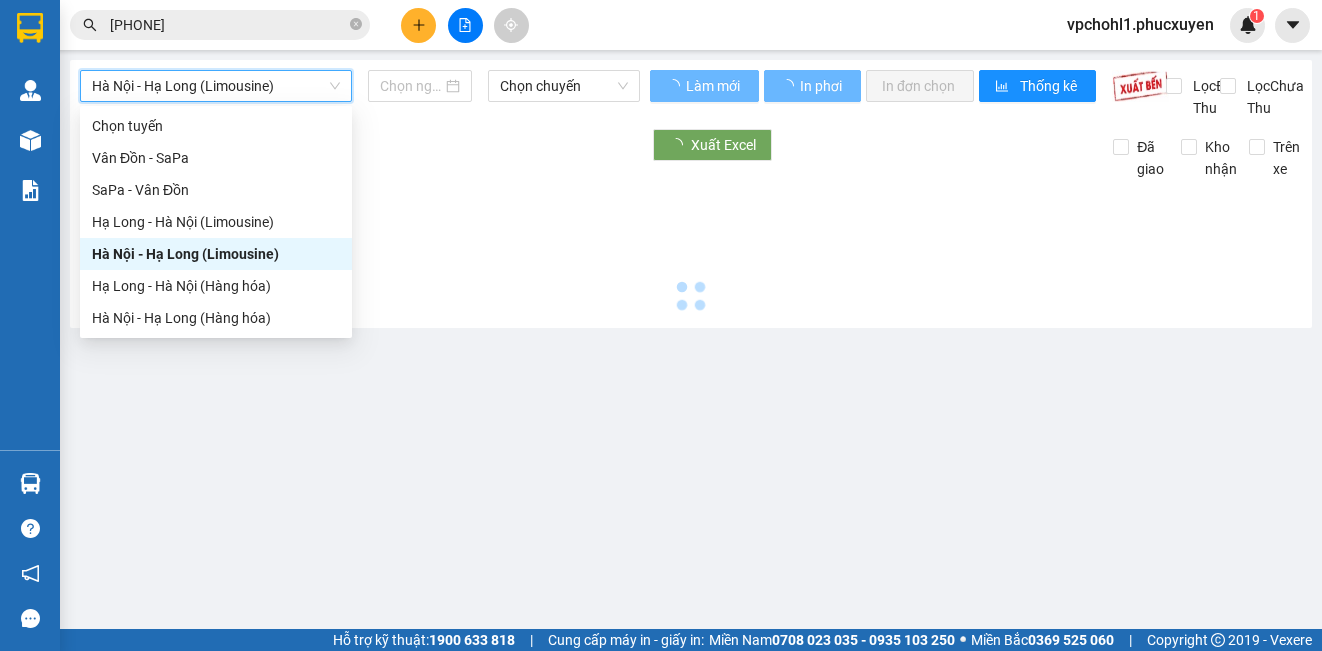 type on "02/08/2025" 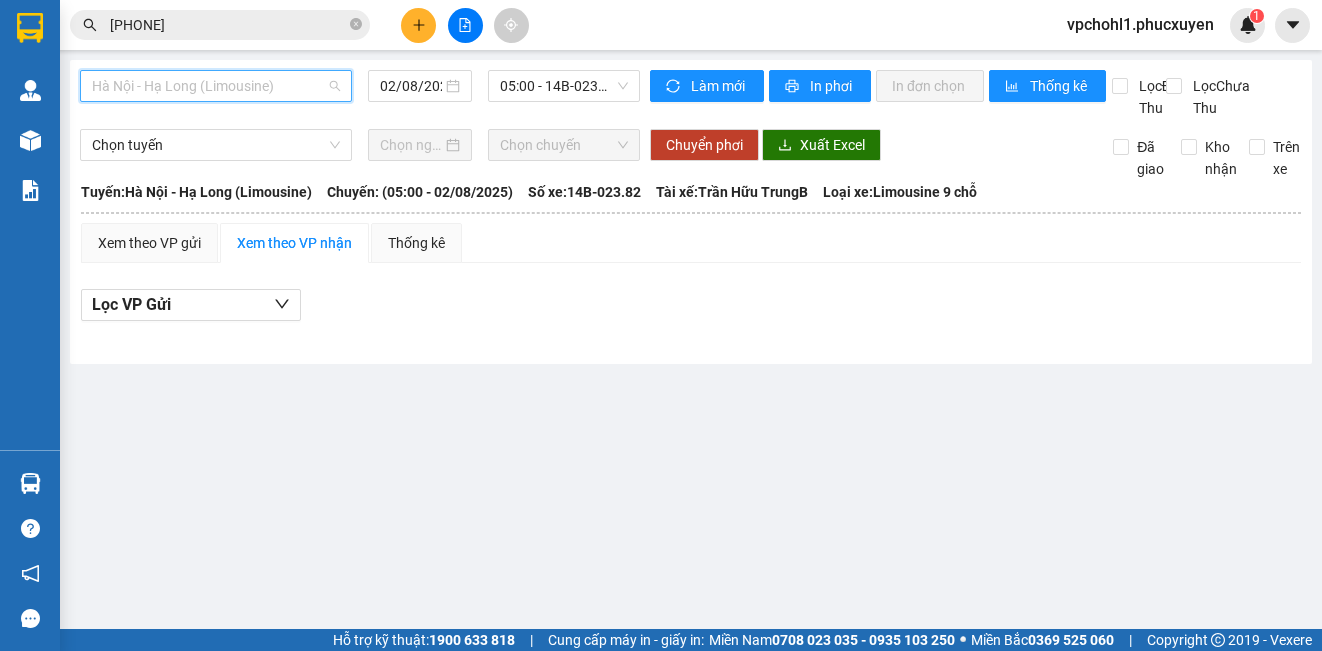 click on "Hà Nội - Hạ Long (Limousine)" at bounding box center [216, 86] 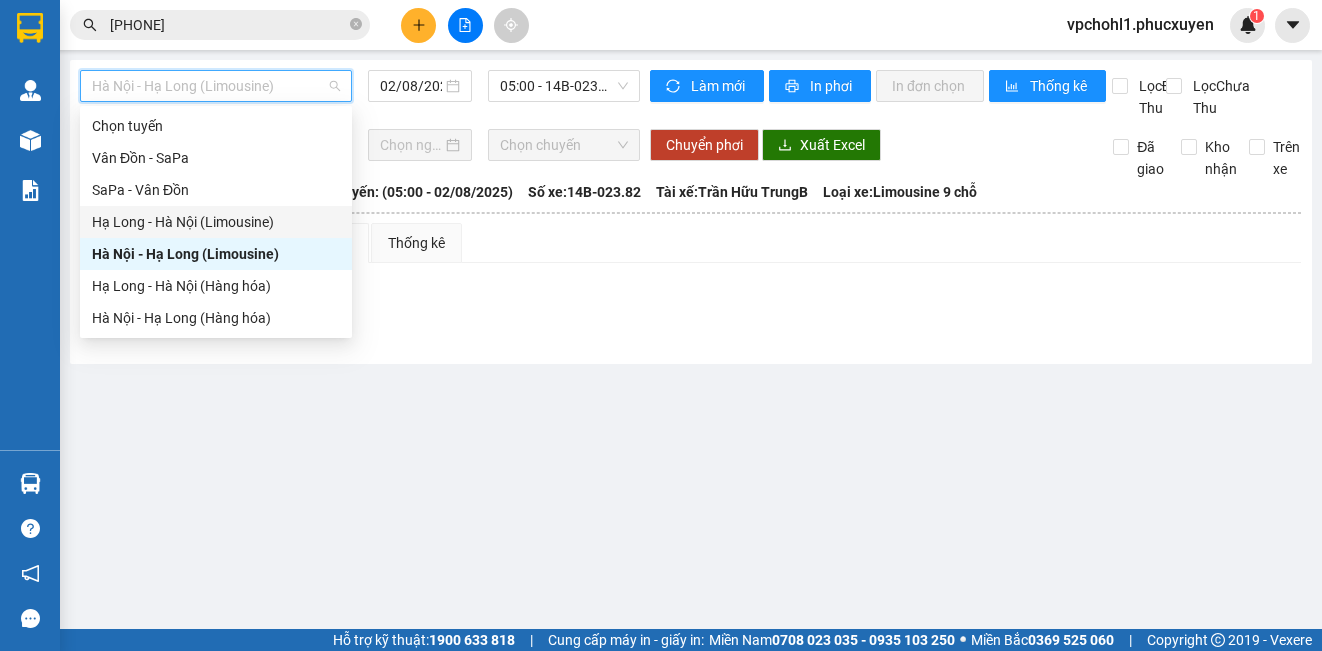 click on "Hạ Long - Hà Nội (Limousine)" at bounding box center [216, 222] 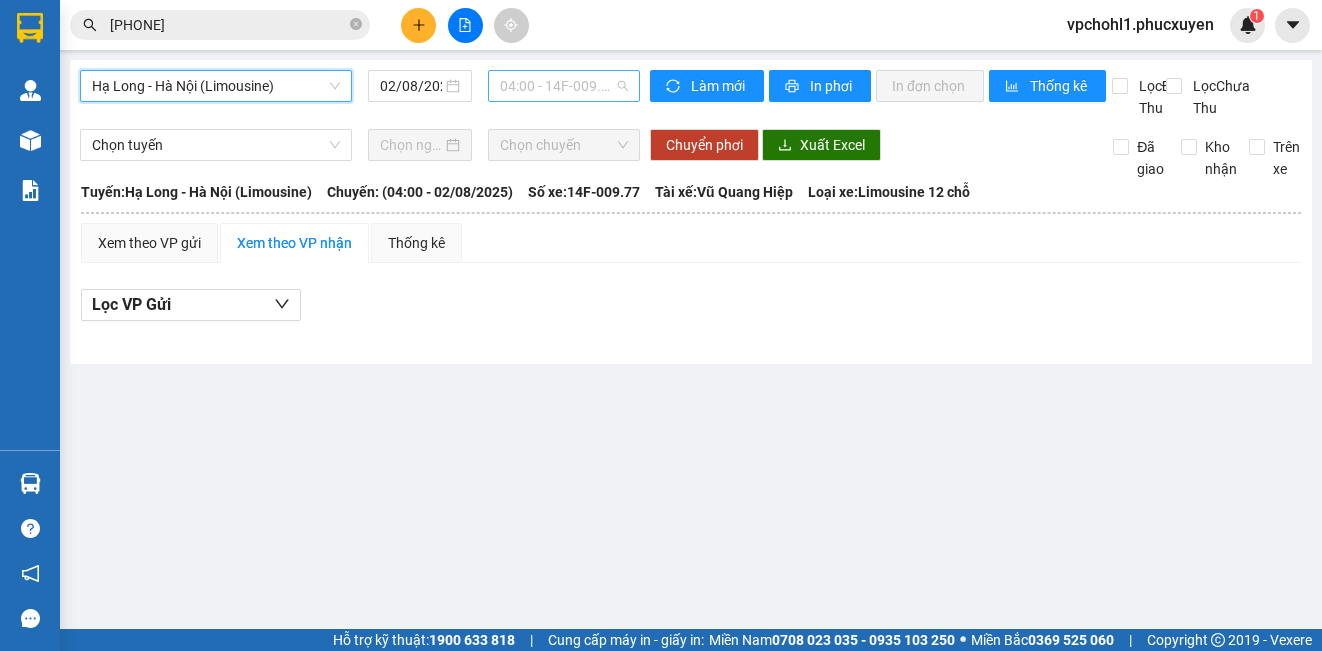 click on "04:00     - 14F-009.77" at bounding box center [564, 86] 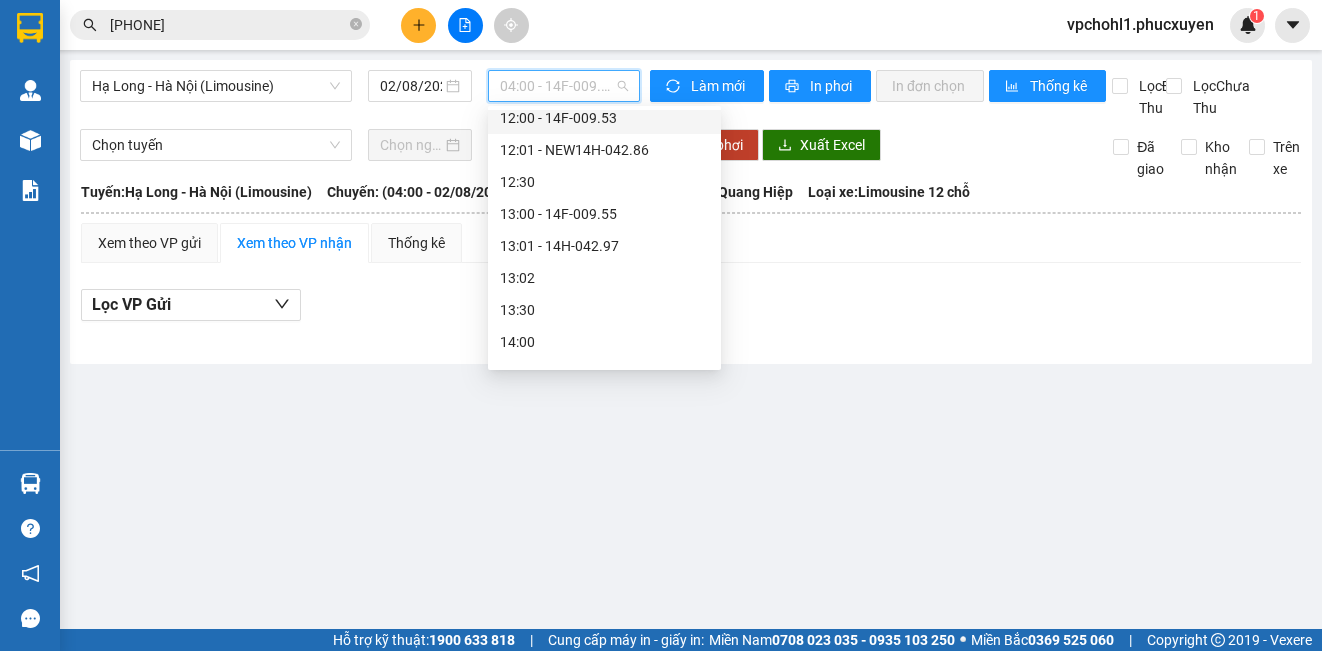scroll, scrollTop: 900, scrollLeft: 0, axis: vertical 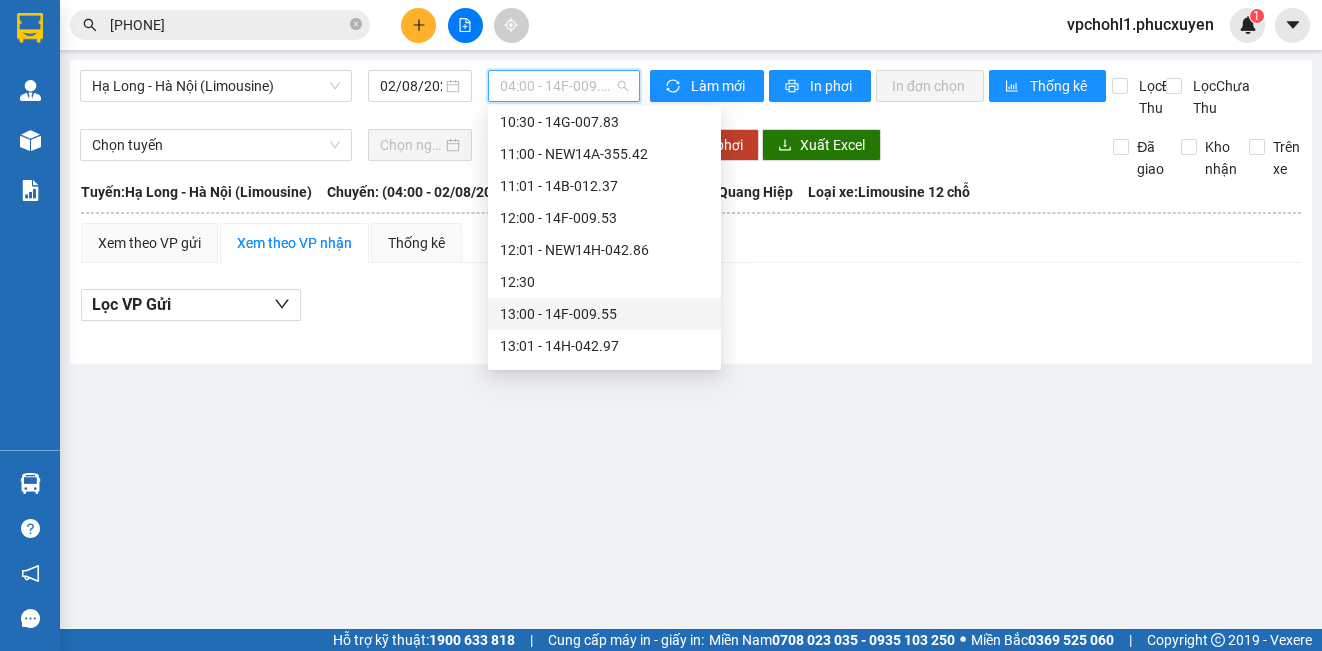 click on "13:00     - 14F-009.55" at bounding box center (604, 314) 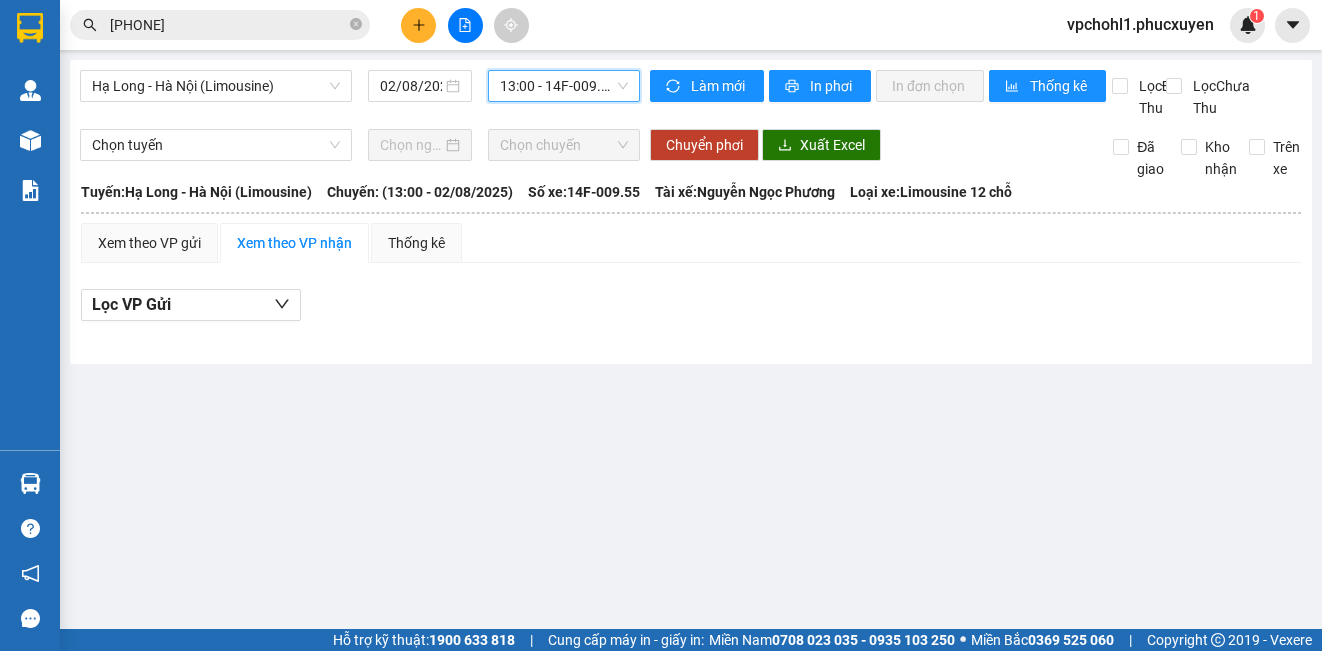 click on "13:00     - 14F-009.55" at bounding box center (564, 86) 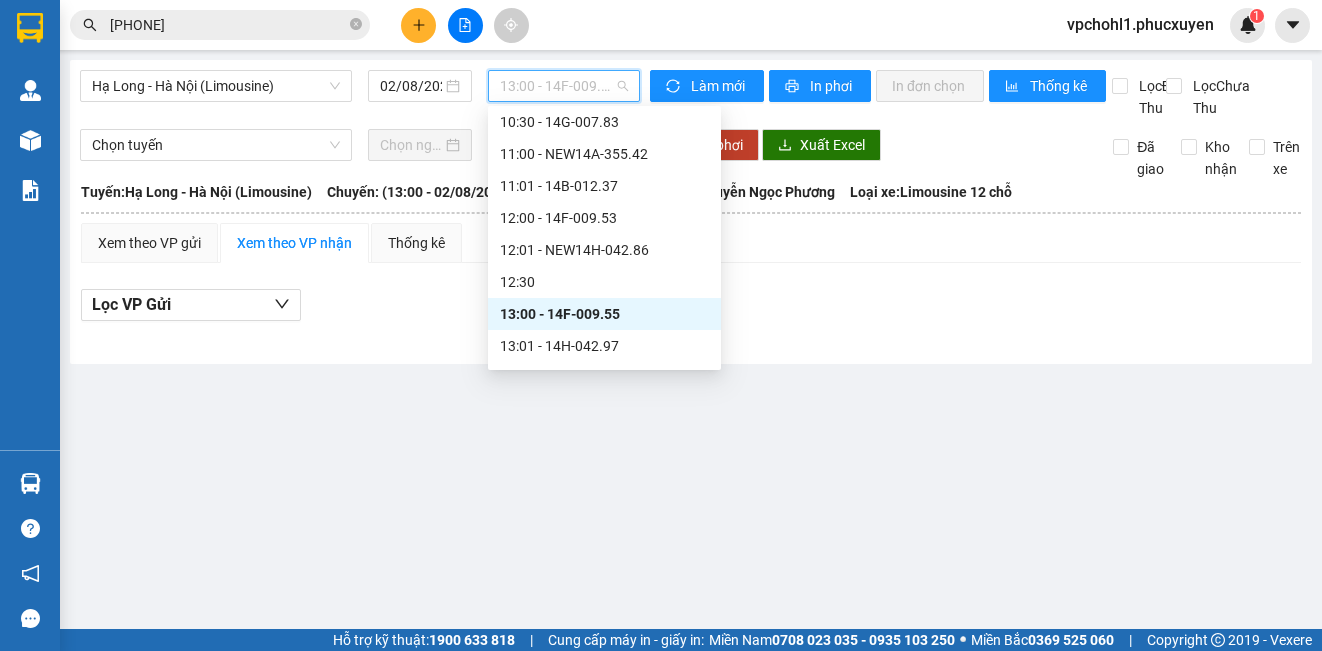 click on "13:00     - 14F-009.55" at bounding box center (604, 314) 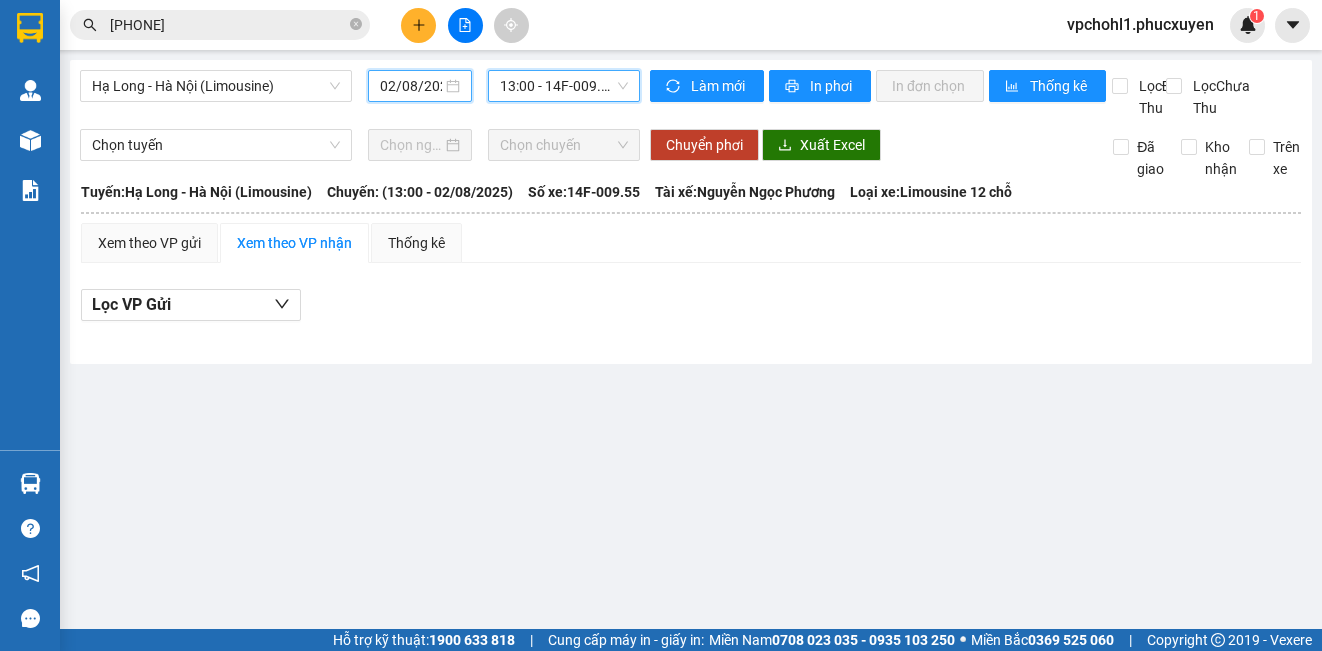 click on "02/08/2025" at bounding box center [411, 86] 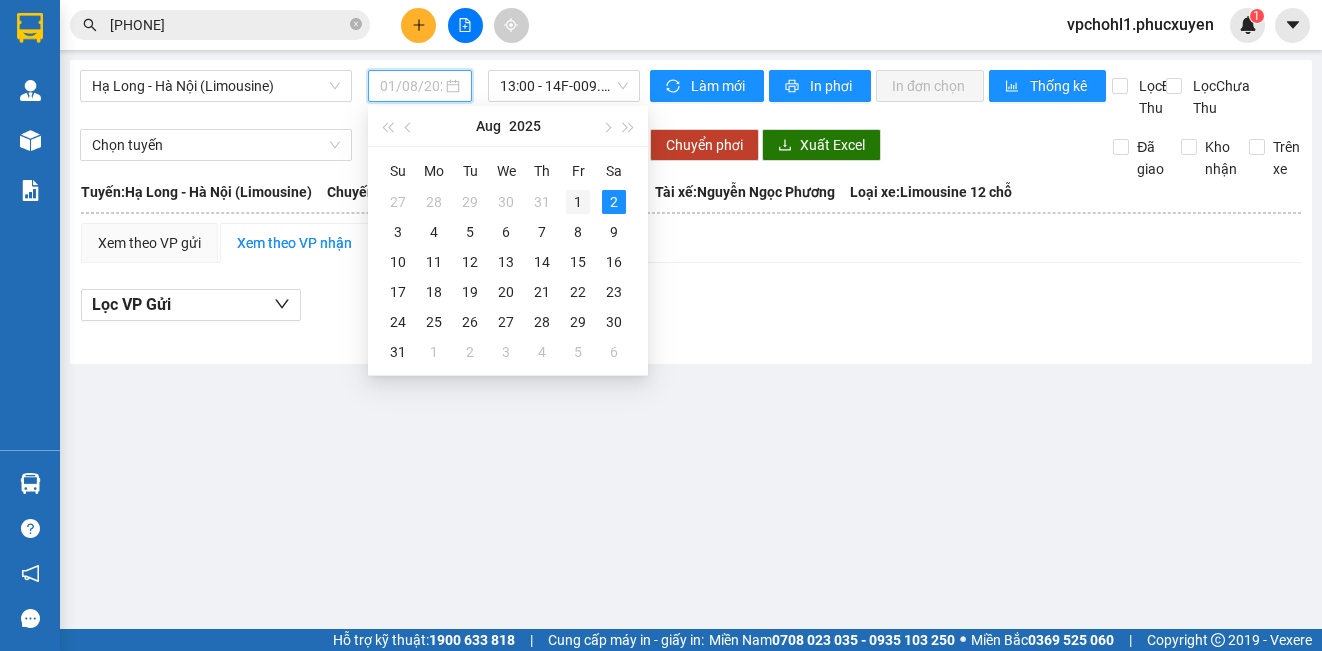 click on "1" at bounding box center (578, 202) 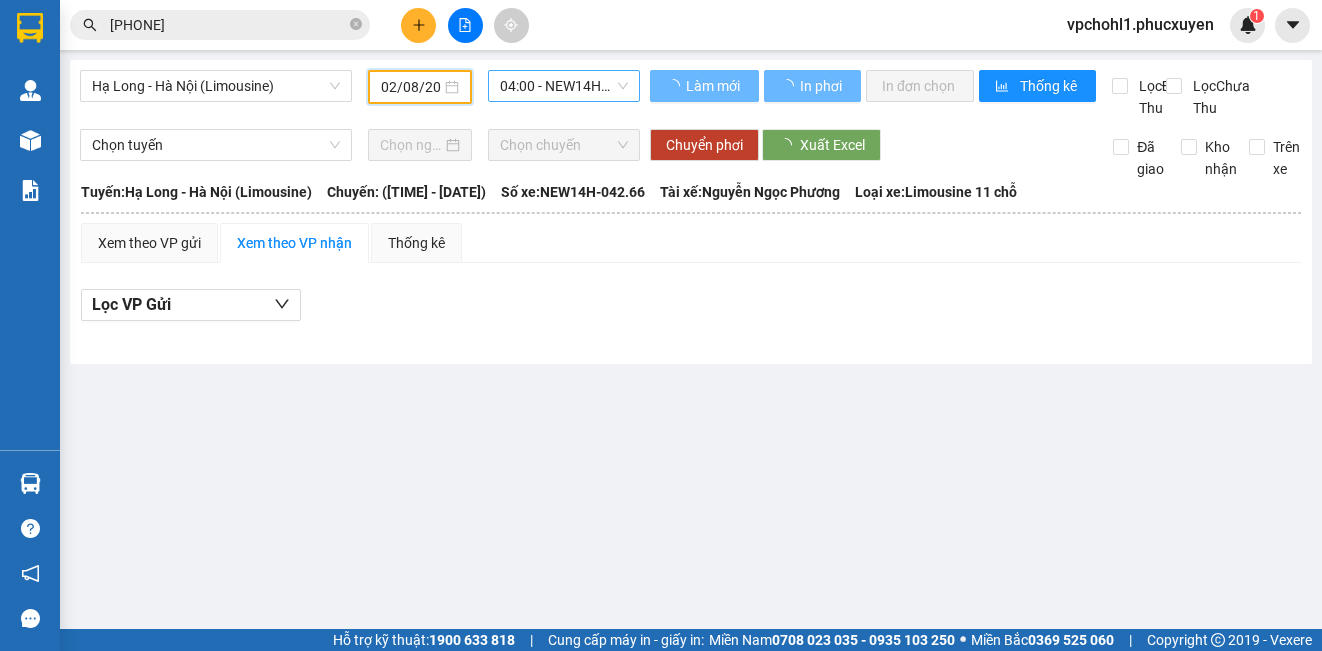 type on "01/08/2025" 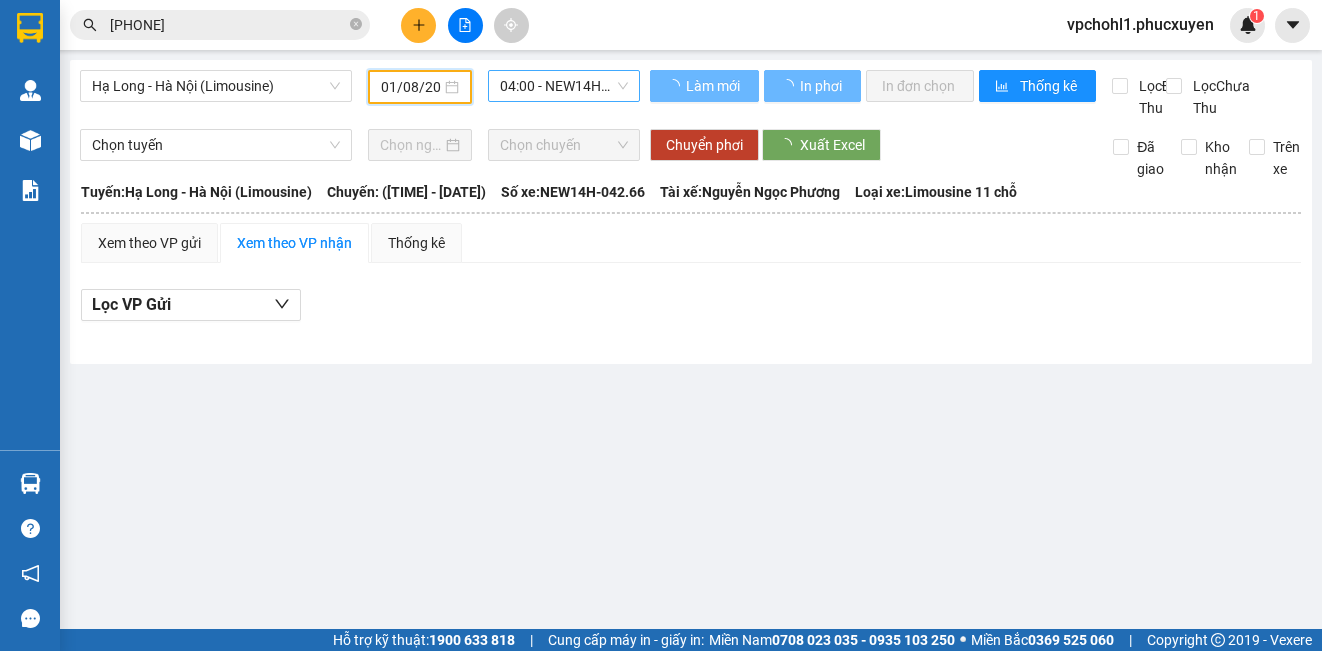 click on "04:00     - NEW14H-042.66" at bounding box center [564, 86] 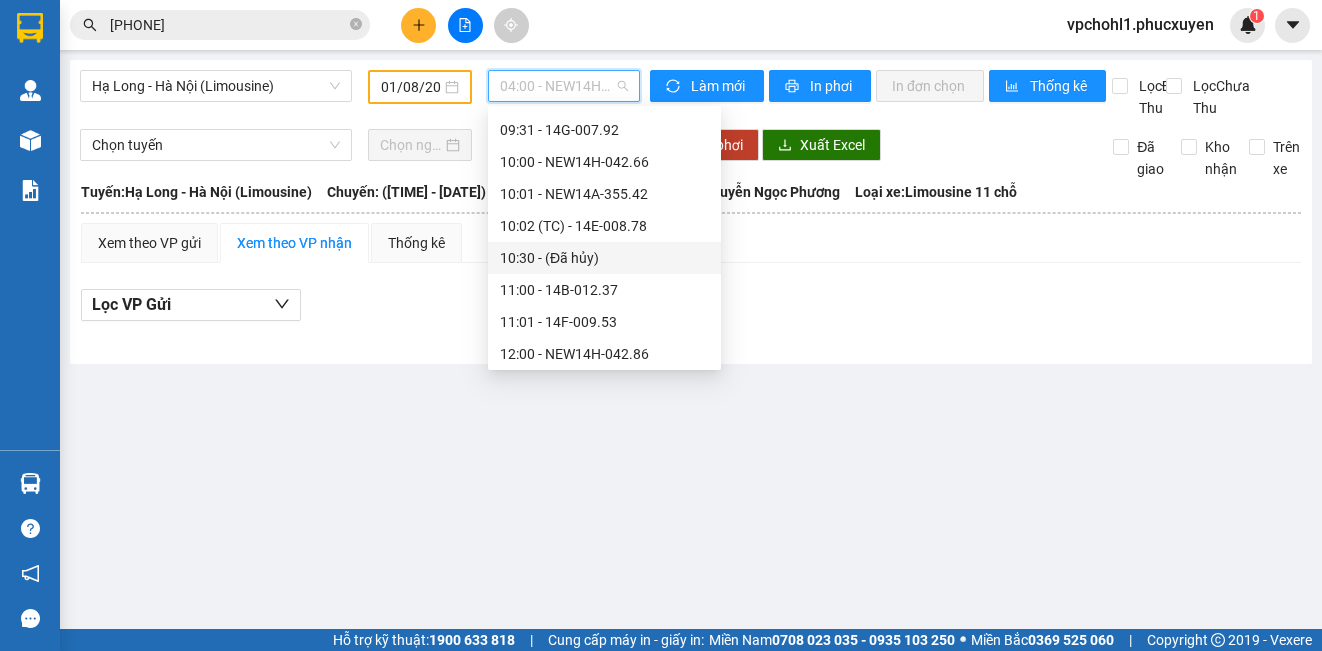 scroll, scrollTop: 832, scrollLeft: 0, axis: vertical 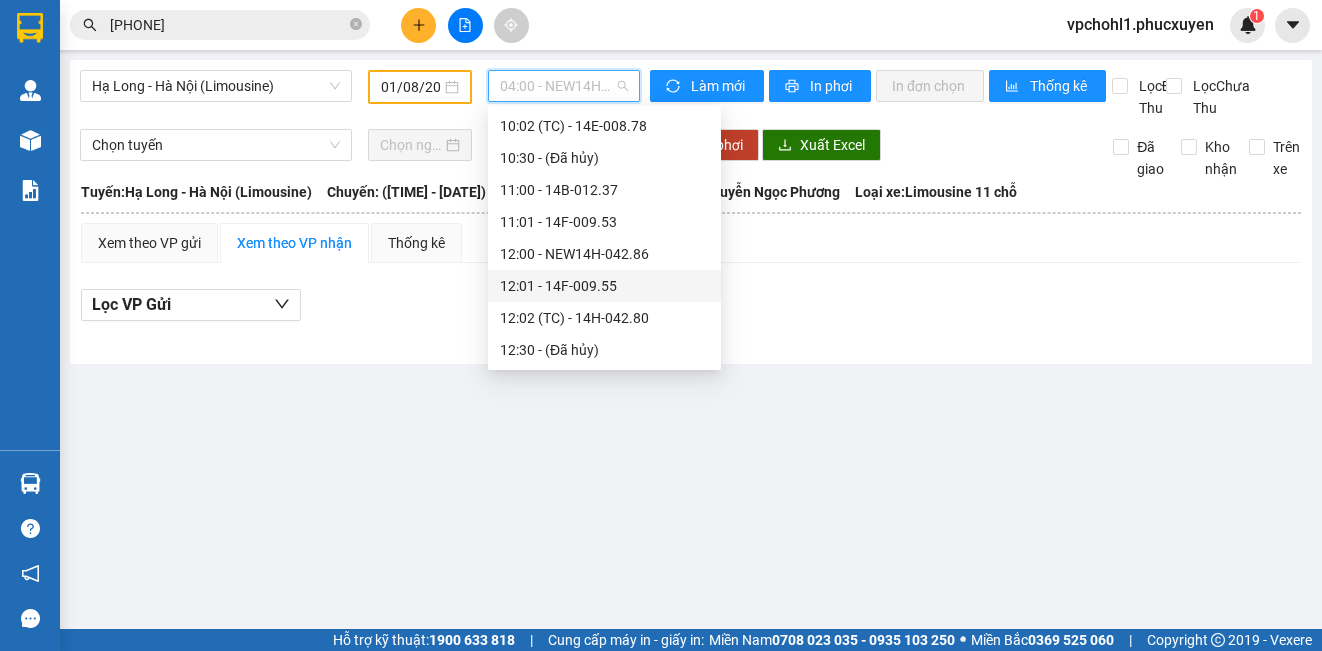 click on "12:01     - 14F-009.55" at bounding box center [604, 286] 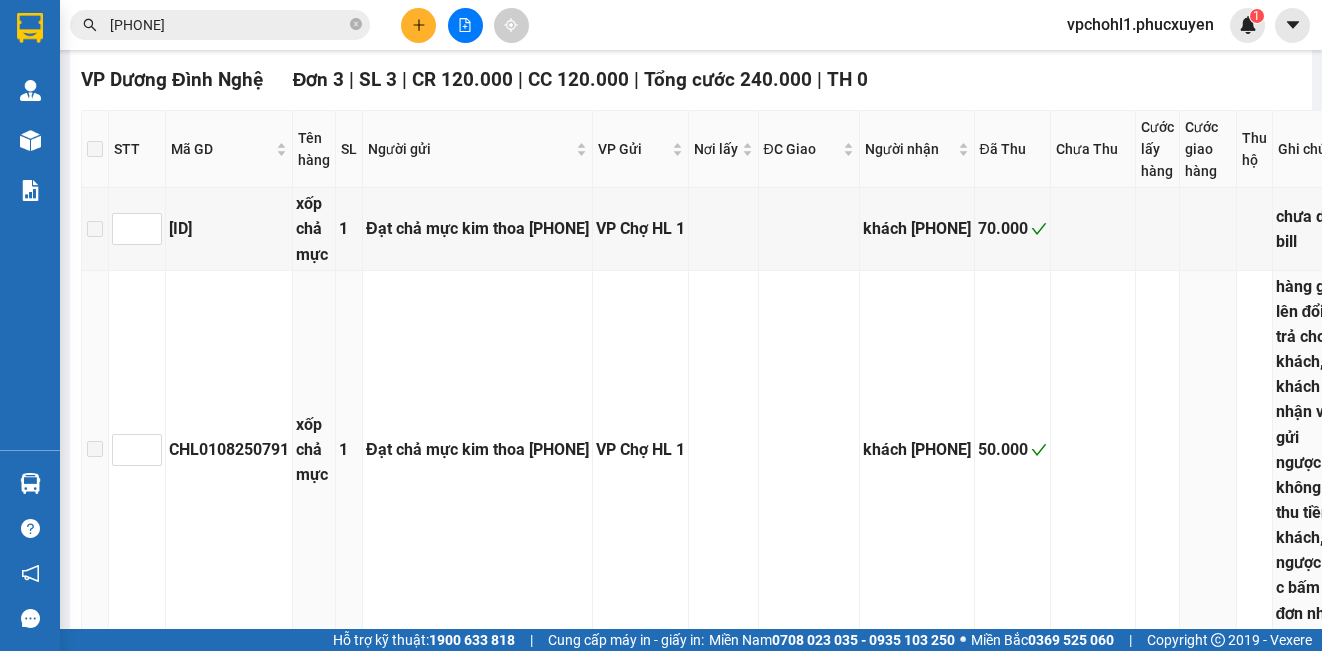scroll, scrollTop: 0, scrollLeft: 0, axis: both 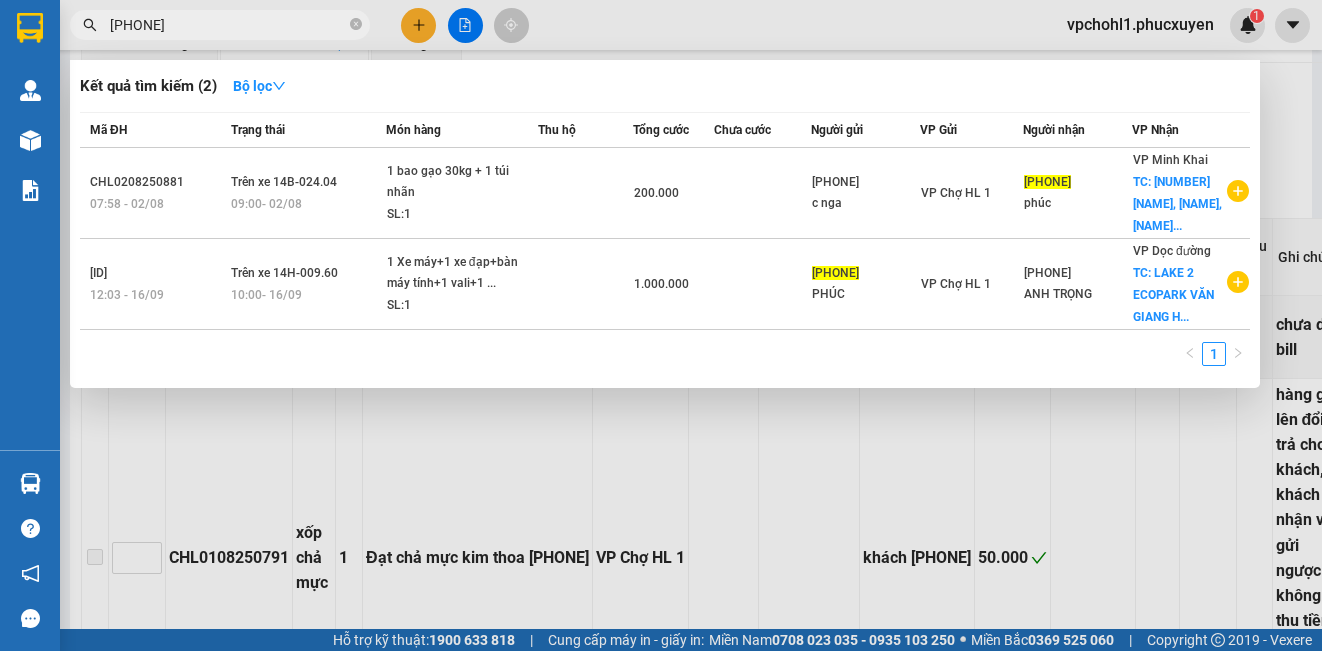 drag, startPoint x: 213, startPoint y: 30, endPoint x: 105, endPoint y: 22, distance: 108.29589 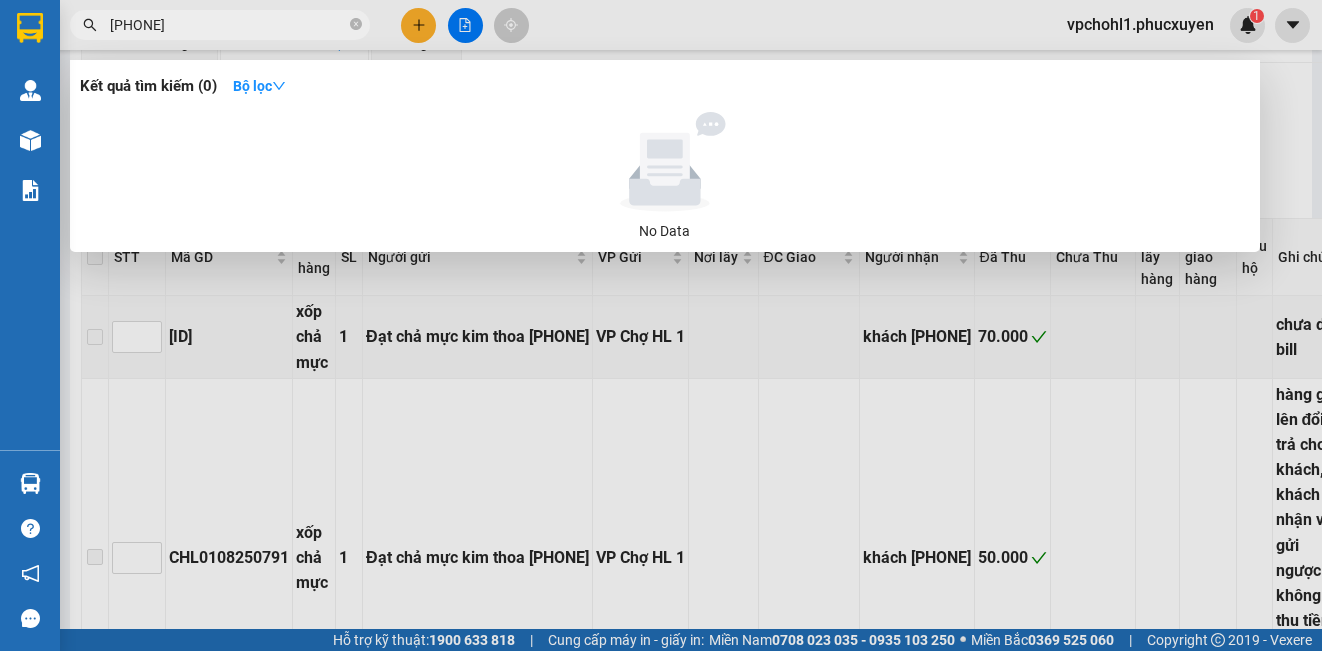 type on "0984312082" 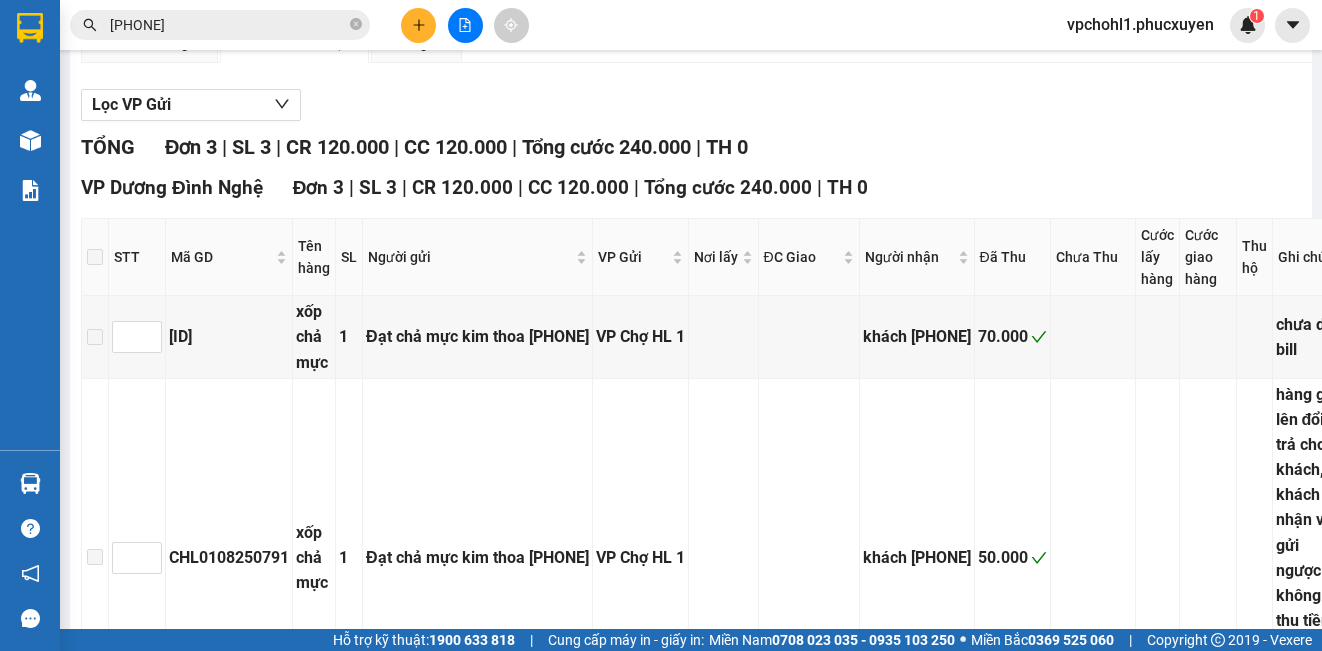 scroll, scrollTop: 0, scrollLeft: 0, axis: both 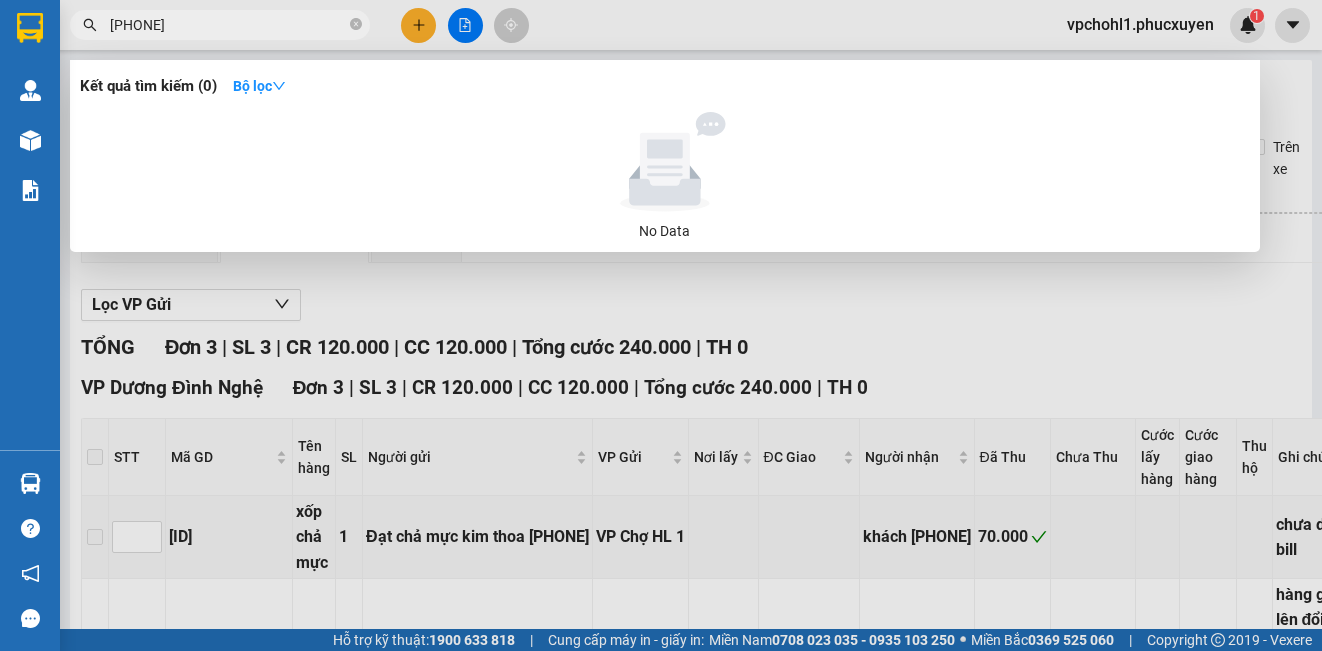 drag, startPoint x: 283, startPoint y: 26, endPoint x: 78, endPoint y: 20, distance: 205.08778 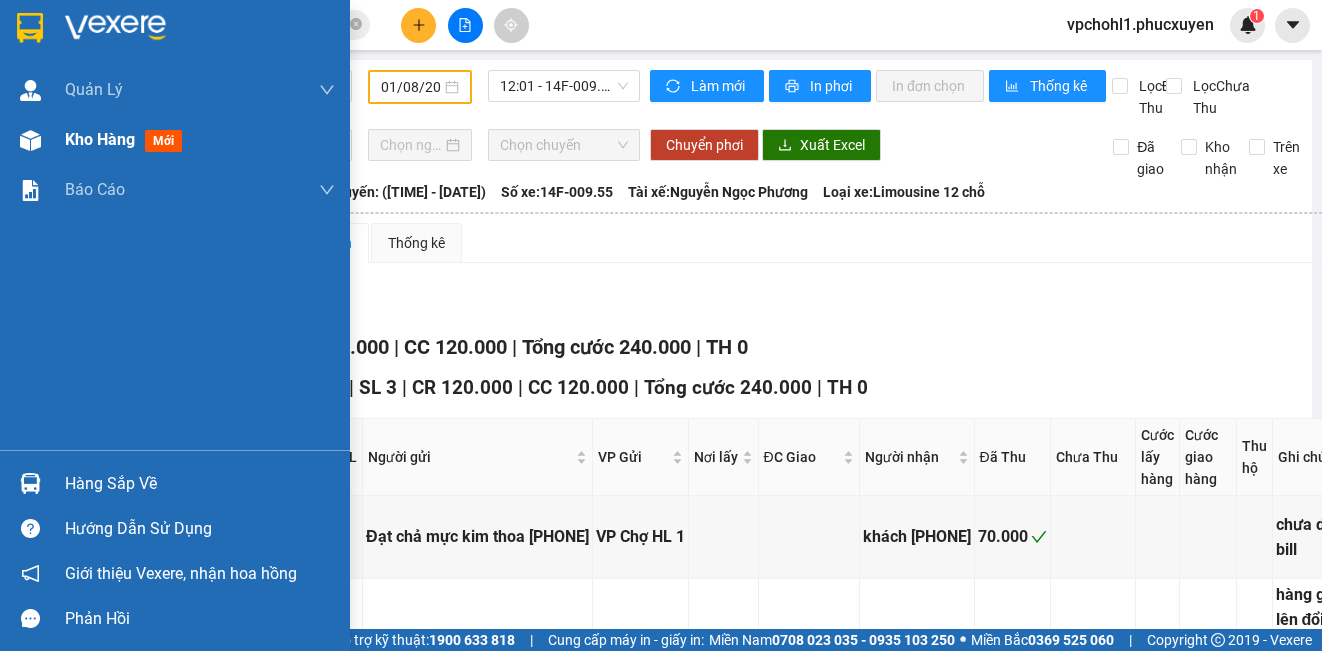 click on "Kho hàng mới" at bounding box center [175, 140] 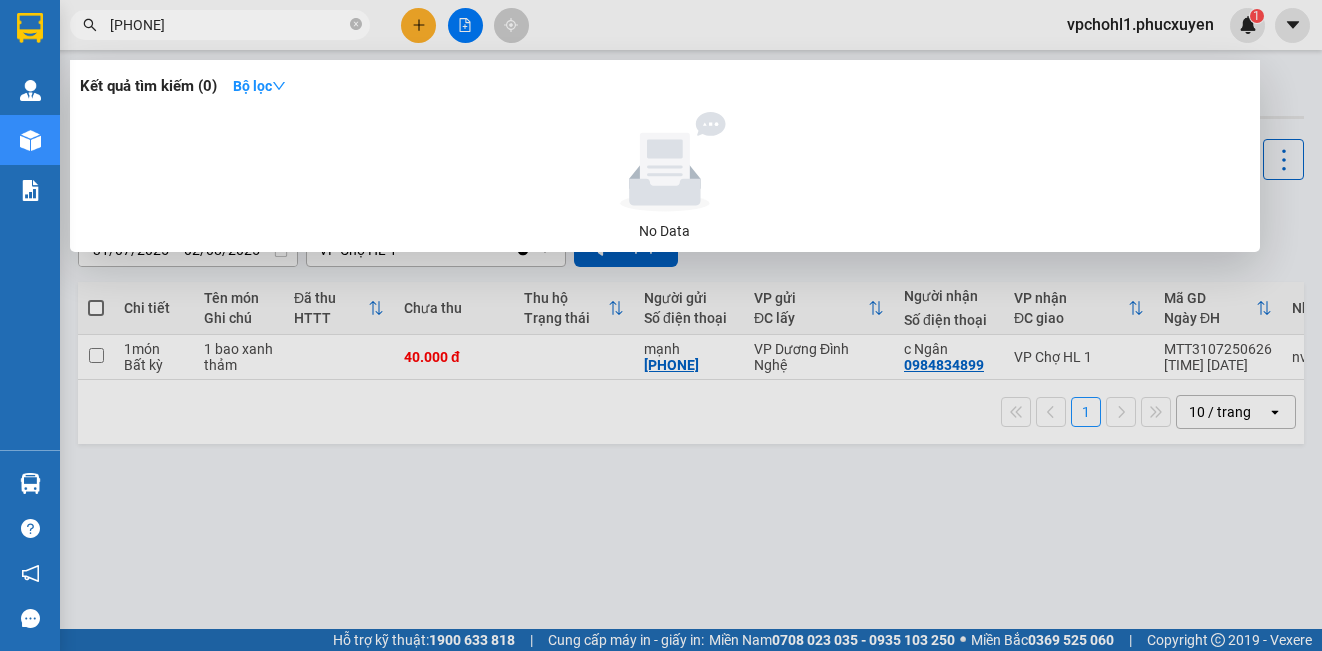 drag, startPoint x: 208, startPoint y: 27, endPoint x: 60, endPoint y: 12, distance: 148.7582 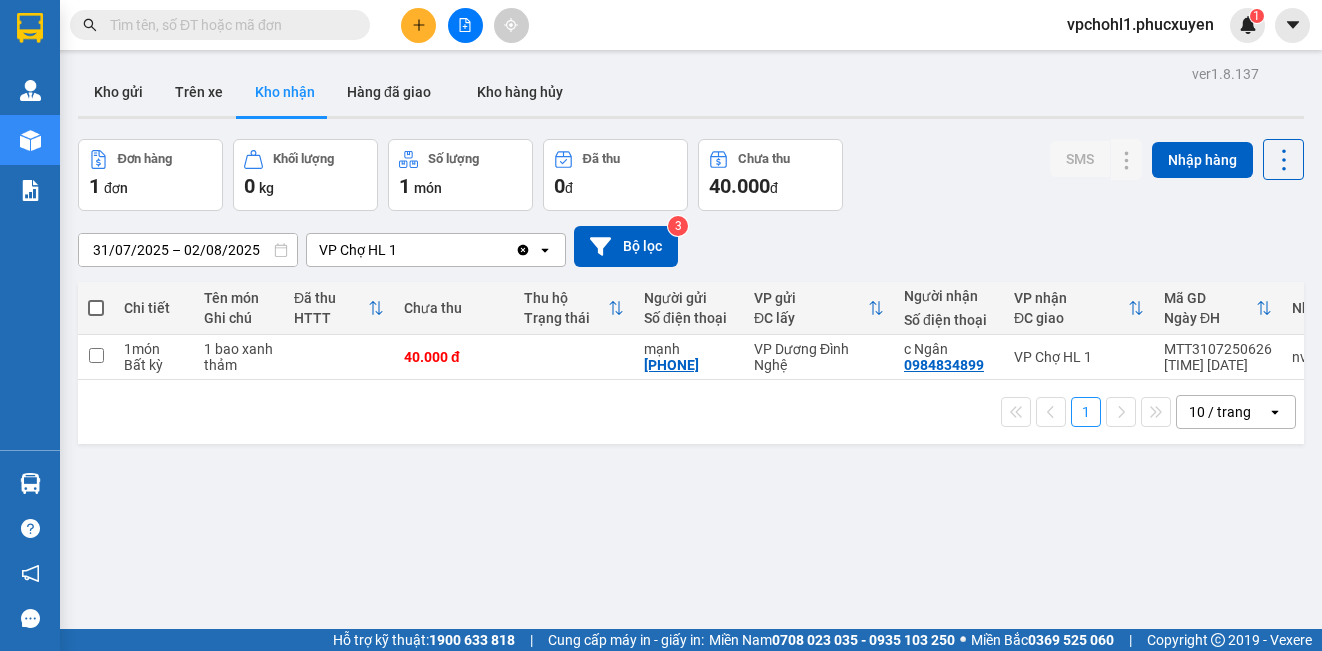click at bounding box center (228, 25) 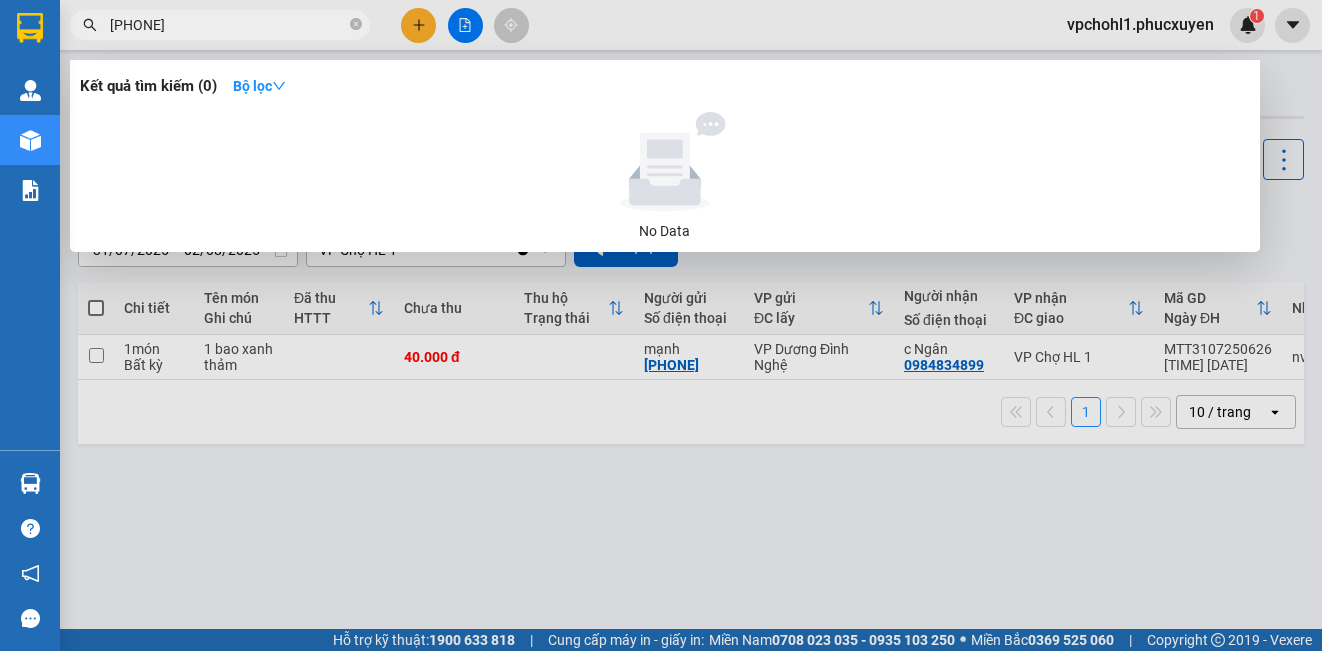 type on "0812069889" 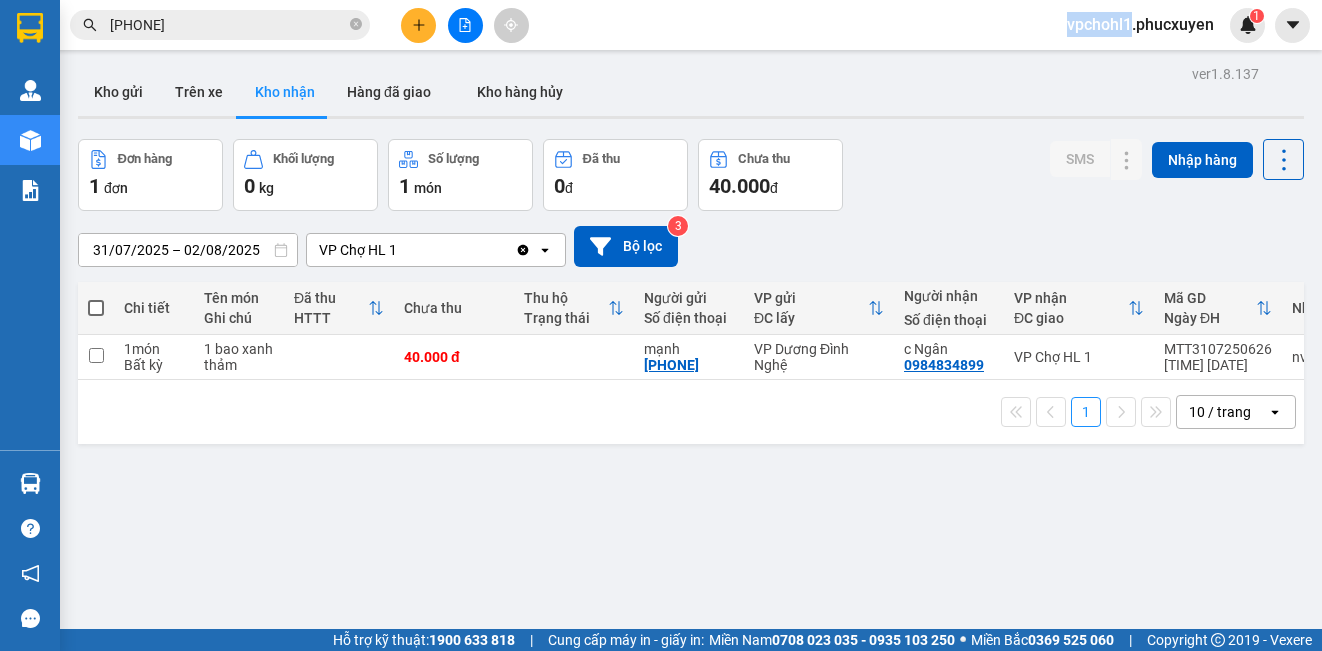 drag, startPoint x: 434, startPoint y: 14, endPoint x: 423, endPoint y: 17, distance: 11.401754 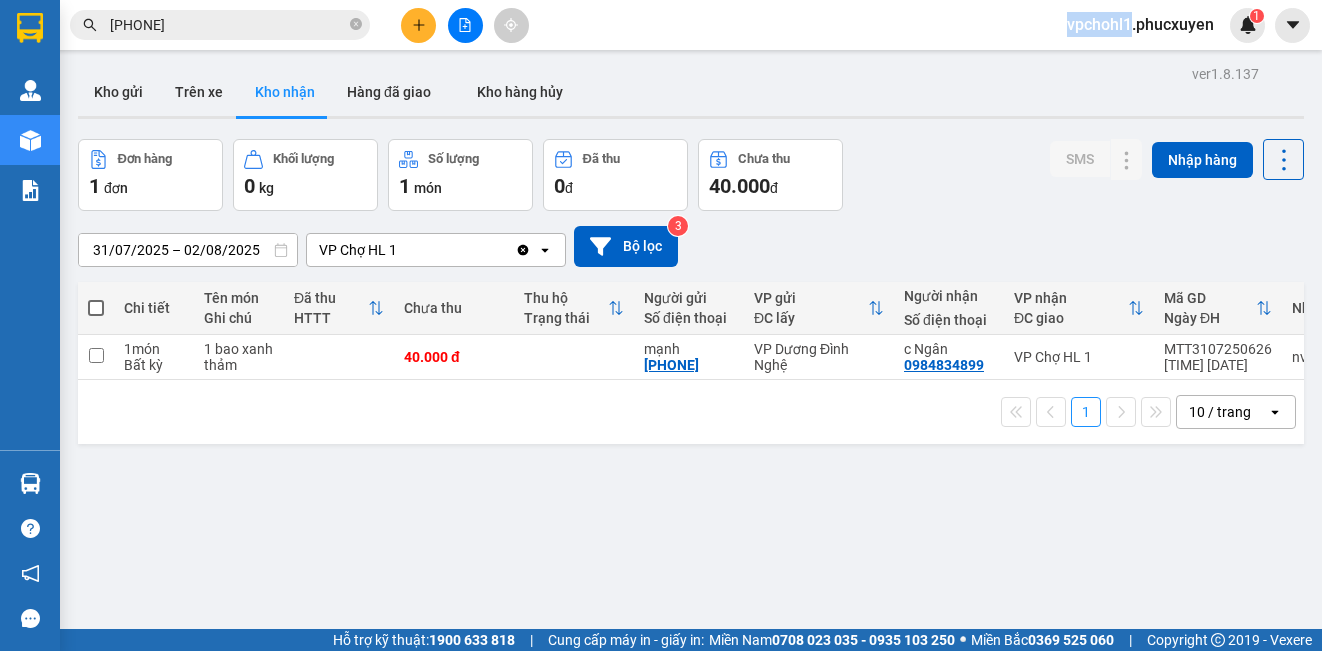 click at bounding box center (465, 25) 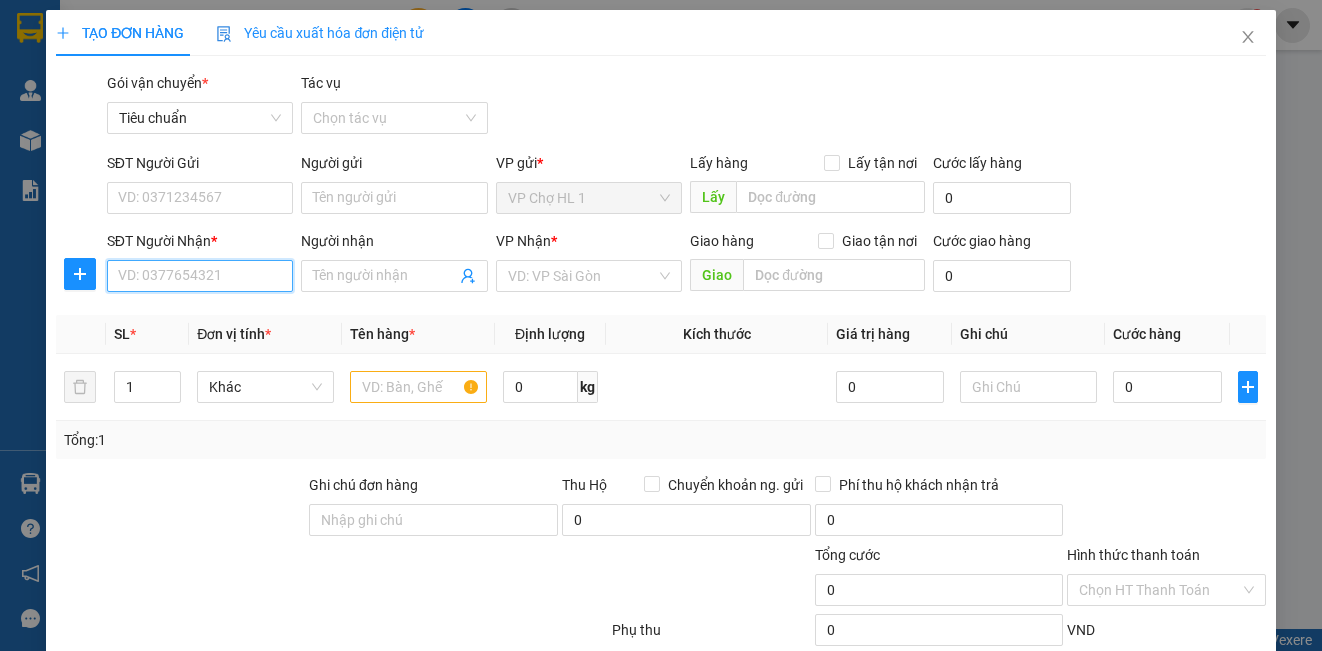 click on "SĐT Người Nhận  *" at bounding box center (200, 276) 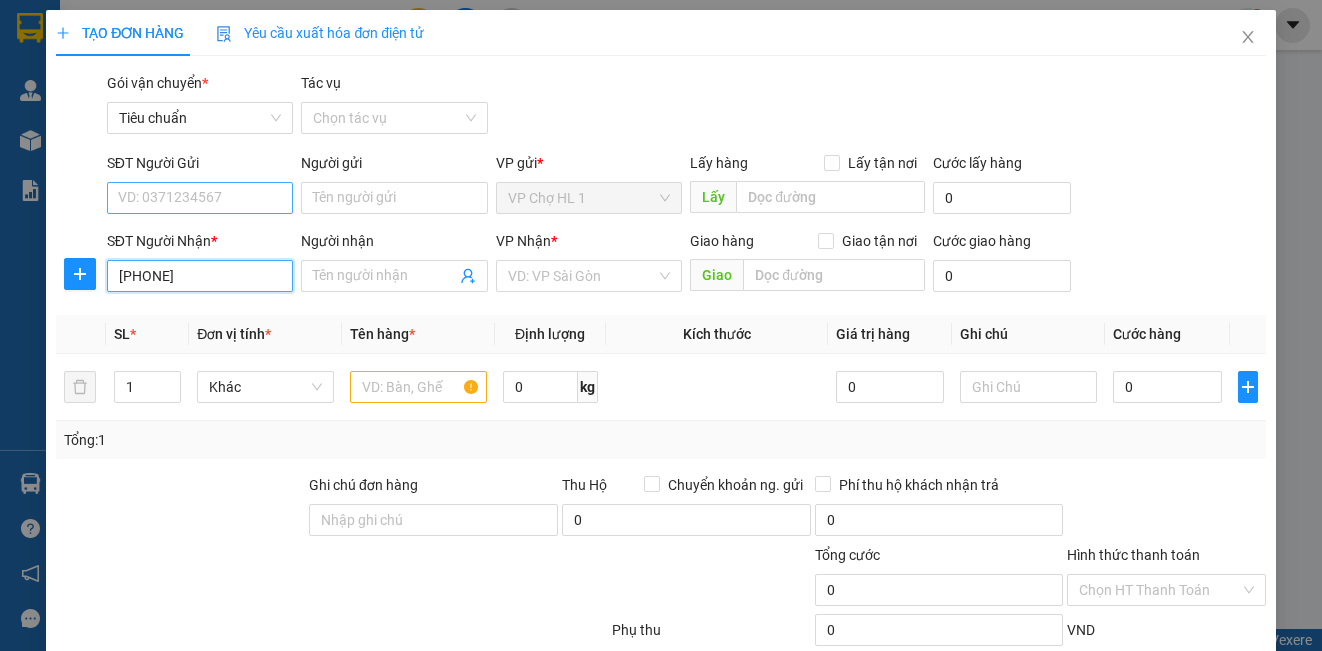 type on "0812069889" 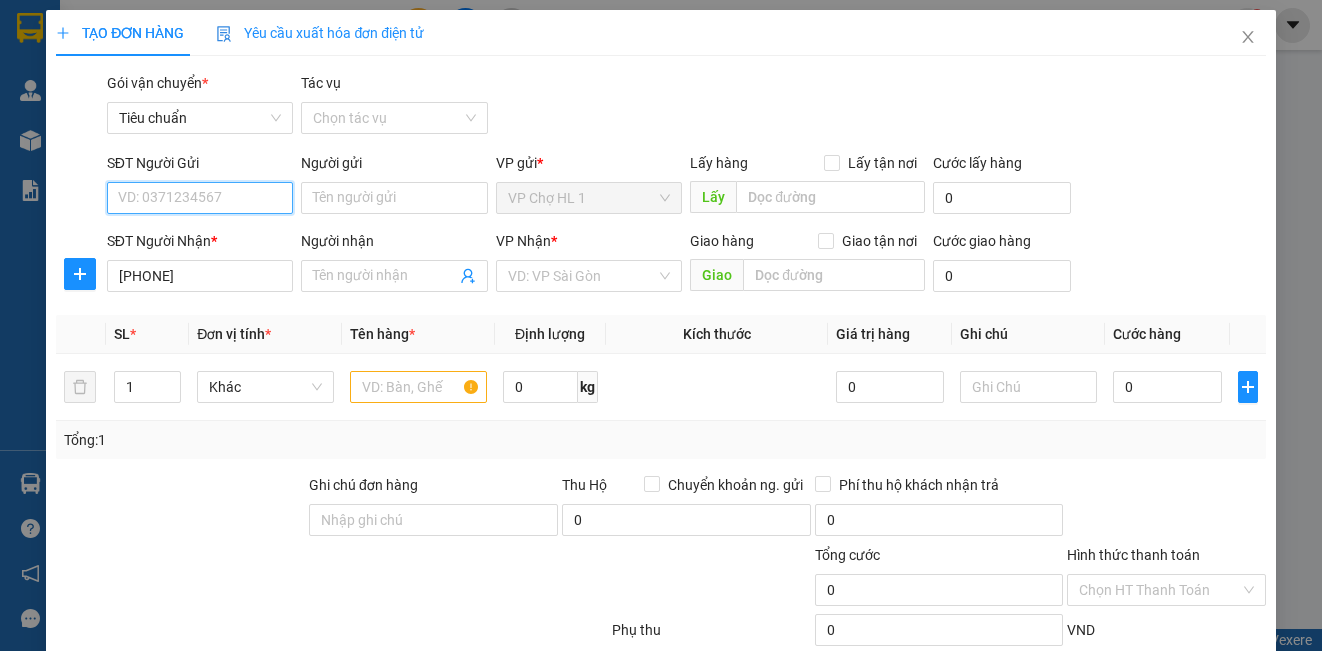 click on "SĐT Người Gửi" at bounding box center [200, 198] 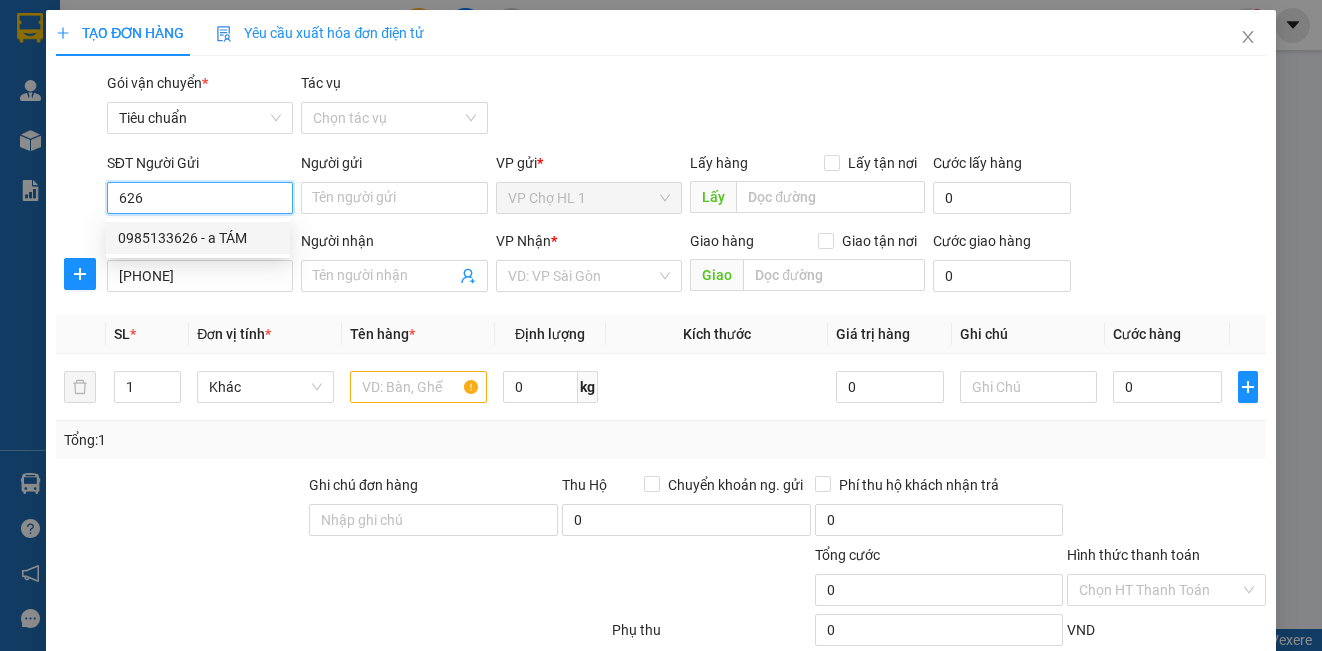 click on "0985133626 - a TÁM" at bounding box center [198, 238] 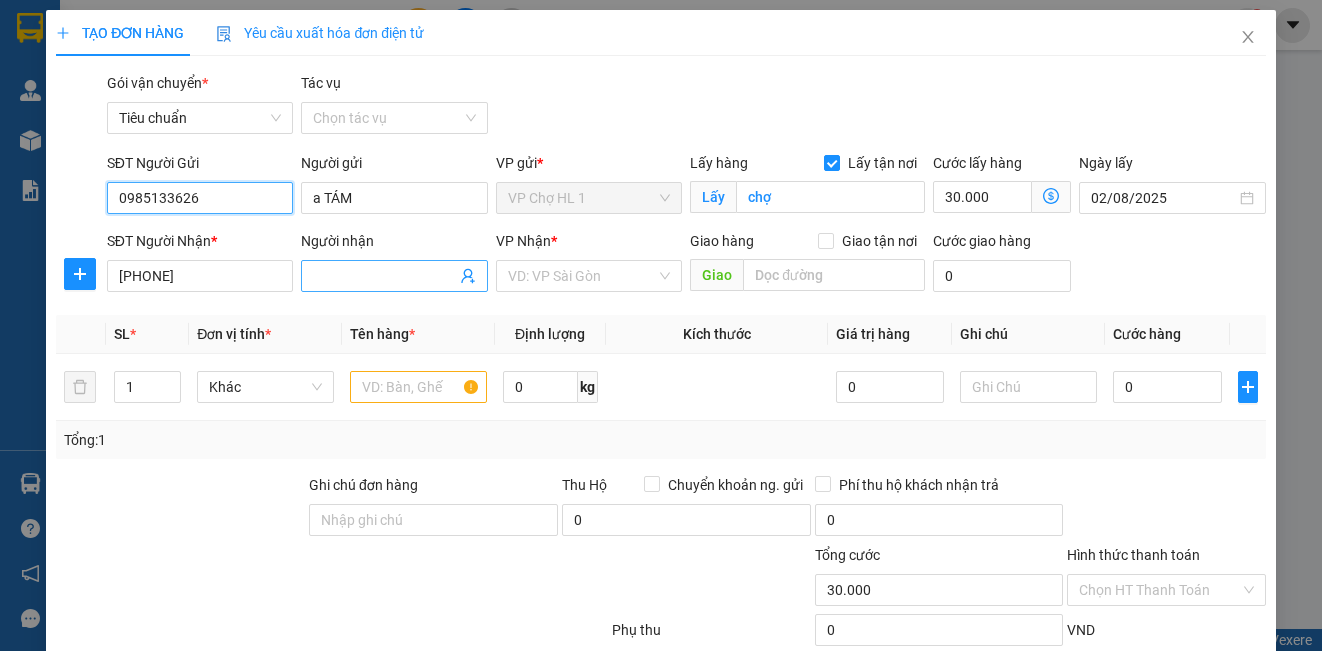 type on "0985133626" 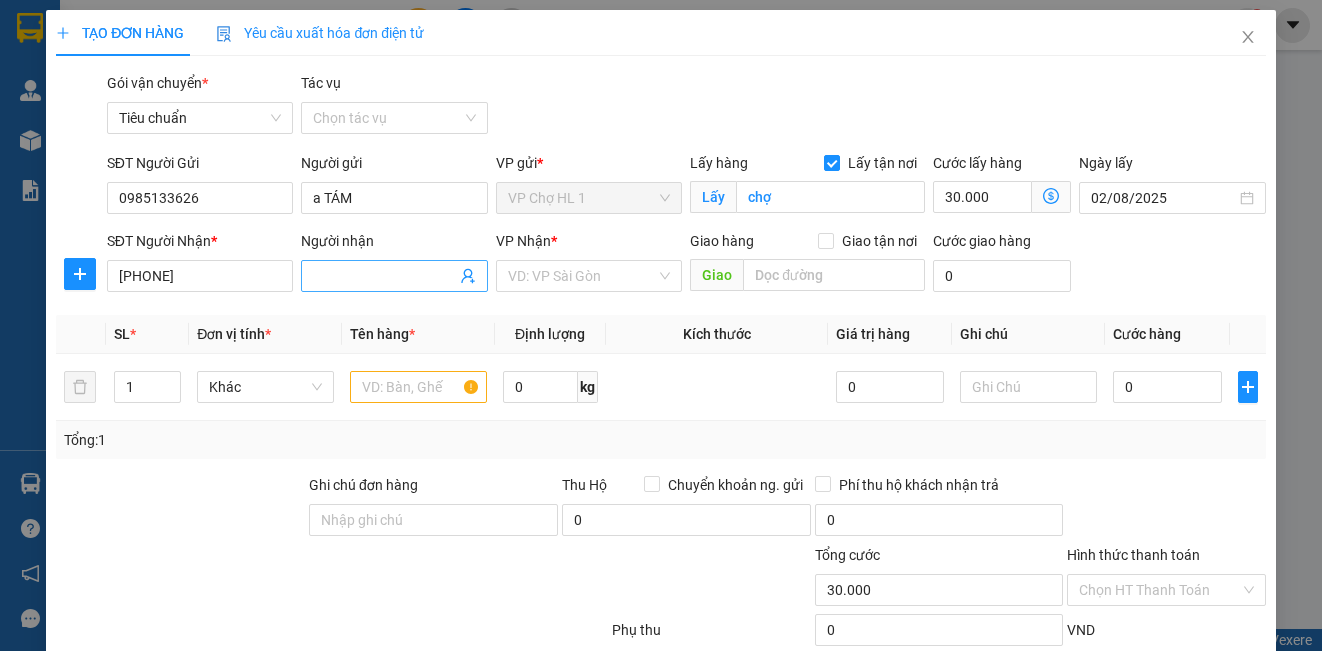 drag, startPoint x: 413, startPoint y: 284, endPoint x: 410, endPoint y: 270, distance: 14.3178215 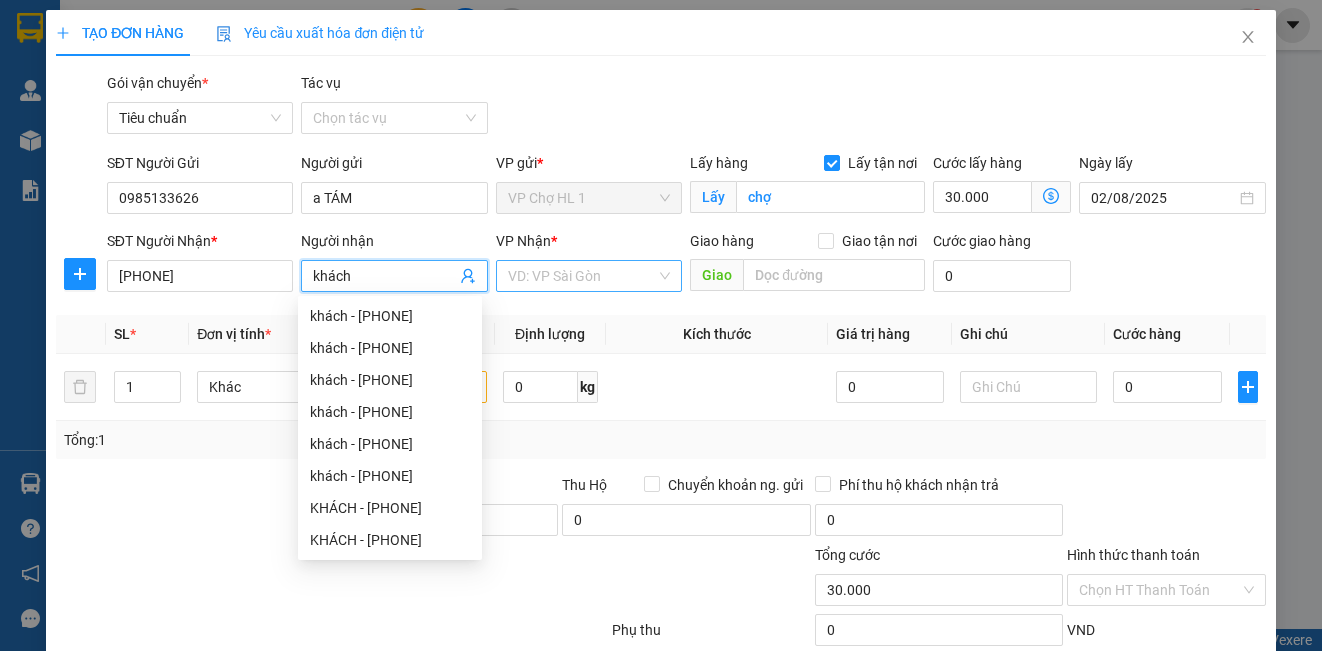 type on "khách" 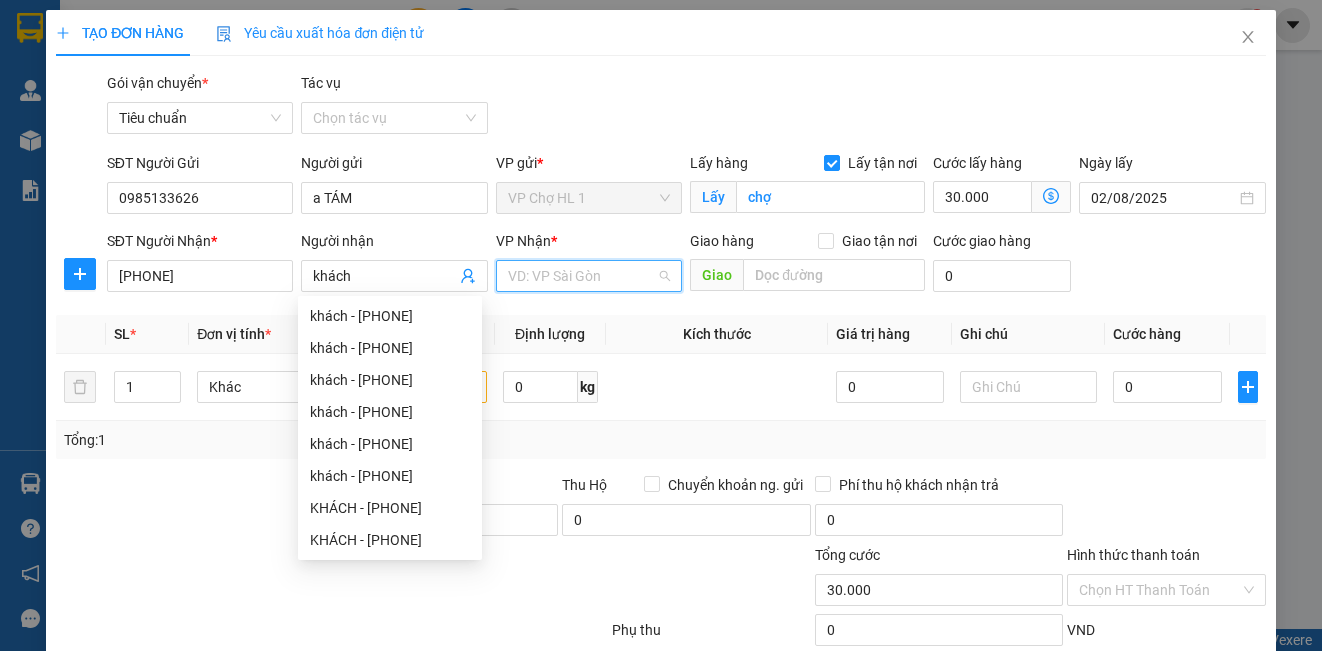 click at bounding box center (582, 276) 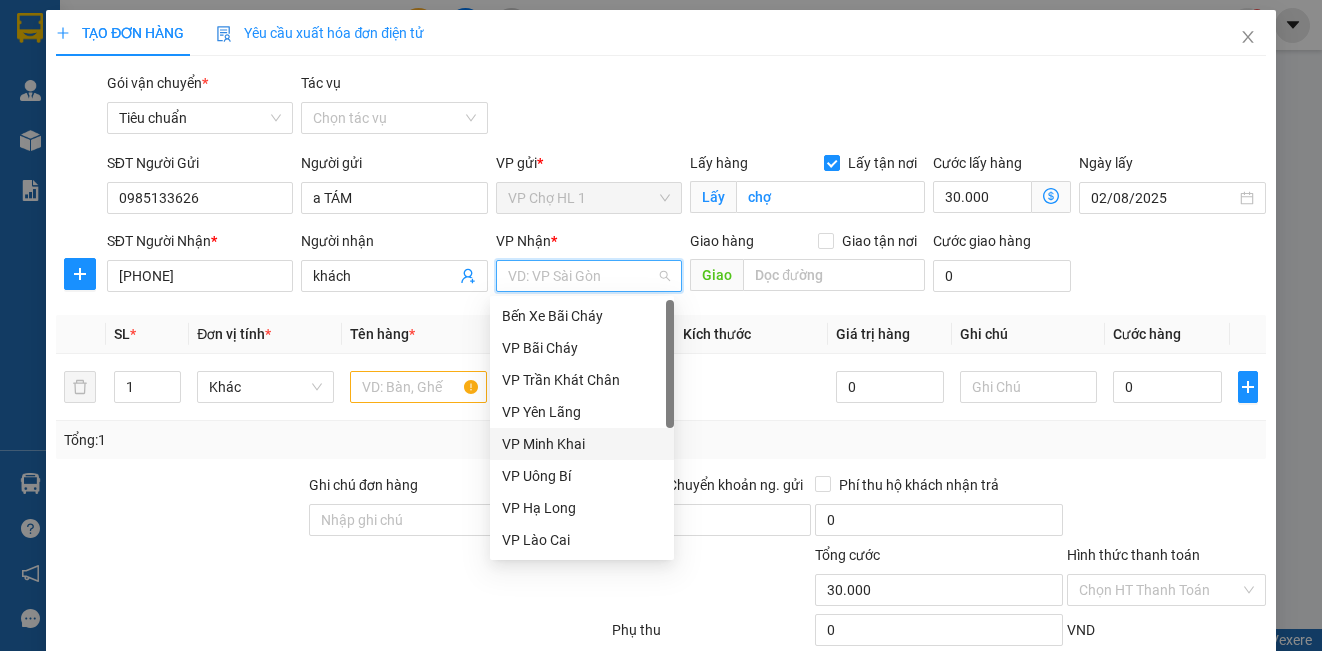 drag, startPoint x: 581, startPoint y: 446, endPoint x: 515, endPoint y: 412, distance: 74.24284 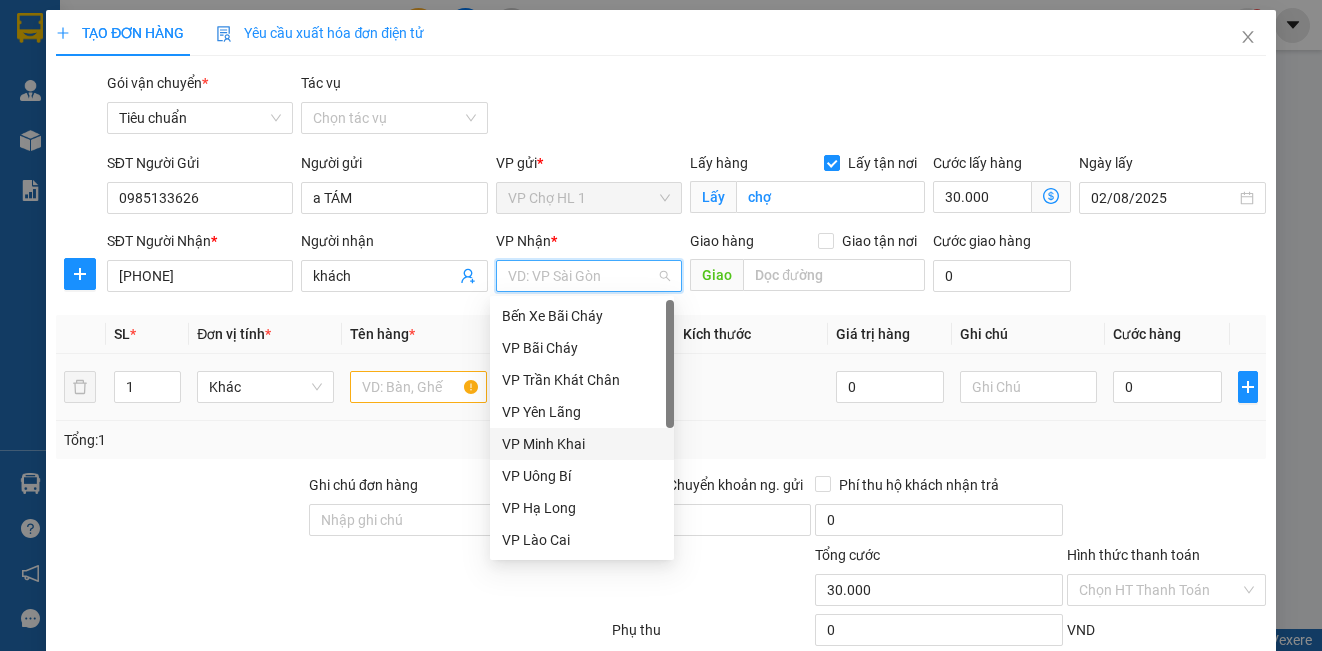 click on "VP Minh Khai" at bounding box center [582, 444] 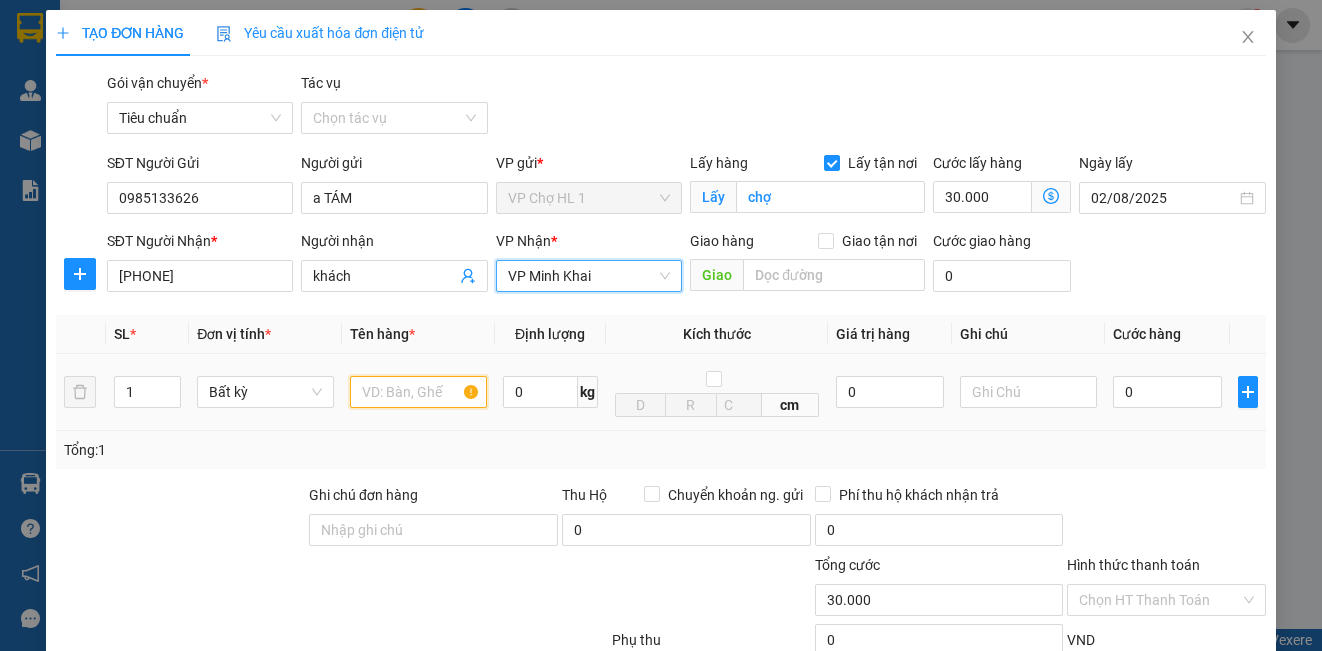 click at bounding box center [418, 392] 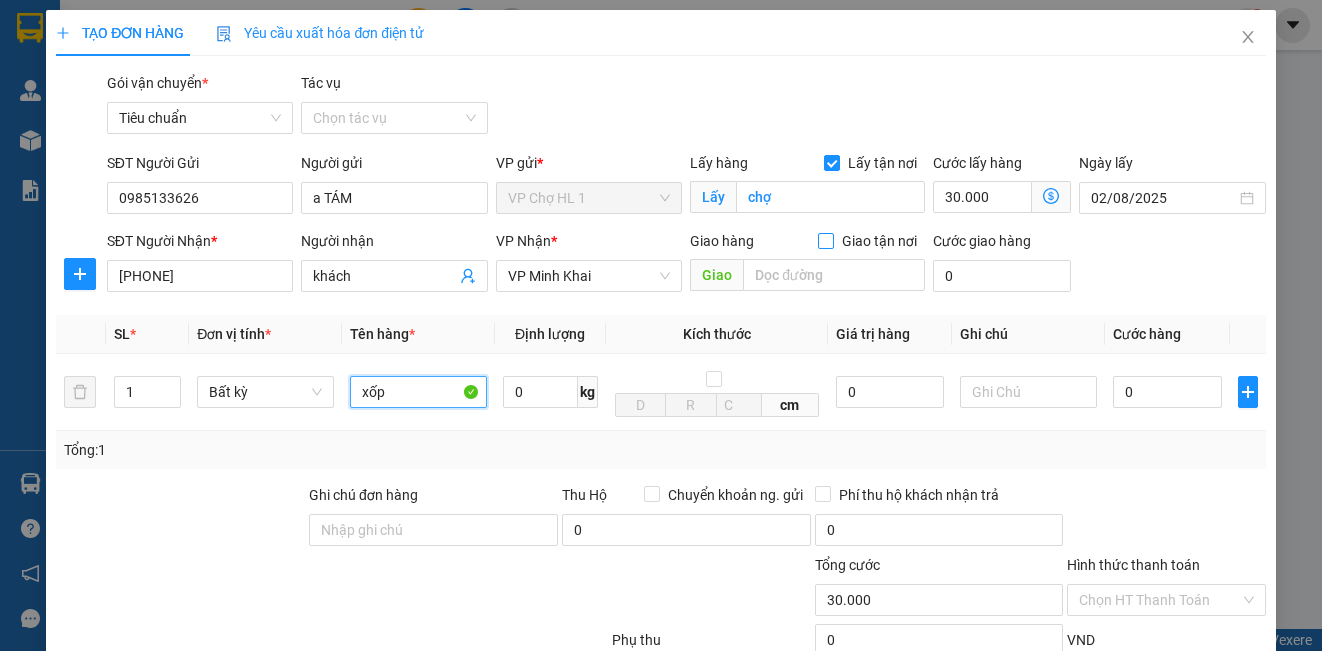 type on "xốp" 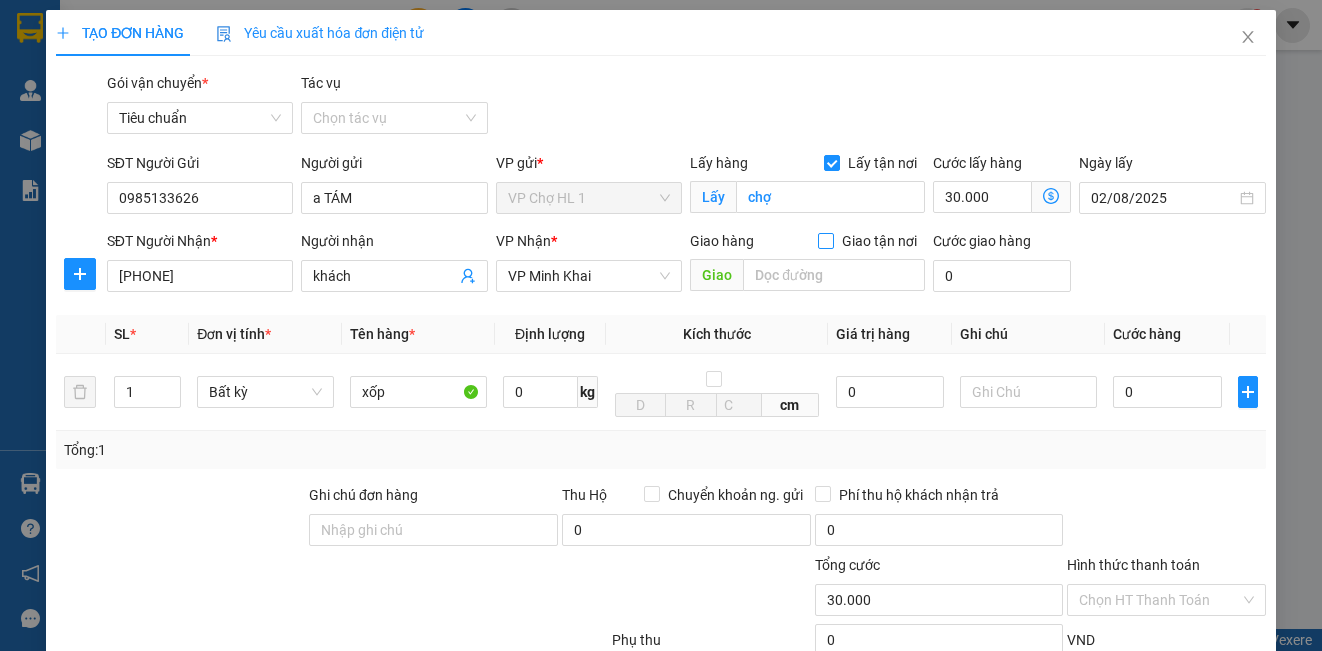 click at bounding box center (826, 241) 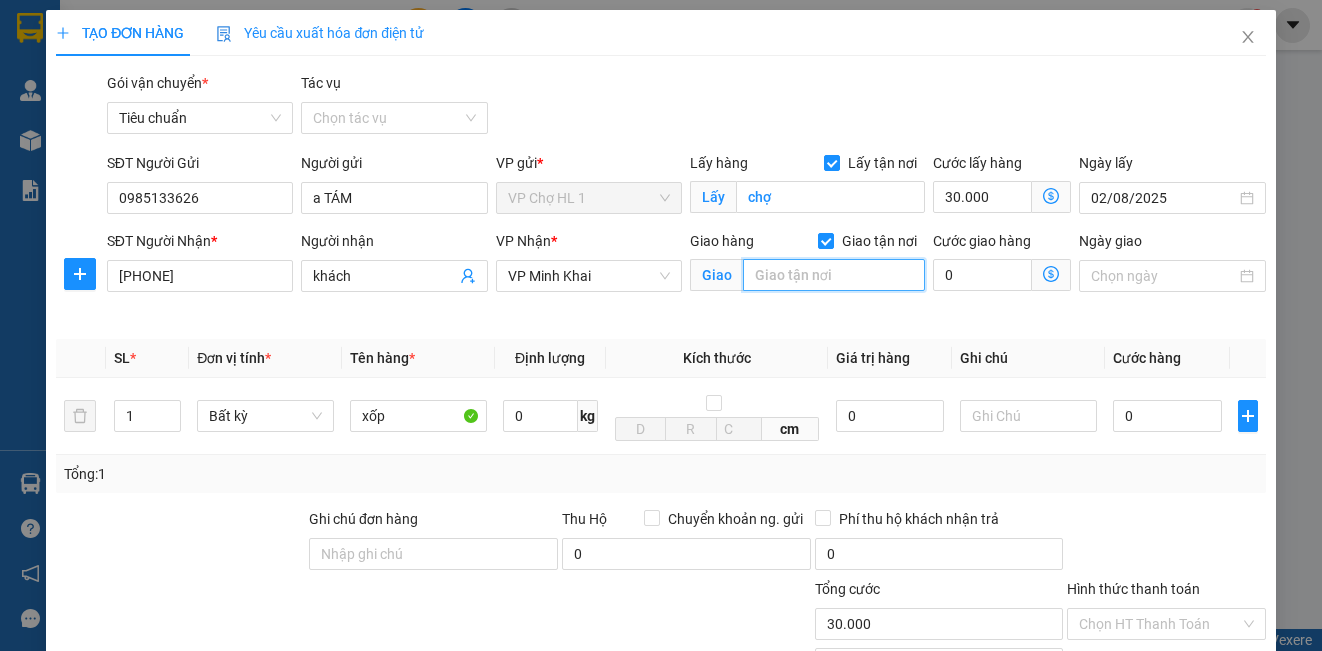 click at bounding box center (834, 275) 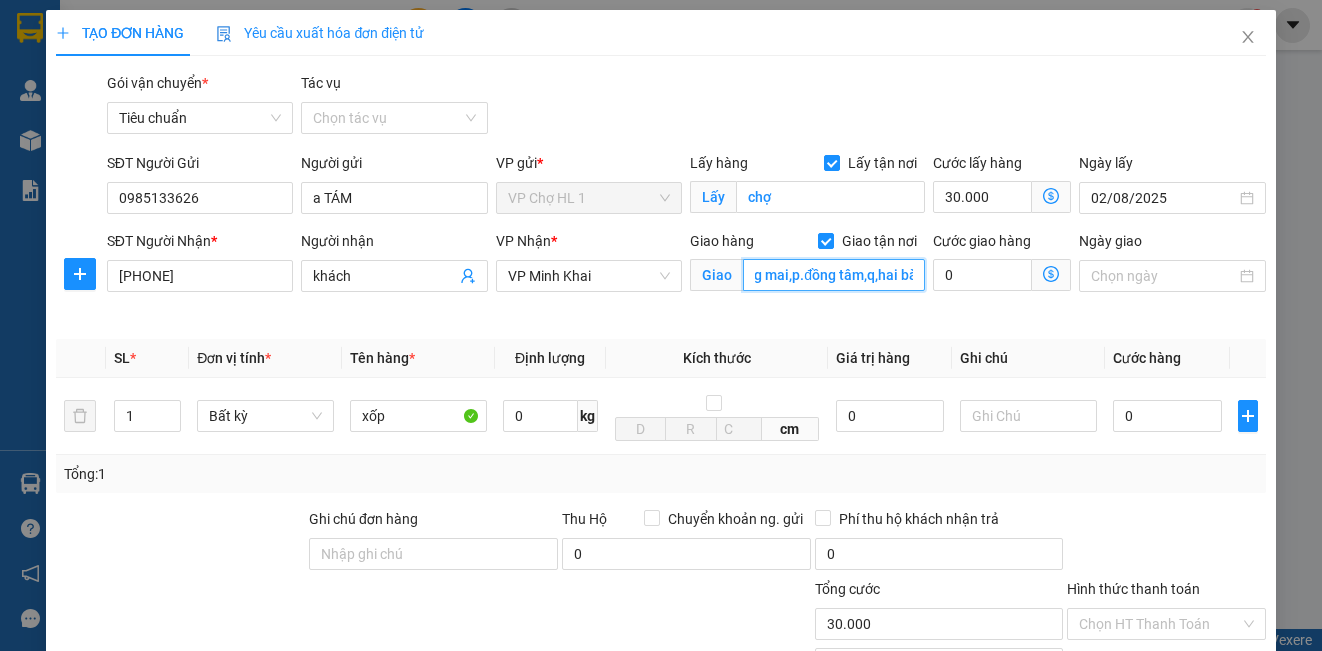 scroll, scrollTop: 0, scrollLeft: 239, axis: horizontal 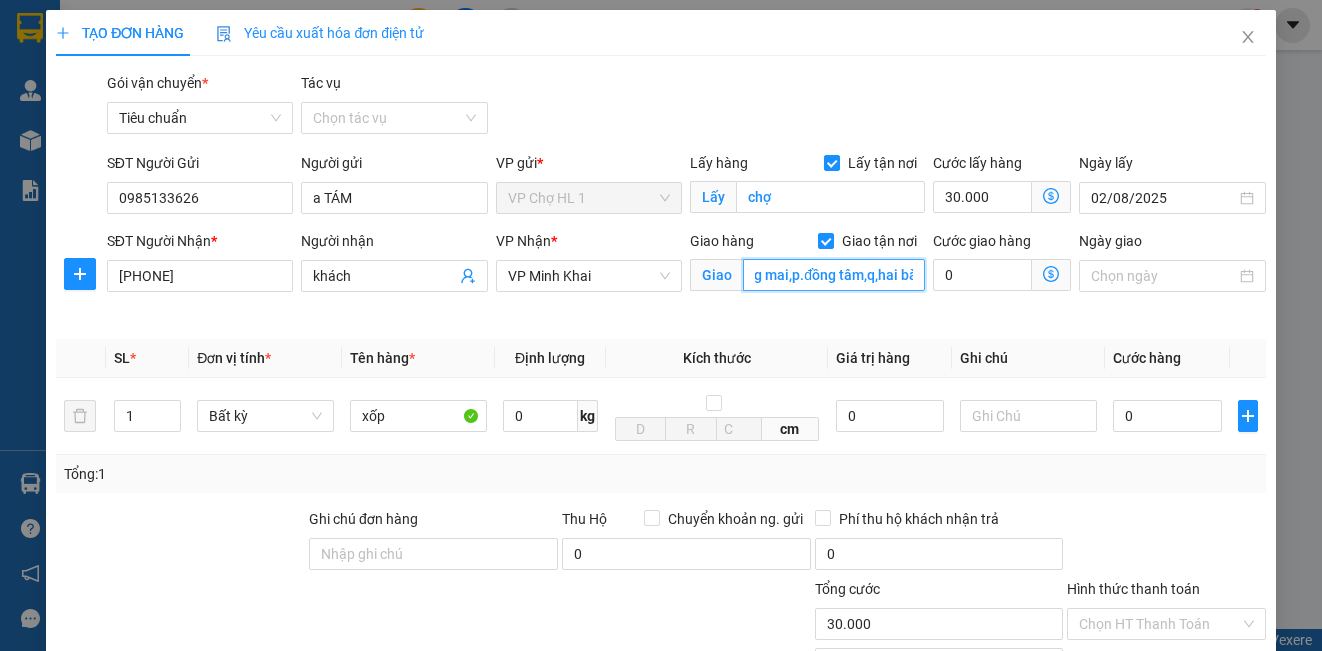 type on "số 2b ngõ 52 phố tương mai,p.đồng tâm,q,hai bà trưng,hà nội" 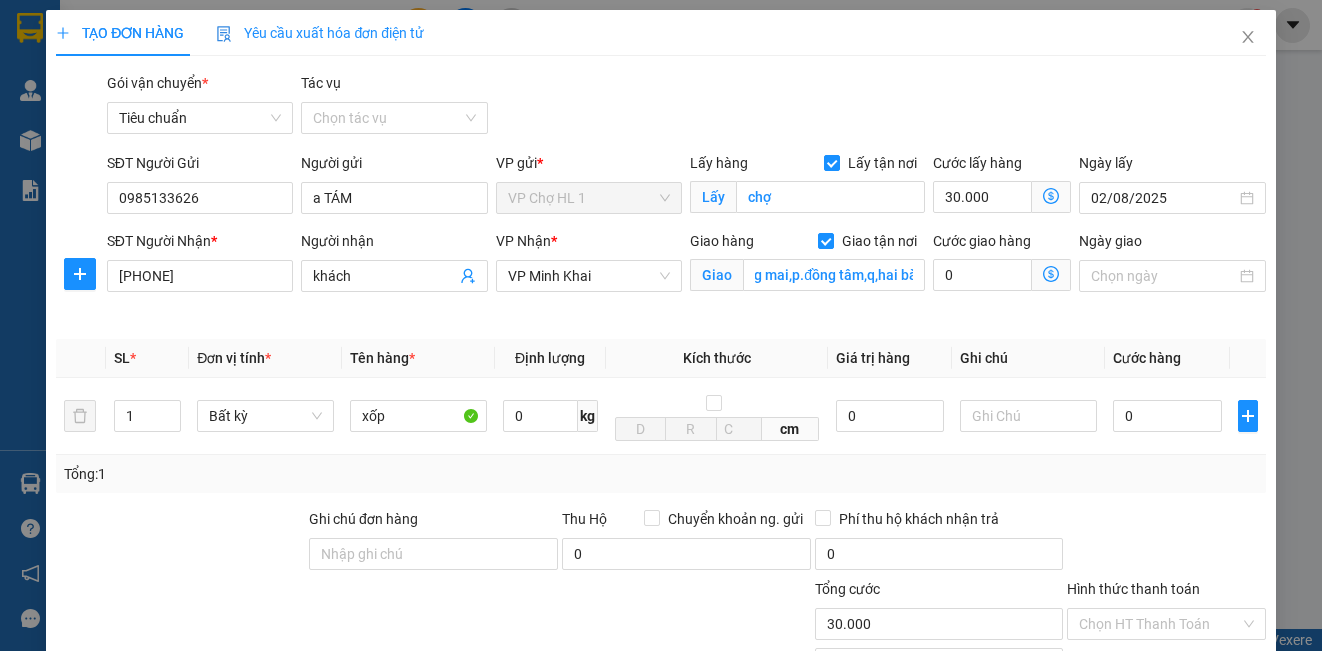 drag, startPoint x: 1199, startPoint y: 127, endPoint x: 1195, endPoint y: 142, distance: 15.524175 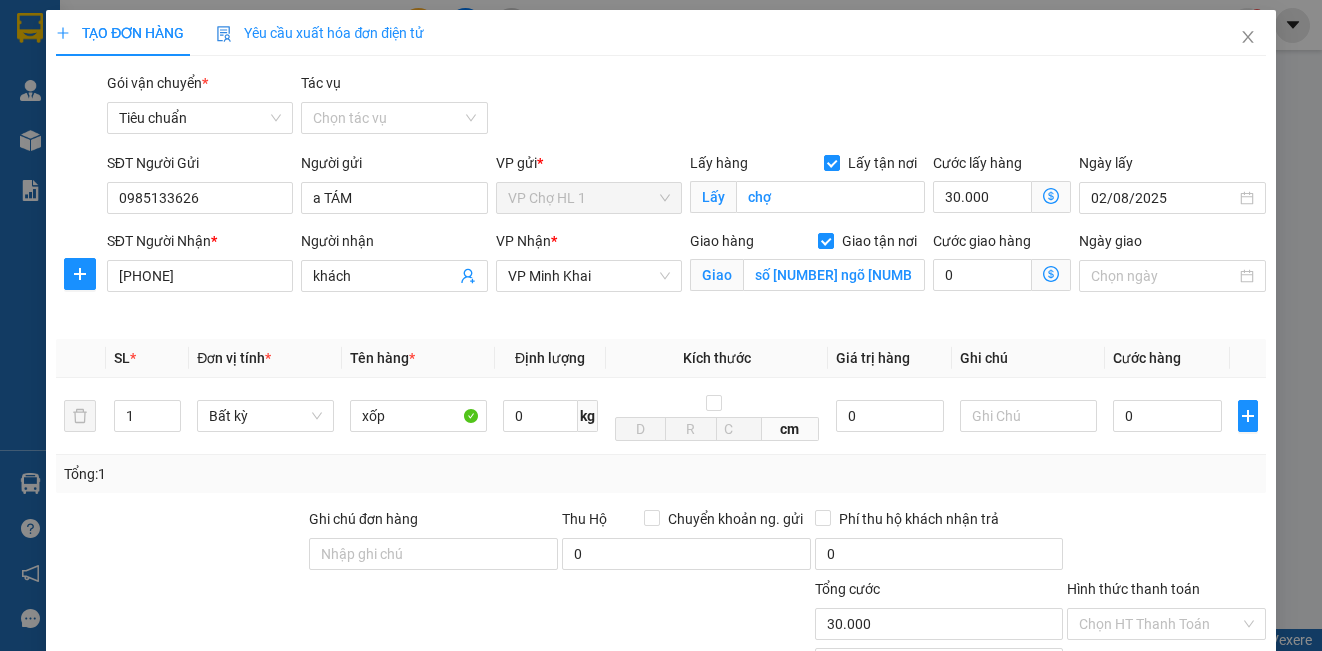 click 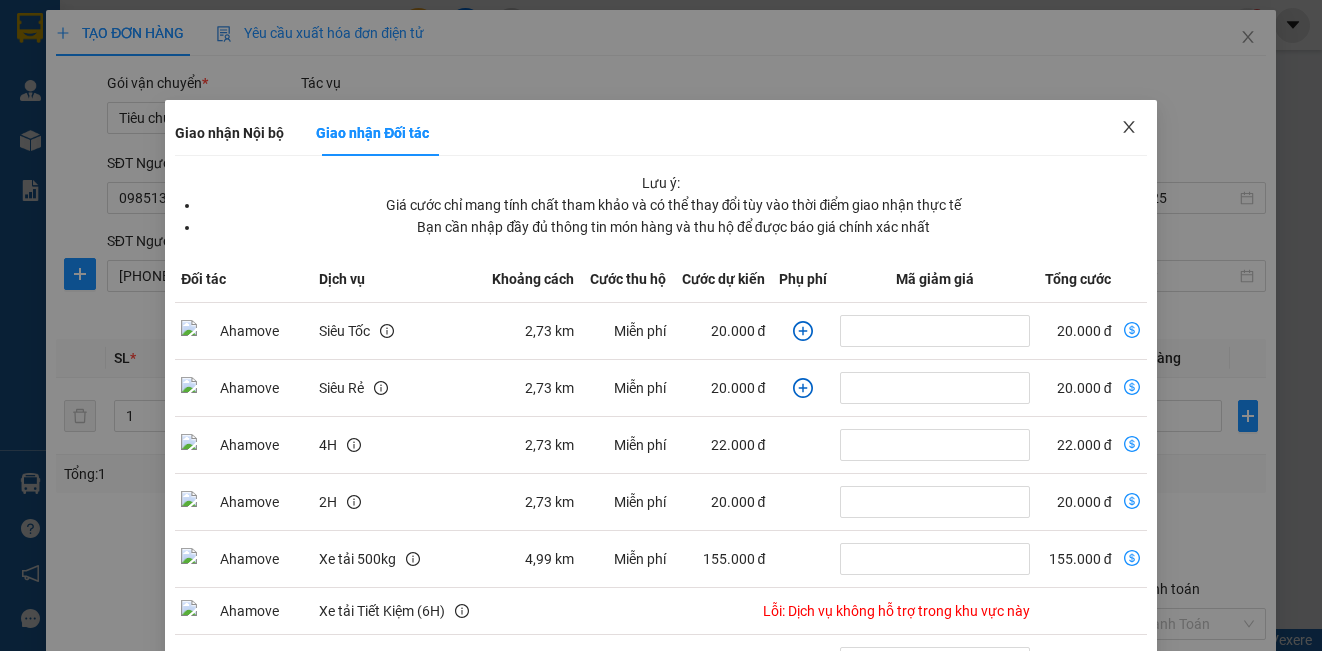 click 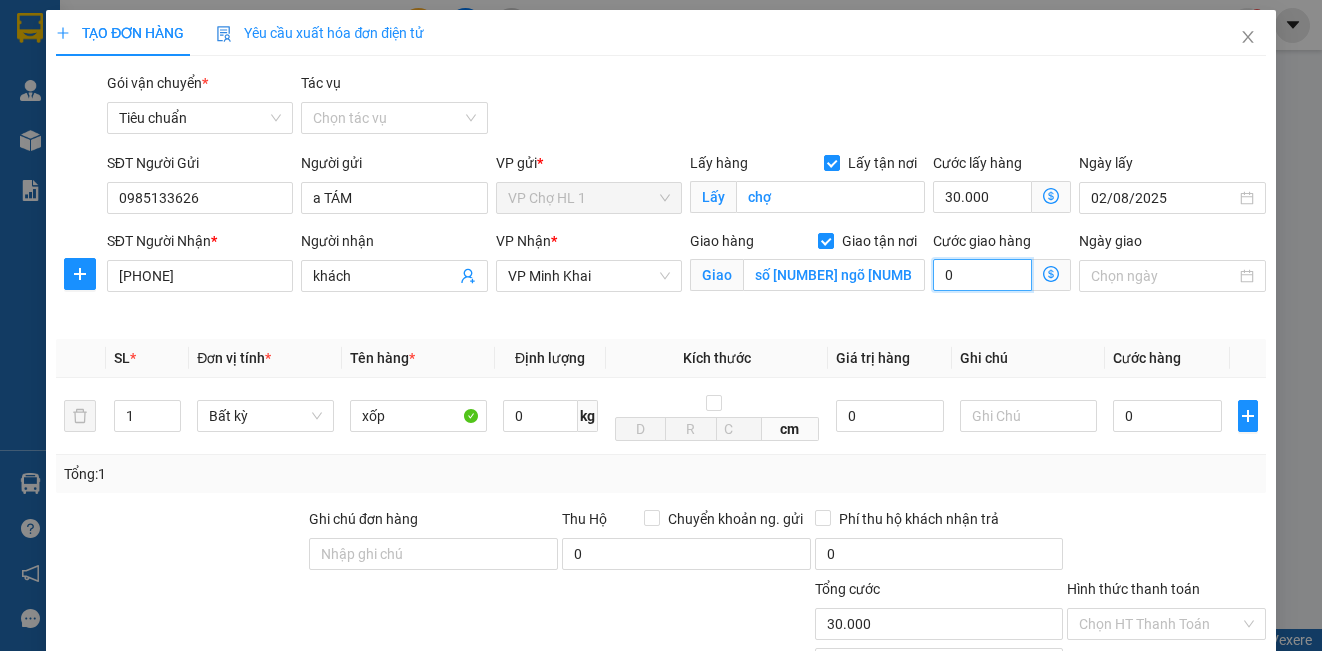 click on "0" at bounding box center (982, 275) 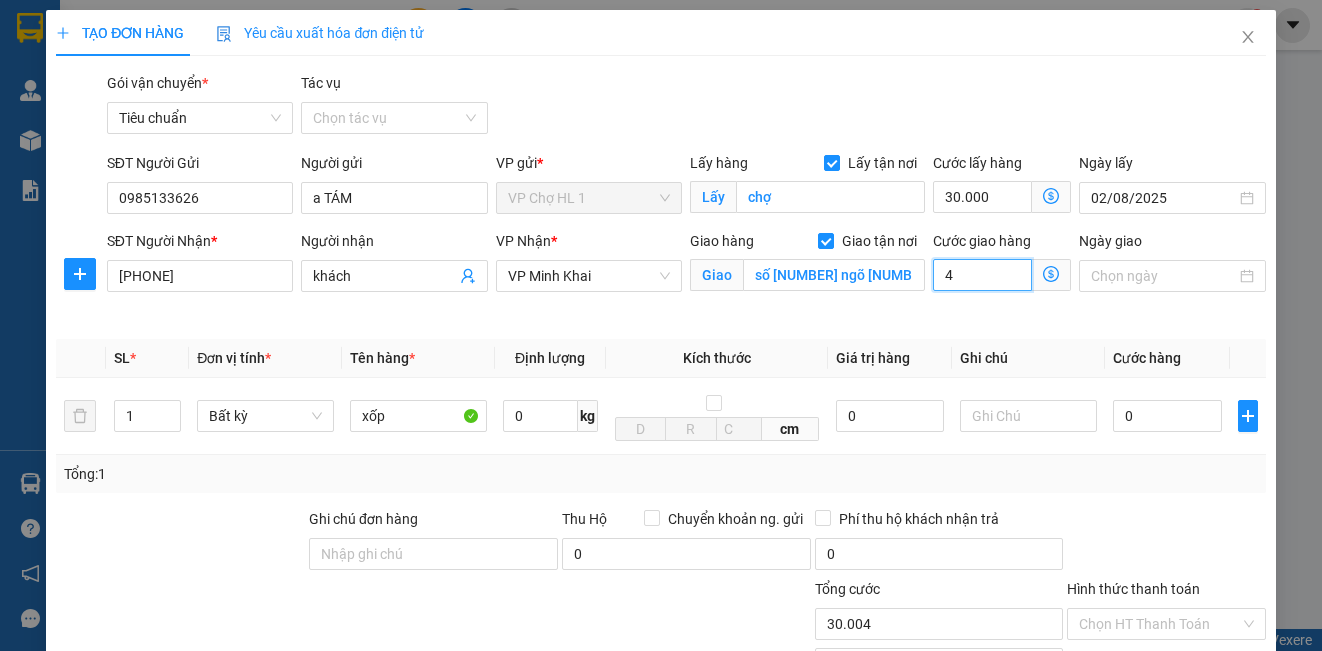 type on "30.040" 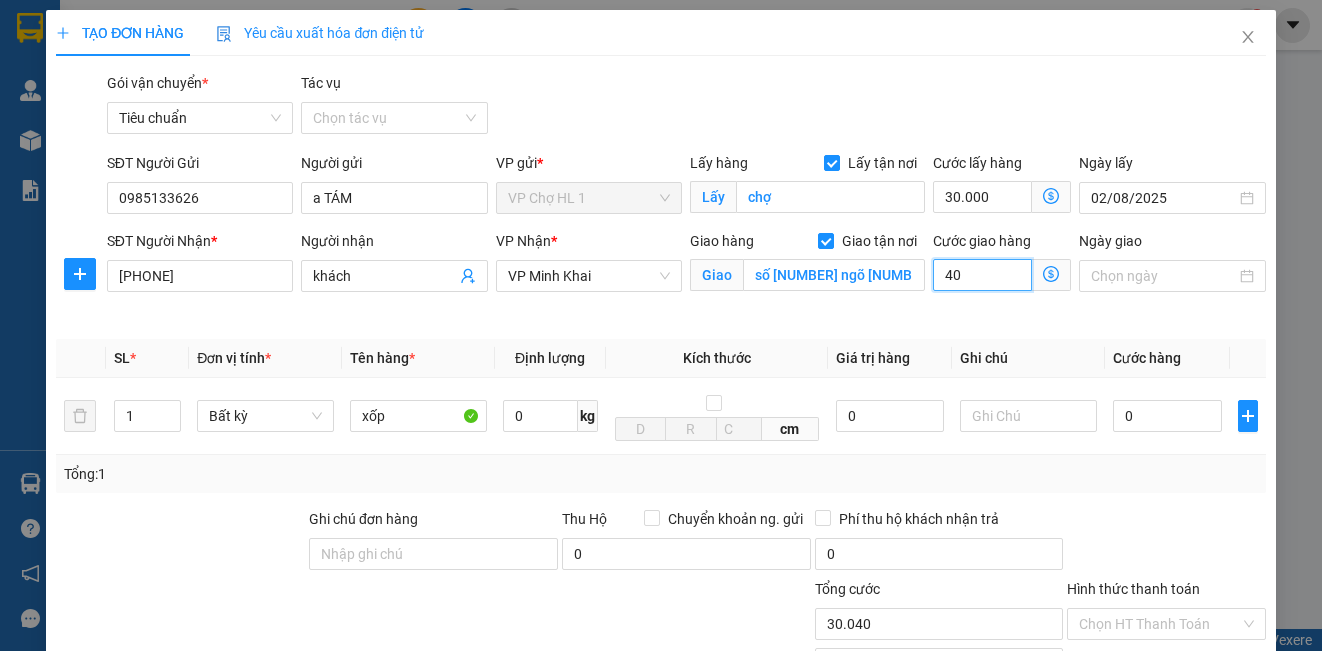 type on "40" 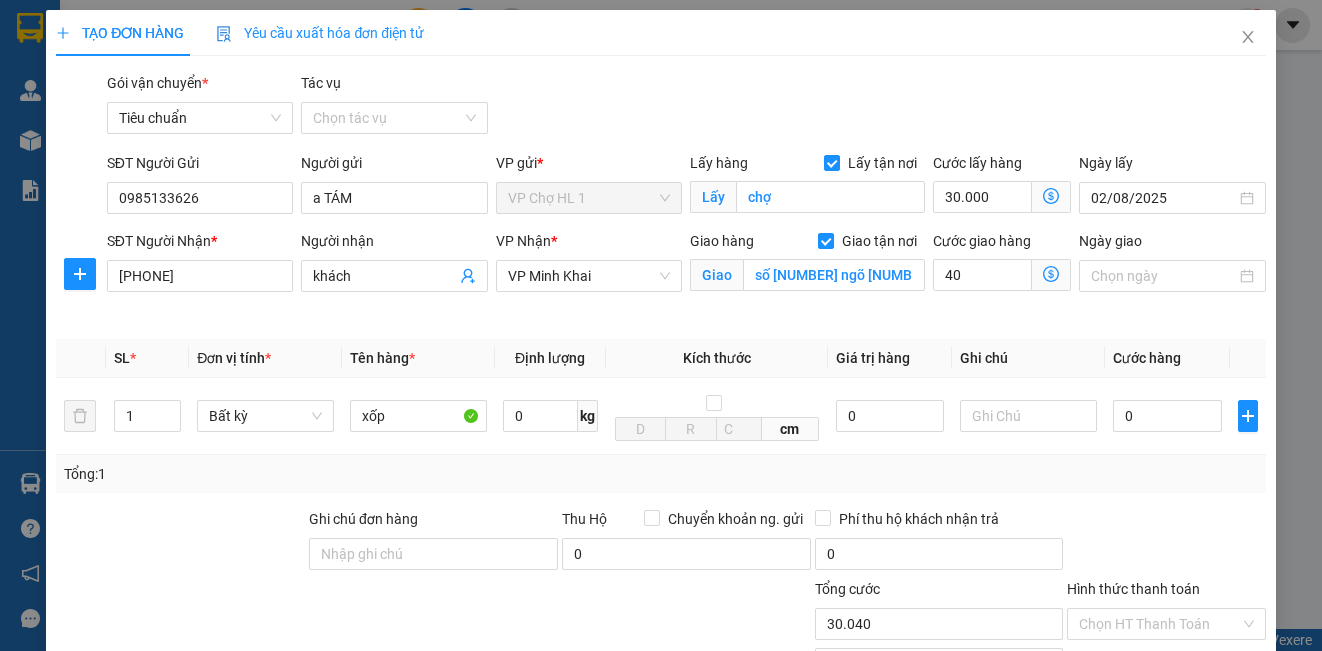 type on "70.000" 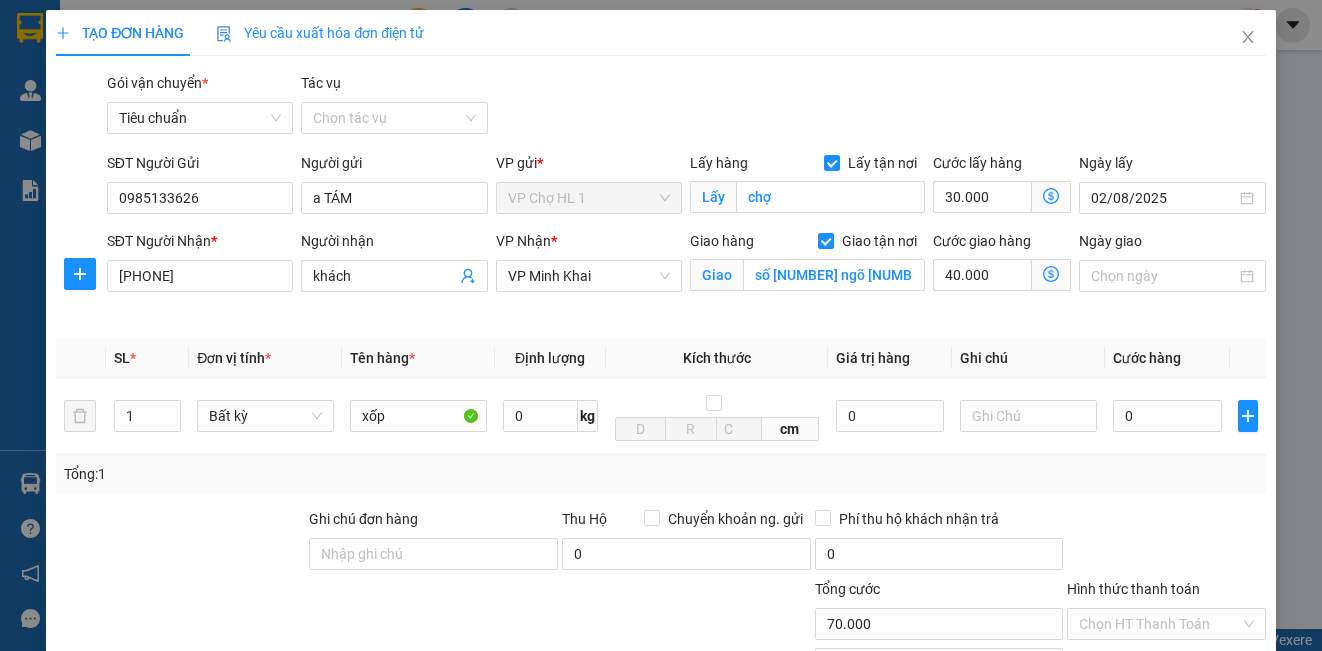 click on "Gói vận chuyển  * Tiêu chuẩn Tác vụ Chọn tác vụ" at bounding box center [686, 107] 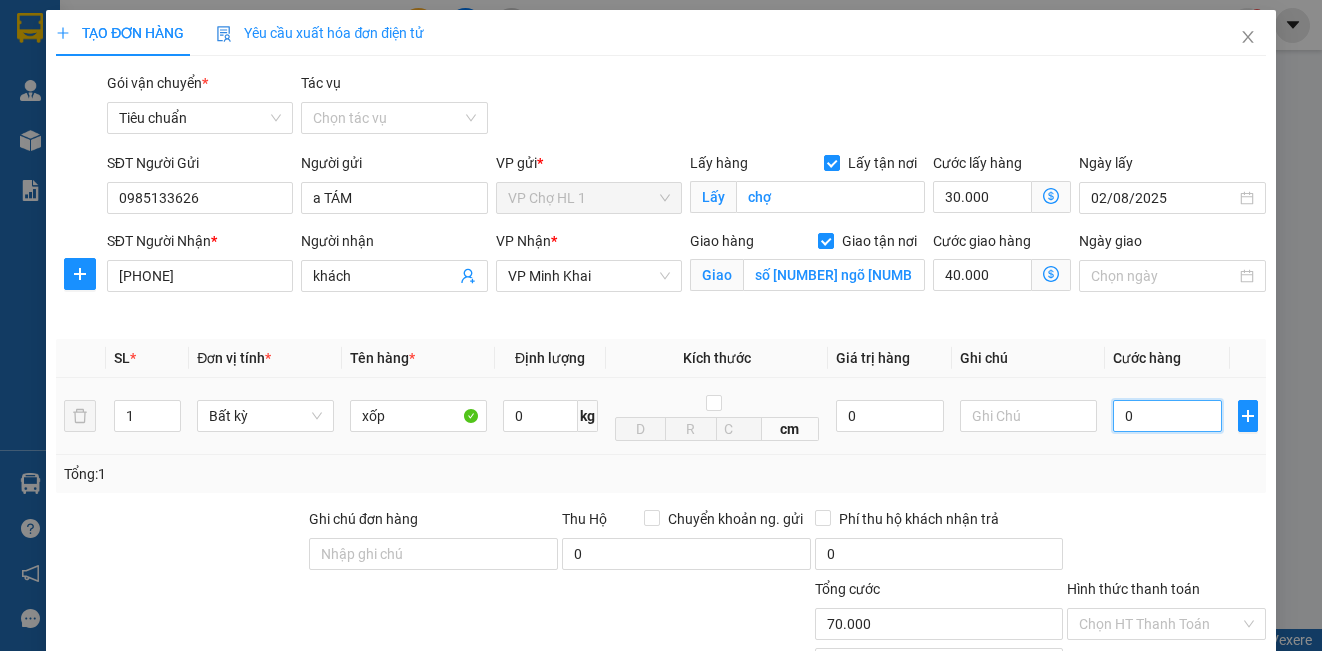 click on "0" at bounding box center [1167, 416] 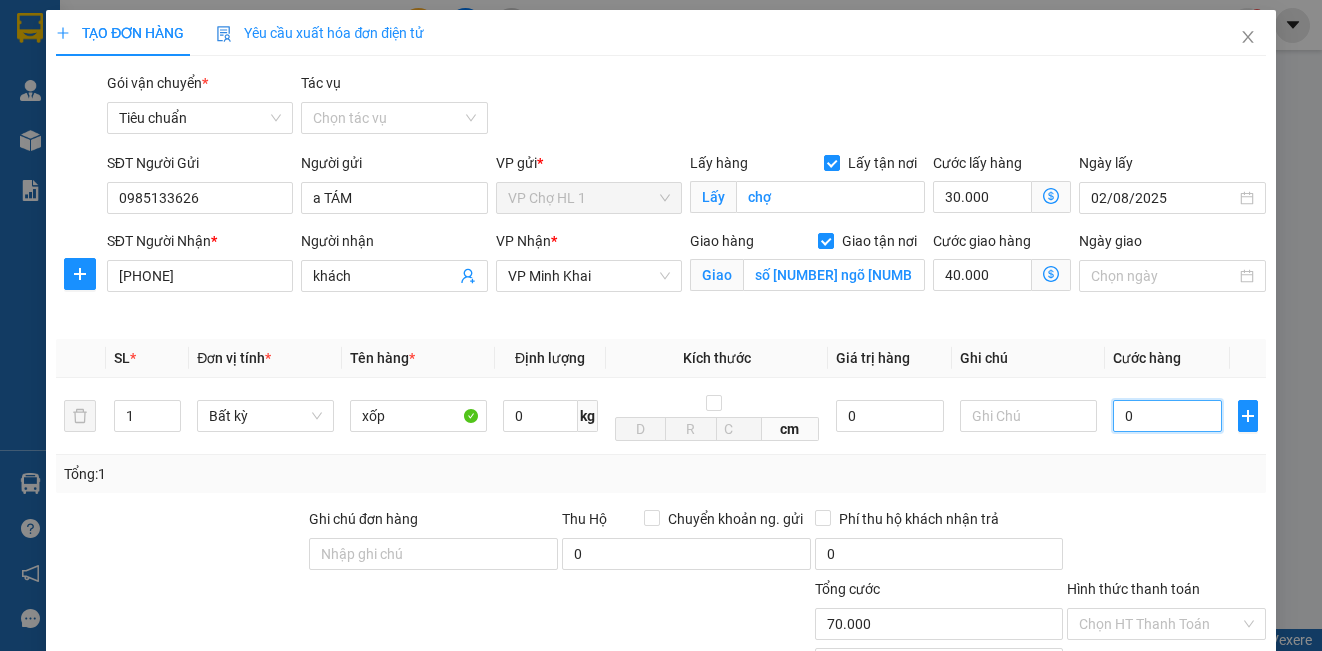type on "8" 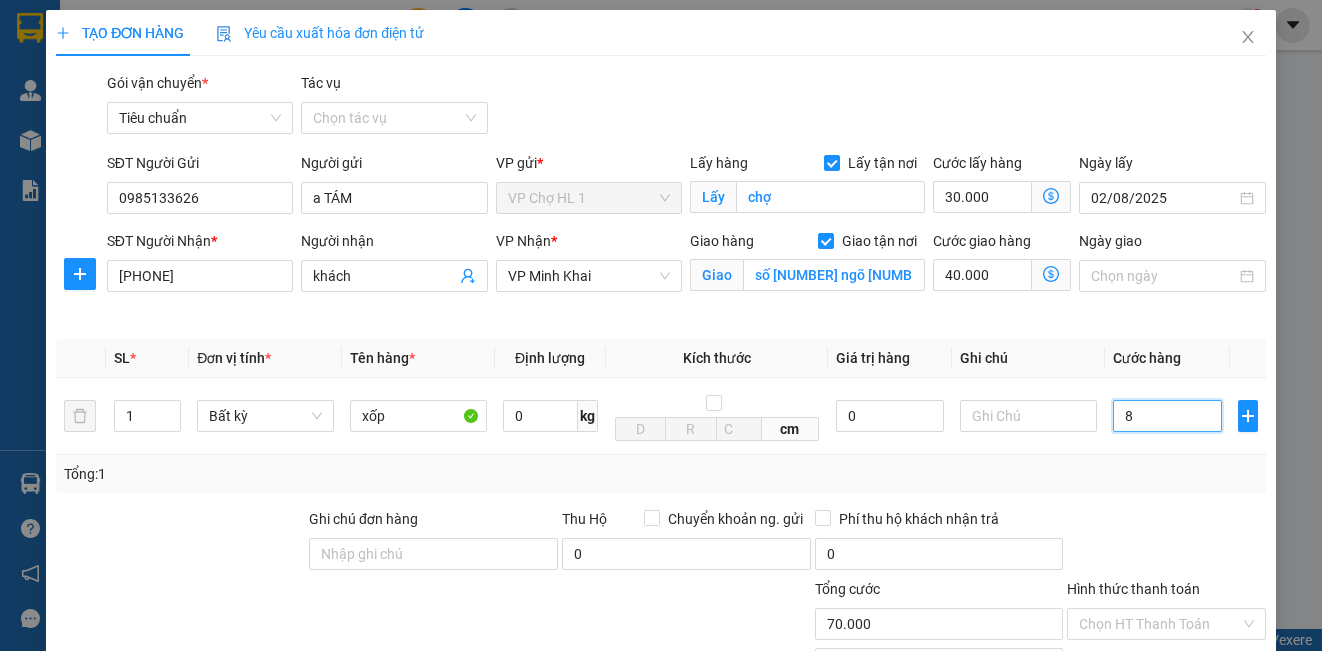 type on "70.008" 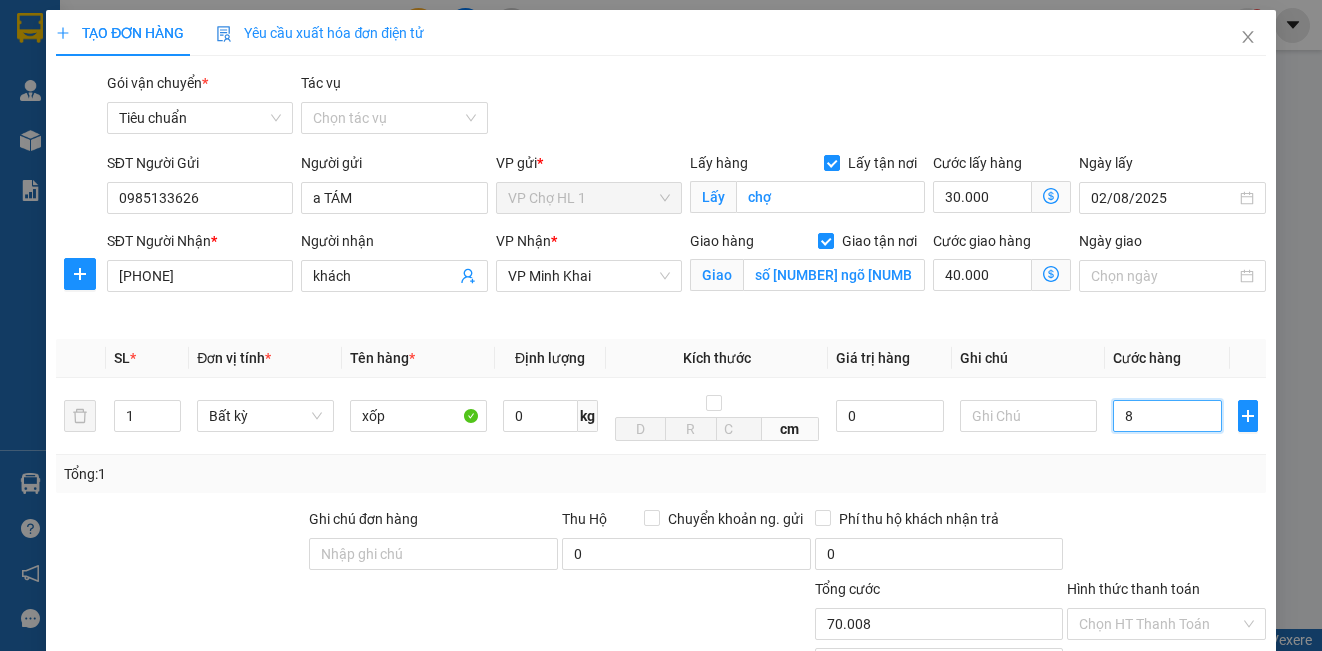 type on "80" 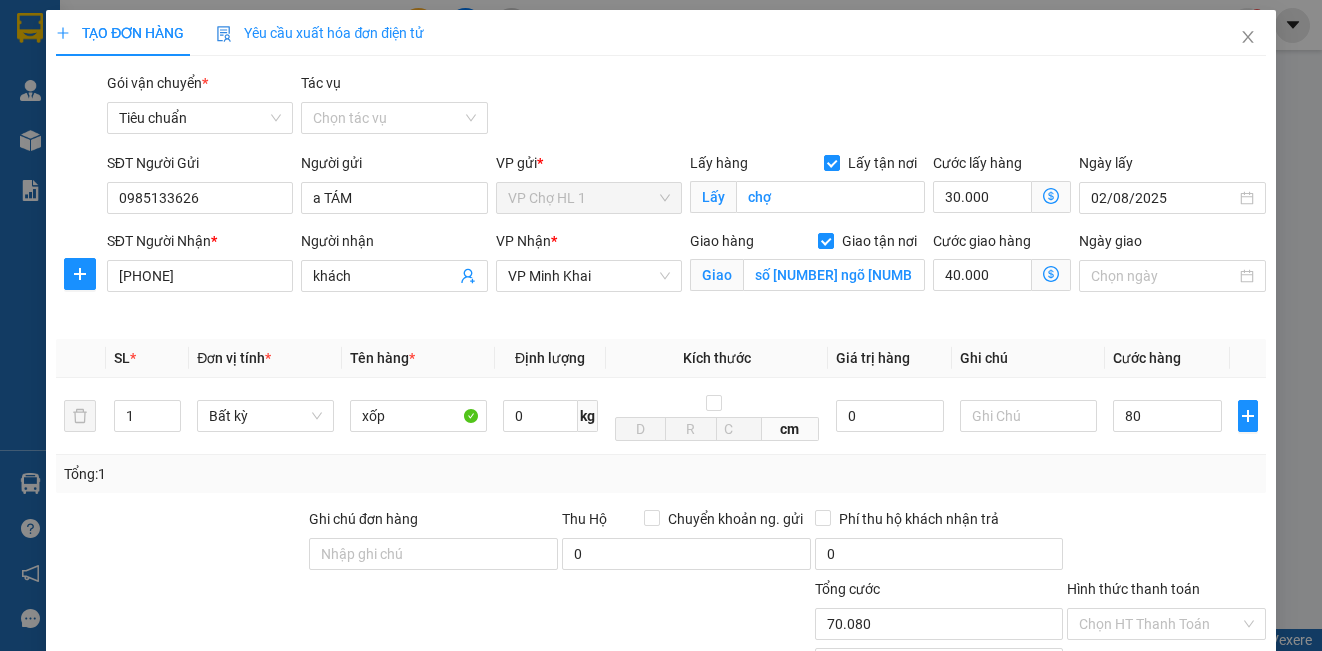 type on "80.000" 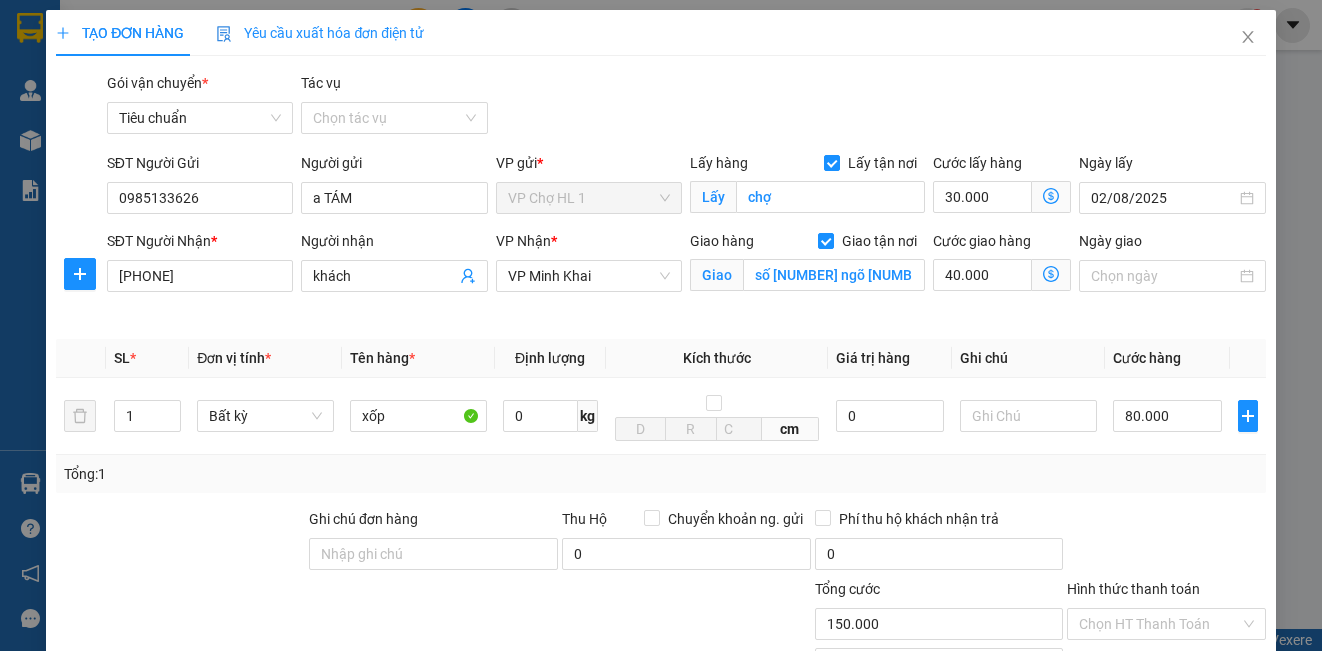 click on "Gói vận chuyển  * Tiêu chuẩn Tác vụ Chọn tác vụ" at bounding box center (686, 107) 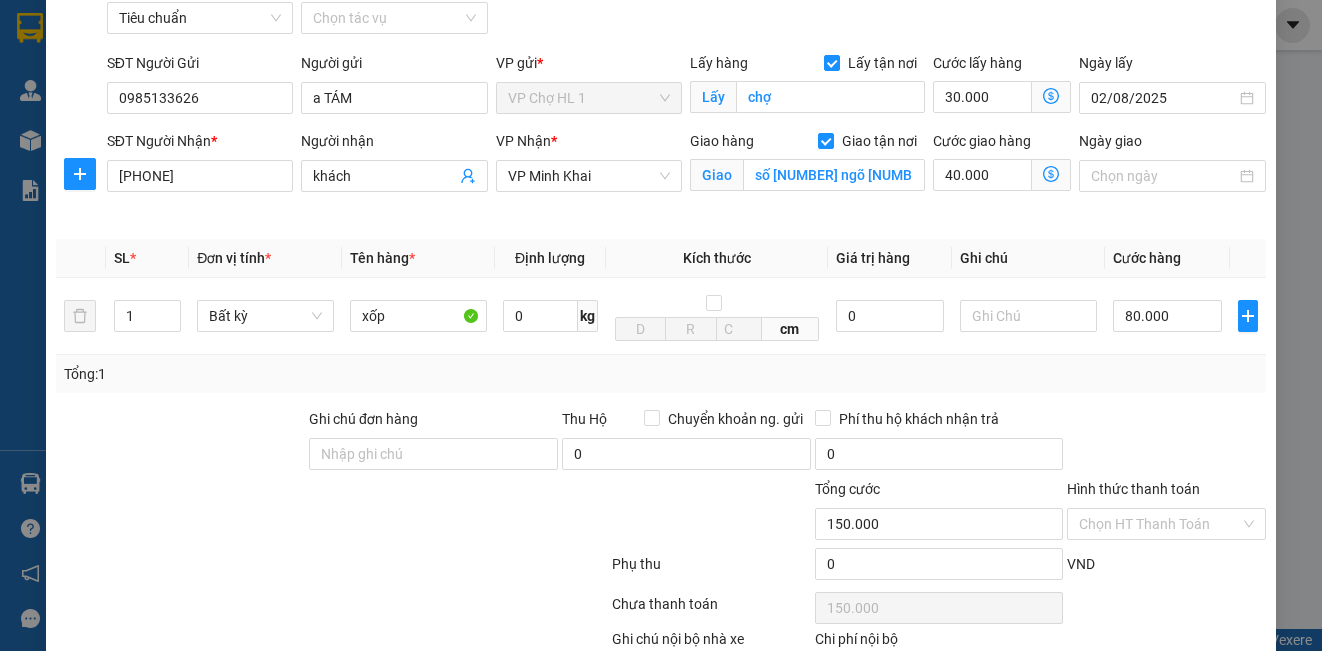 scroll, scrollTop: 0, scrollLeft: 0, axis: both 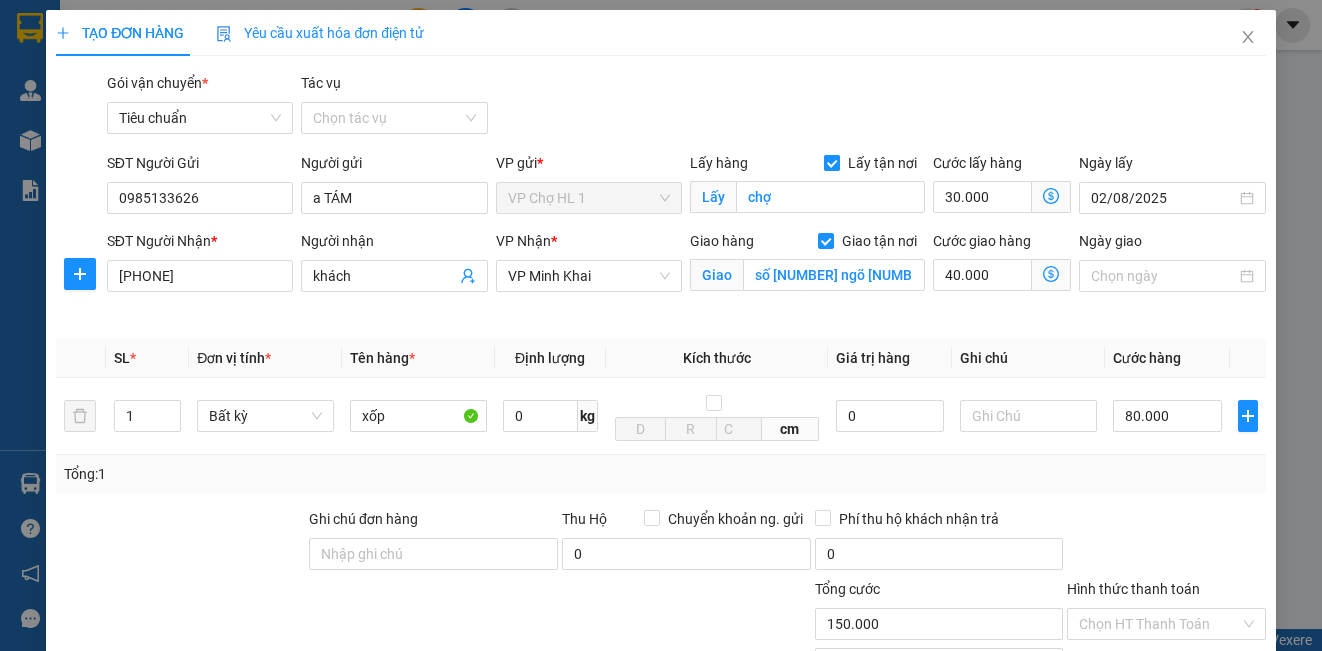 click on "Lấy tận nơi" at bounding box center [831, 162] 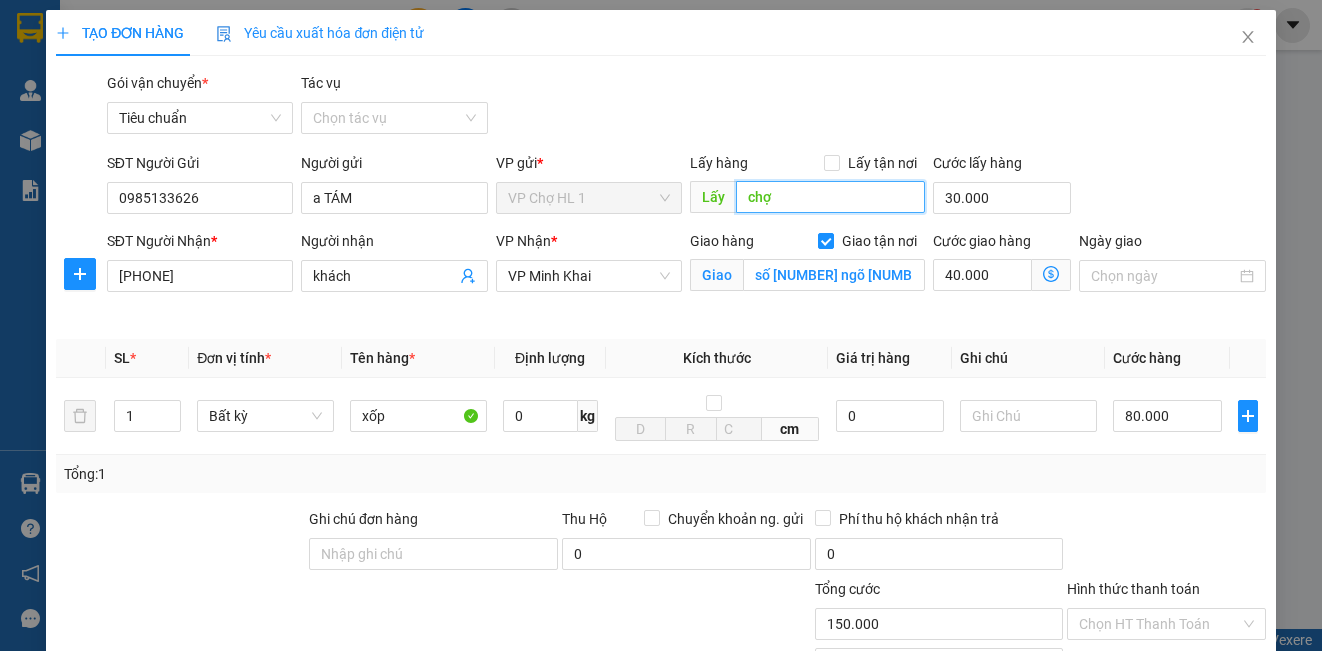 click on "chợ" at bounding box center [830, 197] 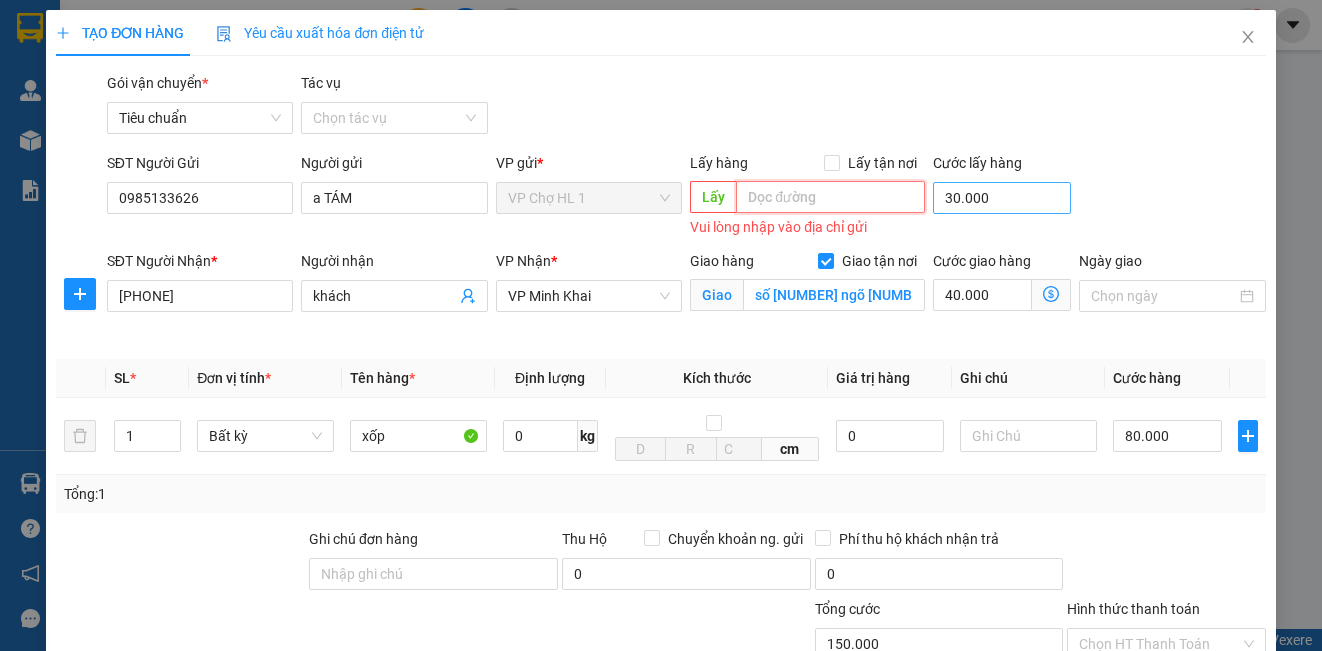 type 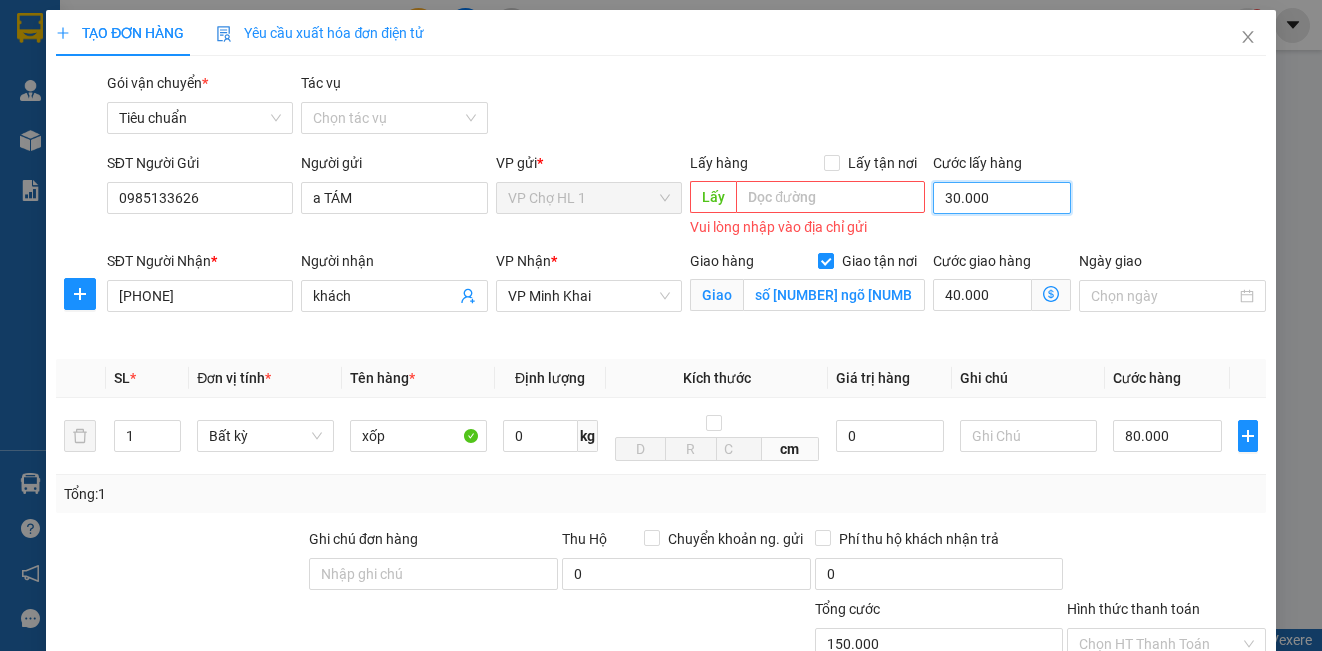 drag, startPoint x: 1029, startPoint y: 203, endPoint x: 1128, endPoint y: 168, distance: 105.00476 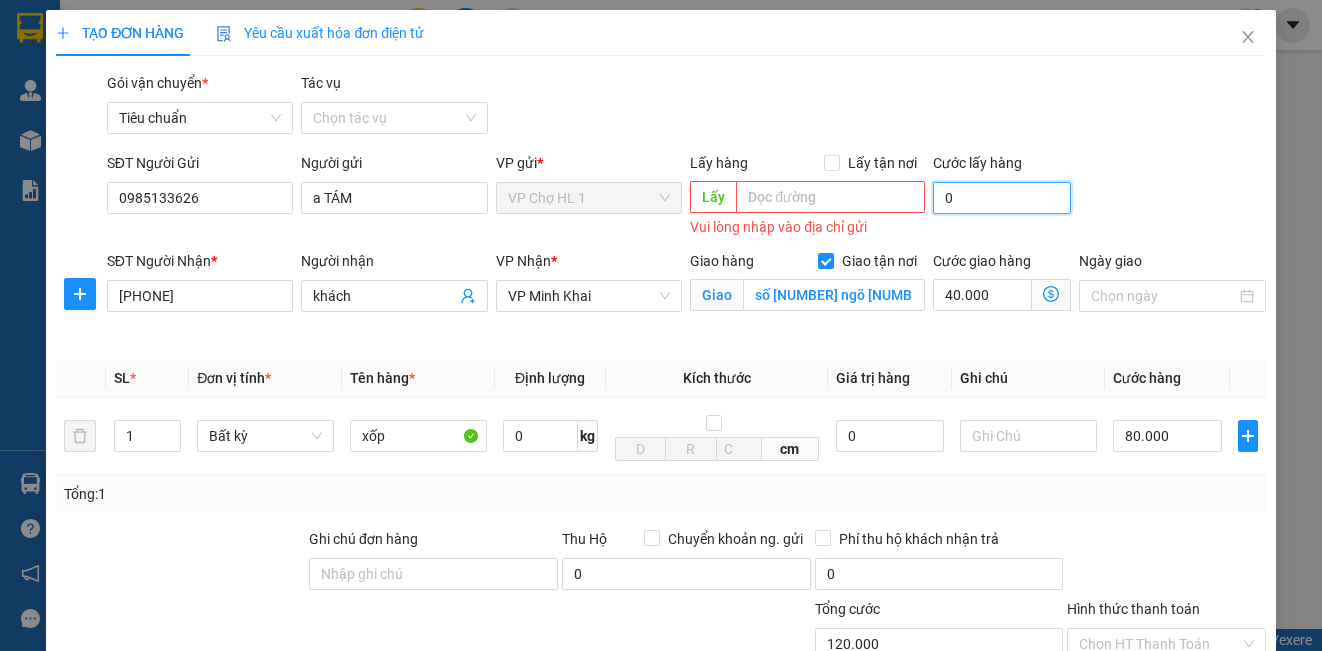 type on "0" 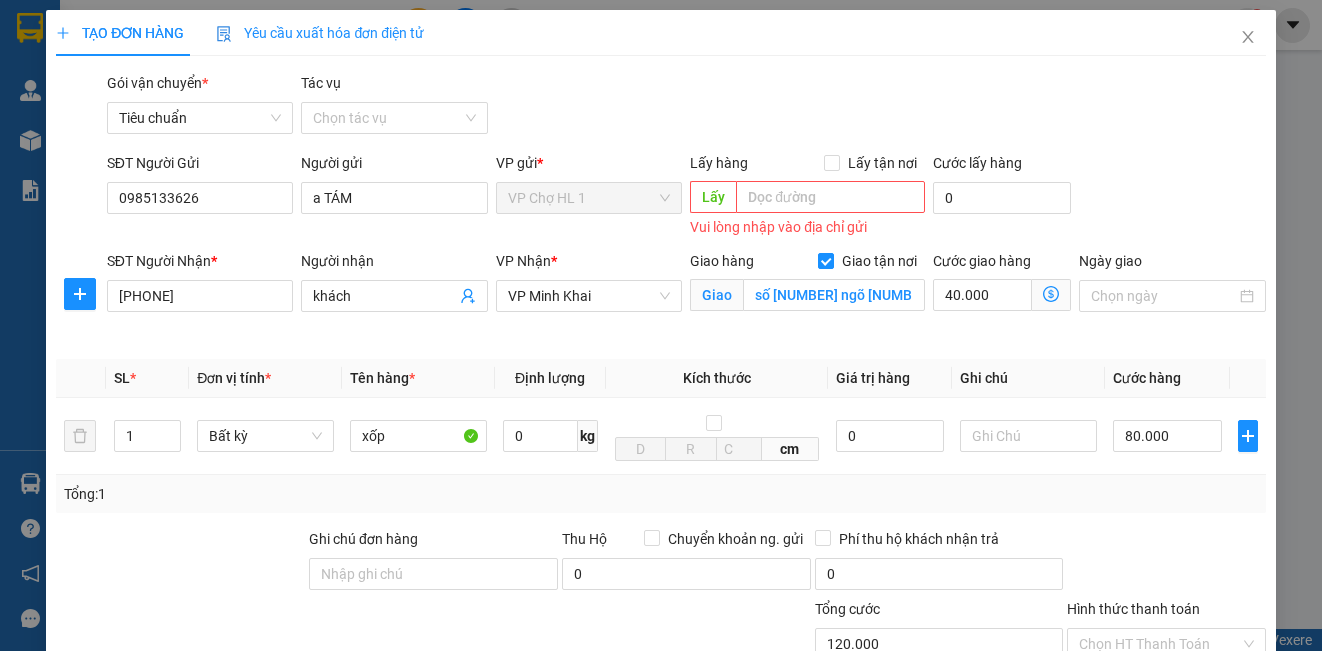 click on "SĐT Người Gửi 0985133626 Người gửi a TÁM VP gửi  * VP Chợ HL 1 Lấy hàng Lấy tận nơi Lấy Vui lòng nhập vào địa chỉ gửi Cước lấy hàng 0" at bounding box center [686, 197] 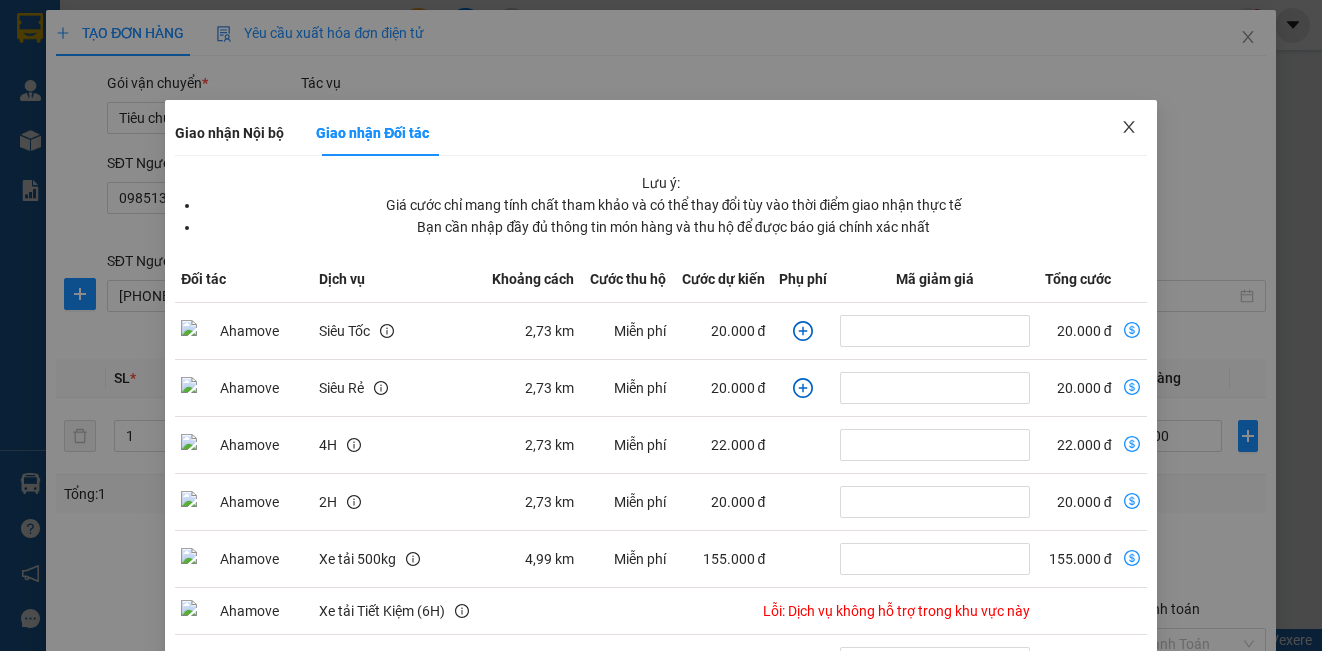 click 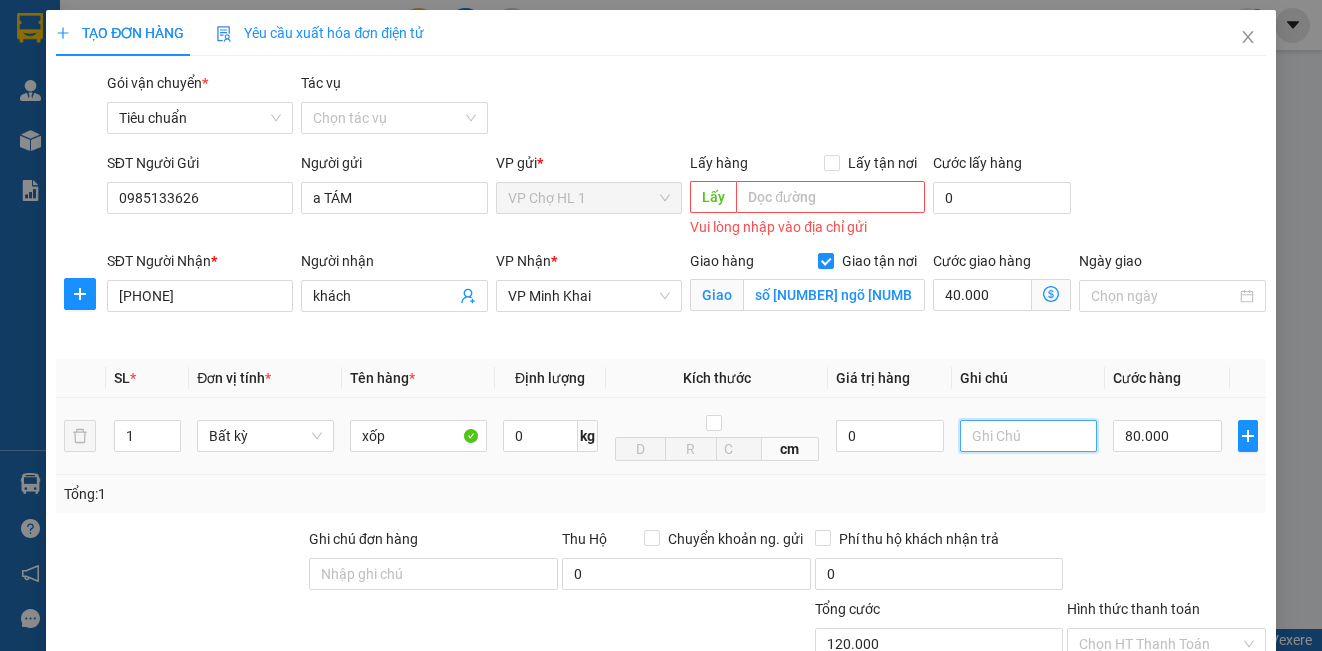 click at bounding box center (1028, 436) 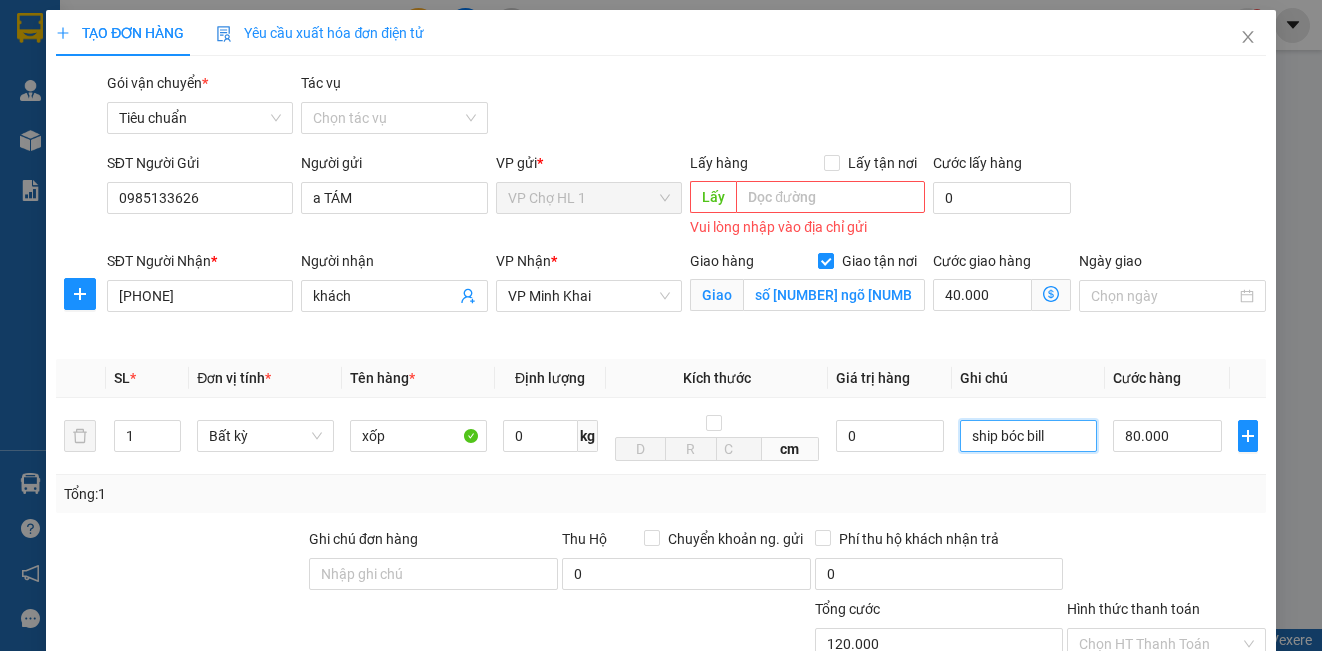 scroll, scrollTop: 100, scrollLeft: 0, axis: vertical 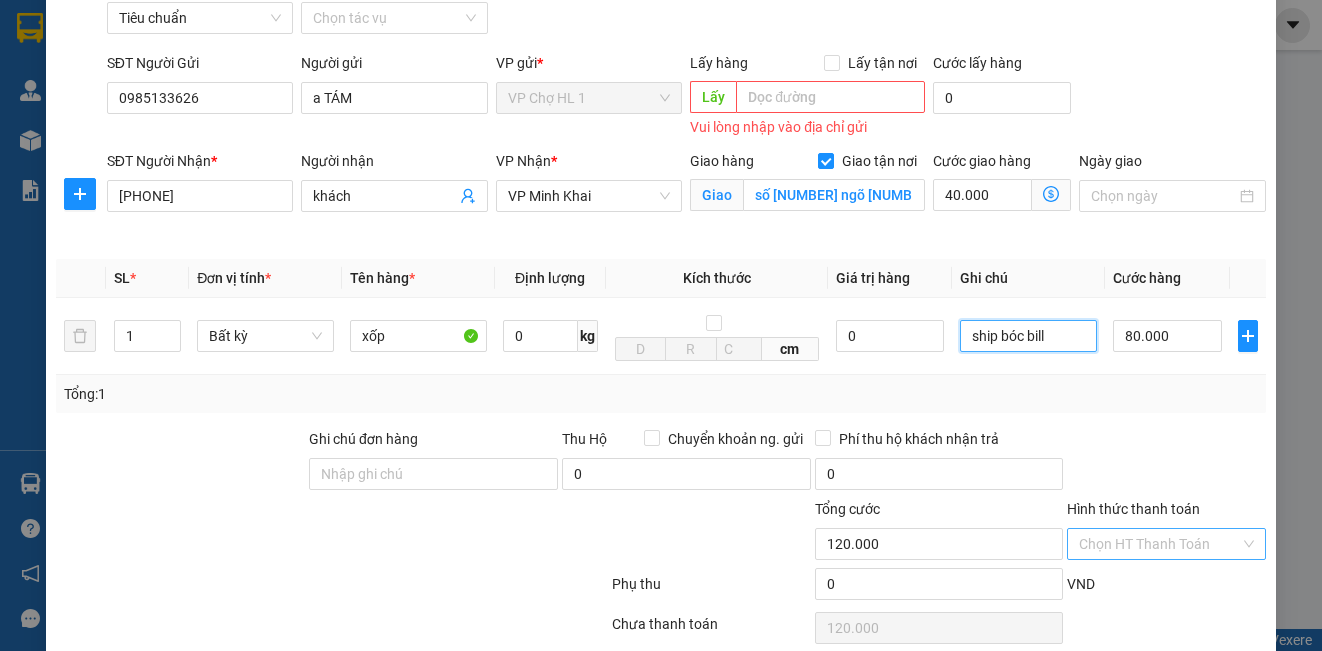 type on "ship bóc bill" 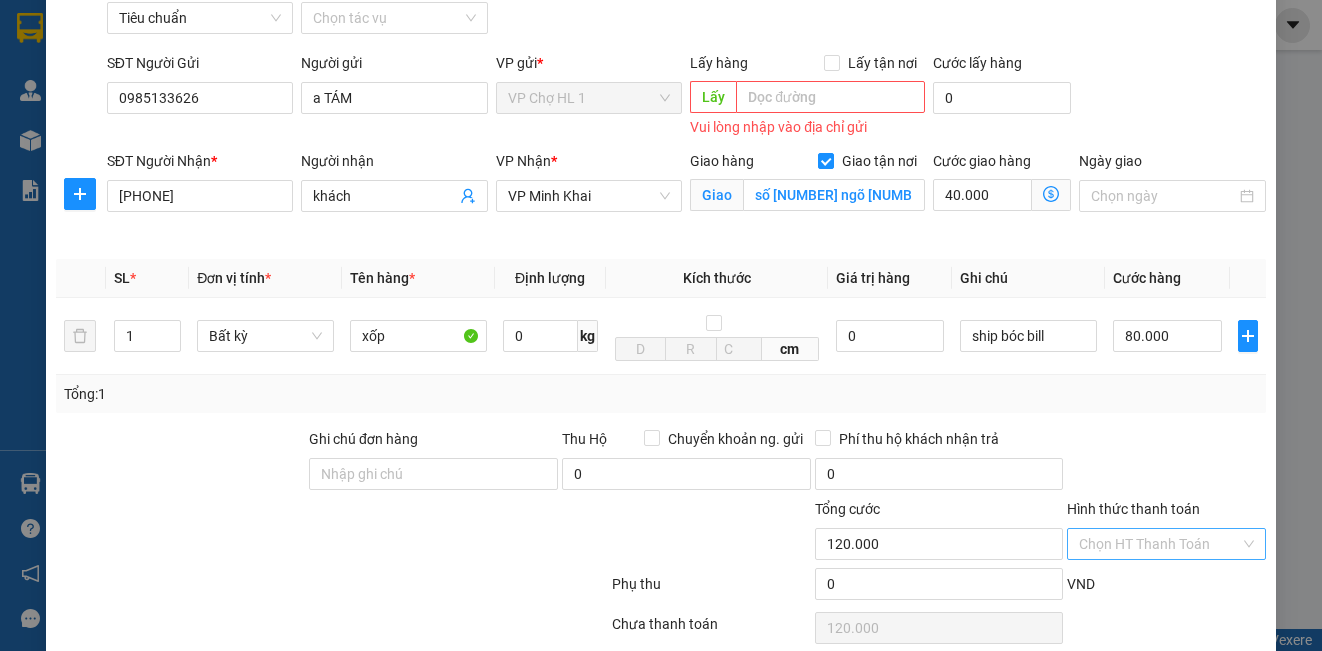 click on "Hình thức thanh toán" at bounding box center [1159, 544] 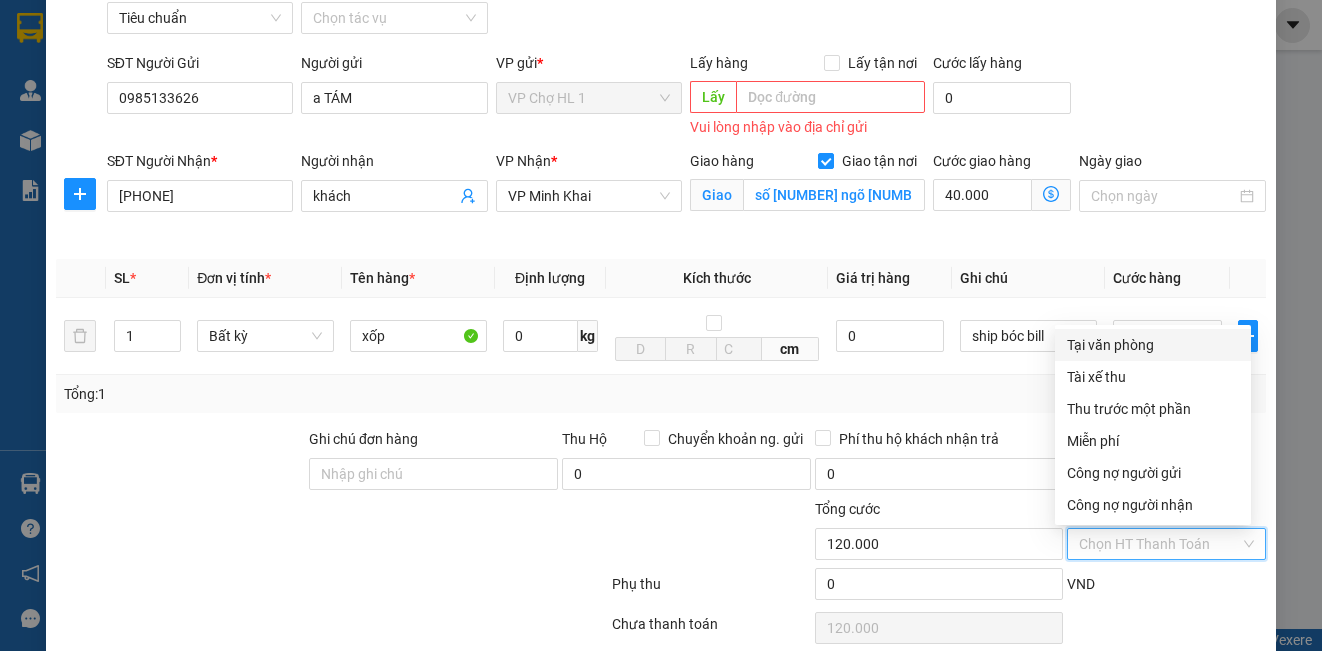 click on "Tại văn phòng" at bounding box center (1153, 345) 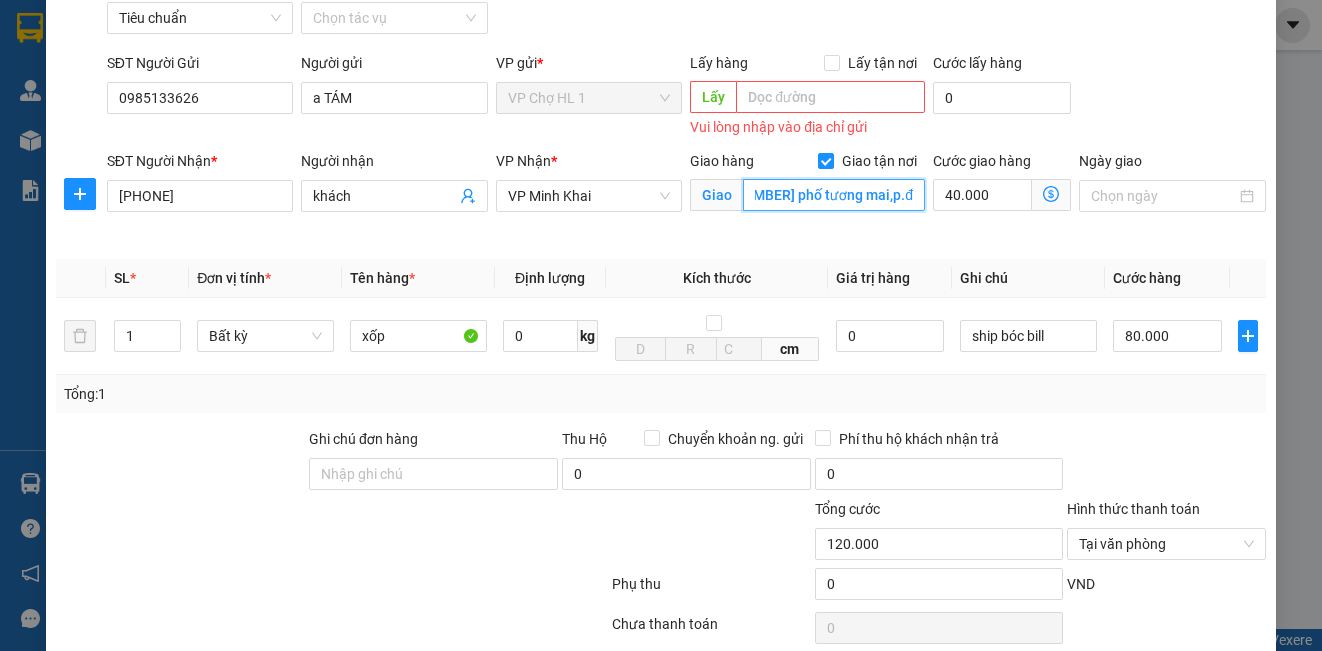 scroll, scrollTop: 0, scrollLeft: 239, axis: horizontal 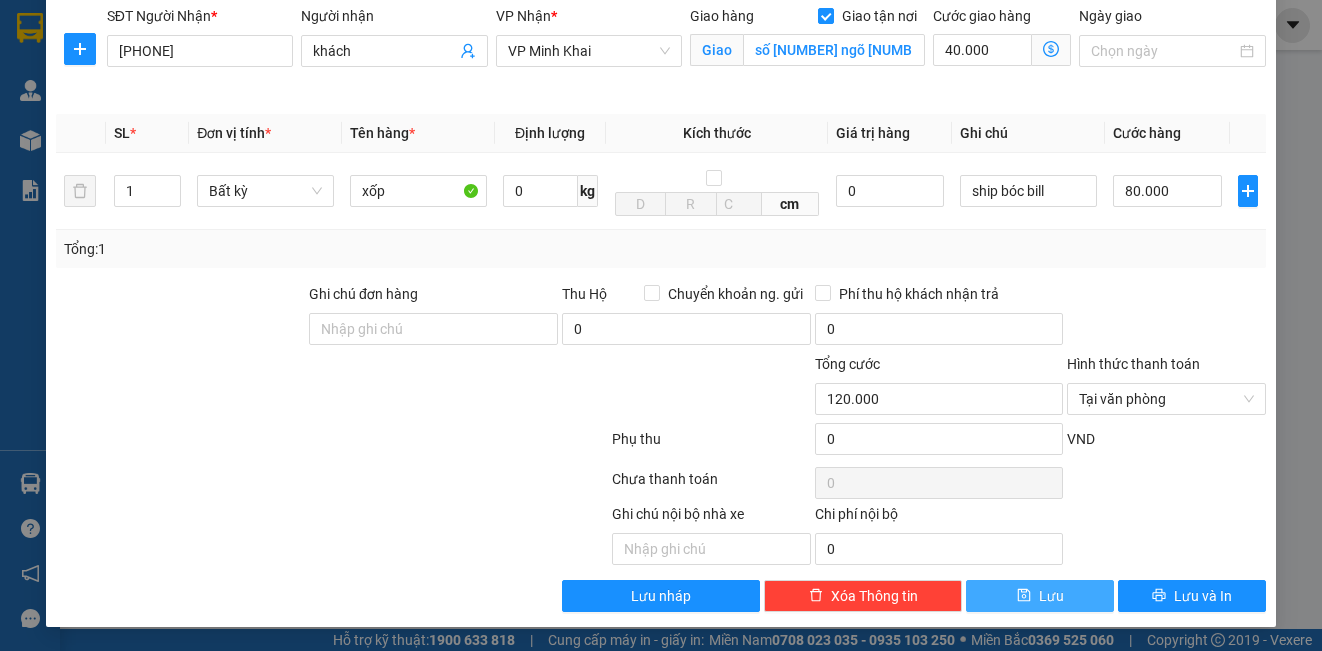 click on "Lưu" at bounding box center (1040, 596) 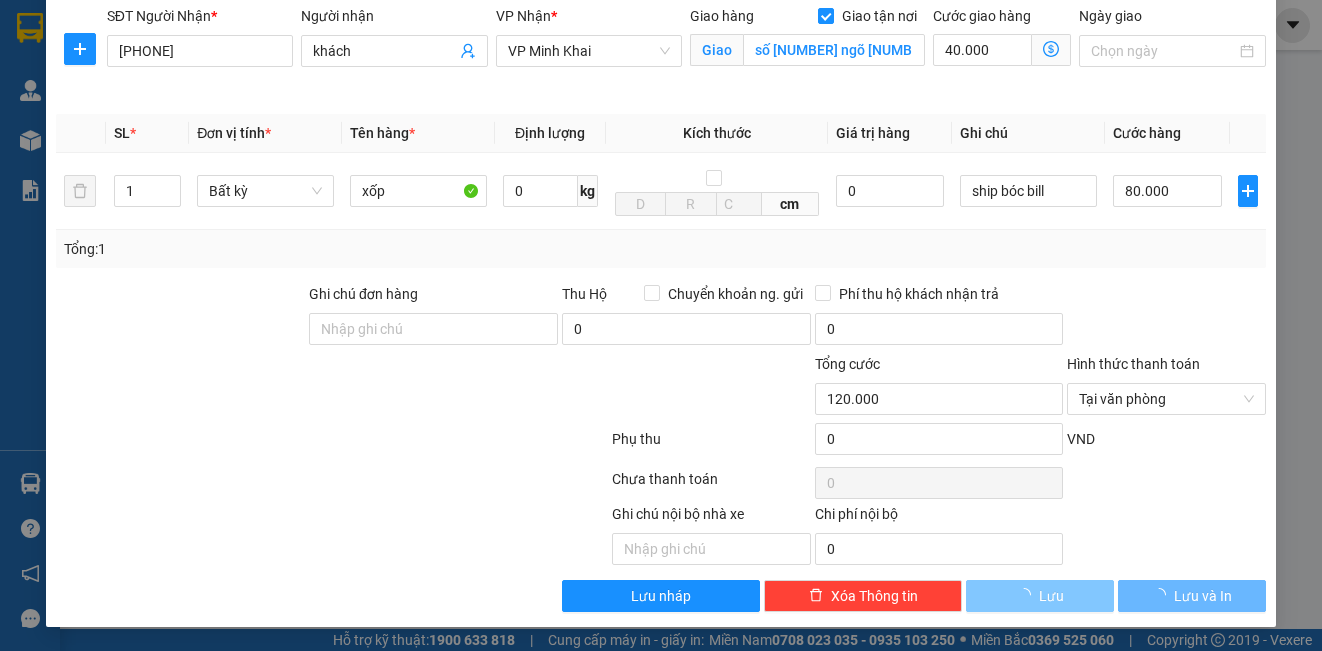 type 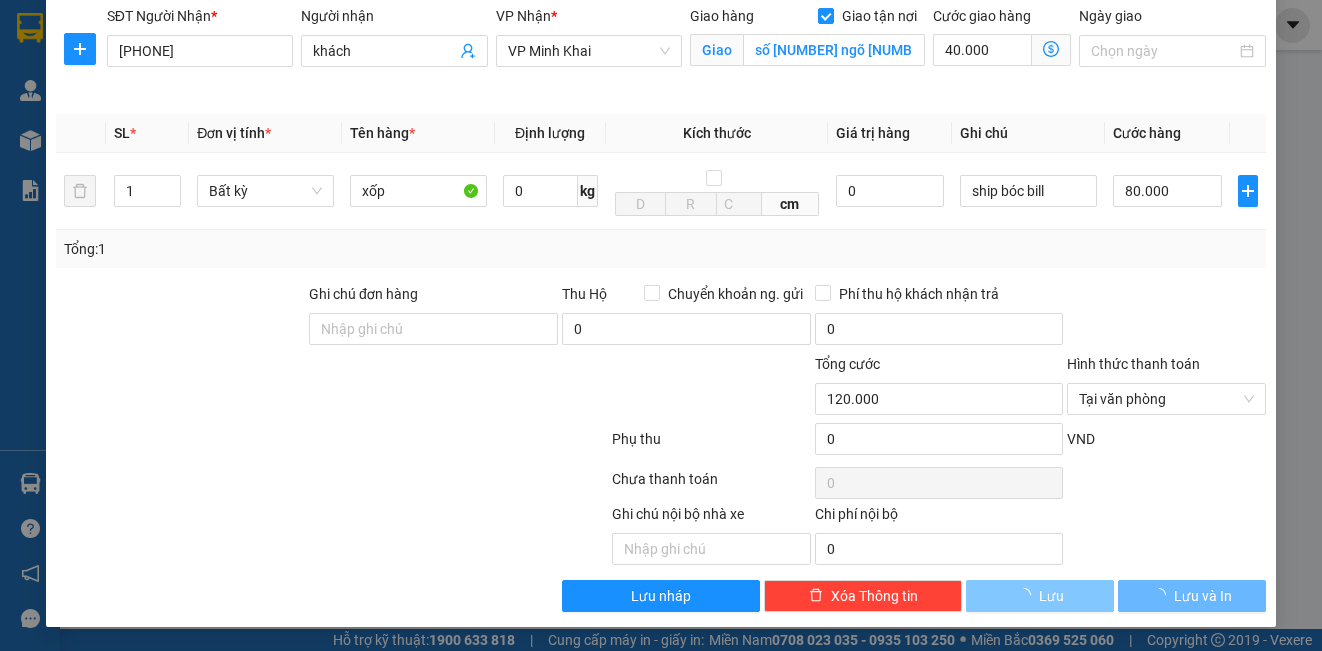 type 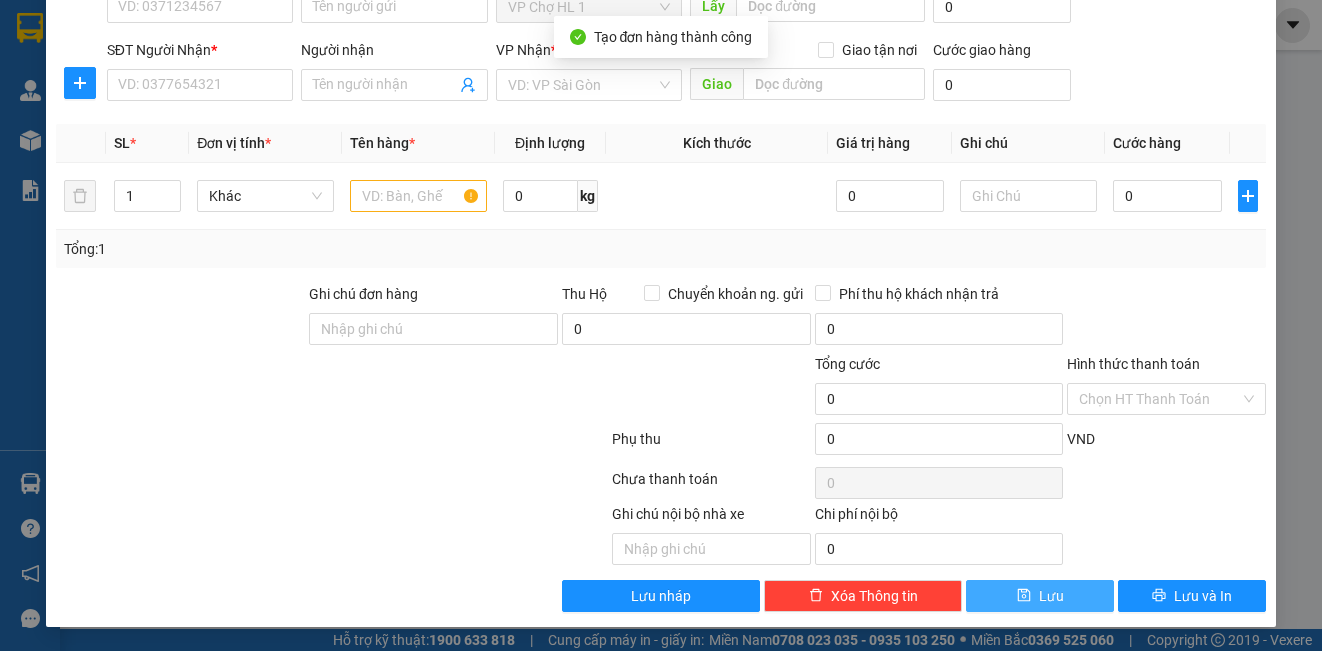 scroll, scrollTop: 0, scrollLeft: 0, axis: both 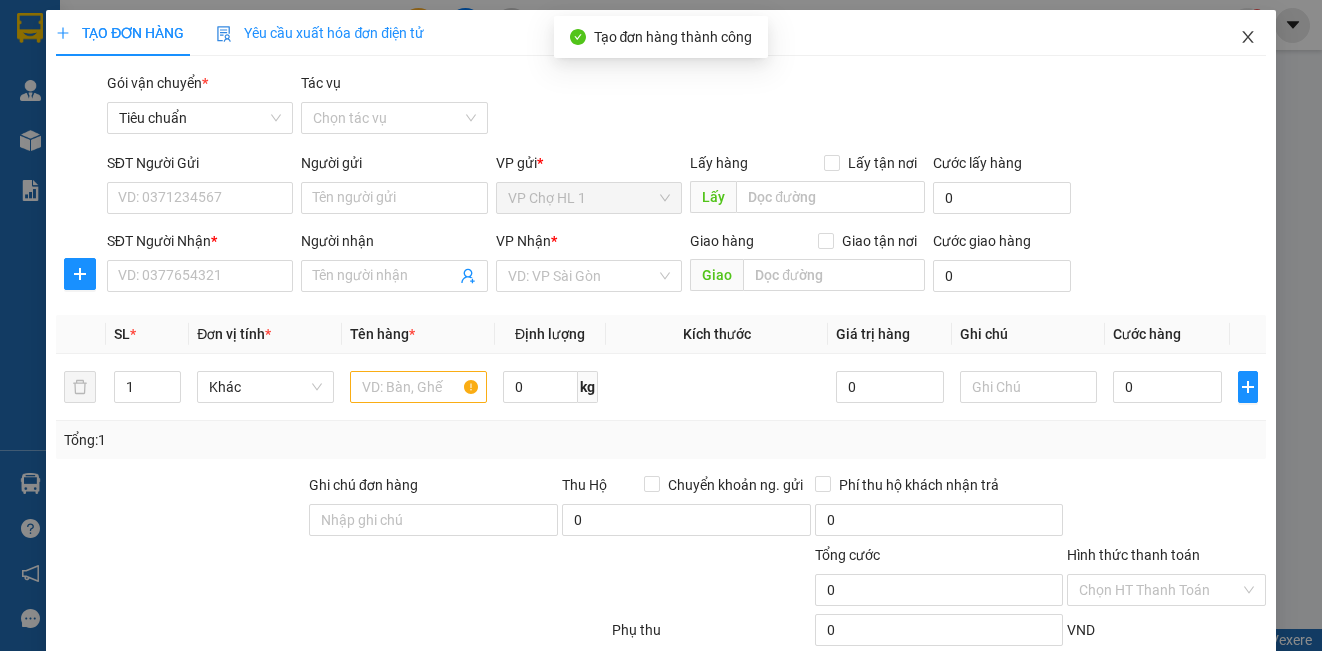 click 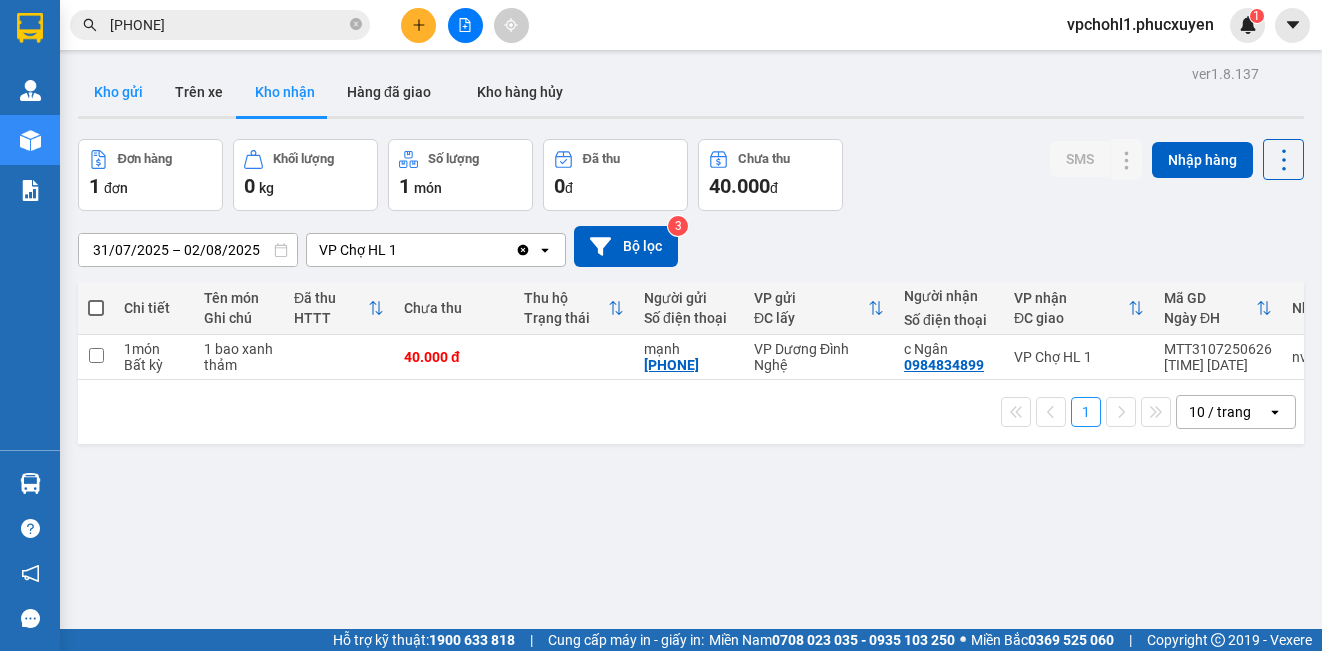 click on "Kho gửi" at bounding box center (118, 92) 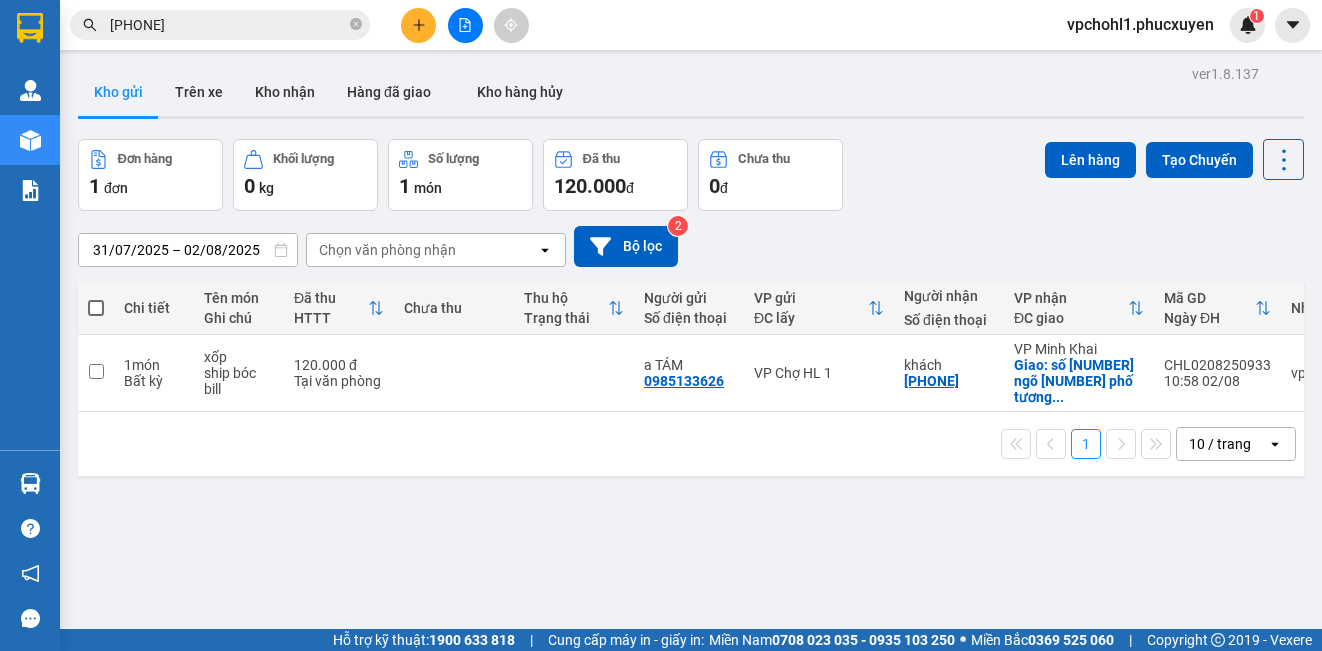 drag, startPoint x: 623, startPoint y: 586, endPoint x: 655, endPoint y: 646, distance: 68 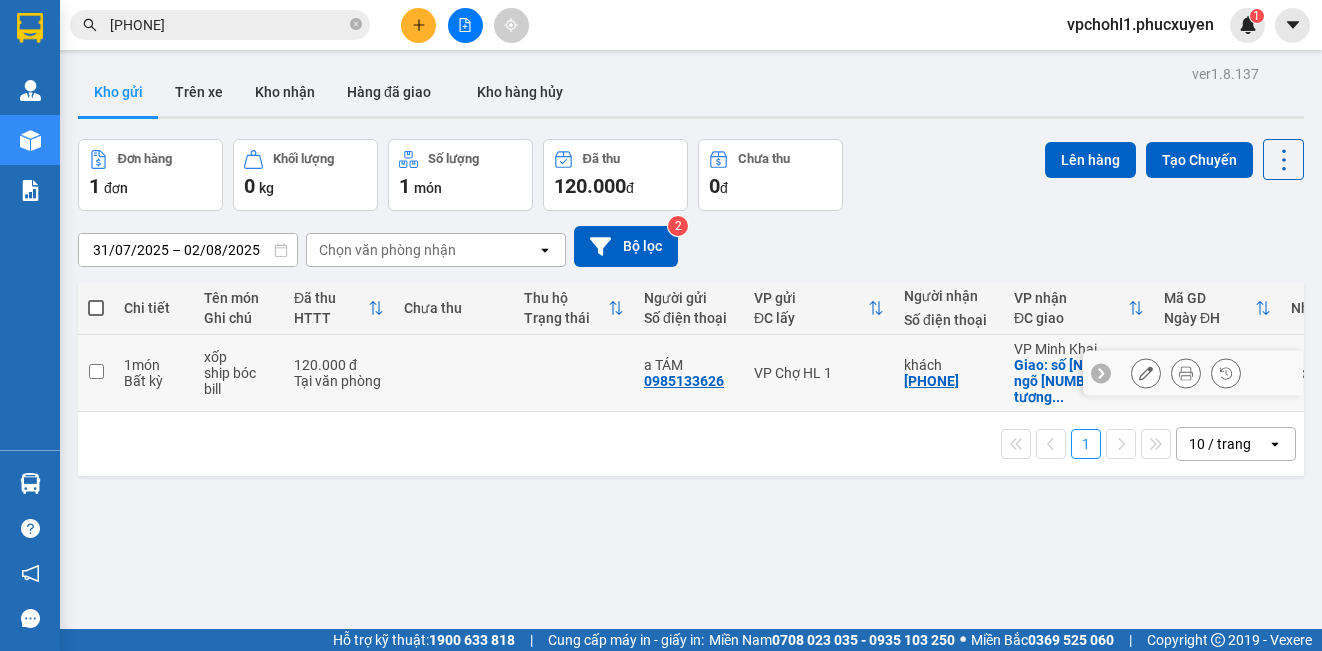 click at bounding box center [1146, 373] 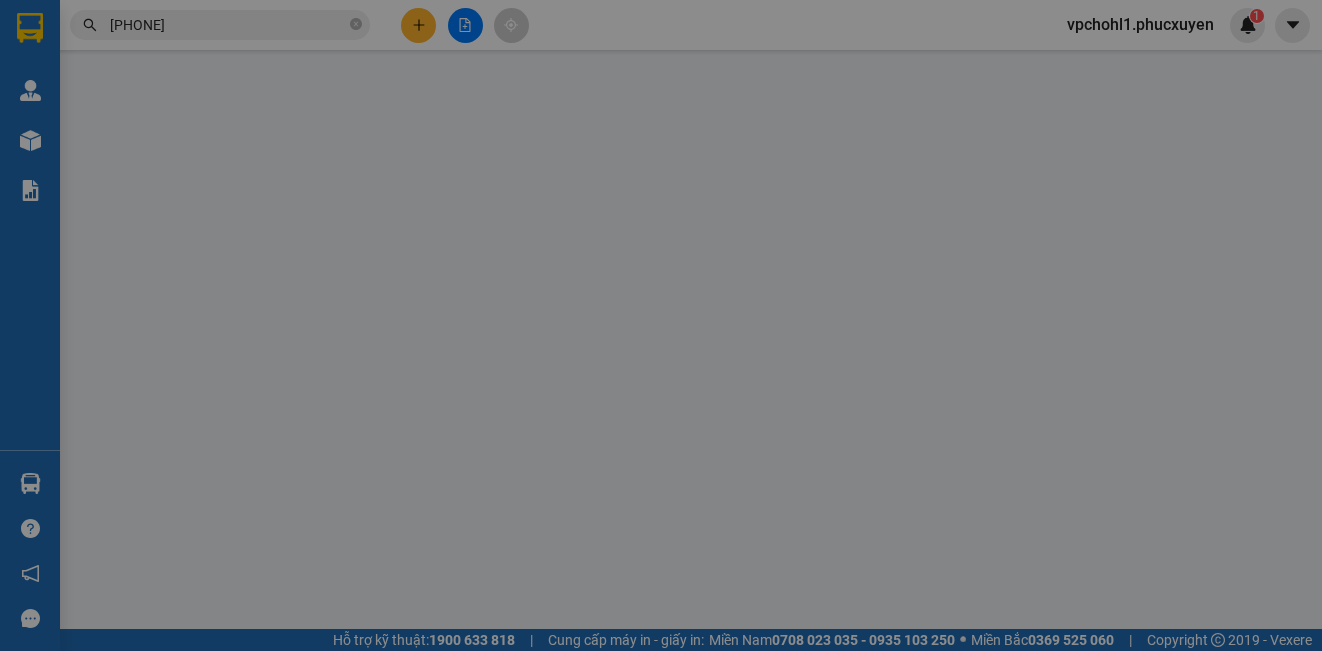 type on "0985133626" 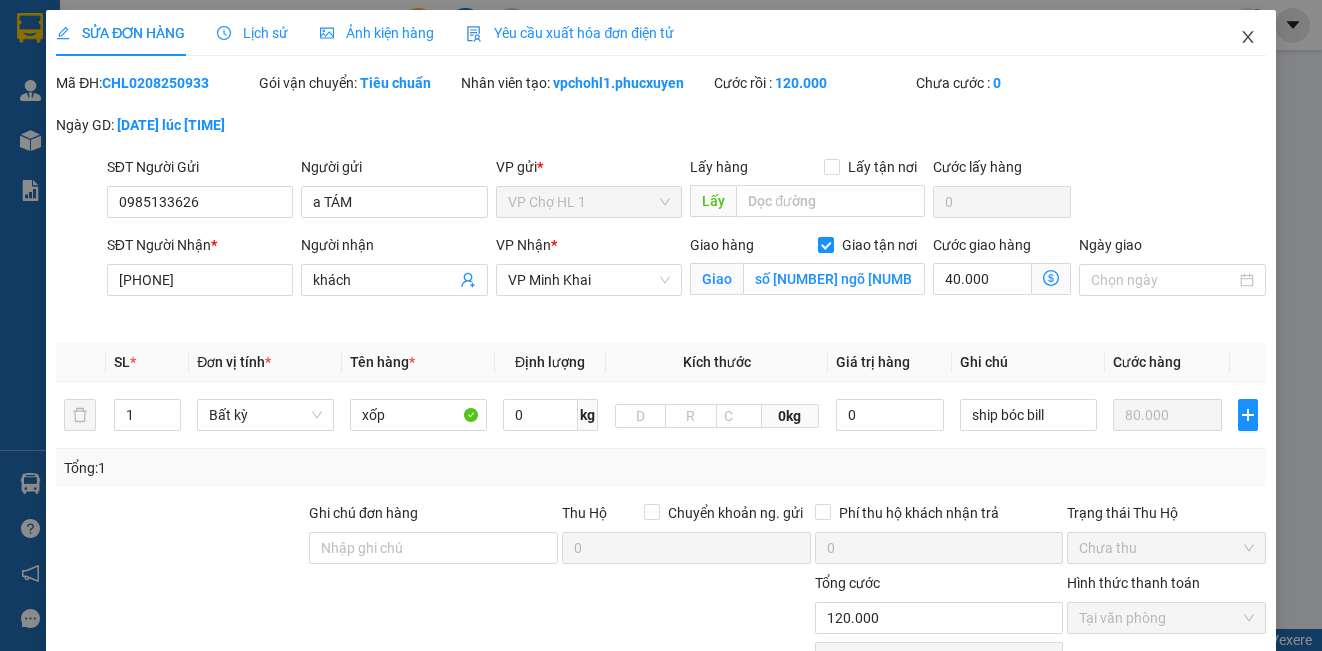 click 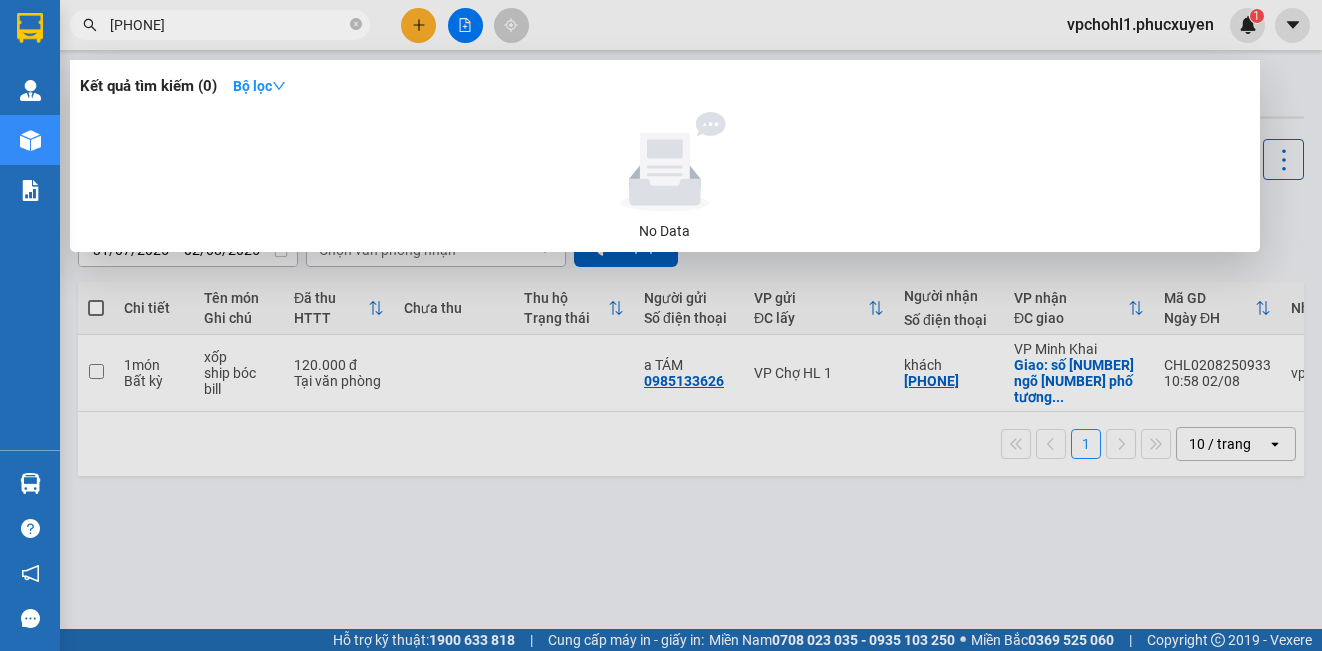 drag, startPoint x: 268, startPoint y: 28, endPoint x: 81, endPoint y: 21, distance: 187.13097 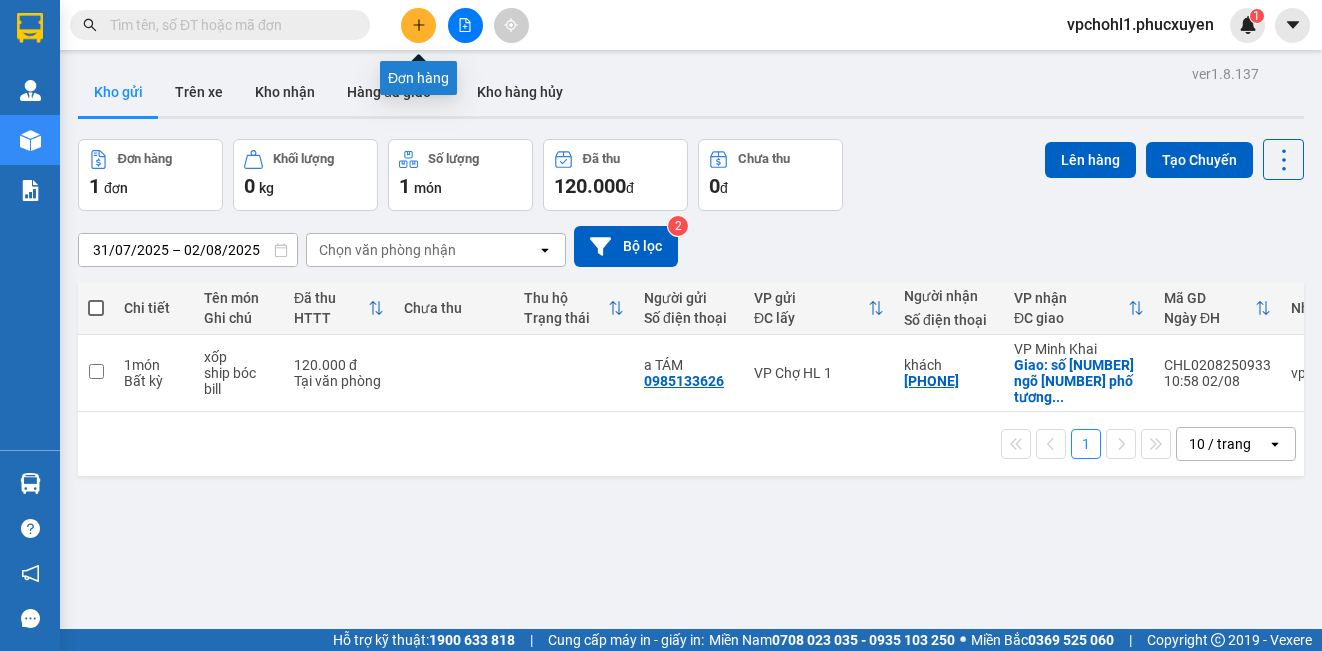 type 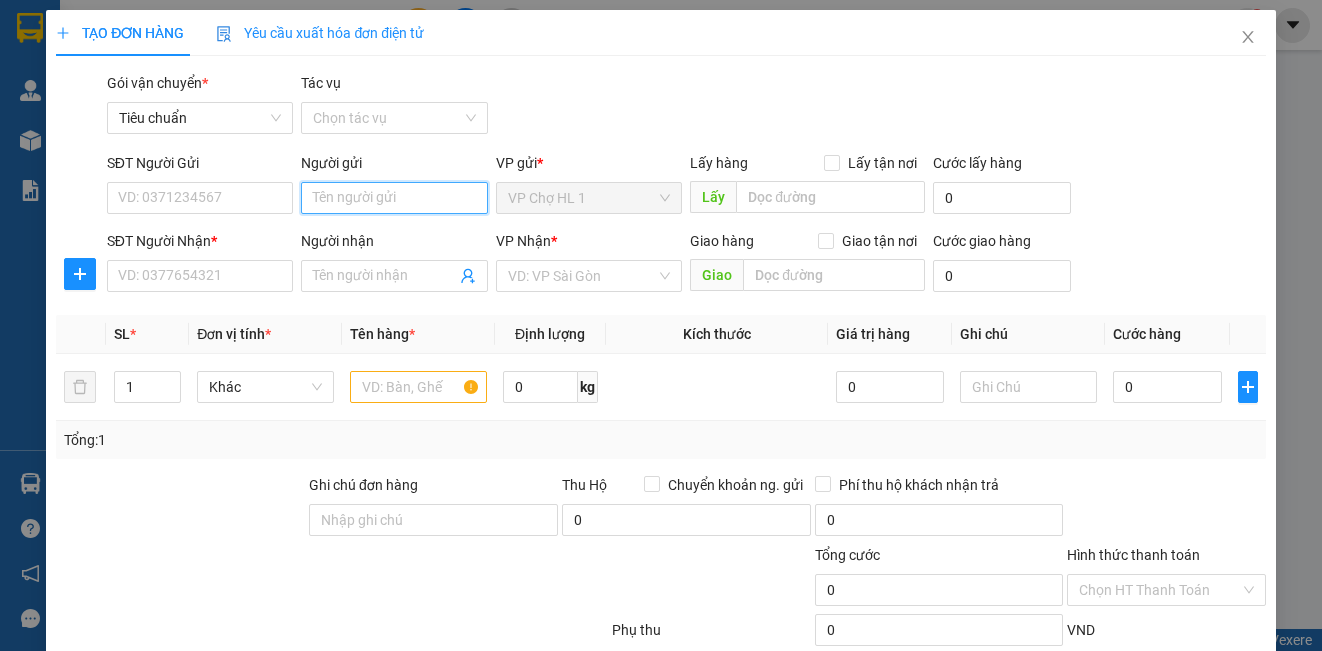 click on "Người gửi" at bounding box center (394, 198) 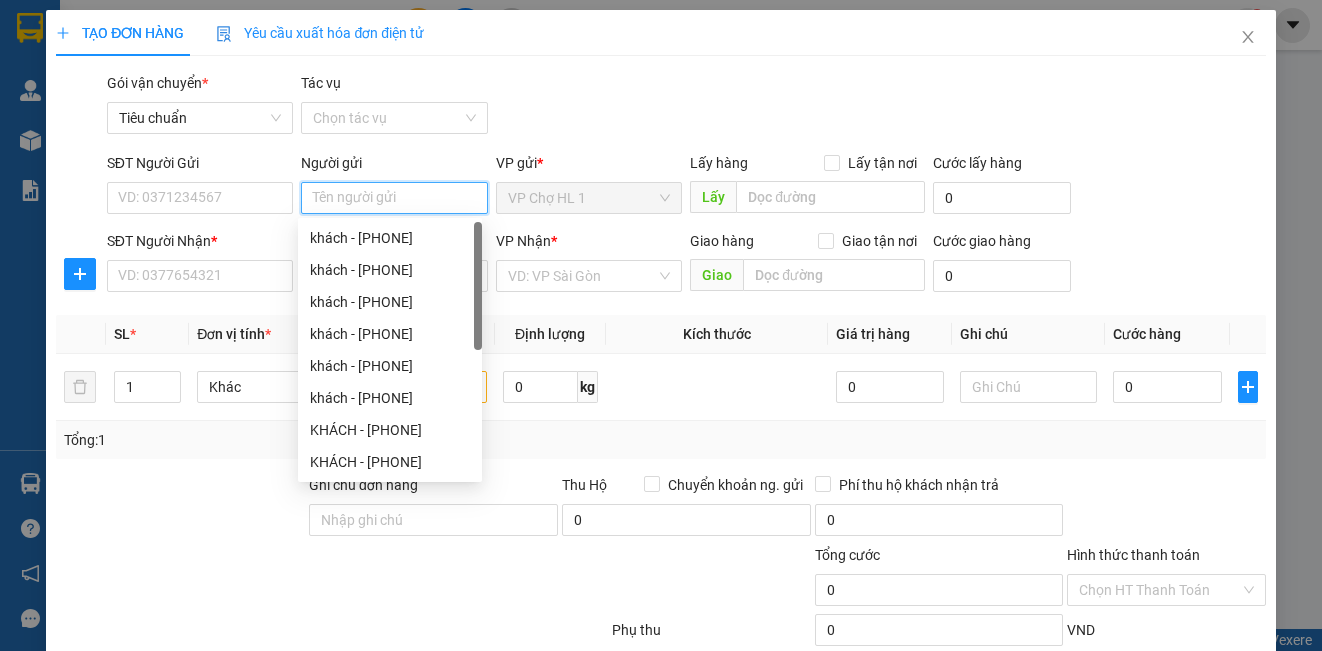 type on "d" 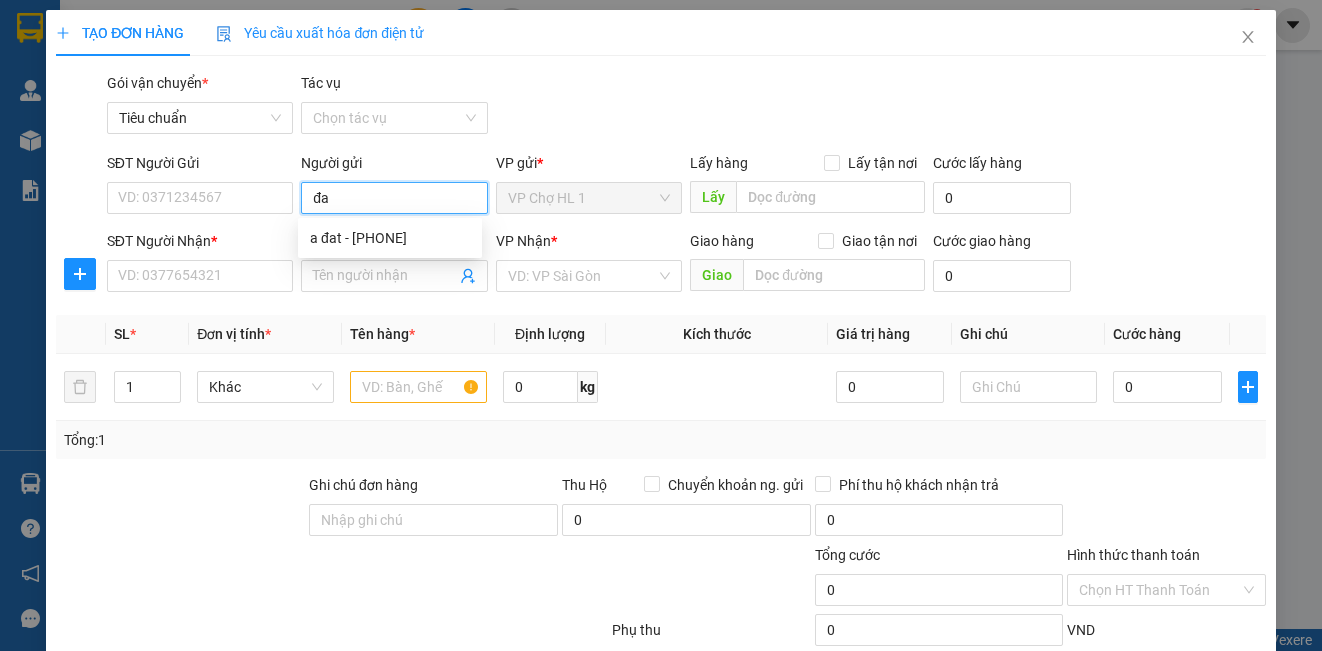 type on "đ" 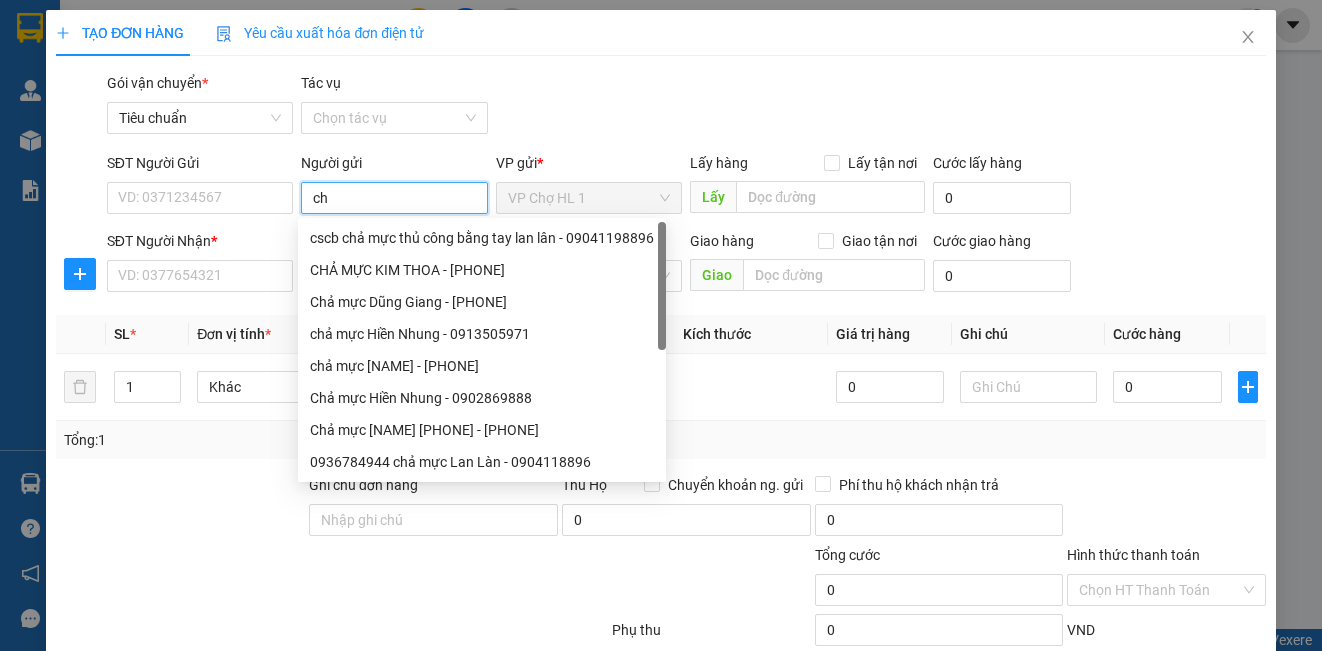 type on "c" 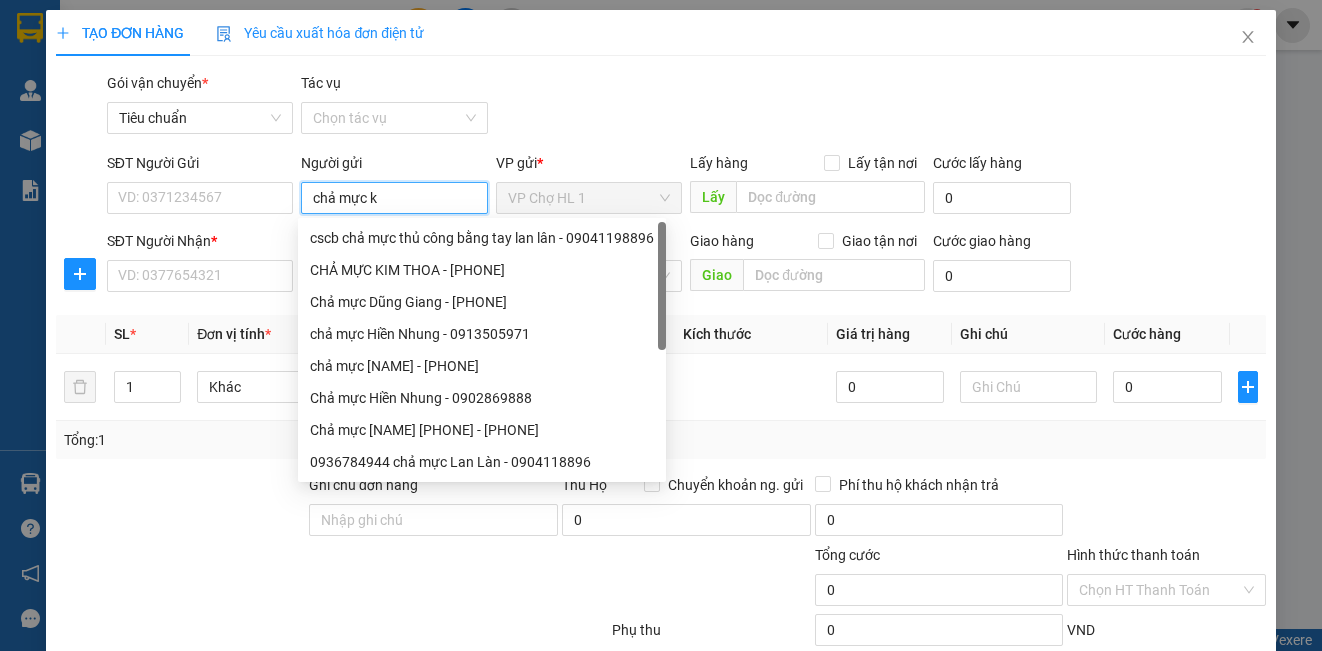 type on "chả mực ki" 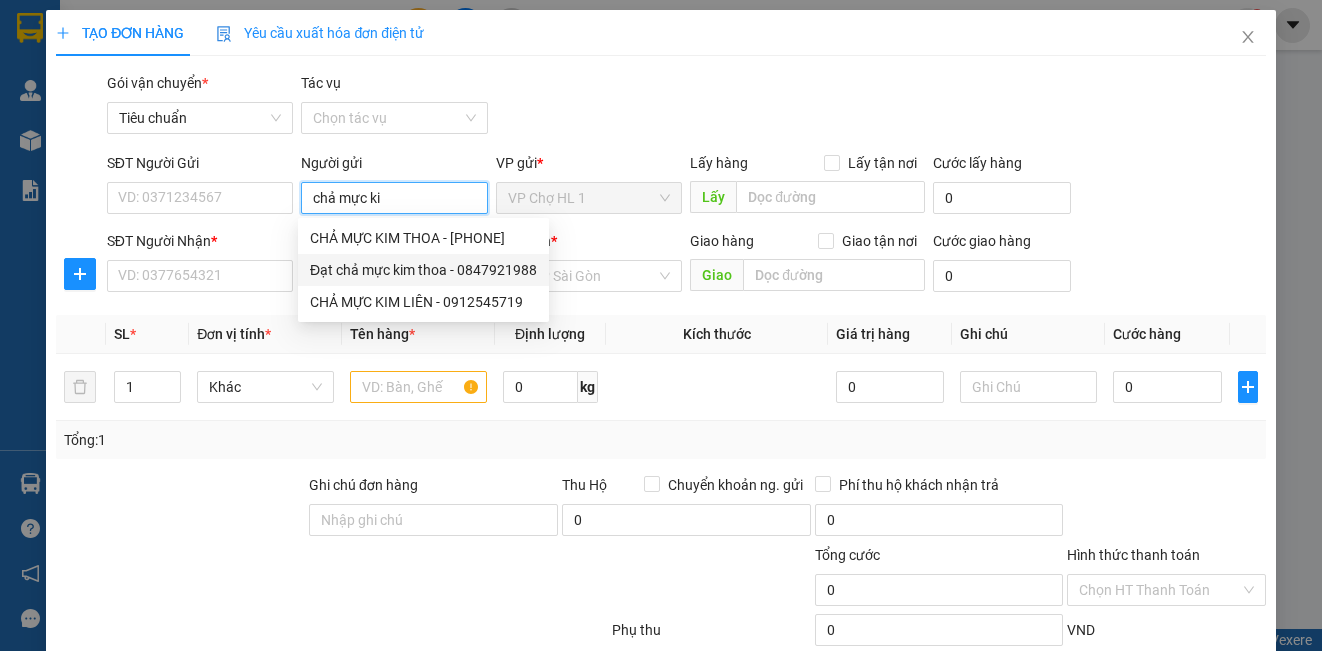 drag, startPoint x: 458, startPoint y: 268, endPoint x: 485, endPoint y: 256, distance: 29.546574 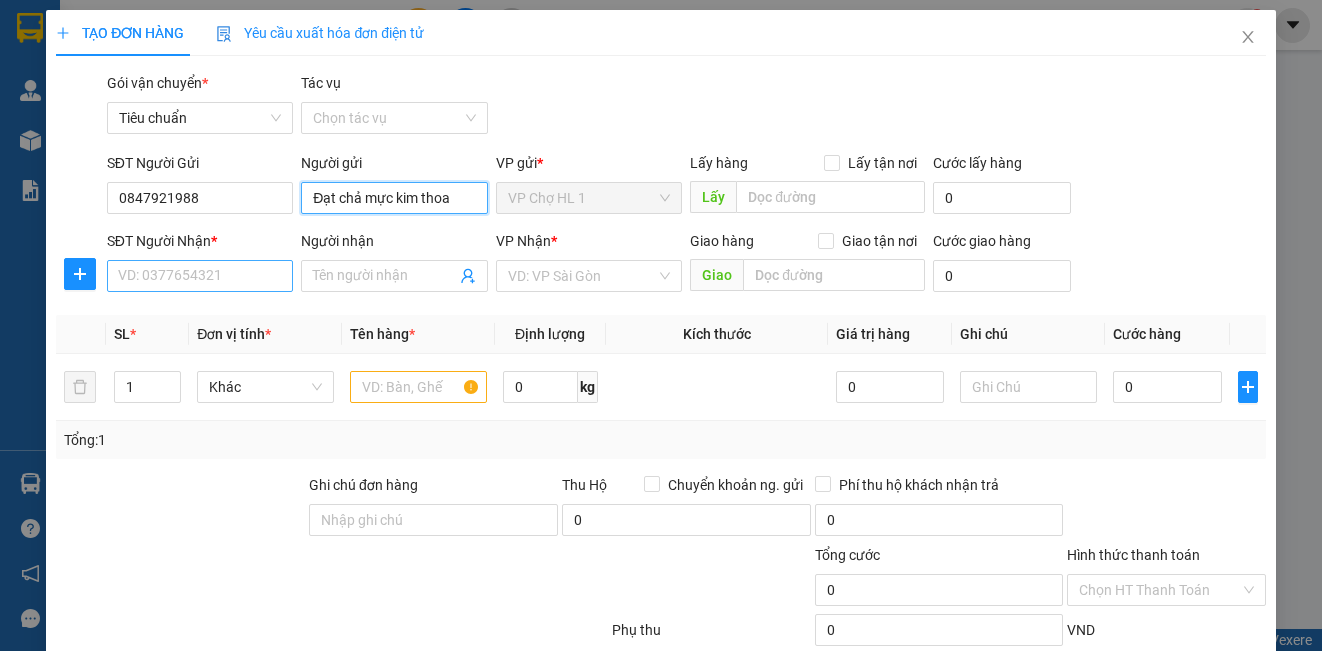 type on "Đạt chả mực kim thoa" 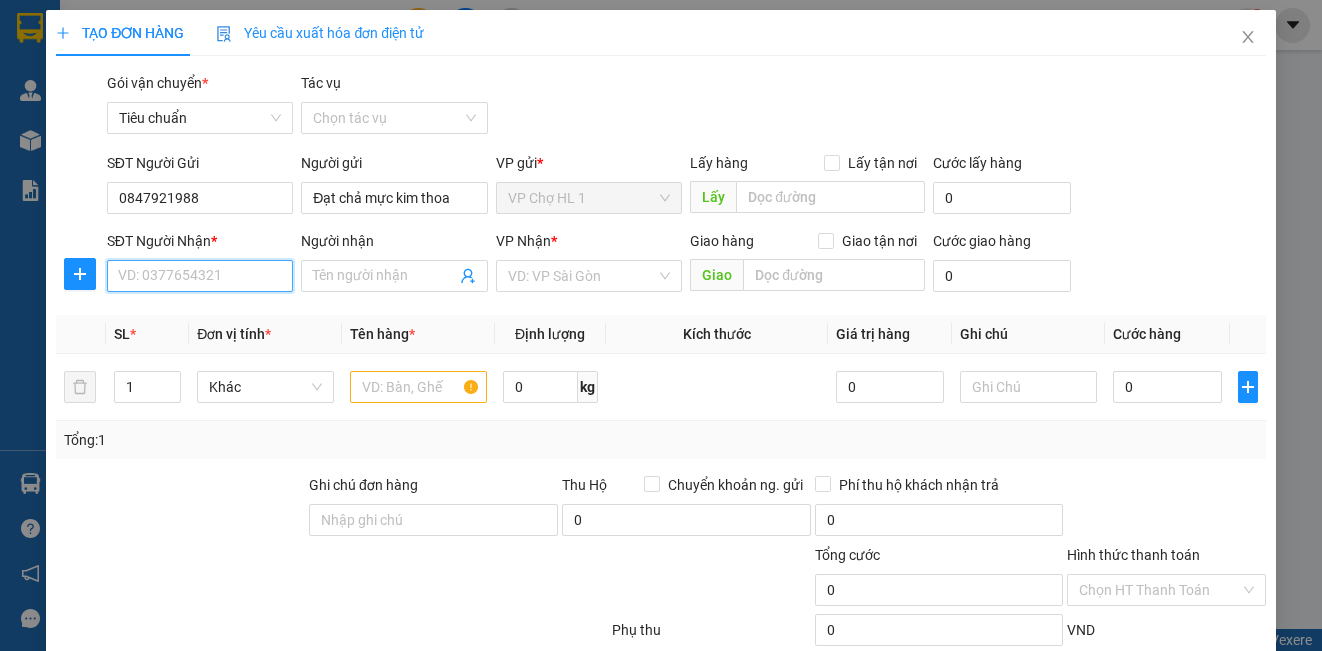 click on "SĐT Người Nhận  *" at bounding box center [200, 276] 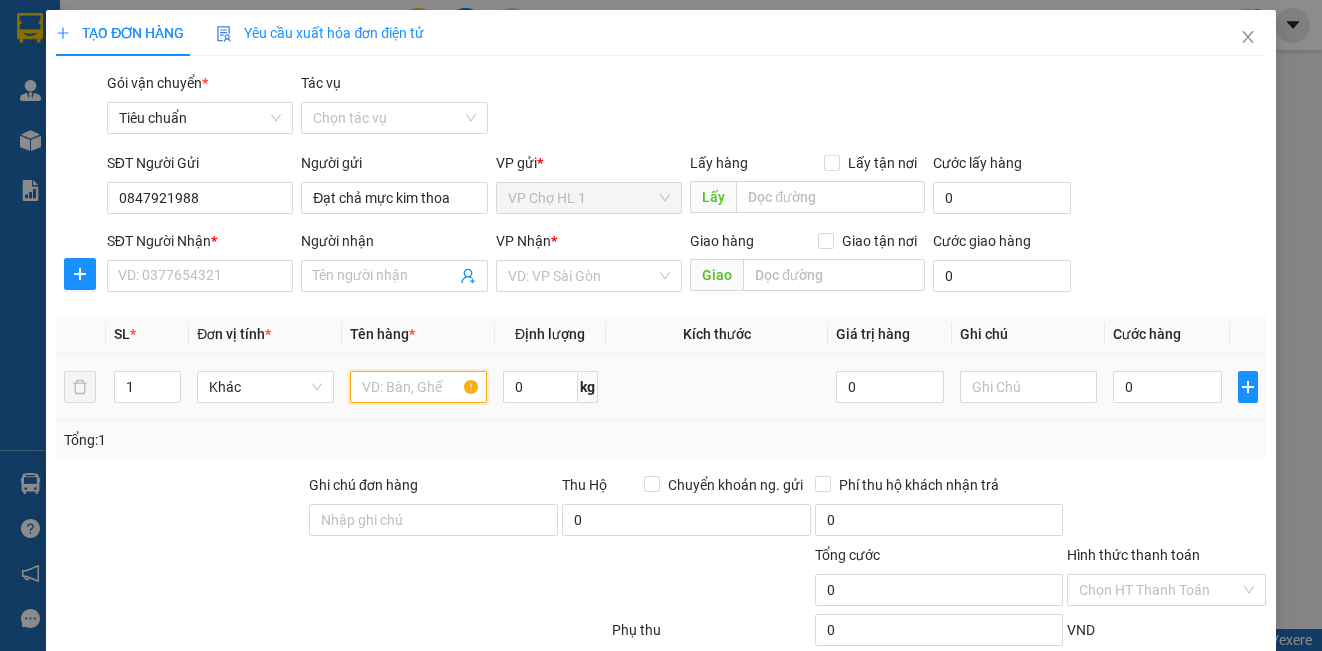 click at bounding box center (418, 387) 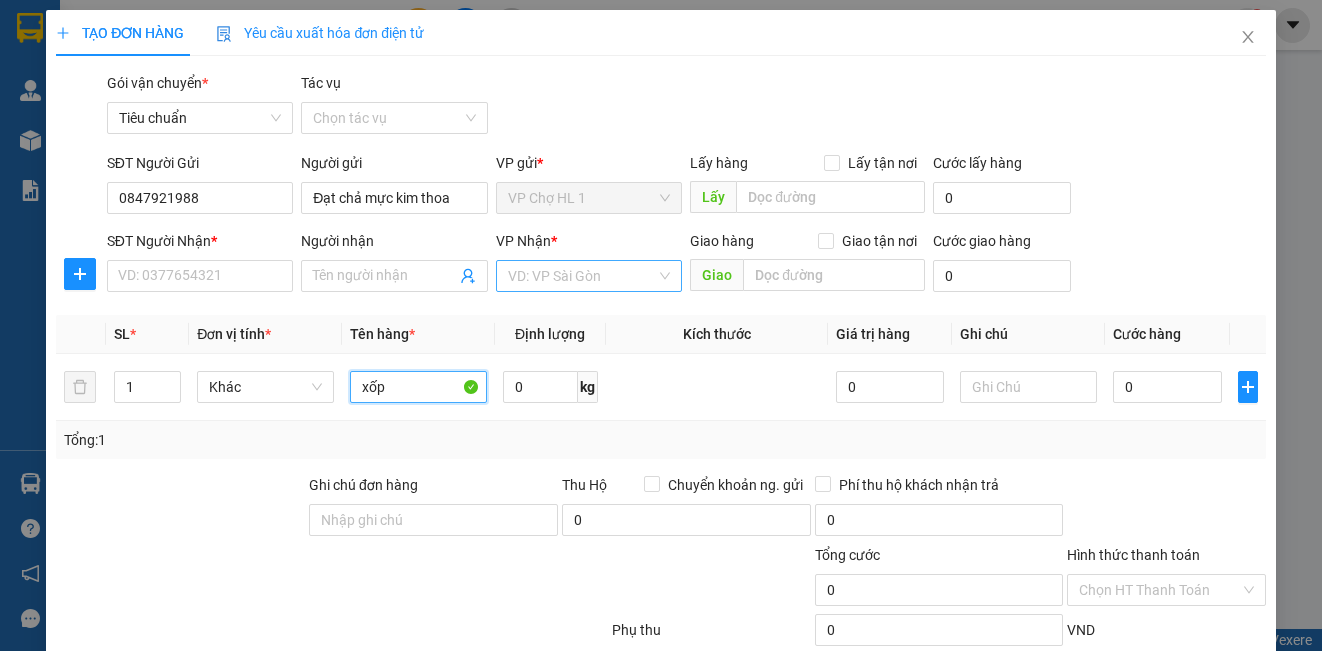 type on "xốp" 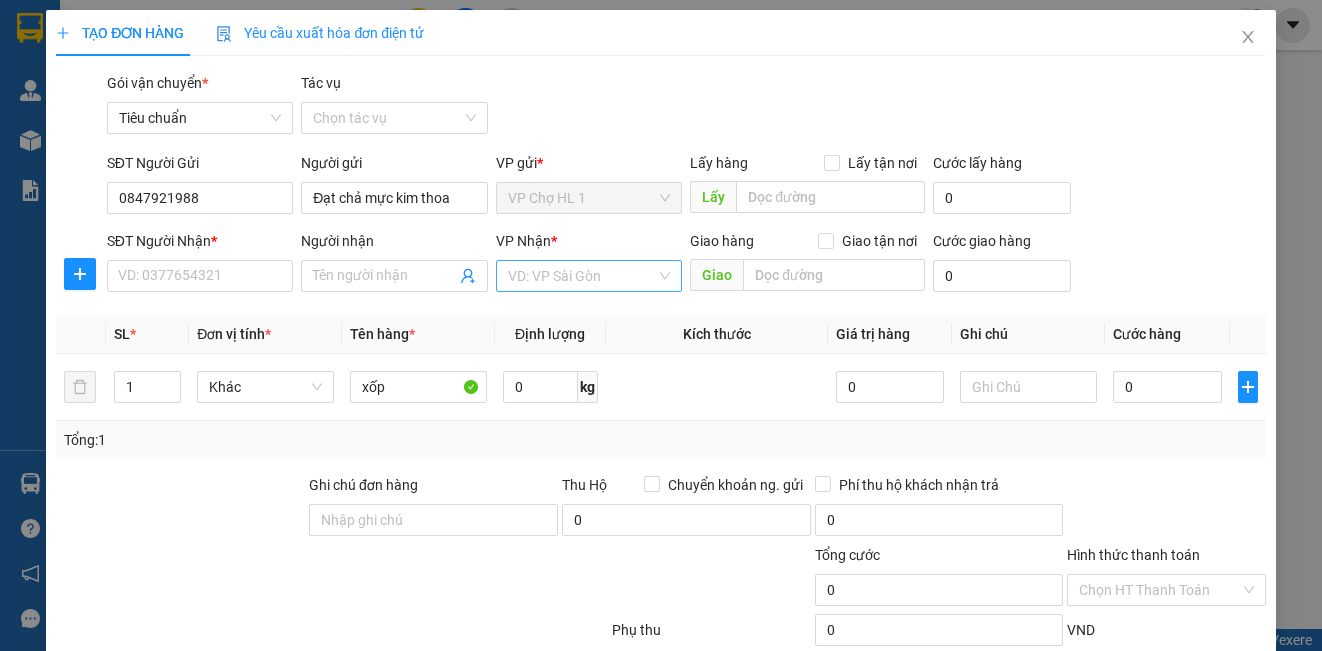 click at bounding box center [582, 276] 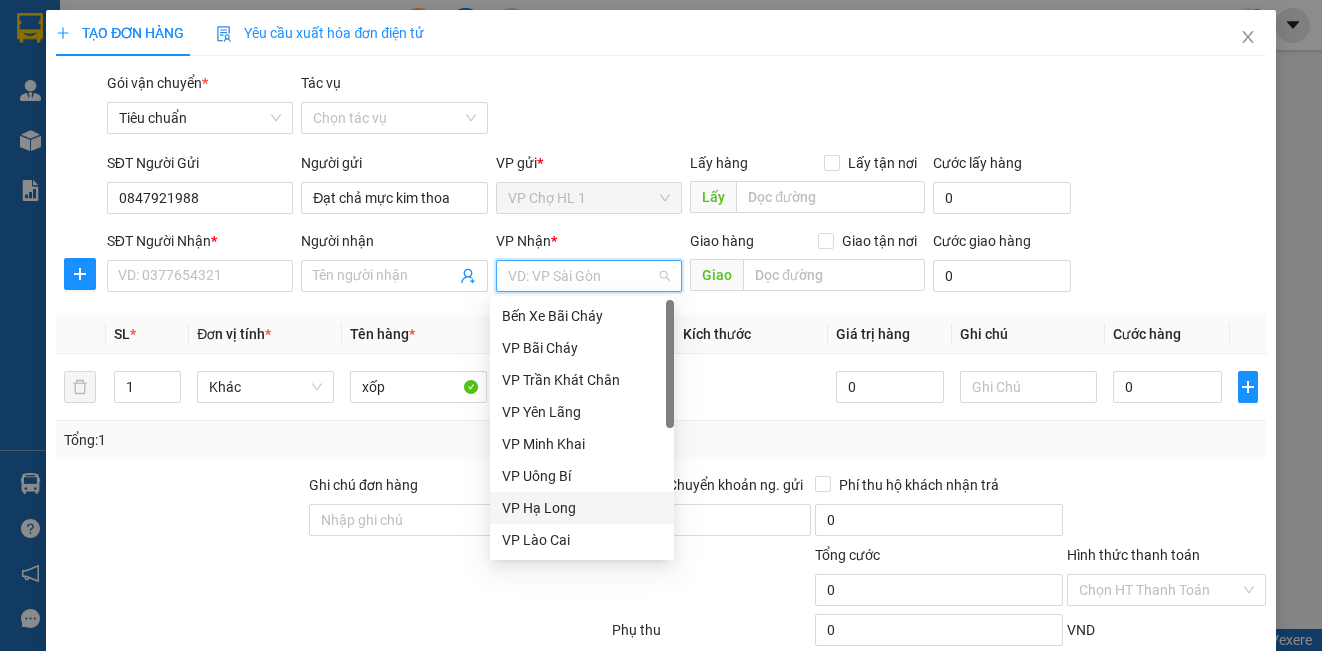 scroll, scrollTop: 320, scrollLeft: 0, axis: vertical 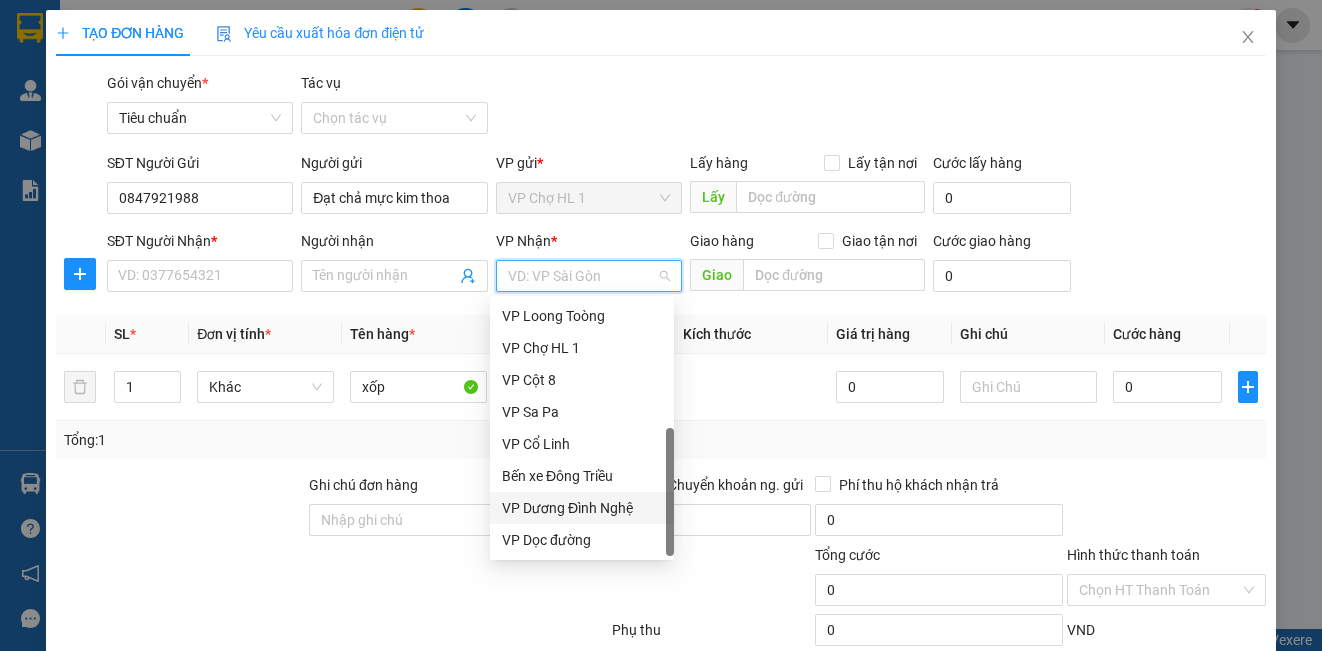 click on "VP Dương Đình Nghệ" at bounding box center (582, 508) 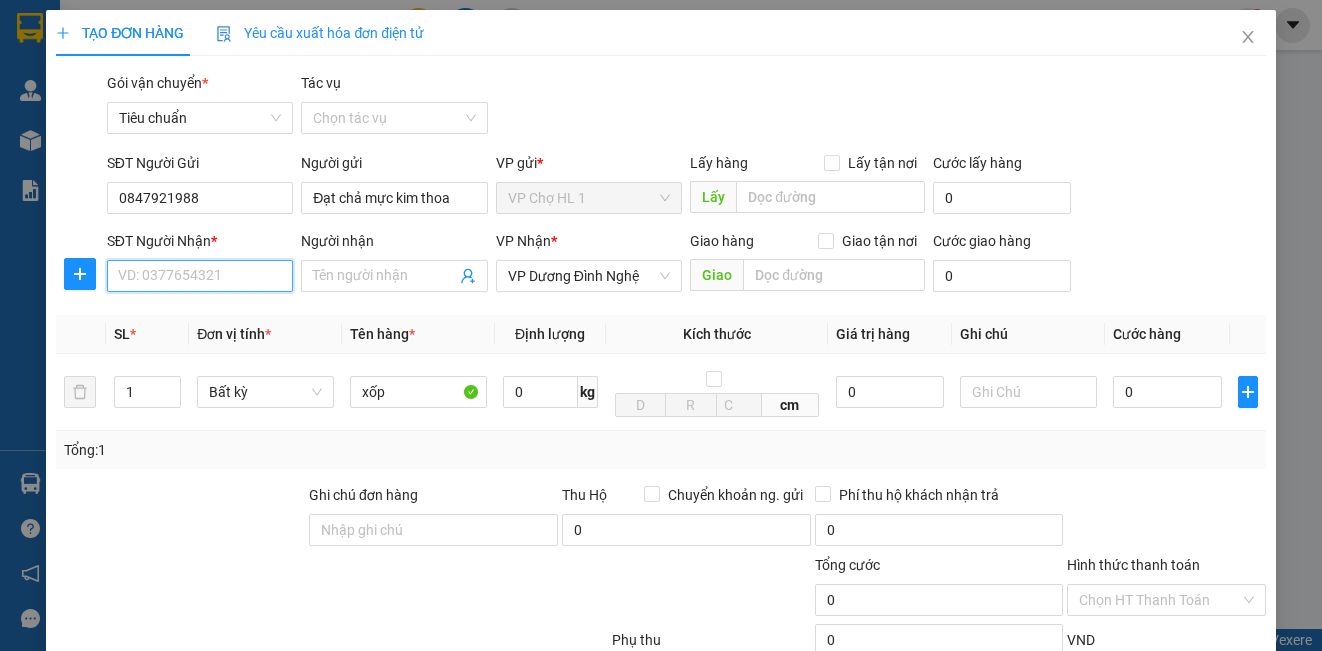 click on "SĐT Người Nhận  *" at bounding box center (200, 276) 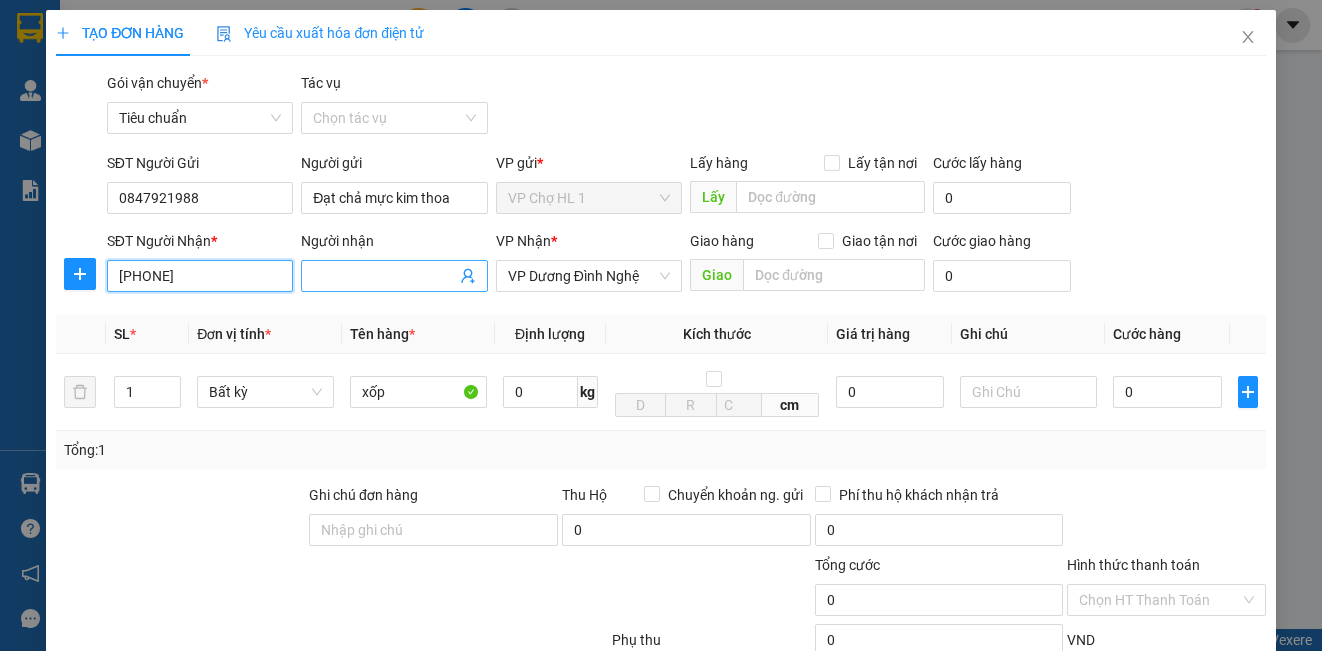 type on "[PHONE]" 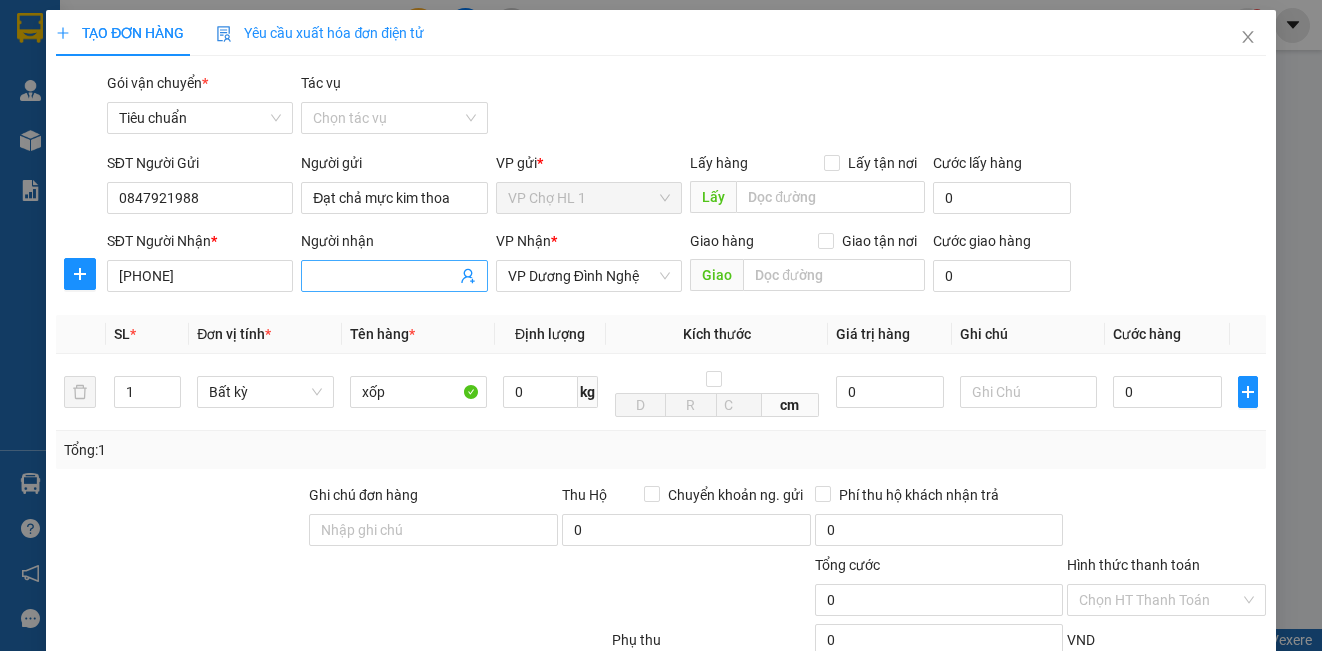 click on "Người nhận" at bounding box center [384, 276] 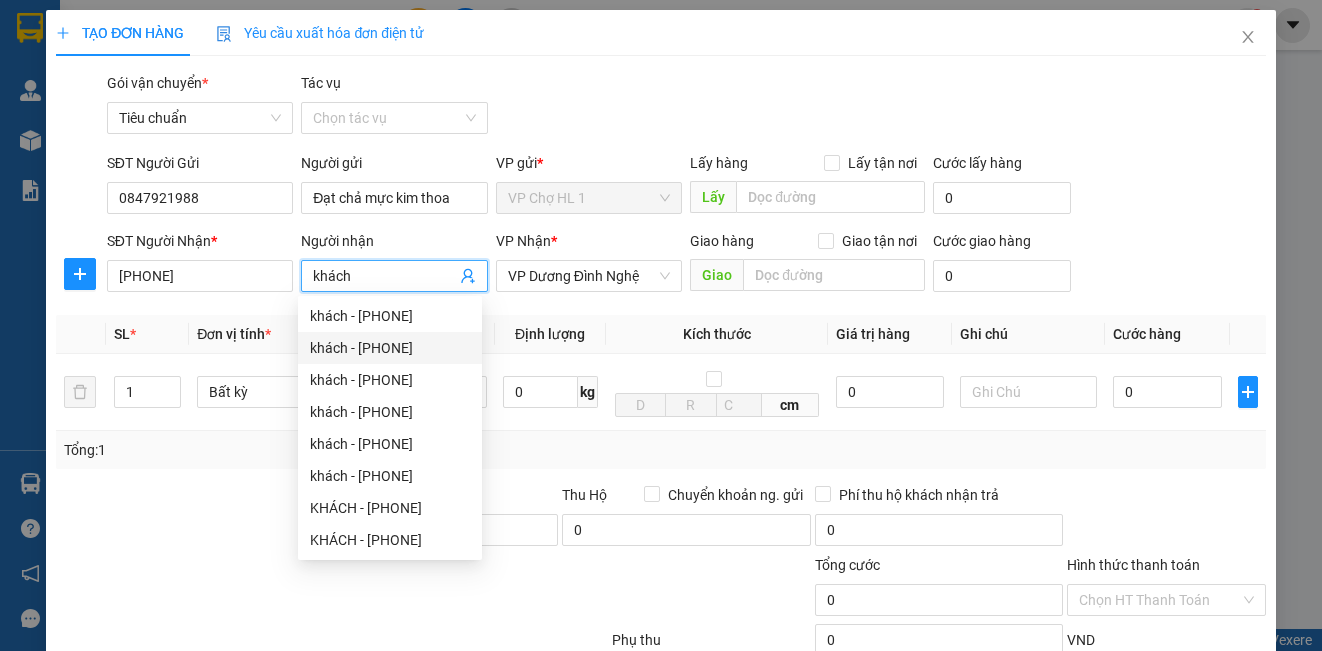 type on "khách" 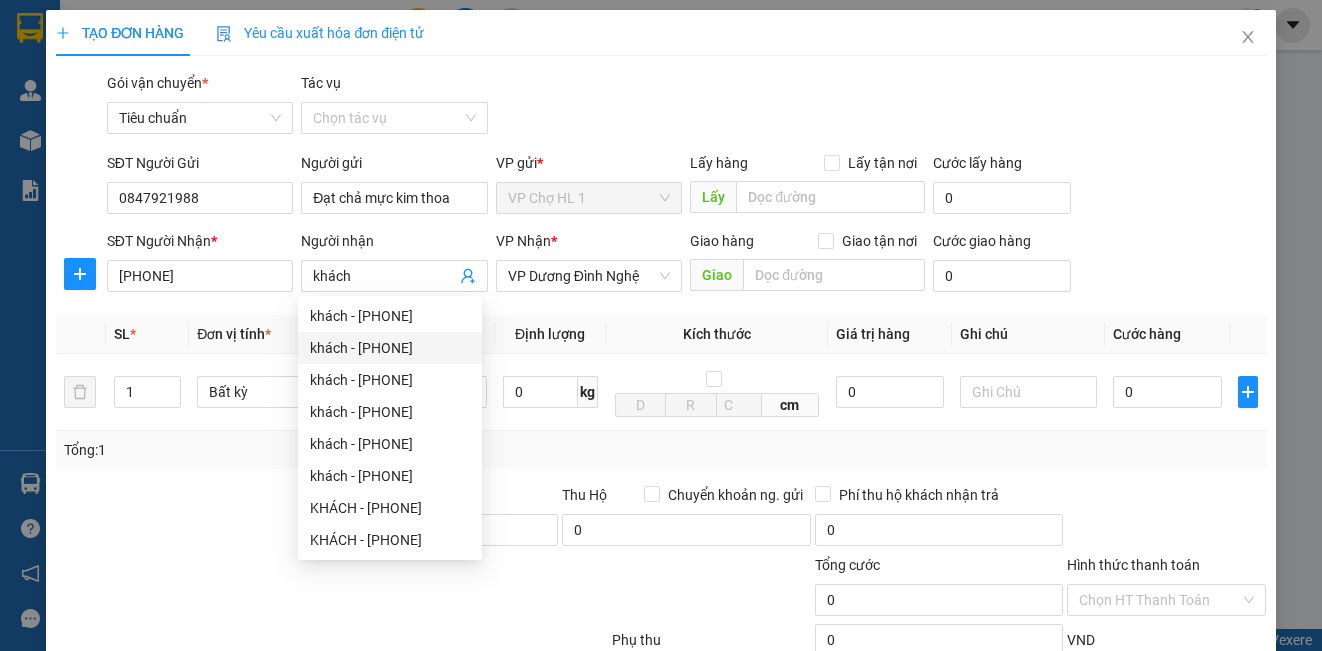click on "Gói vận chuyển  * Tiêu chuẩn Tác vụ Chọn tác vụ" at bounding box center (686, 107) 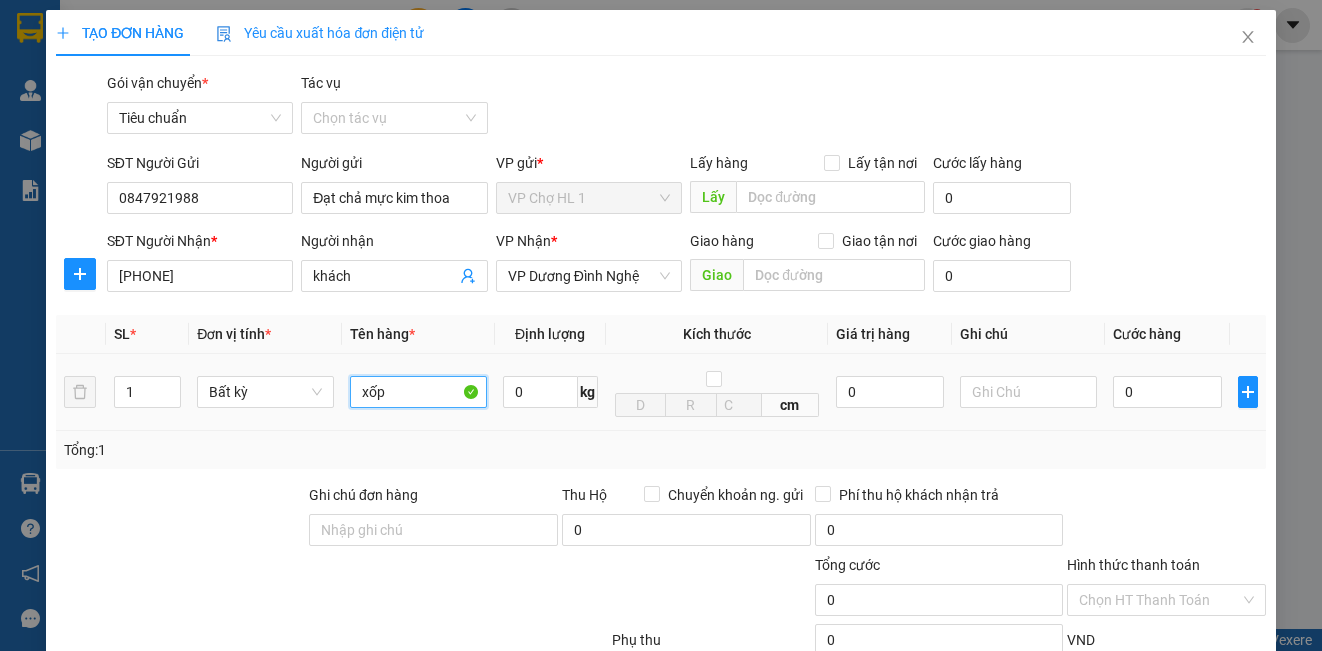 click on "xốp" at bounding box center (418, 392) 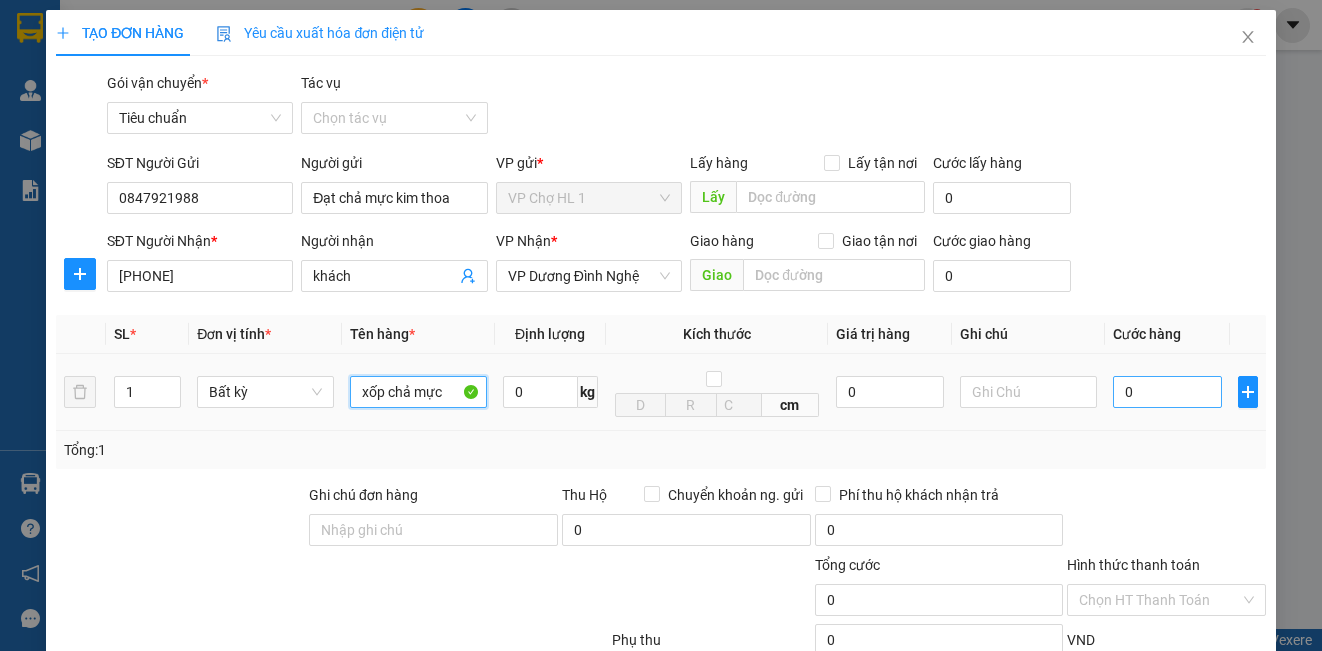 type on "xốp chả mực" 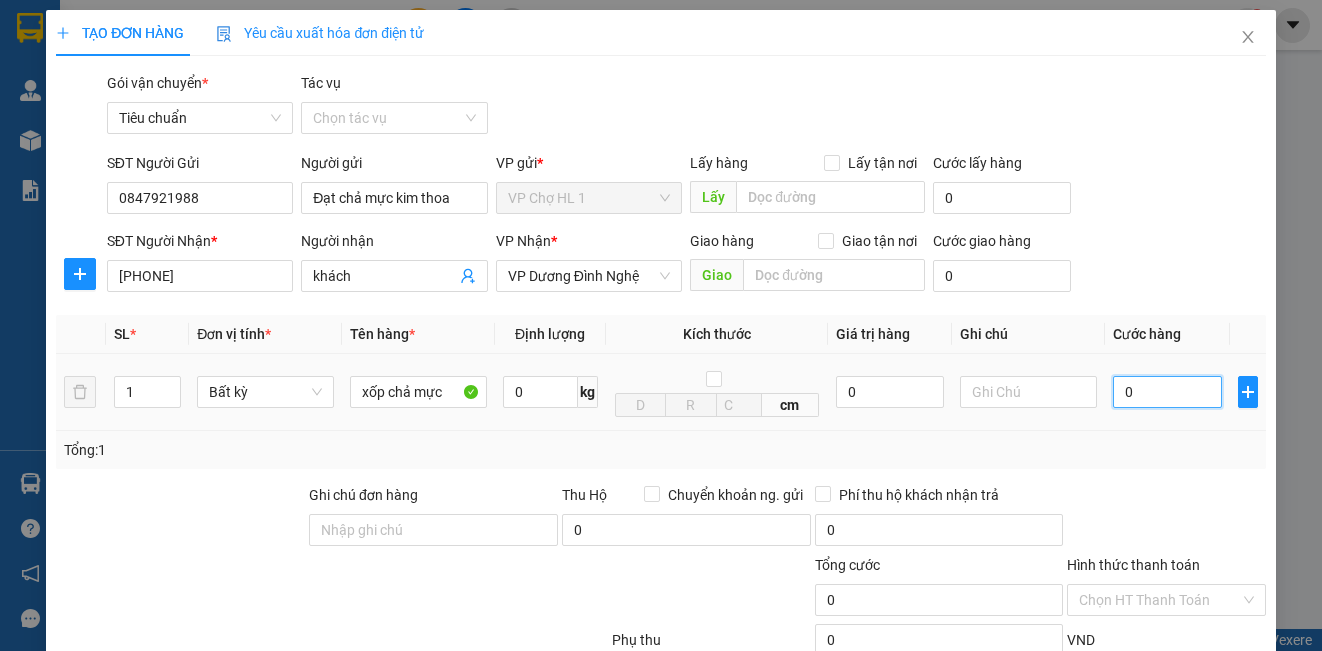 click on "0" at bounding box center [1167, 392] 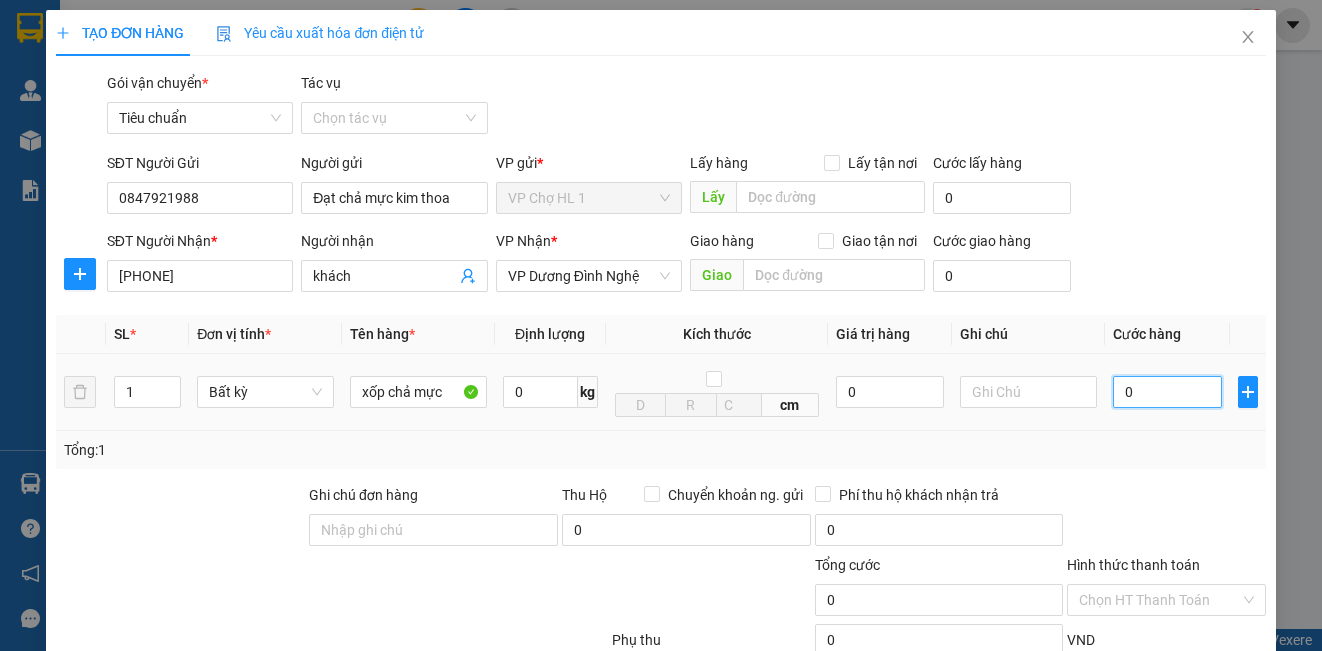 type on "7" 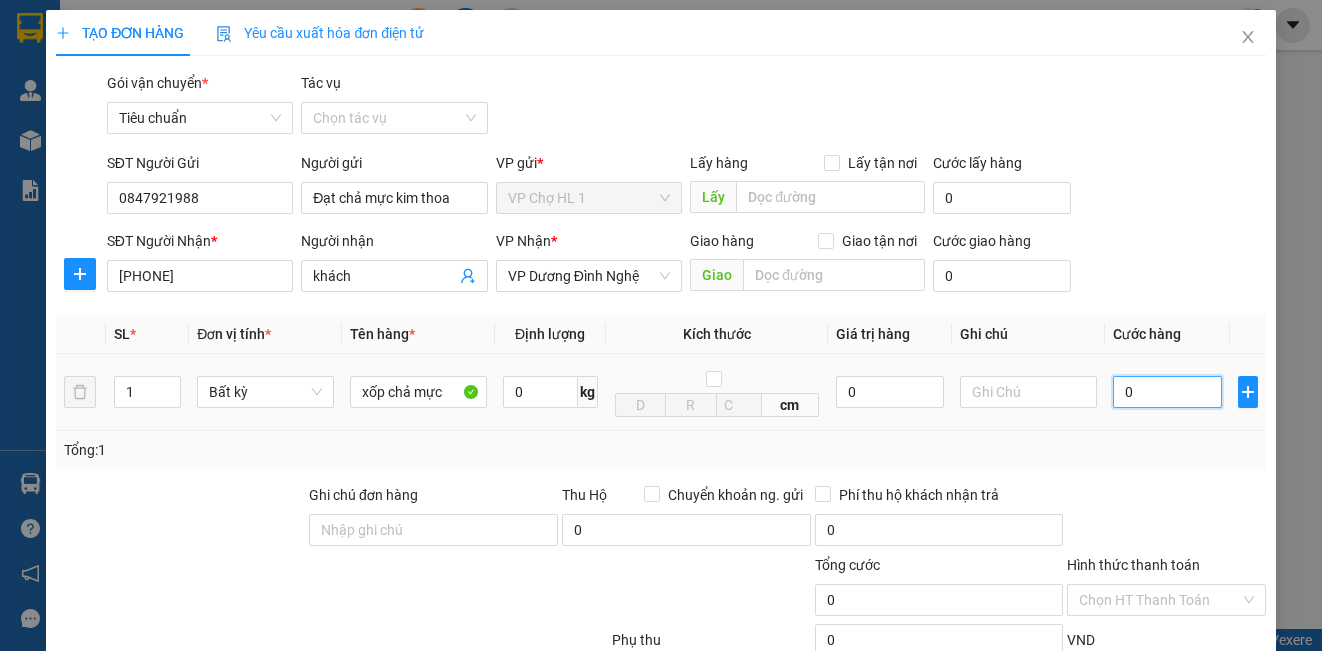type on "7" 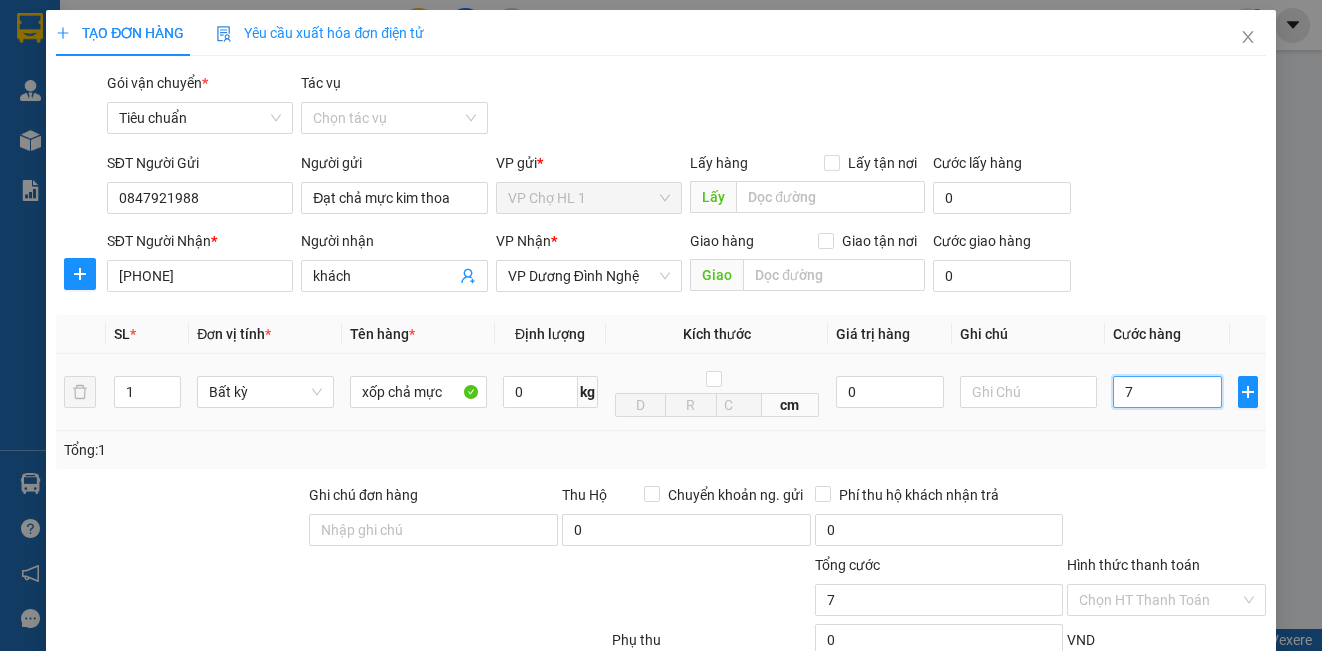 type on "70" 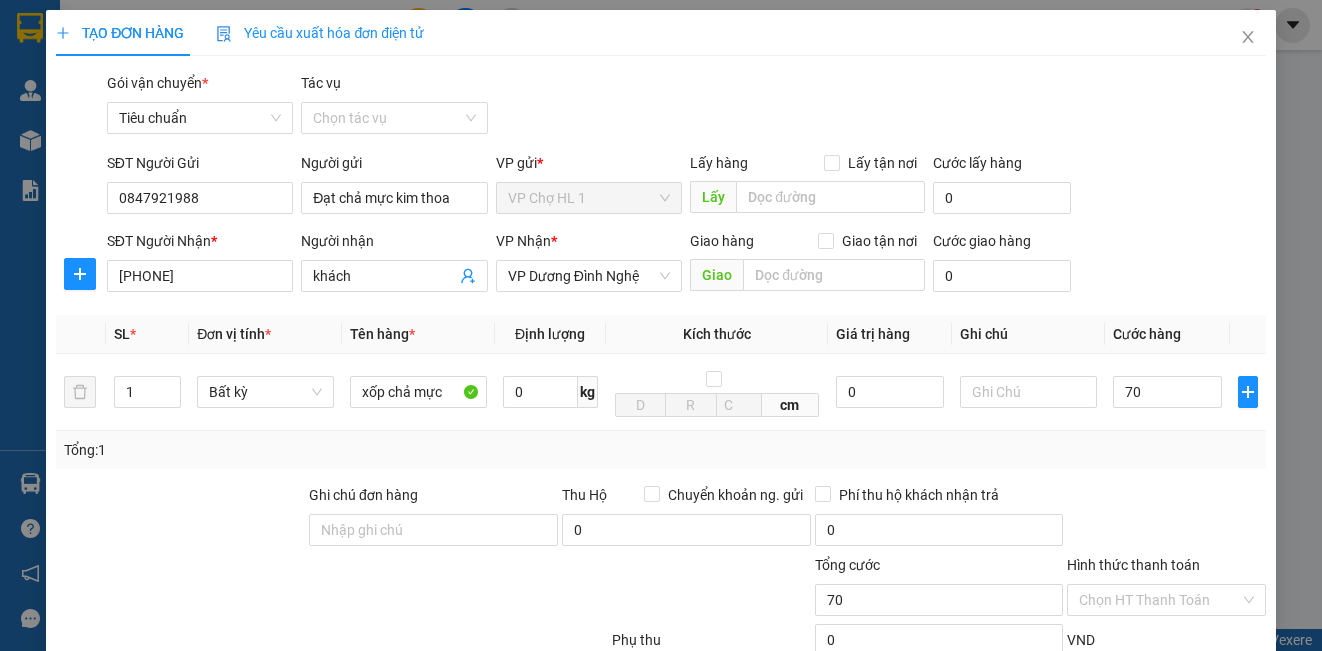 type on "70.000" 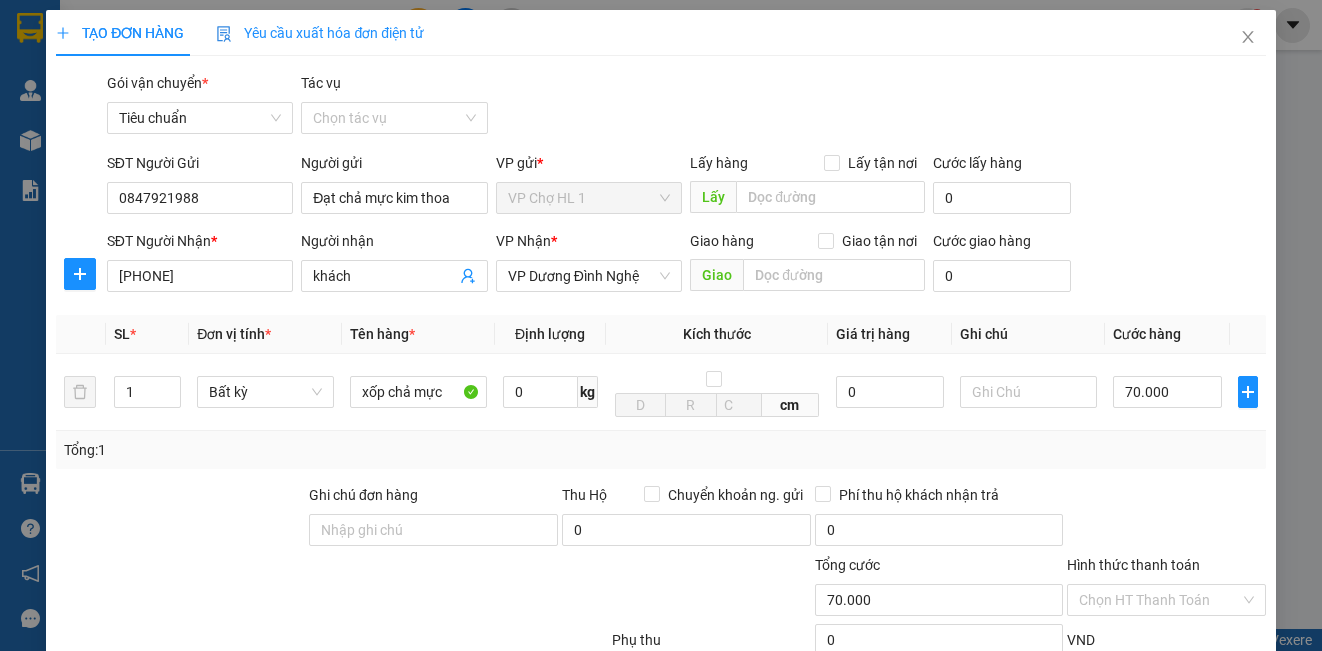 click on "SĐT Người Nhận  * 0373375475 Người nhận khách VP Nhận  * VP Dương Đình Nghệ Giao hàng Giao tận nơi Giao Cước giao hàng 0" at bounding box center (686, 265) 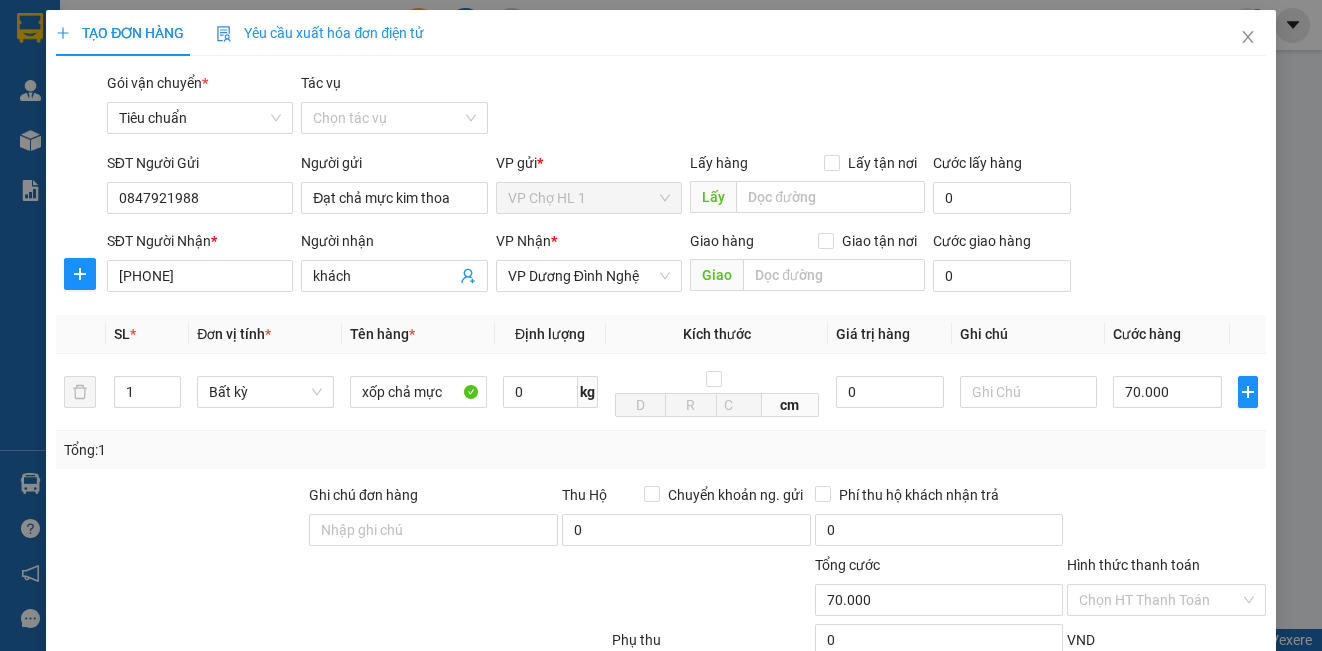 scroll, scrollTop: 100, scrollLeft: 0, axis: vertical 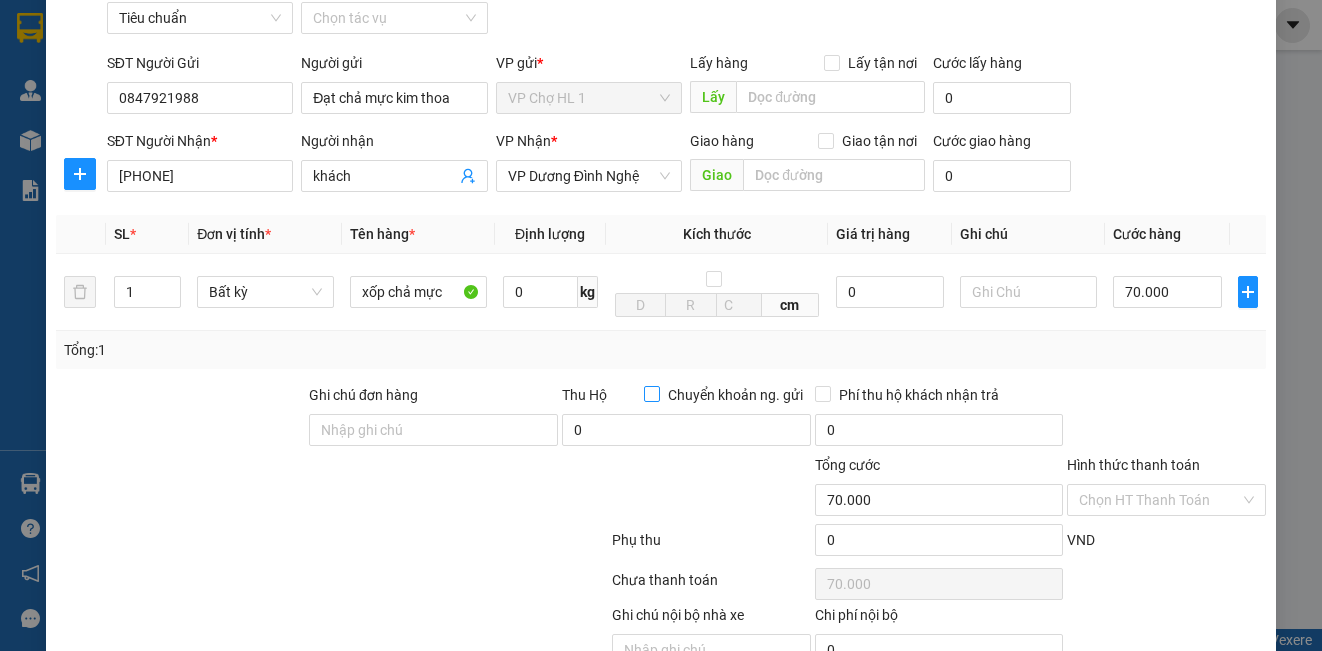 click on "Chuyển khoản ng. gửi" at bounding box center (651, 393) 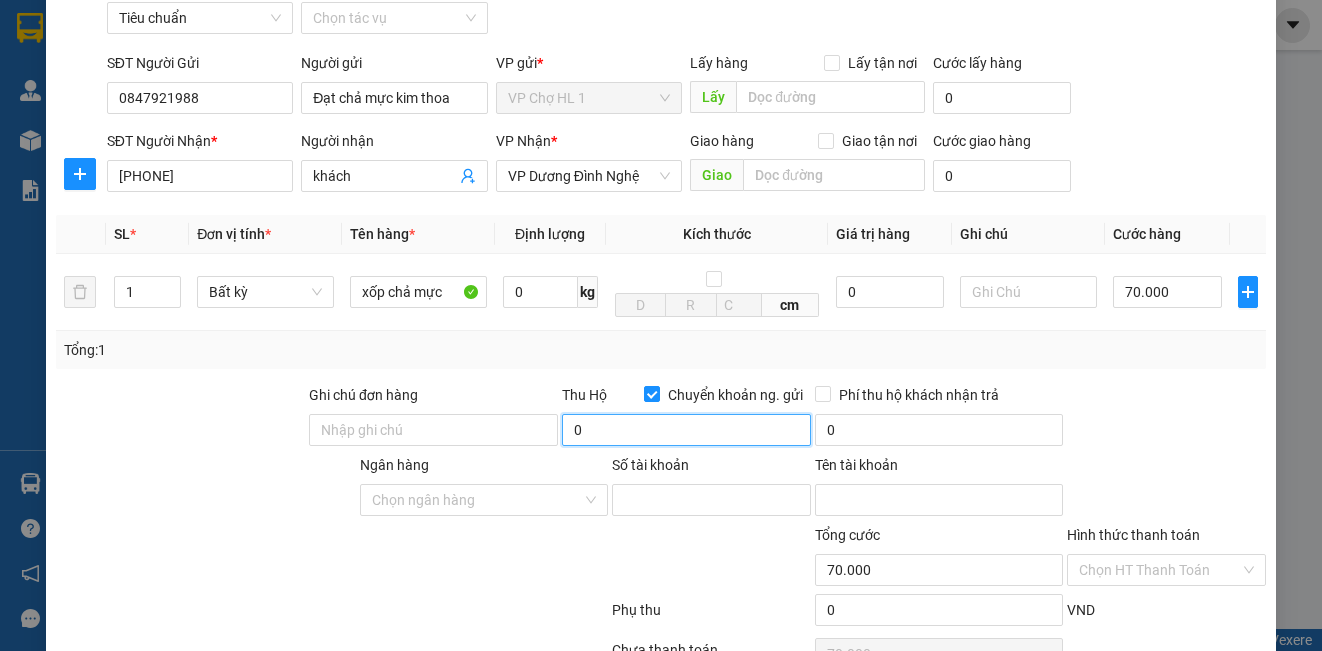 click on "0" at bounding box center [686, 430] 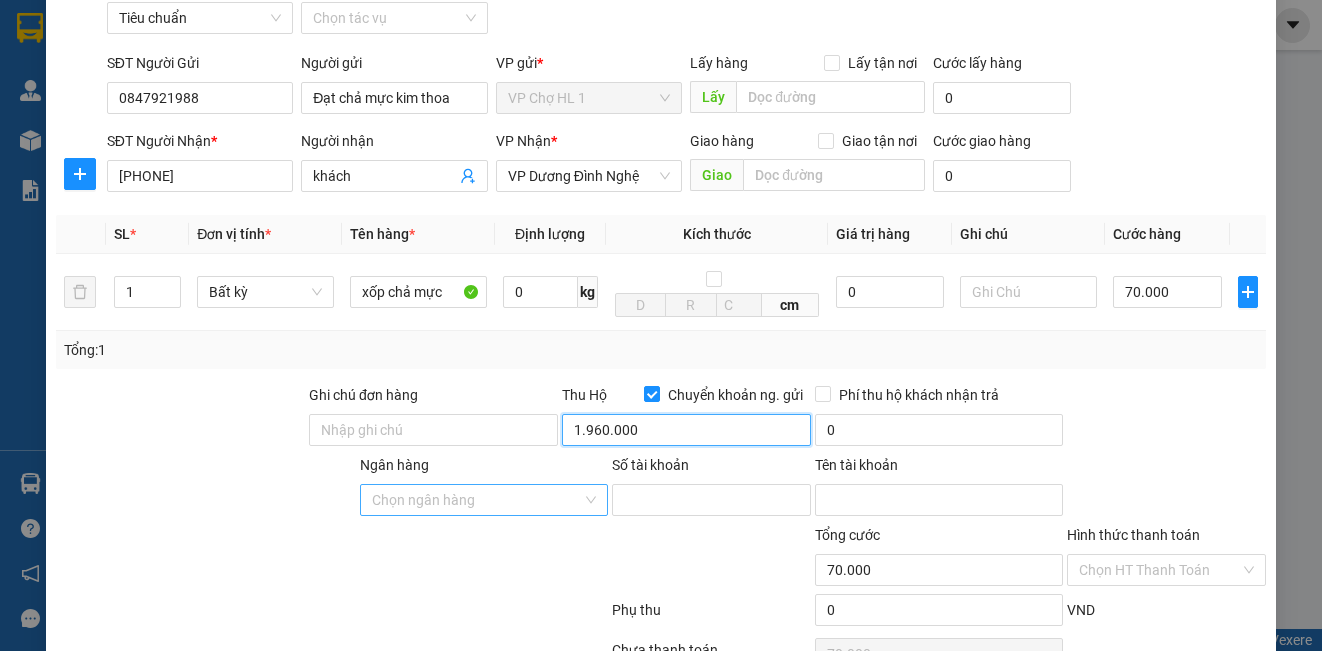 type on "1.960.000" 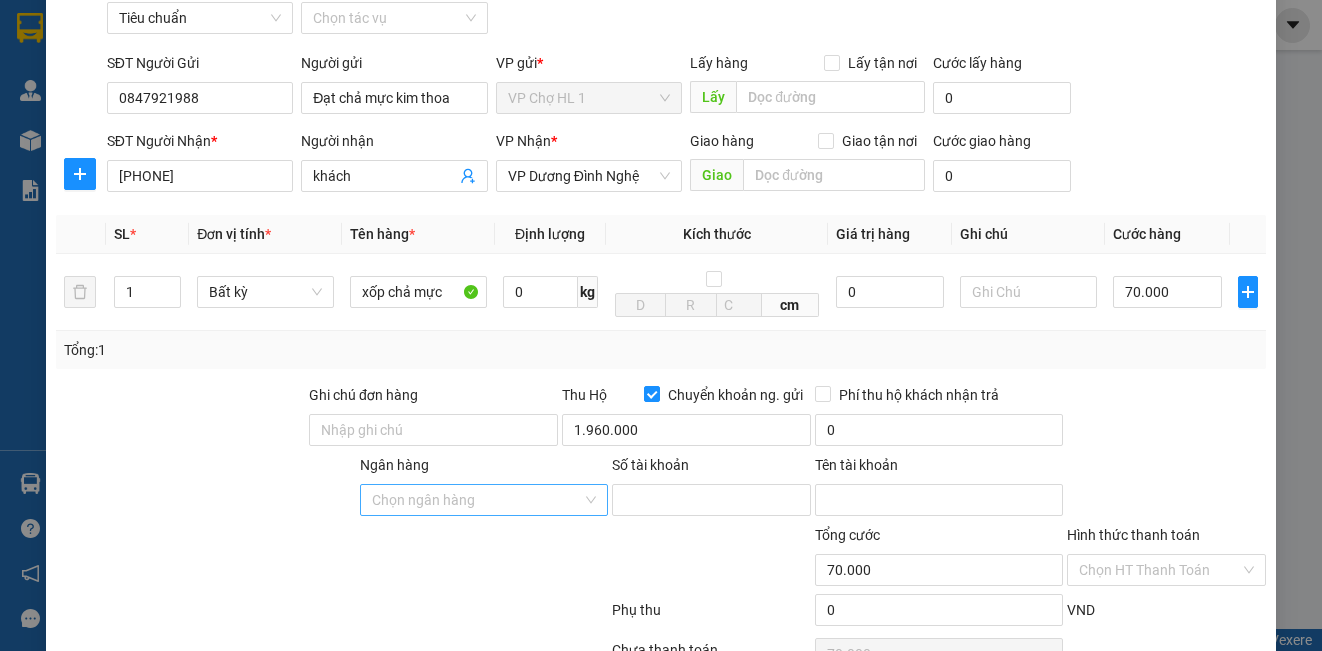 click on "Ngân hàng" at bounding box center (477, 500) 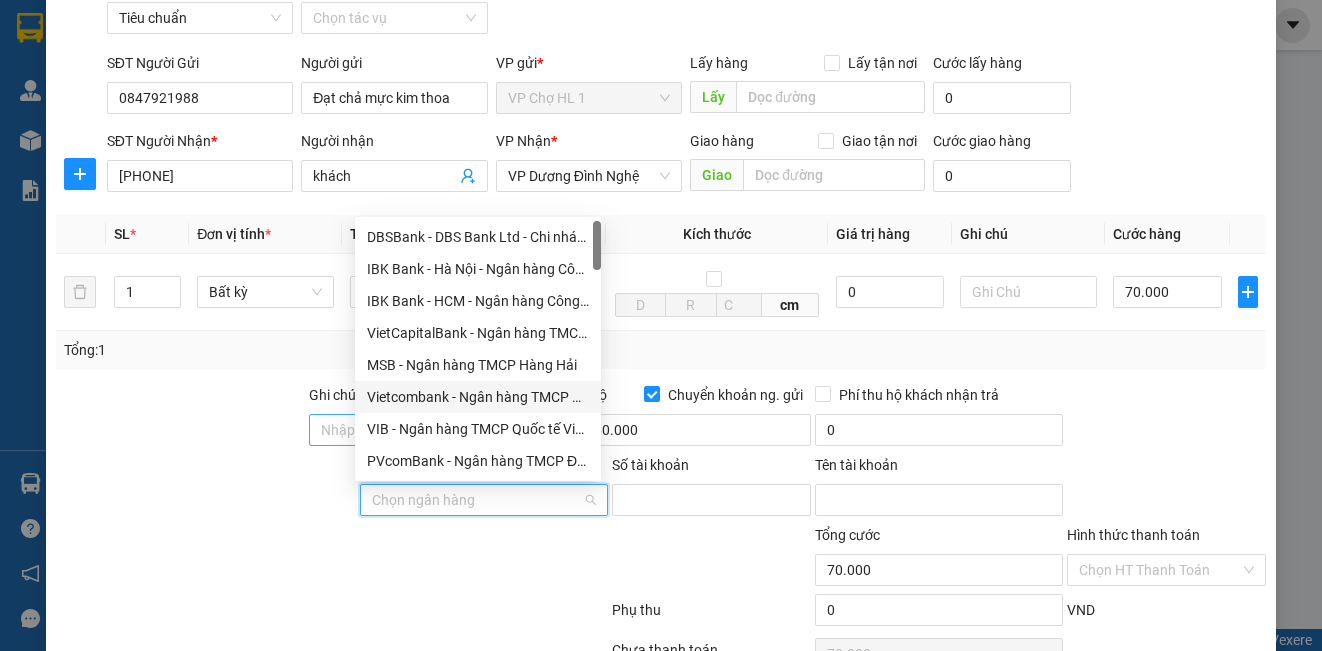 click on "Vietcombank - Ngân hàng TMCP Ngoại Thương Việt Nam" at bounding box center [478, 397] 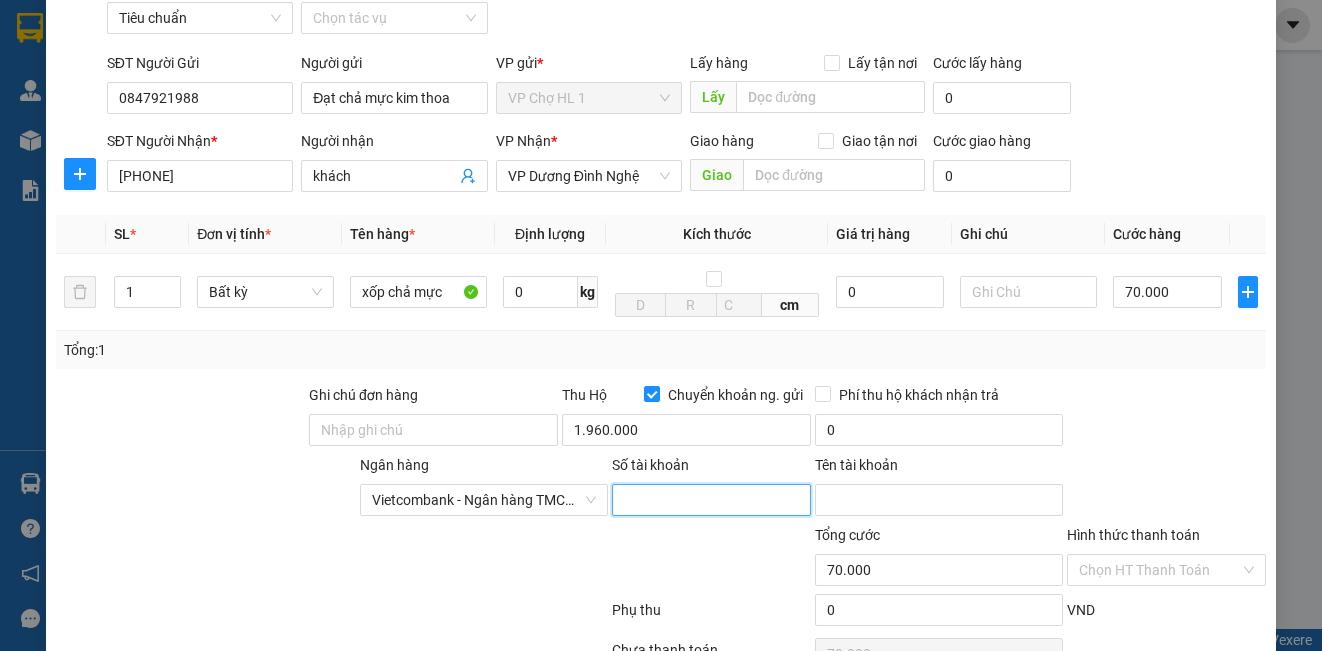 click on "Số tài khoản" at bounding box center [711, 500] 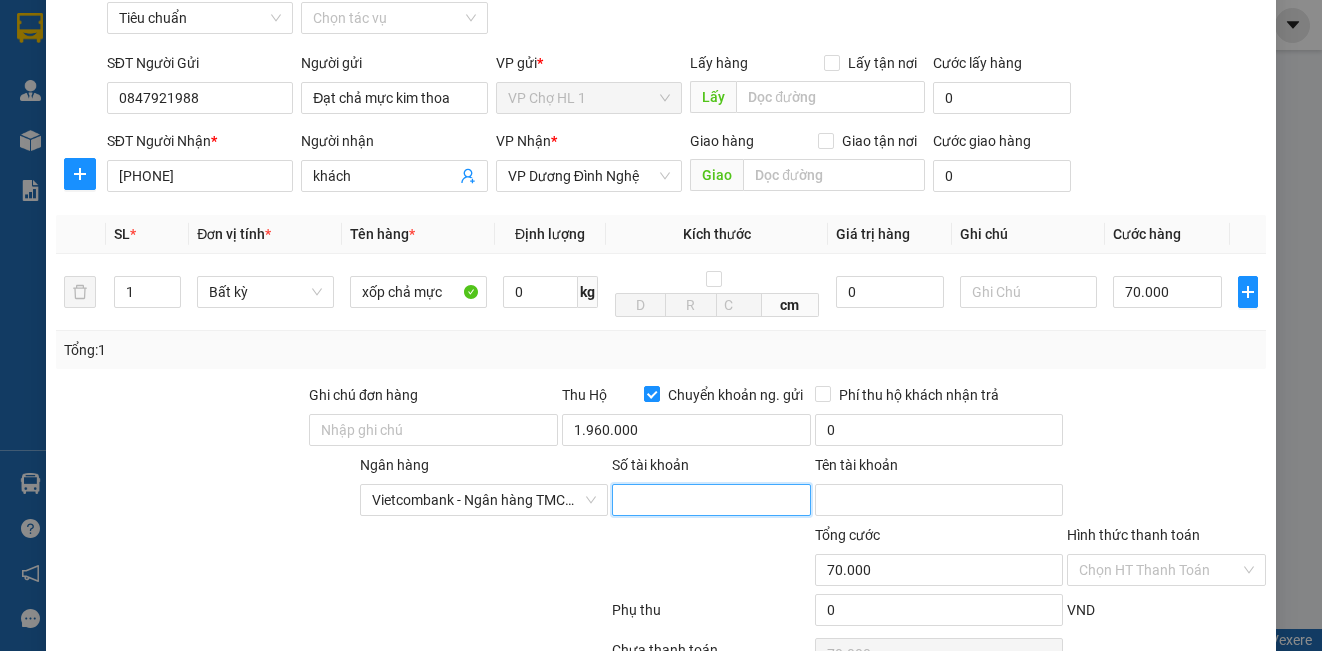 type on "0141000788970" 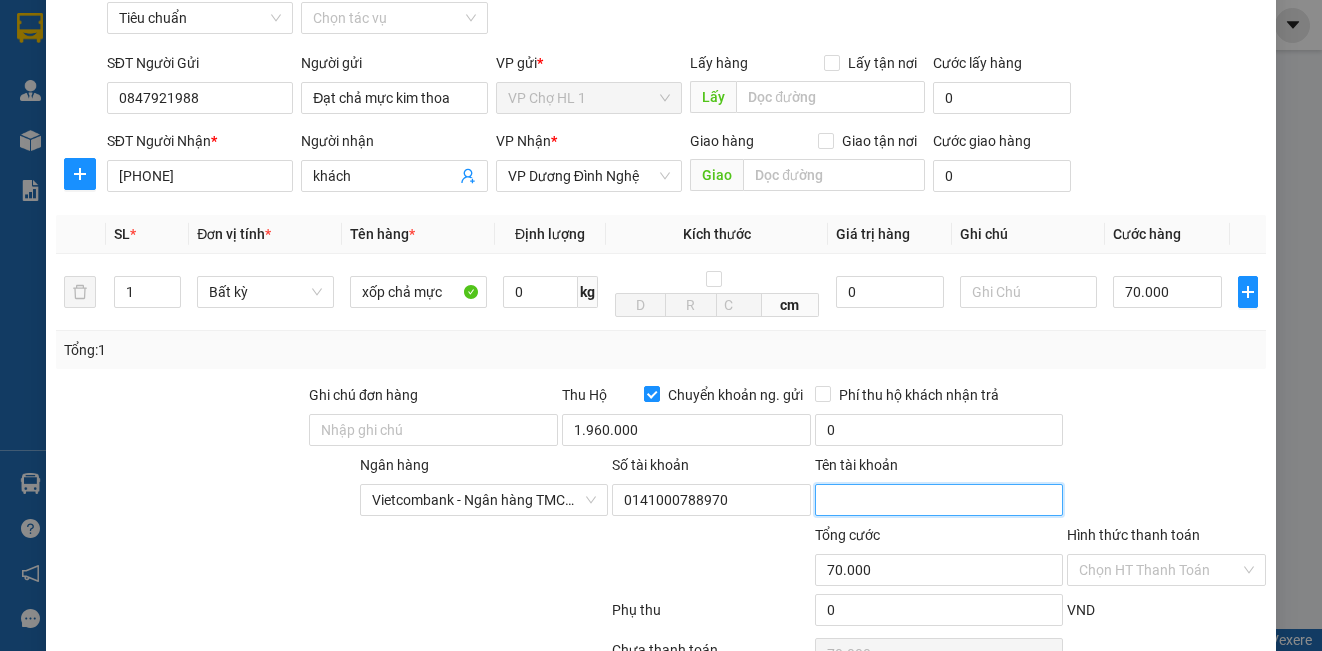 click on "Tên tài khoản" at bounding box center (939, 500) 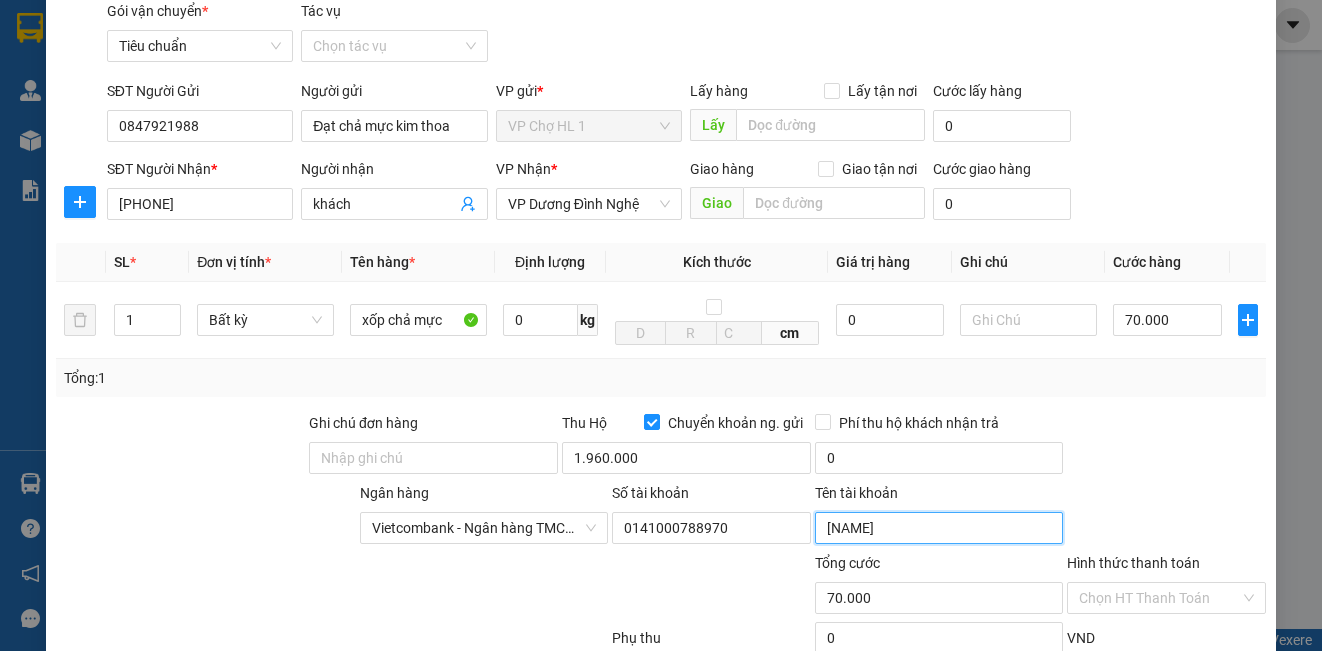 scroll, scrollTop: 272, scrollLeft: 0, axis: vertical 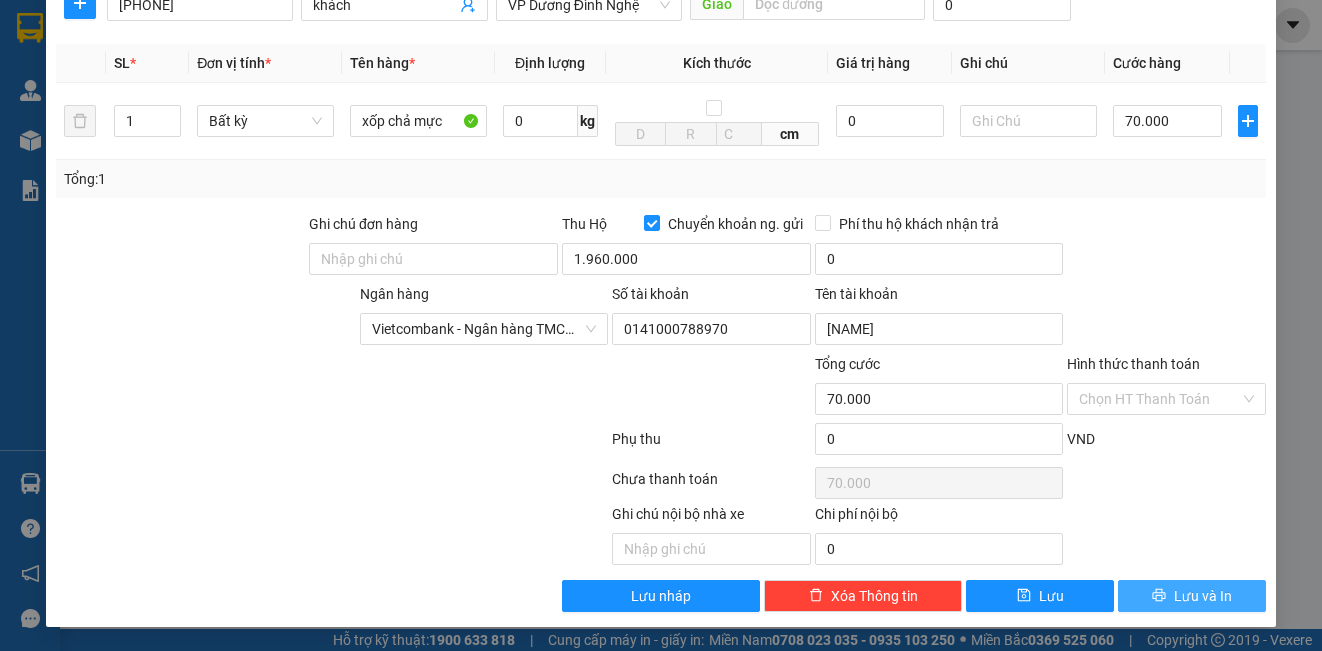 click on "Lưu và In" at bounding box center (1203, 596) 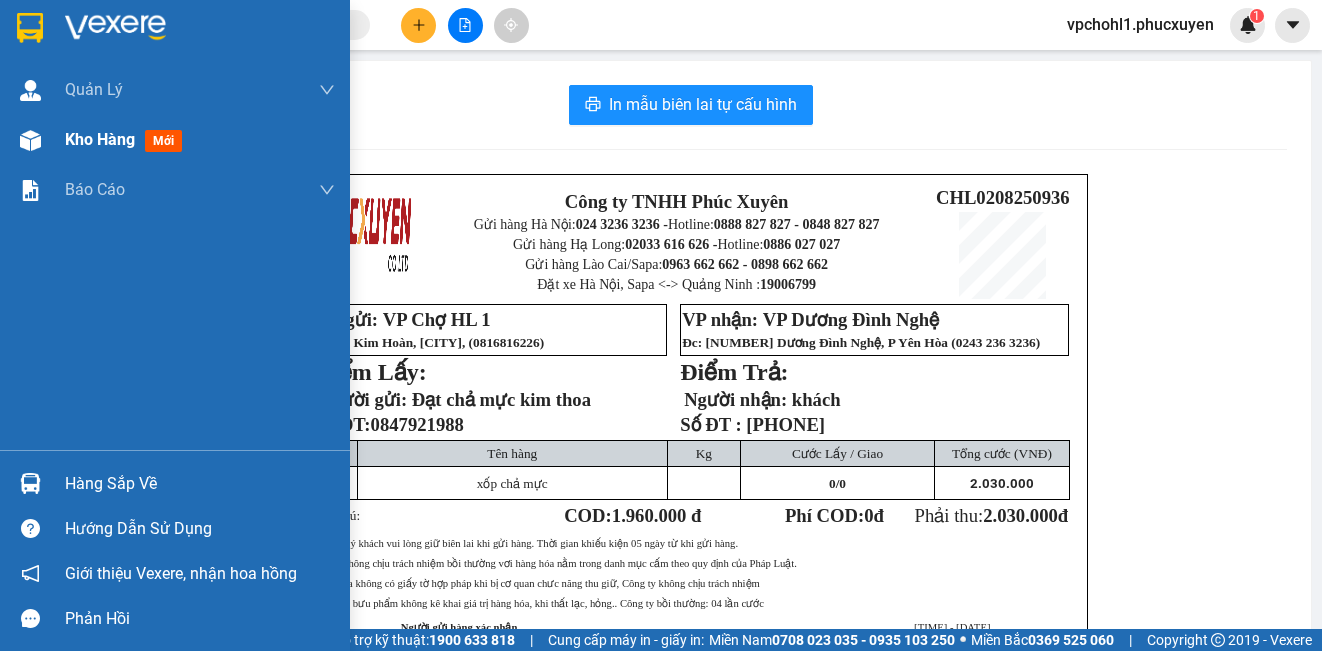 click on "Kho hàng" at bounding box center [100, 139] 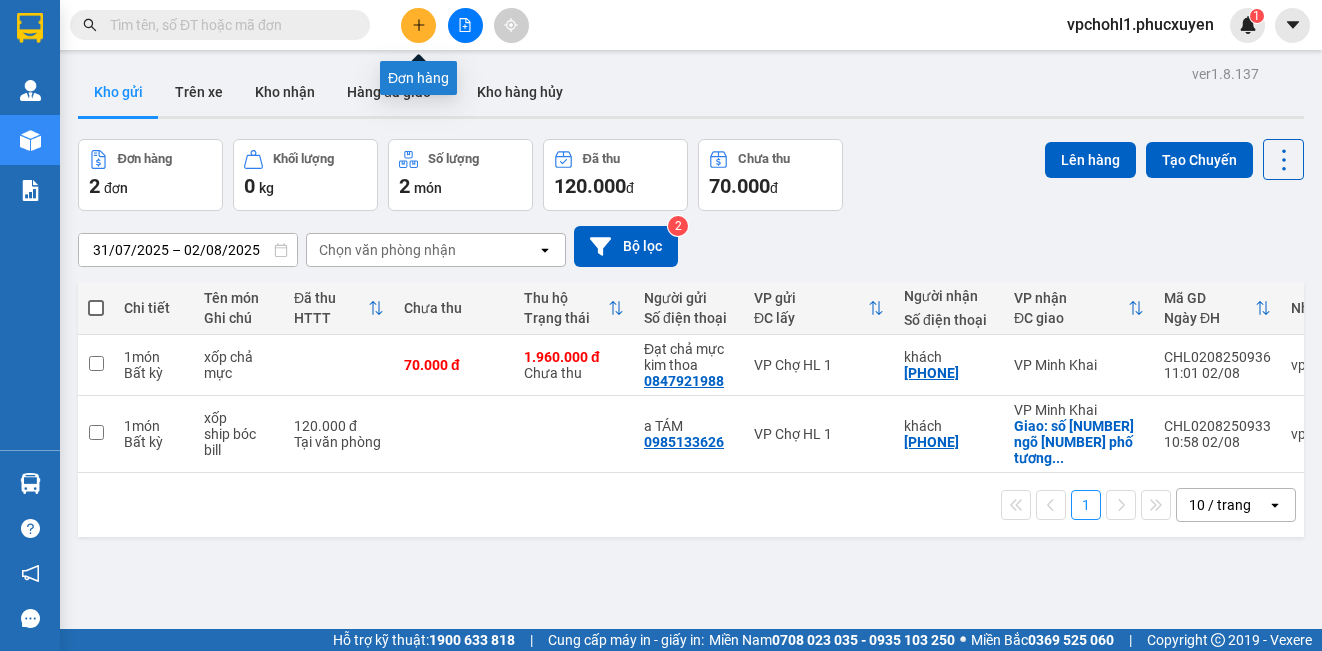click 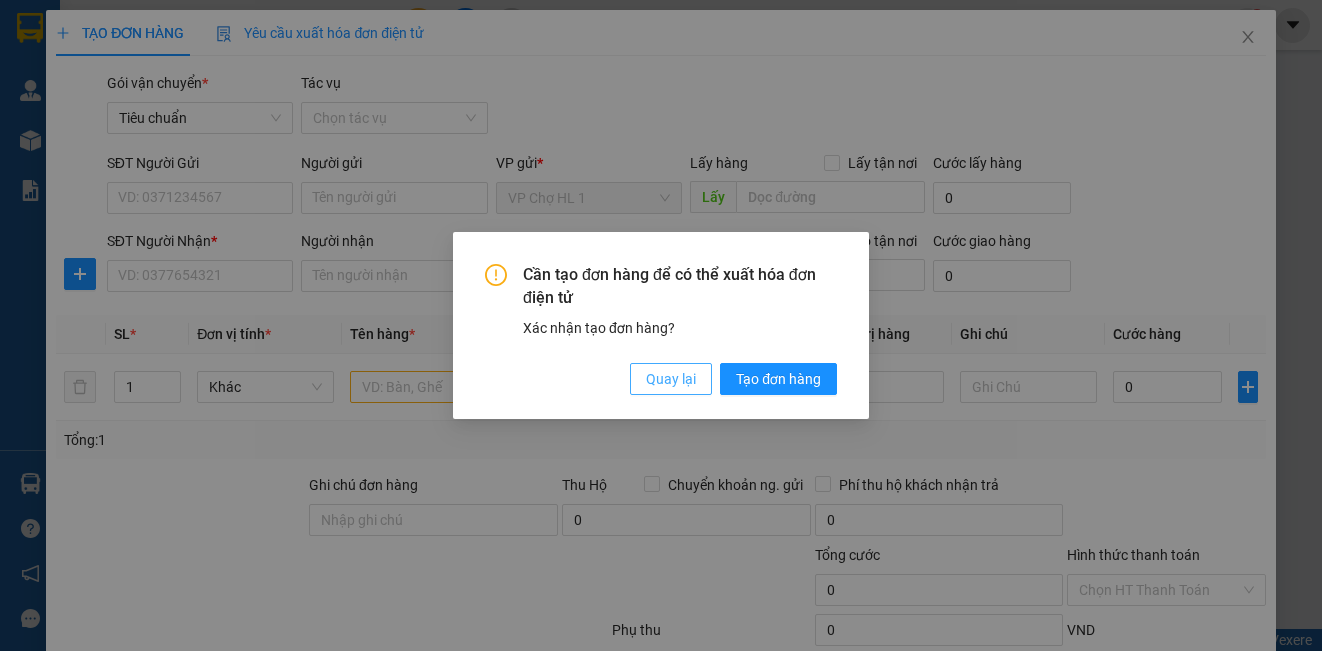 click on "Quay lại" at bounding box center (671, 379) 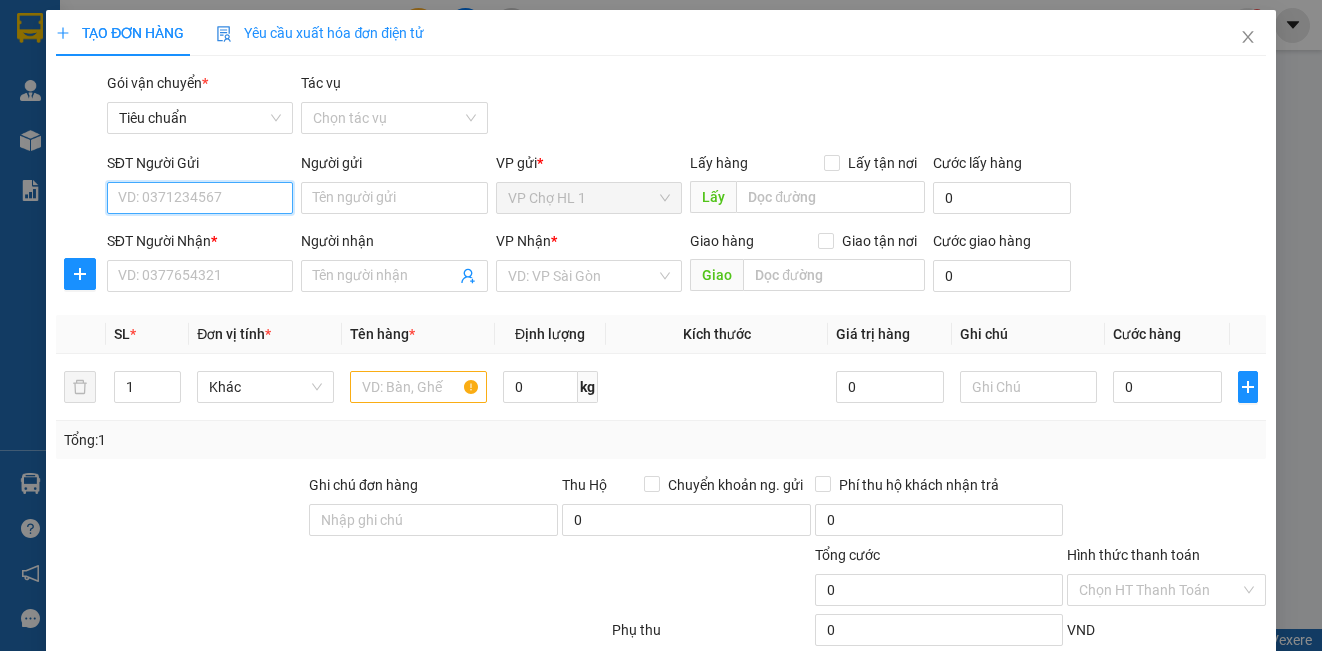 click on "SĐT Người Gửi" at bounding box center [200, 198] 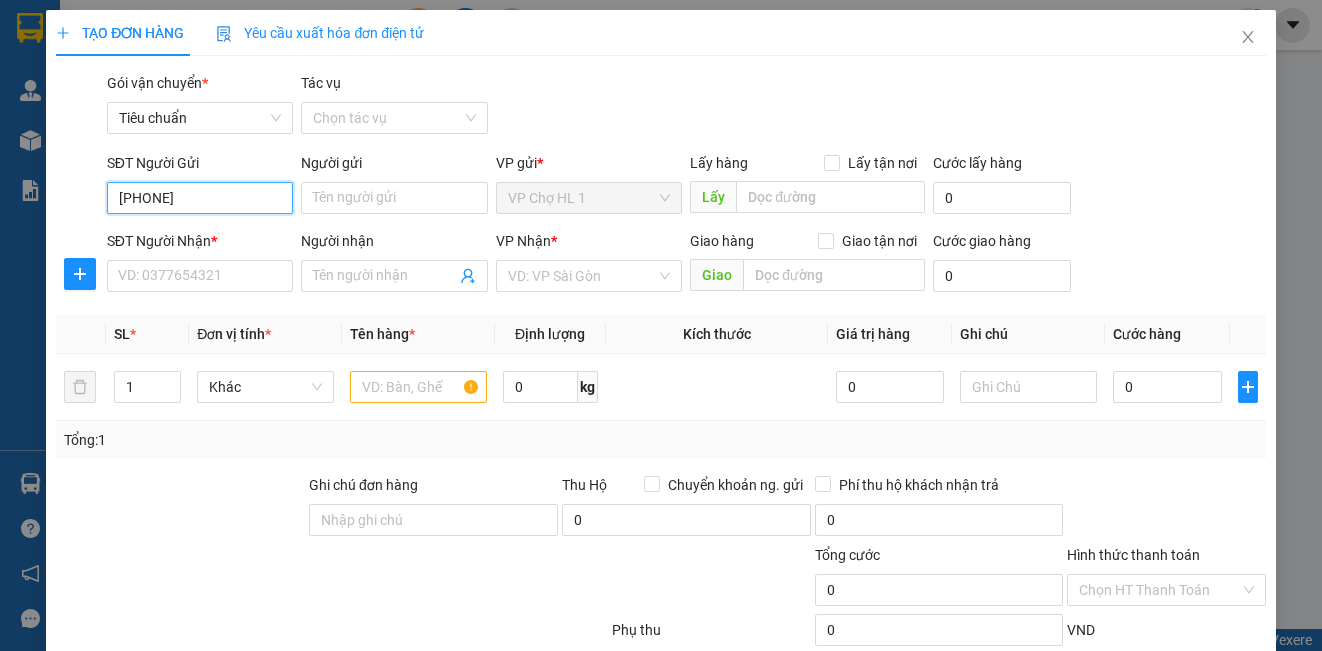 type on "0919761776" 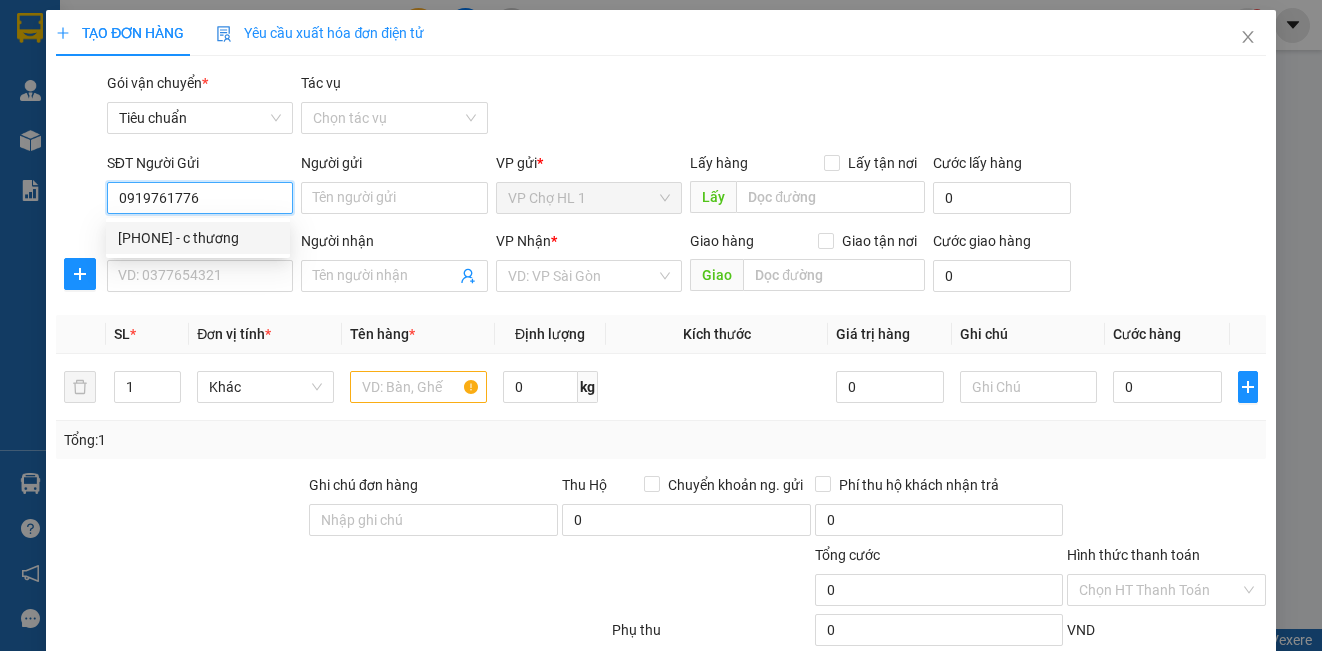 click on "0919761776 - c thương" at bounding box center [198, 238] 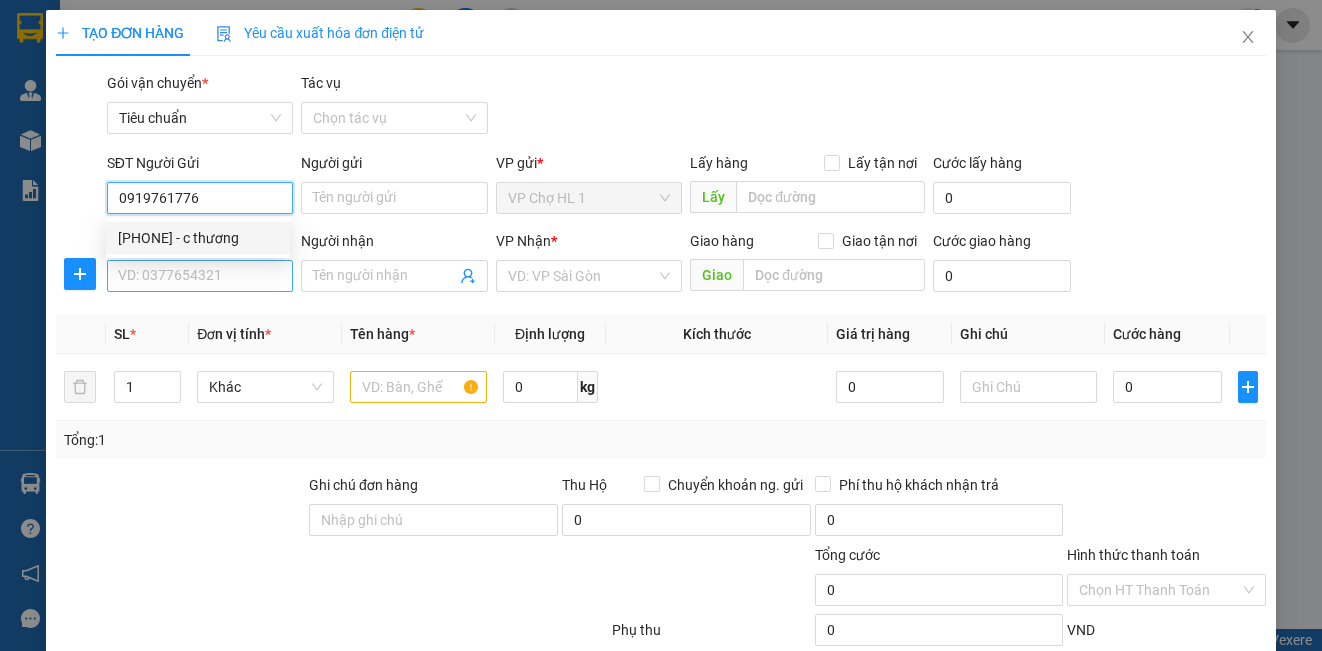 type on "c thương" 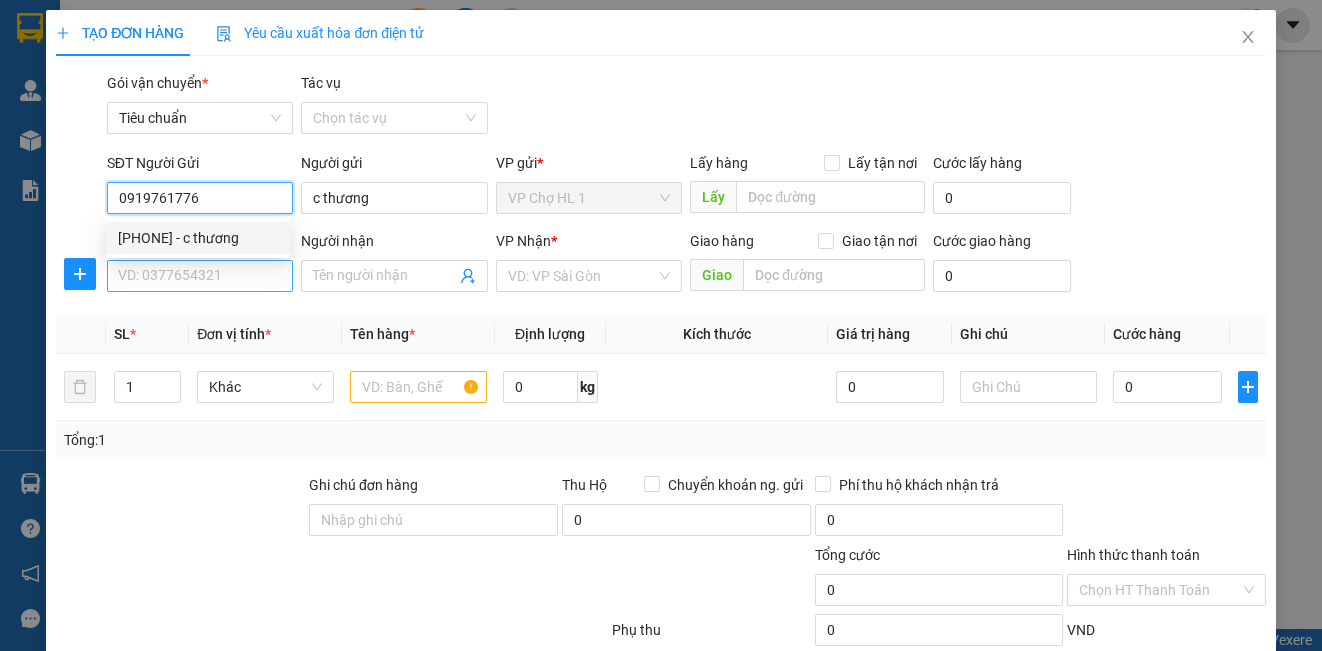 type on "0919761776" 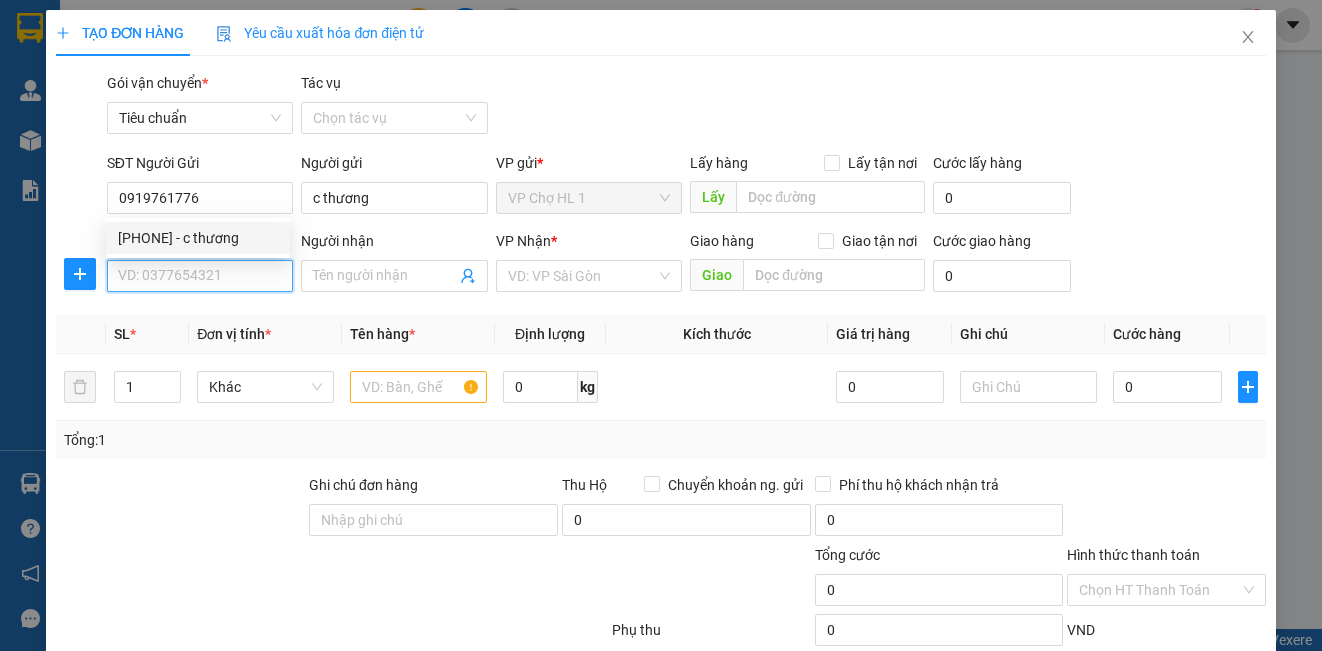 click on "SĐT Người Nhận  *" at bounding box center [200, 276] 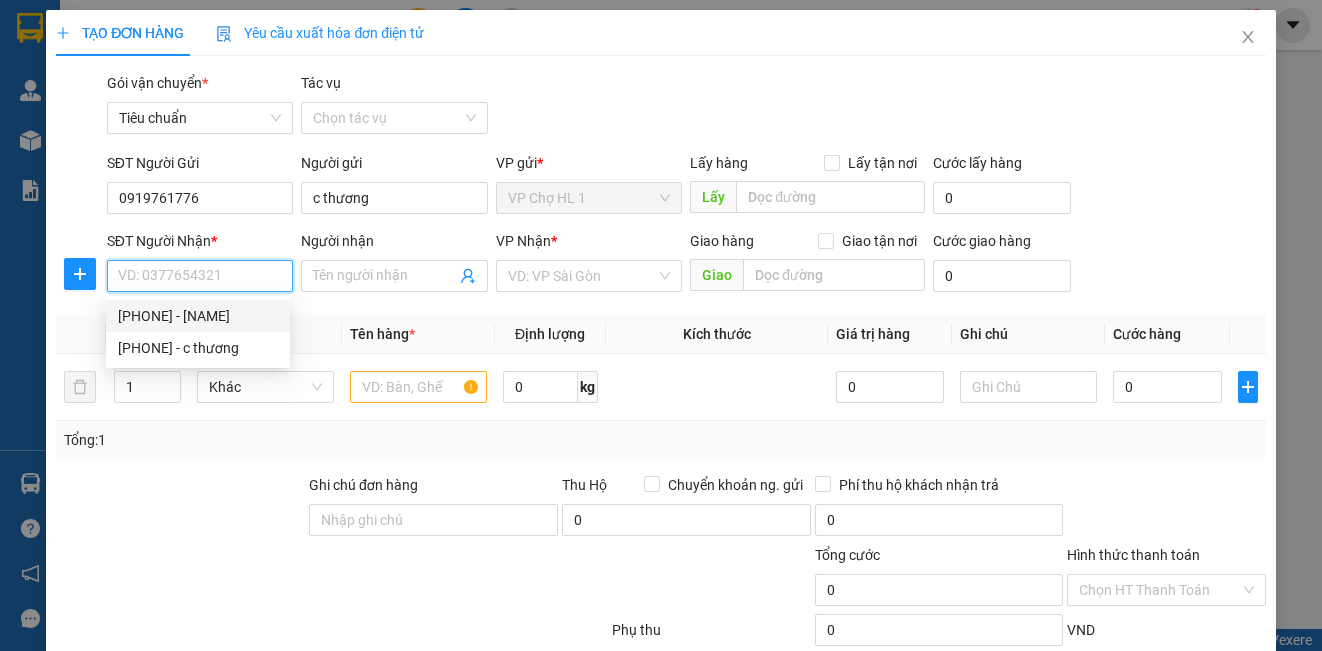 click on "[PHONE] - [TITLE] [NAME]" at bounding box center [198, 316] 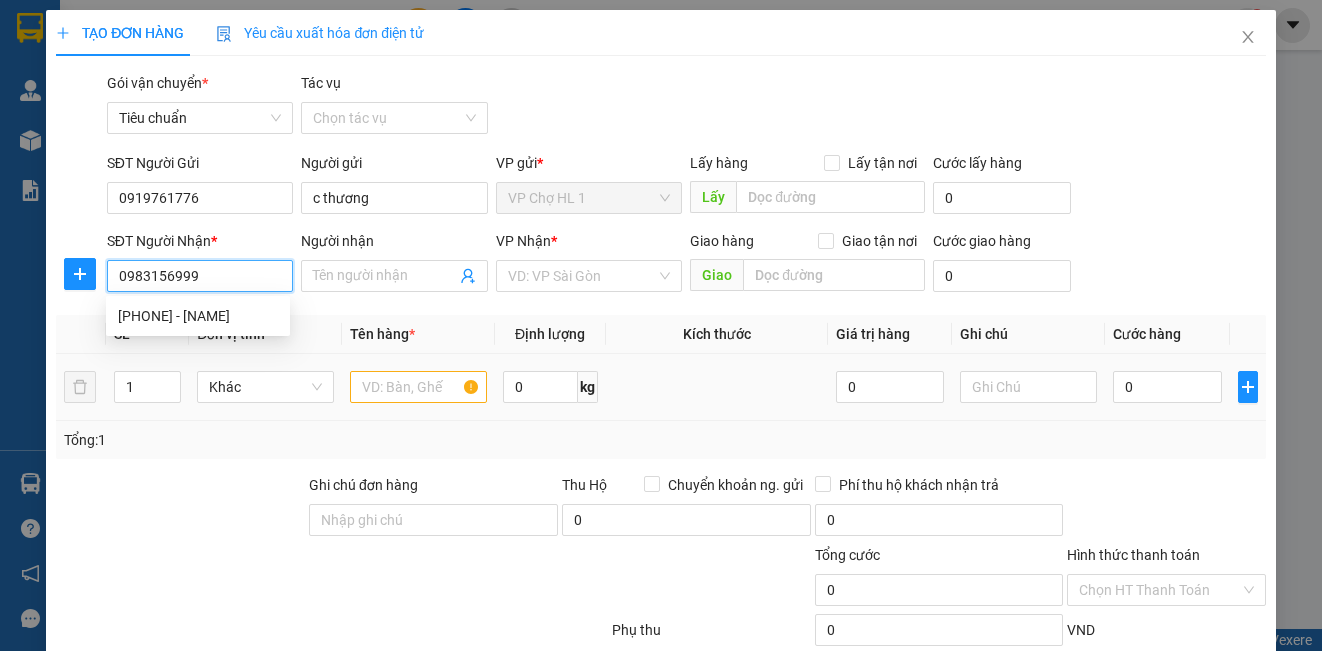 type on "Anh Chiến" 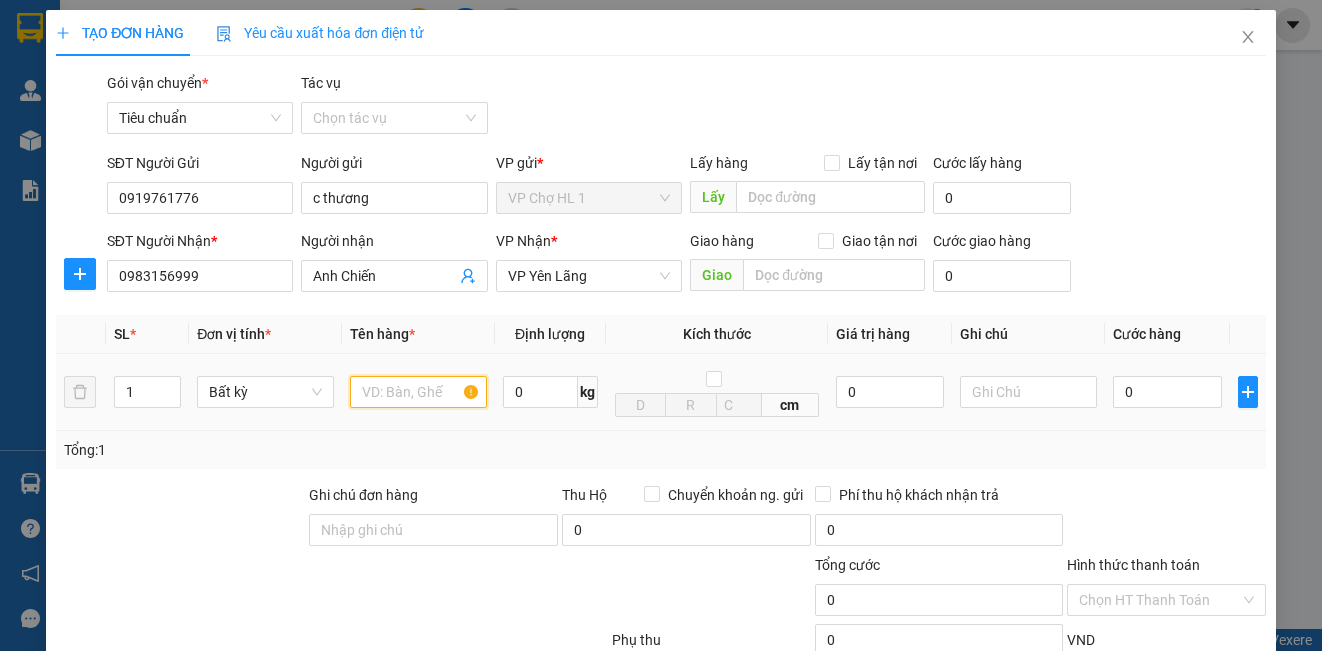 click at bounding box center (418, 392) 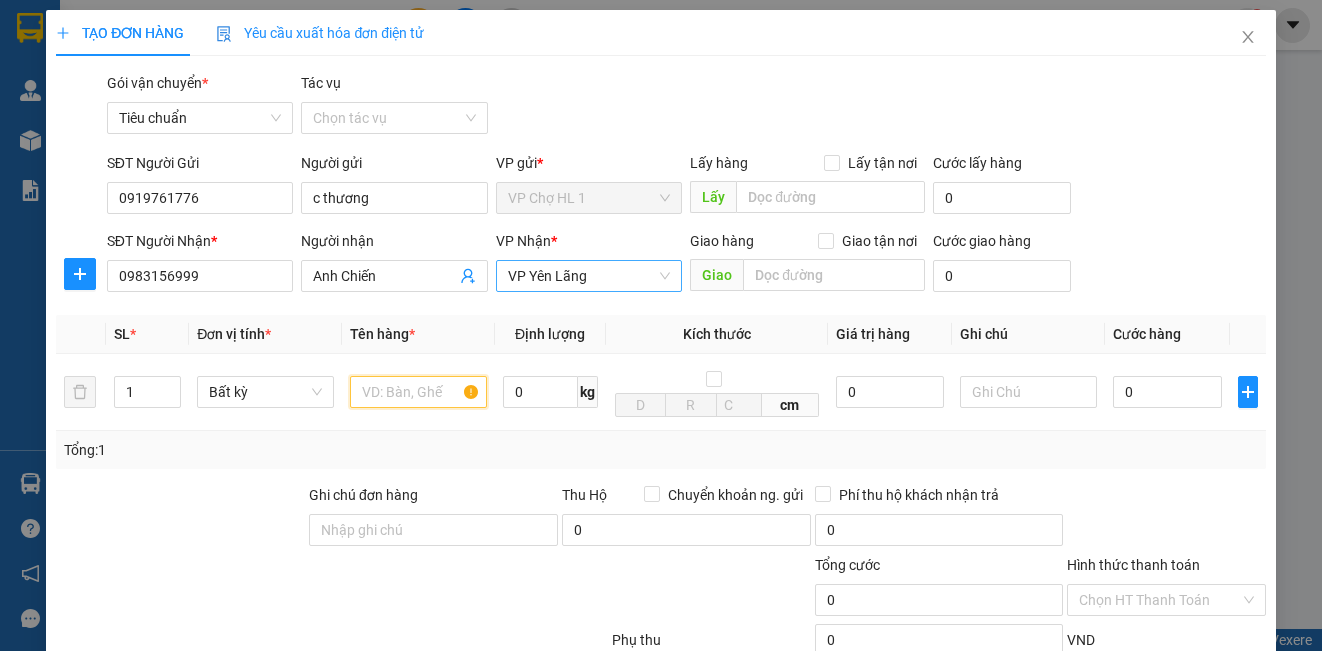 click on "VP Yên Lãng" at bounding box center [589, 276] 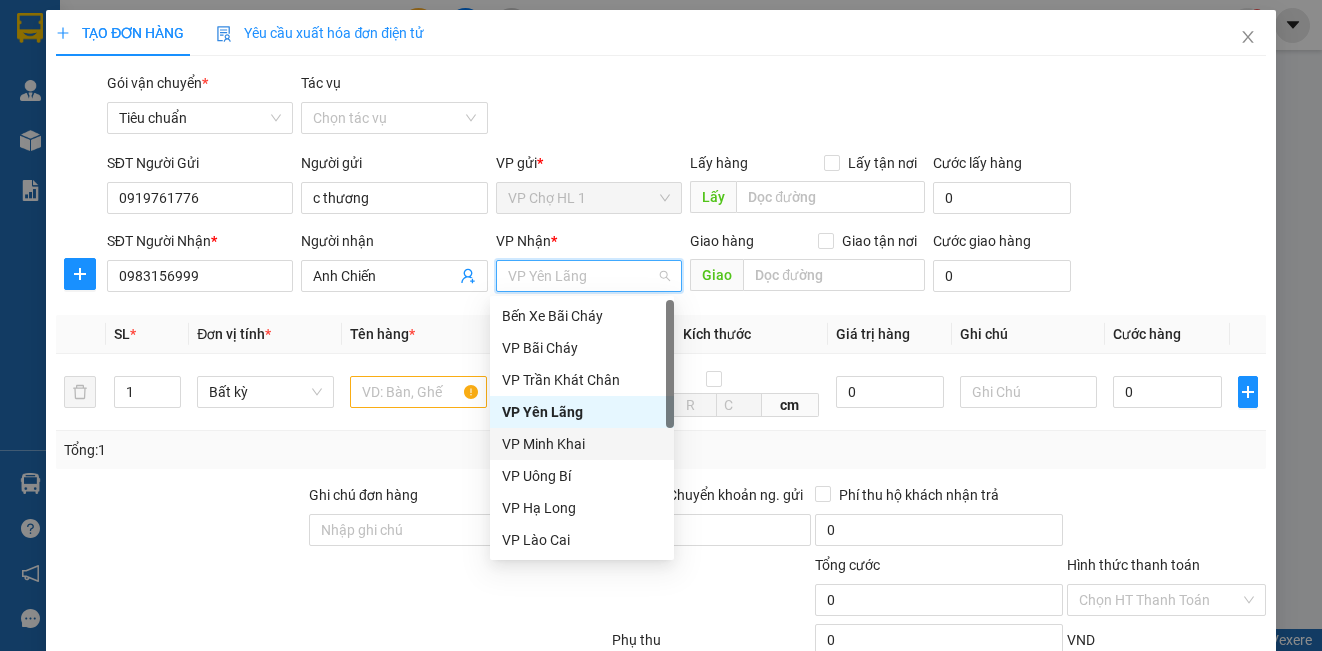 drag, startPoint x: 565, startPoint y: 443, endPoint x: 426, endPoint y: 436, distance: 139.17615 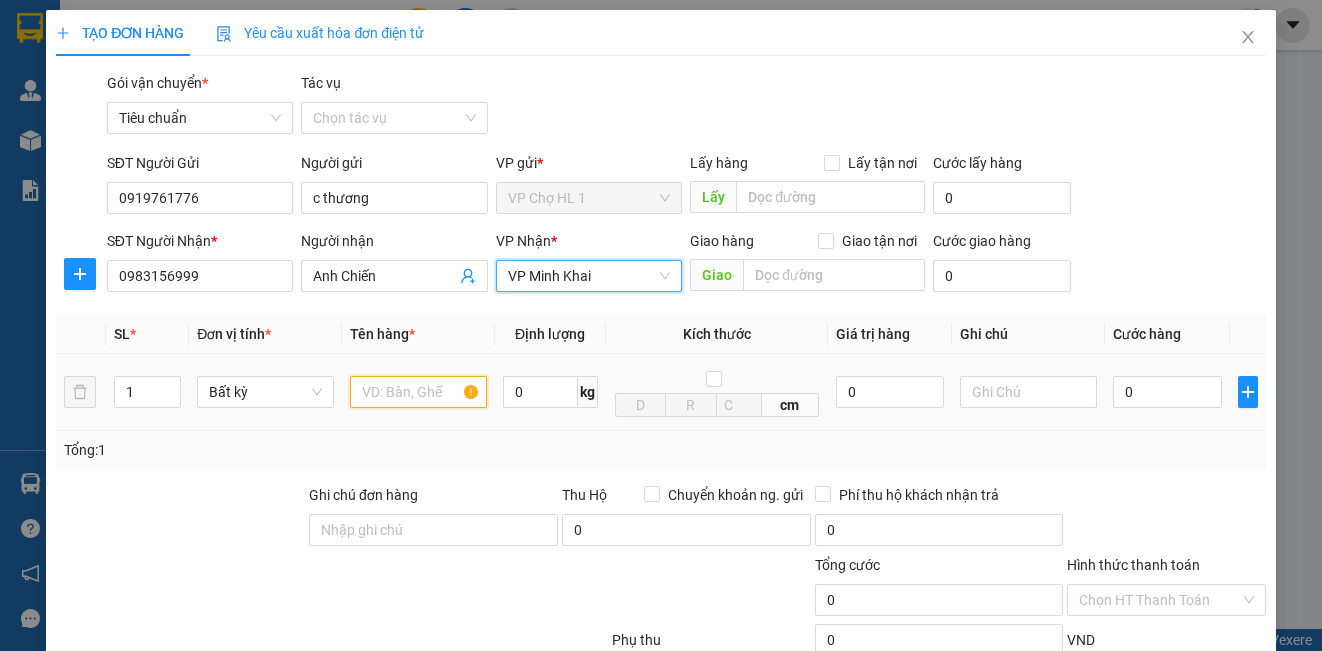 click at bounding box center [418, 392] 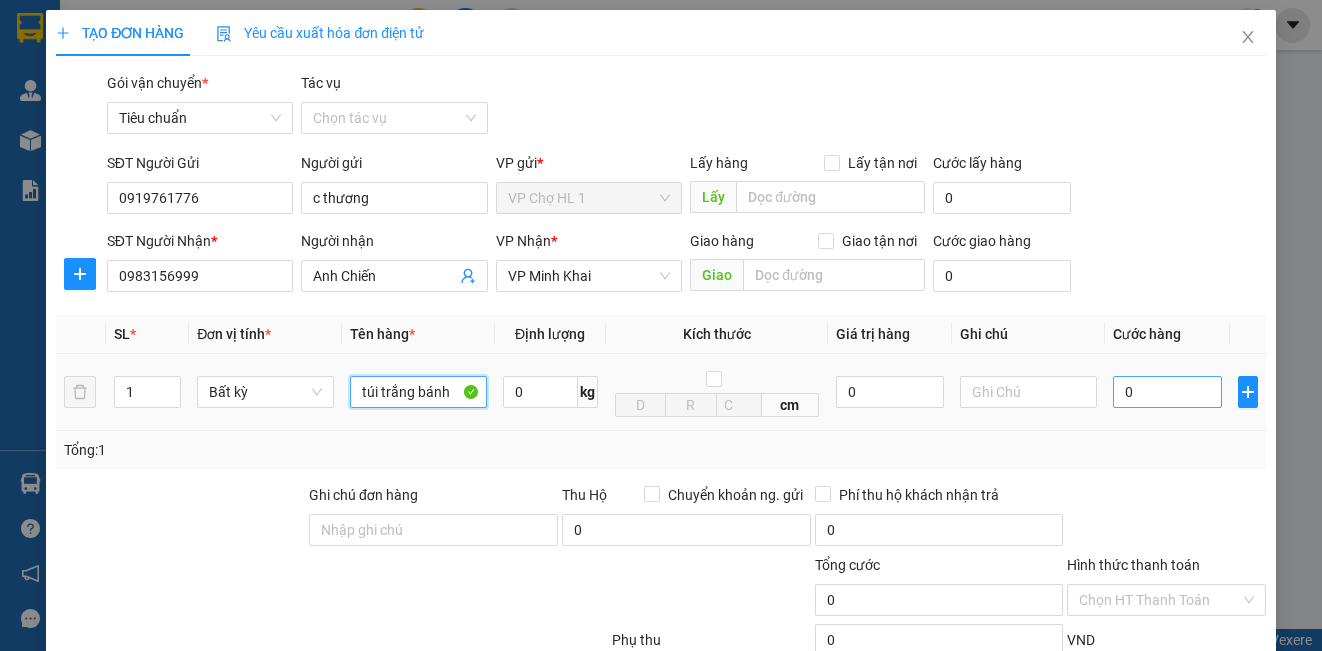 type on "túi trắng bánh" 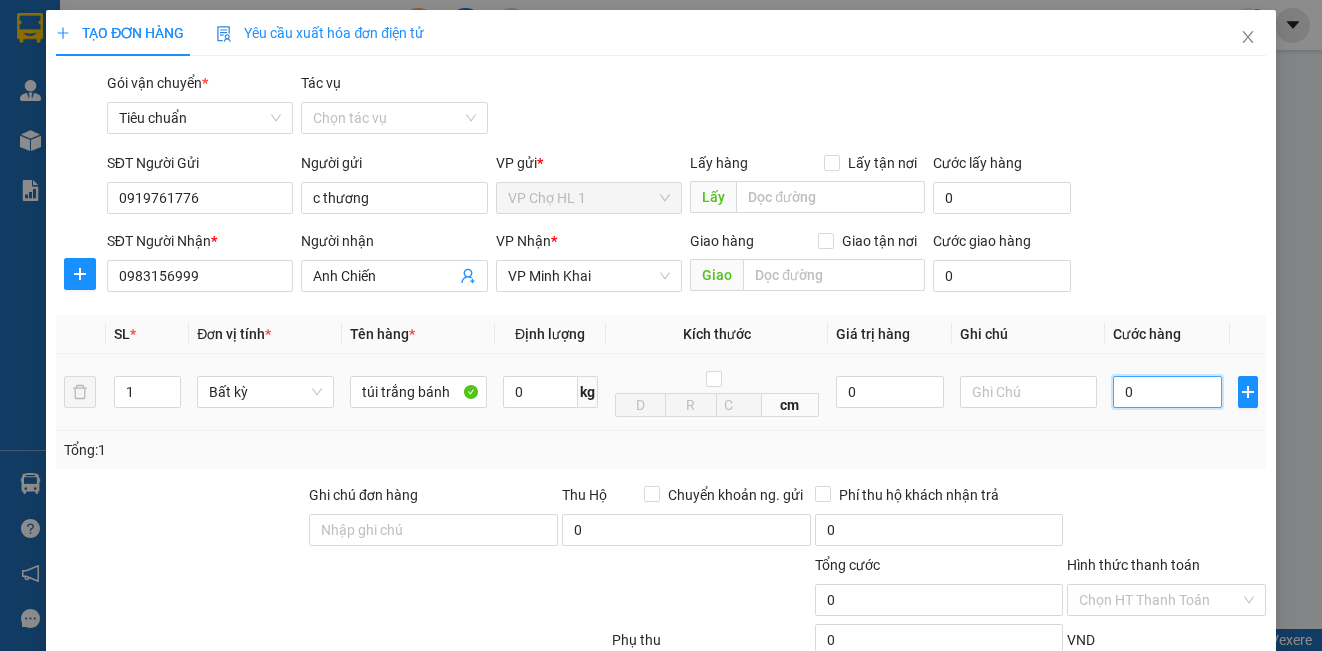 drag, startPoint x: 1191, startPoint y: 391, endPoint x: 1187, endPoint y: 379, distance: 12.649111 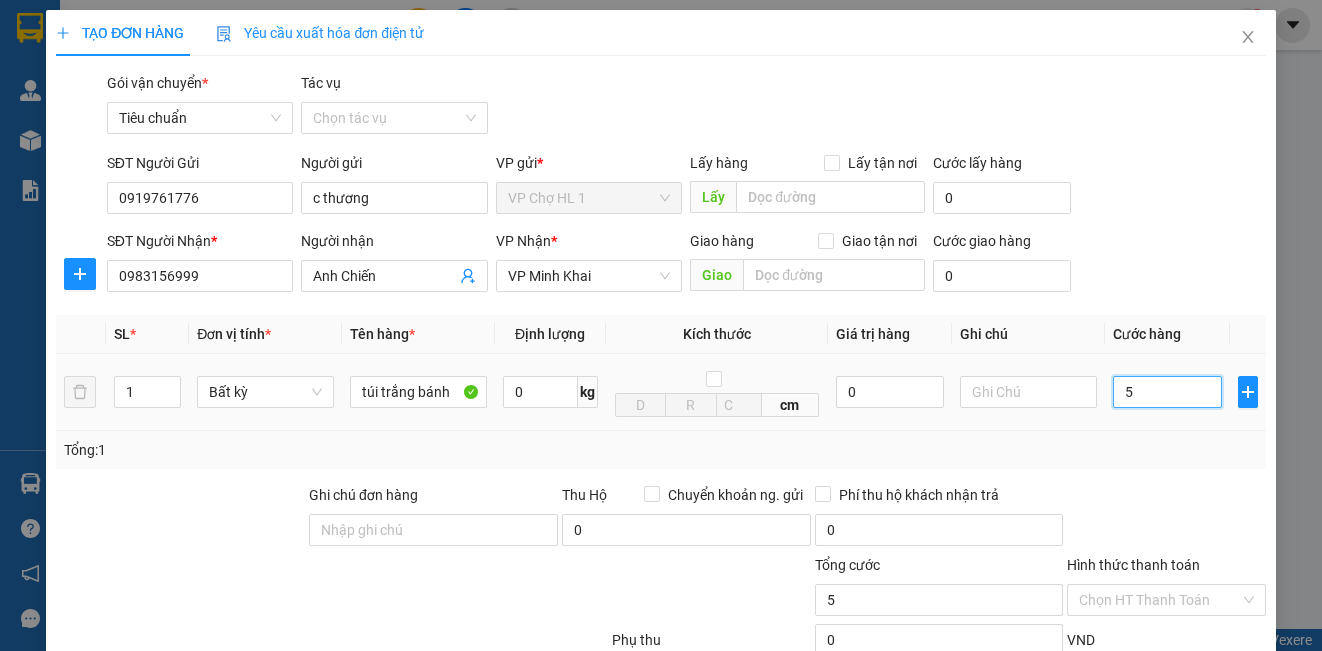 type on "50" 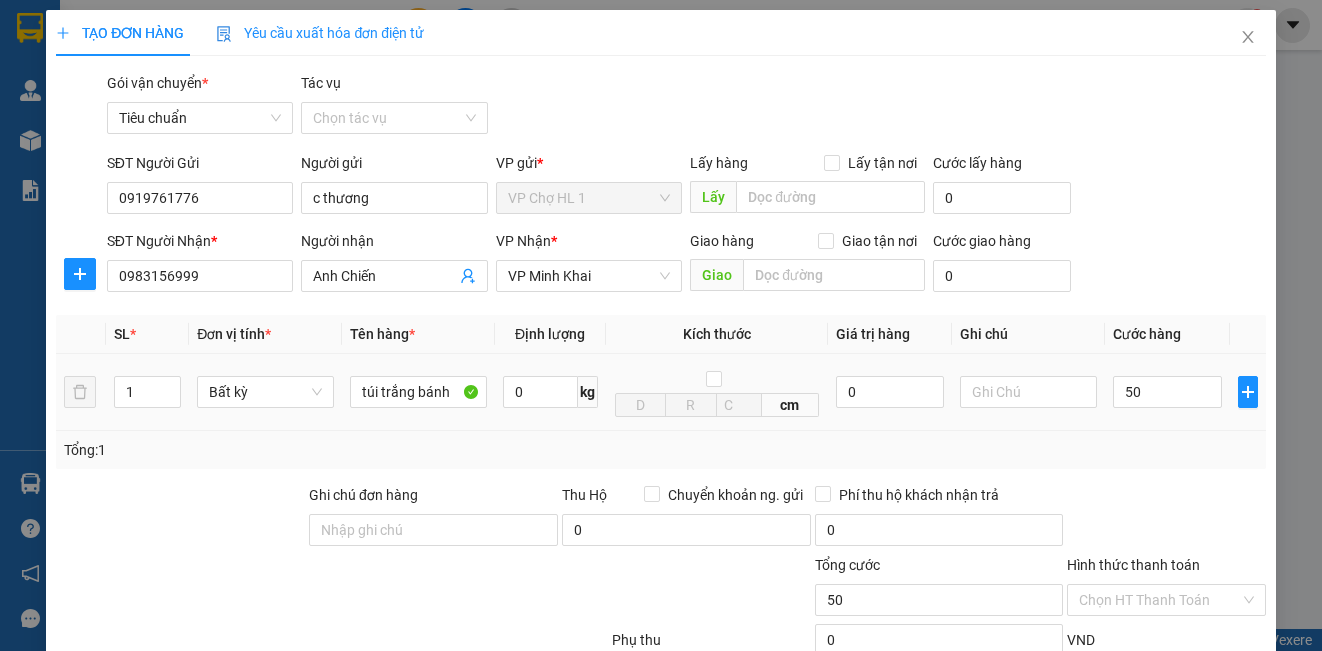 type on "50.000" 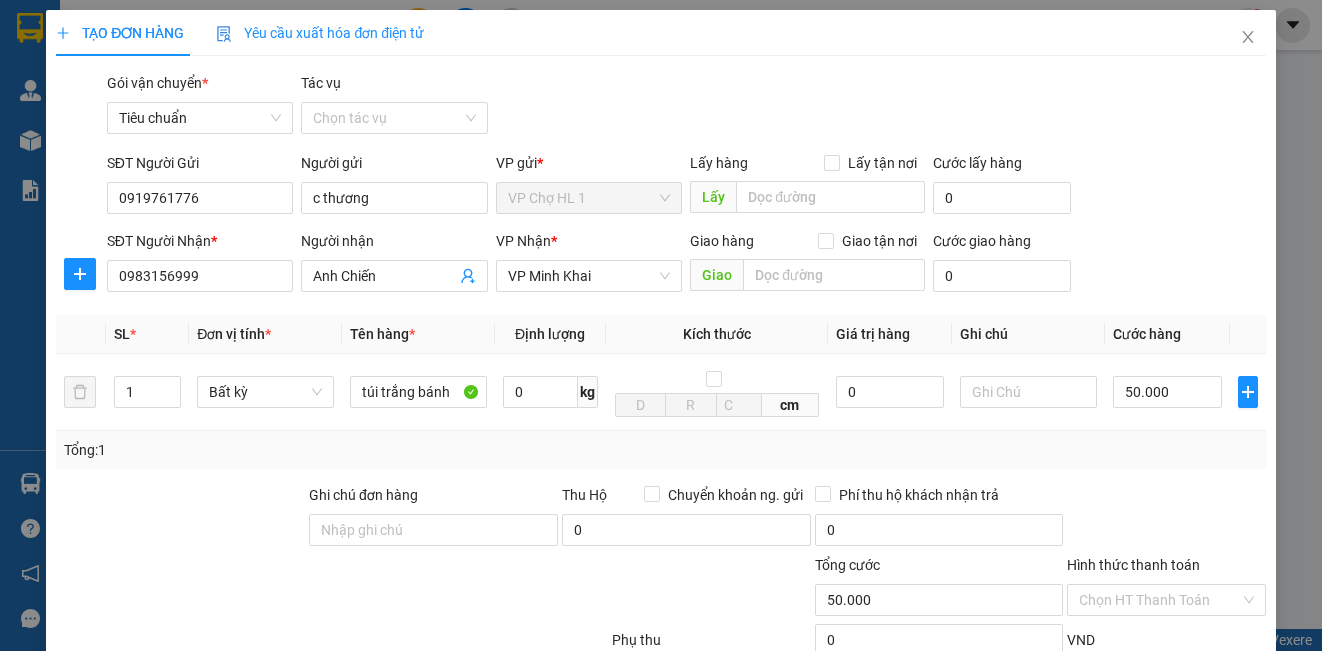 click on "SĐT Người Nhận  * 0983156999 Người nhận Anh Chiến VP Nhận  * VP Minh Khai Giao hàng Giao tận nơi Giao Cước giao hàng 0" at bounding box center (686, 265) 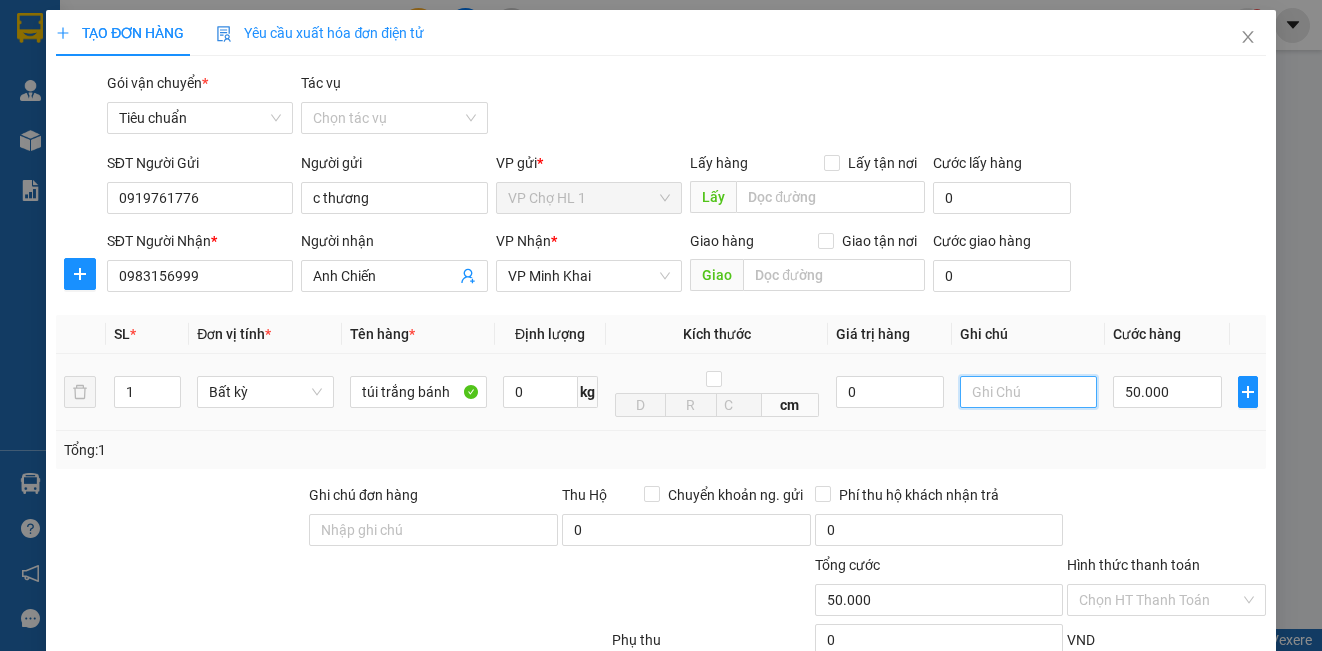 click at bounding box center [1028, 392] 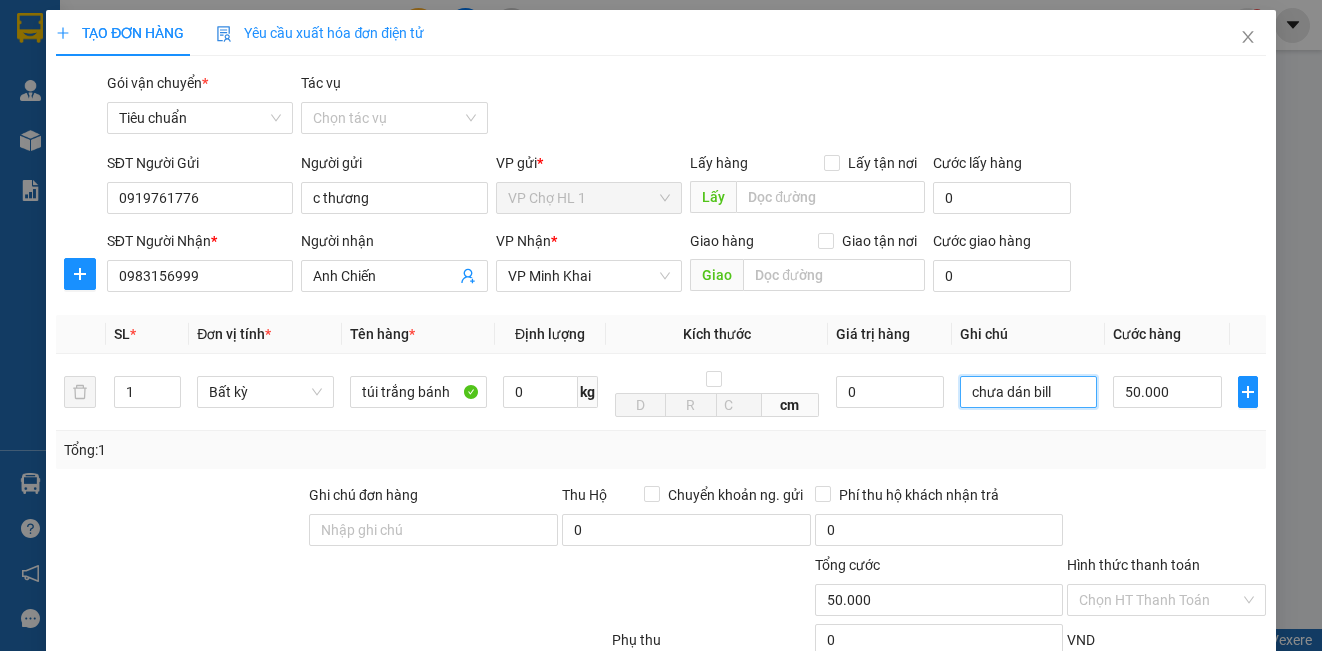 scroll, scrollTop: 202, scrollLeft: 0, axis: vertical 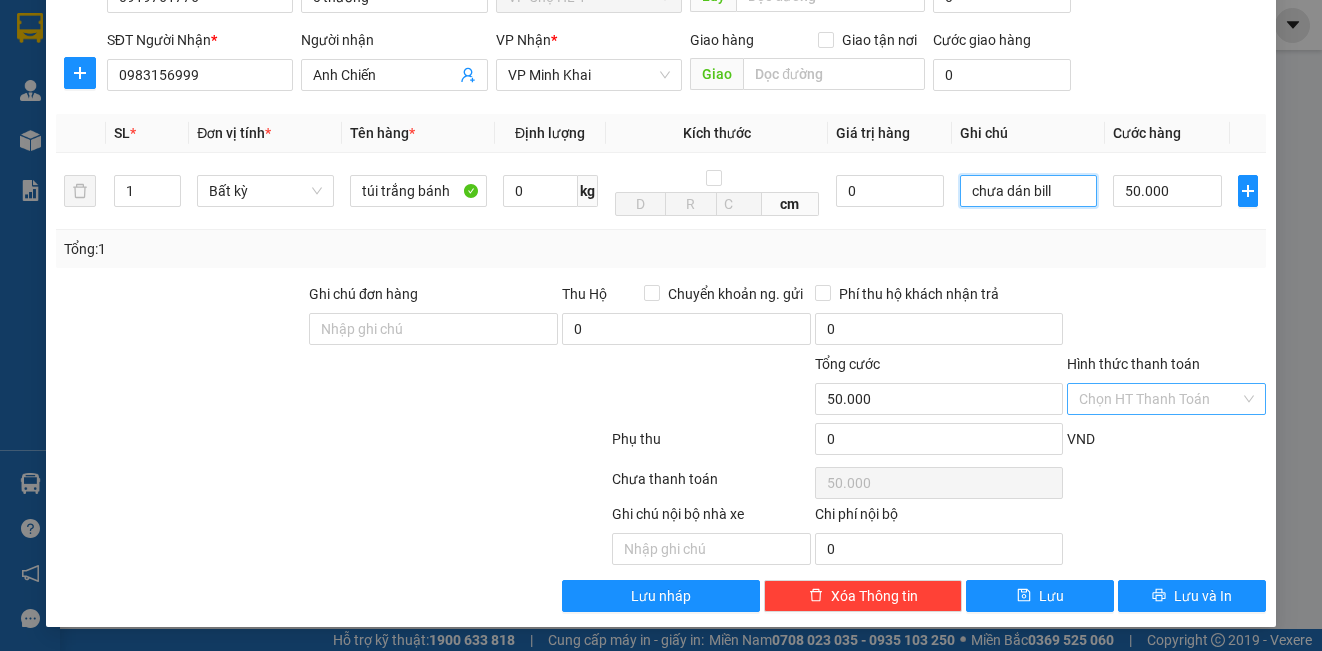type on "chưa dán bill" 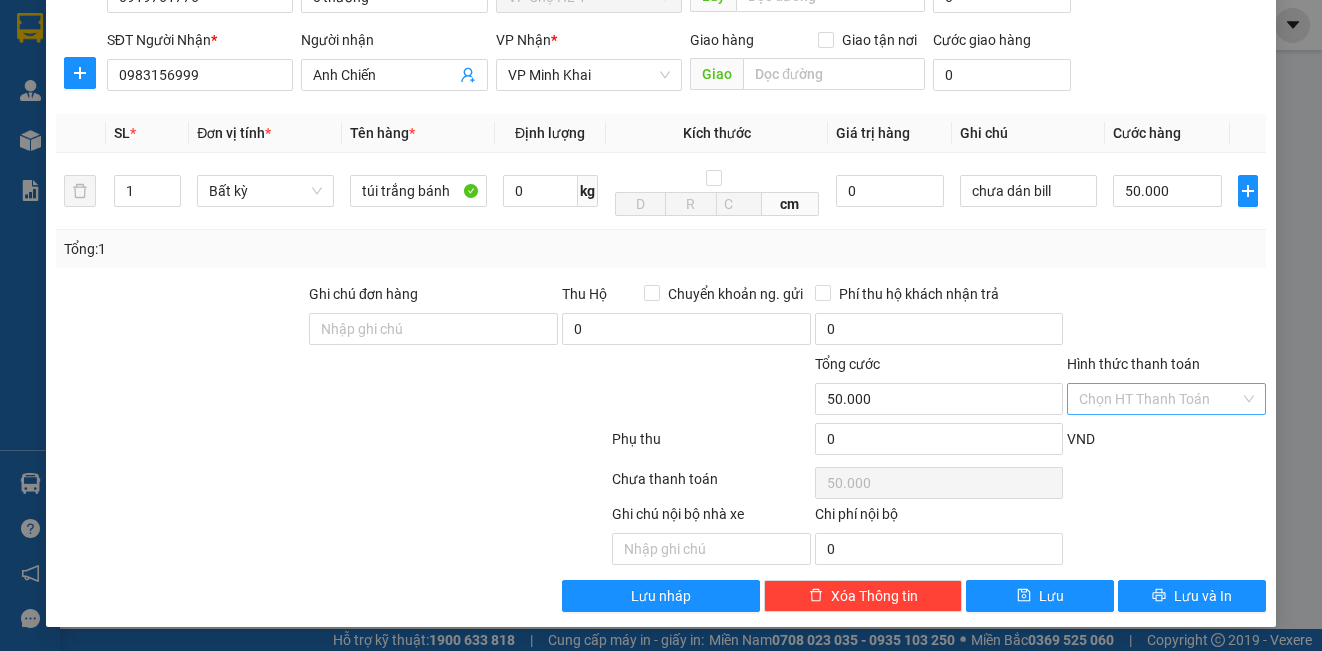 click on "Hình thức thanh toán" at bounding box center [1159, 399] 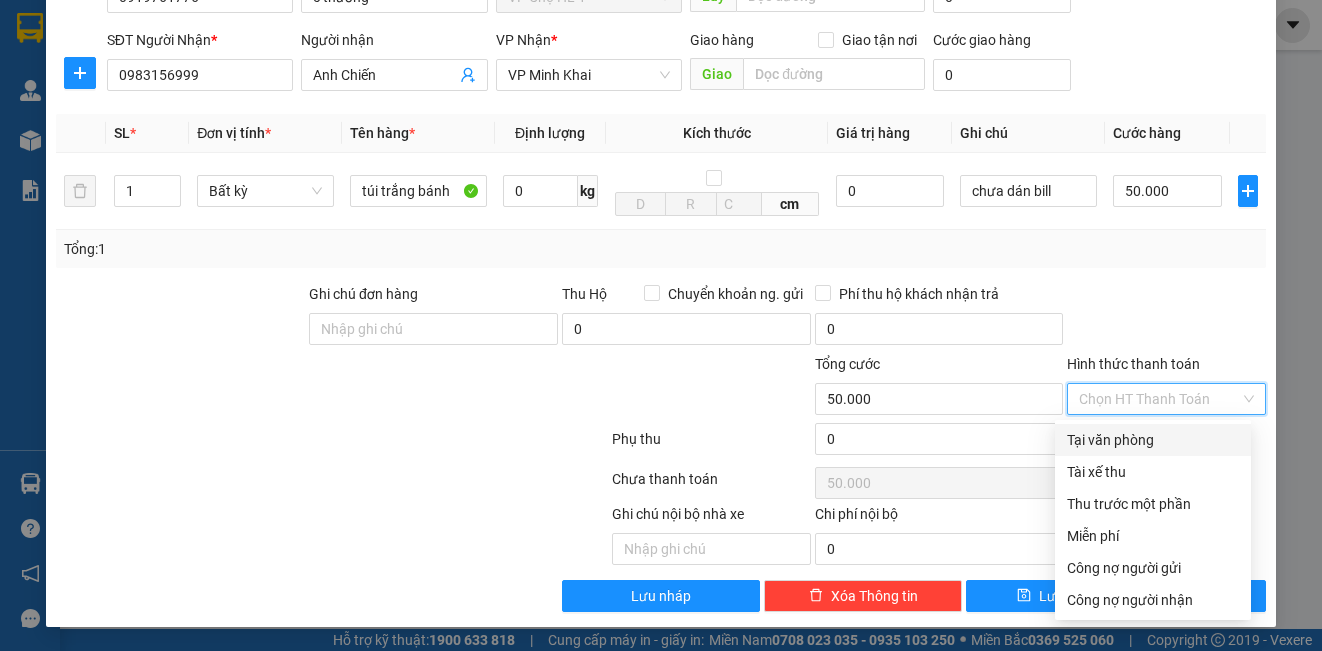 click on "Tại văn phòng" at bounding box center (1153, 440) 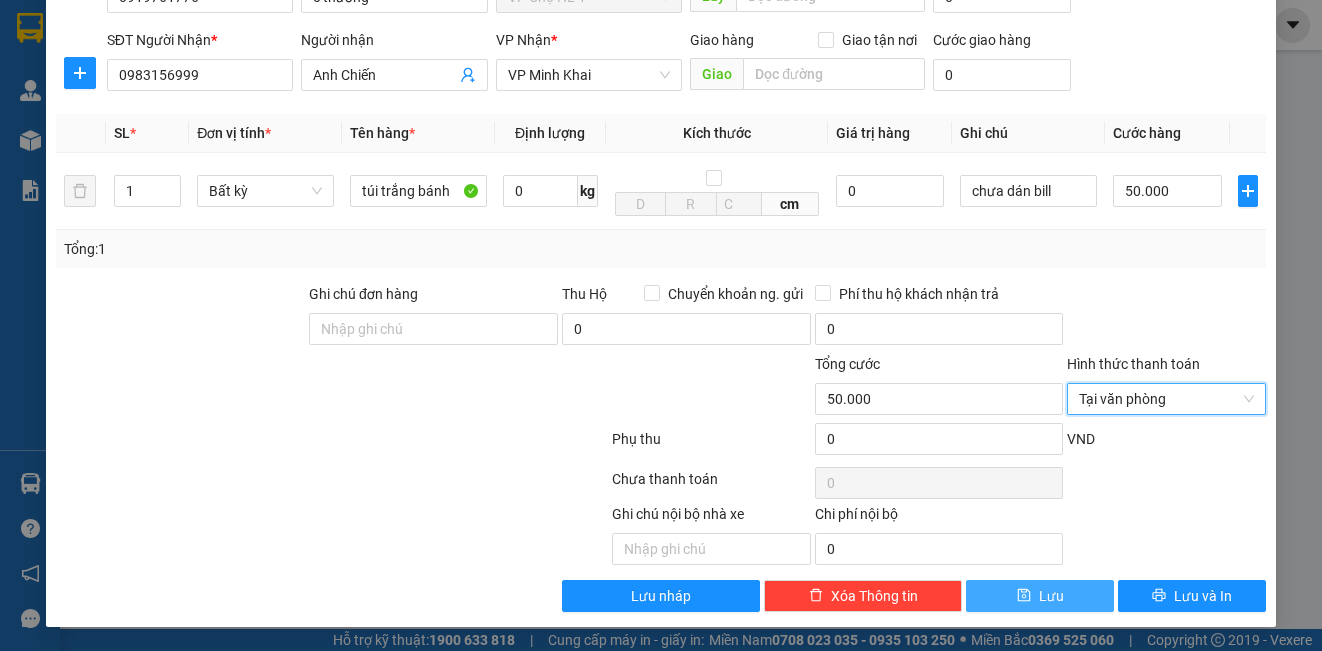 click on "Lưu" at bounding box center (1051, 596) 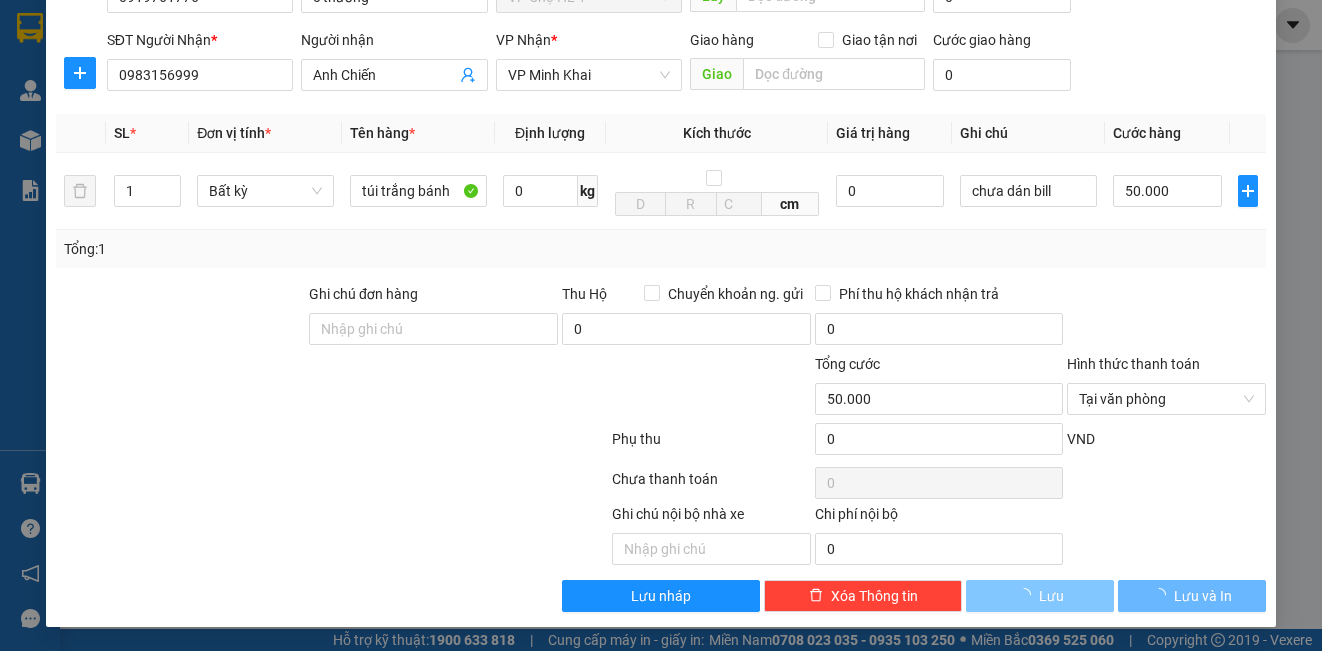type 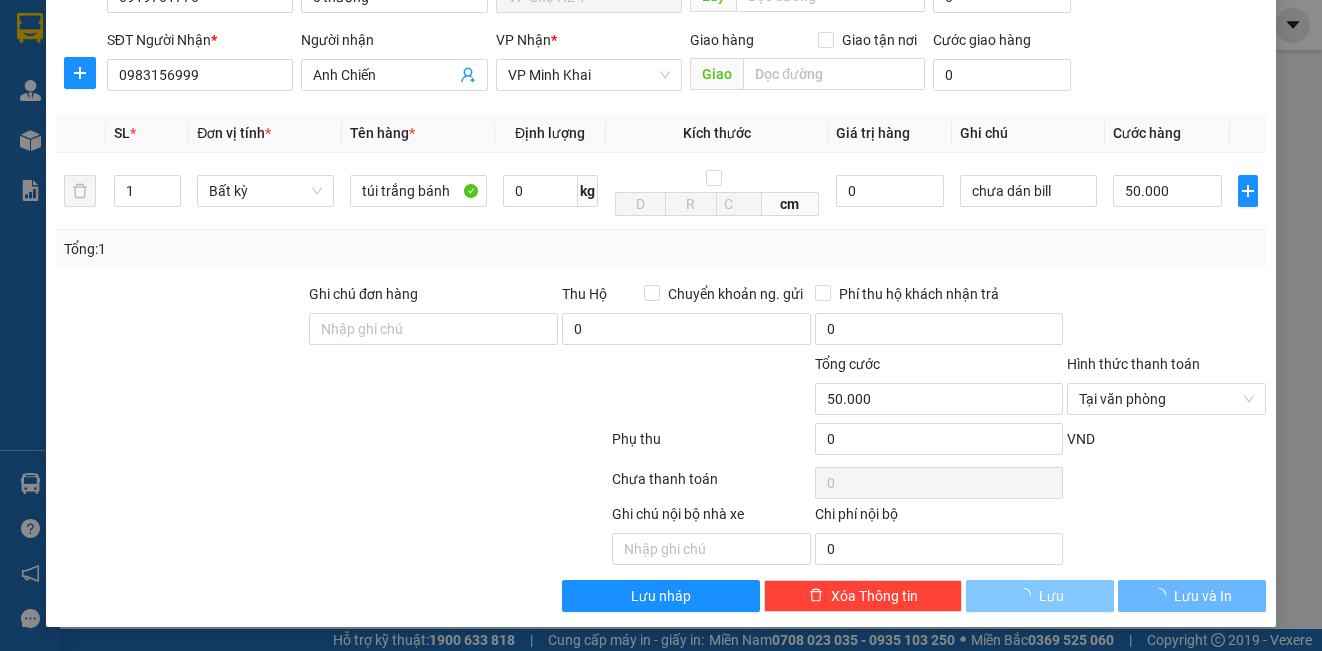 type 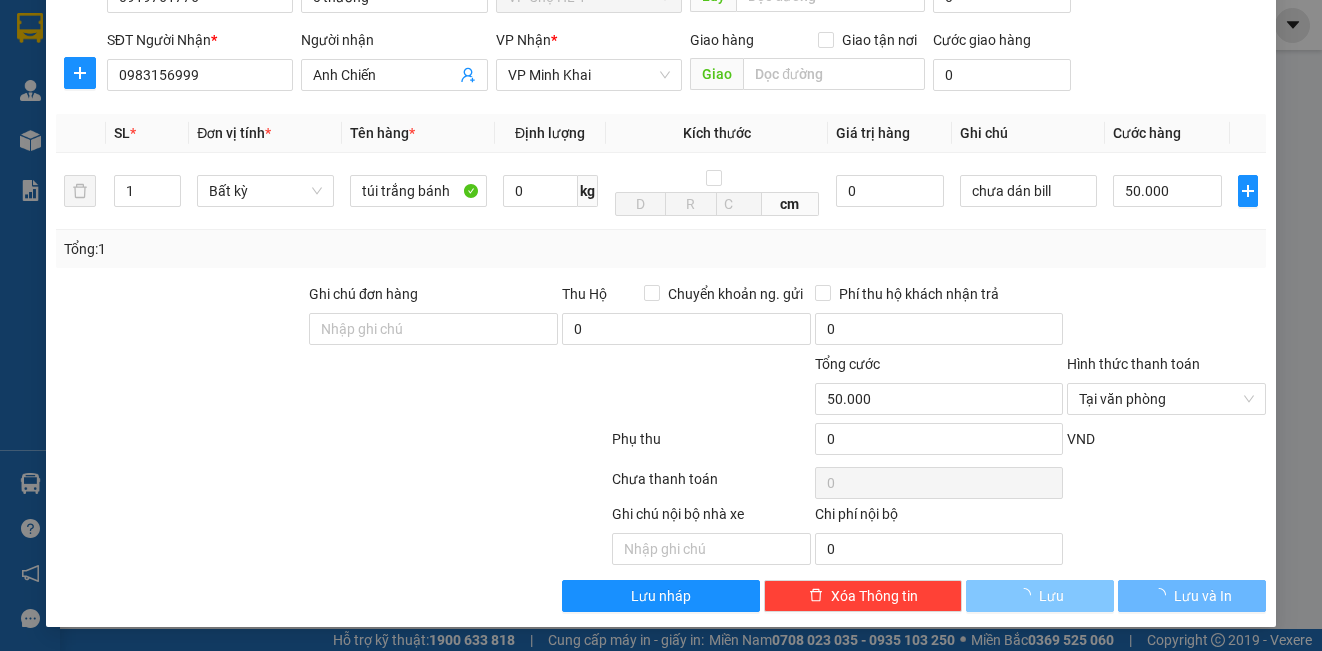 type 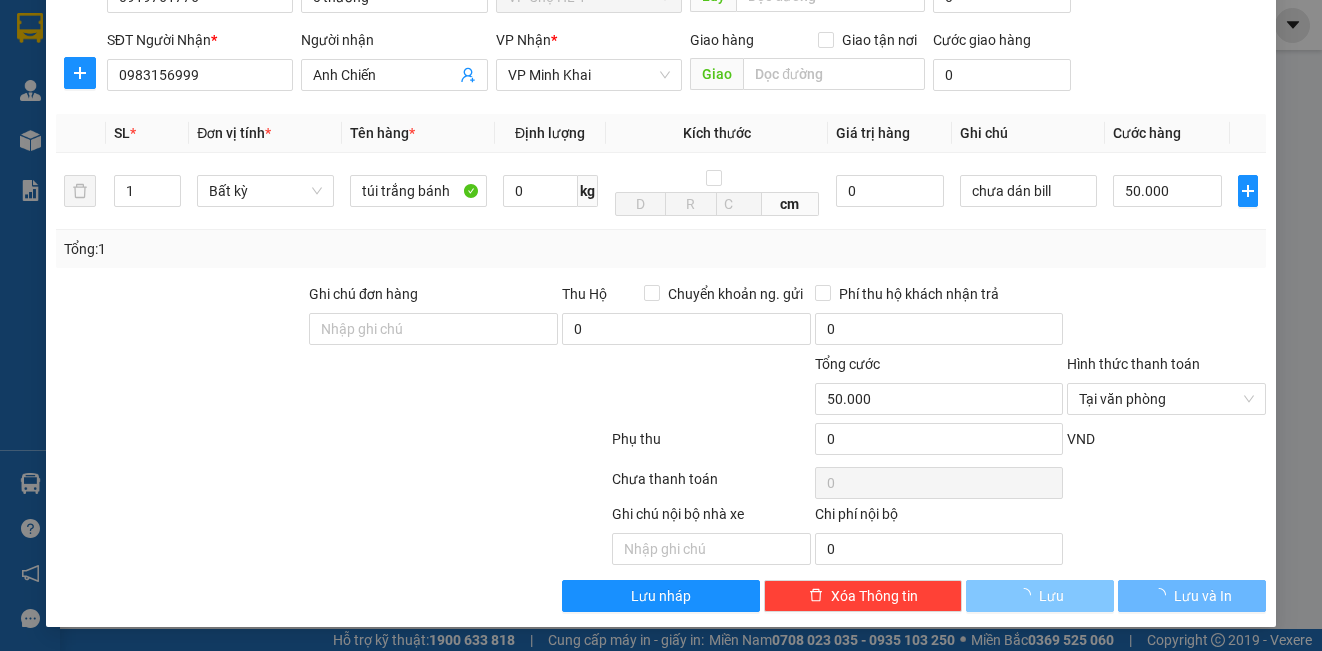 type 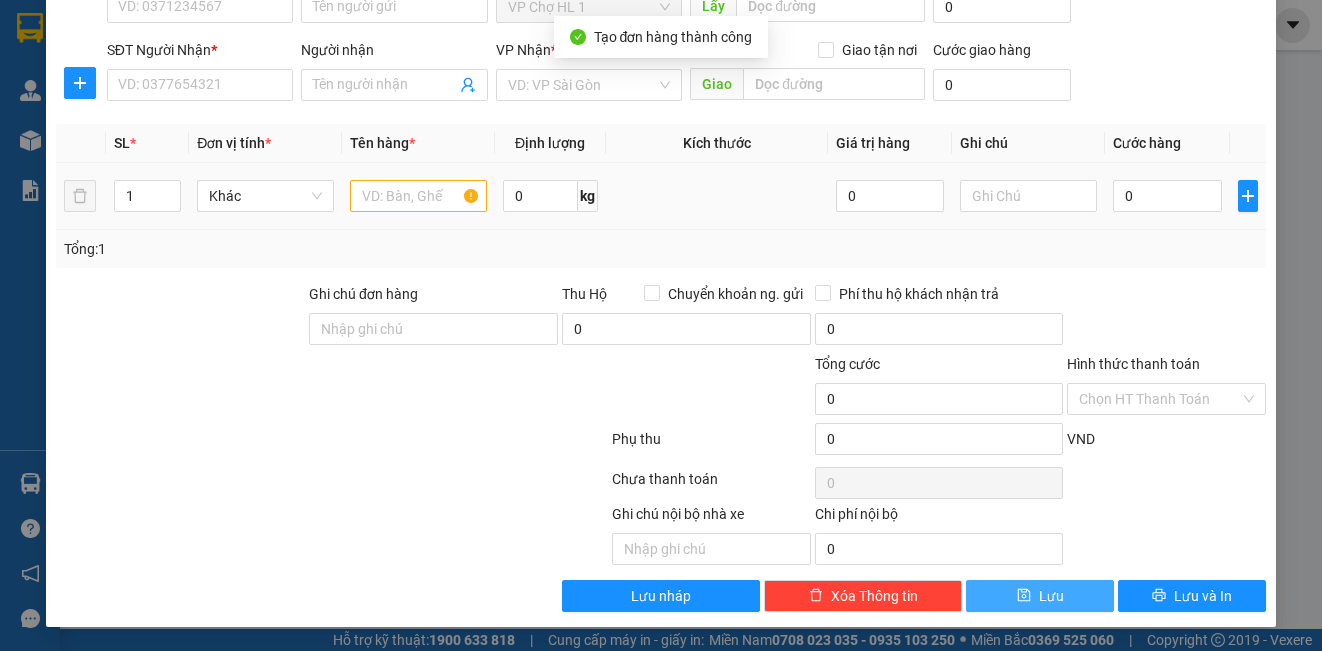 scroll, scrollTop: 0, scrollLeft: 0, axis: both 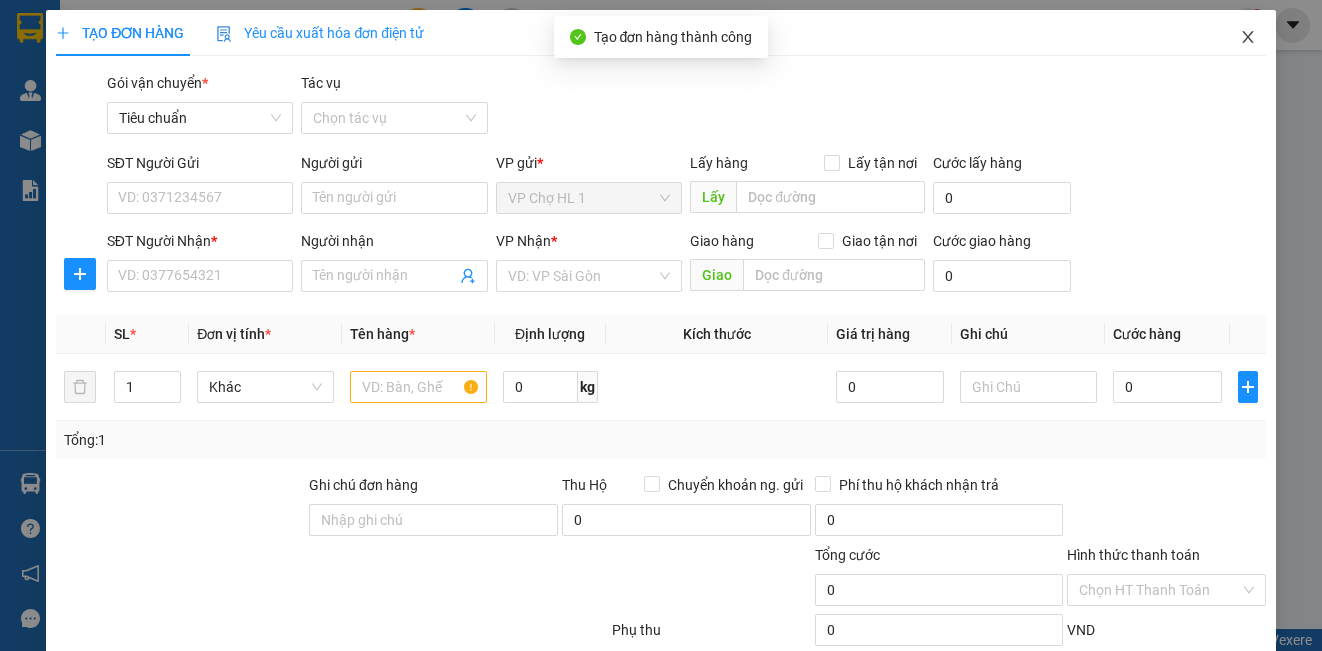 click at bounding box center (1248, 38) 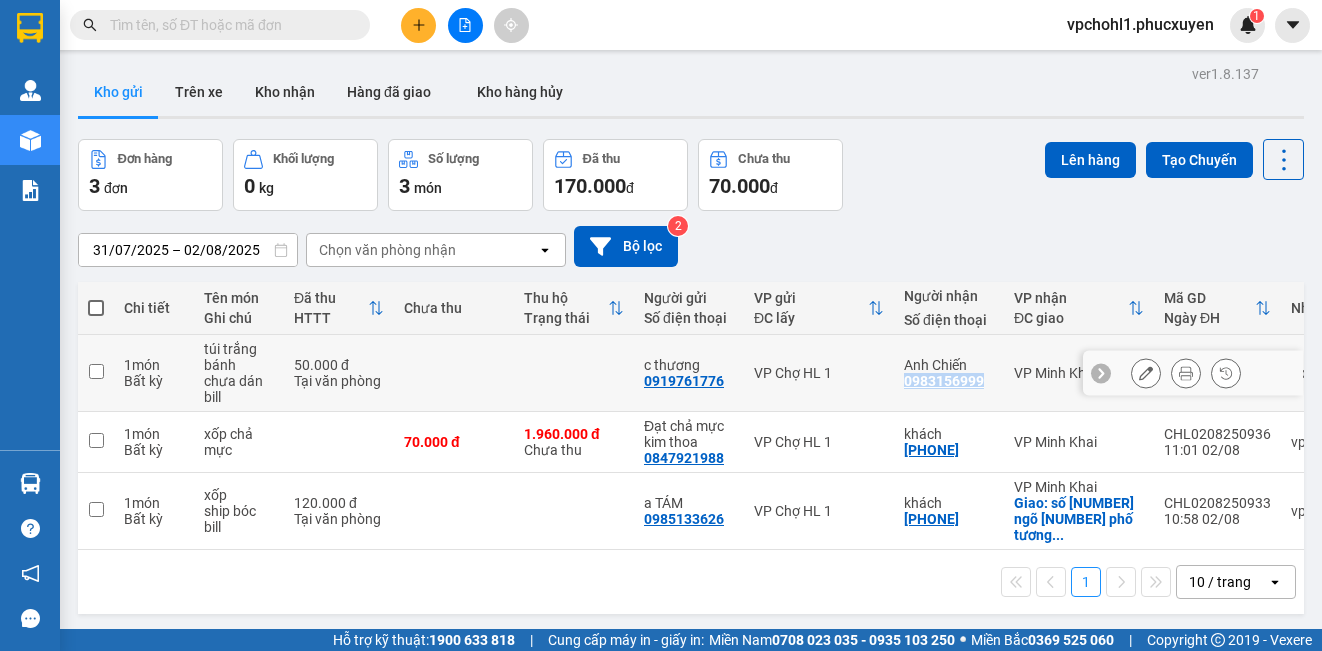 copy on "0983156999" 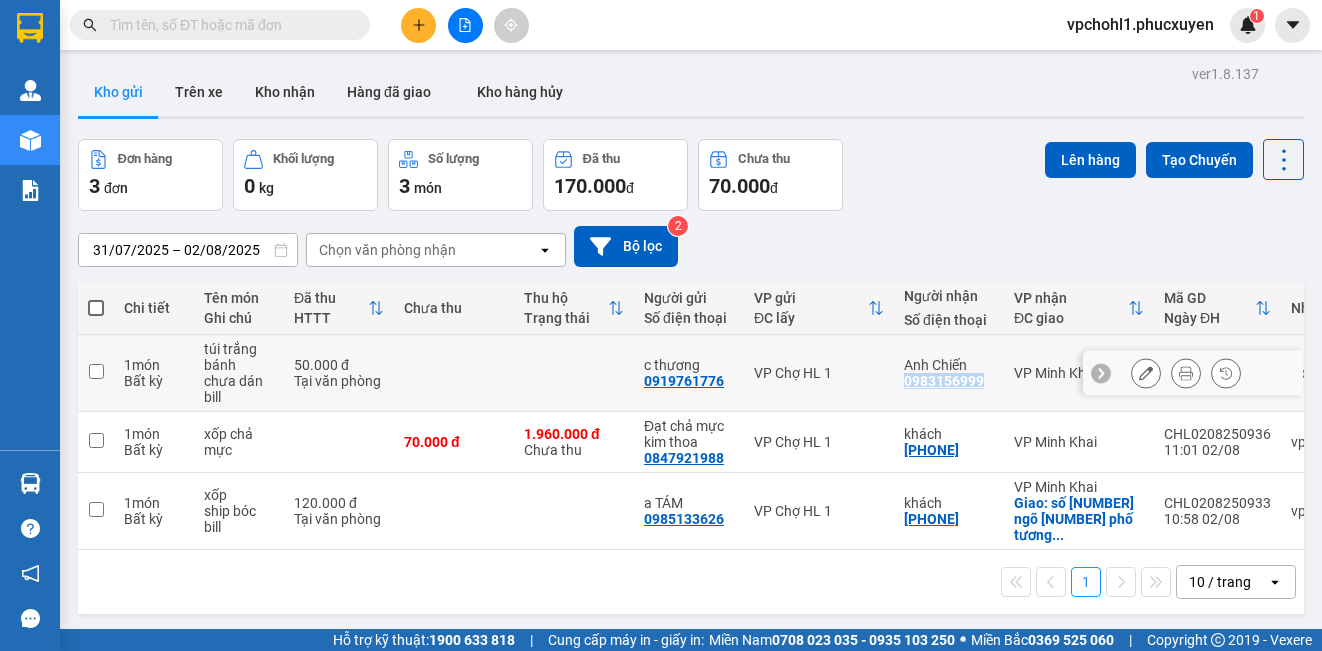 drag, startPoint x: 904, startPoint y: 382, endPoint x: 985, endPoint y: 391, distance: 81.49847 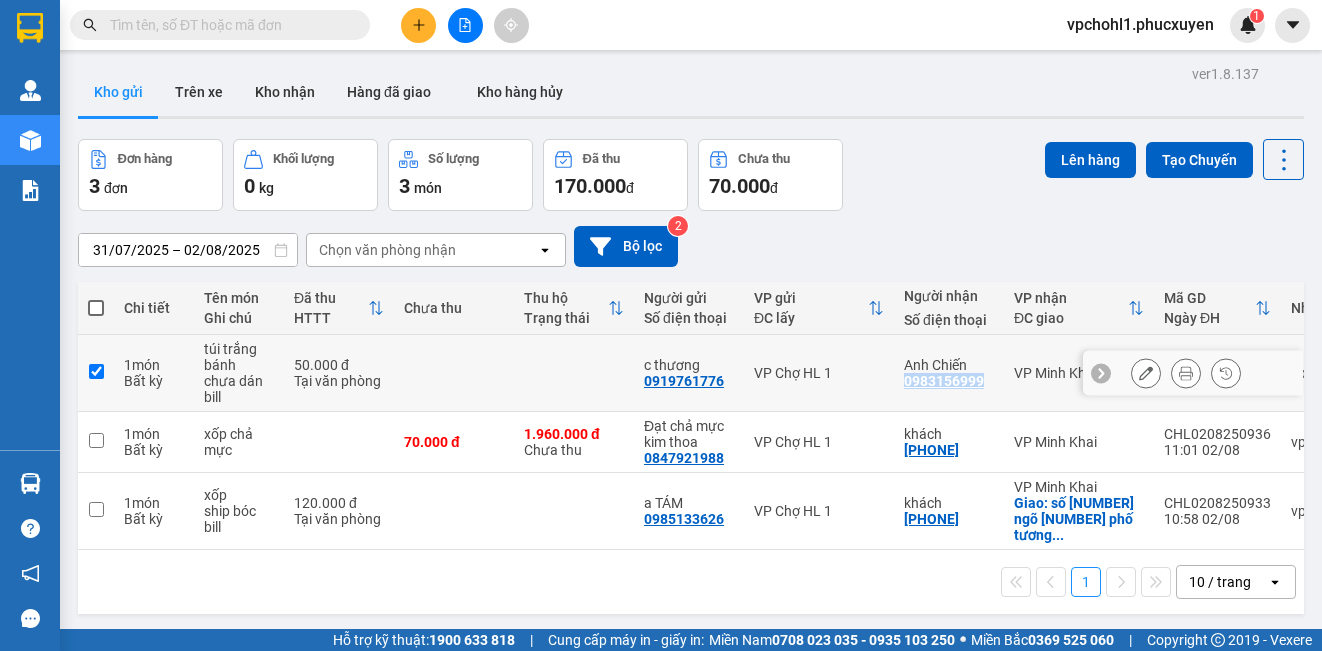 checkbox on "true" 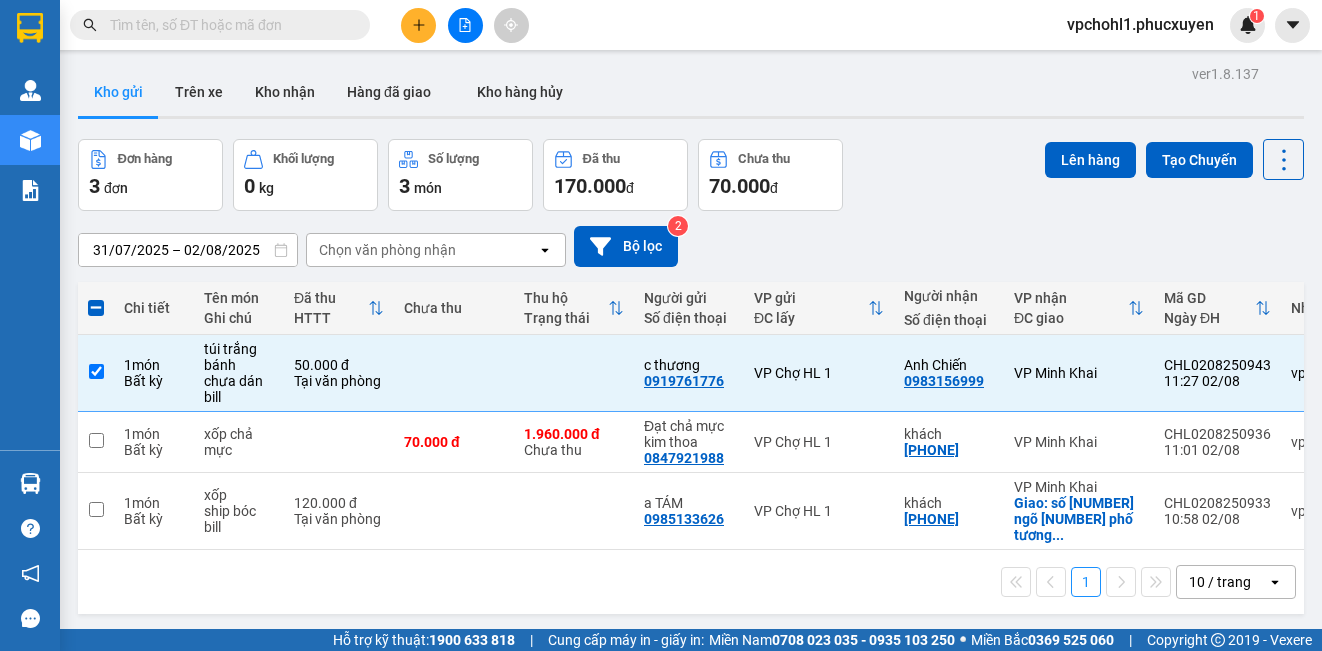 click at bounding box center [228, 25] 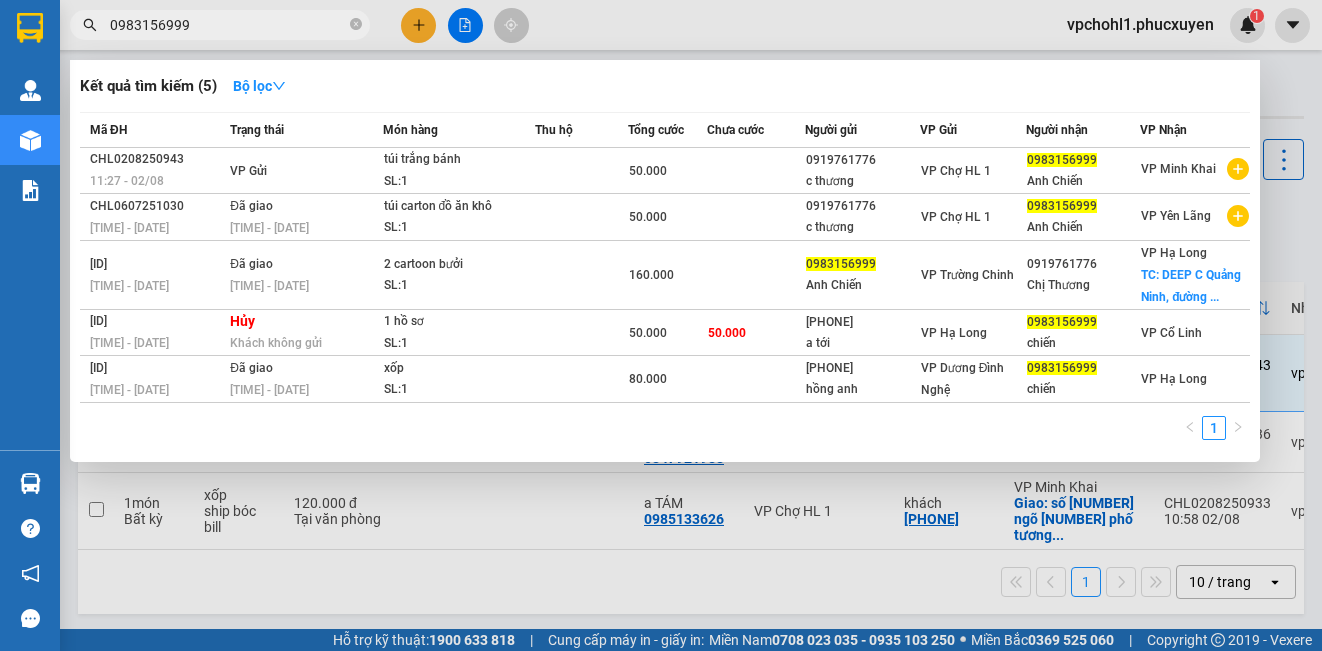 type on "0983156999" 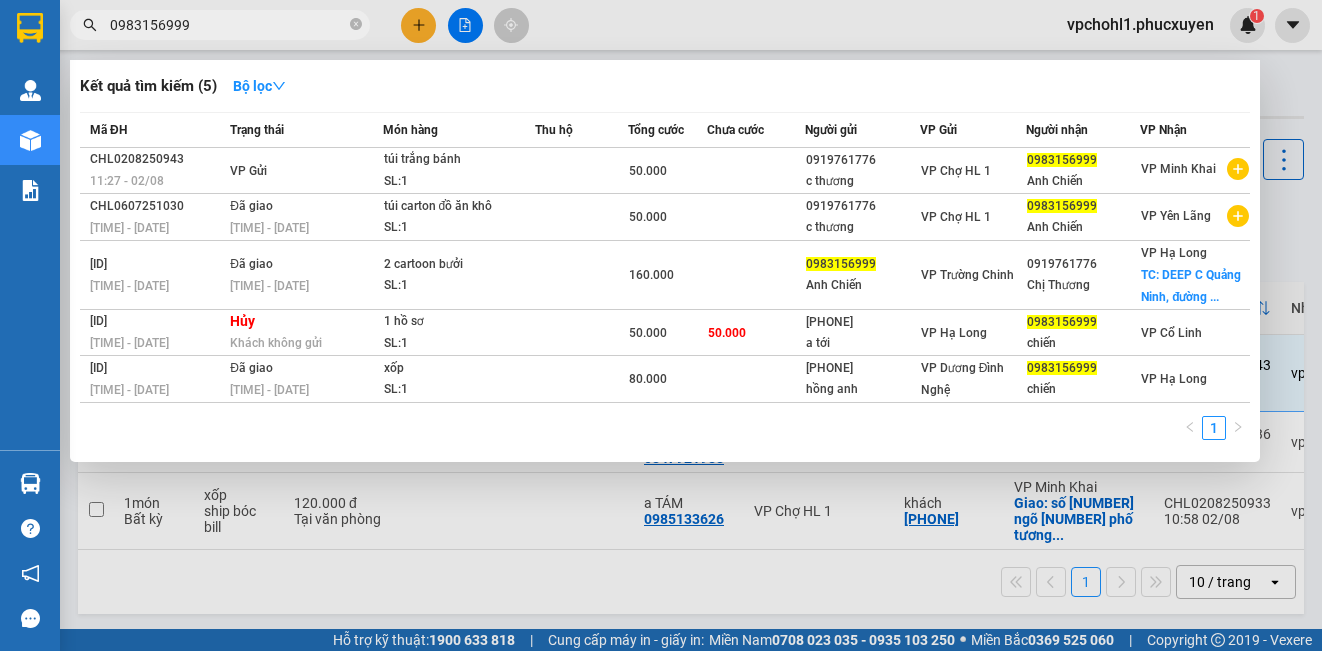 drag, startPoint x: 199, startPoint y: 28, endPoint x: 89, endPoint y: 27, distance: 110.00455 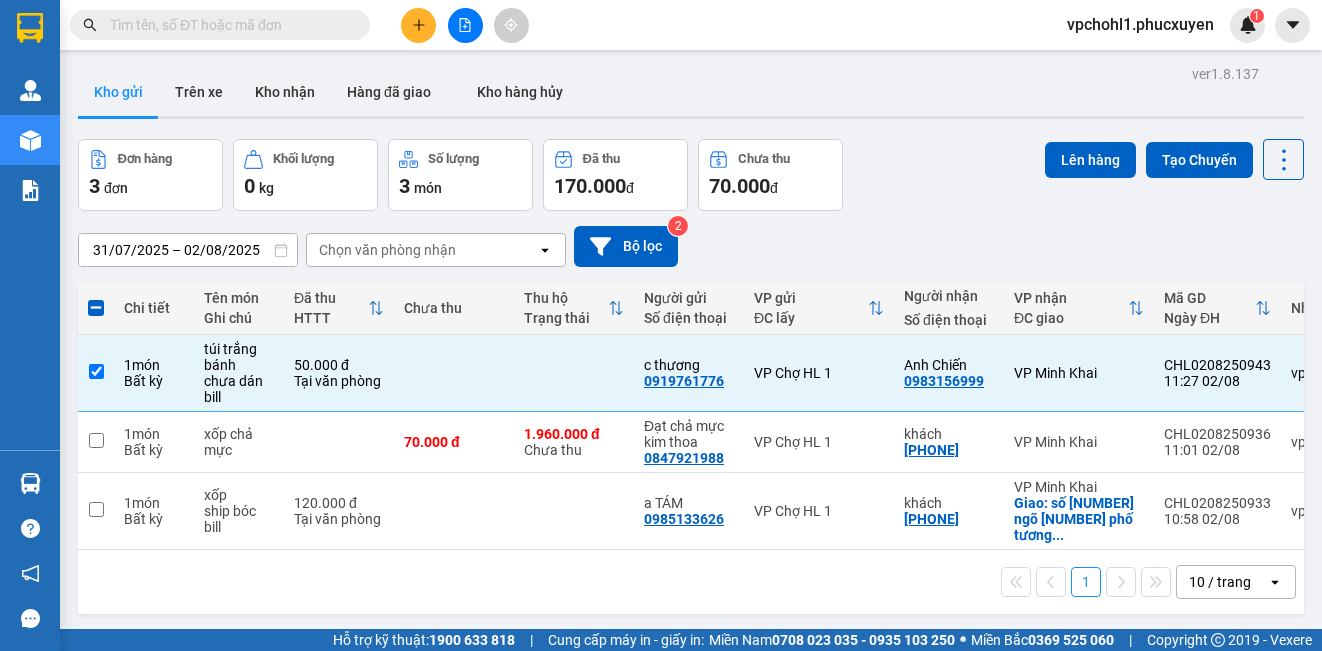 paste on "0945004318" 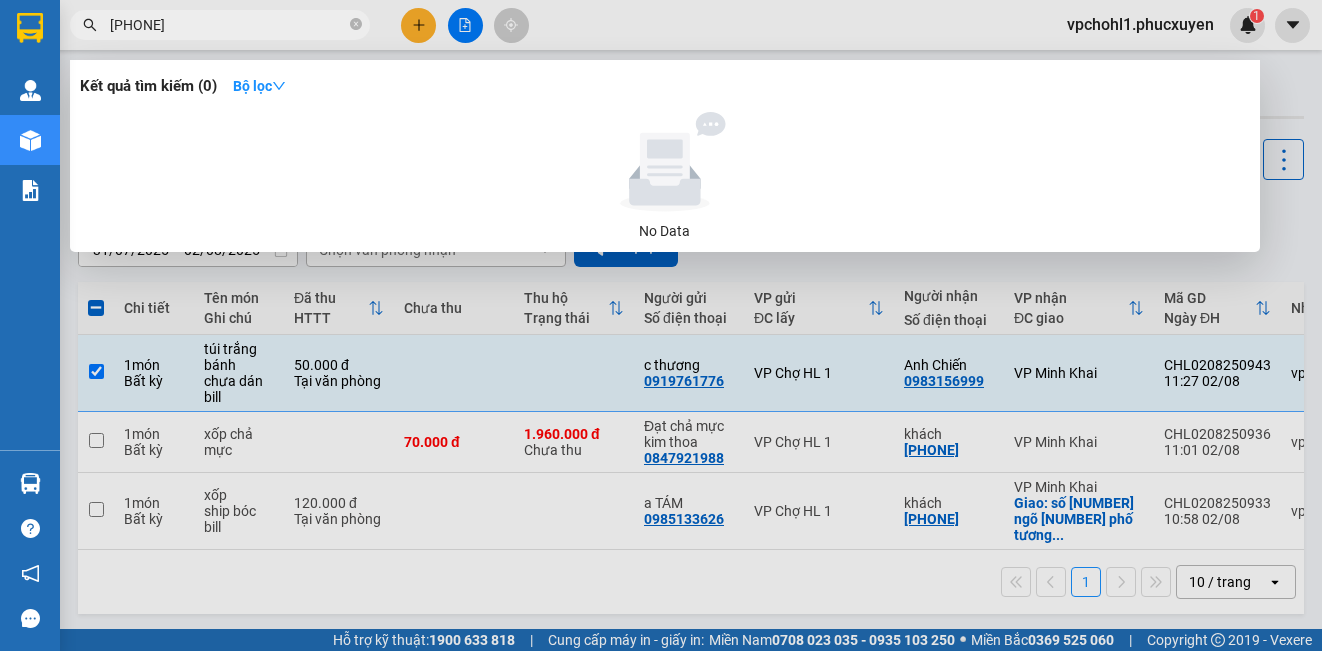 type on "0945004318" 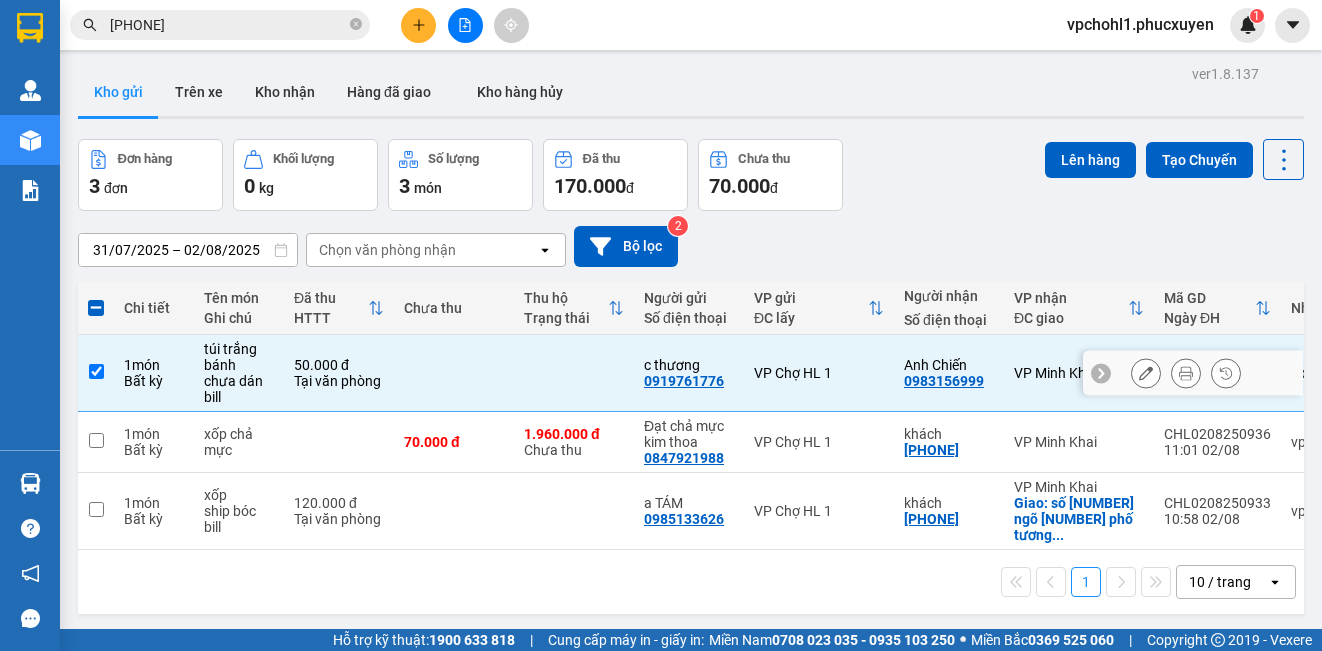 click at bounding box center [96, 371] 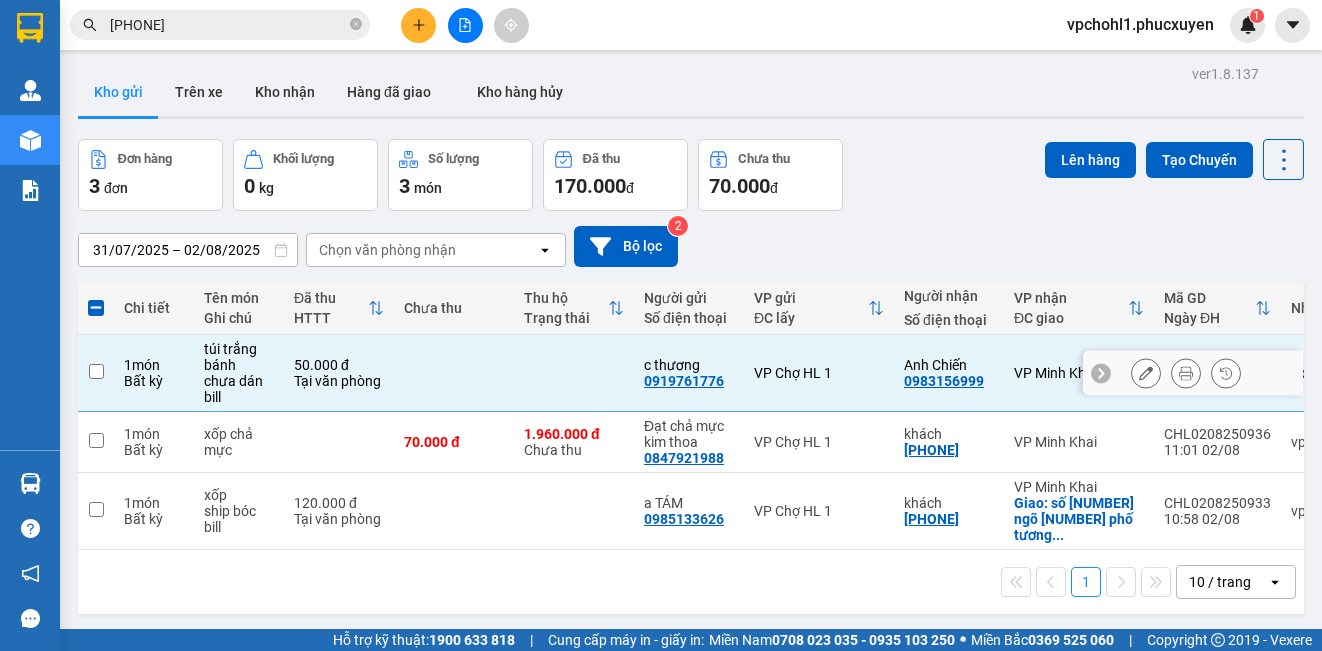 checkbox on "false" 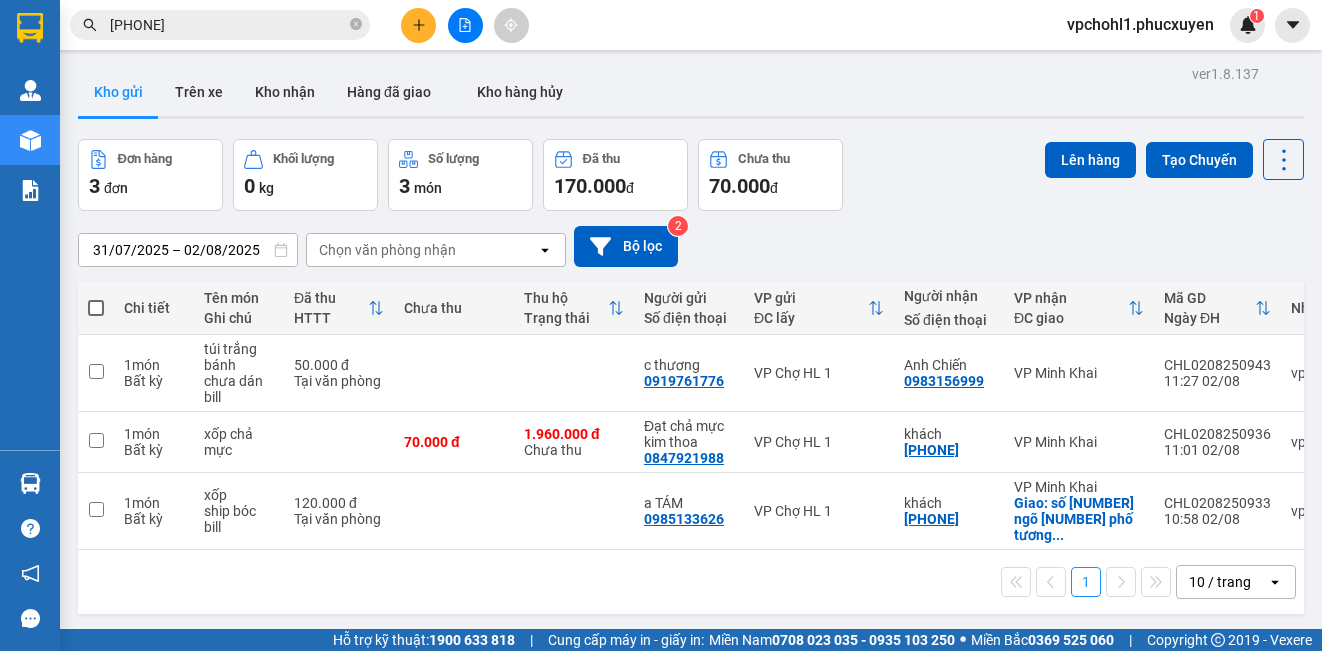 click on "1 10 / trang open" at bounding box center [691, 582] 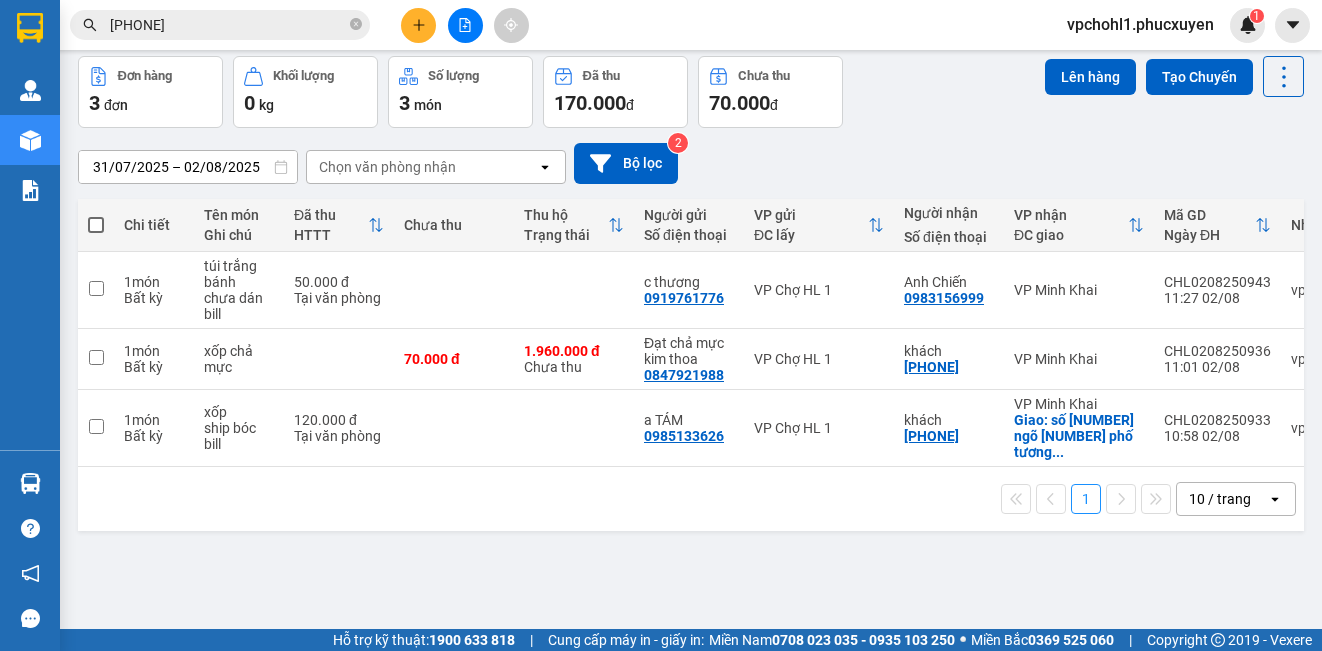 scroll, scrollTop: 92, scrollLeft: 0, axis: vertical 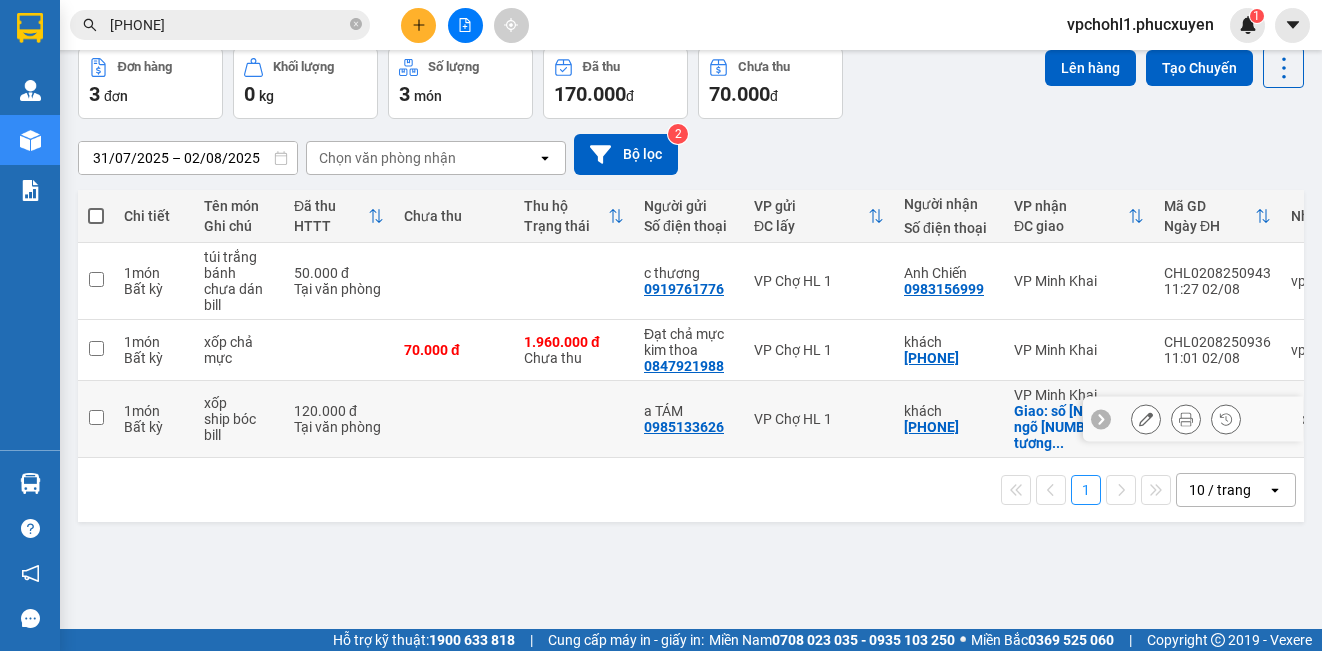 click 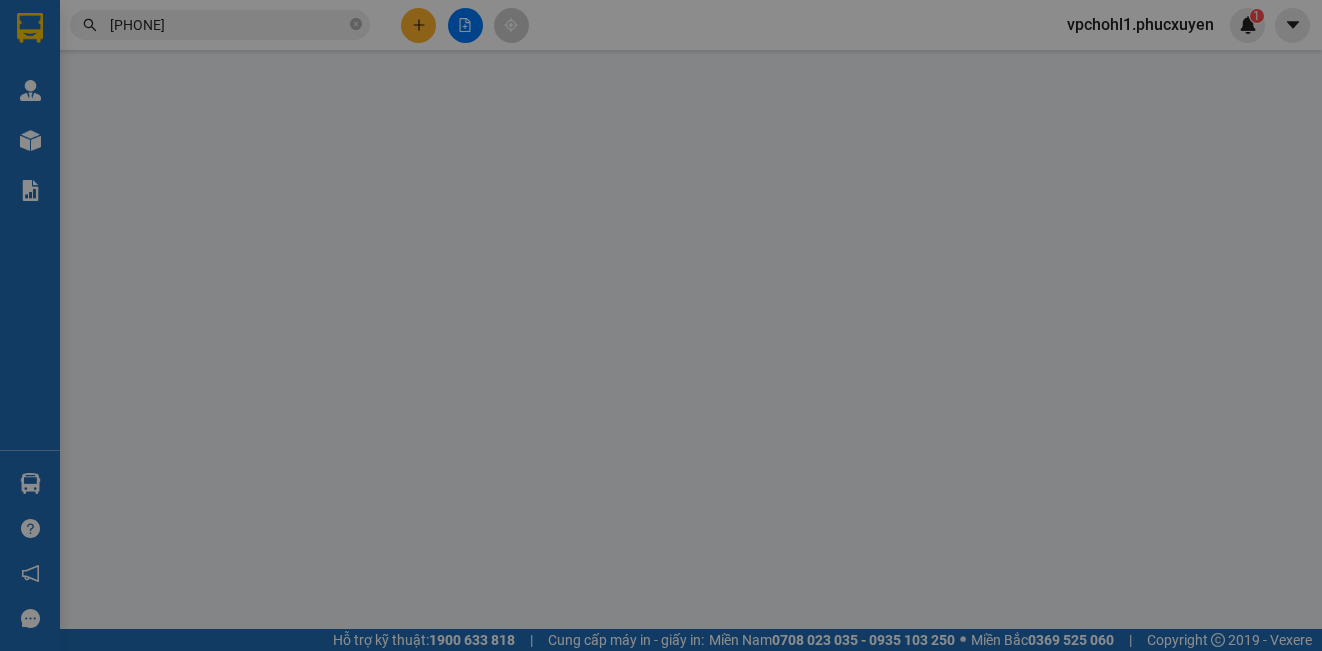 scroll, scrollTop: 0, scrollLeft: 0, axis: both 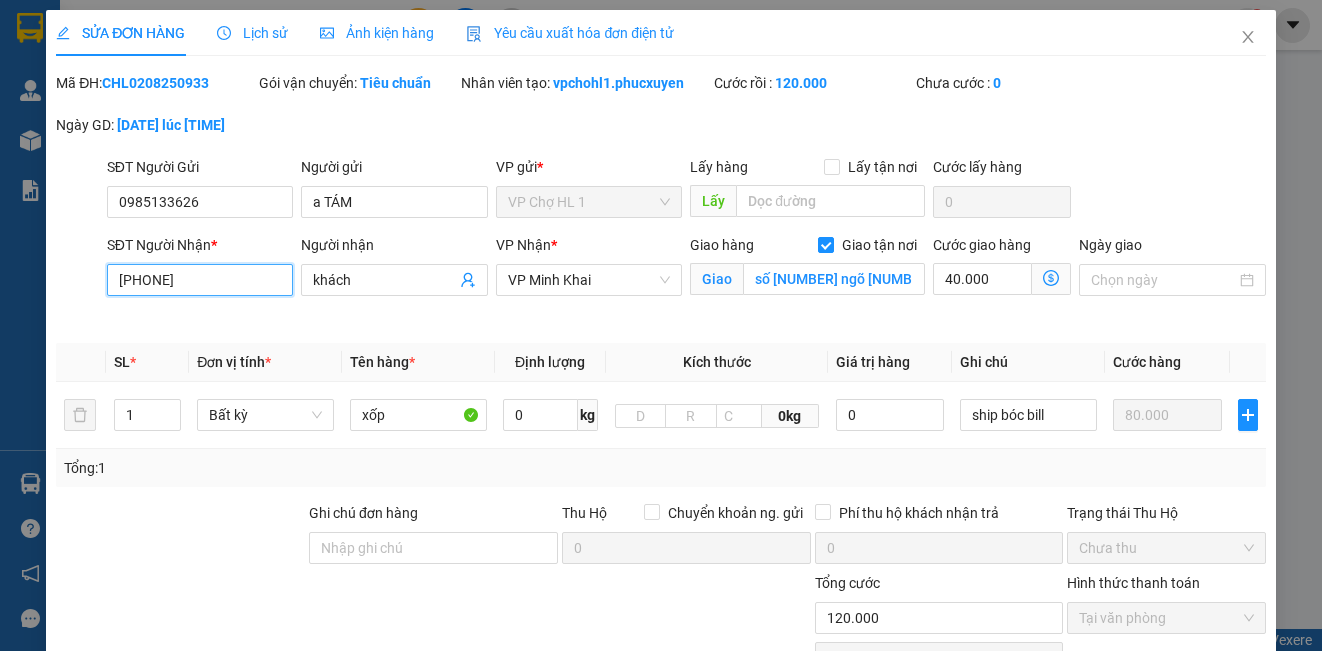 click on "0812069889" at bounding box center (200, 280) 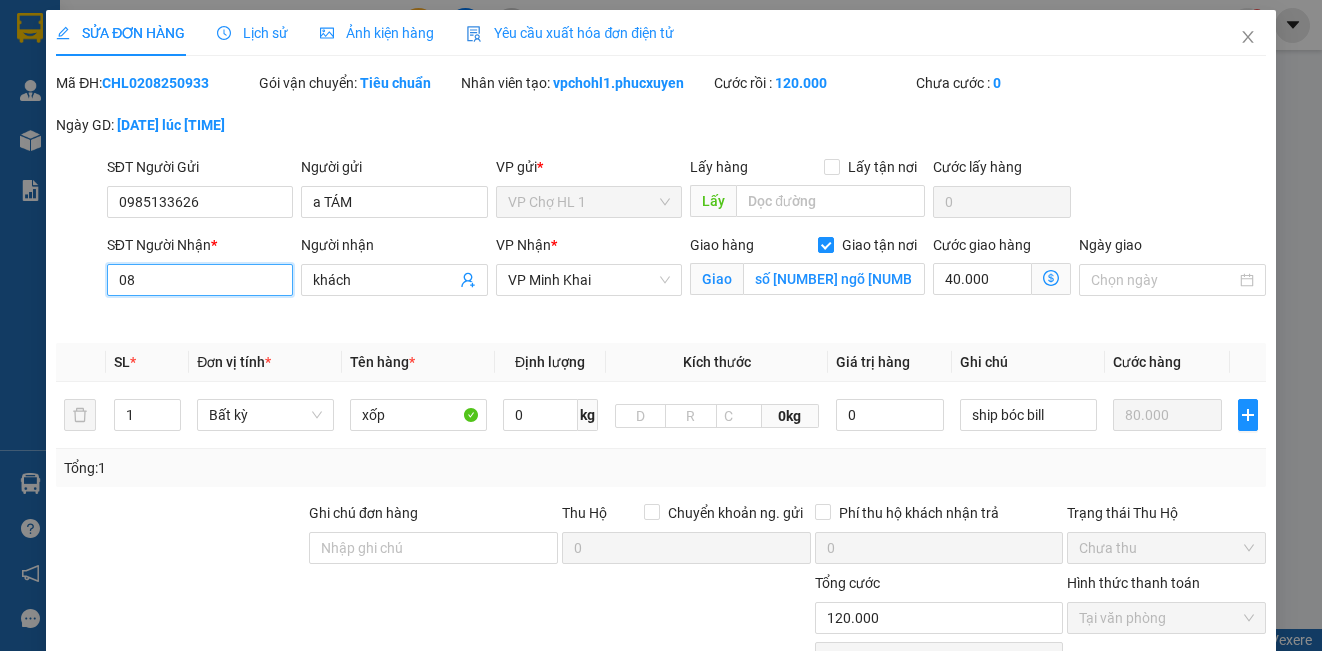 type on "0" 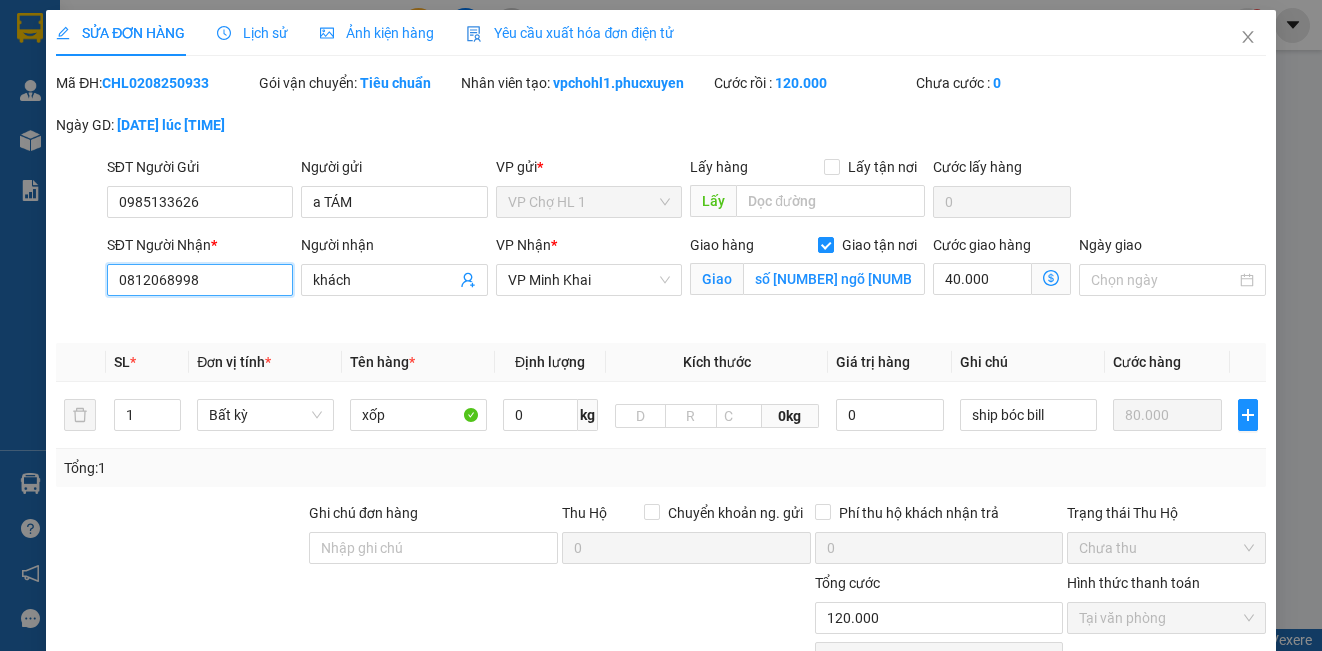 scroll, scrollTop: 200, scrollLeft: 0, axis: vertical 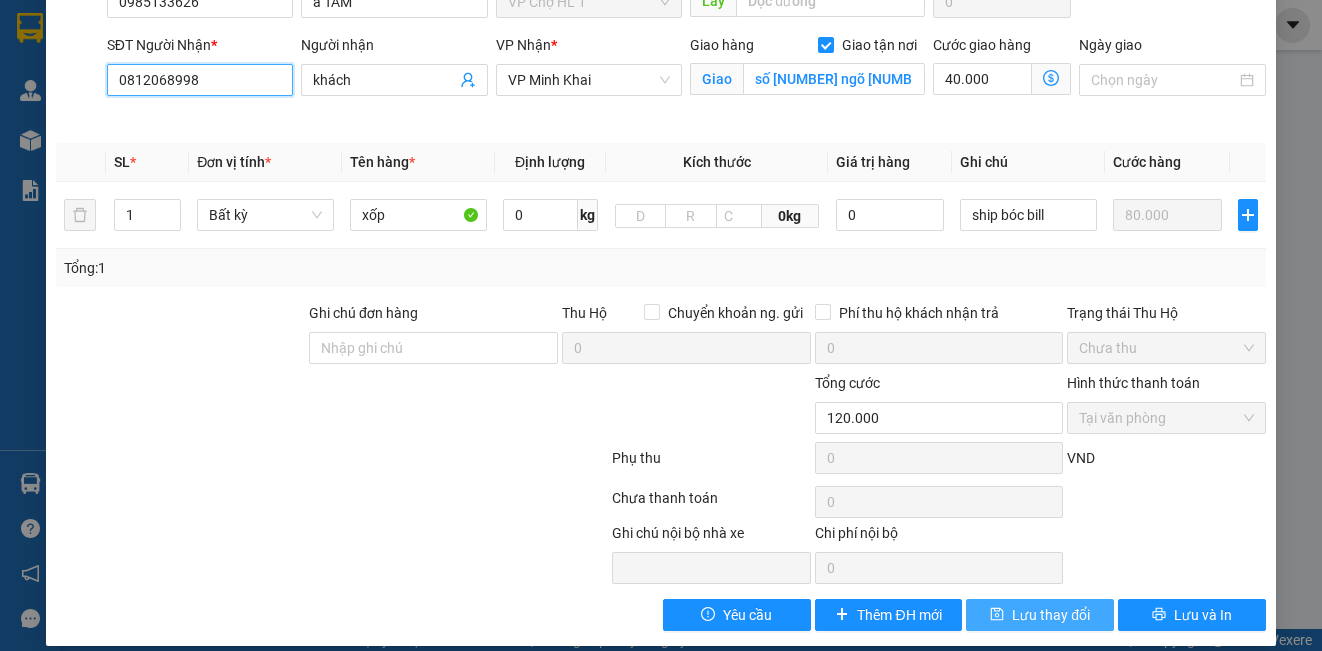 type on "0812068998" 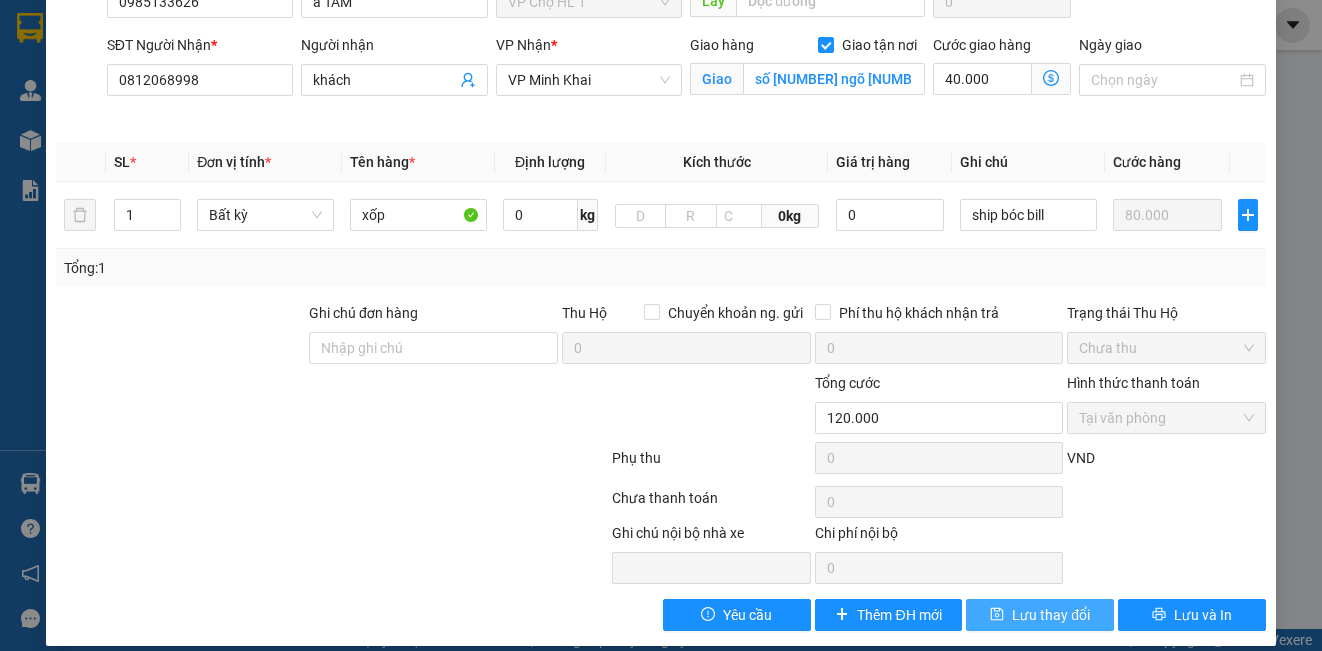 click on "Lưu thay đổi" at bounding box center [1051, 615] 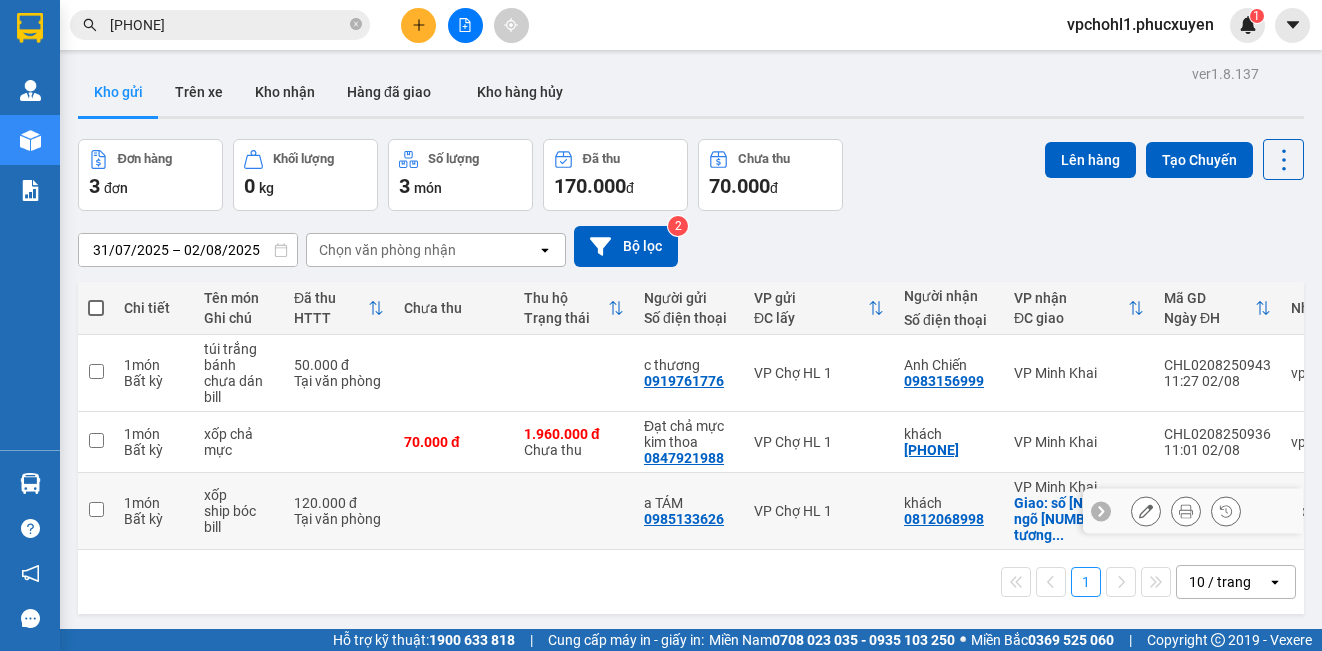 click at bounding box center (1146, 511) 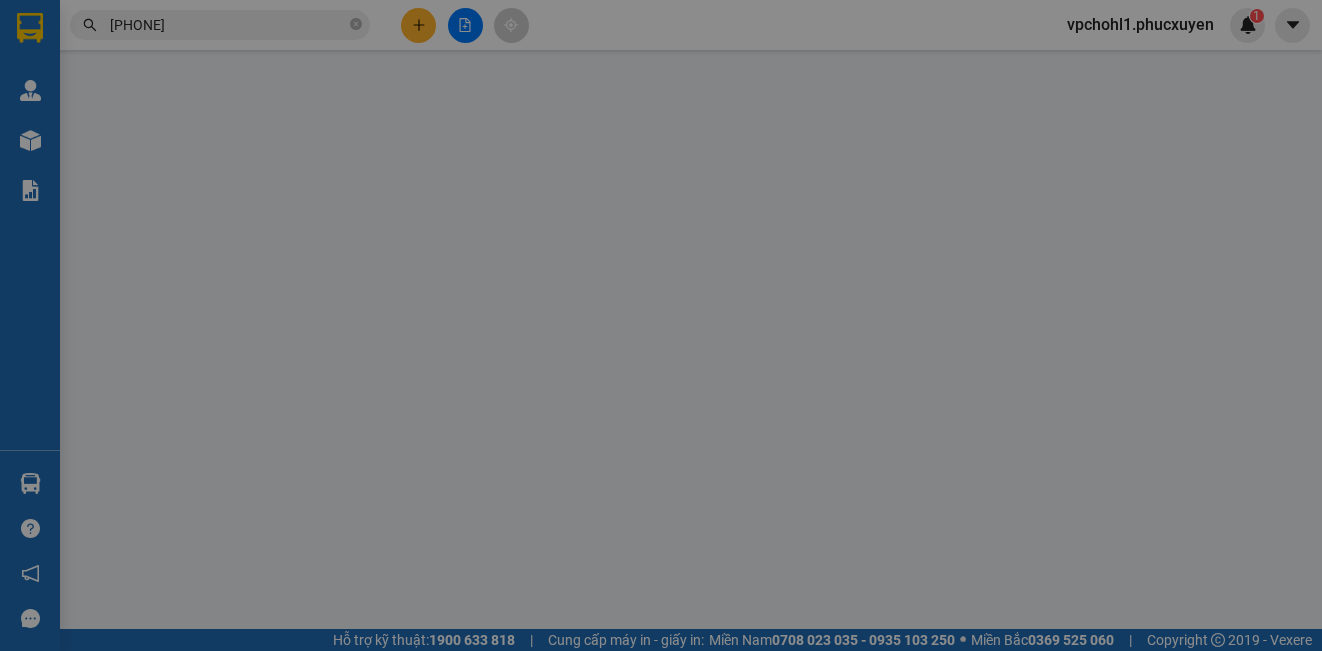 type on "0985133626" 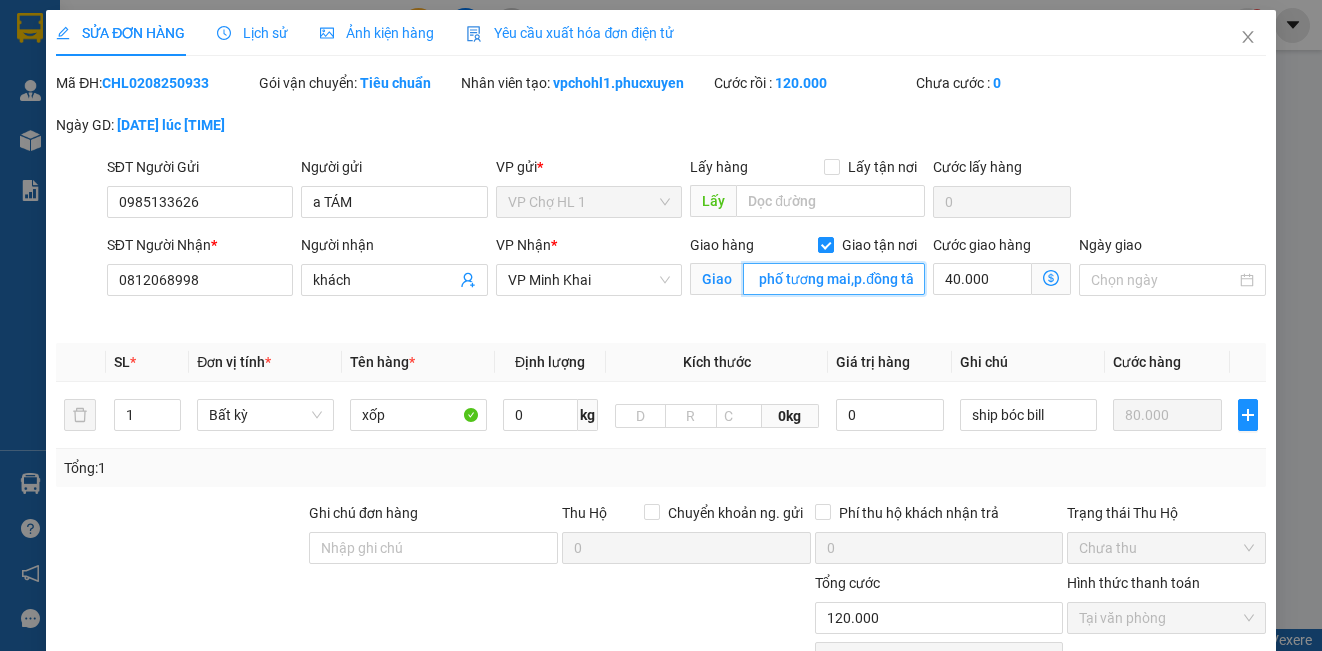 scroll, scrollTop: 0, scrollLeft: 185, axis: horizontal 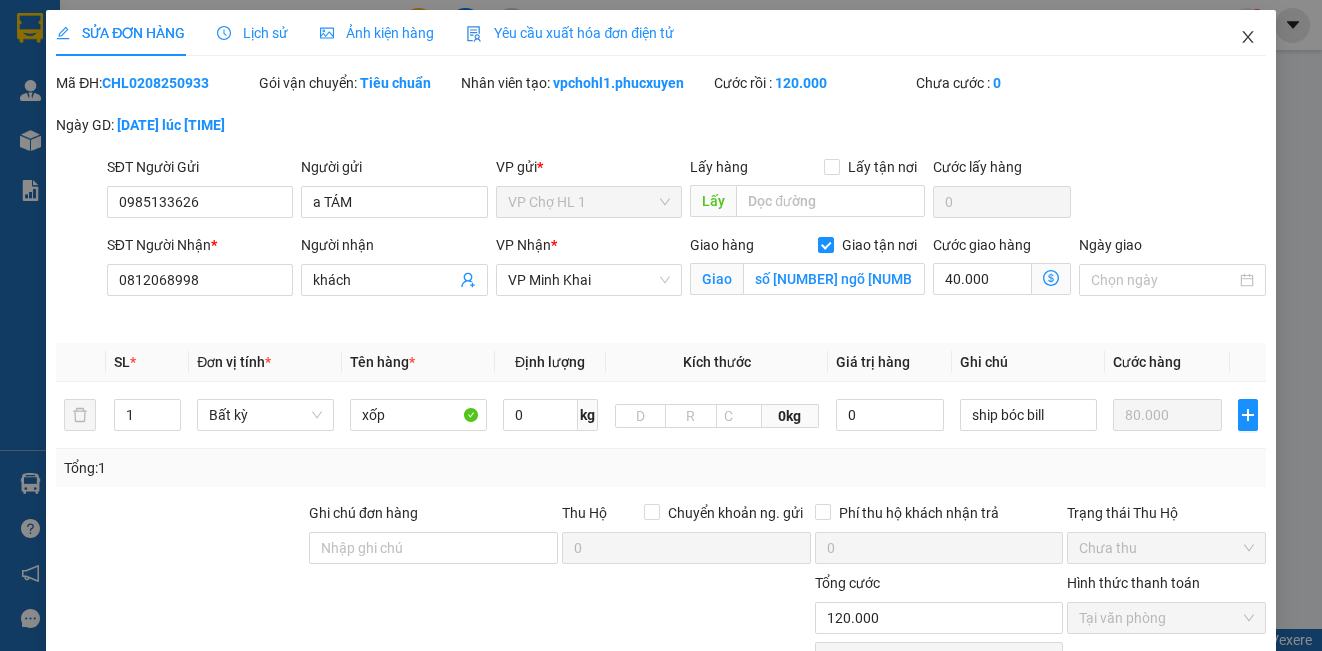 drag, startPoint x: 1233, startPoint y: 43, endPoint x: 1228, endPoint y: 30, distance: 13.928389 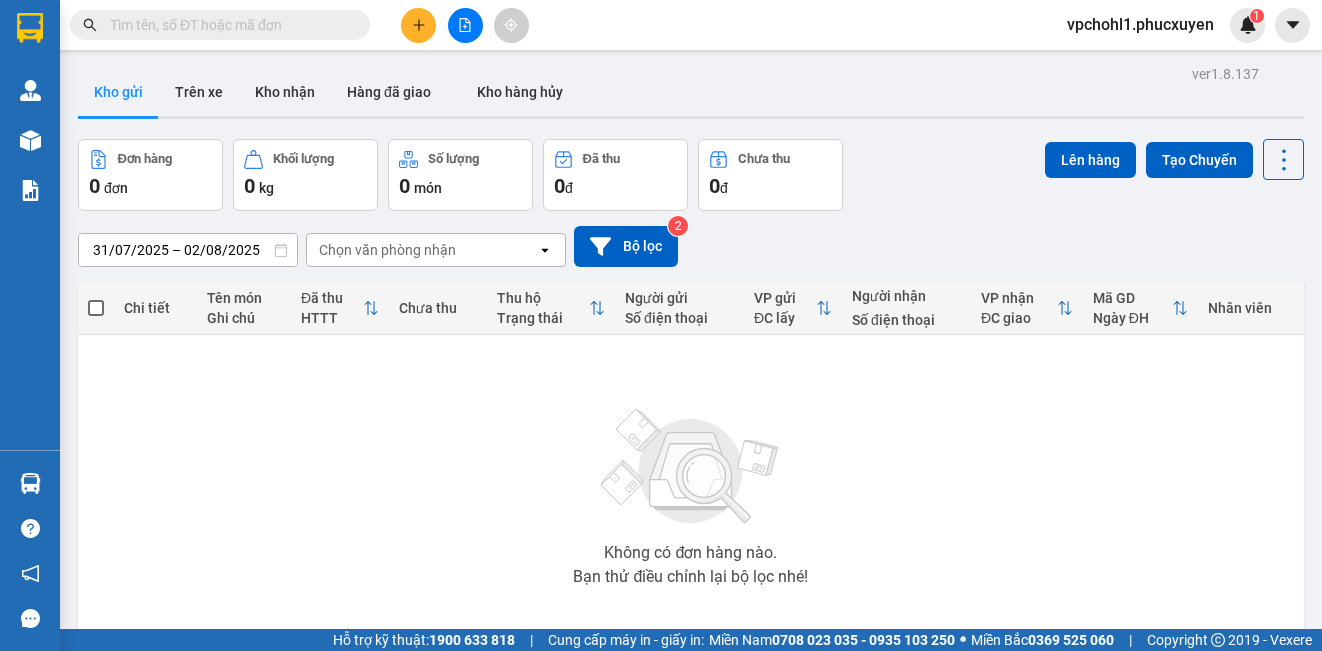 scroll, scrollTop: 0, scrollLeft: 0, axis: both 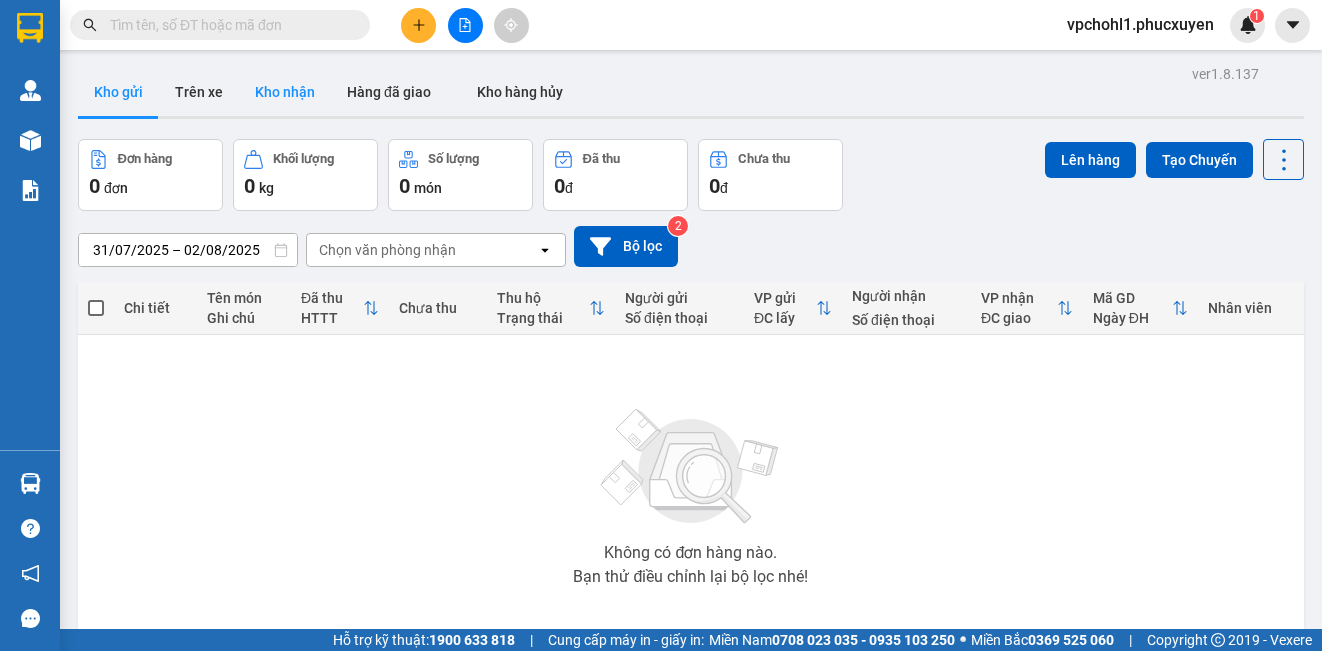 click on "Kho nhận" at bounding box center [285, 92] 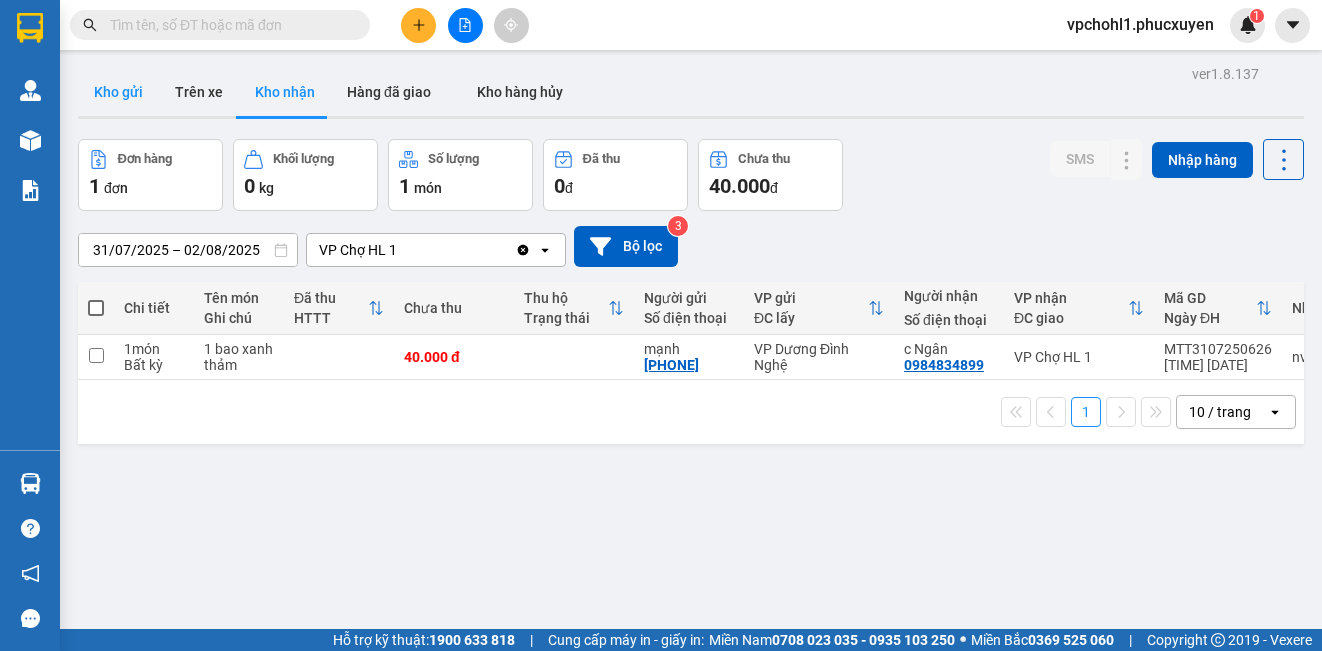 click on "Kho gửi" at bounding box center (118, 92) 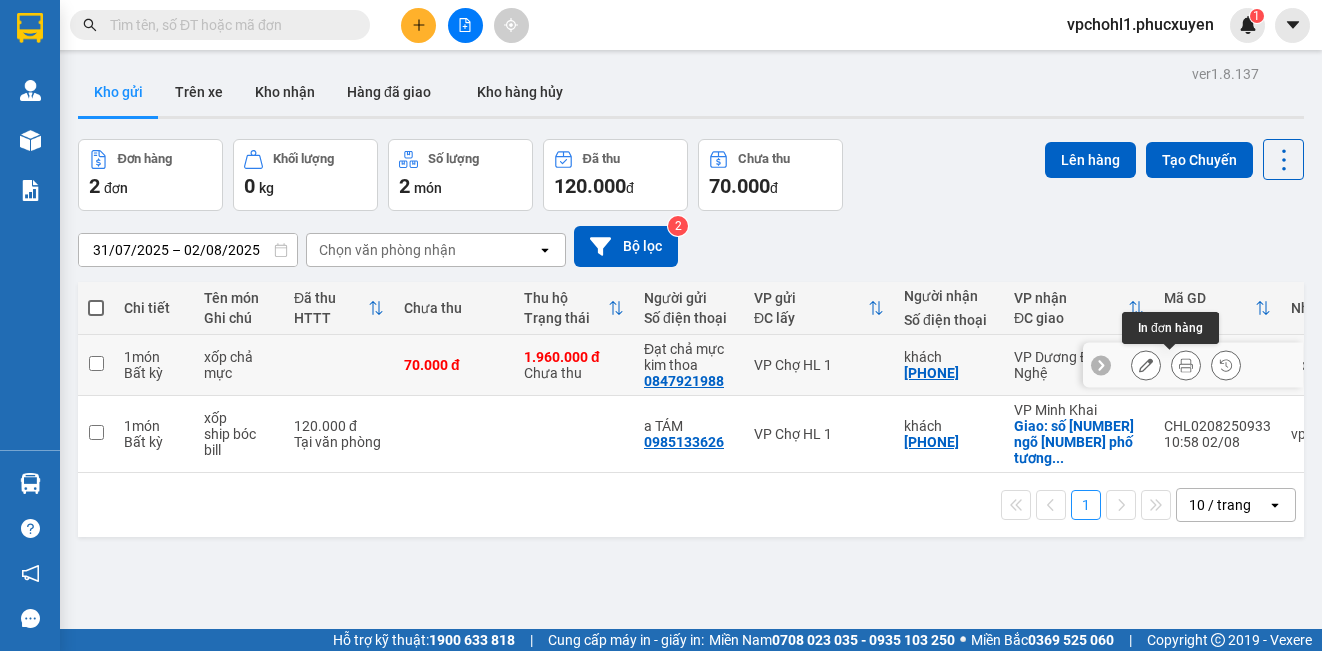 click 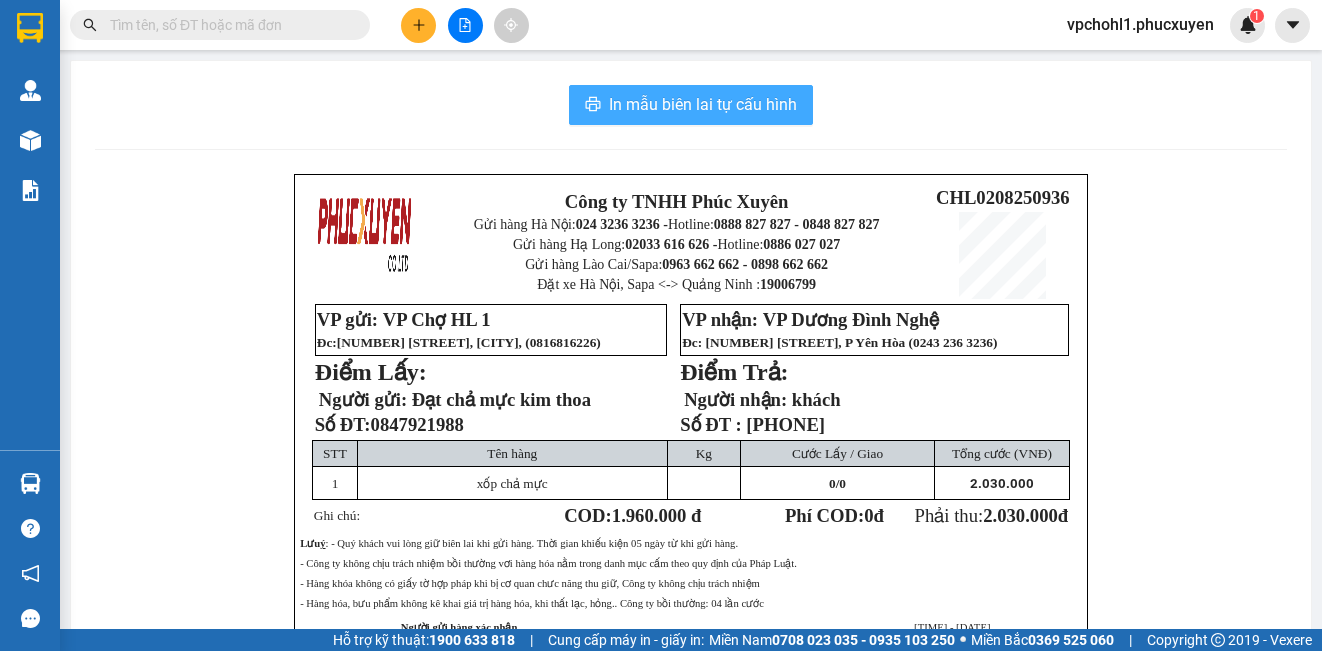 click on "In mẫu biên lai tự cấu hình" at bounding box center [703, 104] 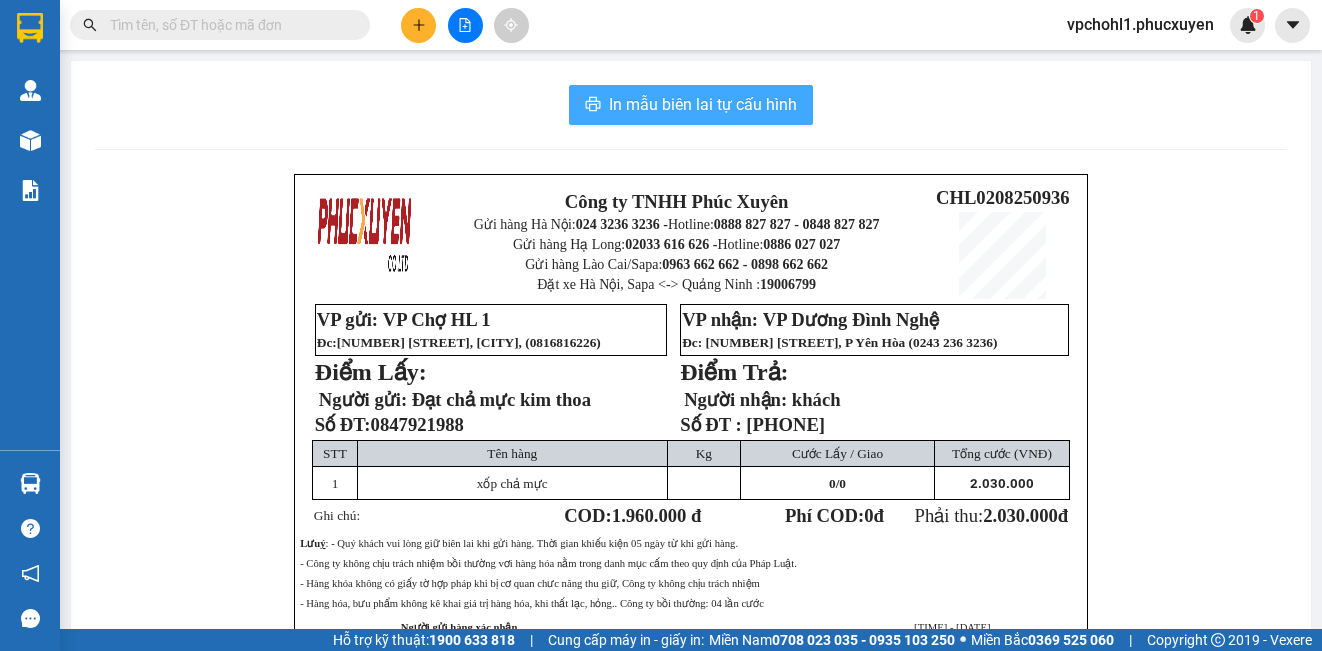 scroll, scrollTop: 0, scrollLeft: 0, axis: both 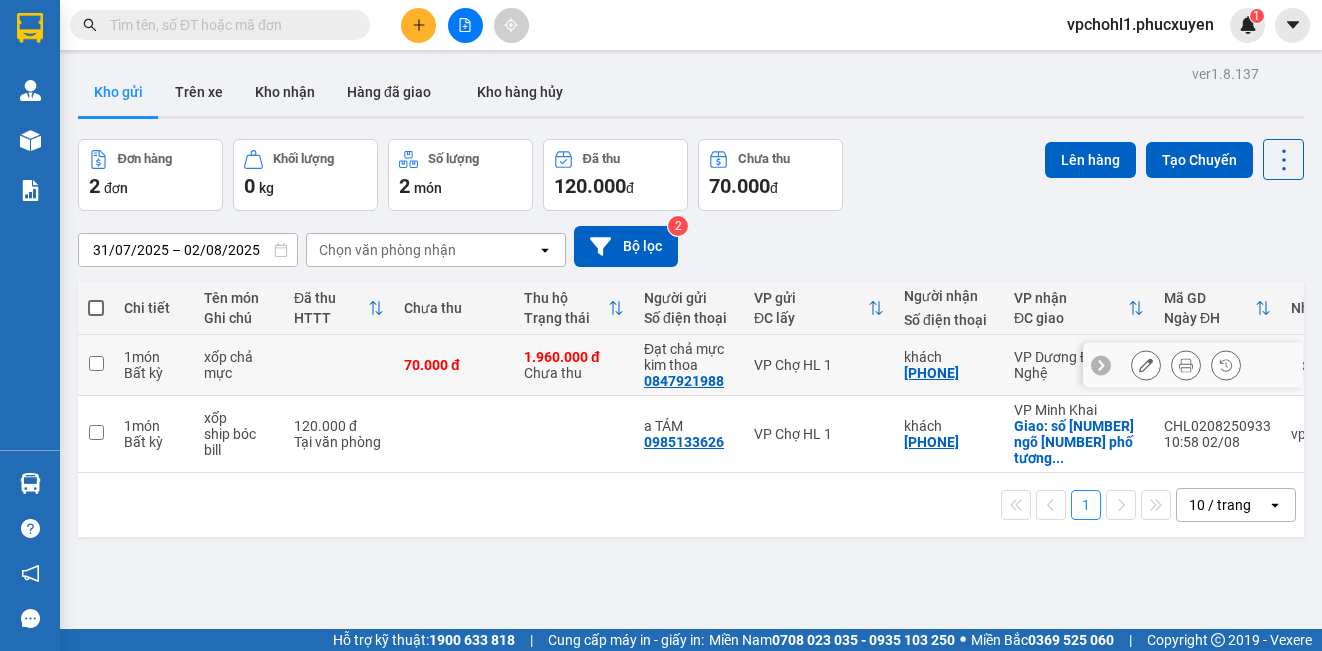 click at bounding box center (1146, 365) 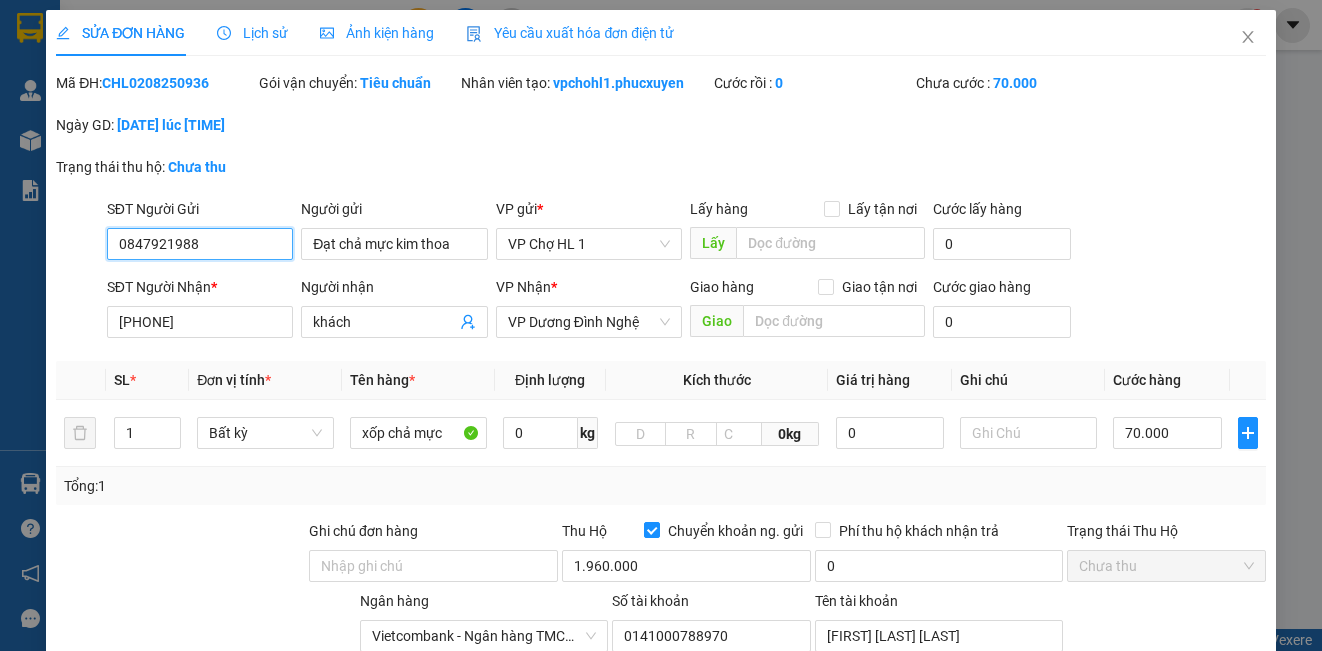 type on "0847921988" 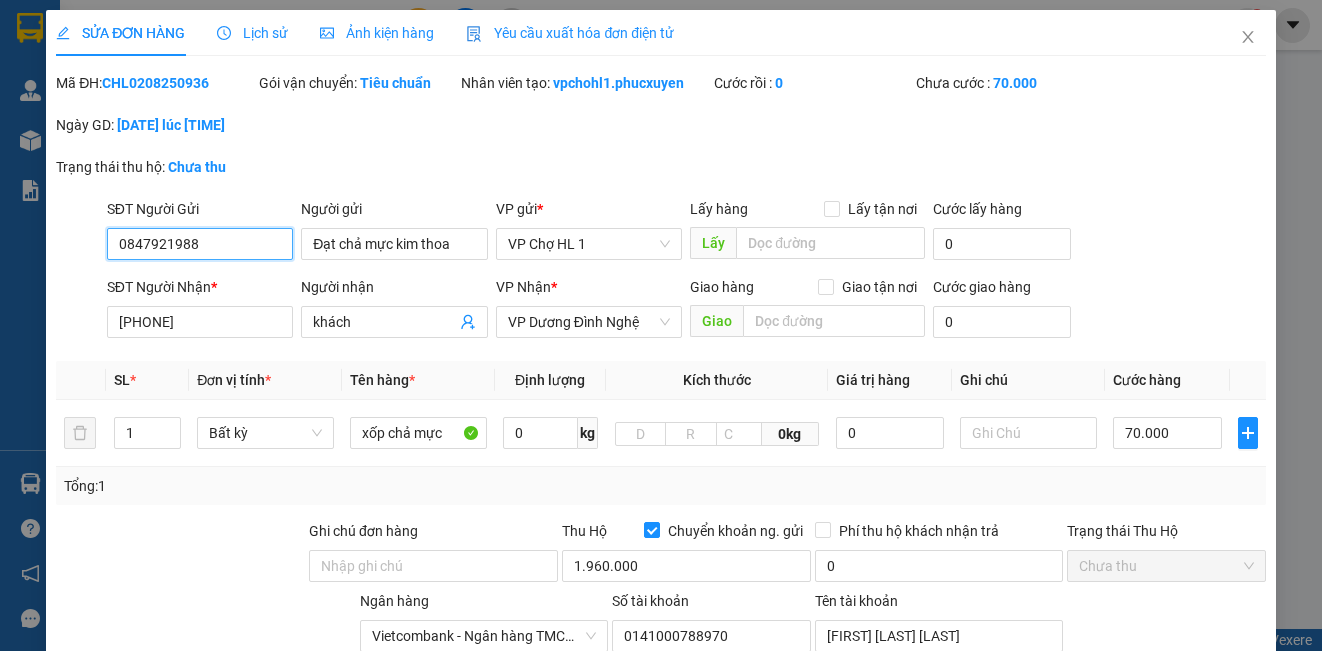 type on "Đạt chả mực kim thoa" 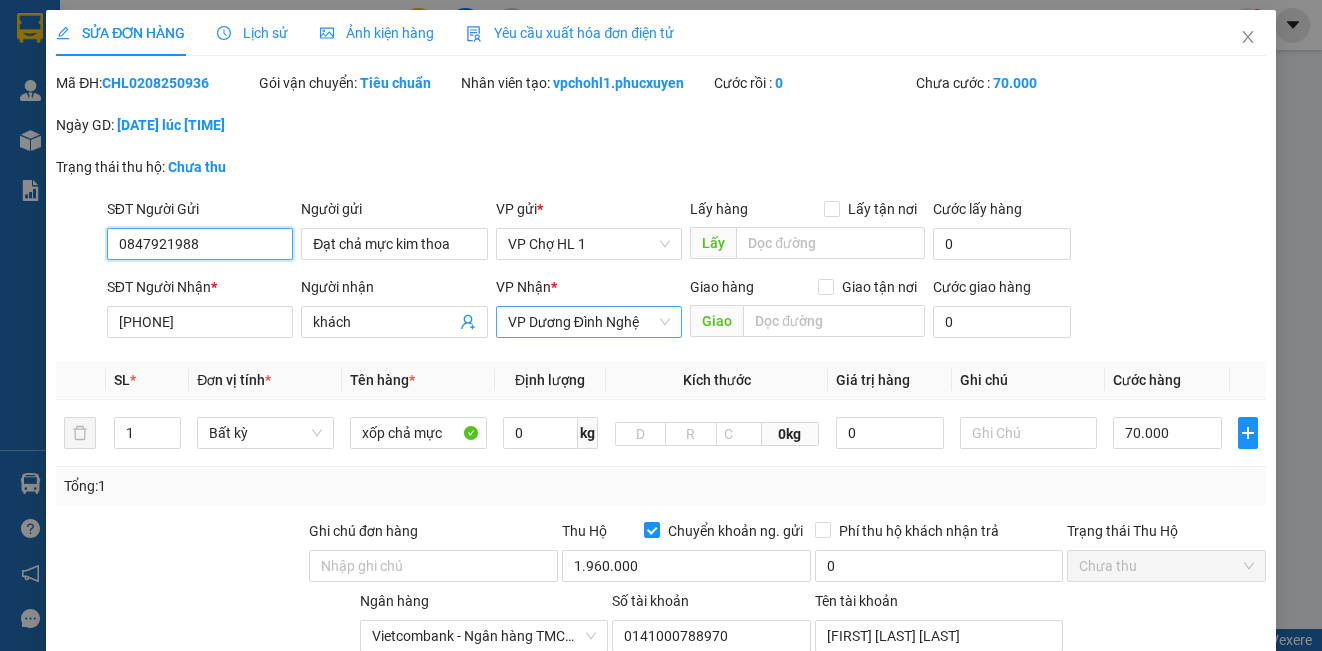 drag, startPoint x: 609, startPoint y: 339, endPoint x: 623, endPoint y: 344, distance: 14.866069 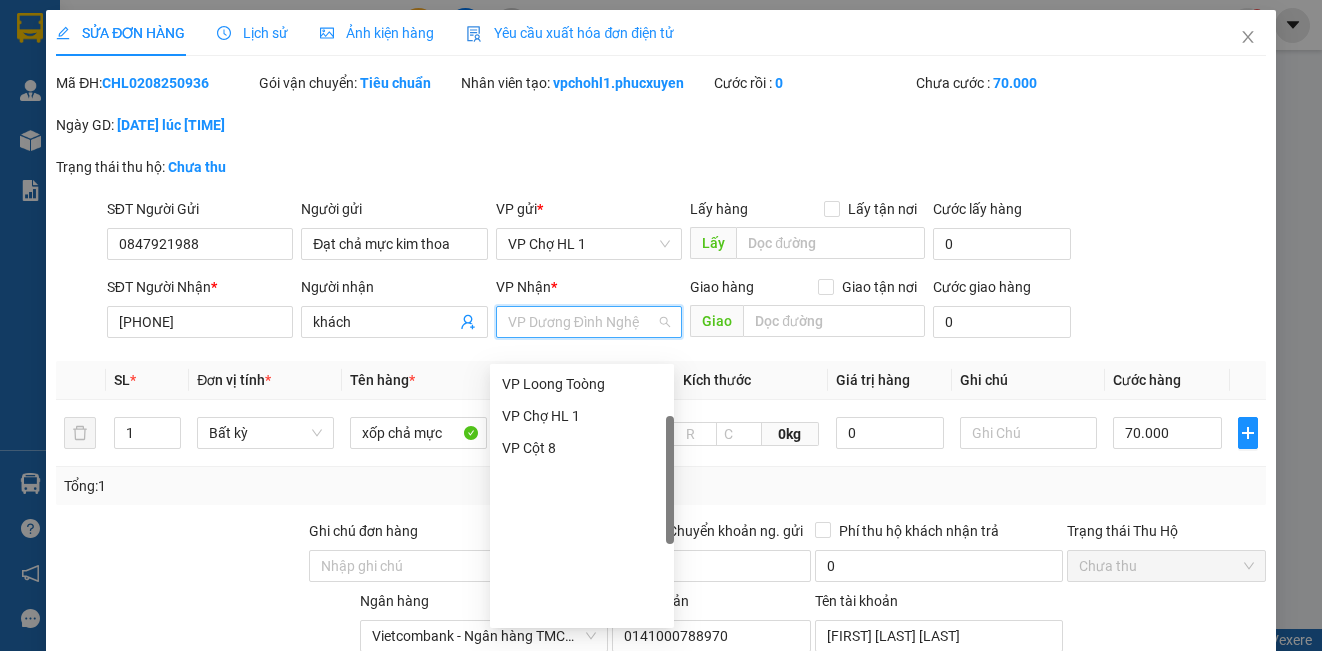 scroll, scrollTop: 20, scrollLeft: 0, axis: vertical 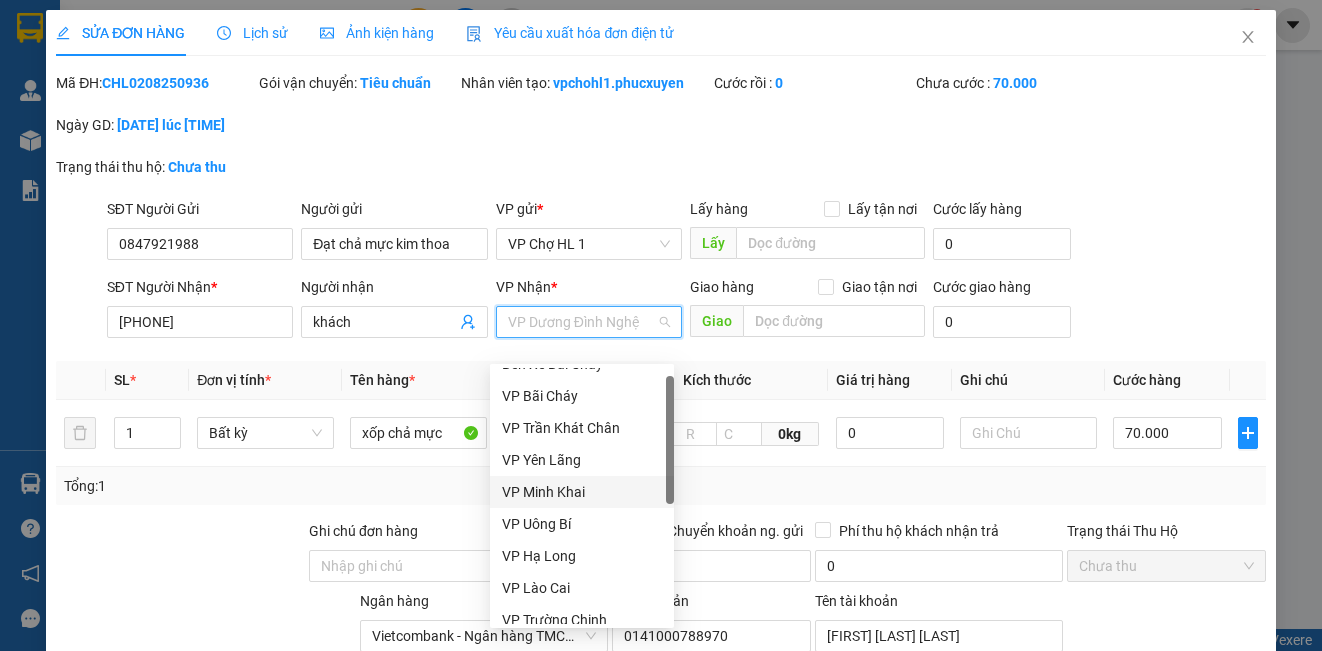 click on "VP Minh Khai" at bounding box center (582, 492) 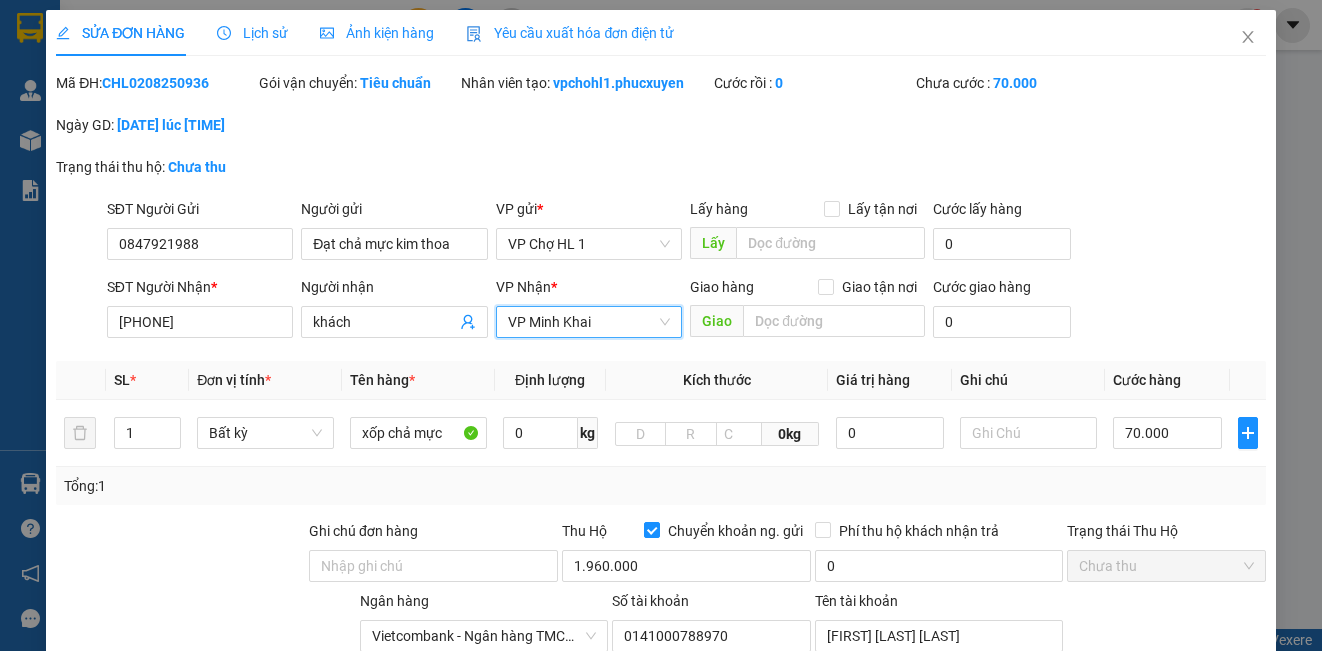 scroll, scrollTop: 329, scrollLeft: 0, axis: vertical 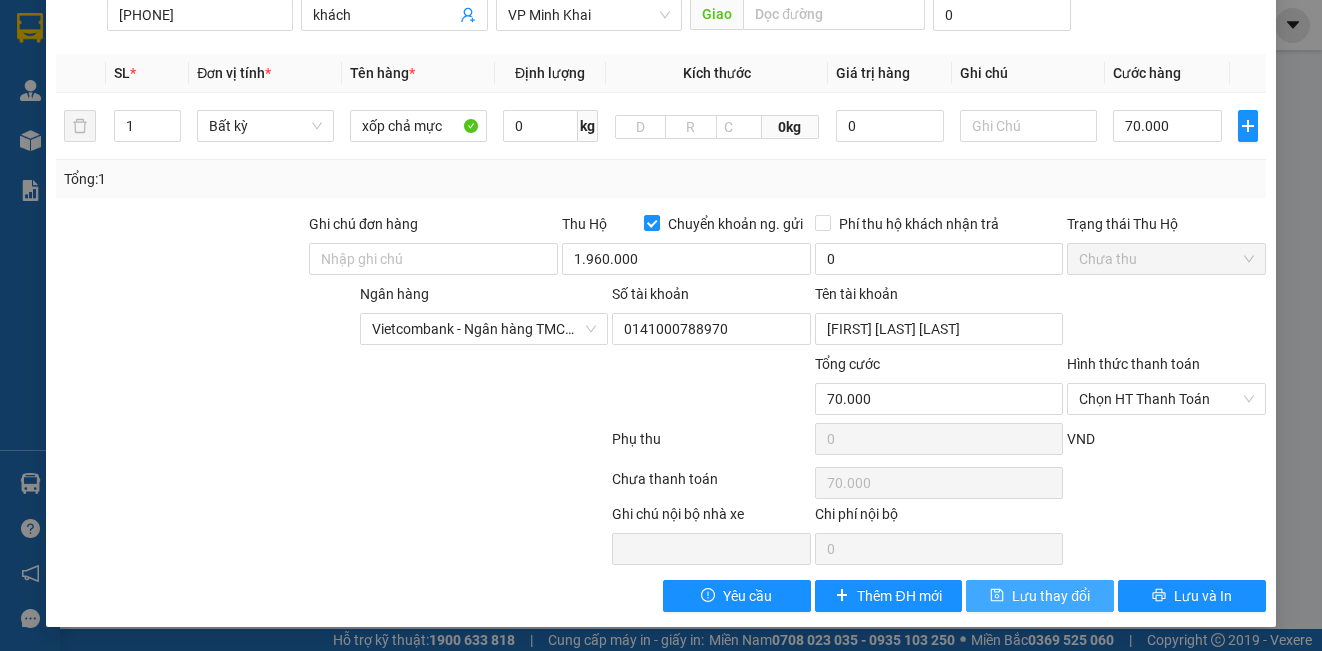 click on "Lưu thay đổi" at bounding box center (1051, 596) 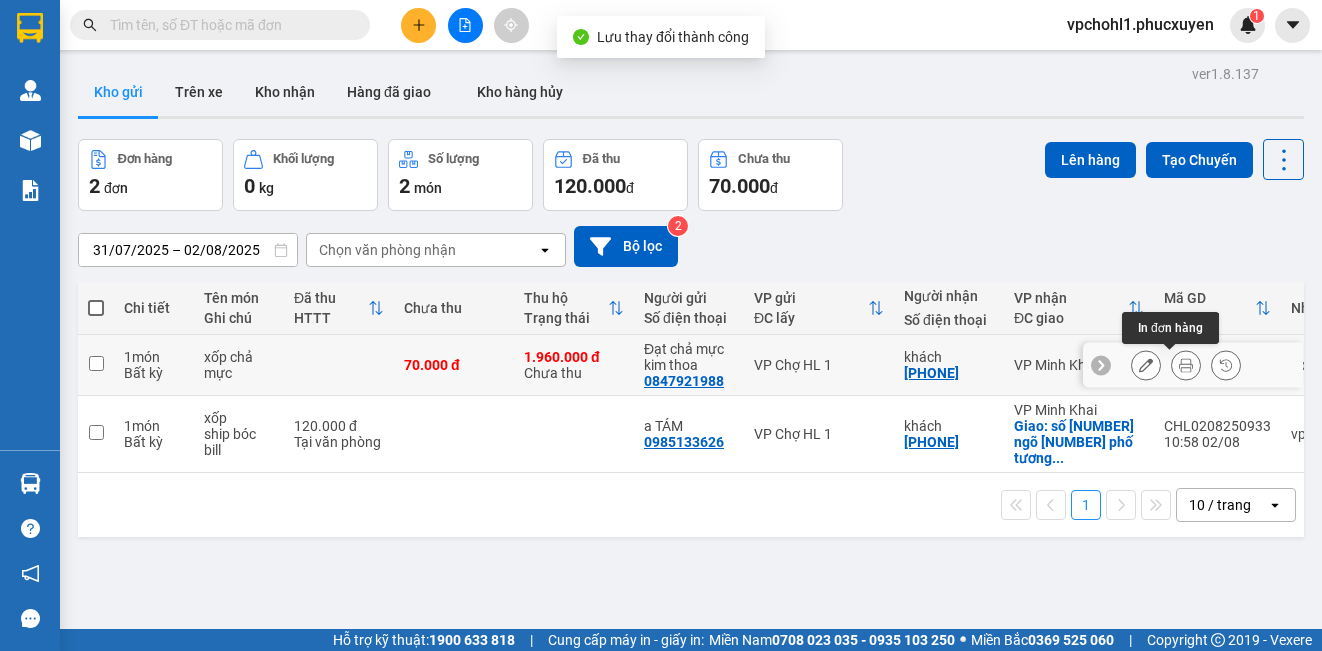 click 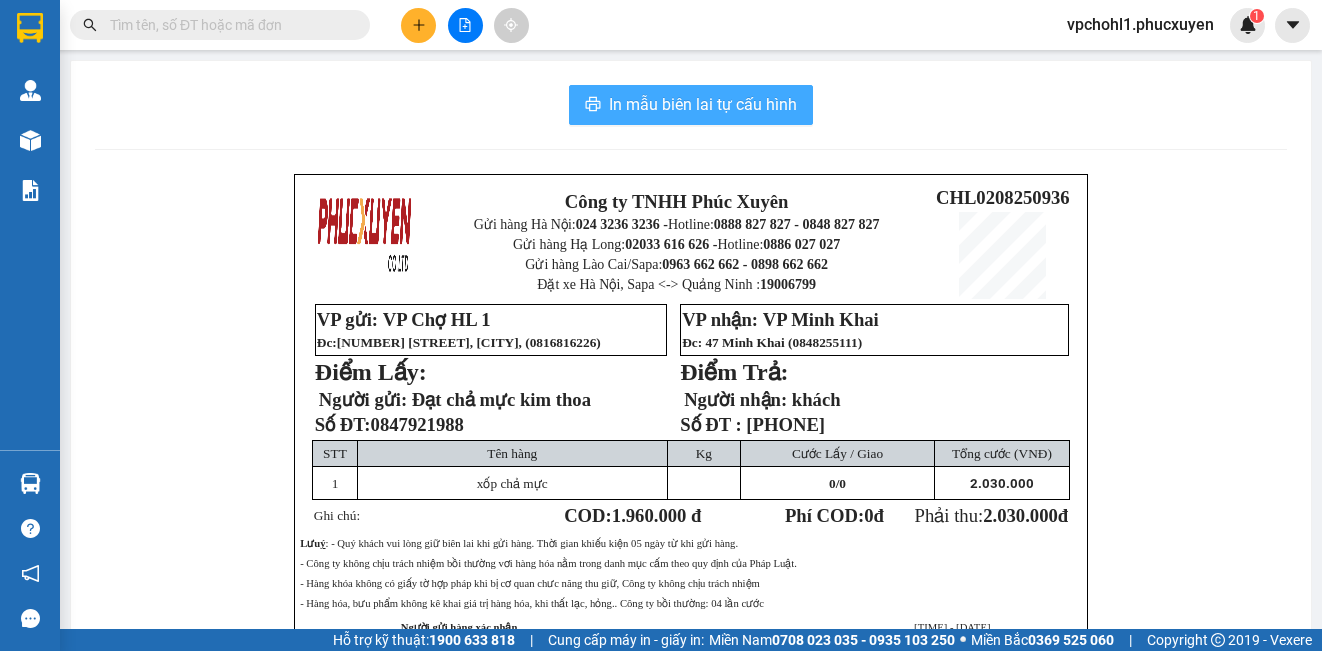 click on "In mẫu biên lai tự cấu hình" at bounding box center (703, 104) 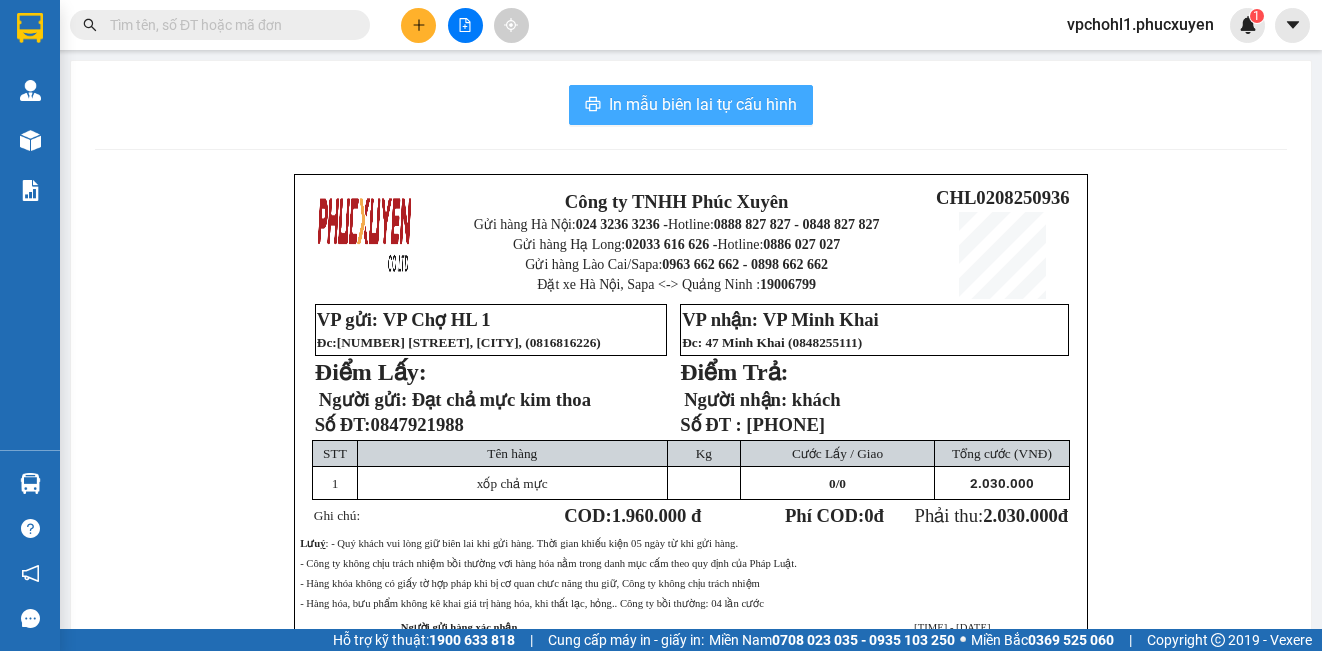 scroll, scrollTop: 0, scrollLeft: 0, axis: both 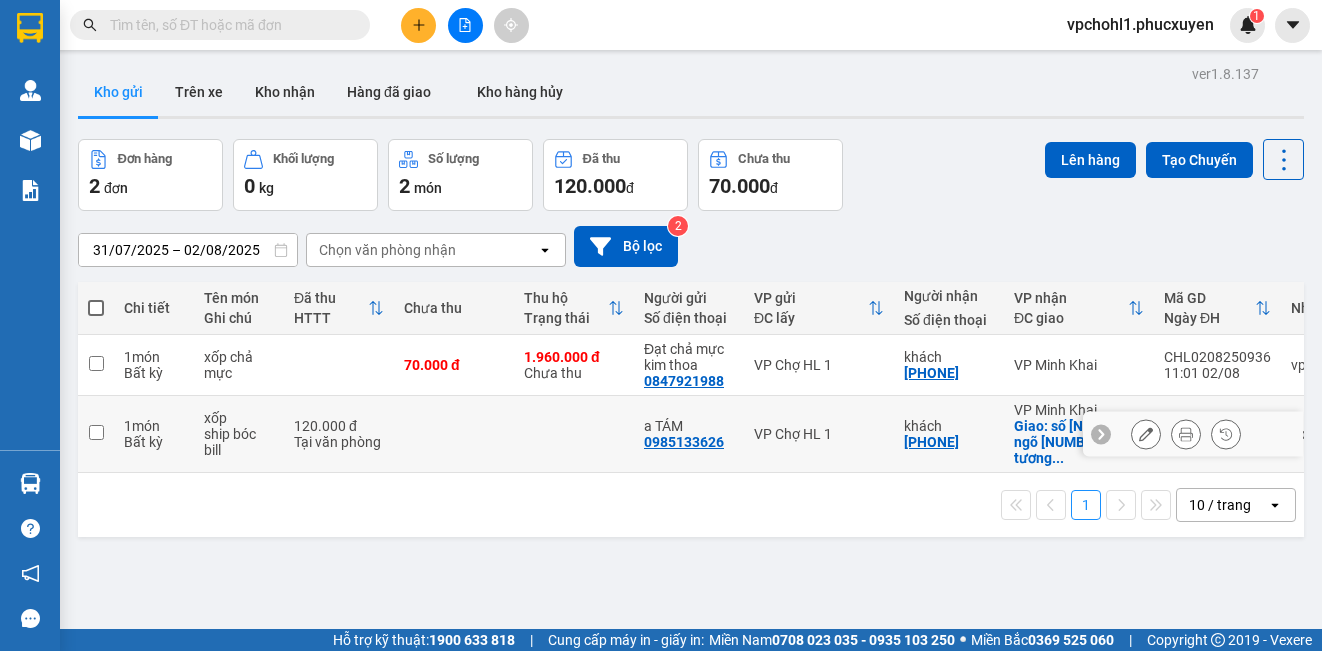 click 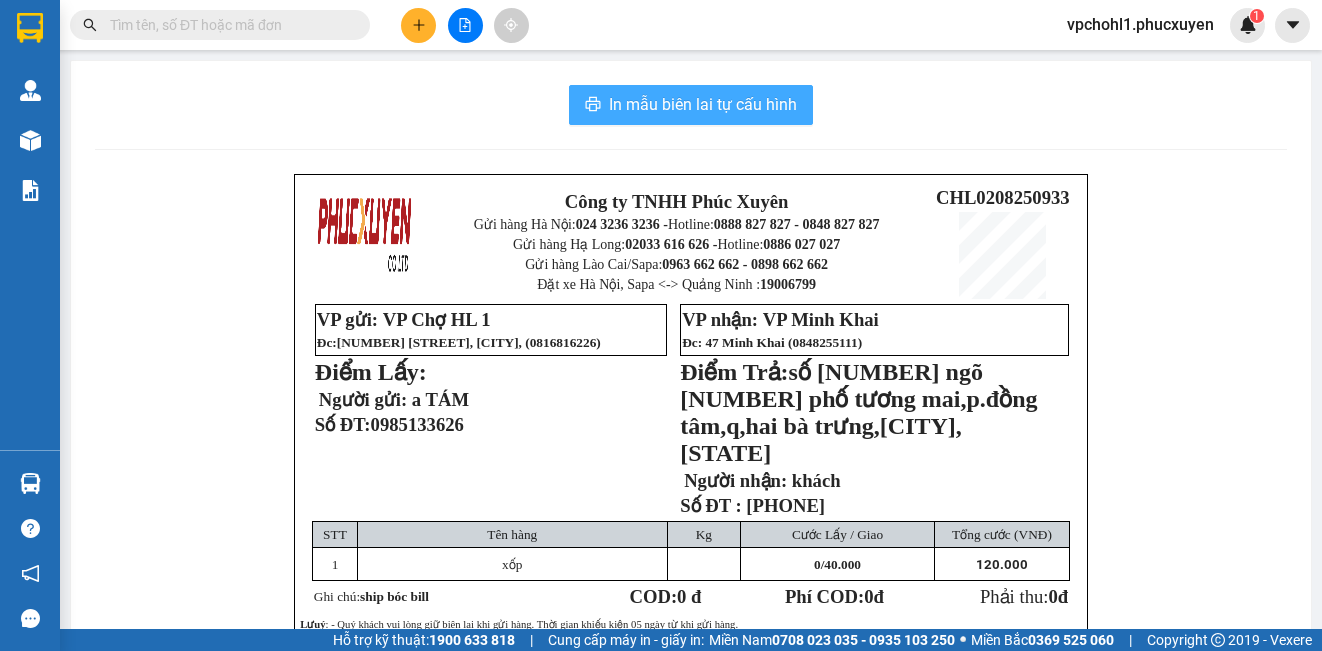 click on "In mẫu biên lai tự cấu hình" at bounding box center [703, 104] 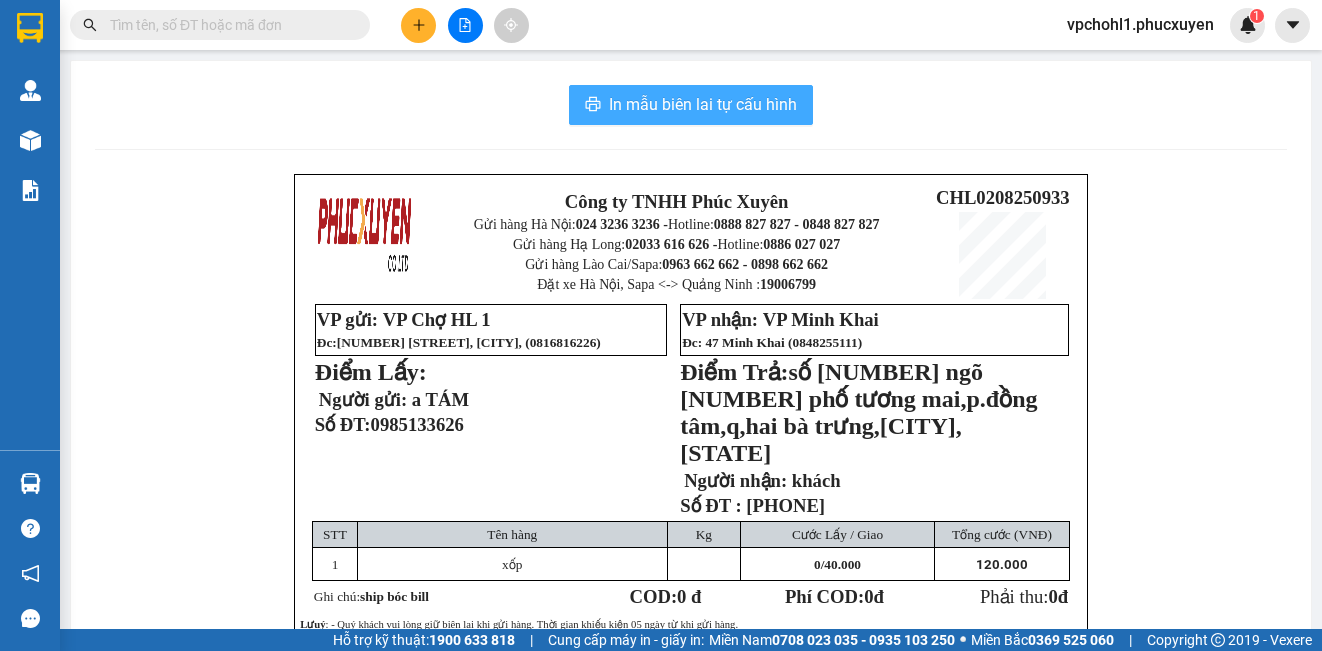 scroll, scrollTop: 0, scrollLeft: 0, axis: both 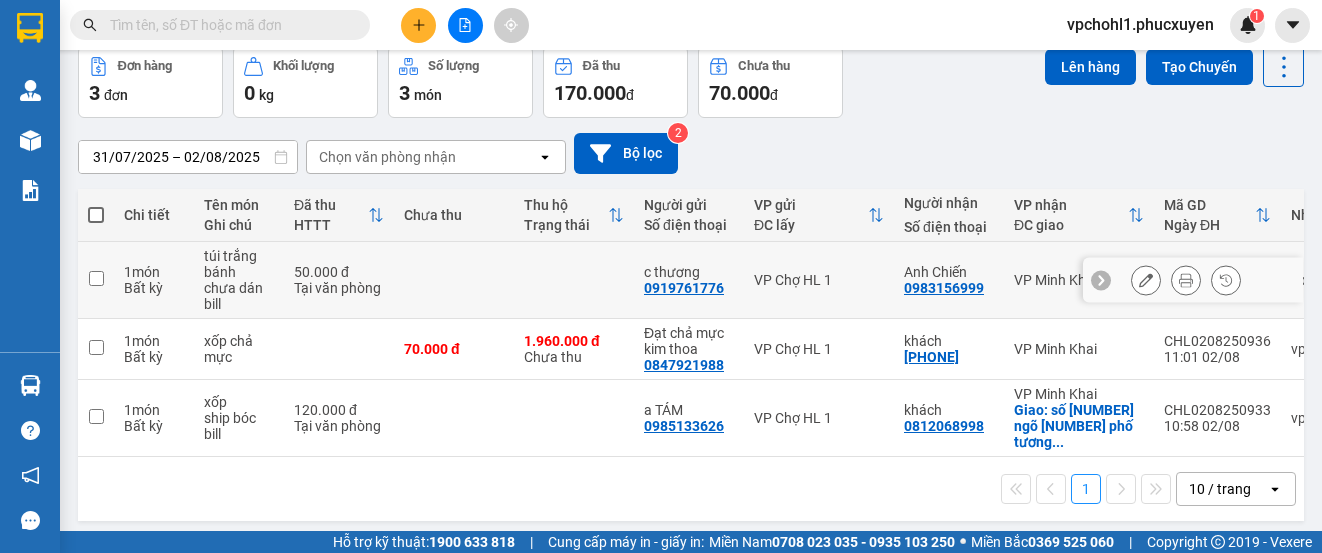 click at bounding box center [96, 278] 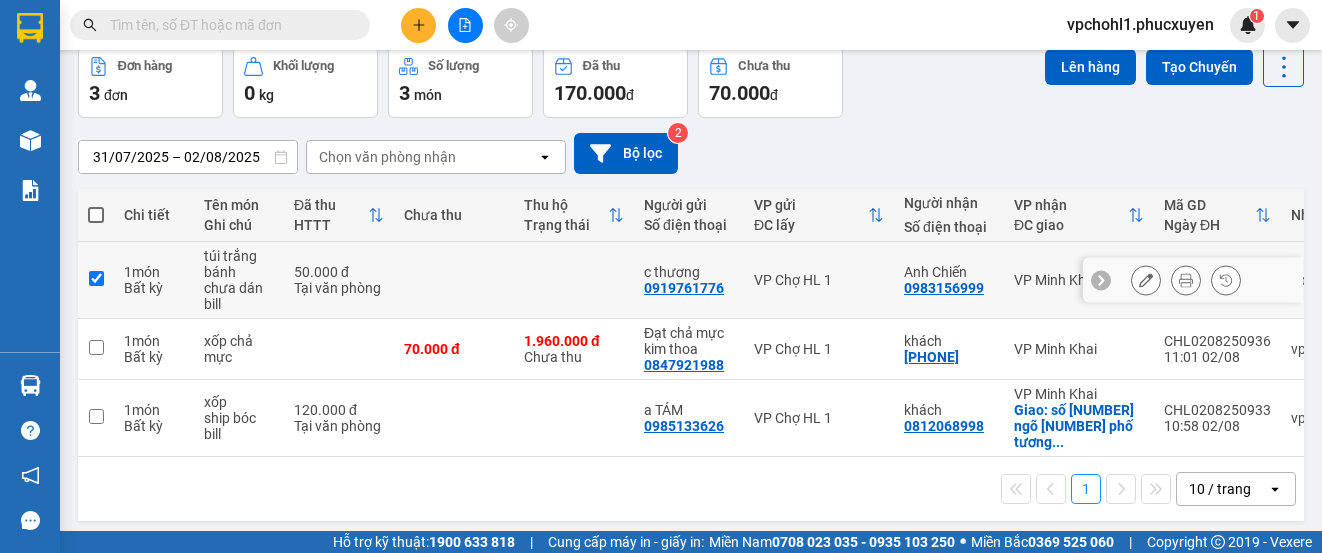 checkbox on "true" 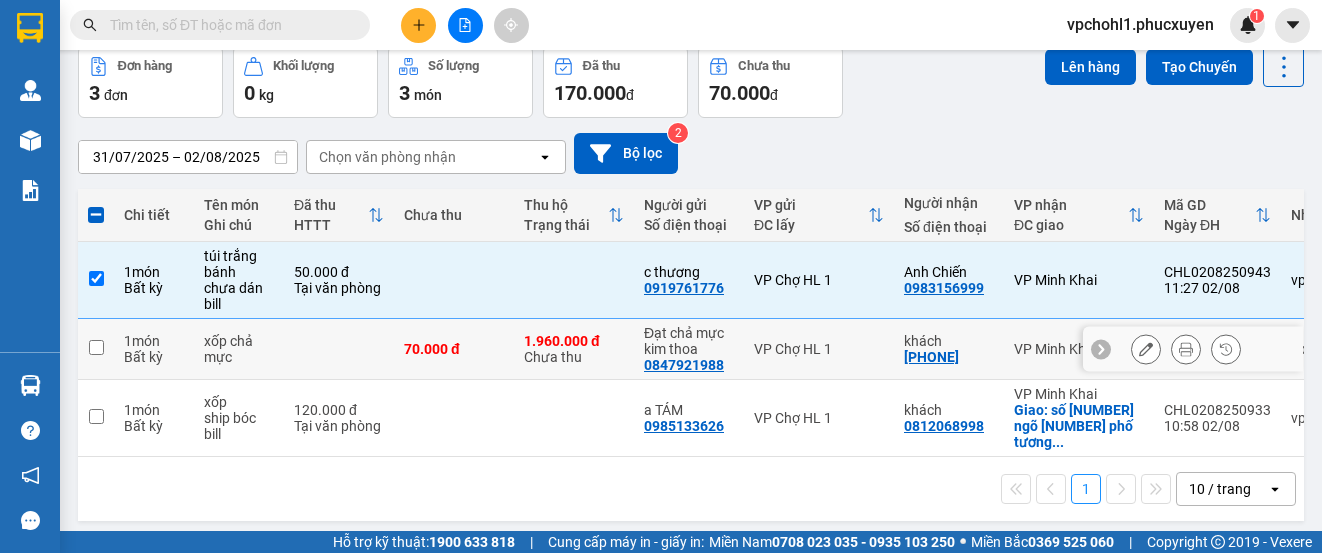 click at bounding box center (96, 347) 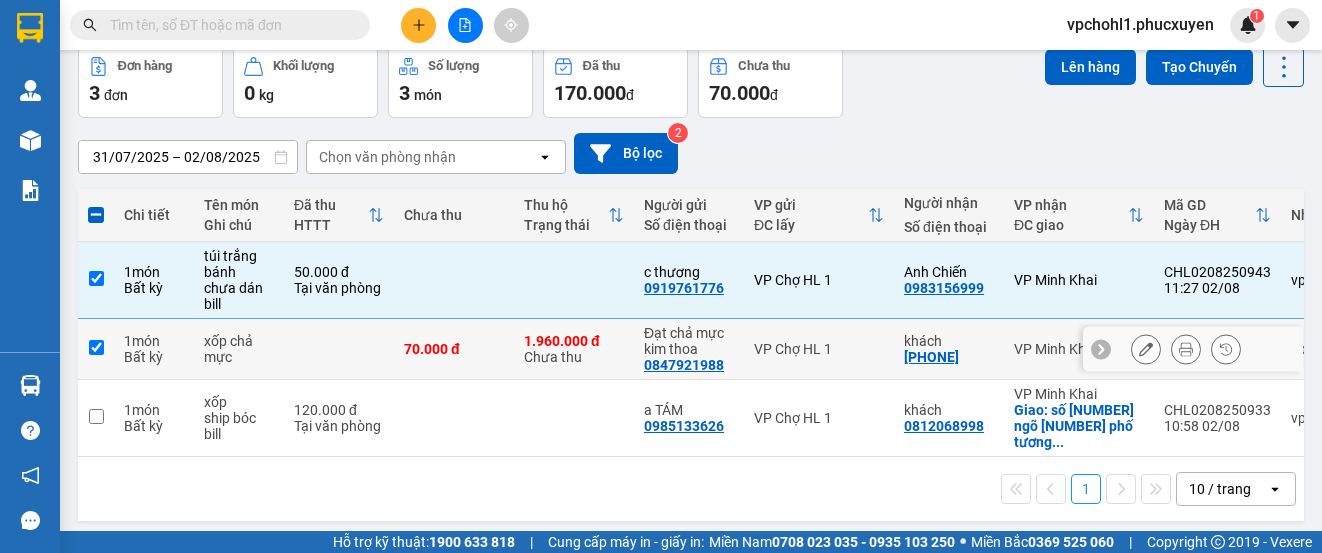 checkbox on "true" 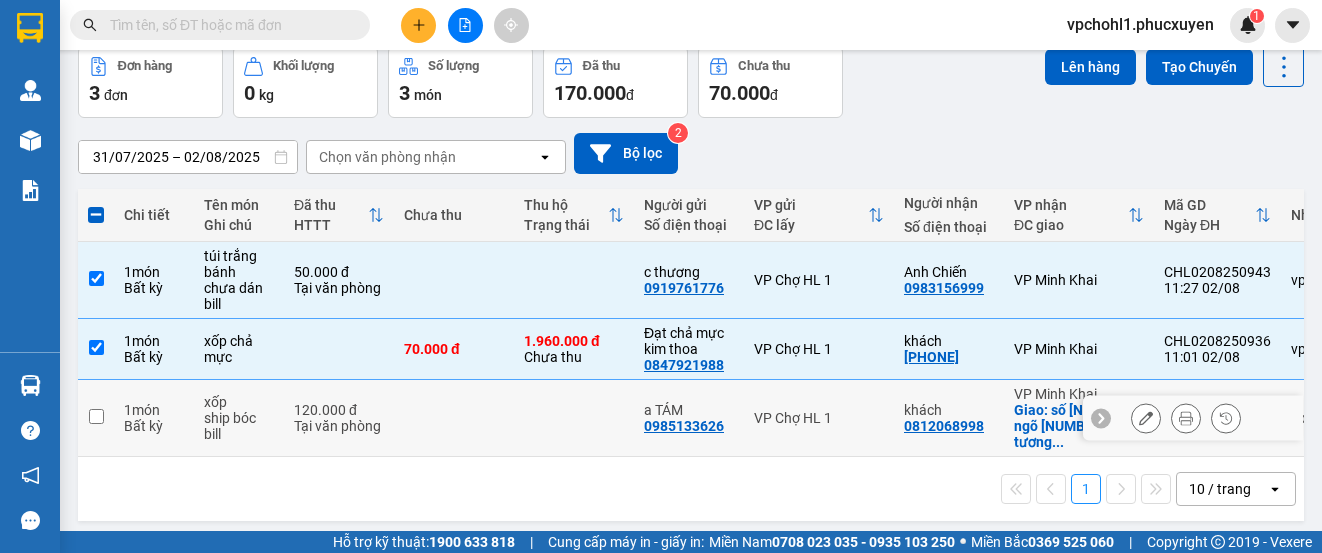 click at bounding box center (96, 416) 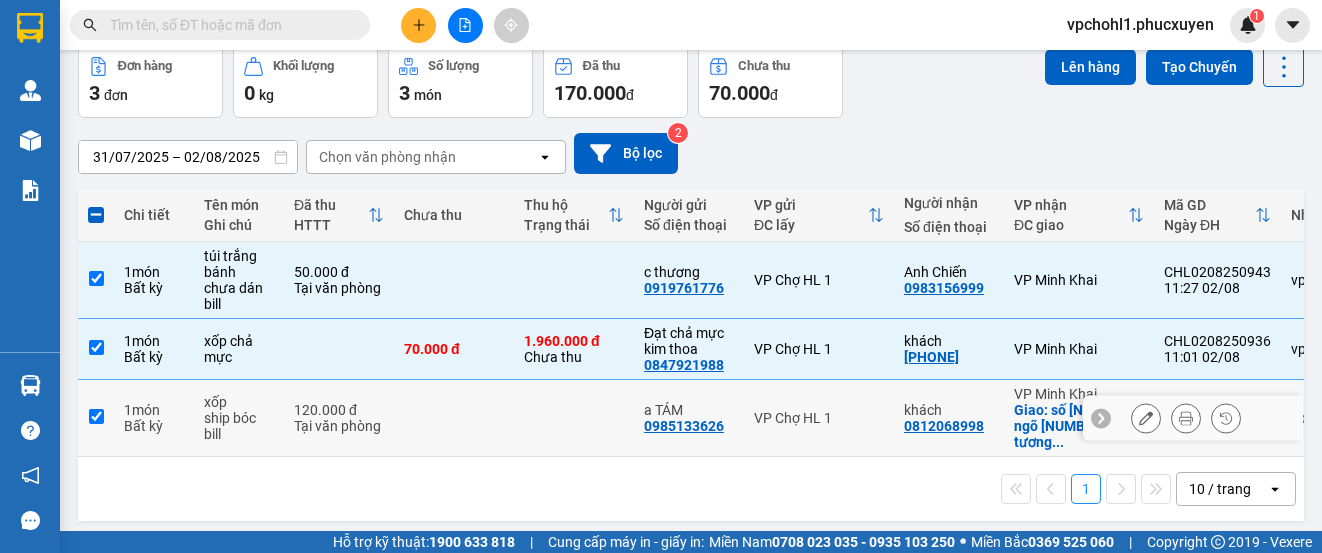 checkbox on "true" 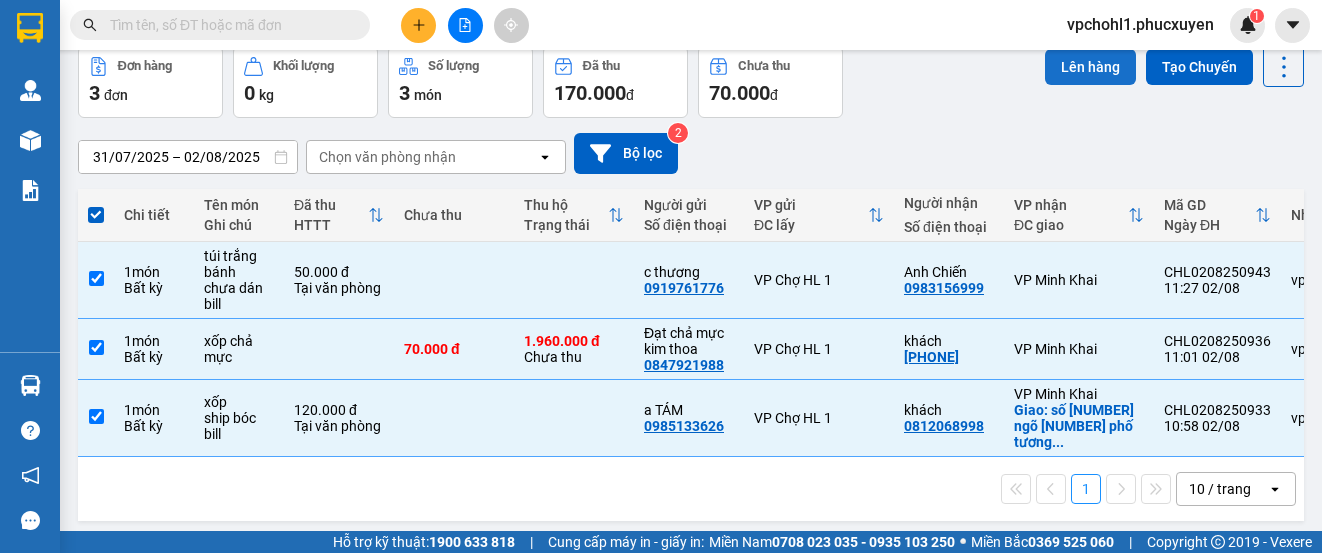 click on "Lên hàng" at bounding box center [1090, 67] 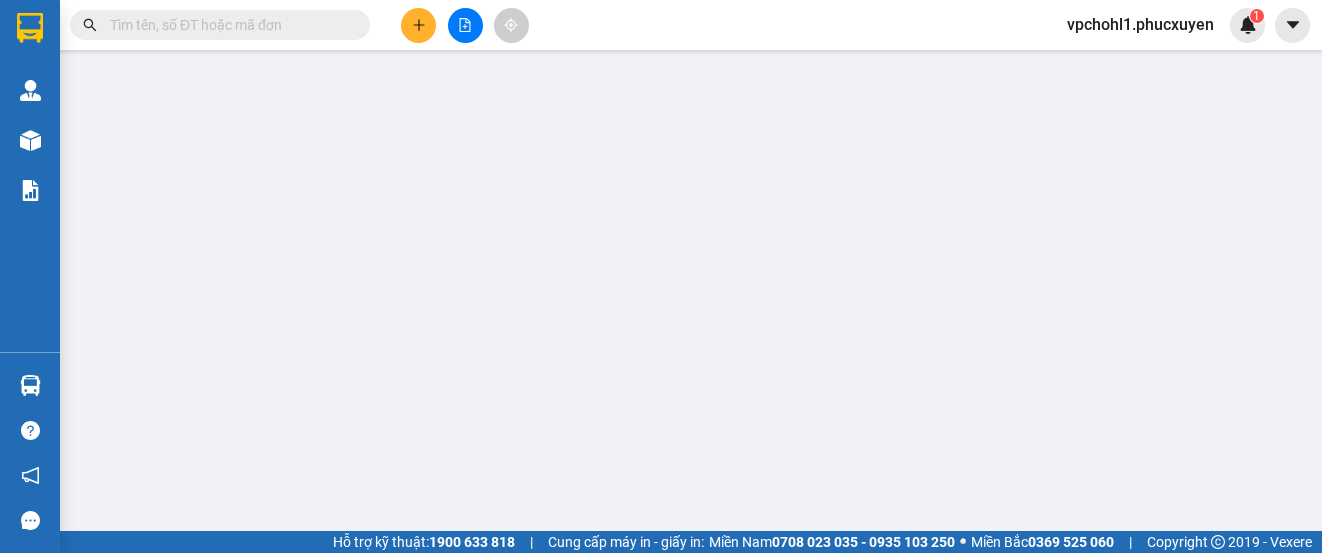scroll, scrollTop: 0, scrollLeft: 0, axis: both 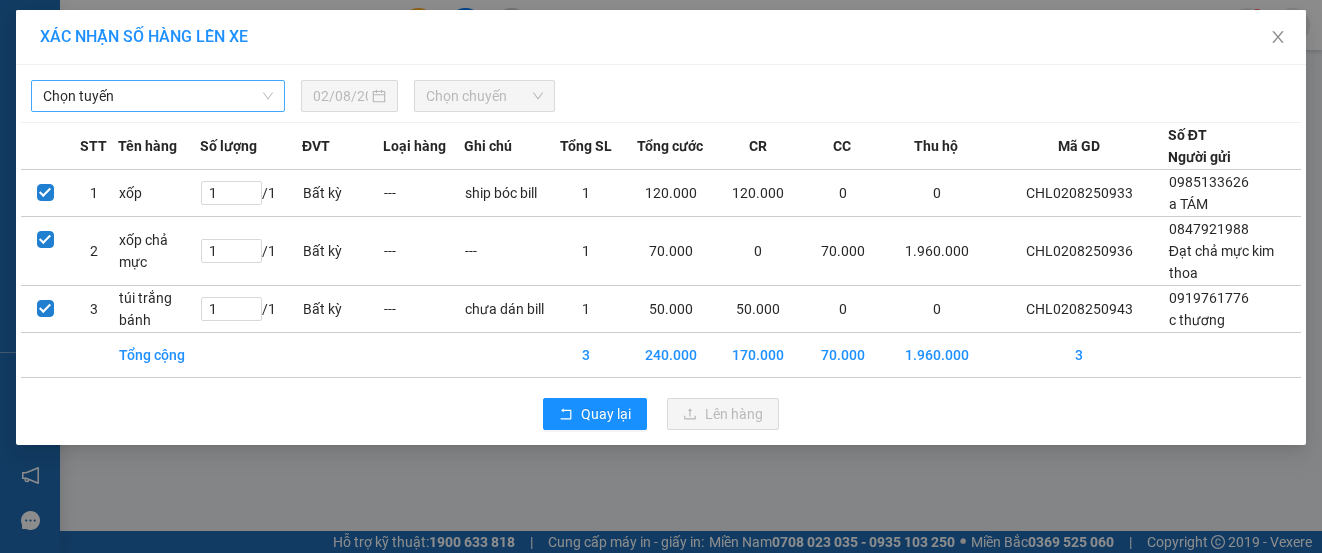 click on "Chọn tuyến" at bounding box center (158, 96) 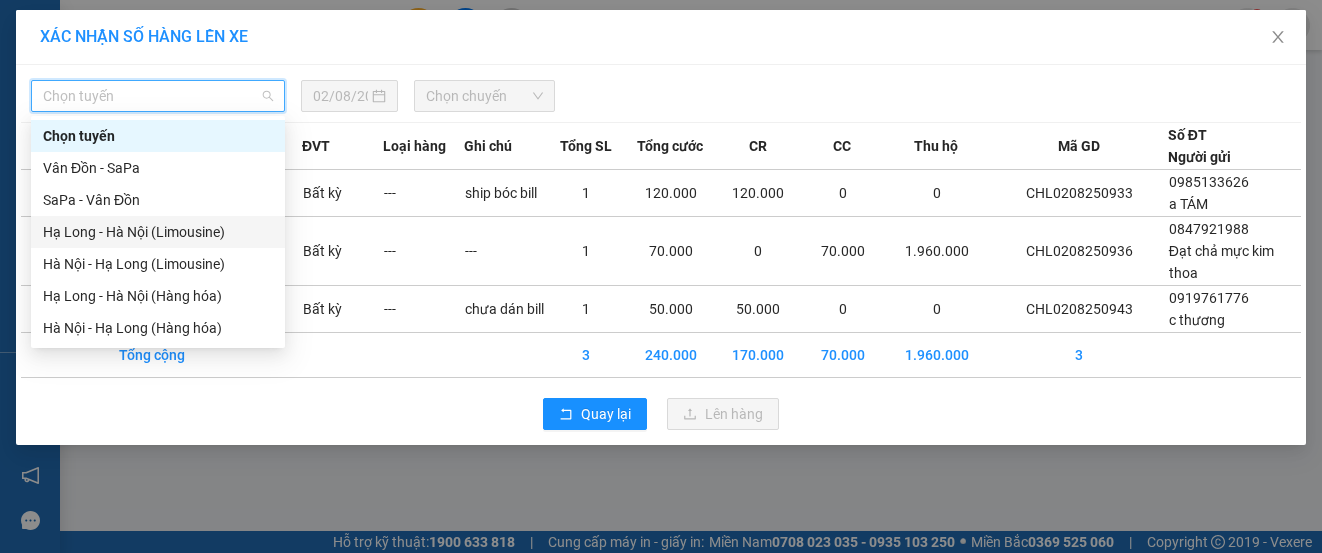 click on "Hạ Long - Hà Nội (Limousine)" at bounding box center (158, 232) 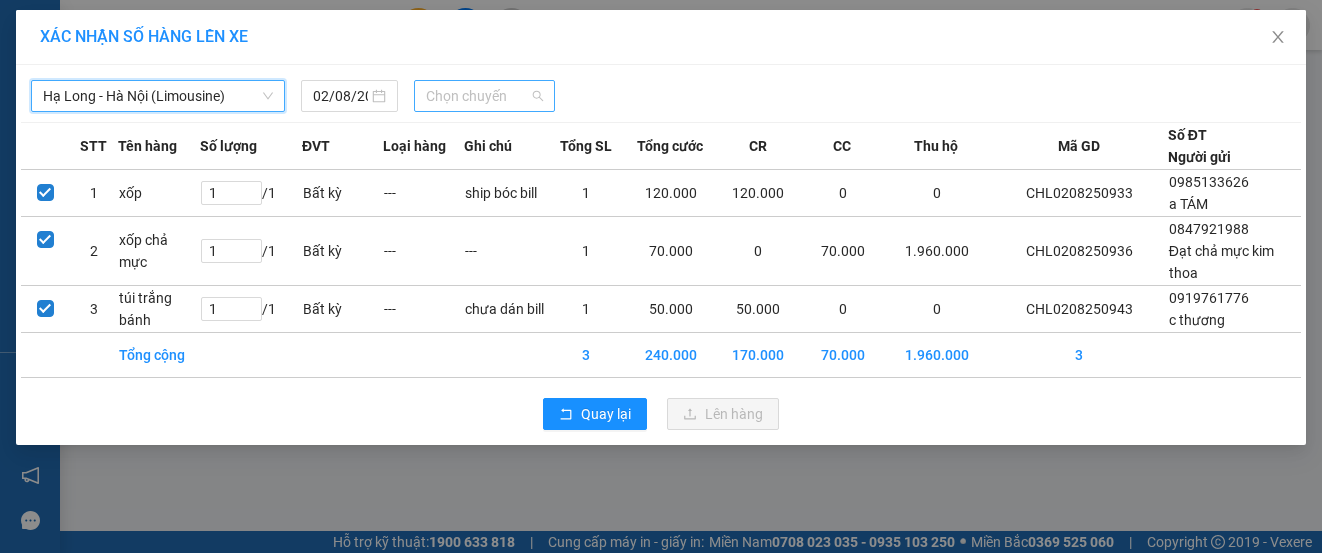 click on "Chọn chuyến" at bounding box center (485, 96) 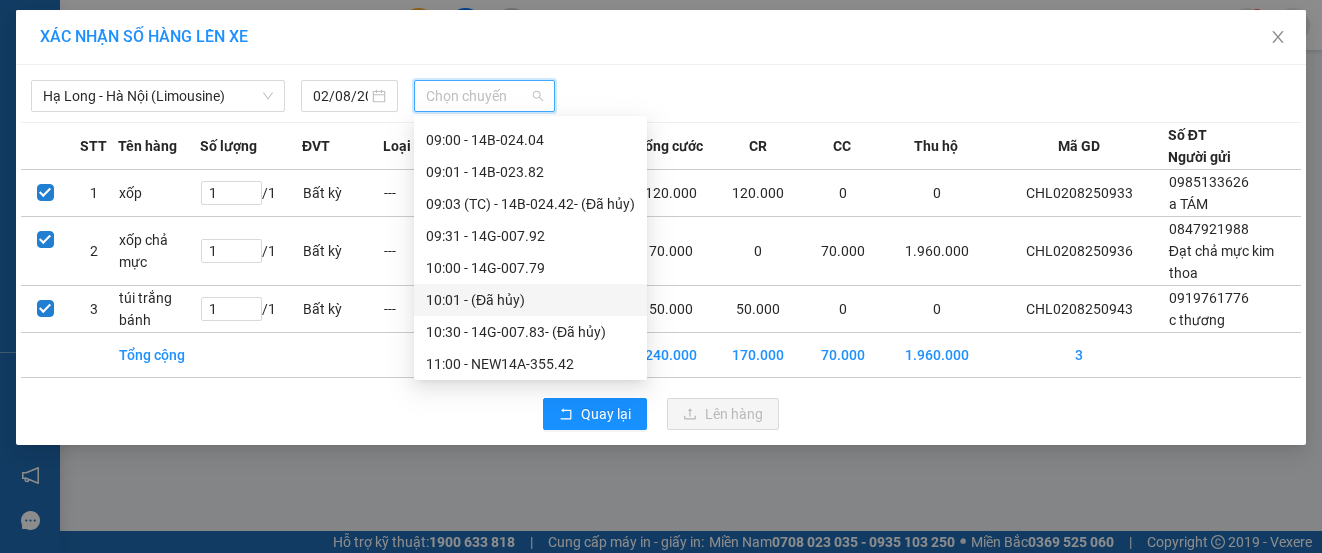 scroll, scrollTop: 900, scrollLeft: 0, axis: vertical 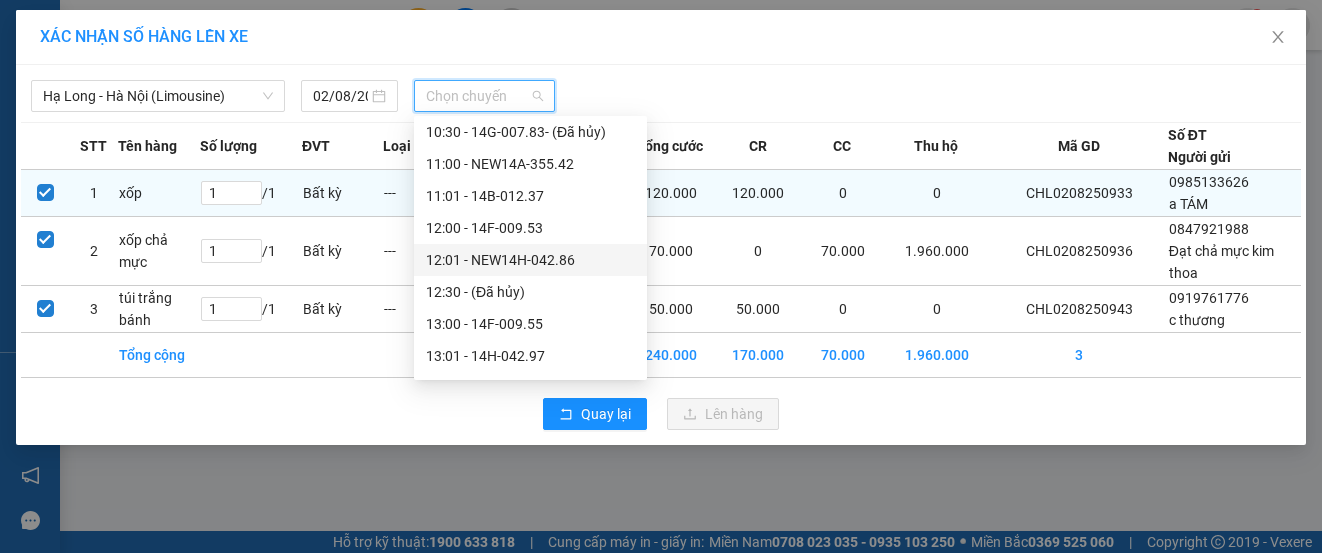 drag, startPoint x: 530, startPoint y: 262, endPoint x: 541, endPoint y: 186, distance: 76.79192 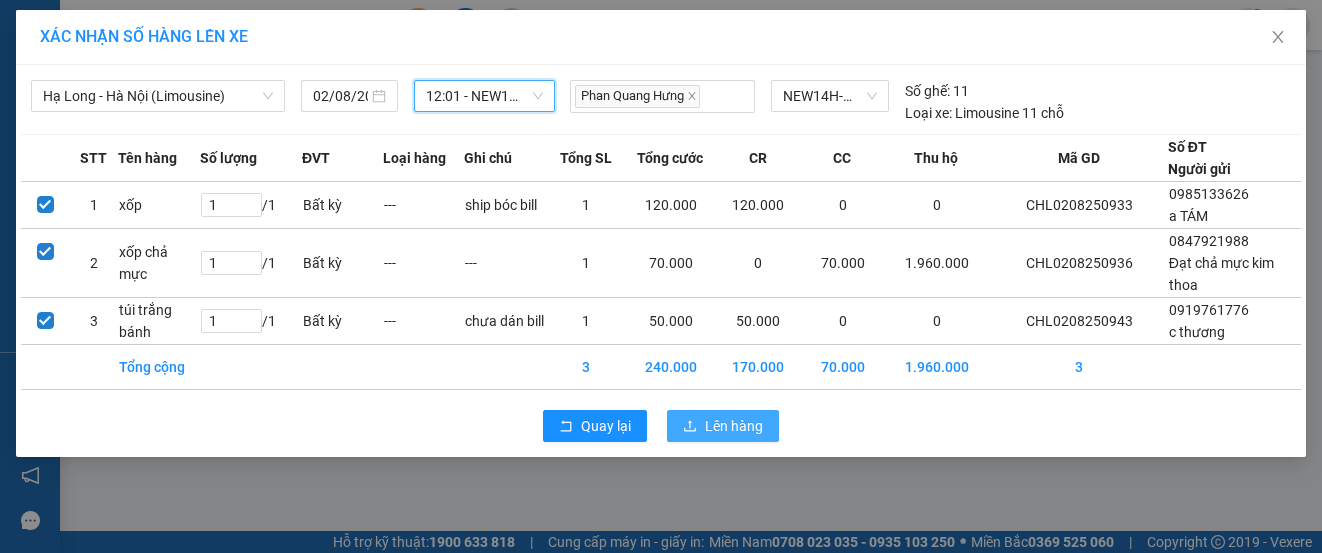 click on "Lên hàng" at bounding box center [734, 426] 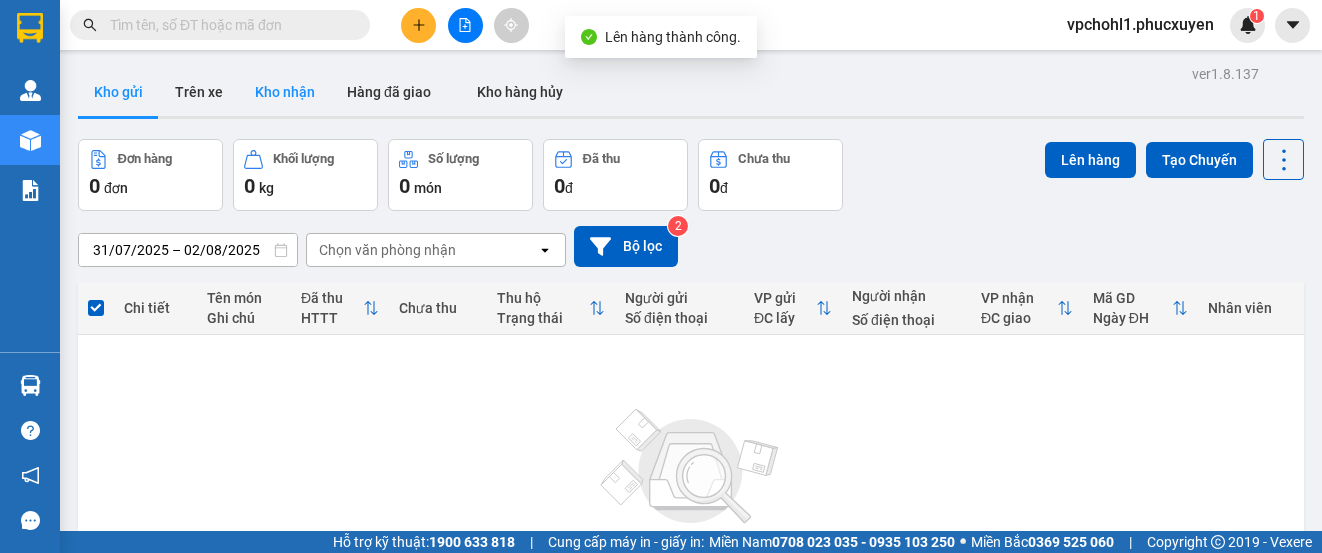 click on "Kho nhận" at bounding box center [285, 92] 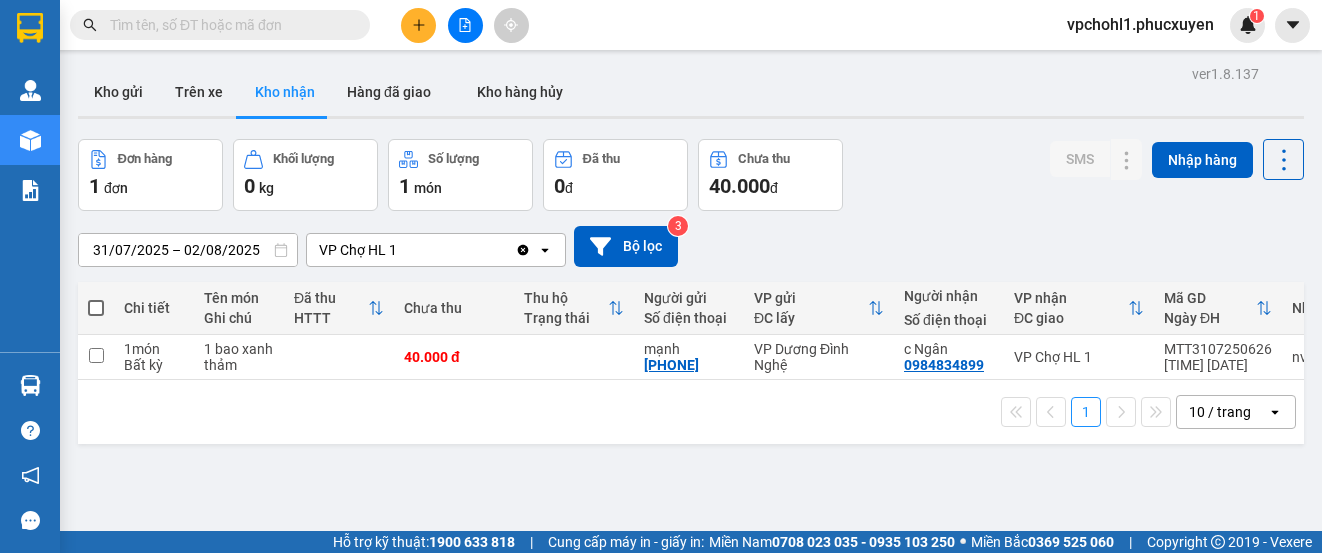 type 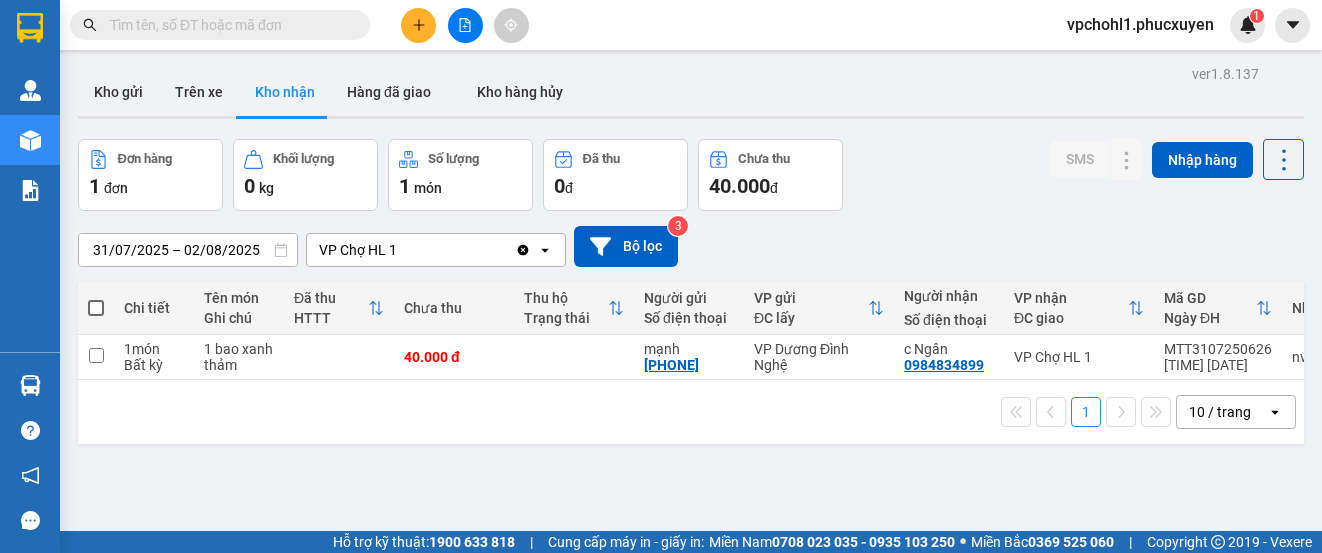 click on "Kho nhận" at bounding box center (285, 92) 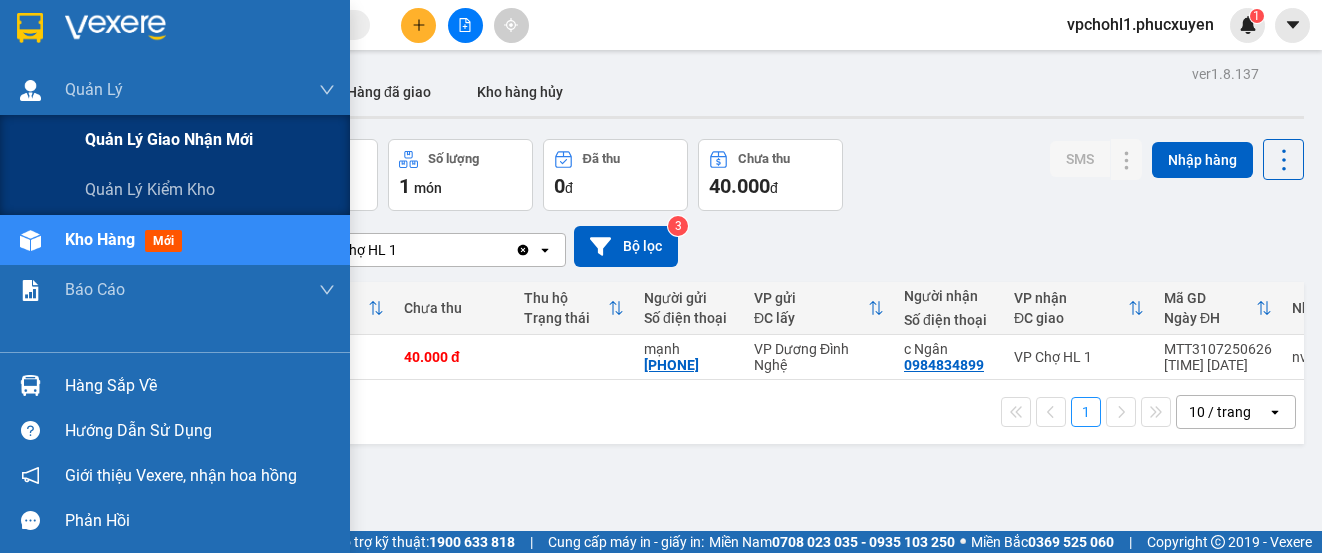 click on "Quản lý giao nhận mới" at bounding box center [175, 140] 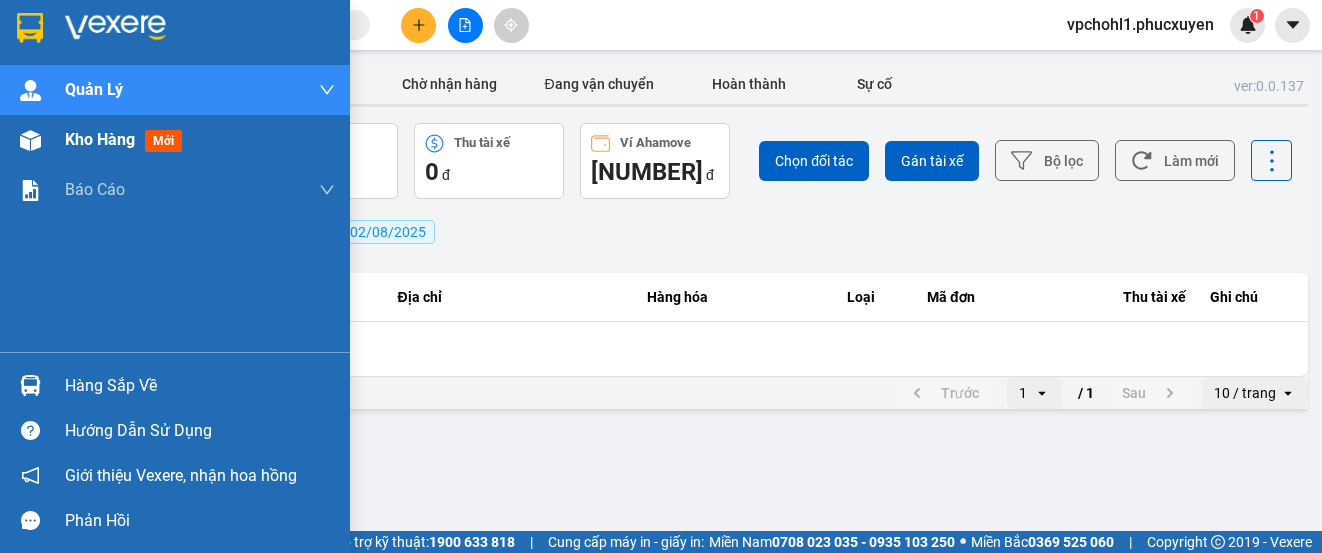 click on "Kho hàng" at bounding box center [100, 139] 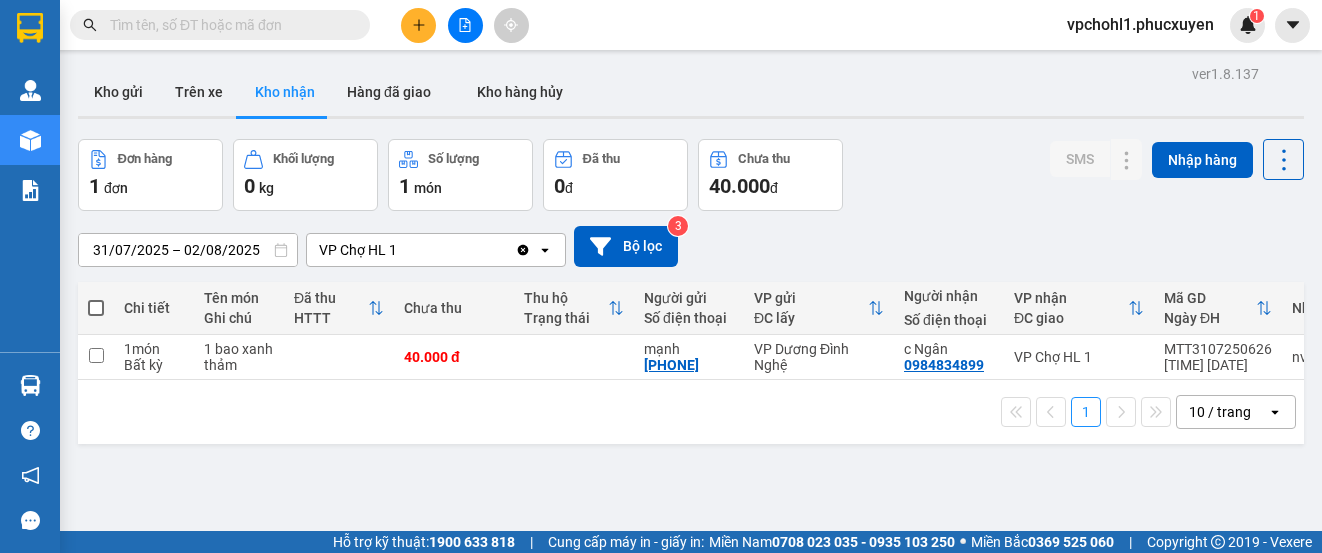 click at bounding box center (418, 25) 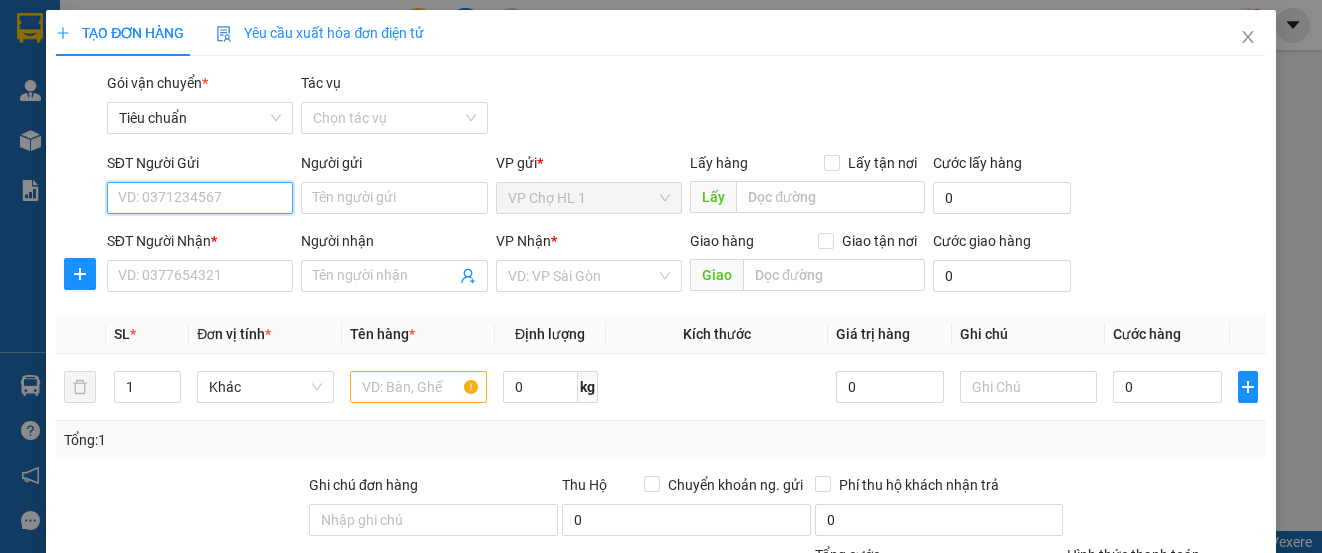 click on "SĐT Người Gửi" at bounding box center [200, 198] 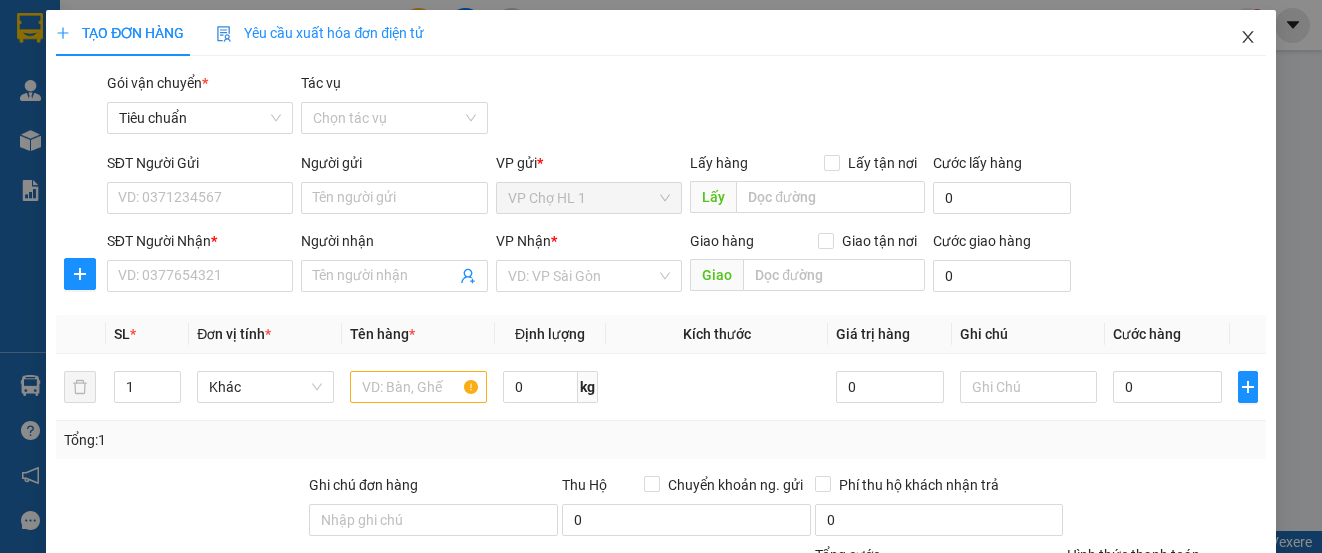 click 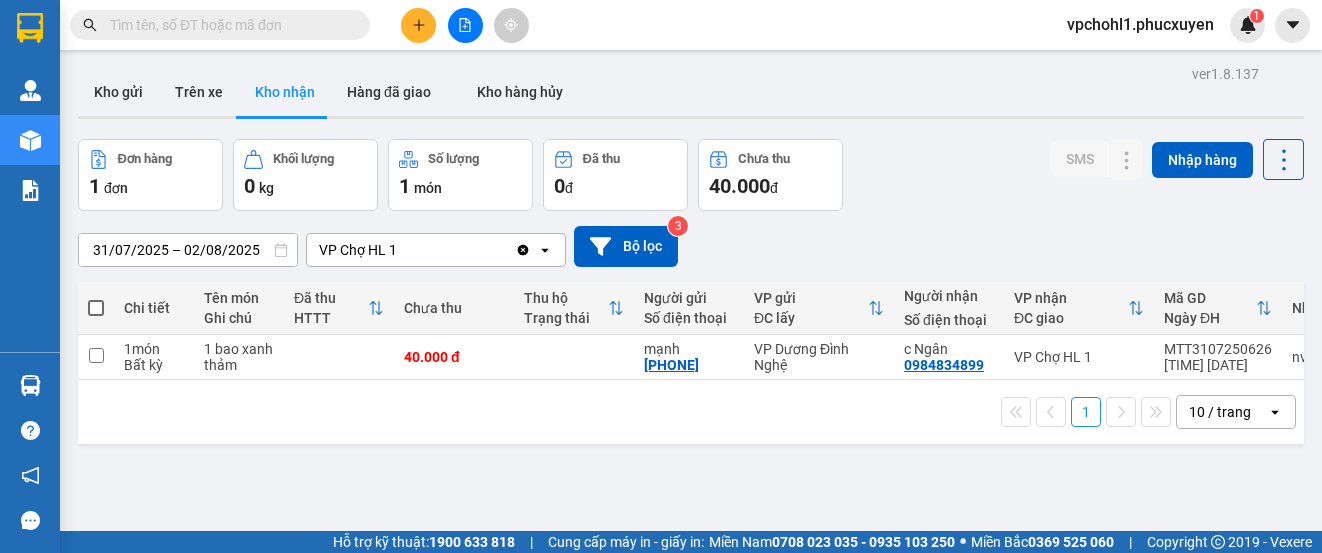 click at bounding box center [228, 25] 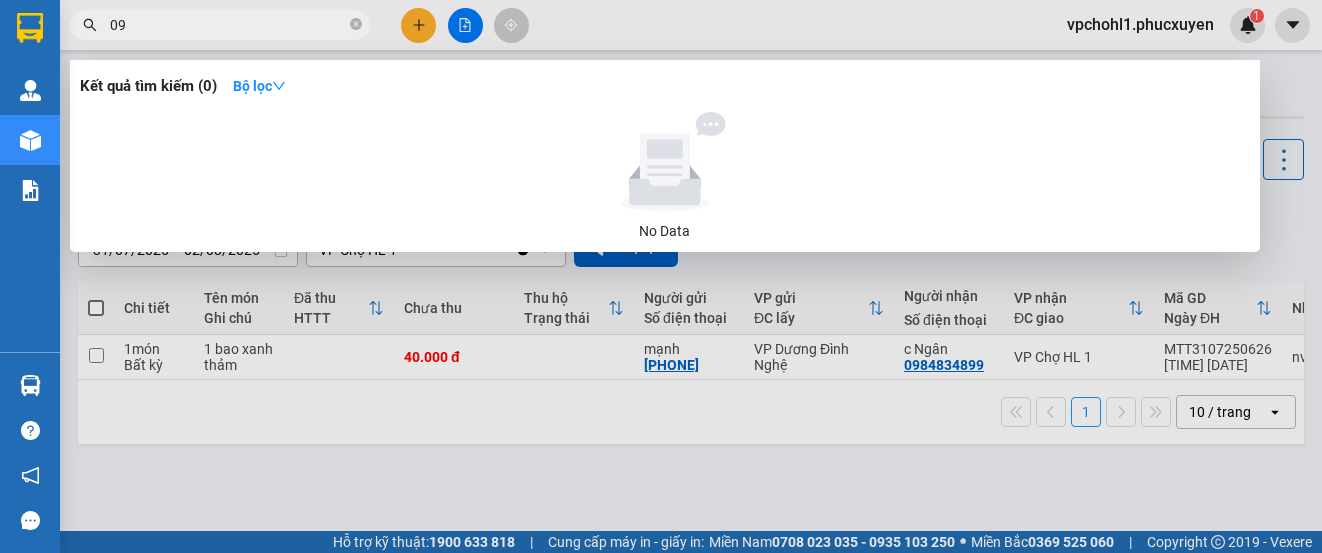 type on "0" 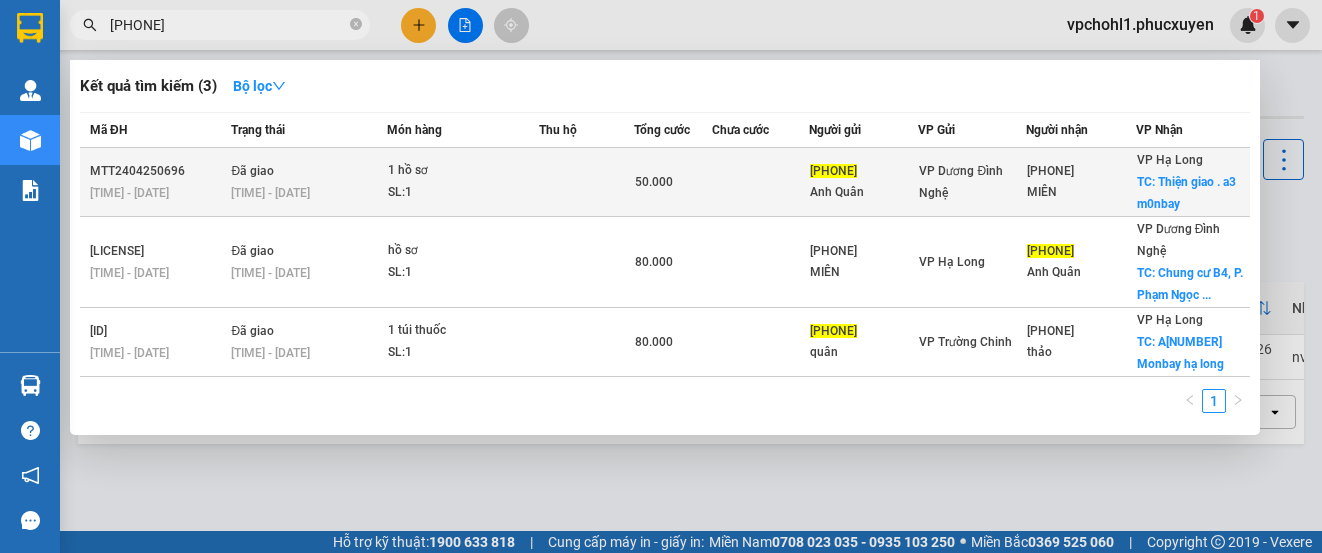 type on "[PHONE]" 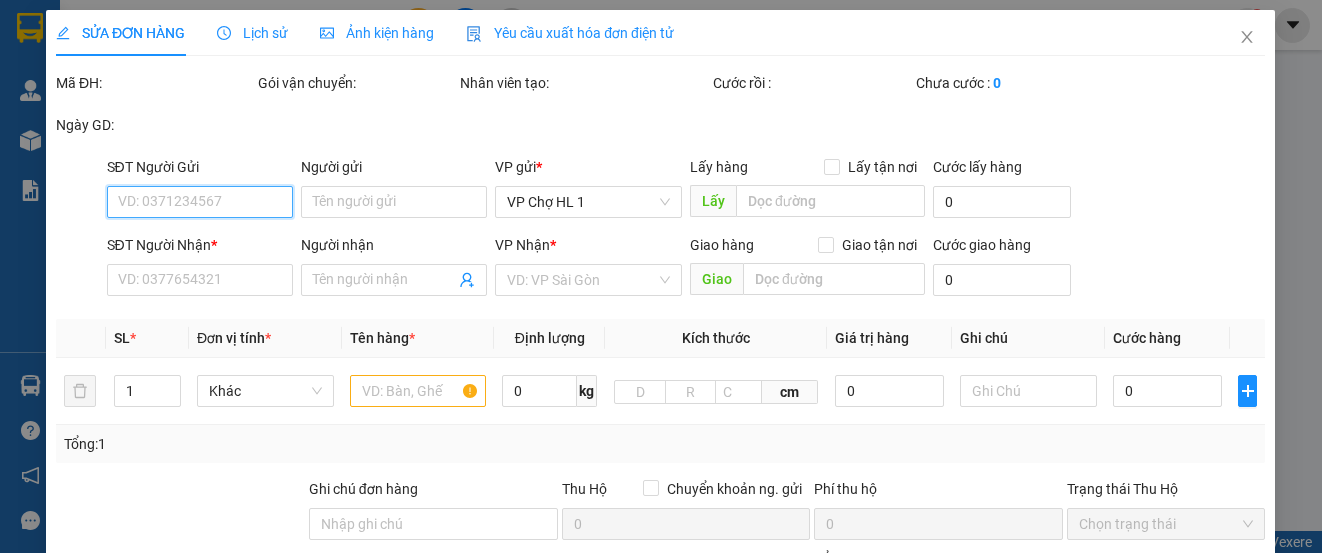 type on "[PHONE]" 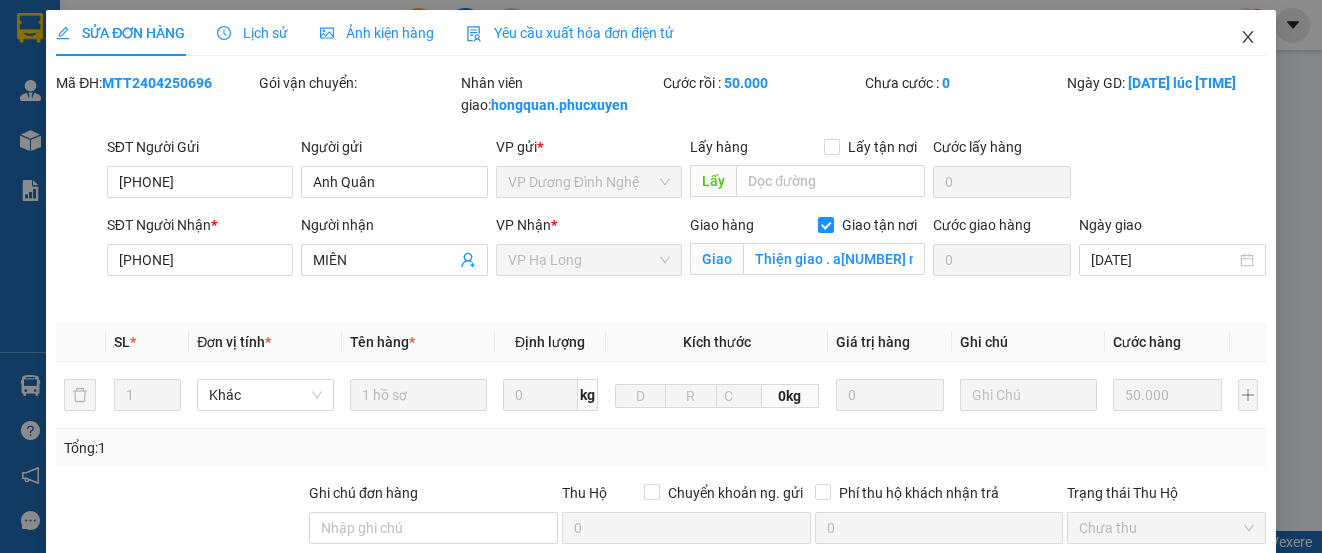 click 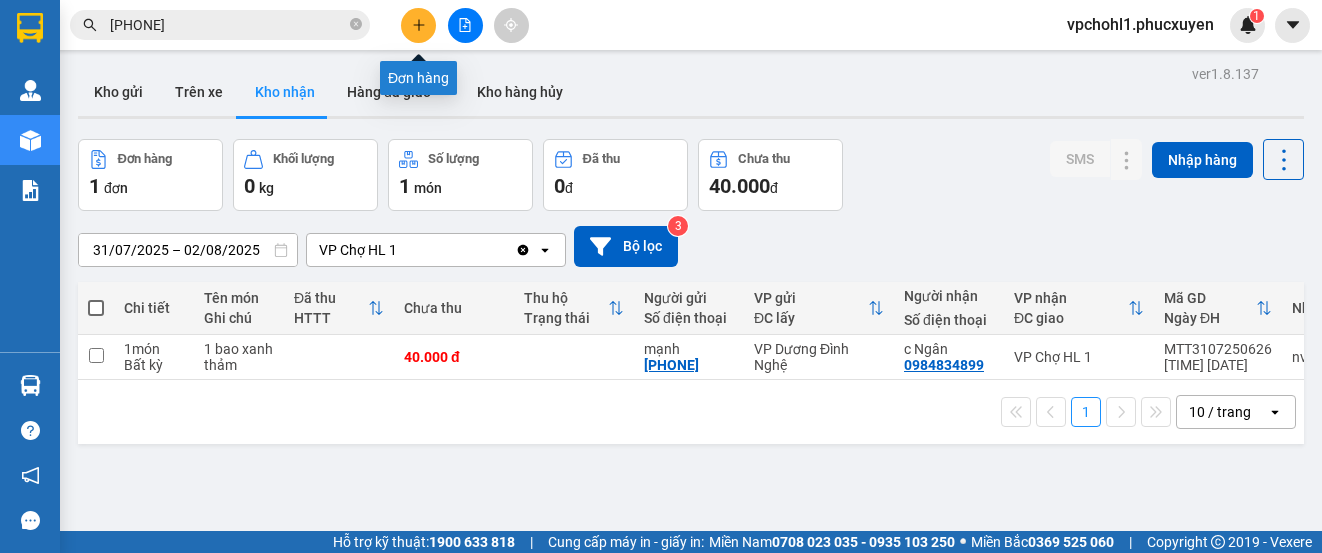 click 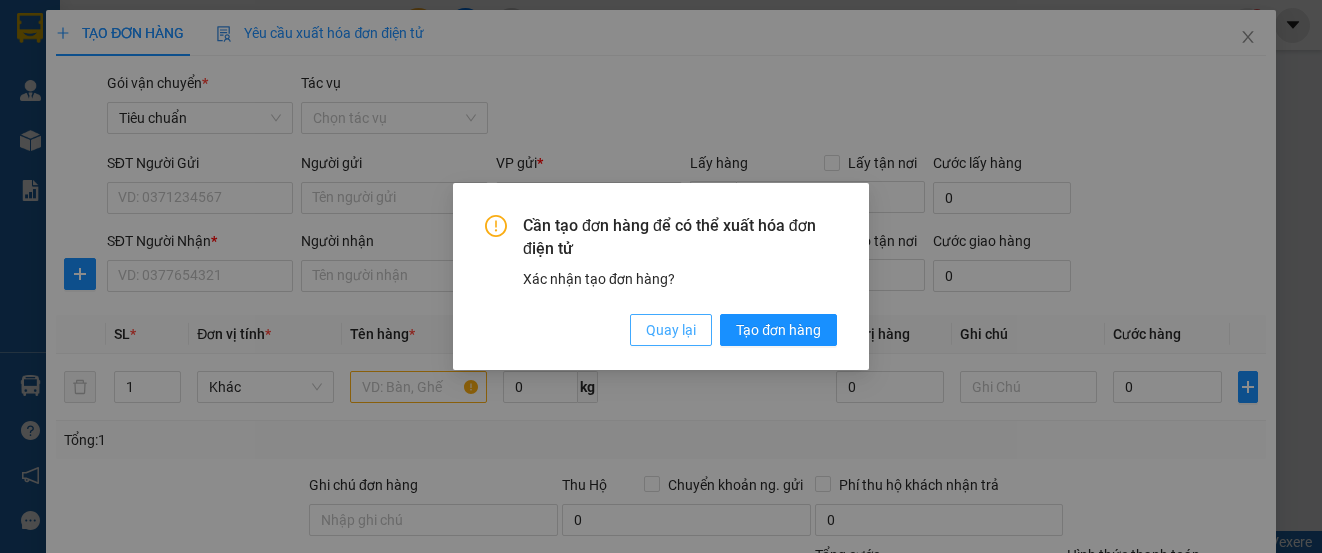 drag, startPoint x: 689, startPoint y: 339, endPoint x: 430, endPoint y: 258, distance: 271.3706 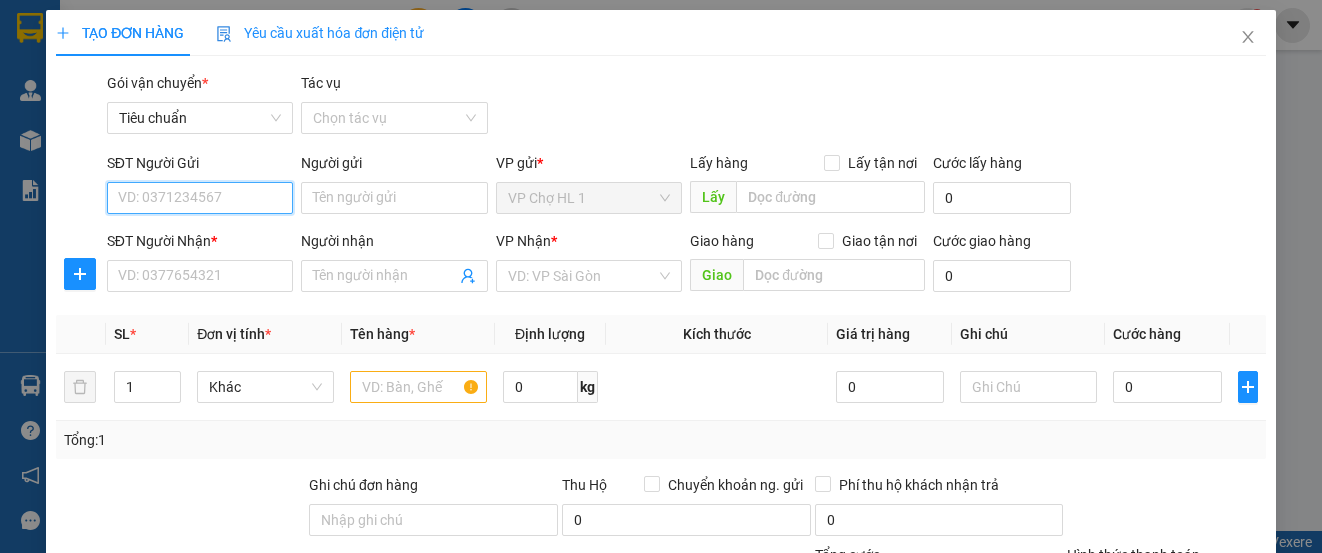 click on "SĐT Người Gửi" at bounding box center [200, 198] 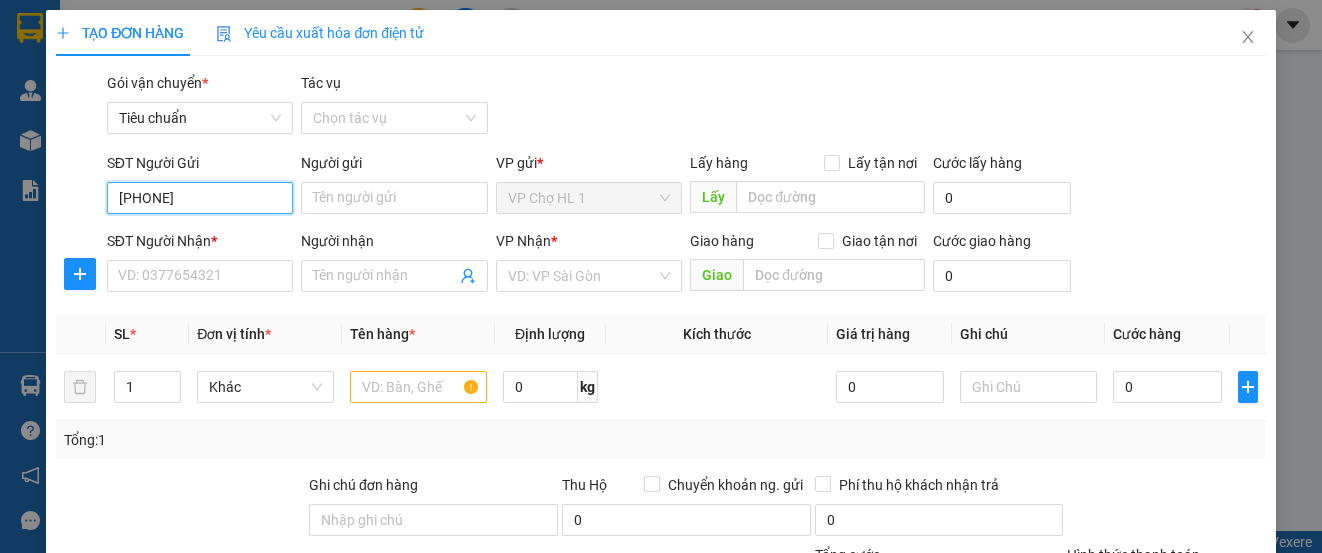 click on "[PHONE]" at bounding box center (200, 198) 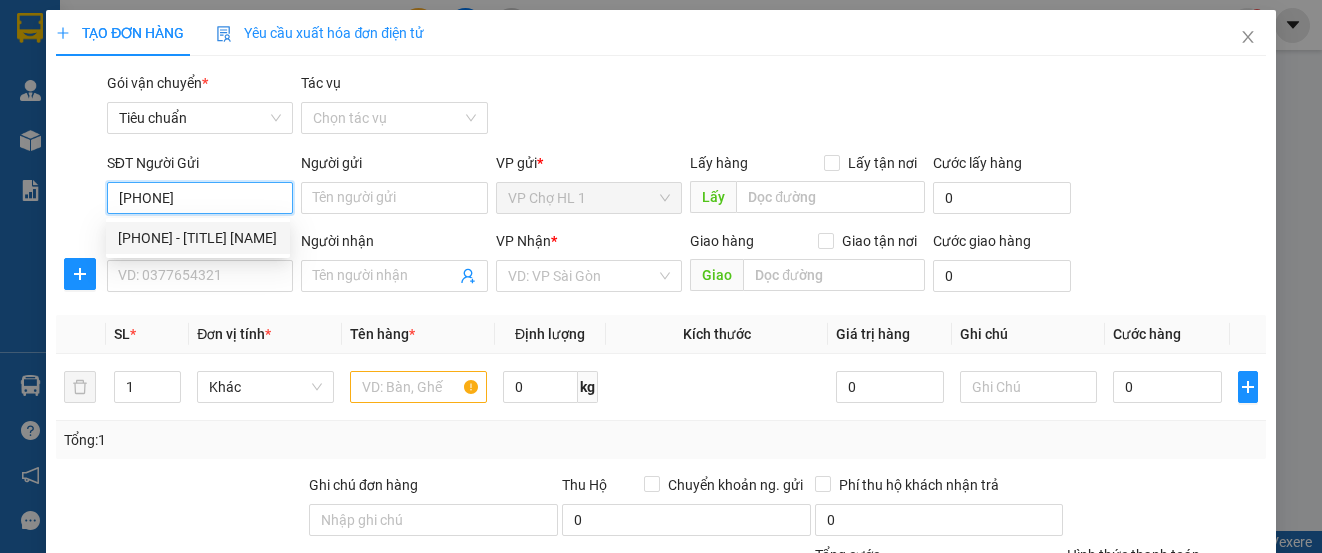 click on "[PHONE] - [TITLE] [NAME]" at bounding box center (198, 238) 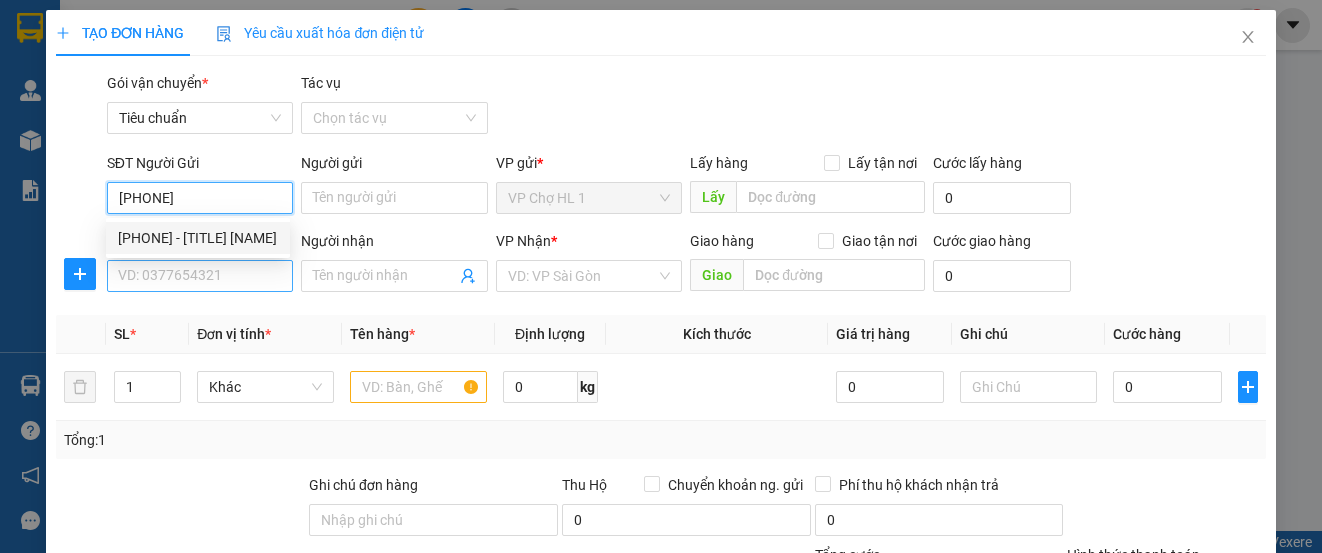 type on "Anh Quân" 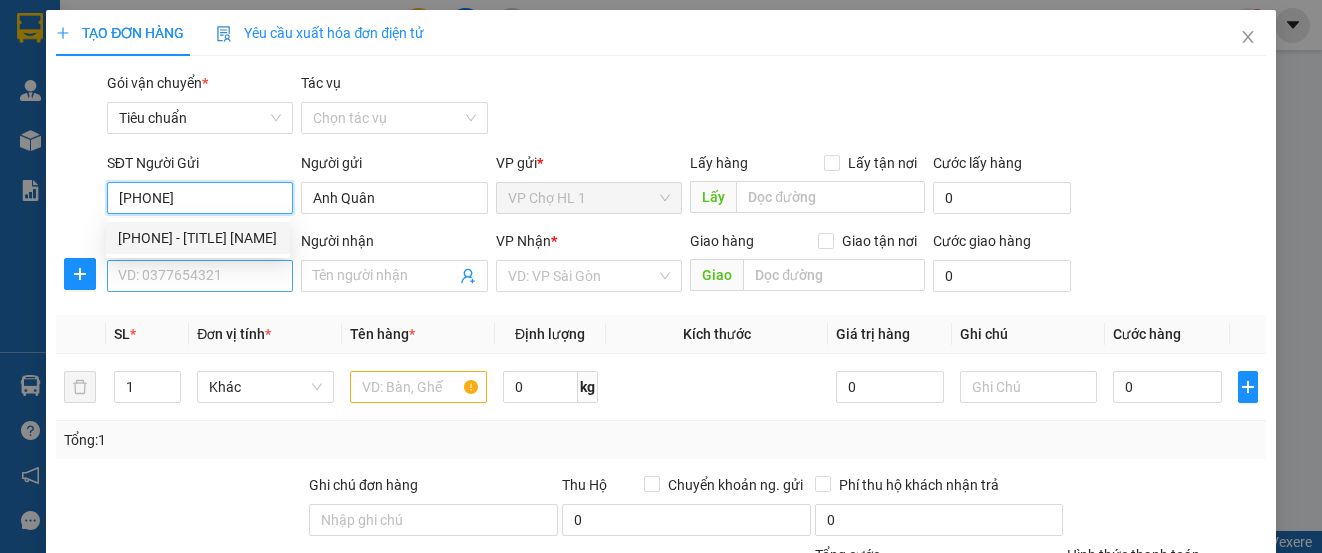 type on "[PHONE]" 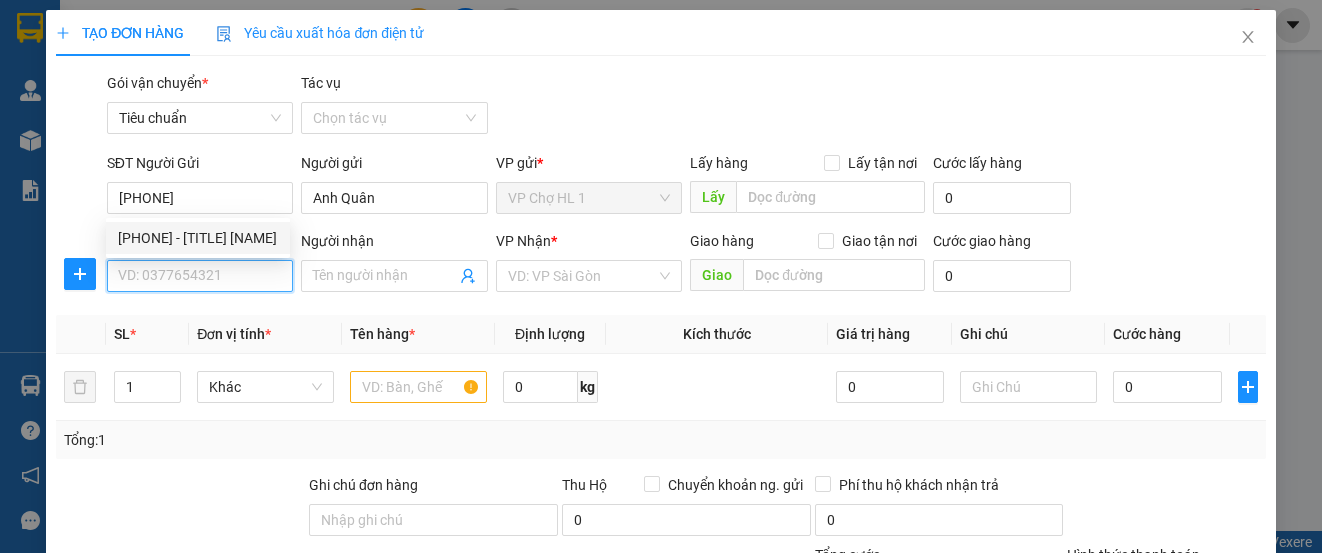 click on "SĐT Người Nhận  *" at bounding box center (200, 276) 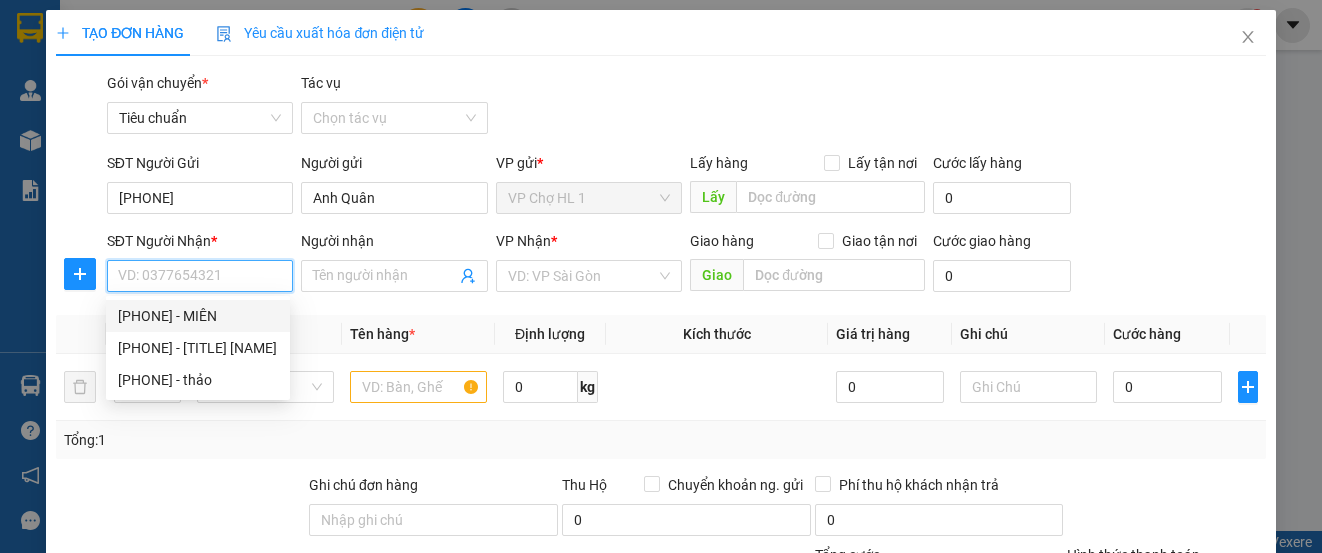 click on "SĐT Người Nhận  *" at bounding box center [200, 276] 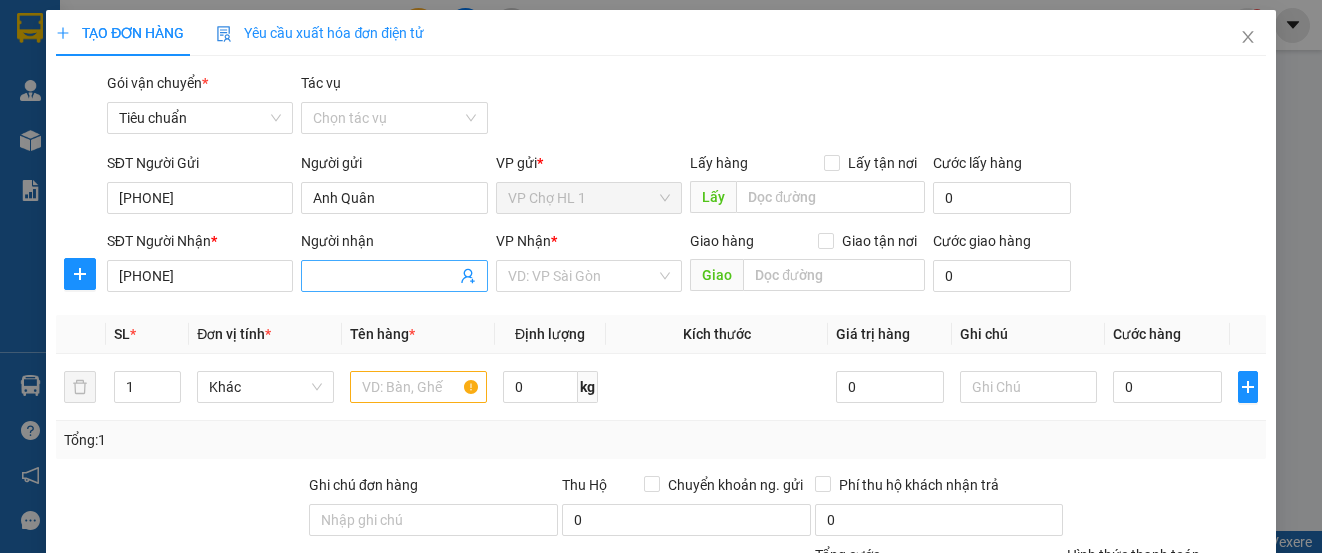 click on "Người nhận" at bounding box center (384, 276) 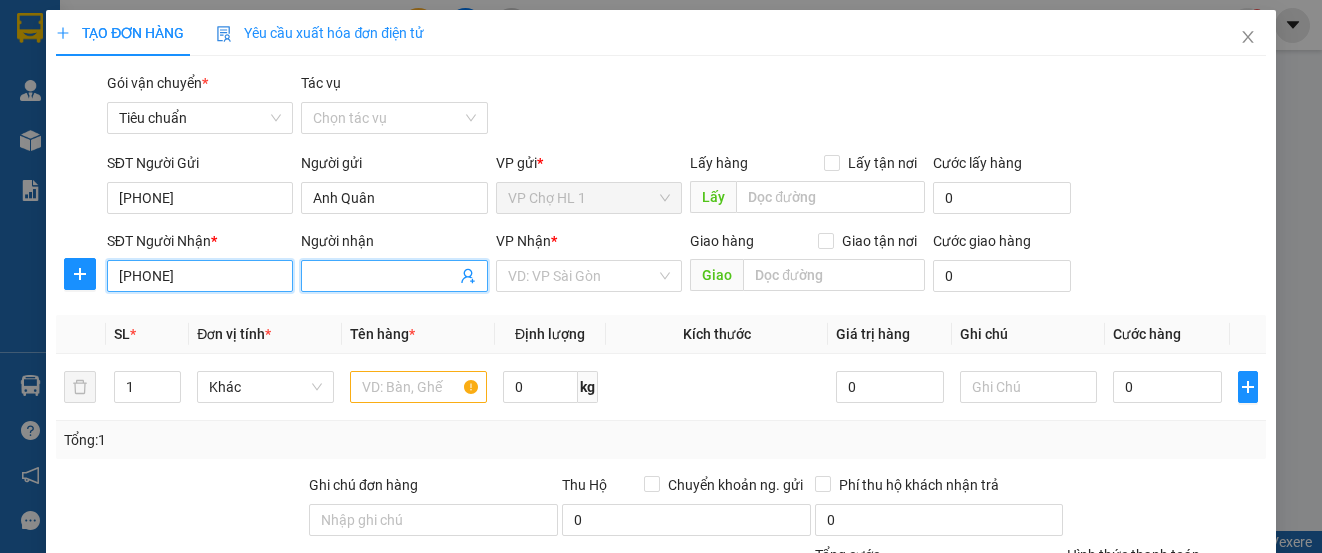 click on "[PHONE]" at bounding box center (200, 276) 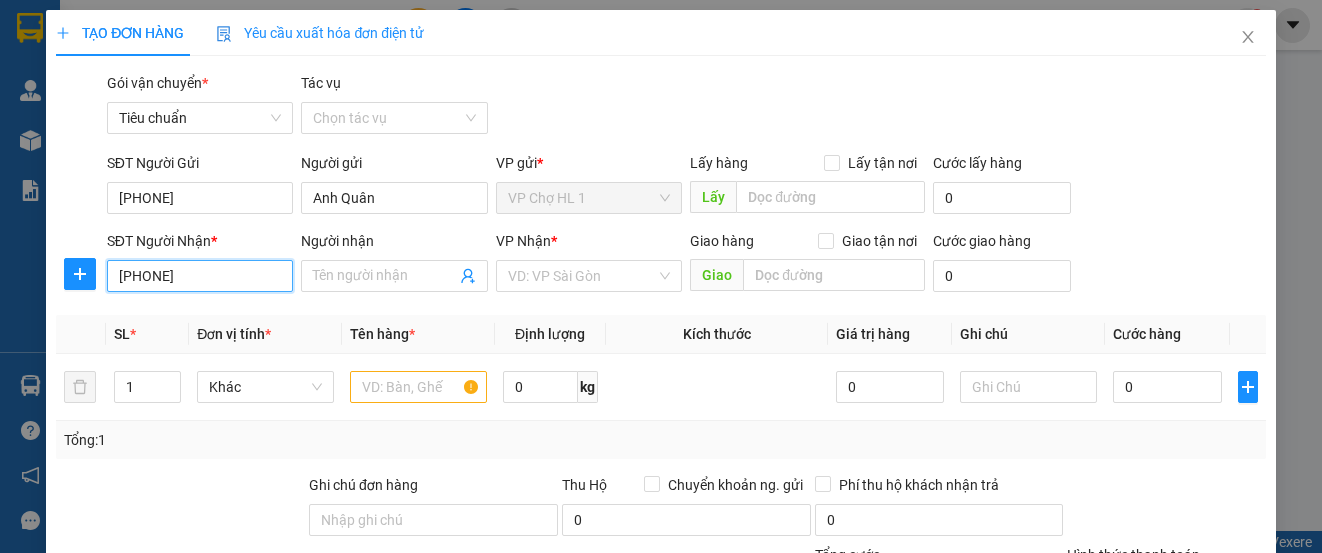 click on "[PHONE]" at bounding box center (200, 276) 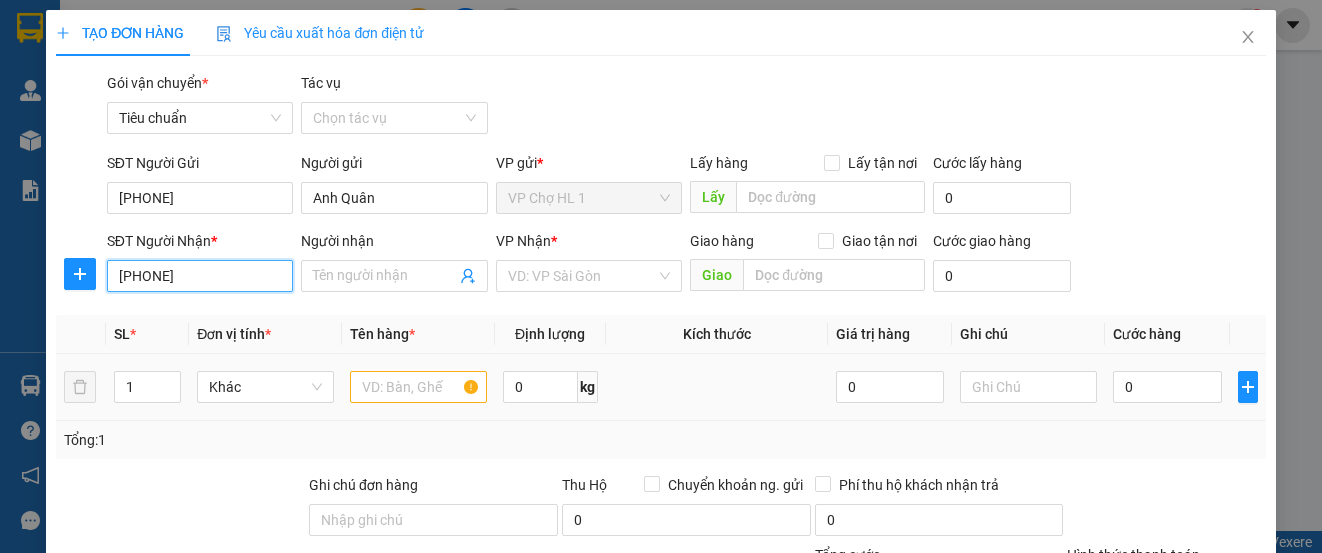 type on "[PHONE]" 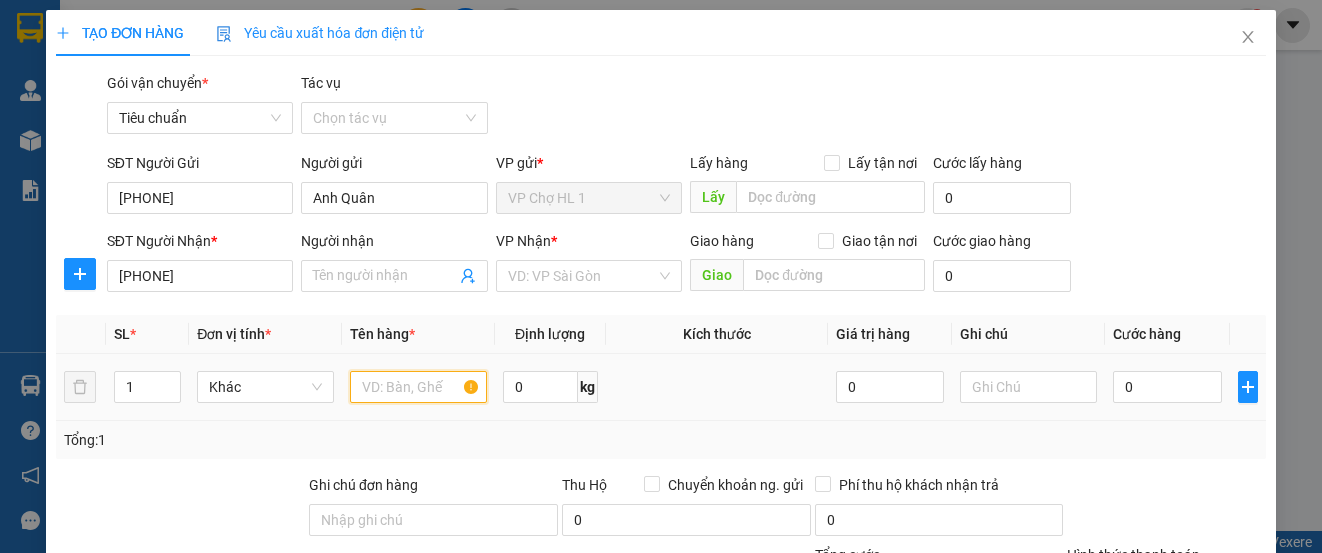 click at bounding box center [418, 387] 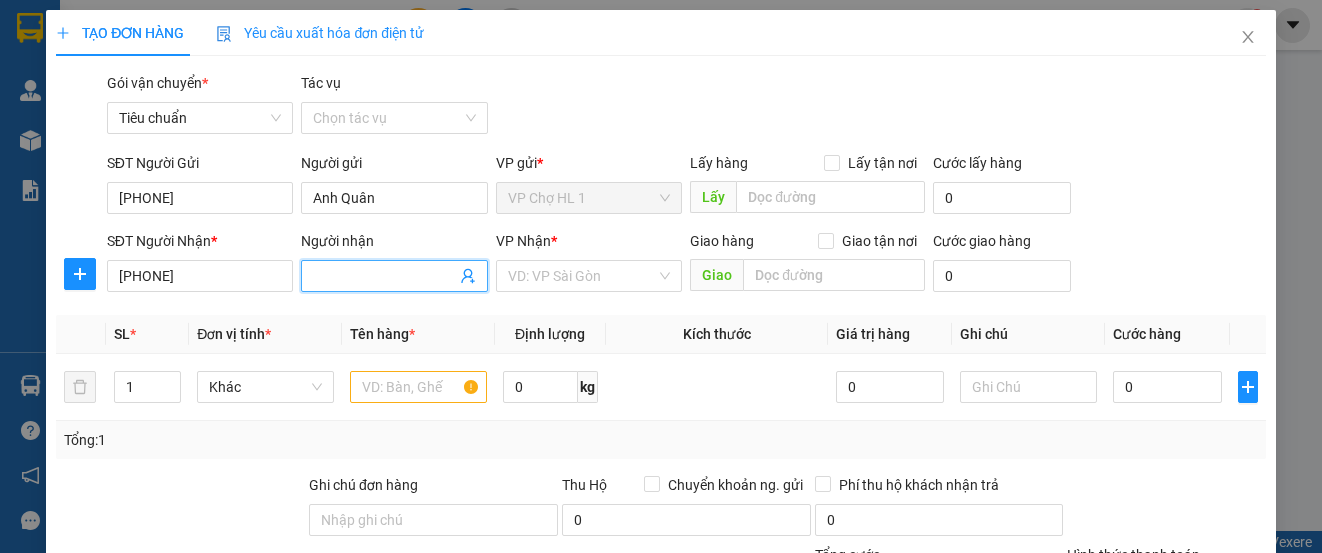 click on "Người nhận" at bounding box center (384, 276) 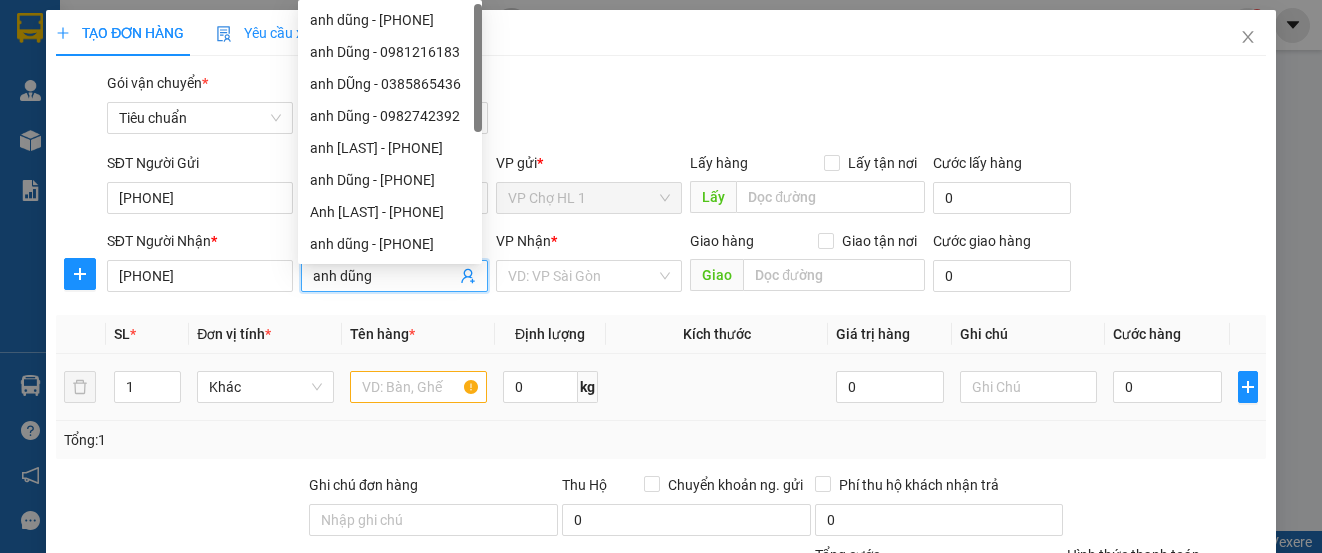 type on "anh dũng" 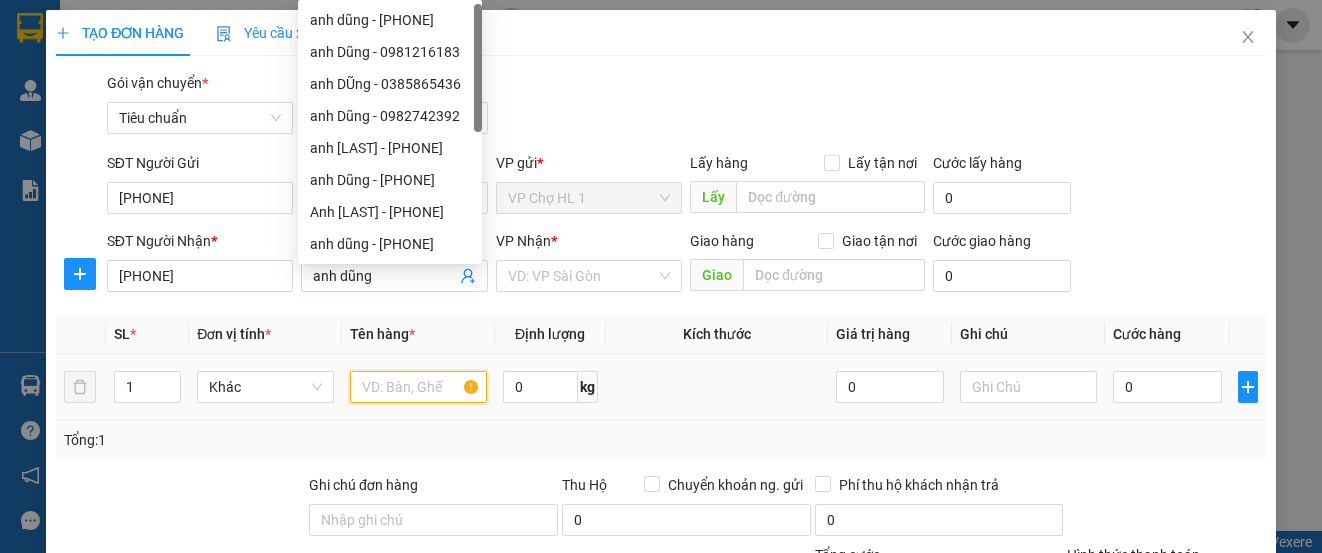 click at bounding box center (418, 387) 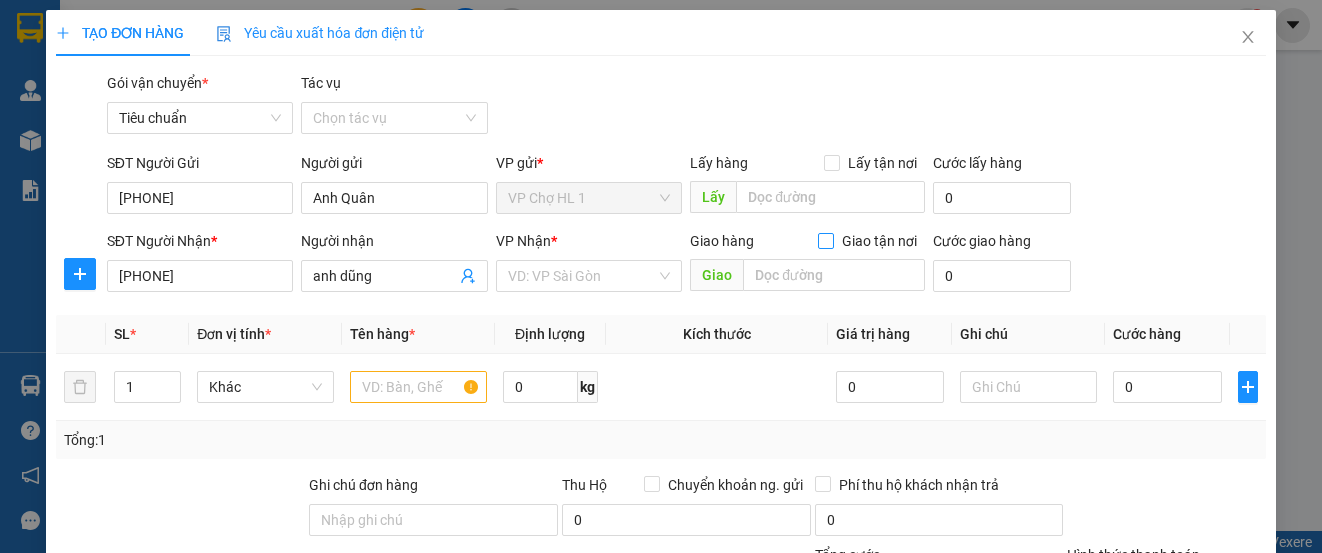 click on "Giao tận nơi" at bounding box center (825, 240) 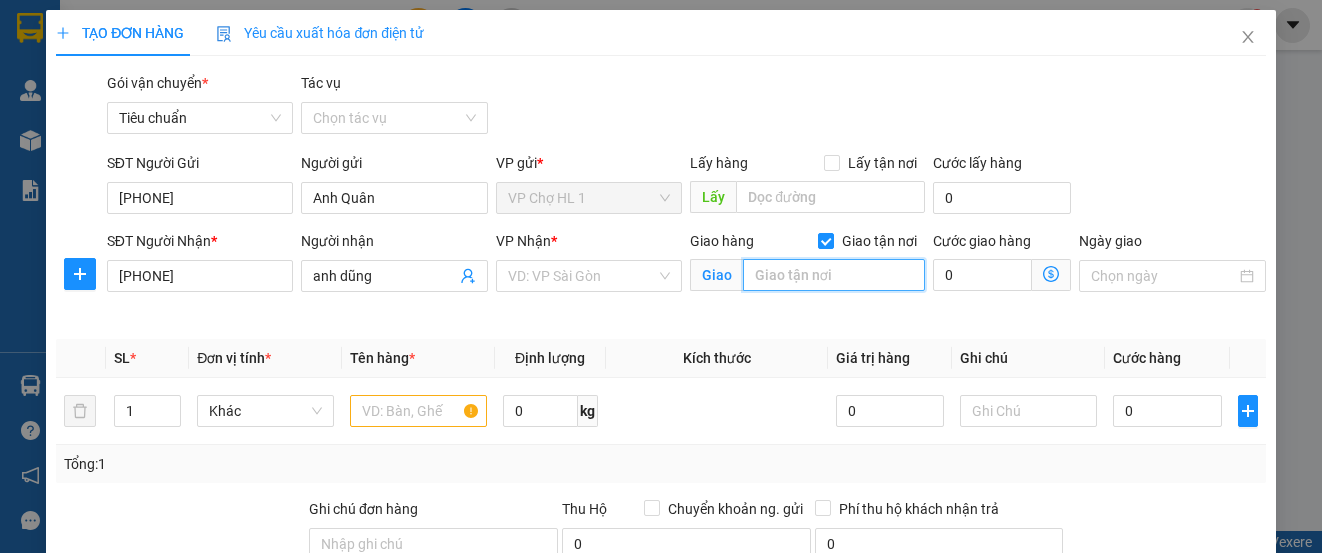 click at bounding box center [834, 275] 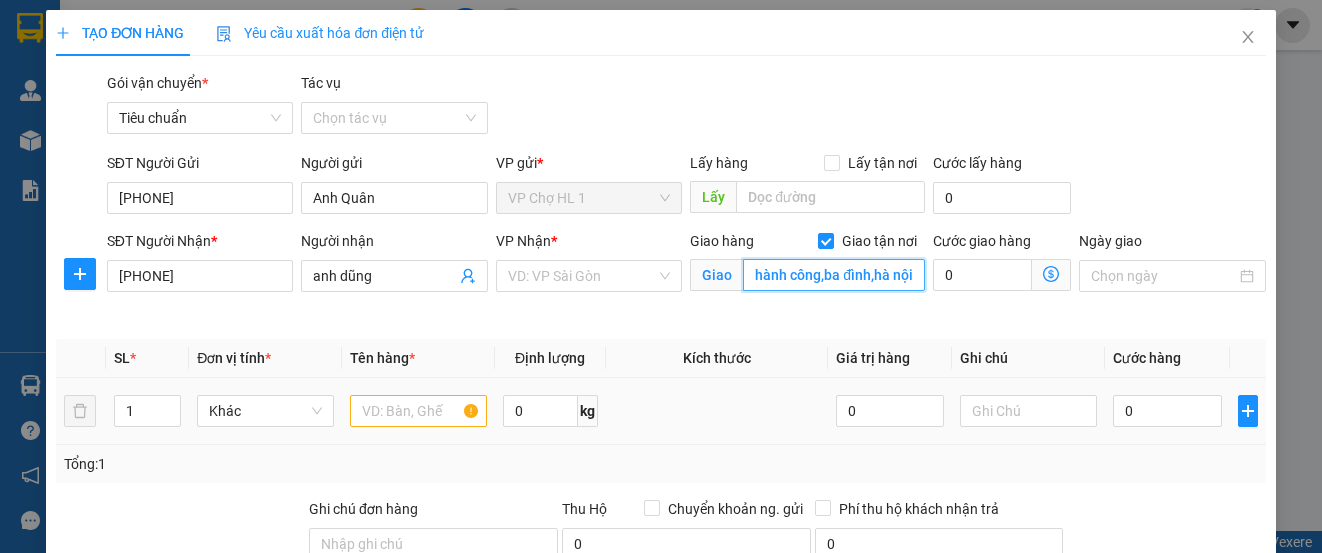 scroll, scrollTop: 0, scrollLeft: 58, axis: horizontal 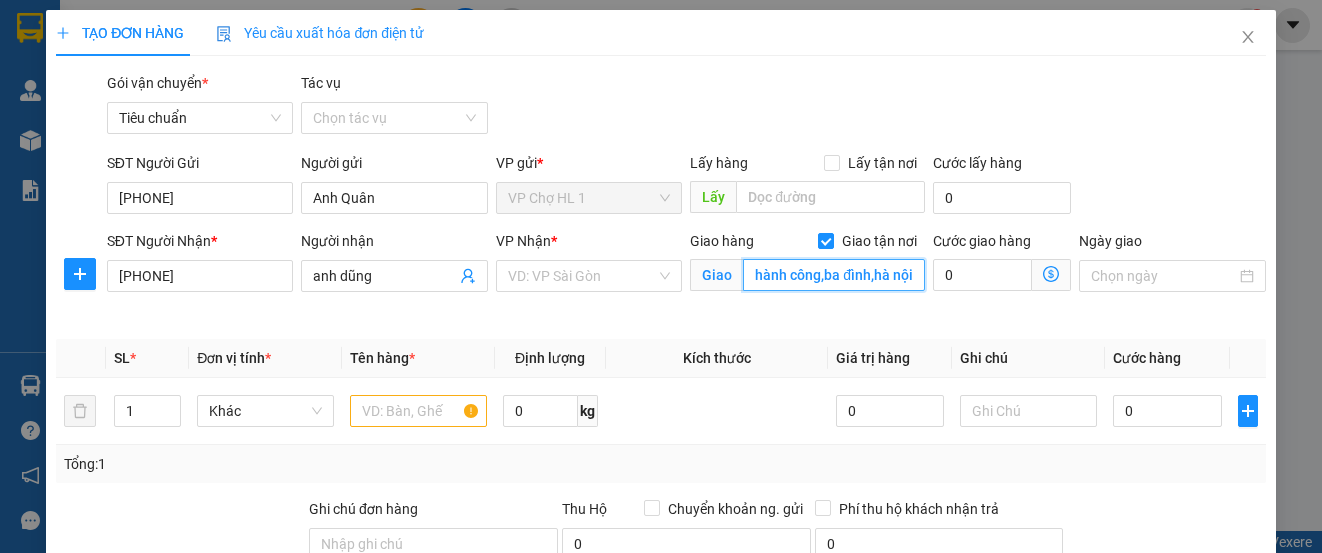 type on "108 b2 thành công,ba đình,hà nội" 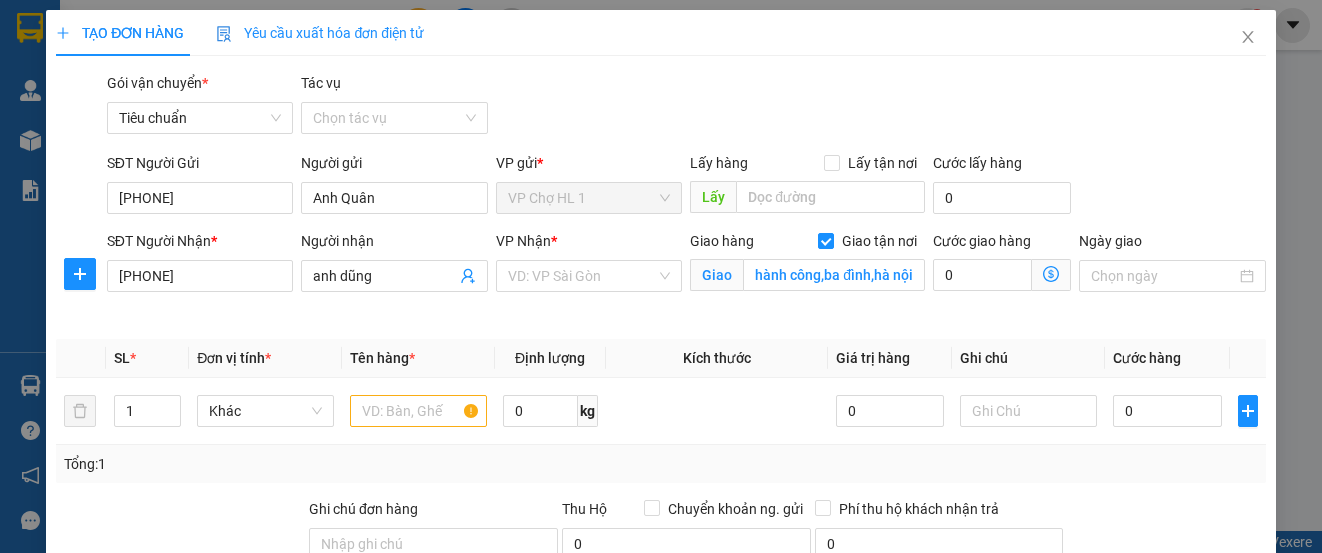 click on "SĐT Người Gửi [PHONE] Người gửi Anh [LAST] VP gửi * VP Chợ HL 1 Lấy hàng Lấy tận nơi Lấy Cước lấy hàng 0" at bounding box center [686, 187] 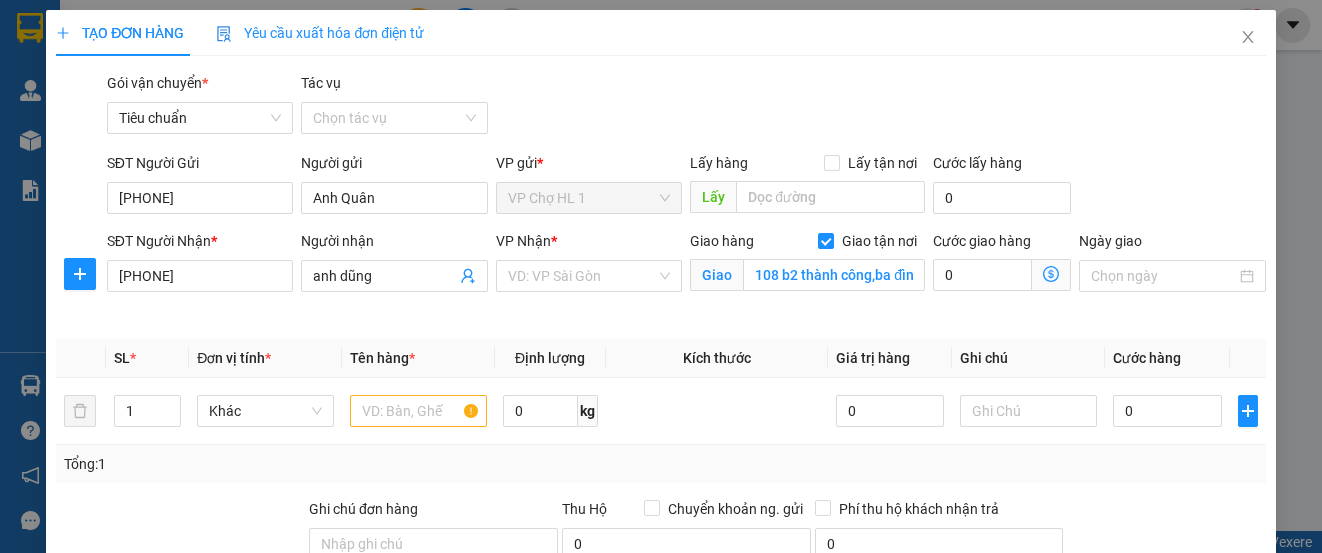 click 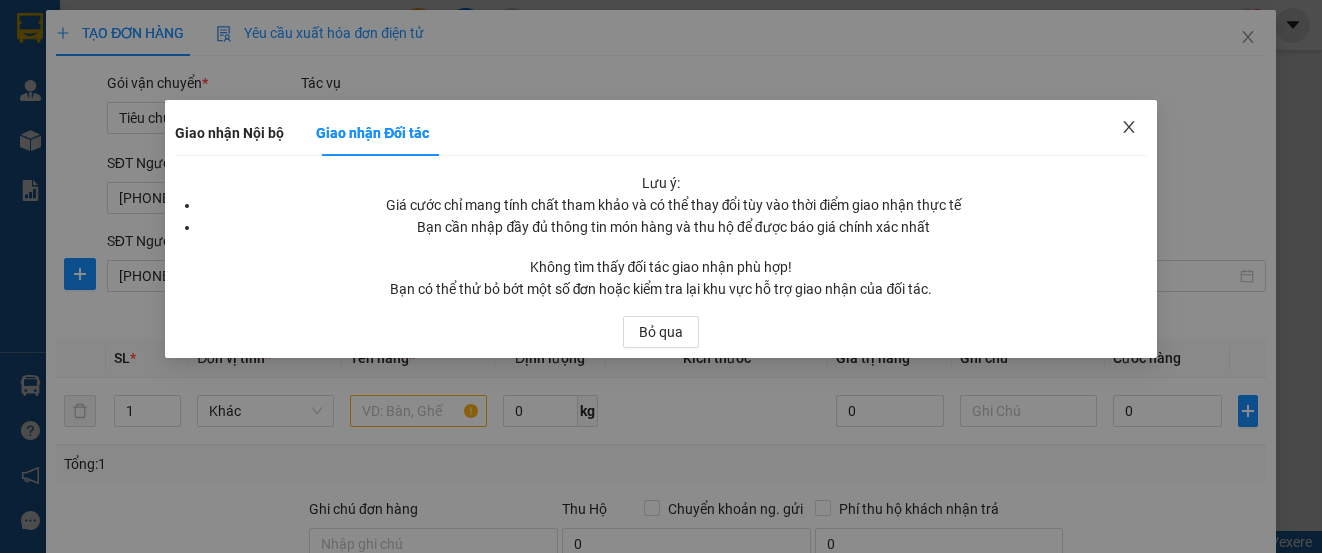 drag, startPoint x: 1129, startPoint y: 128, endPoint x: 1143, endPoint y: 113, distance: 20.518284 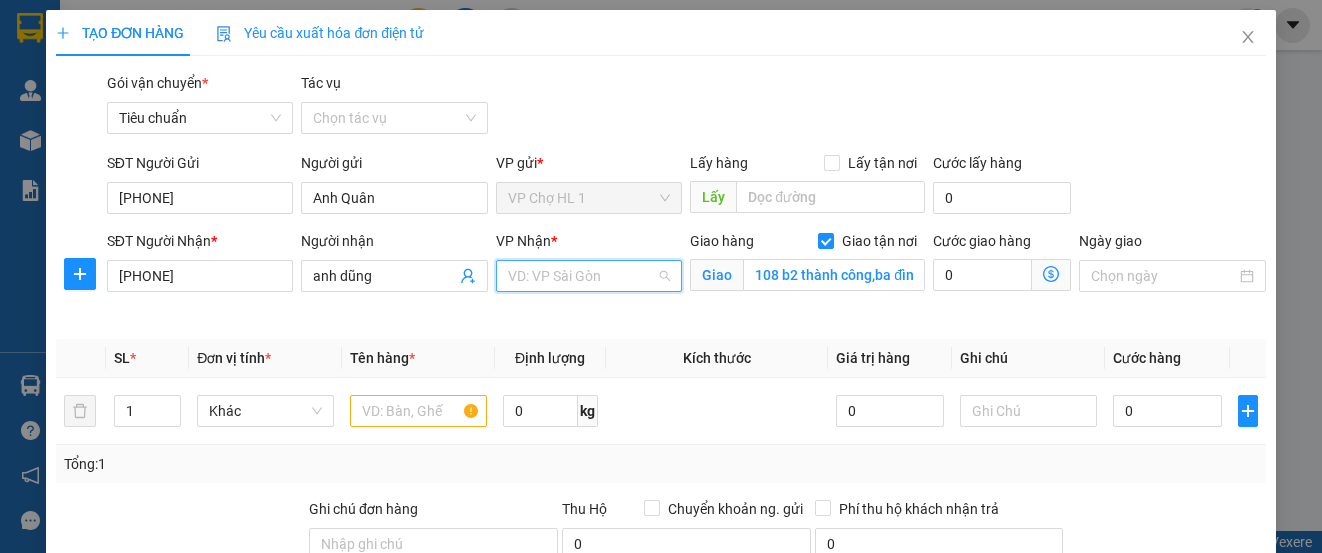 click at bounding box center [582, 276] 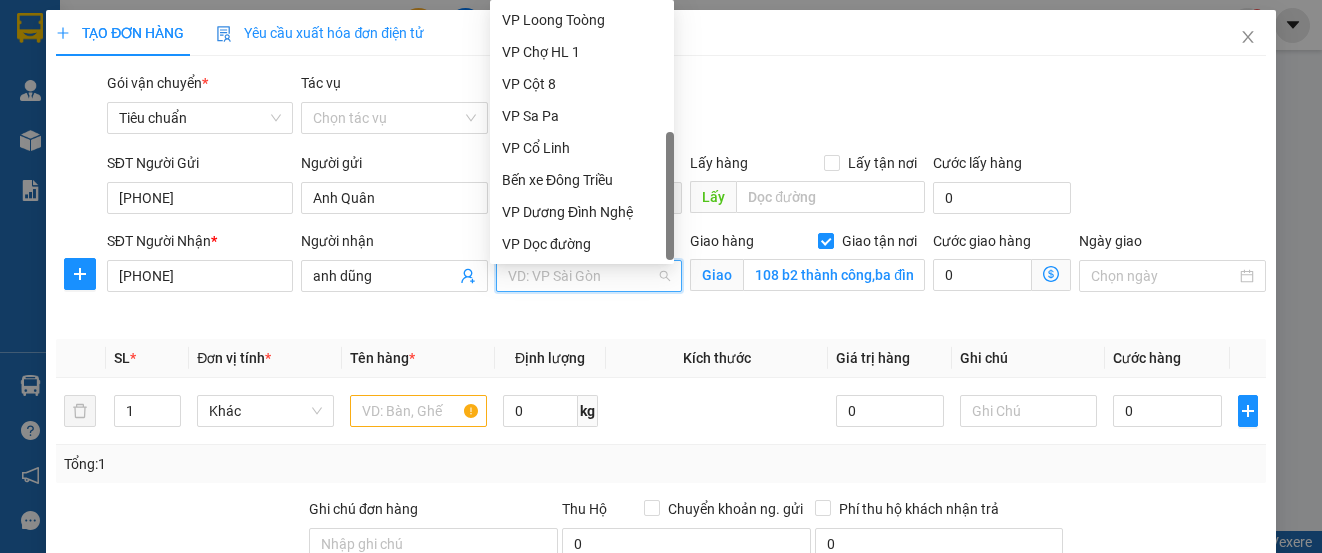 scroll, scrollTop: 320, scrollLeft: 0, axis: vertical 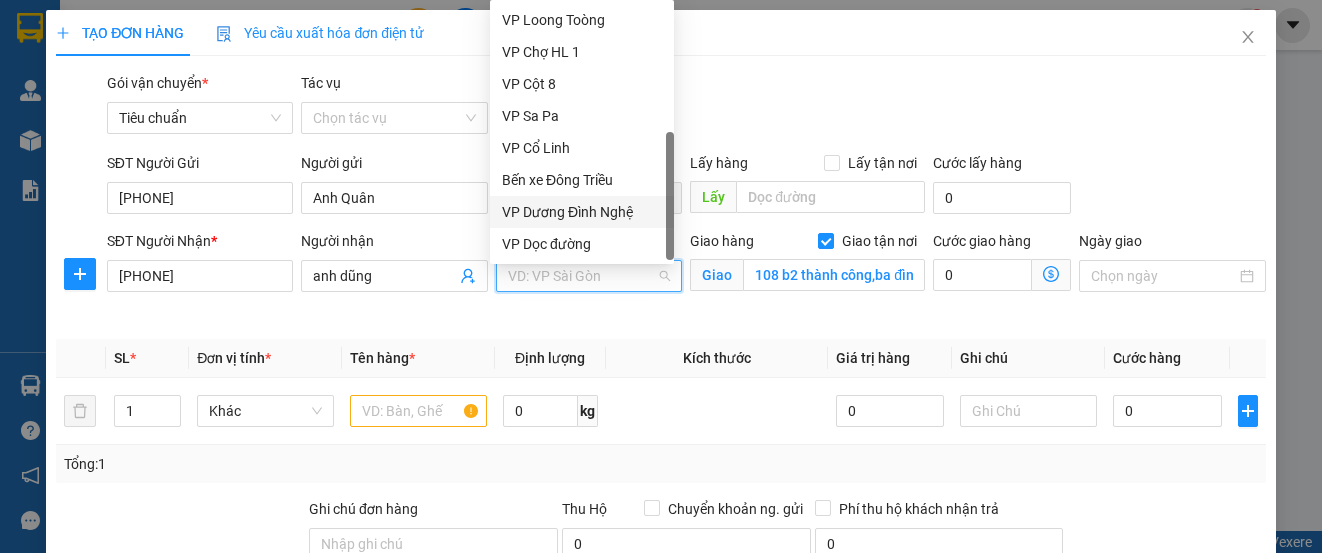 click on "VP Dương Đình Nghệ" at bounding box center (582, 212) 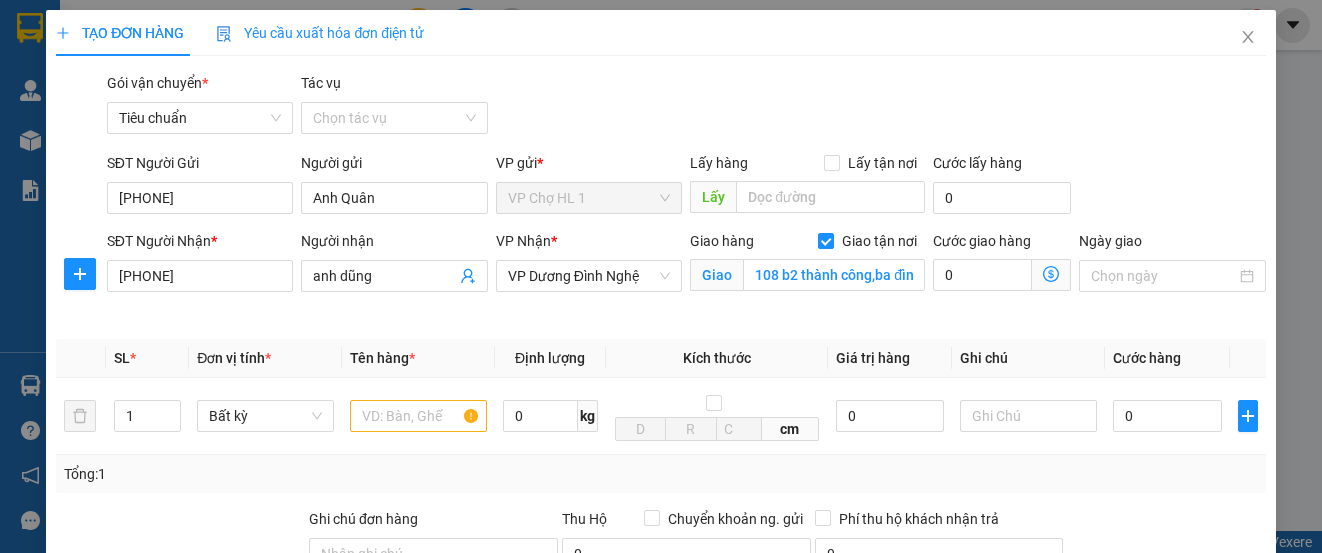 click 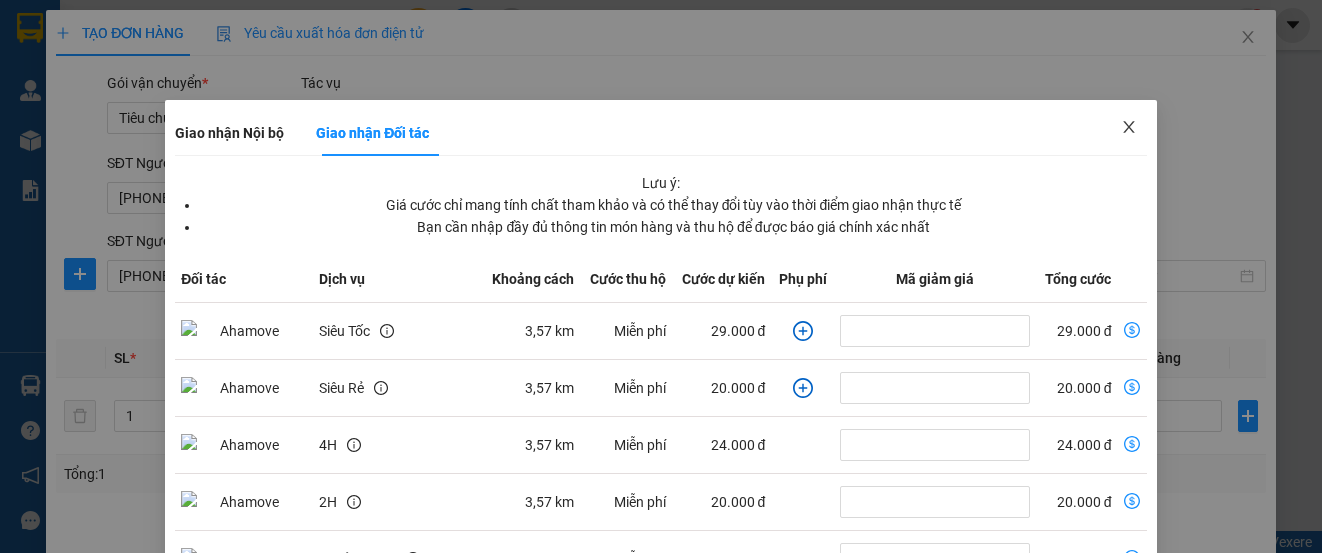 click 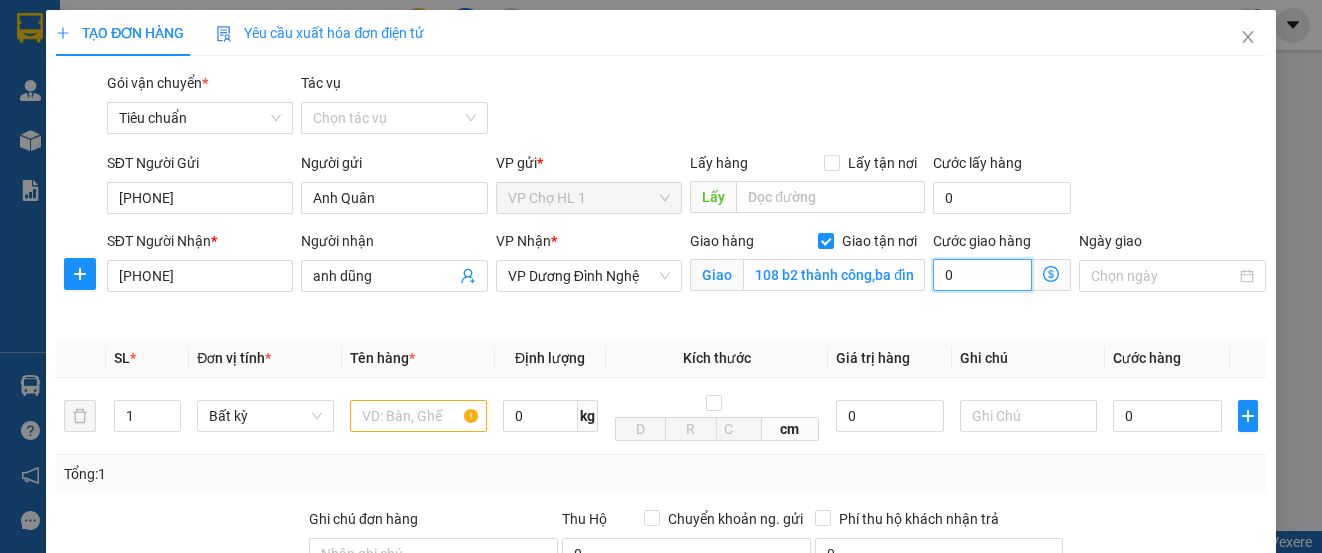 type on "4" 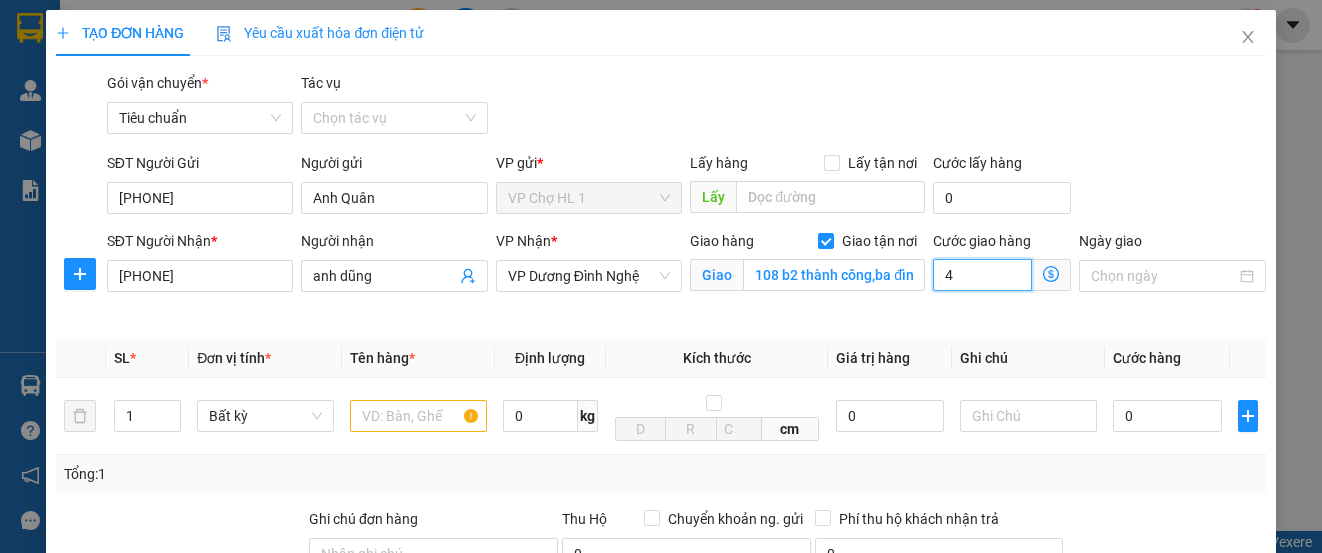 type on "4" 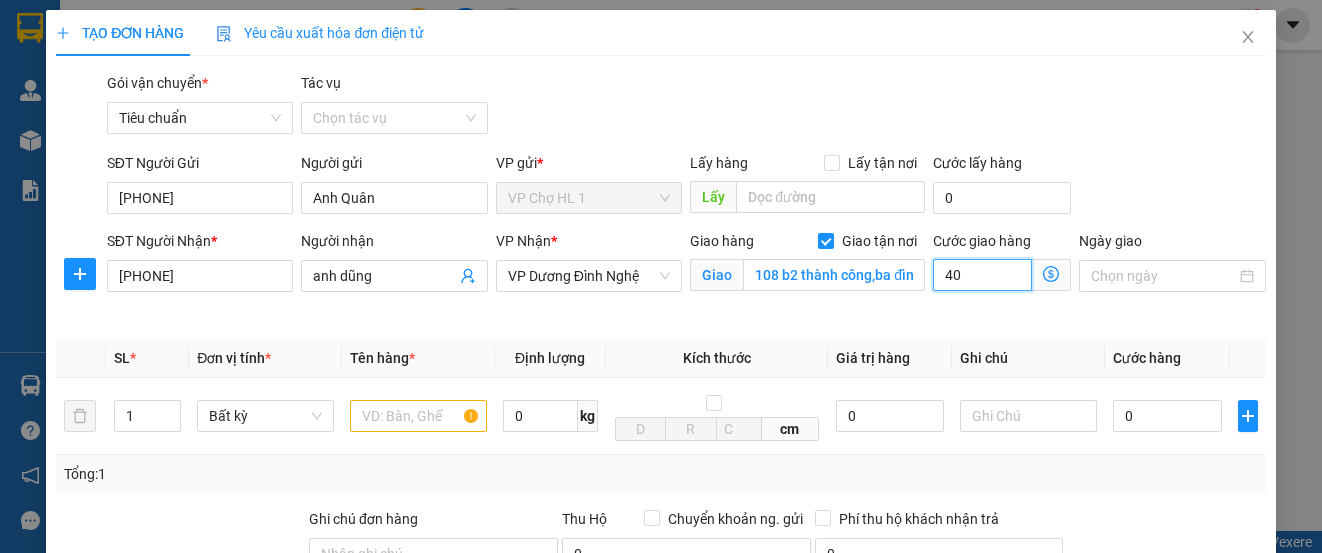 type on "40" 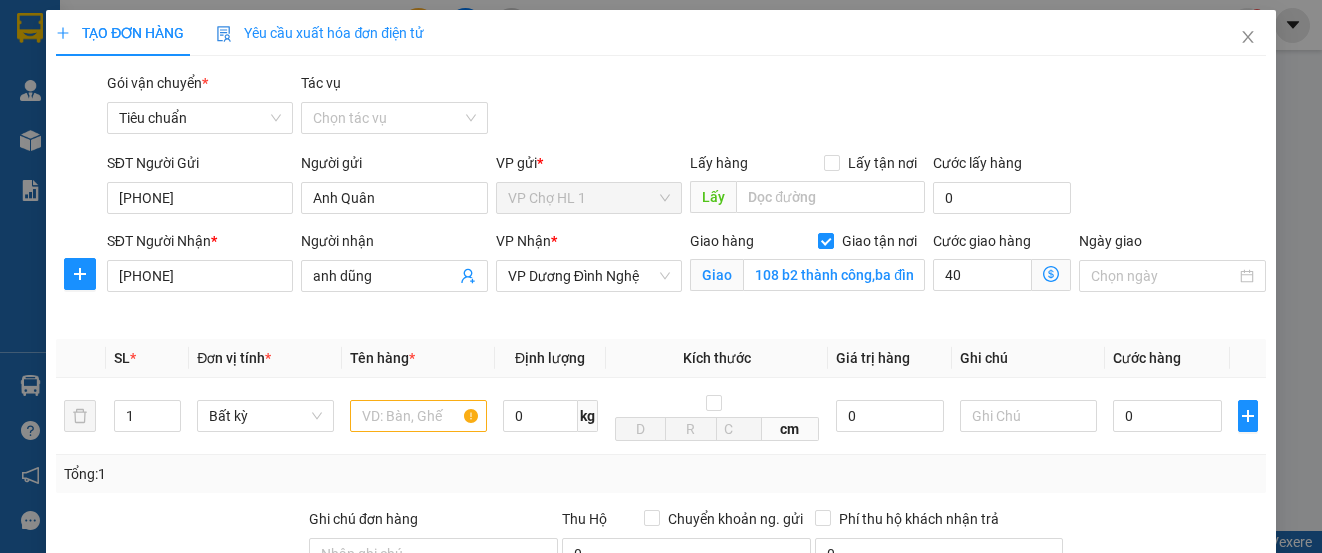 type on "40.000" 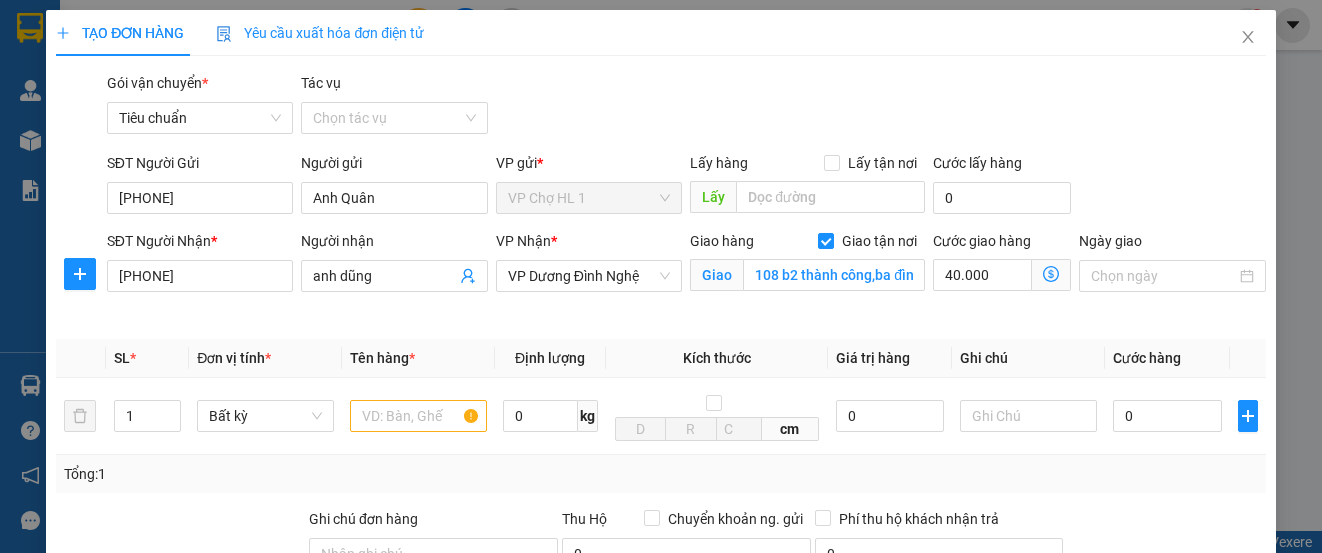 click on "SĐT Người Gửi [PHONE] Người gửi Anh [LAST] VP gửi * VP Chợ HL 1 Lấy hàng Lấy tận nơi Lấy Cước lấy hàng 0" at bounding box center (686, 187) 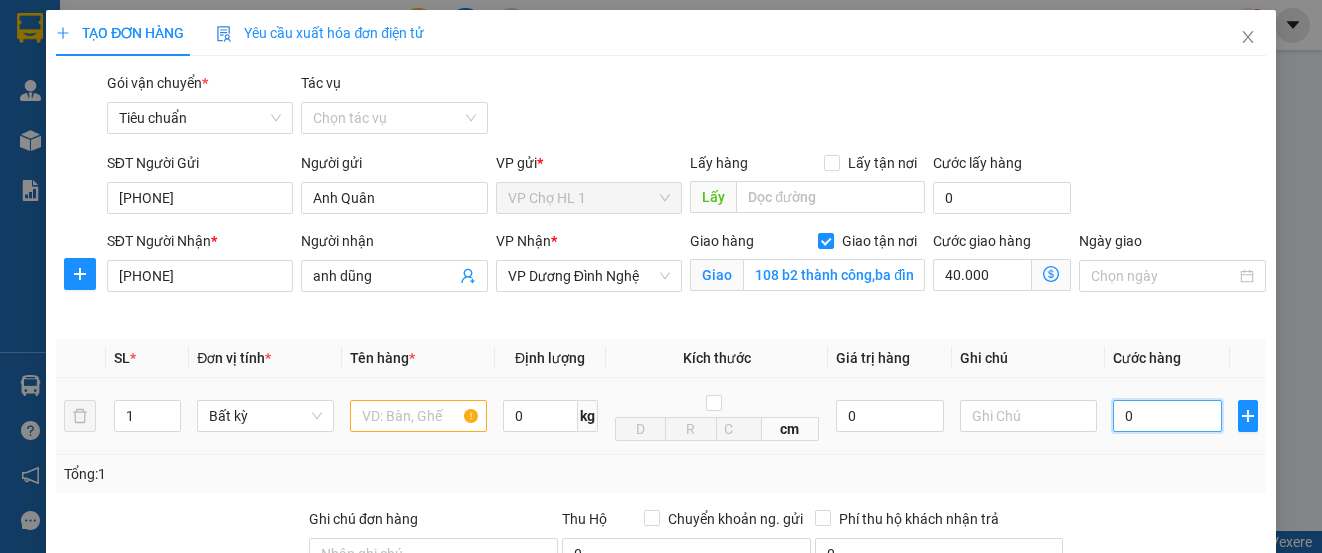 click on "0" at bounding box center (1167, 416) 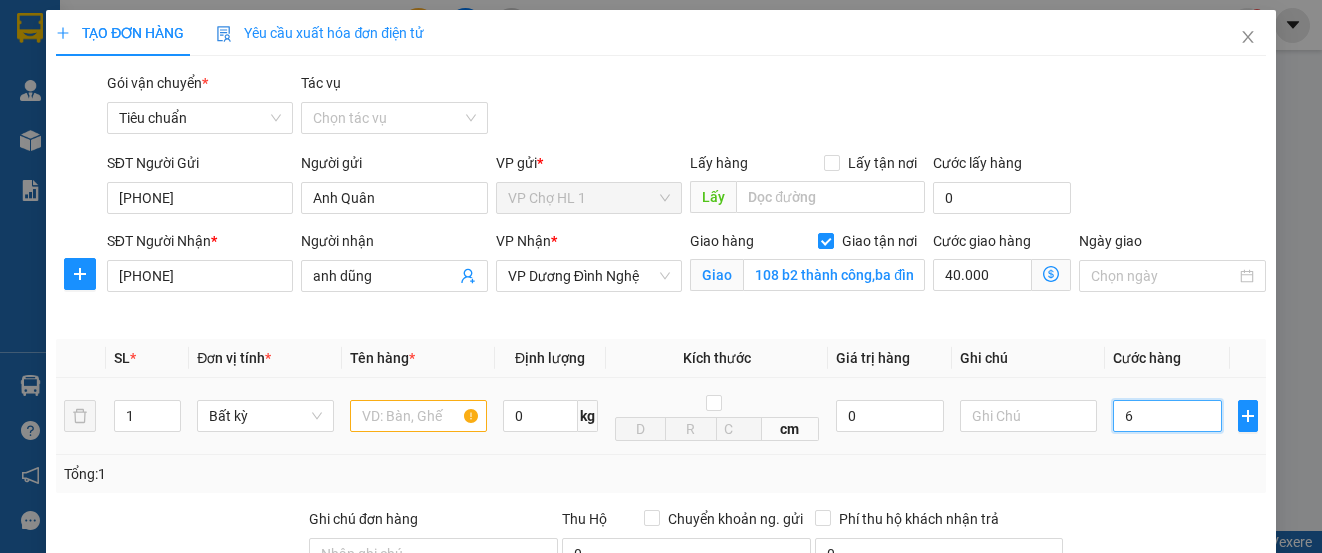 type on "40.006" 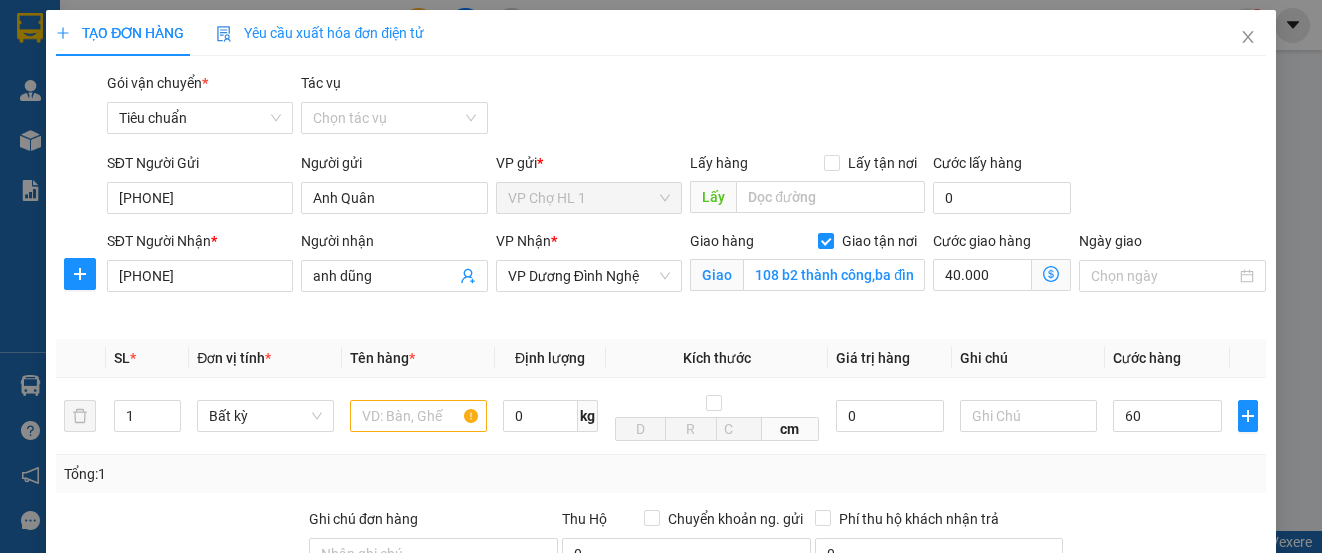 click on "SĐT Người Gửi [PHONE] Người gửi Anh [LAST] VP gửi * VP Chợ HL 1 Lấy hàng Lấy tận nơi Lấy Cước lấy hàng 0" at bounding box center [686, 187] 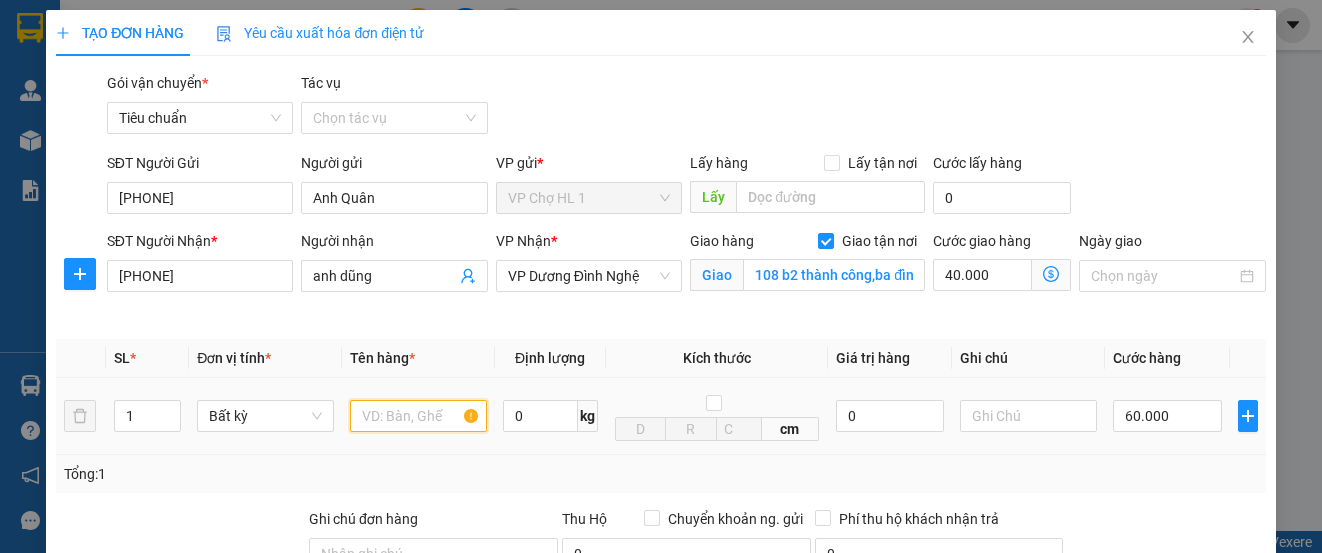 click at bounding box center [418, 416] 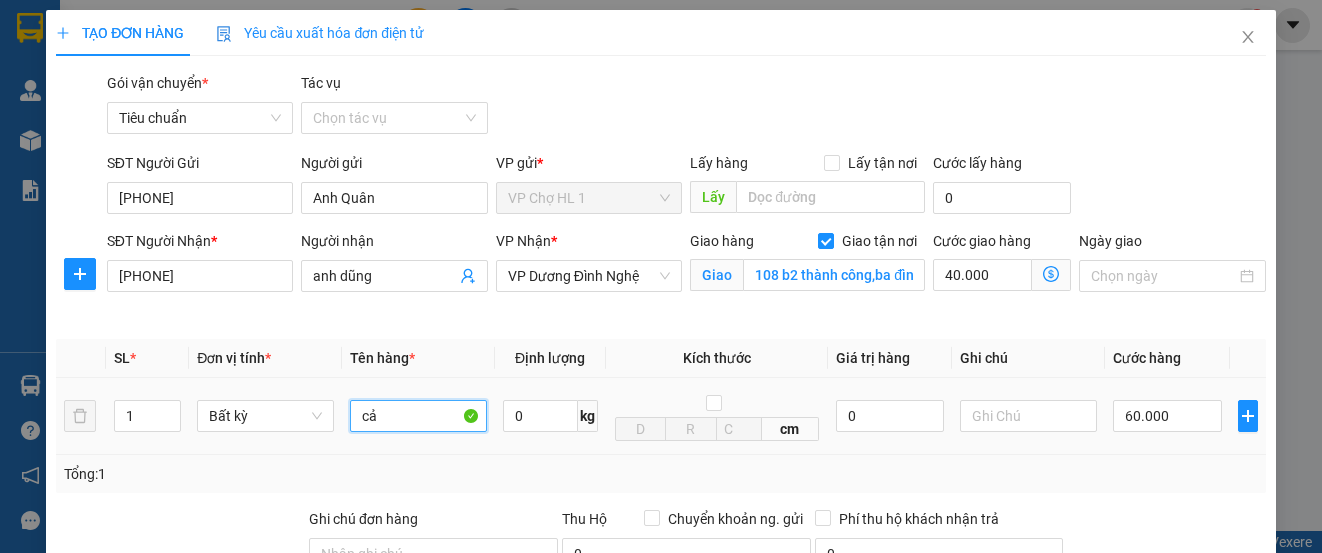 type on "c" 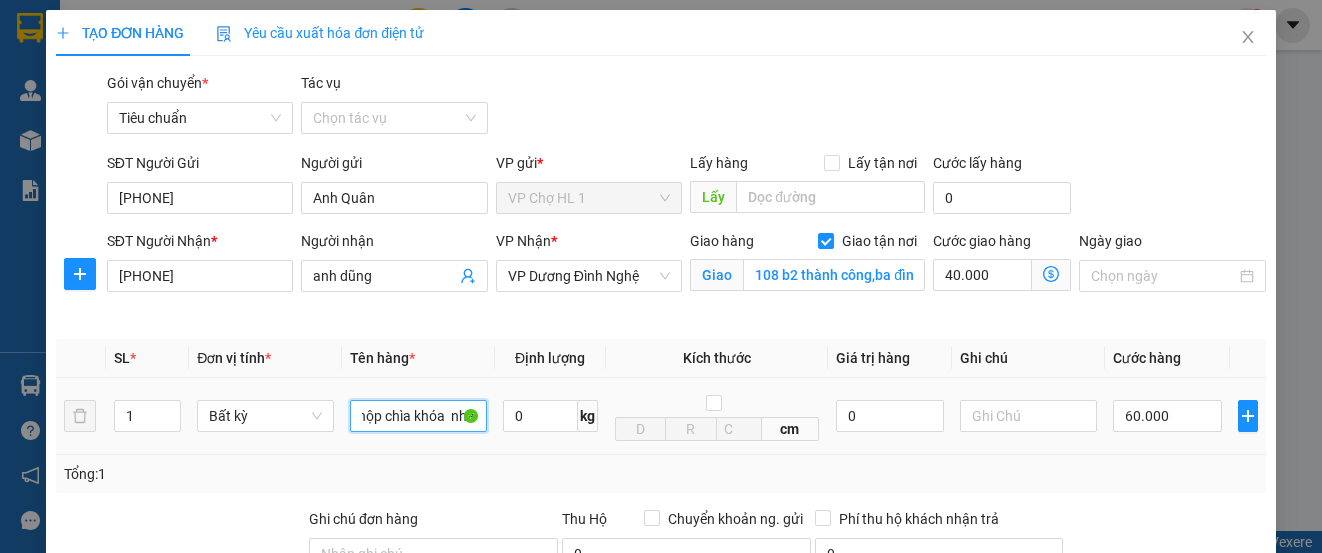 scroll, scrollTop: 0, scrollLeft: 54, axis: horizontal 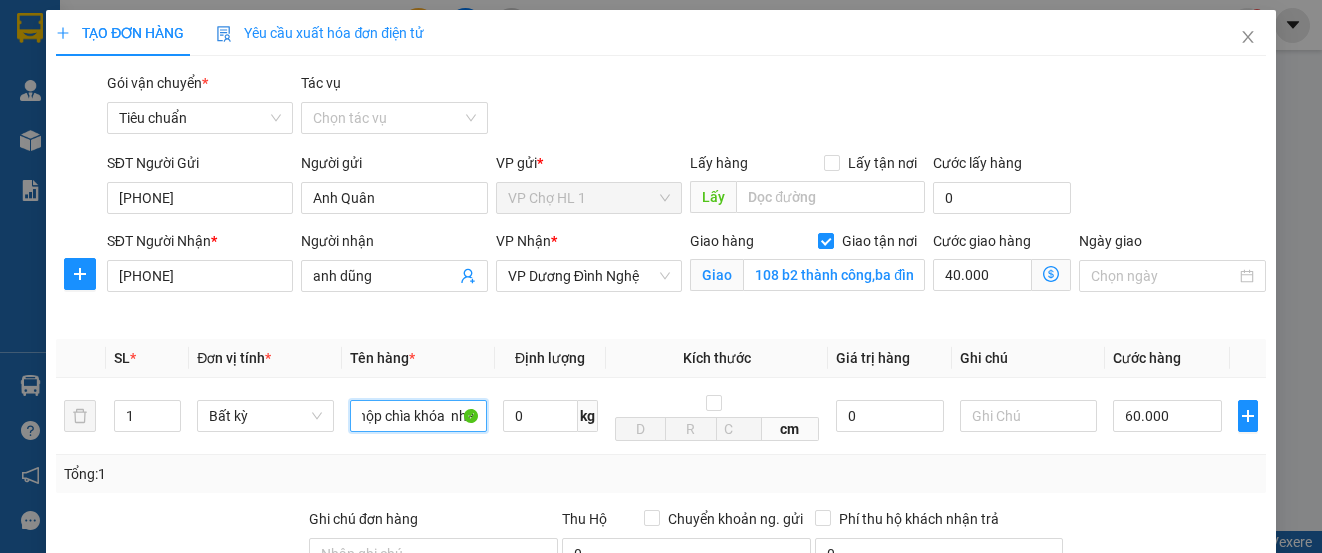 type on "carton hộp chìa khóa  nhà" 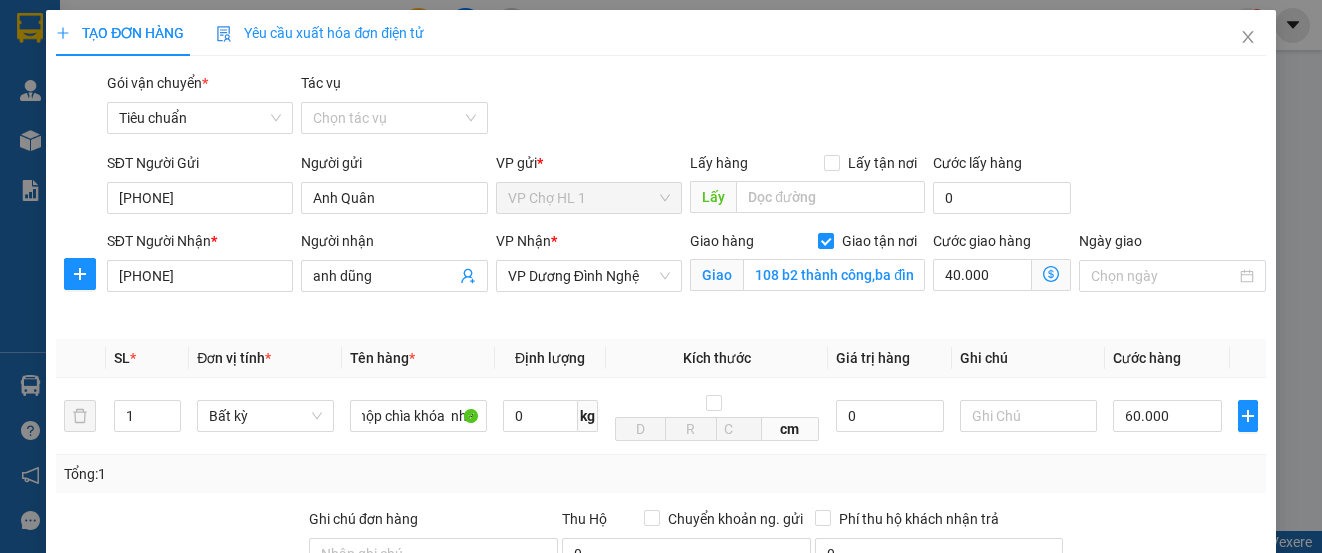 click on "SĐT Người Gửi [PHONE] Người gửi Anh [LAST] VP gửi * VP Chợ HL 1 Lấy hàng Lấy tận nơi Lấy Cước lấy hàng 0" at bounding box center [686, 187] 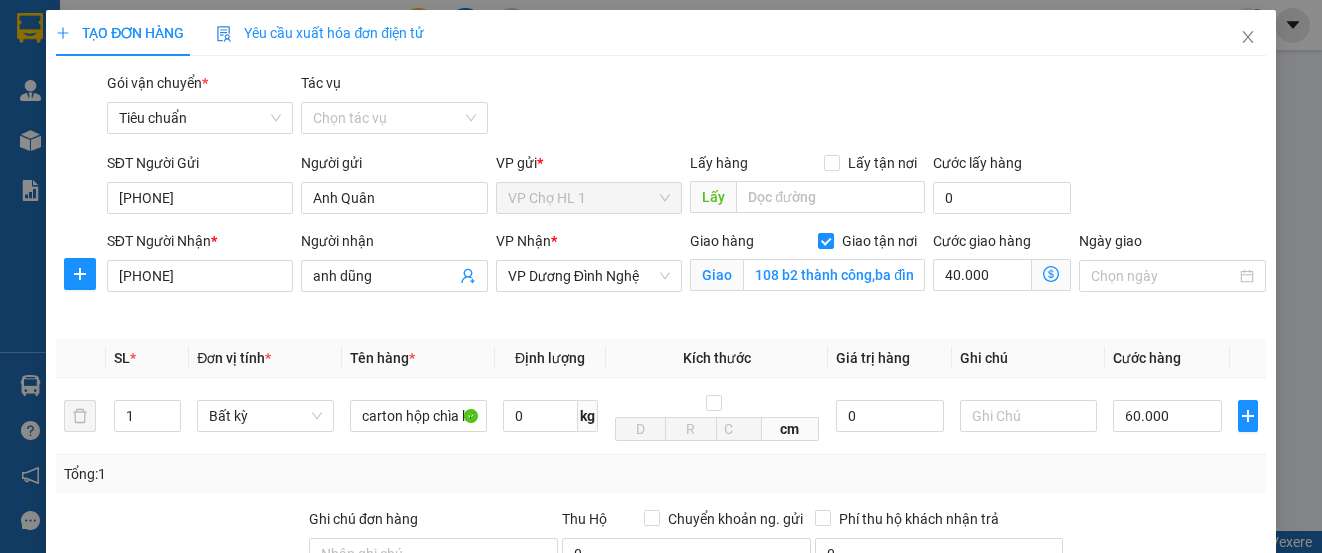 scroll, scrollTop: 300, scrollLeft: 0, axis: vertical 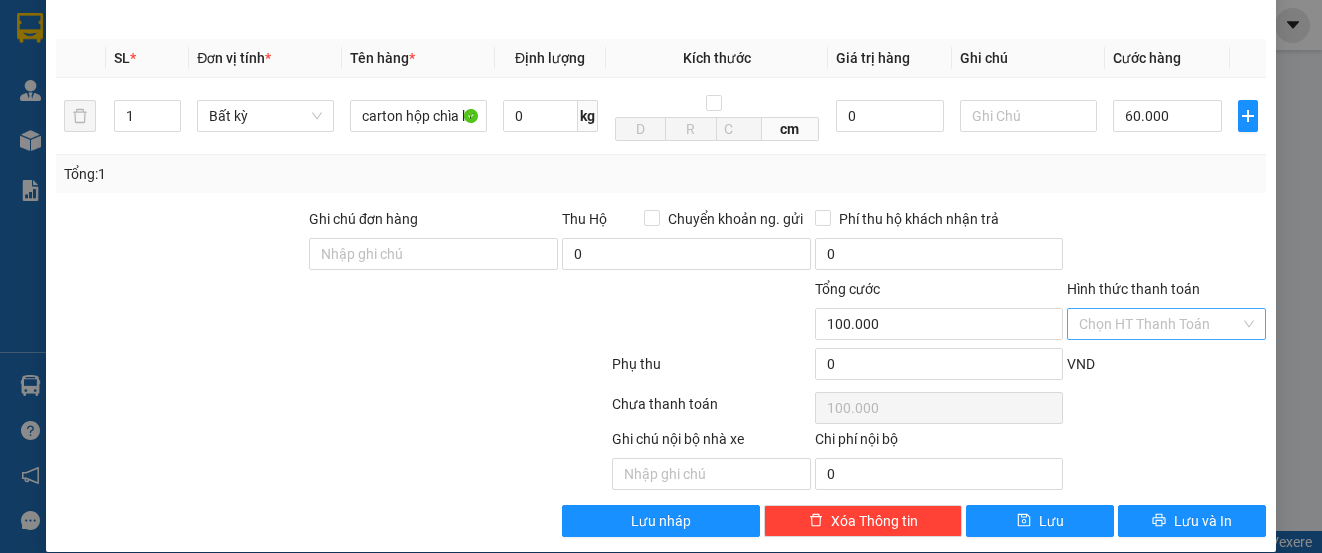 click on "Hình thức thanh toán" at bounding box center [1159, 324] 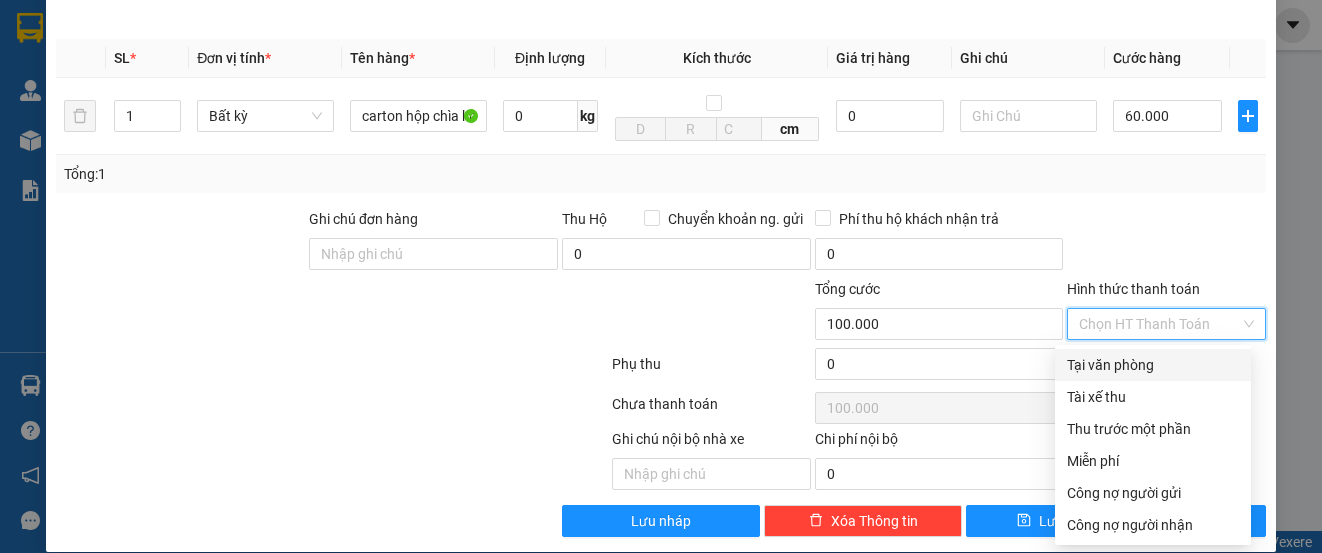 click on "Tại văn phòng" at bounding box center (1153, 365) 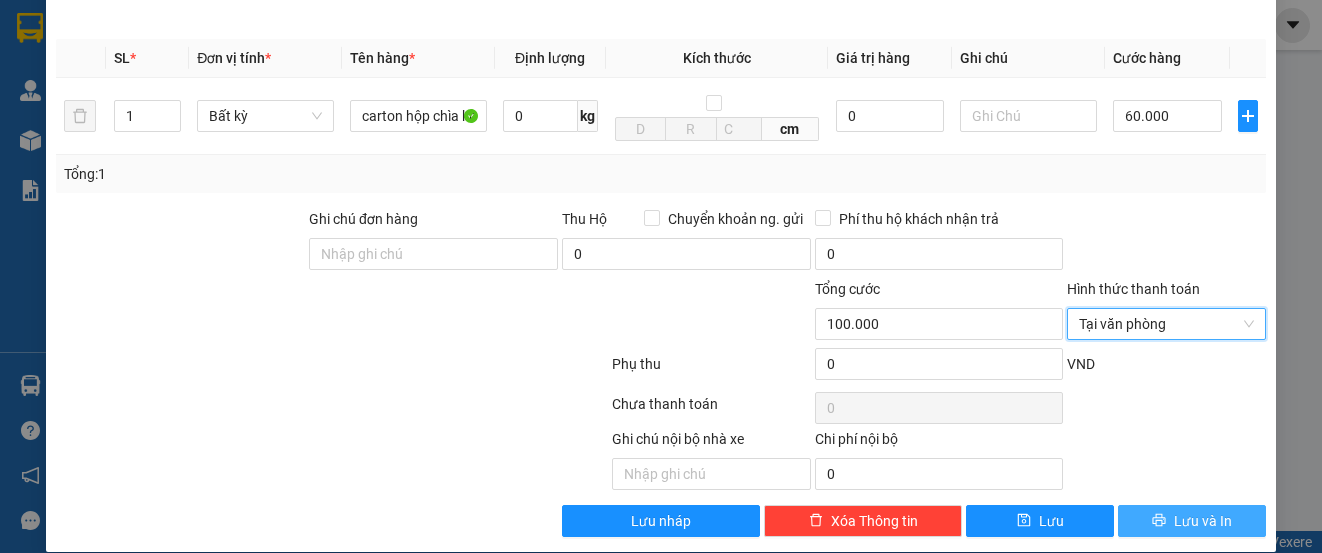 click on "Lưu và In" at bounding box center (1203, 521) 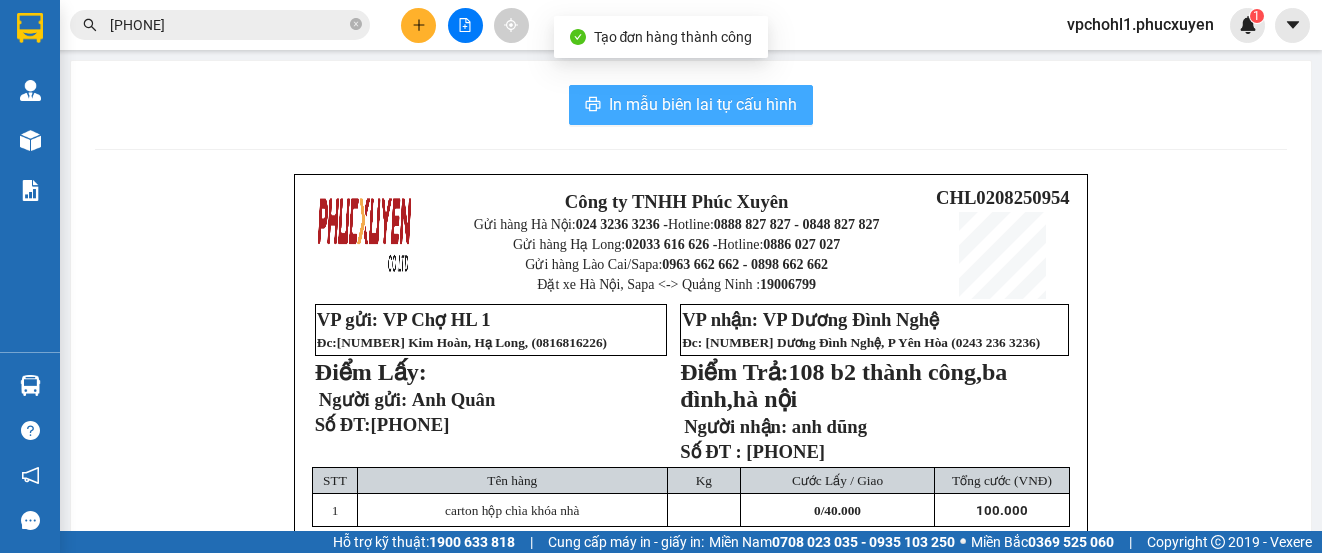 click on "In mẫu biên lai tự cấu hình" at bounding box center [703, 104] 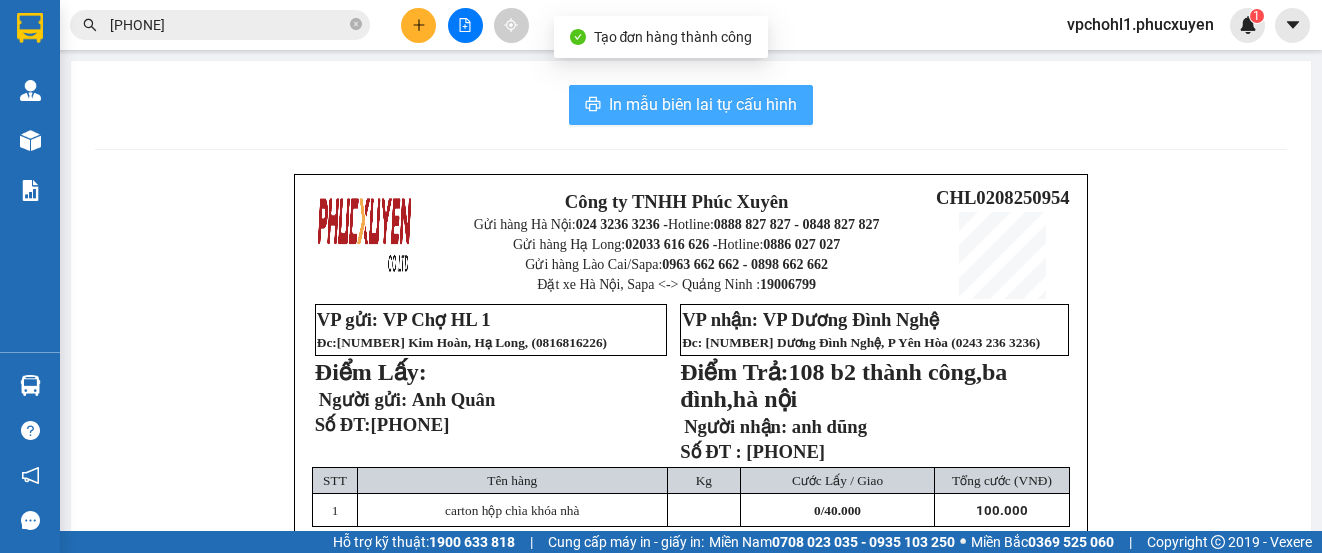 scroll, scrollTop: 0, scrollLeft: 0, axis: both 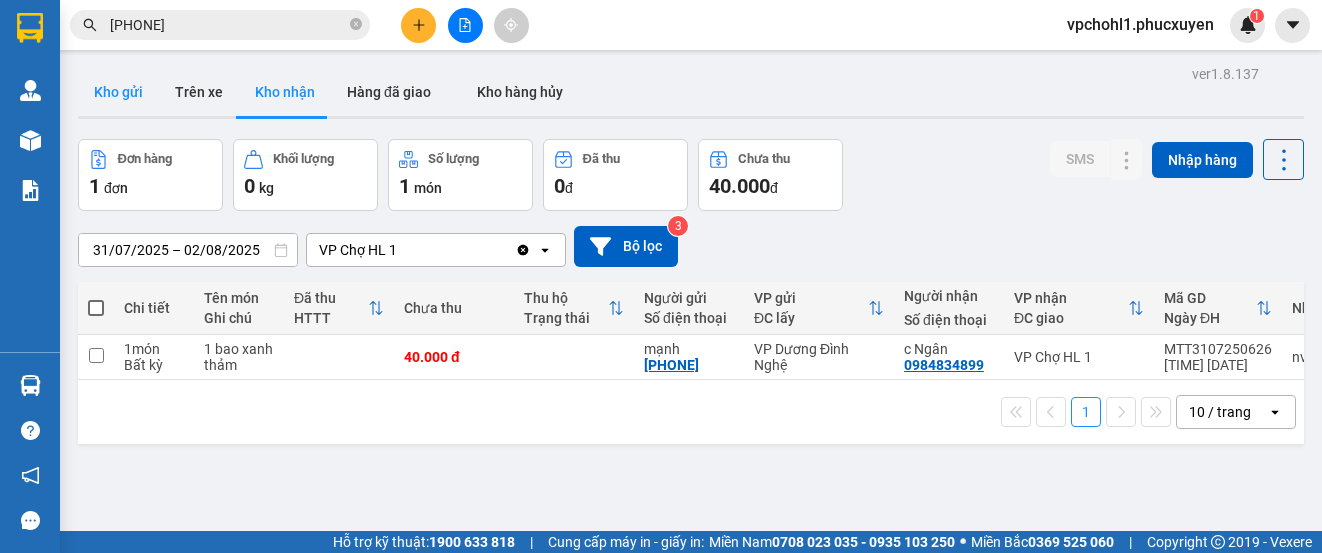 click on "Kho gửi" at bounding box center [118, 92] 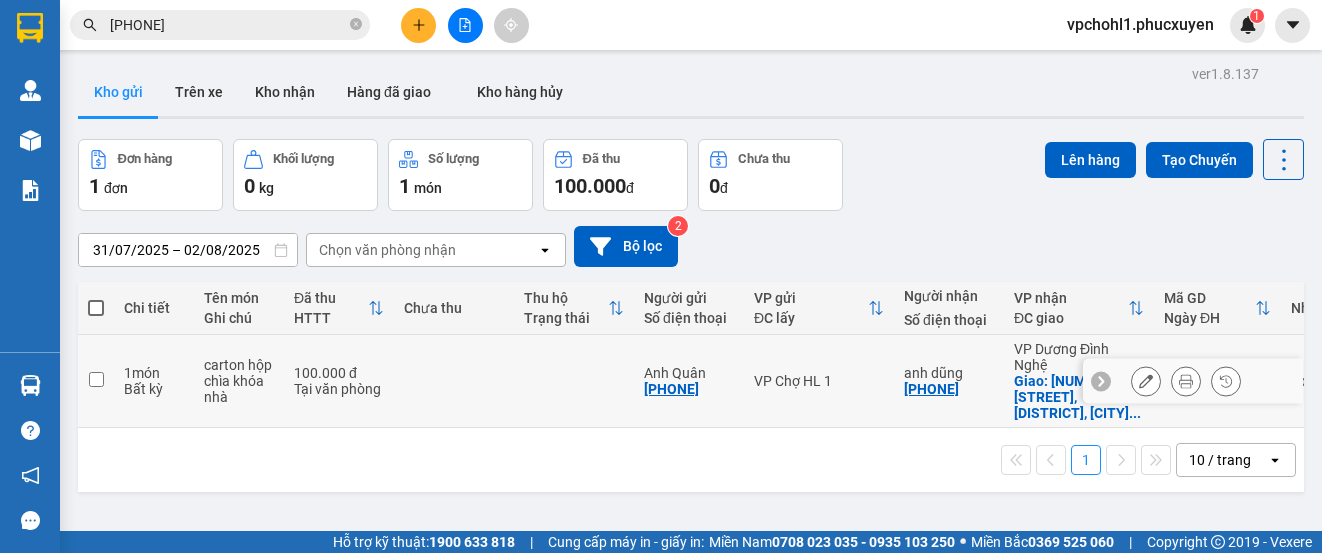 click 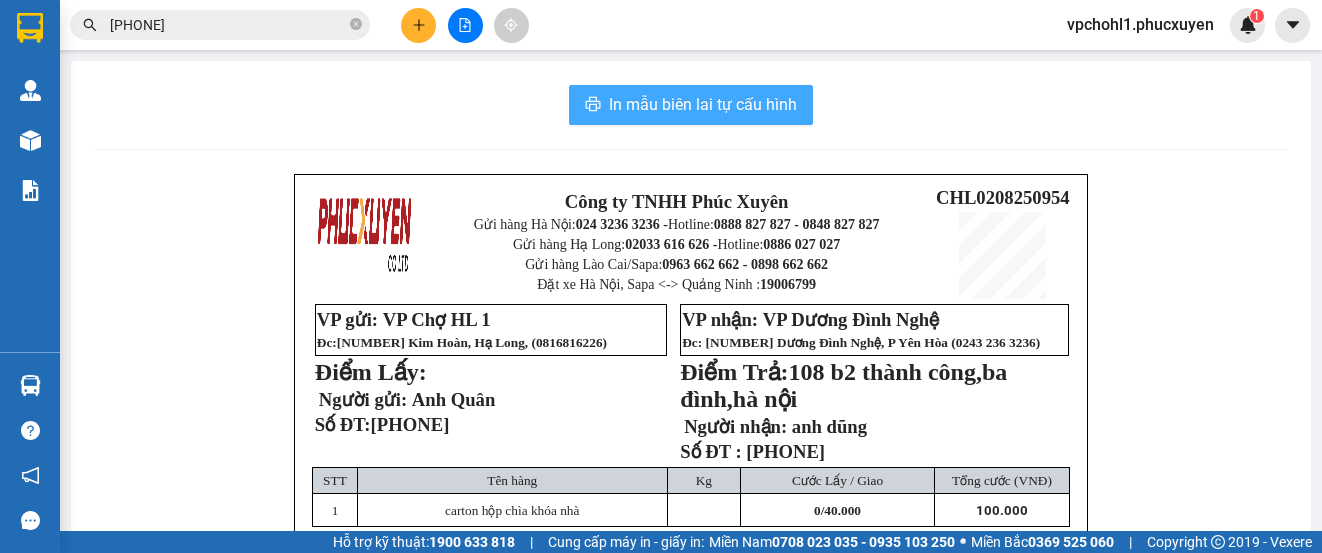click on "In mẫu biên lai tự cấu hình" at bounding box center [703, 104] 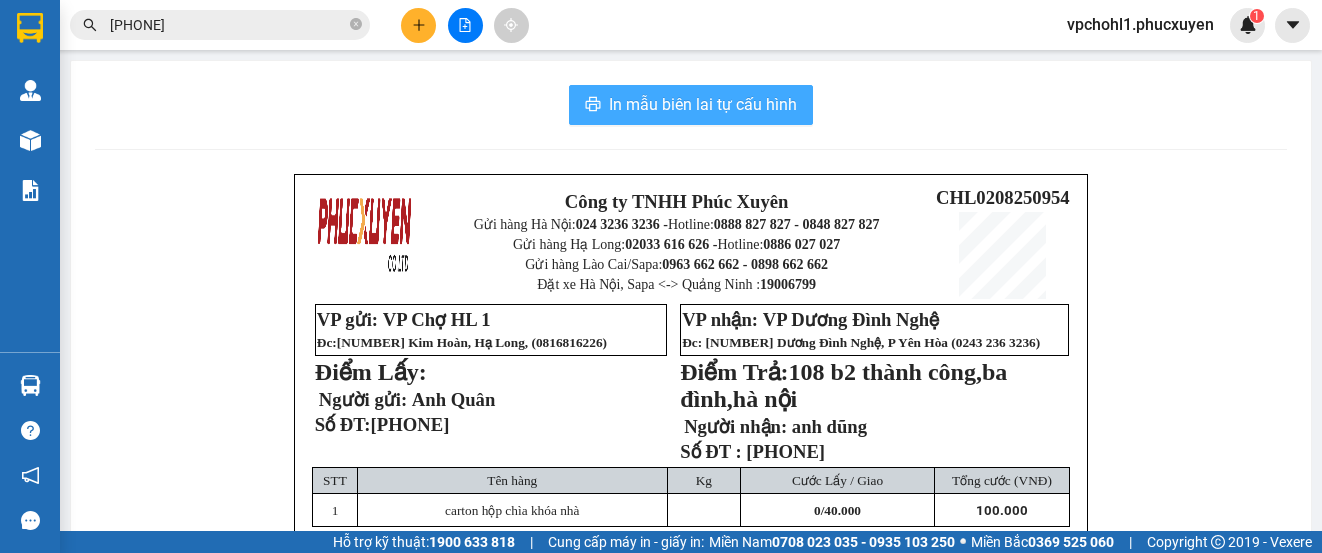 scroll, scrollTop: 0, scrollLeft: 0, axis: both 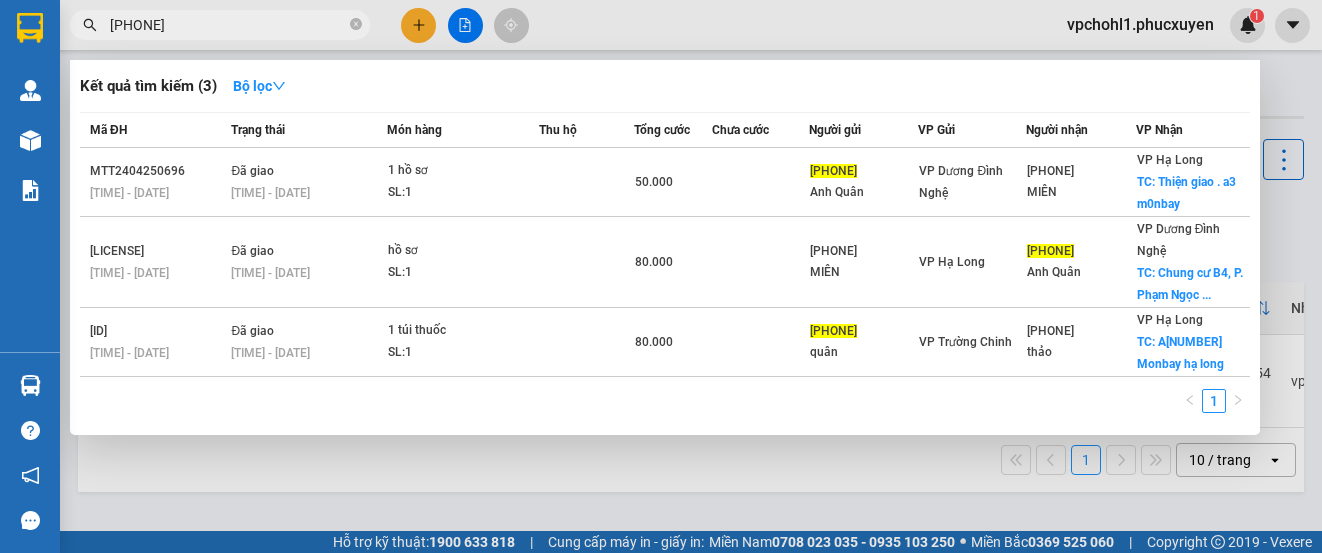 drag, startPoint x: 271, startPoint y: 36, endPoint x: 80, endPoint y: 11, distance: 192.62918 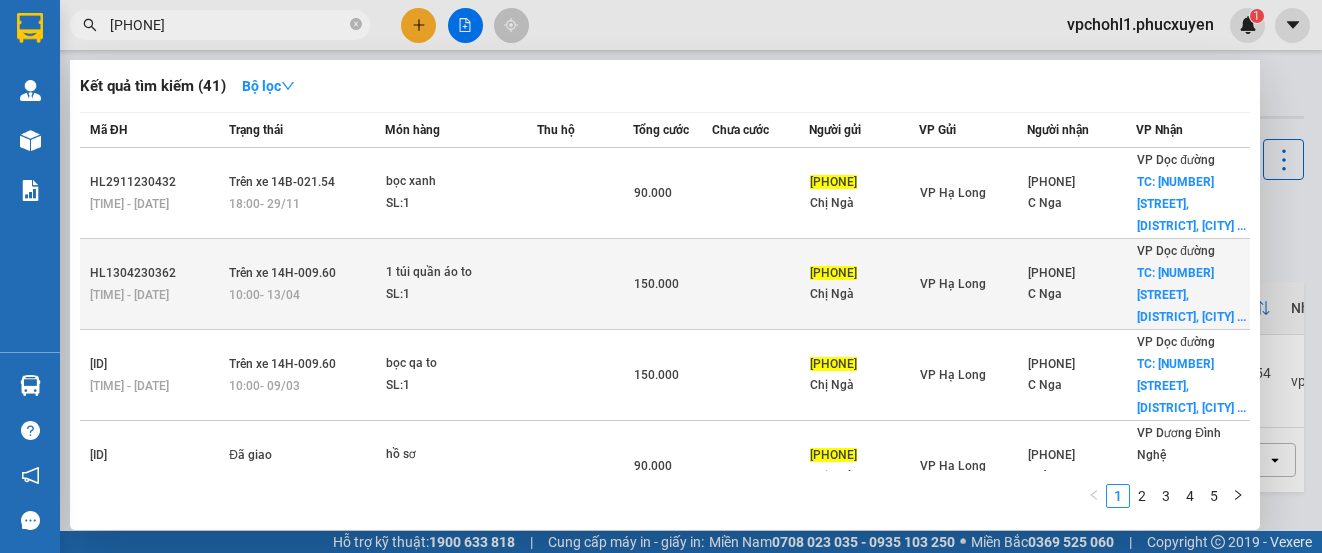 scroll, scrollTop: 300, scrollLeft: 0, axis: vertical 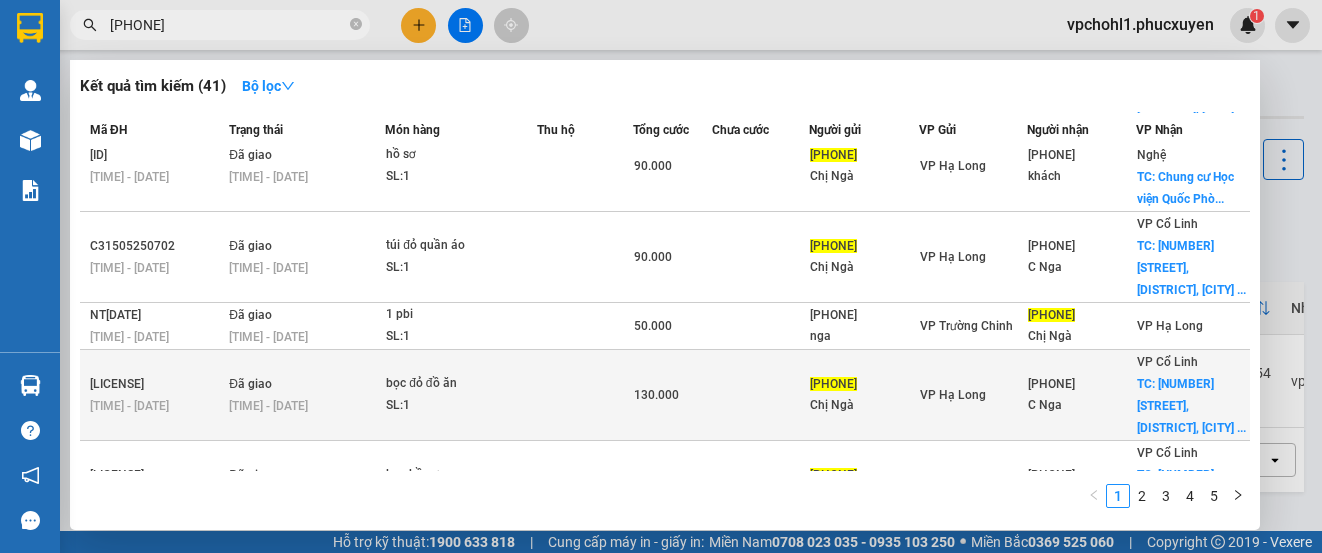 type on "[PHONE]" 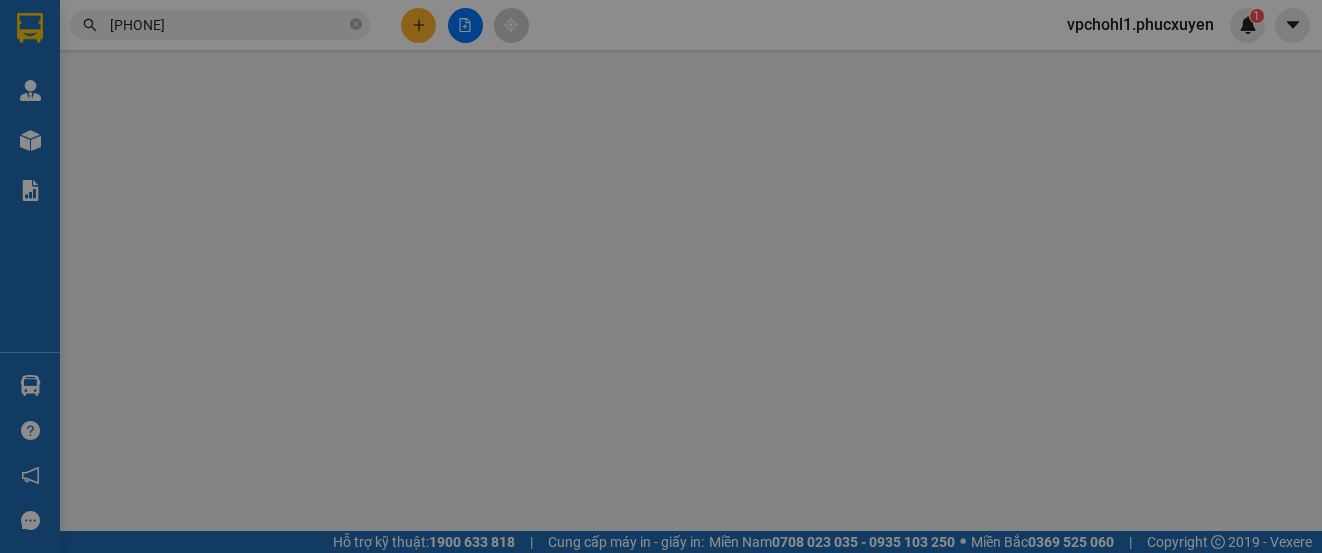 type on "[PHONE]" 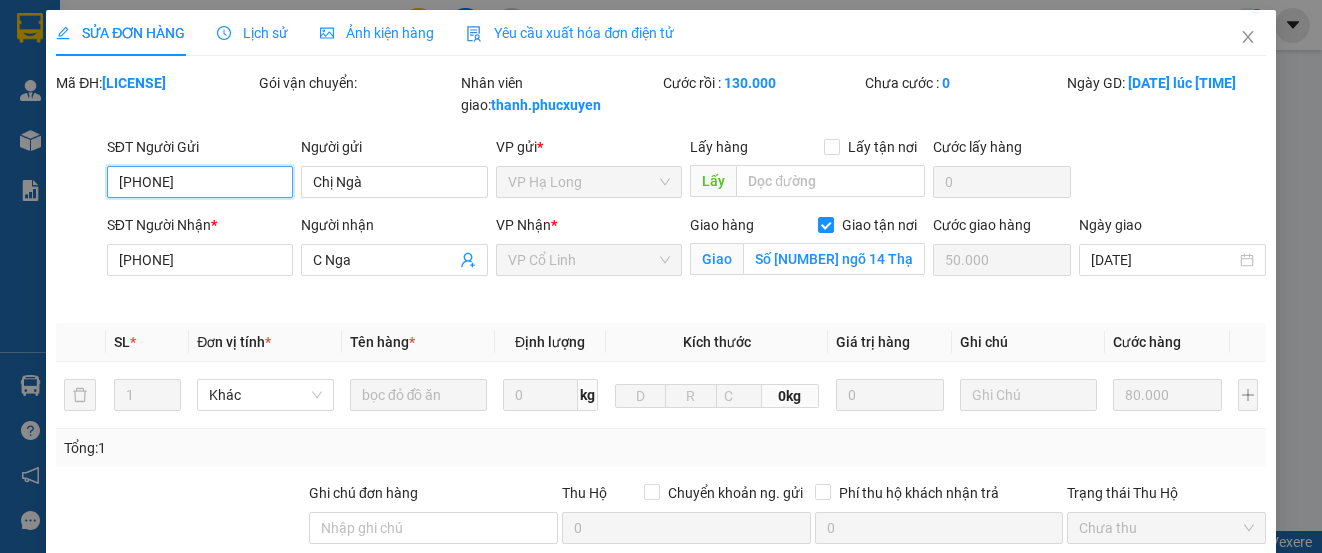 drag, startPoint x: 203, startPoint y: 181, endPoint x: 96, endPoint y: 175, distance: 107.16809 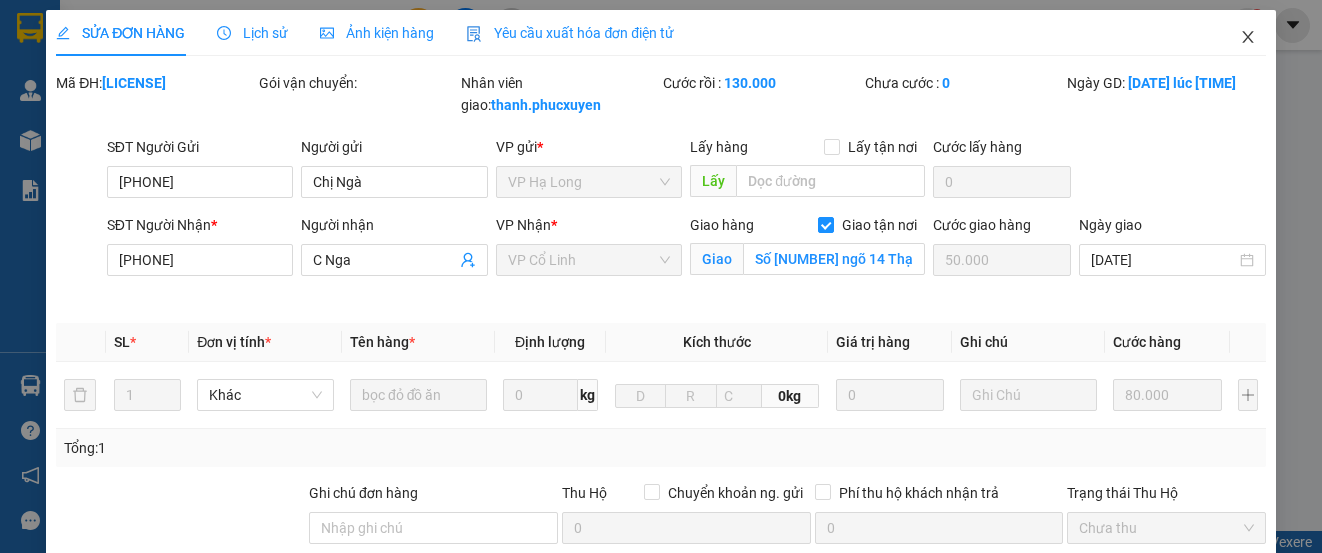 click 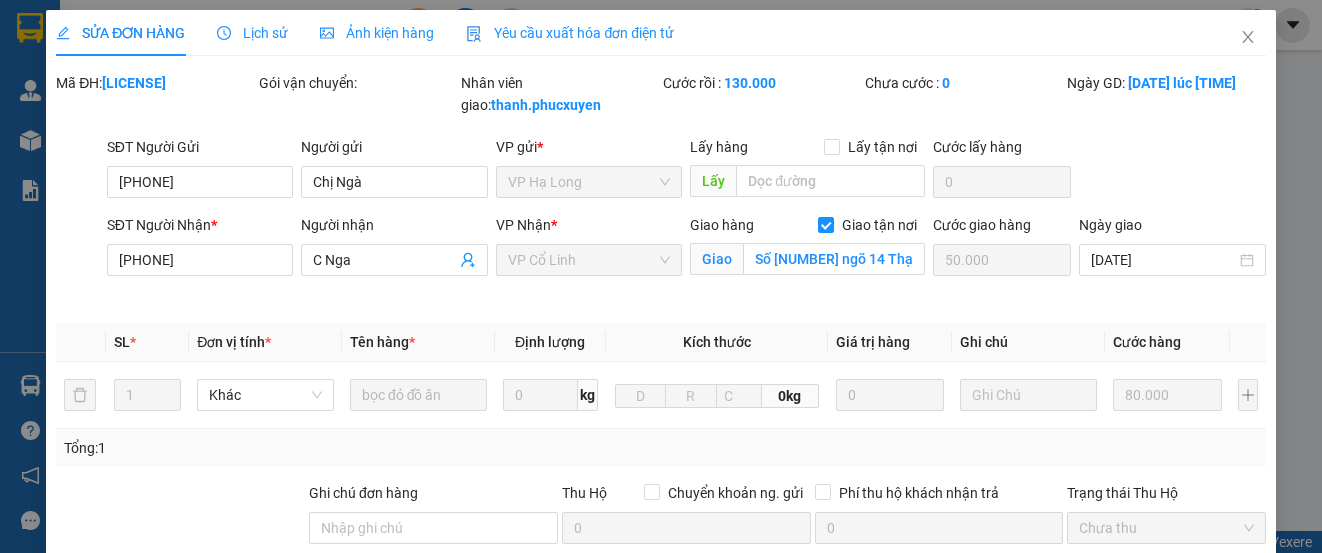 click on "vpchohl1.phucxuyen" at bounding box center [1140, 24] 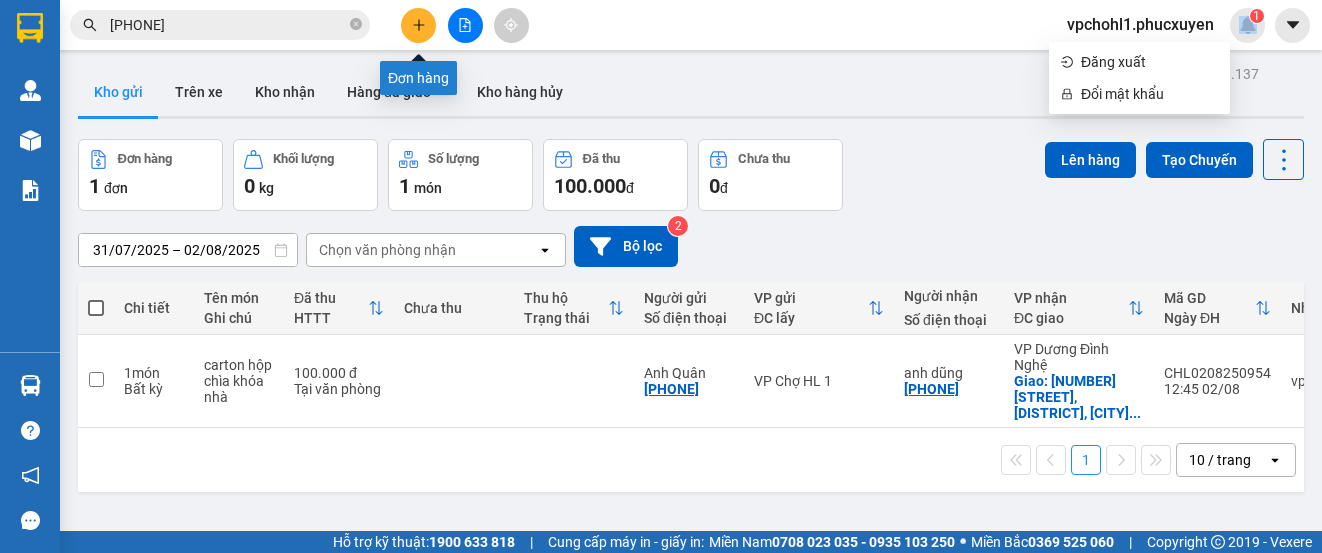 click 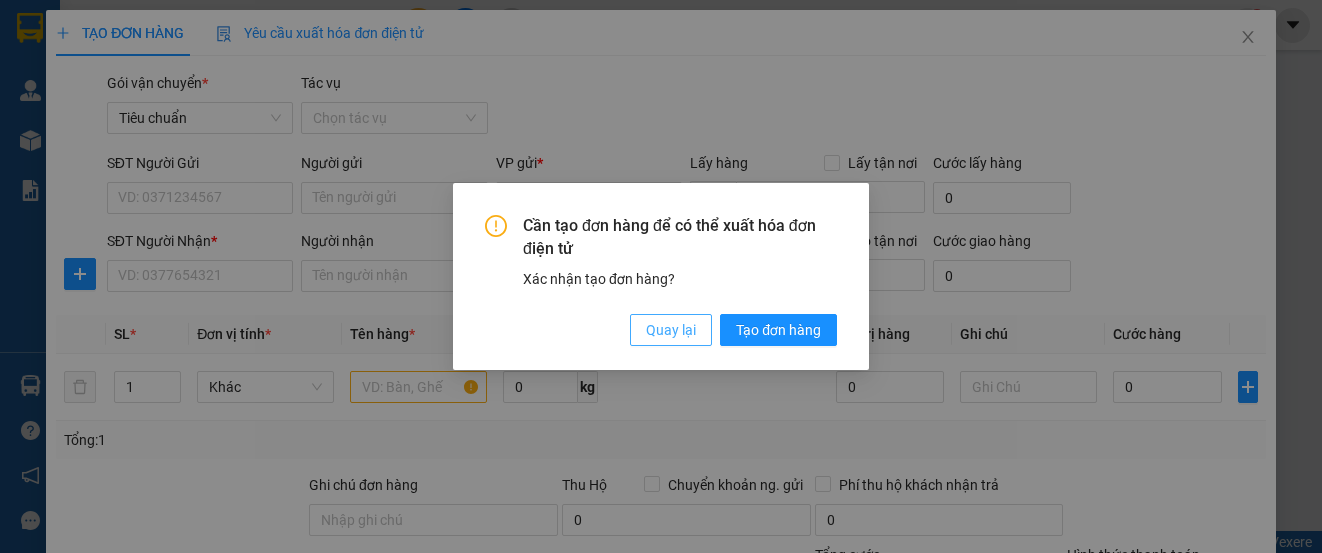 click on "Quay lại" at bounding box center (671, 330) 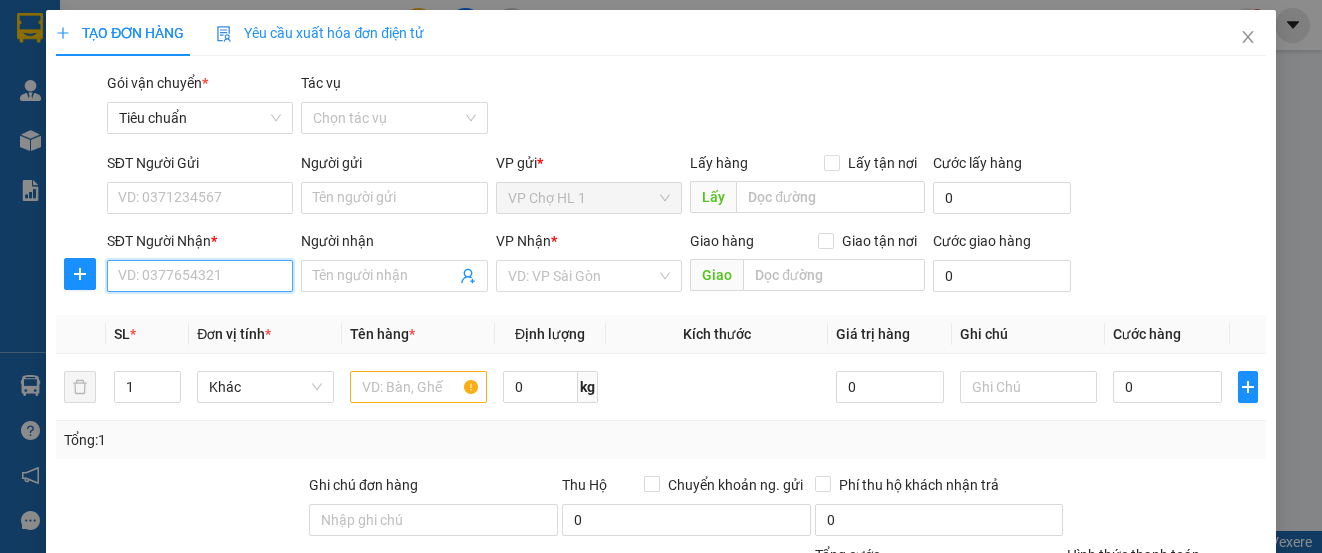 click on "SĐT Người Nhận  *" at bounding box center [200, 276] 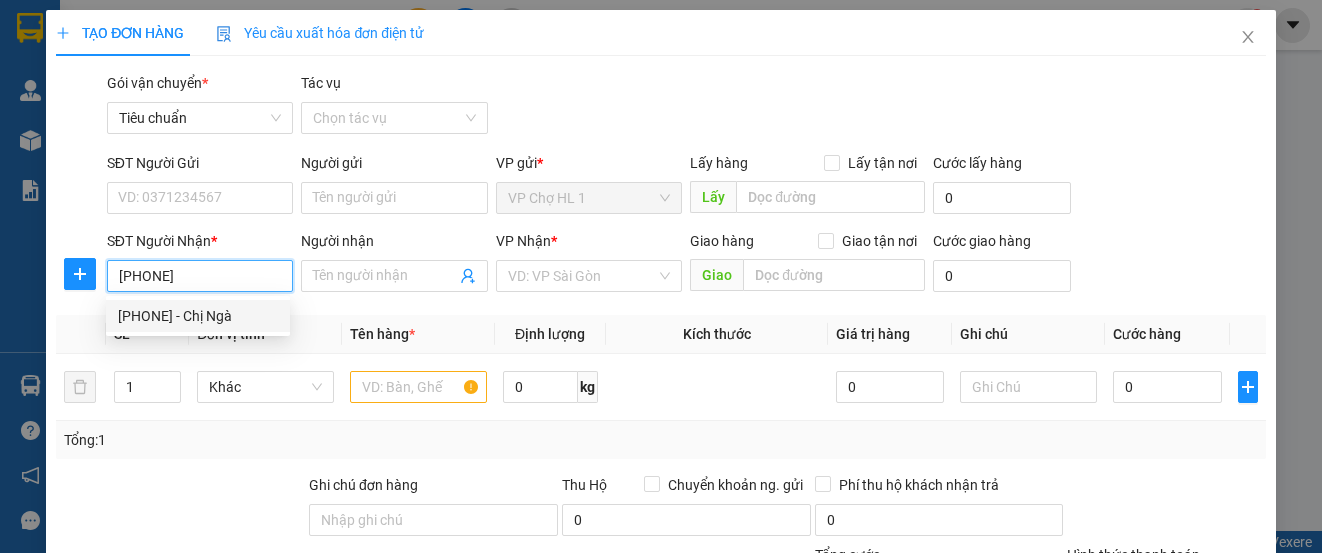 click on "[PHONE] - Chị Ngà" at bounding box center [198, 316] 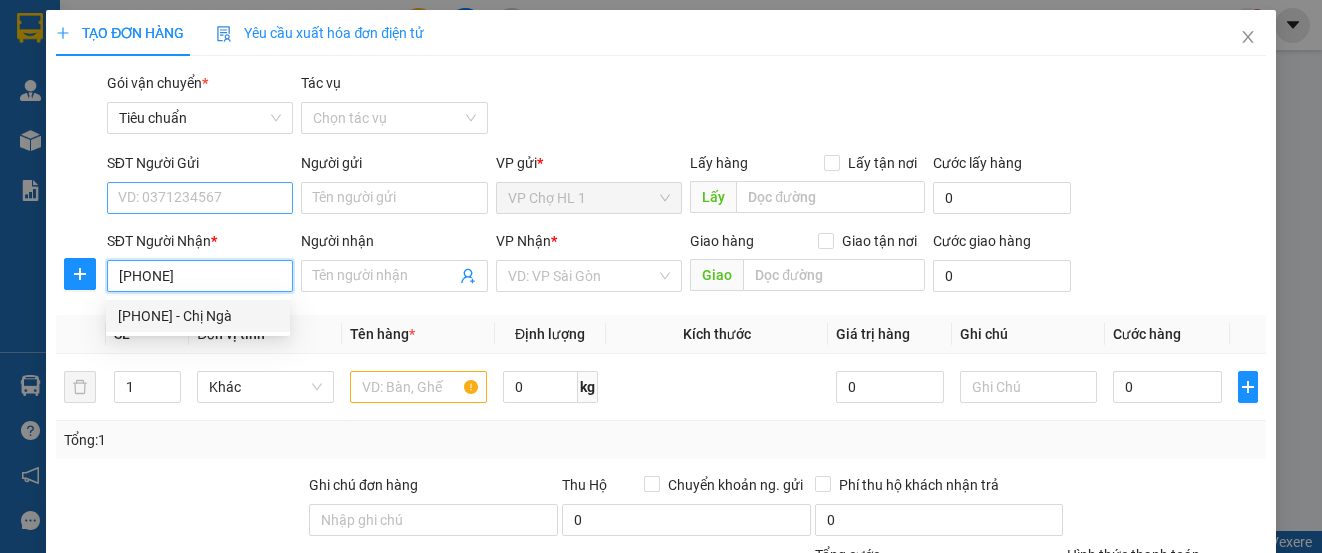 type on "[PHONE]" 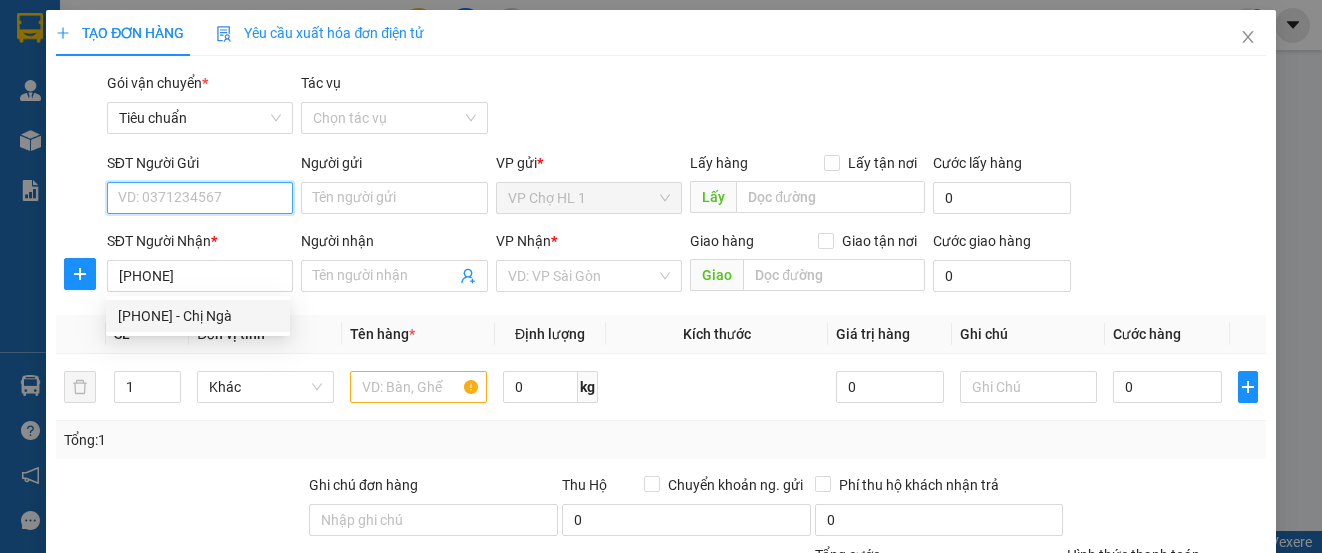click on "SĐT Người Gửi" at bounding box center (200, 198) 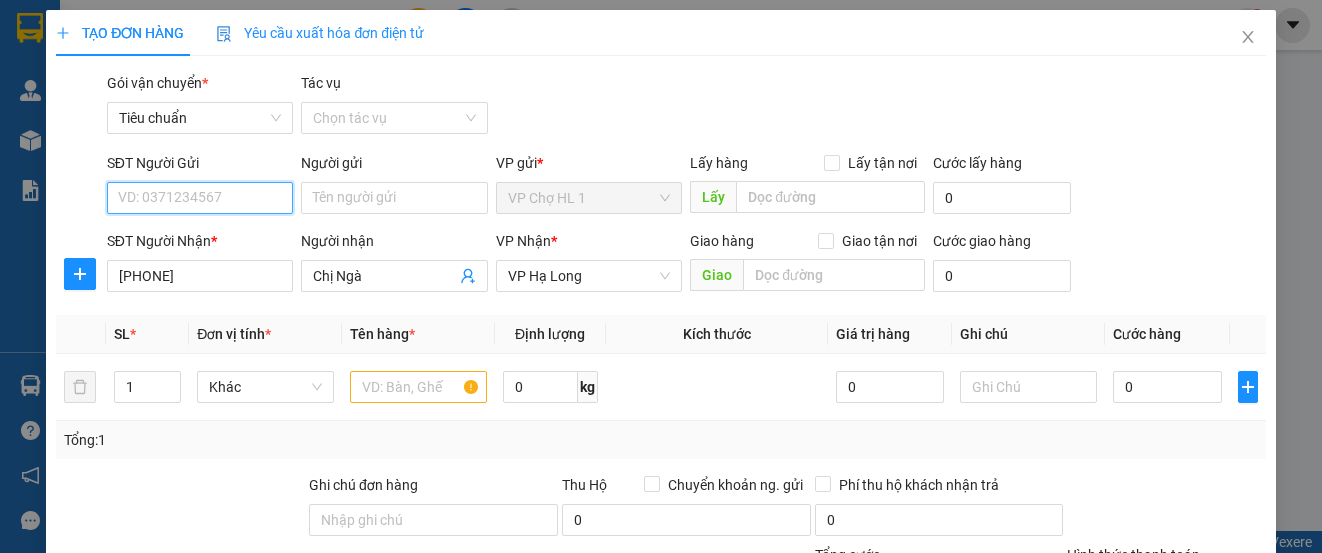 type on "Chị Ngà" 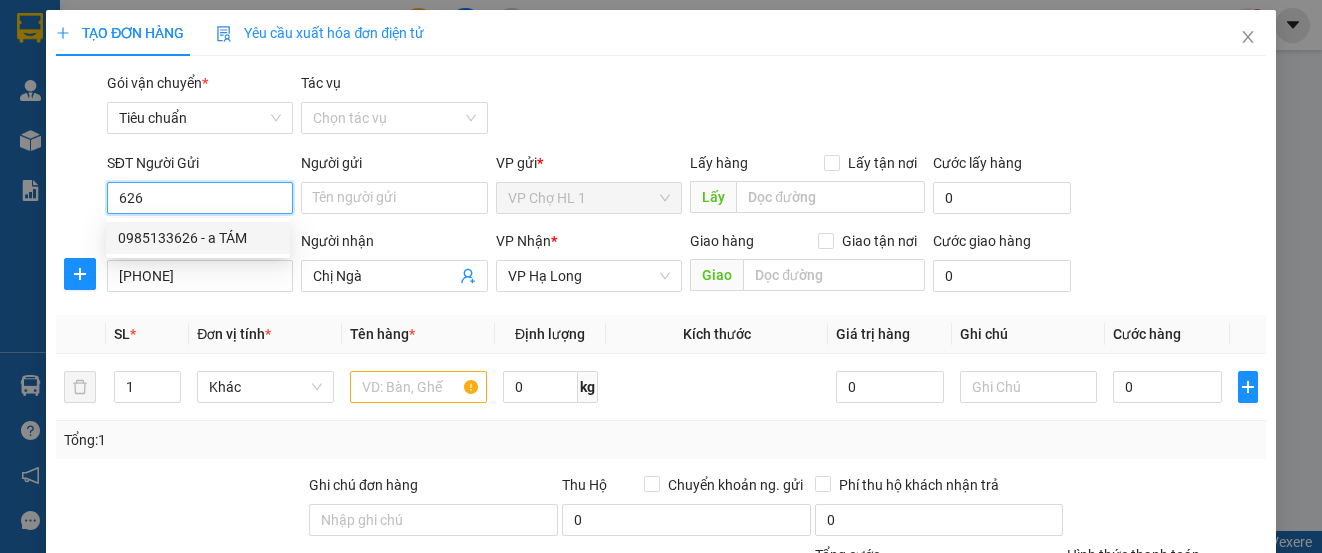 drag, startPoint x: 209, startPoint y: 237, endPoint x: 681, endPoint y: 284, distance: 474.33426 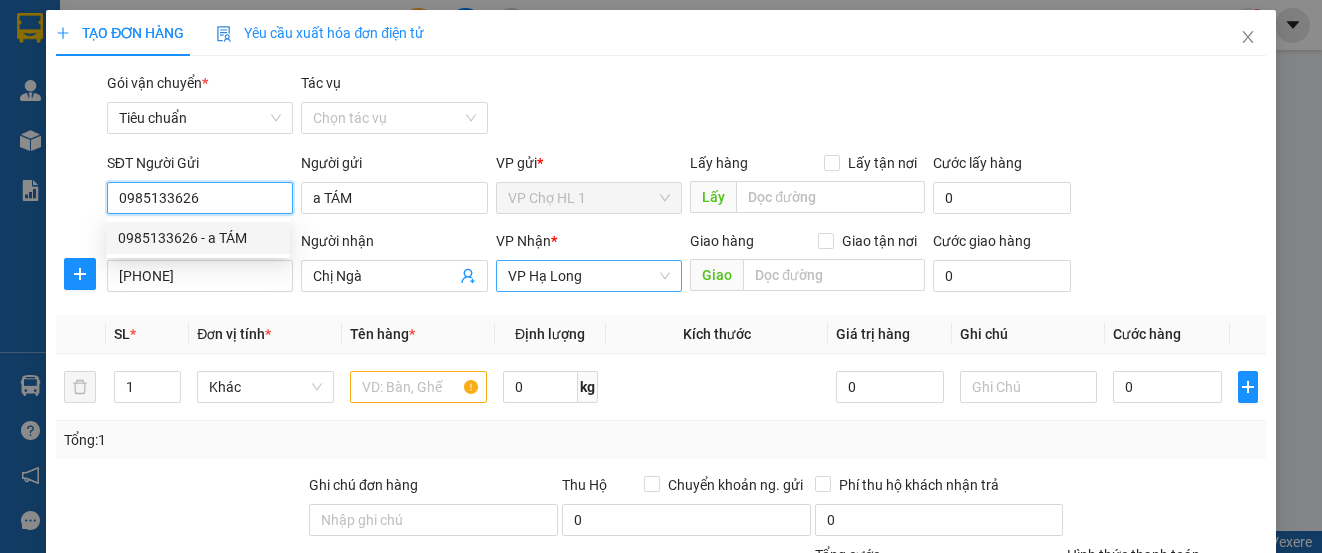 click on "VP Hạ Long" at bounding box center (589, 276) 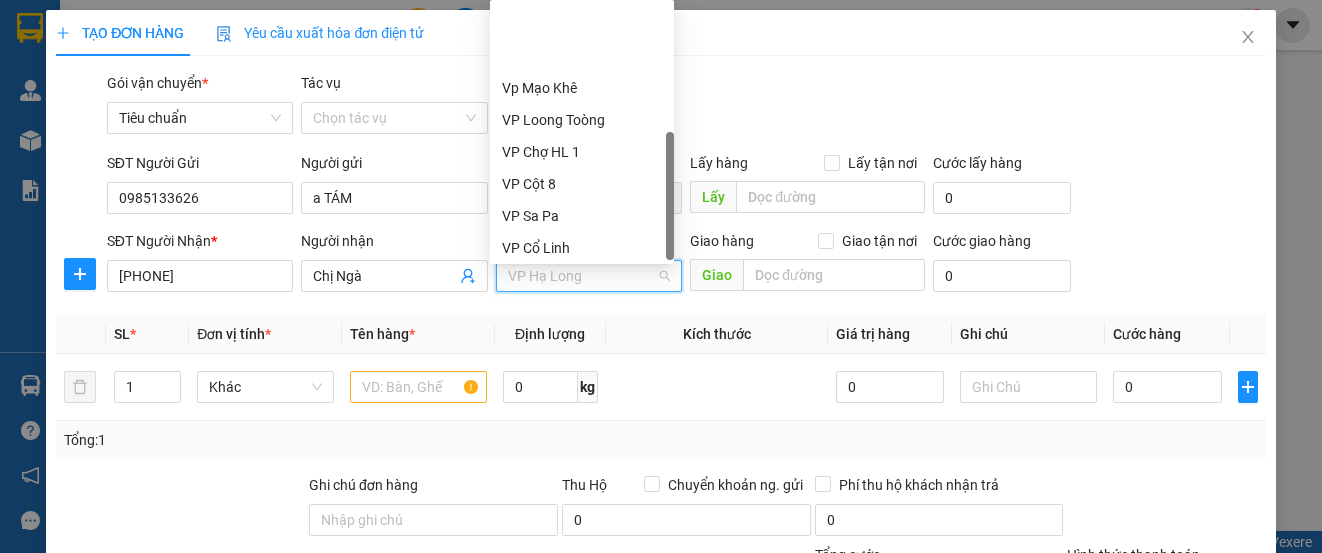 scroll, scrollTop: 320, scrollLeft: 0, axis: vertical 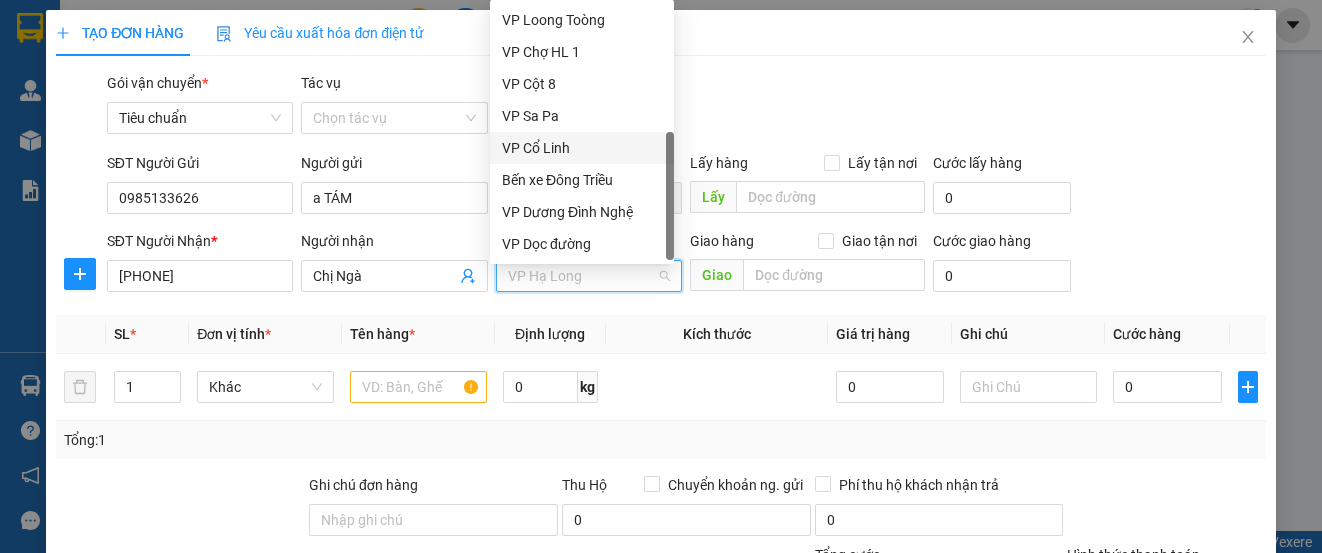 click on "VP Cổ Linh" at bounding box center (582, 148) 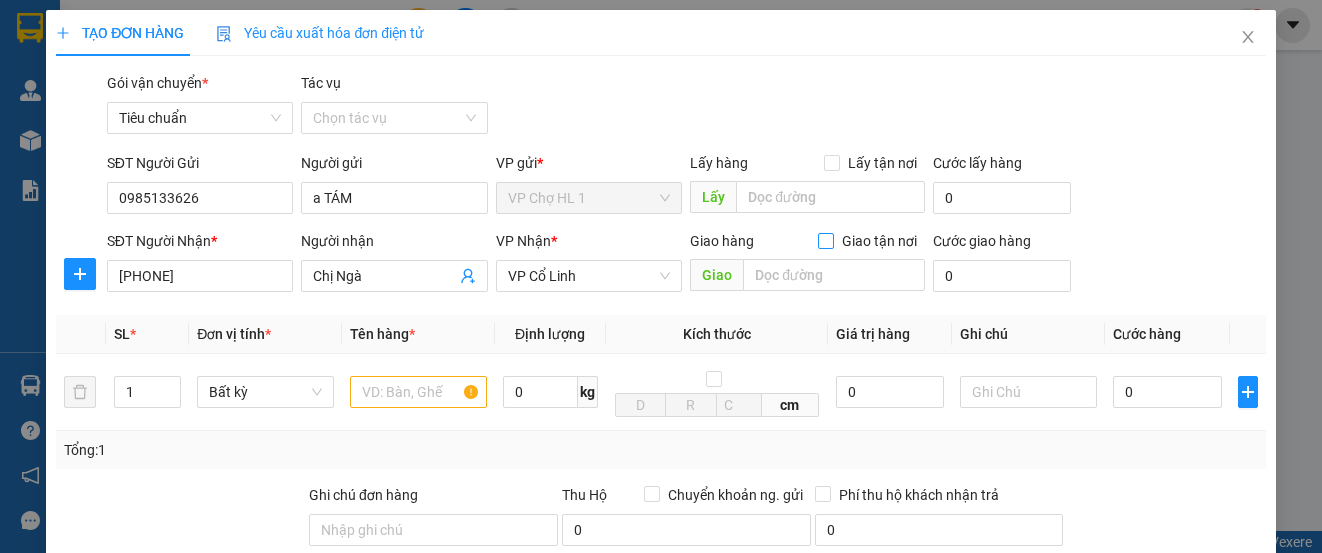 click on "Giao tận nơi" at bounding box center [825, 240] 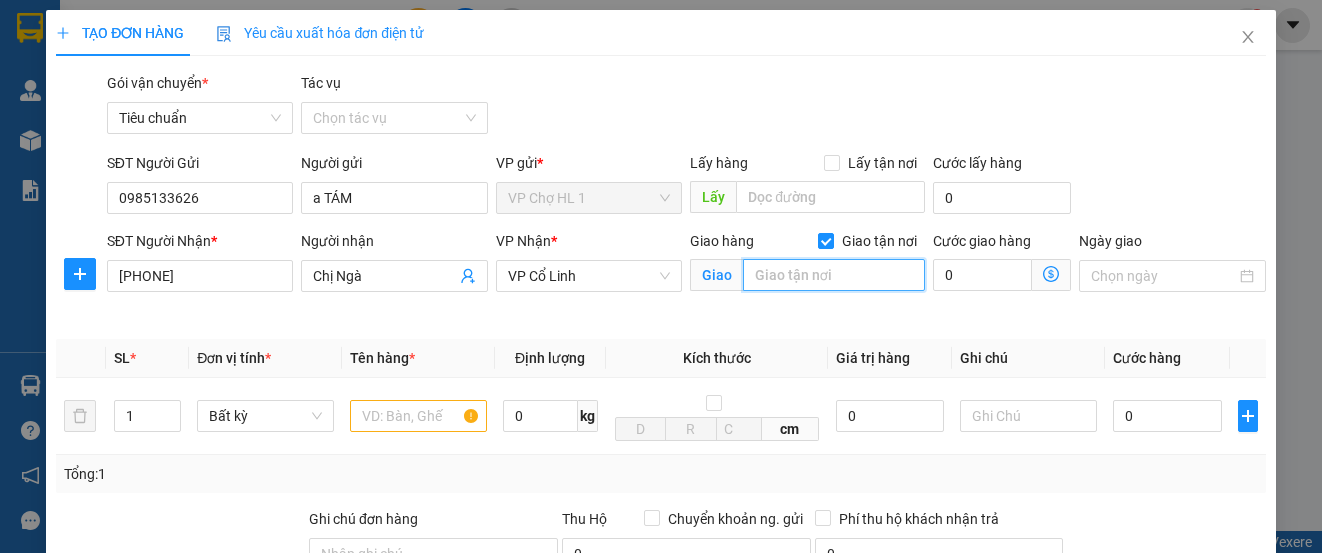 click at bounding box center [834, 275] 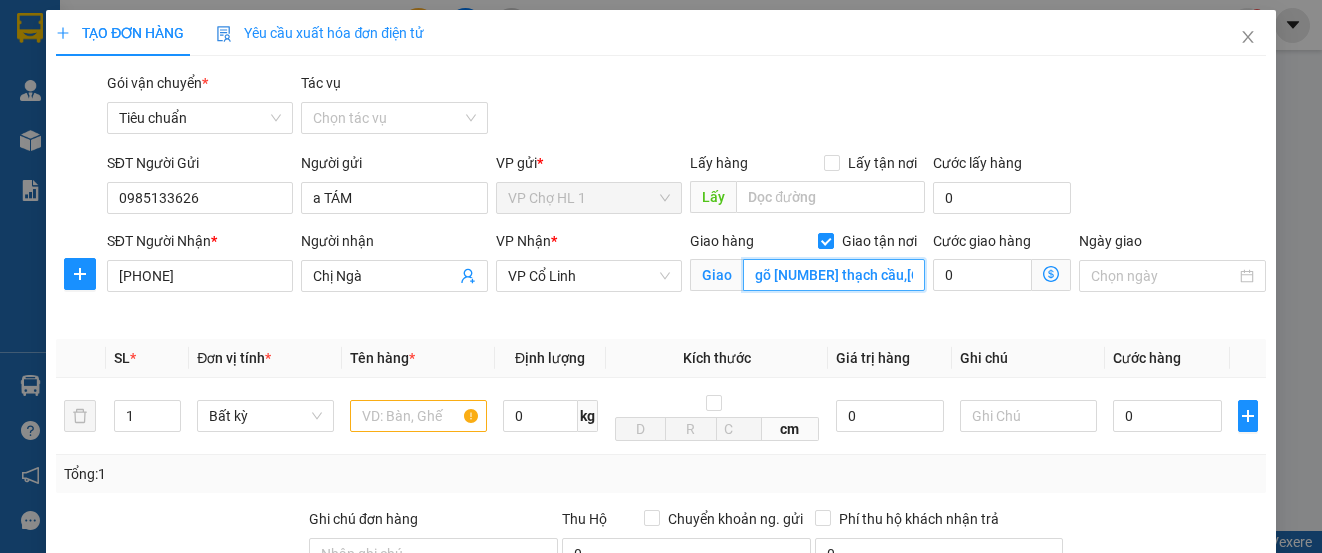 scroll, scrollTop: 0, scrollLeft: 97, axis: horizontal 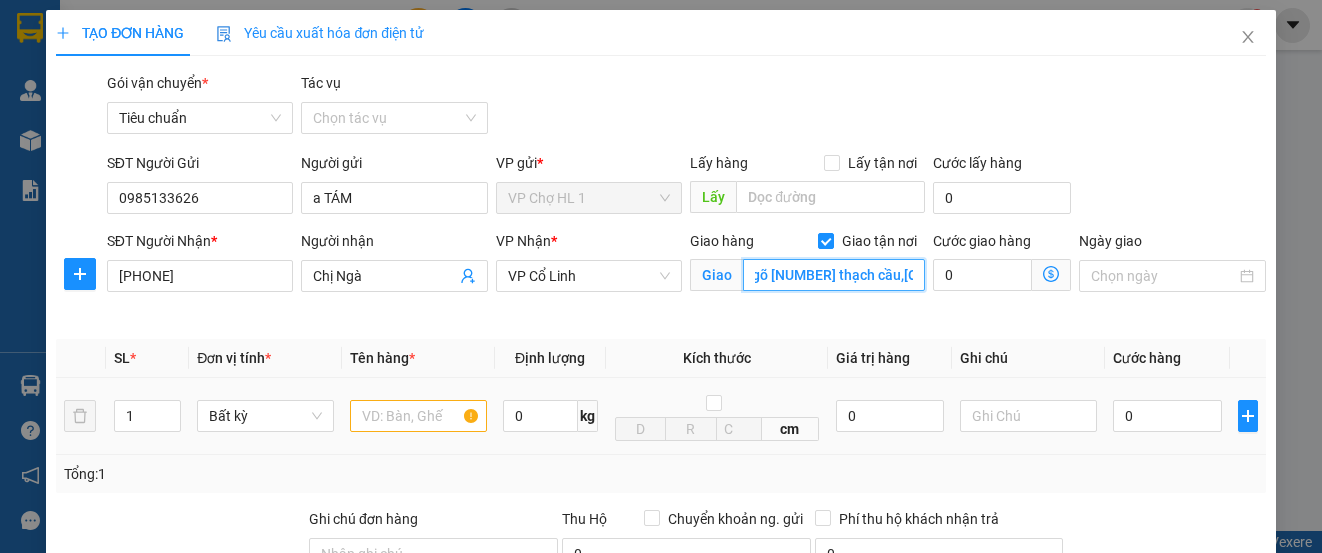 type on "sn [NUMBER] ngõ [NUMBER] thạch cầu,[CITY],[STATE]" 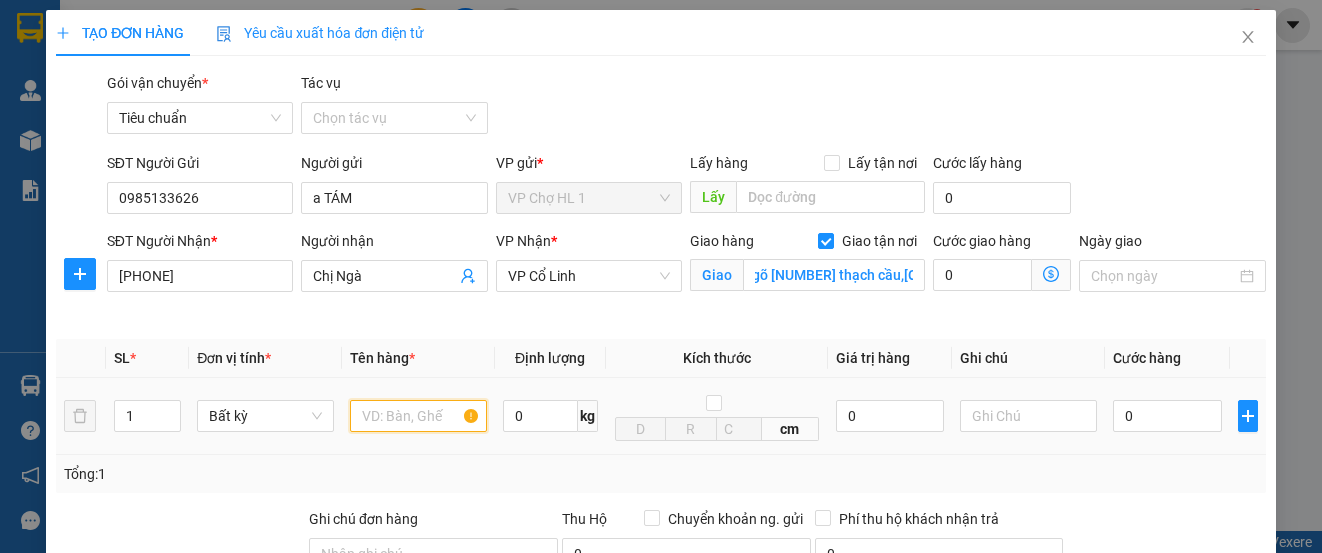 click at bounding box center [418, 416] 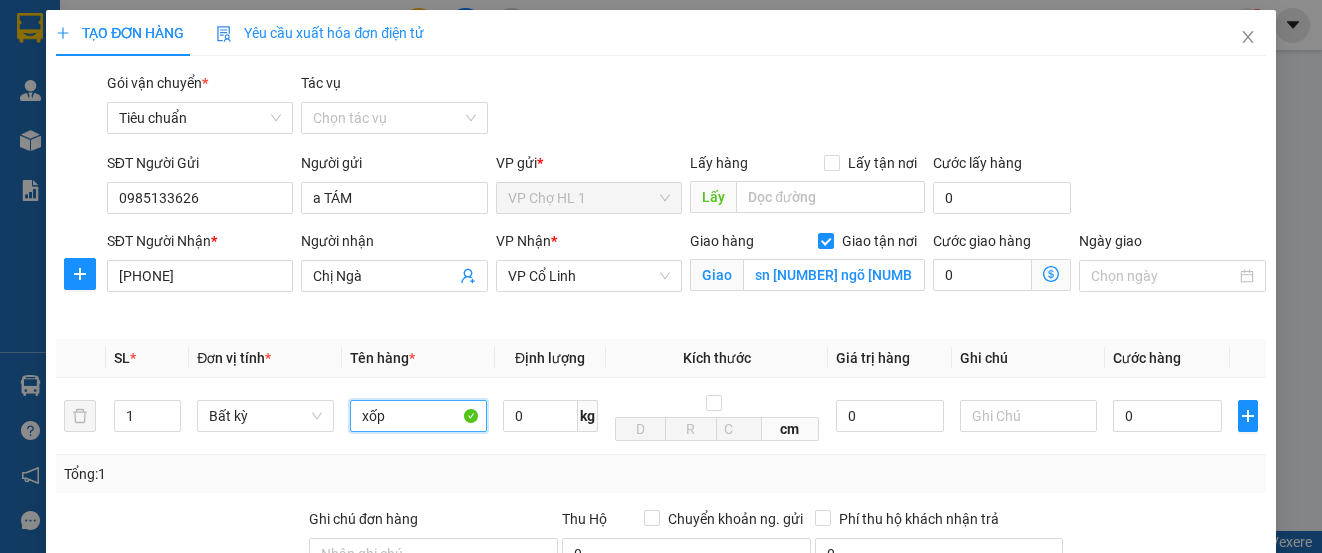 type on "xốp" 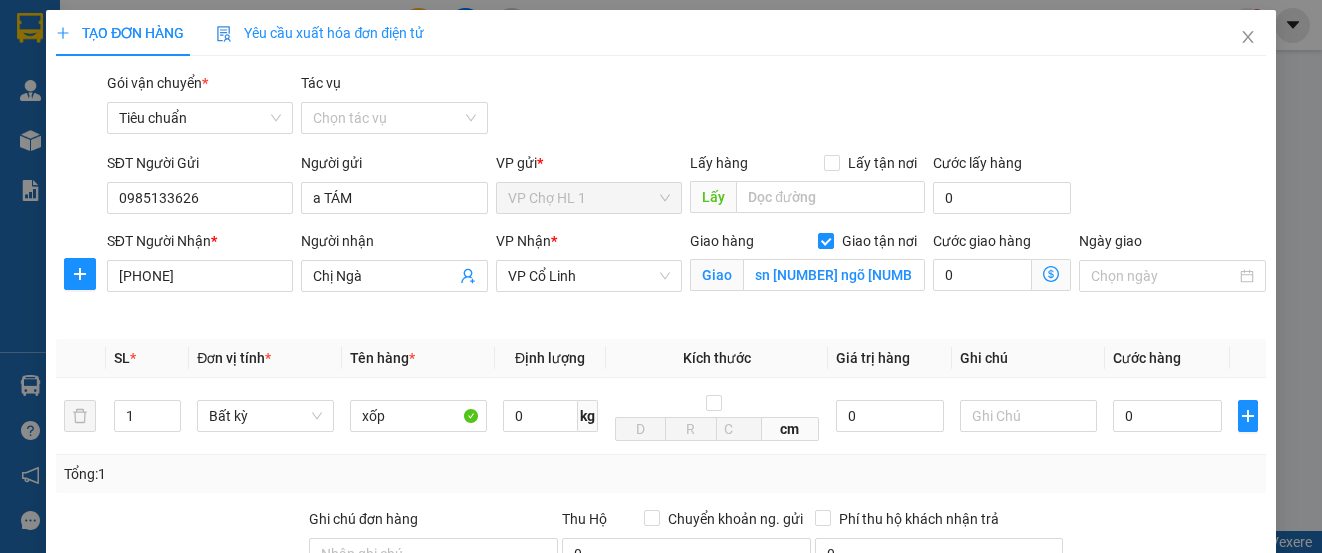 click on "Transit Pickup Surcharge Ids Transit Deliver Surcharge Ids Transit Deliver Surcharge Transit Deliver Surcharge Gói vận chuyển Tiêu chuẩn Tác vụ Chọn tác vụ SĐT Người Gửi [PHONE] Người gửi a TÁM VP gửi * VP Chợ HL 1 Lấy hàng Lấy tận nơi Lấy Cước lấy hàng 0 SĐT Người Nhận * [PHONE] Người nhận Chị Ngà VP Nhận * VP Cổ Linh Giao hàng Giao tận nơi Giao sn [NUMBER] ngõ 14 thạch cầu,long biên,hà nội Cước giao hàng 0 Ngày giao SL * Đơn vị tính * Tên hàng * Định lượng Kích thước Giá trị hàng Ghi chú Cước hàng 1 Bất kỳ xốp 0 kg cm 0 0 Tổng: 1 Ghi chú đơn hàng Thu Hộ Chuyển khoản ng. gửi 0 Phí thu hộ khách nhận trả 0 Tổng cước 0 Hình thức thanh toán Chọn HT Thanh Toán Phụ thu 0 VND Số tiền thu trước 0 Chưa thanh toán 0 Chọn HT Thanh Toán Ghi chú nội bộ nhà xe Chi phí nội bộ 0 Lưu nháp Xóa Thông tin Lưu" at bounding box center [660, 454] 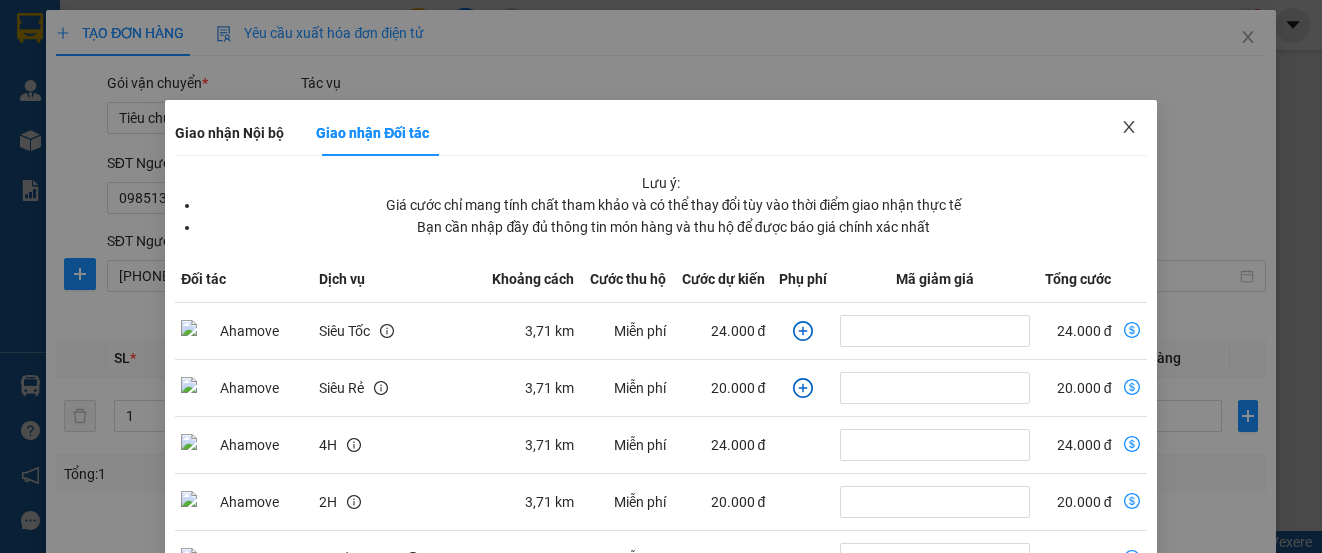 click 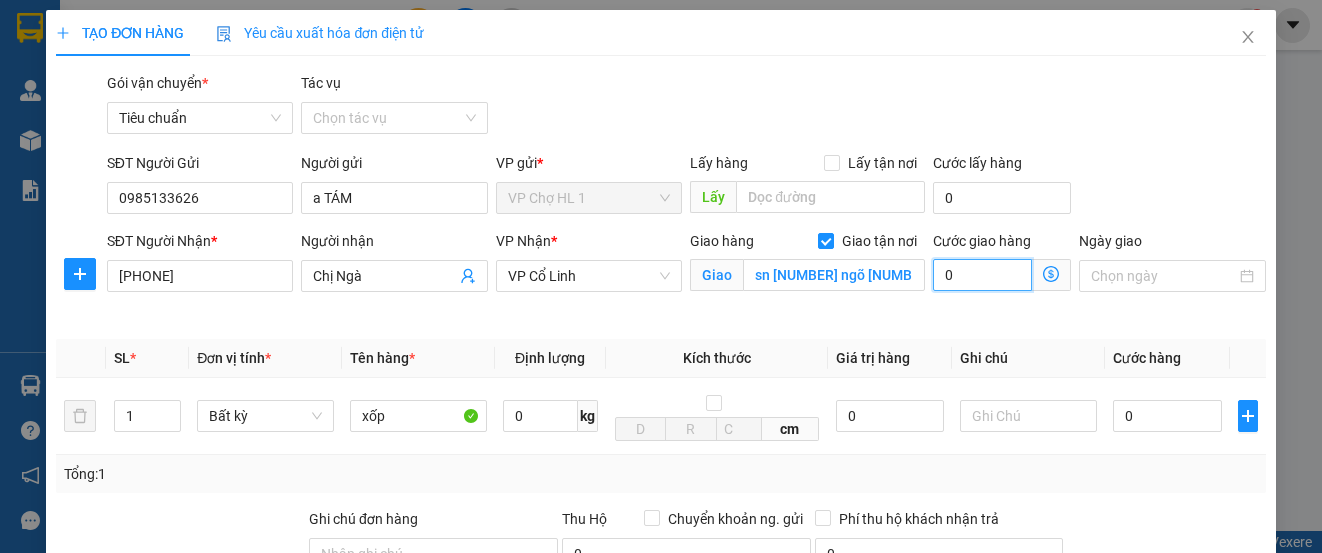 click on "0" at bounding box center [982, 275] 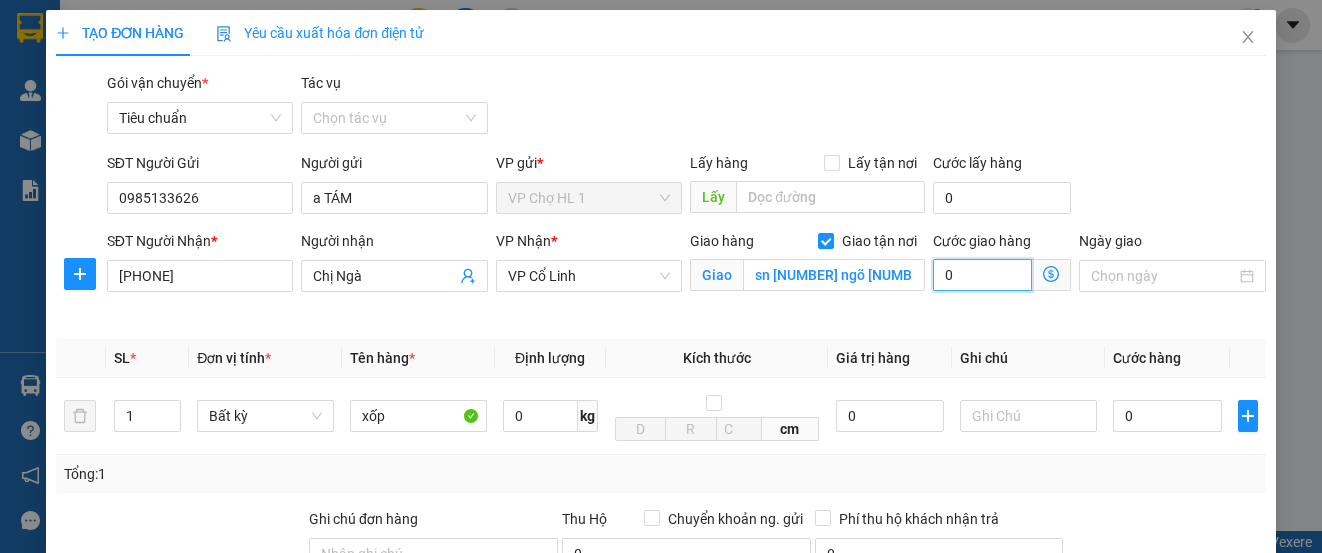 type on "4" 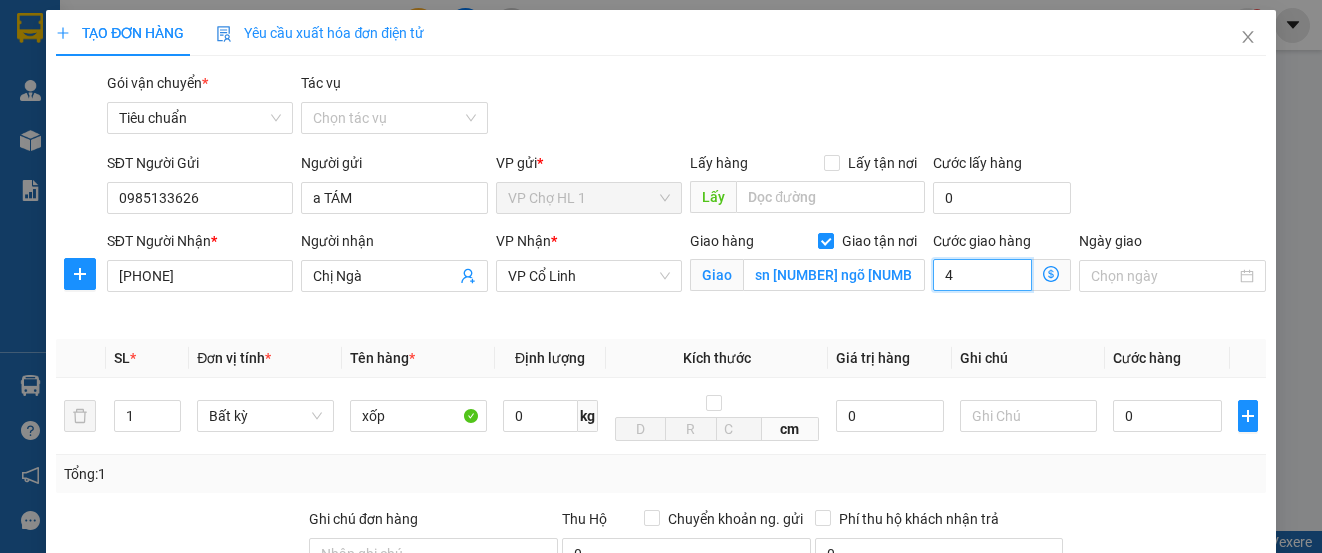 type on "40" 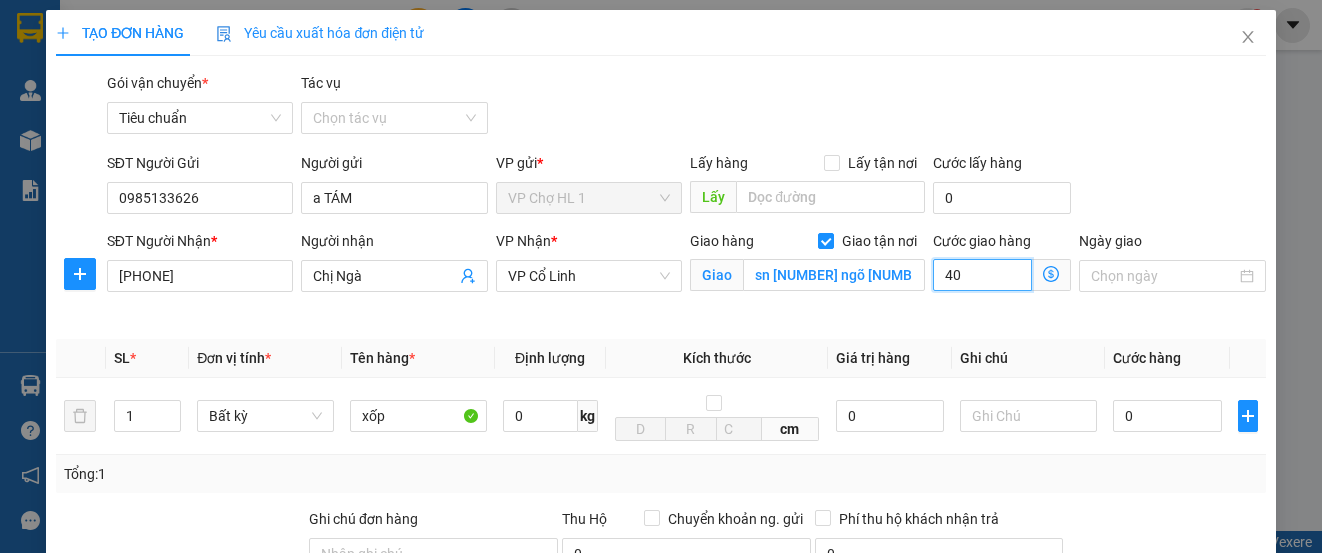type on "40" 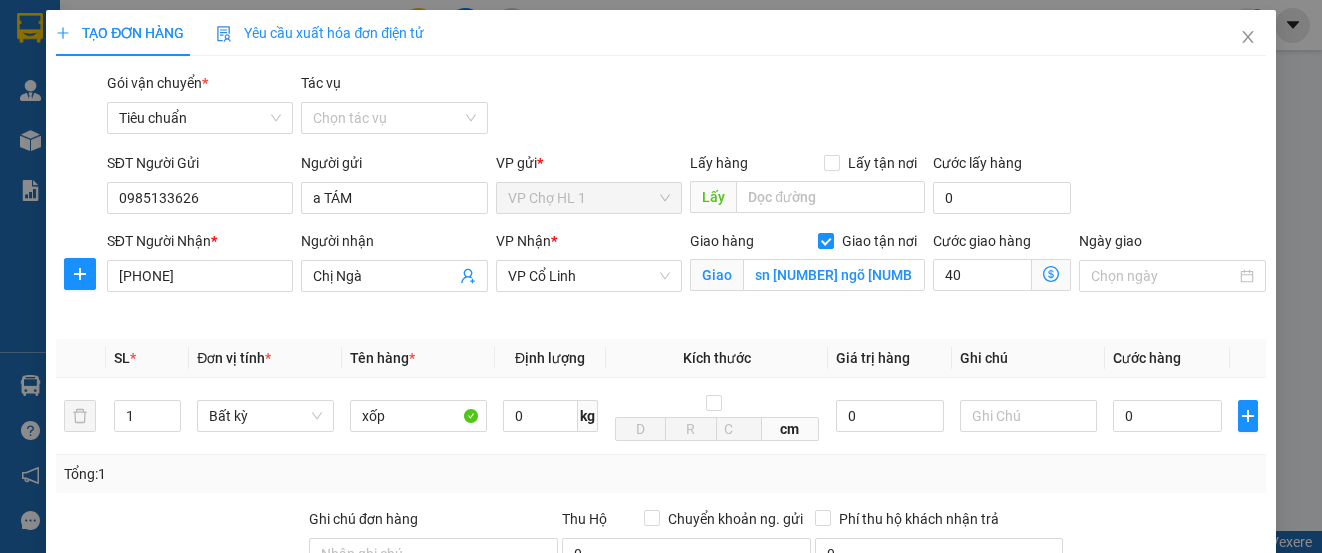 type on "40.000" 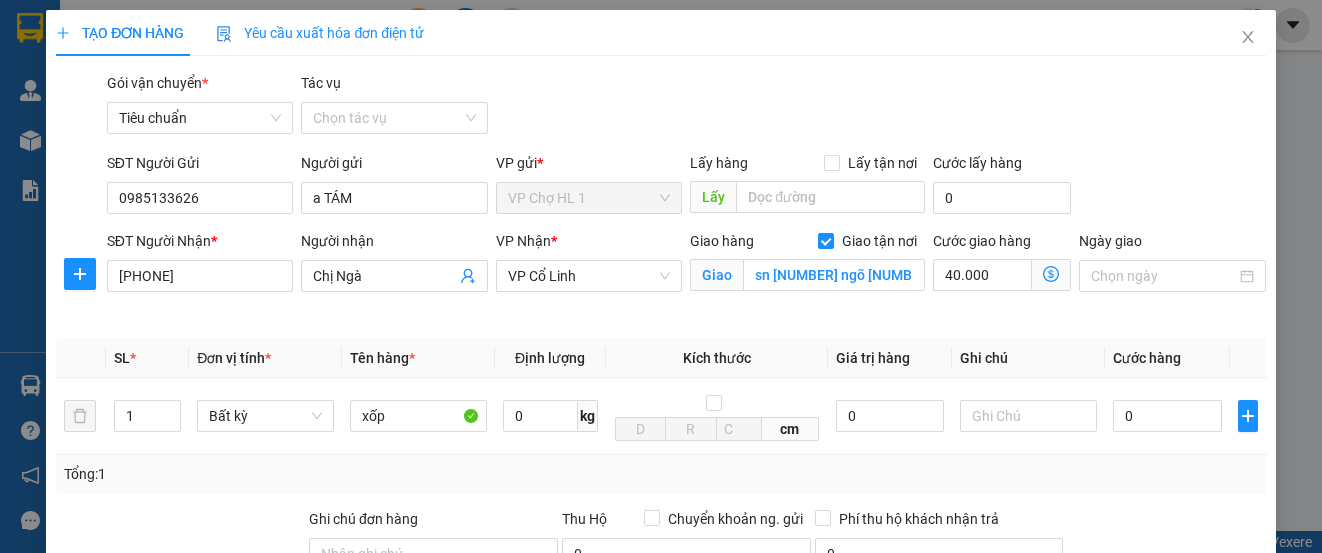 drag, startPoint x: 1176, startPoint y: 181, endPoint x: 1165, endPoint y: 211, distance: 31.95309 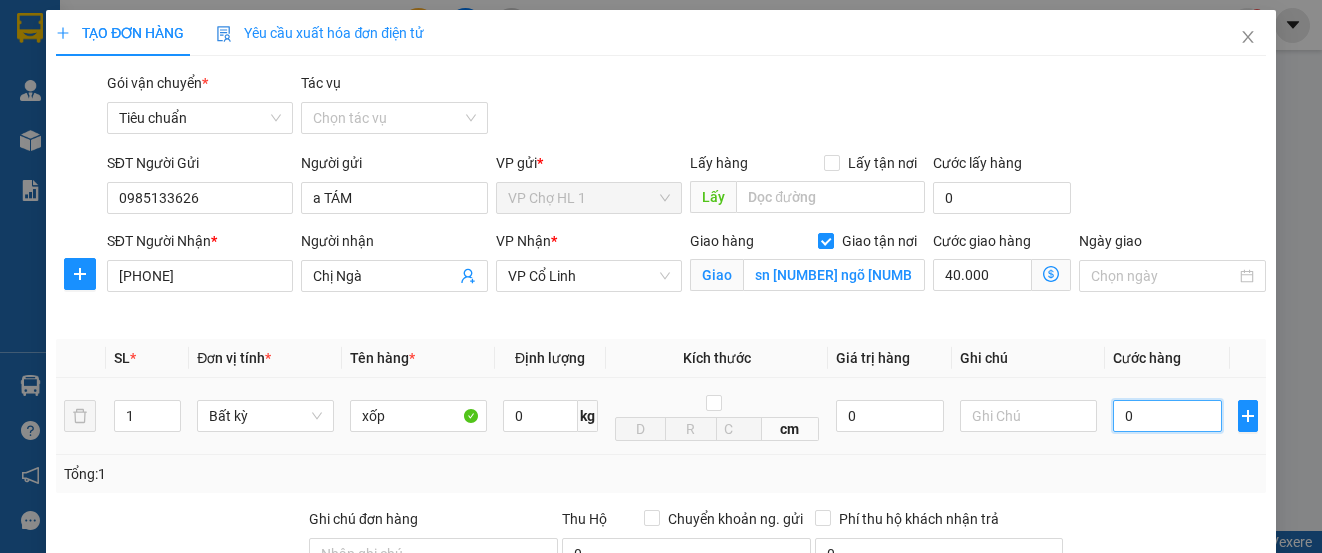 click on "0" at bounding box center (1167, 416) 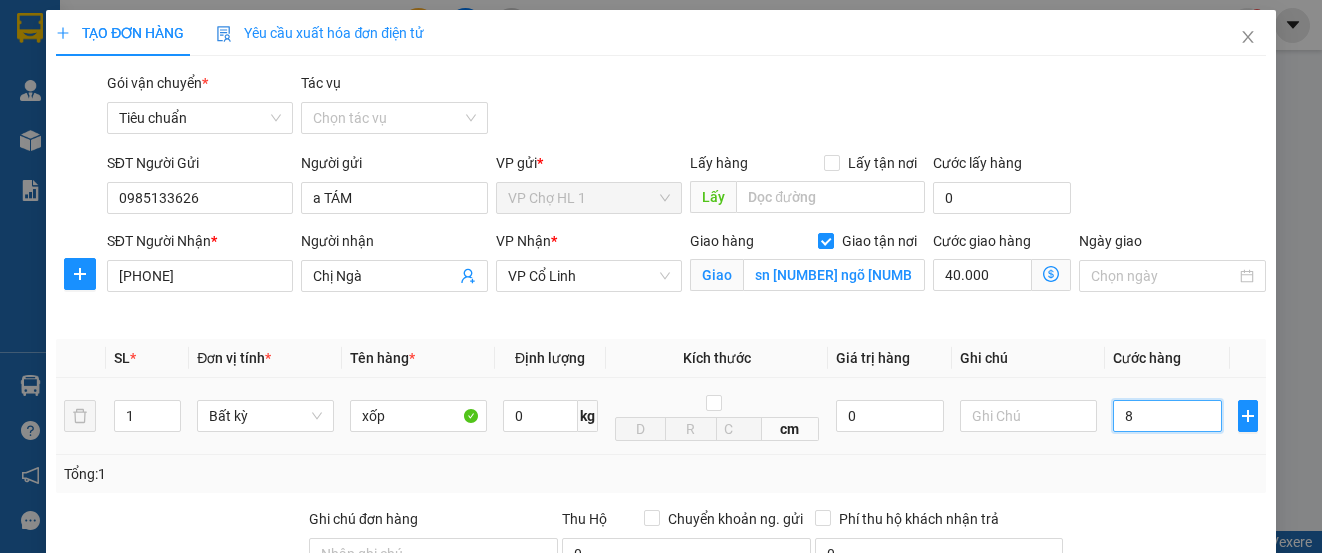 type on "80" 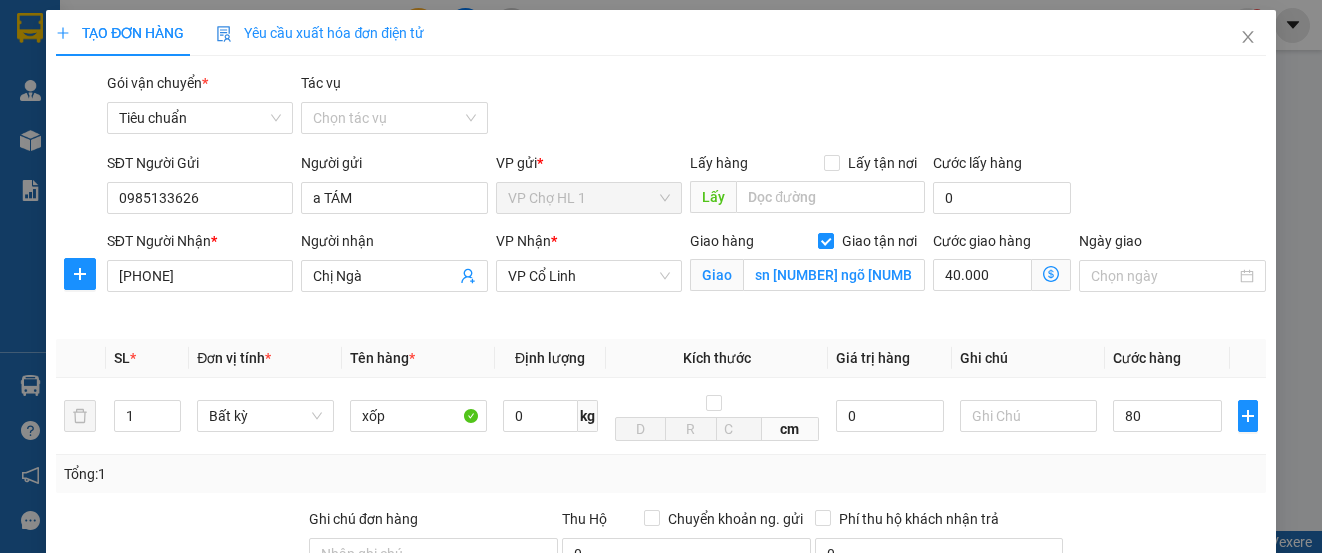 type on "80.000" 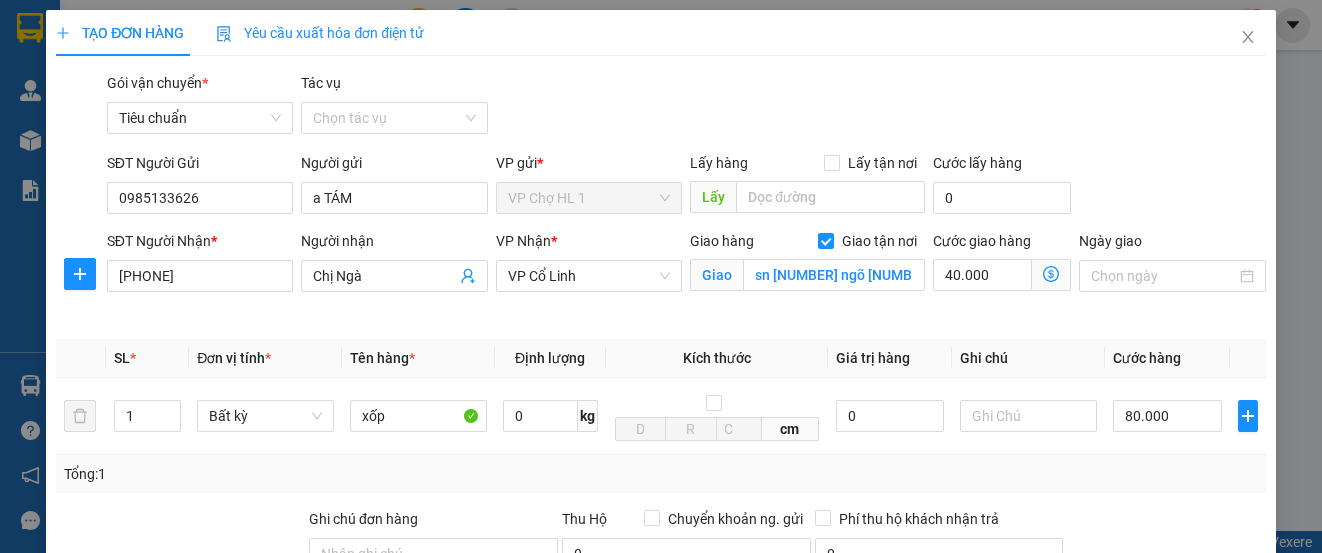 drag, startPoint x: 1130, startPoint y: 214, endPoint x: 1140, endPoint y: 209, distance: 11.18034 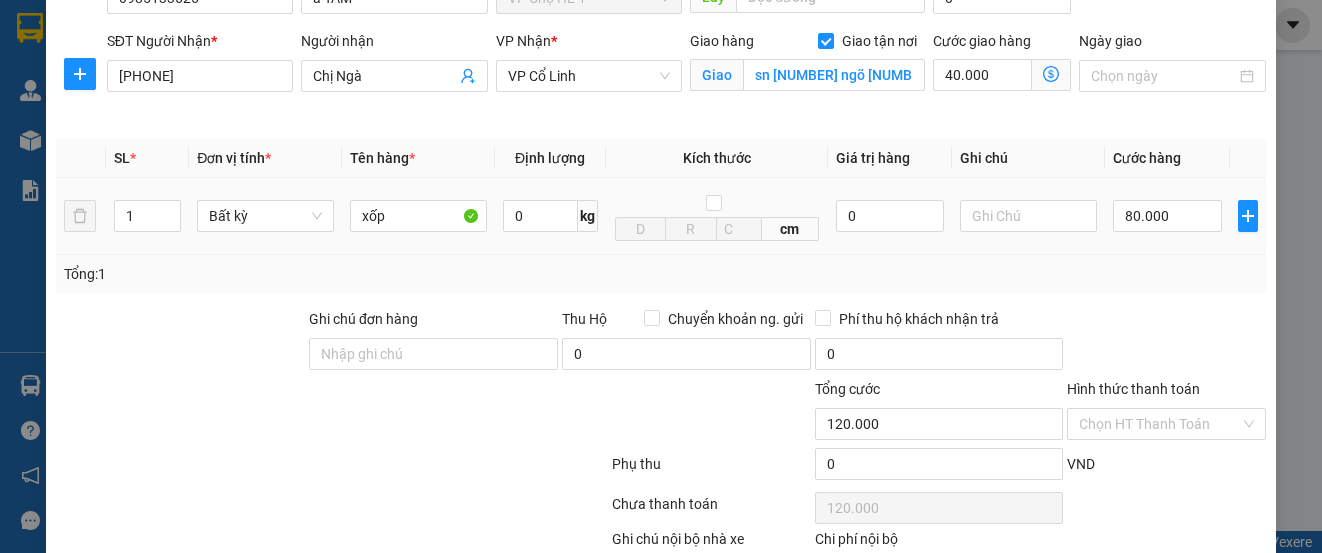 scroll, scrollTop: 0, scrollLeft: 0, axis: both 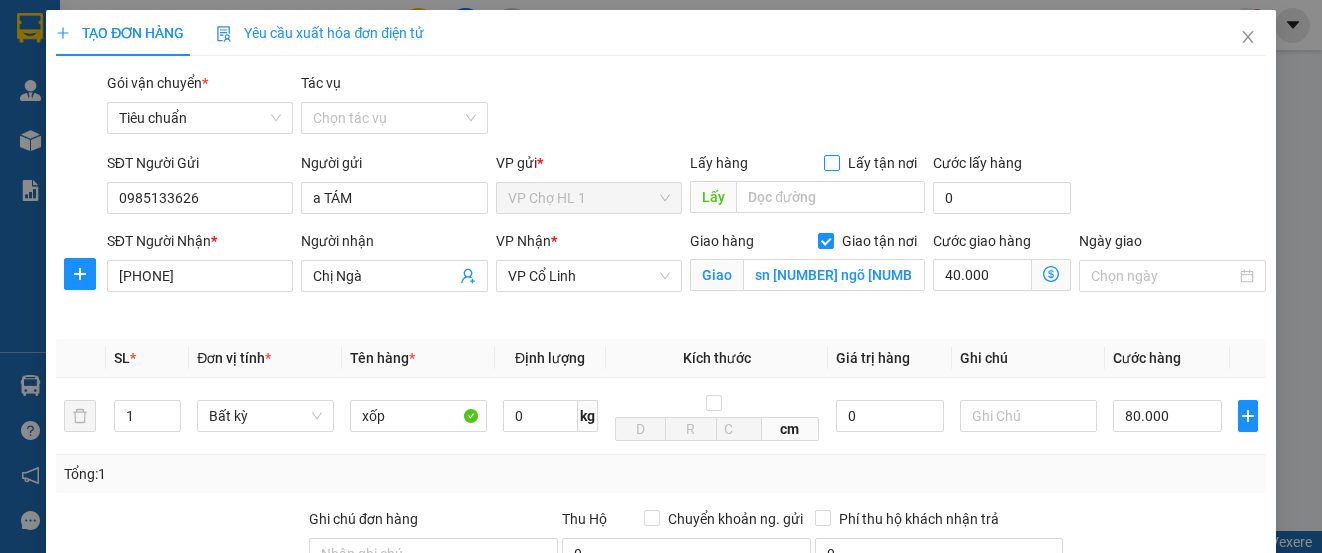 drag, startPoint x: 823, startPoint y: 158, endPoint x: 768, endPoint y: 213, distance: 77.781746 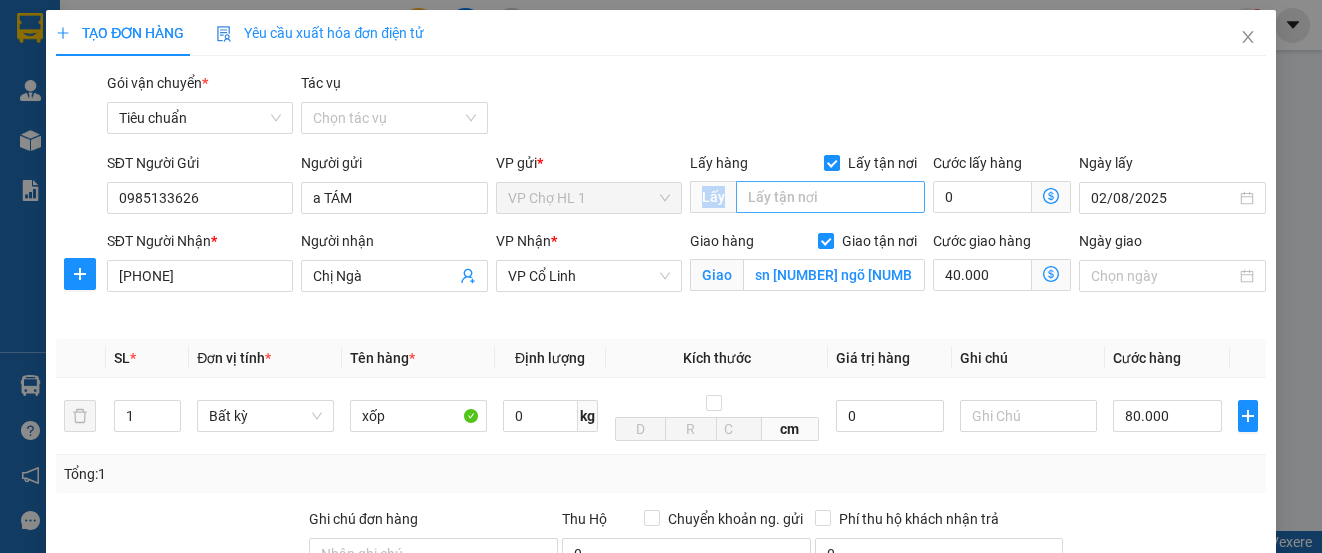 drag, startPoint x: 767, startPoint y: 216, endPoint x: 767, endPoint y: 204, distance: 12 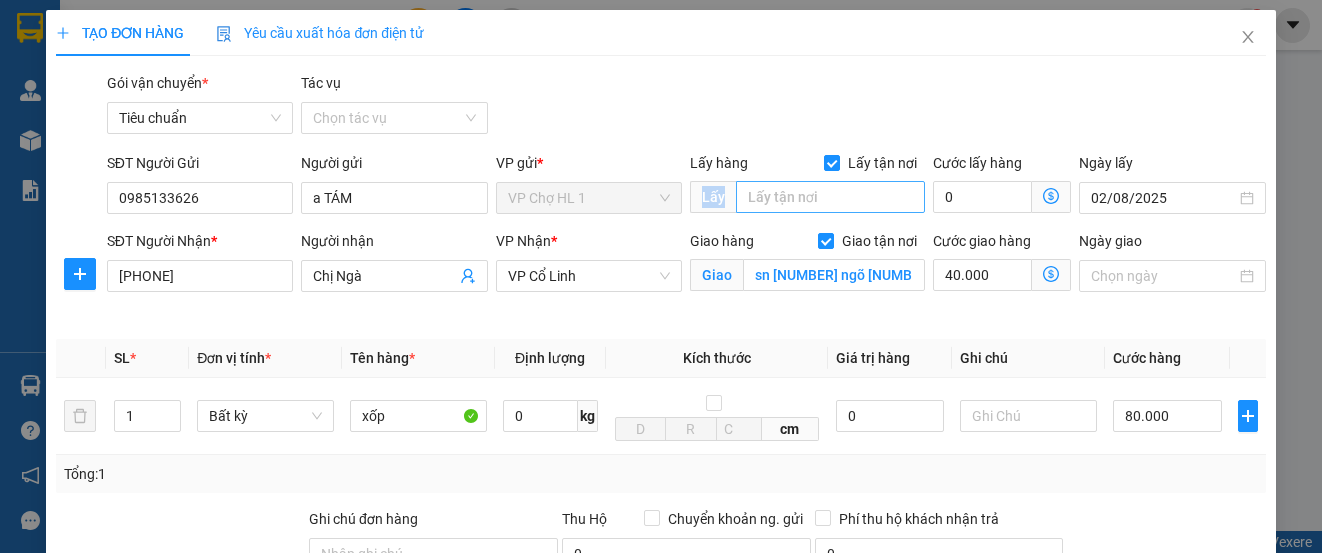 click on "Lấy hàng Lấy tận nơi Lấy" at bounding box center (807, 187) 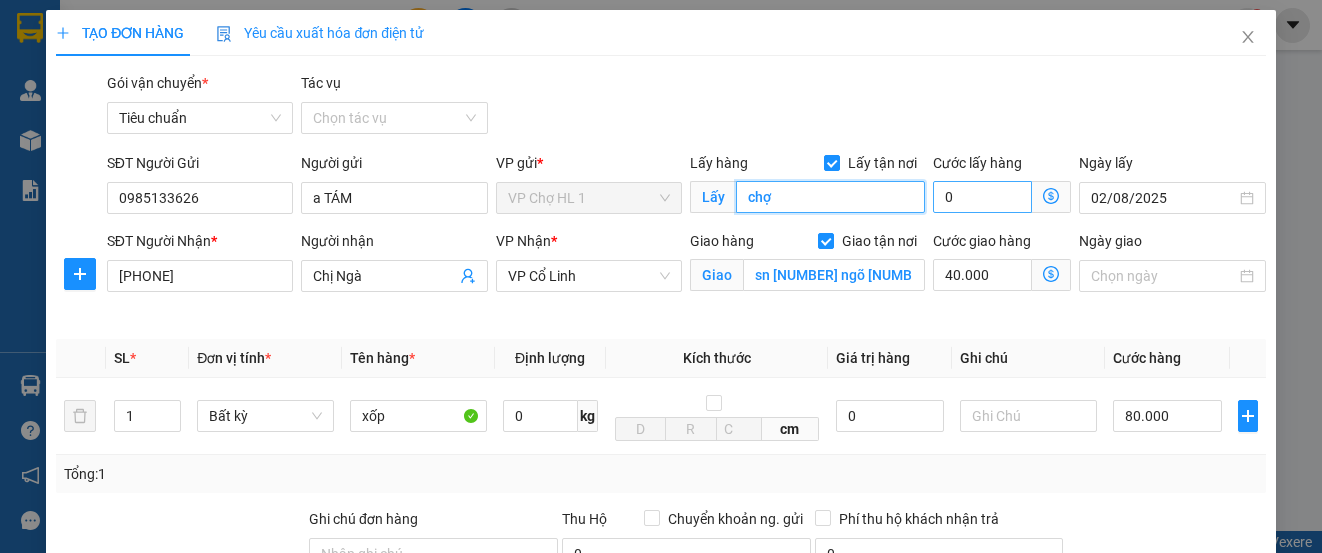 type on "chợ" 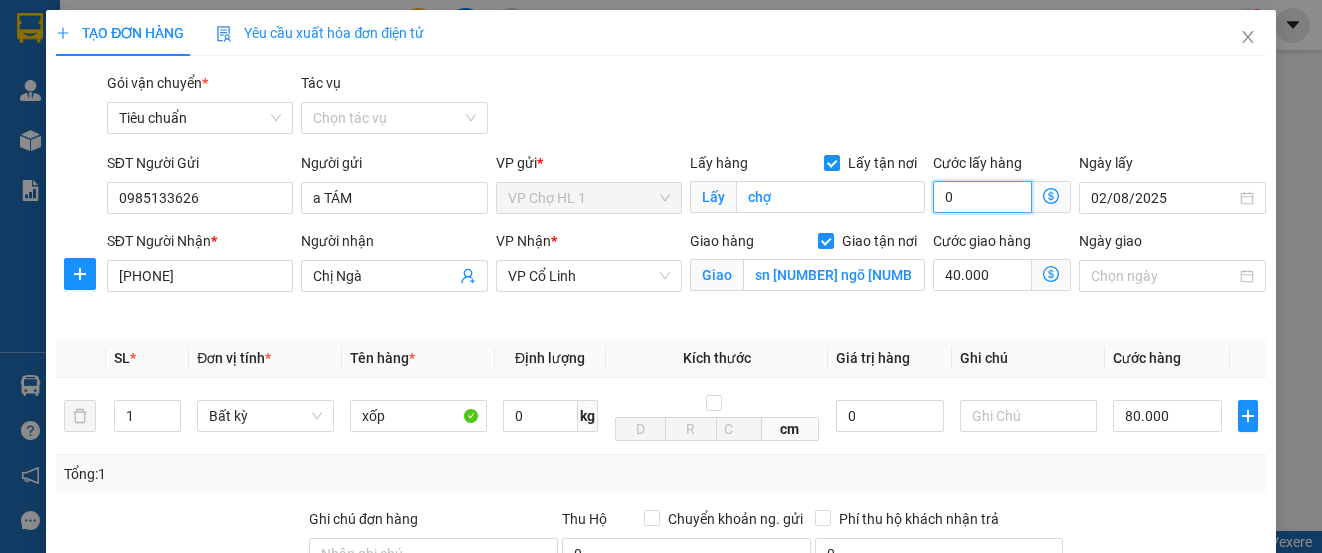 click on "0" at bounding box center [982, 197] 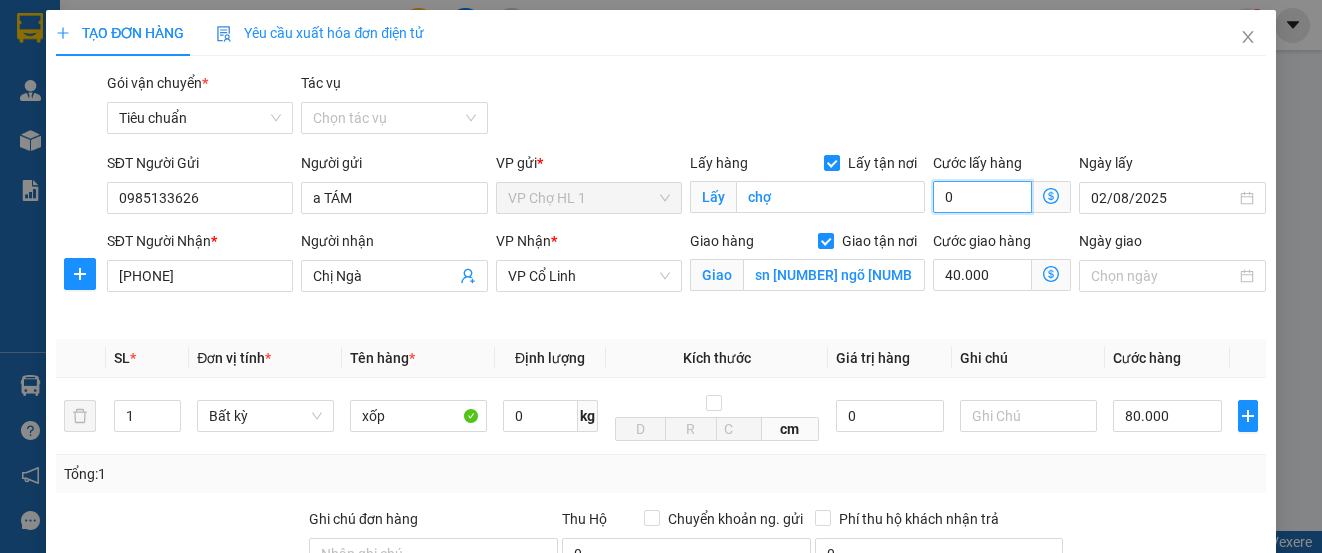 type on "2" 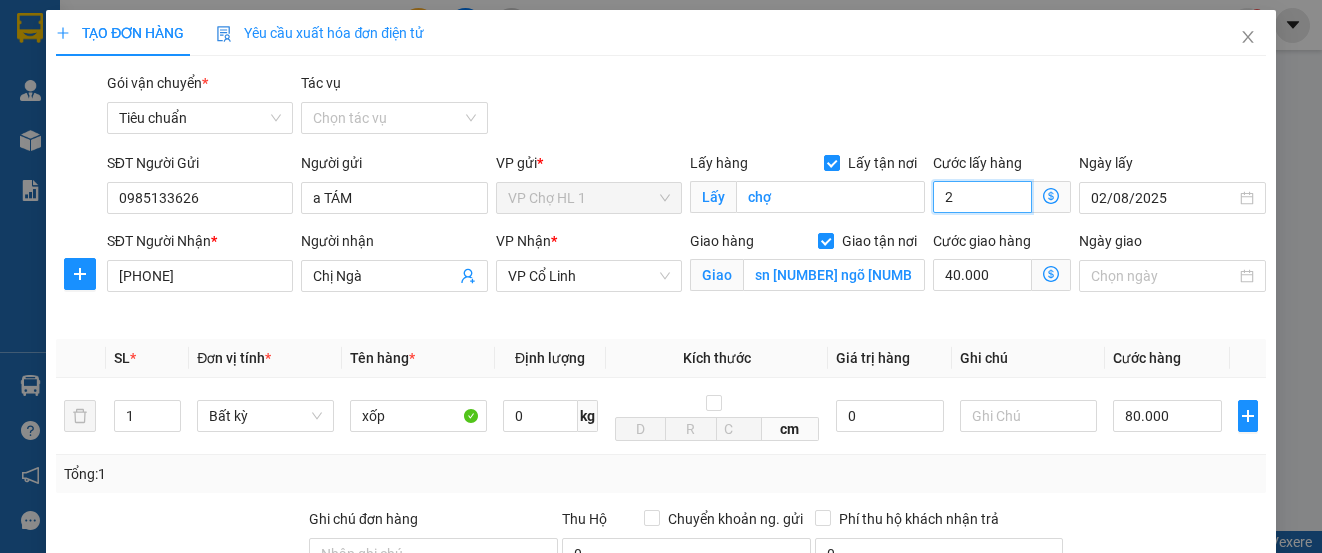 type on "120.020" 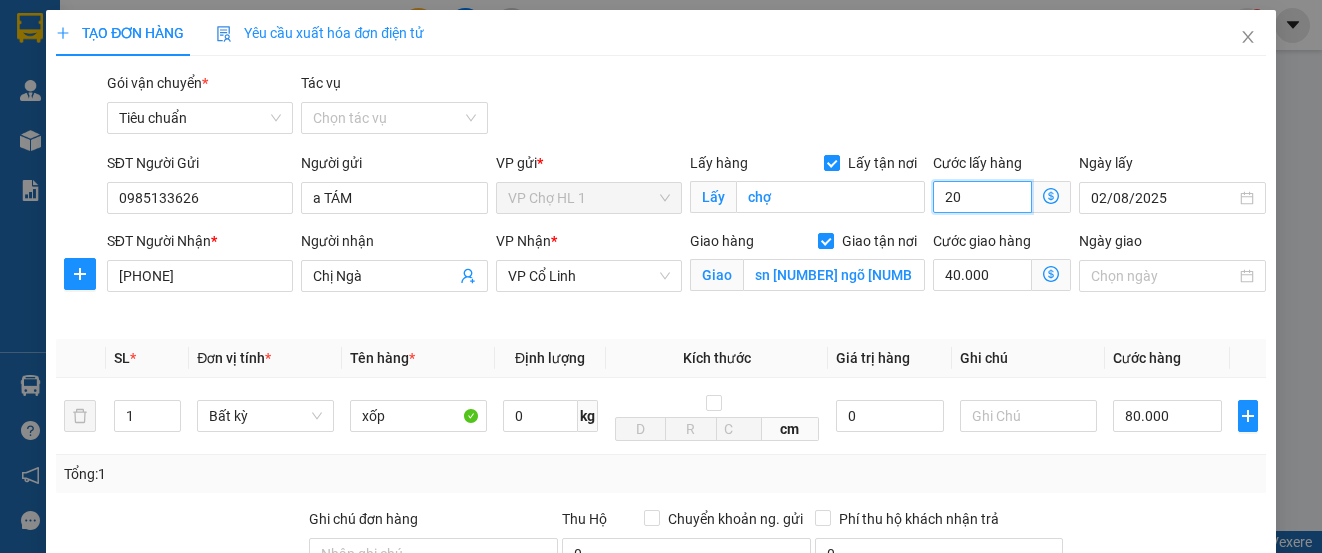 type on "20" 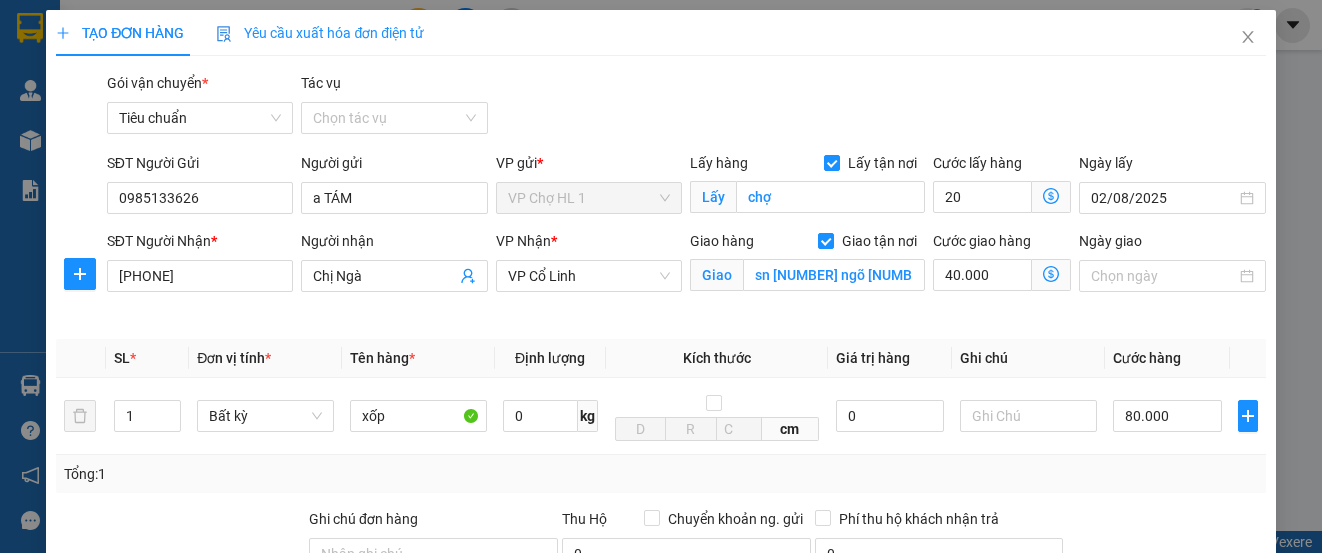 type on "140.000" 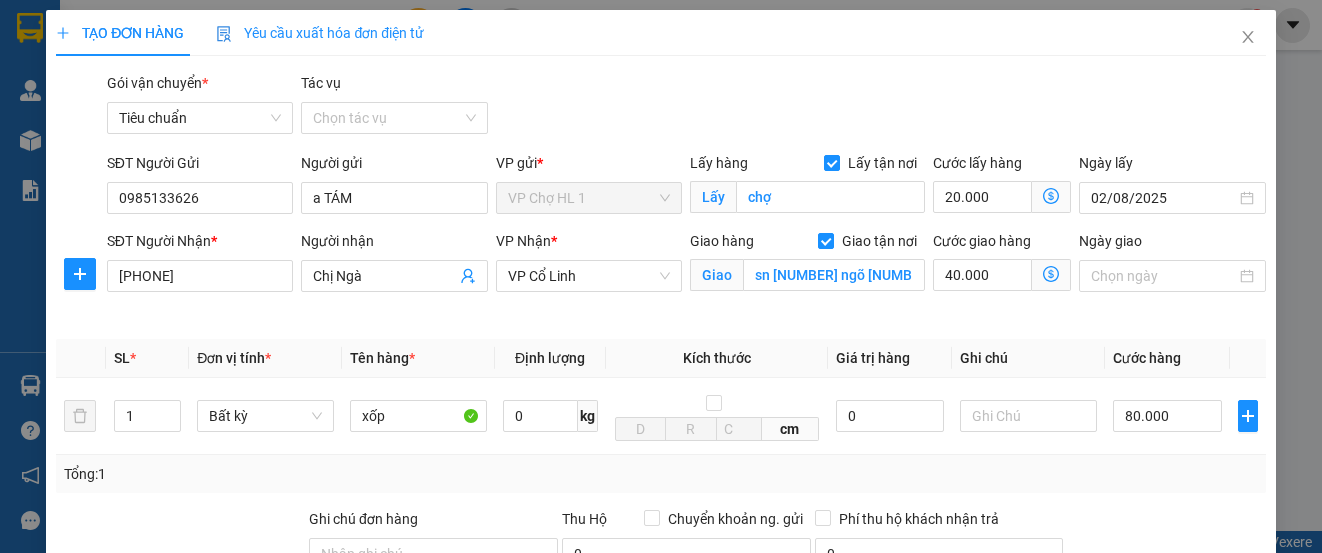 click on "Gói vận chuyển  * Tiêu chuẩn Tác vụ Chọn tác vụ" at bounding box center [686, 107] 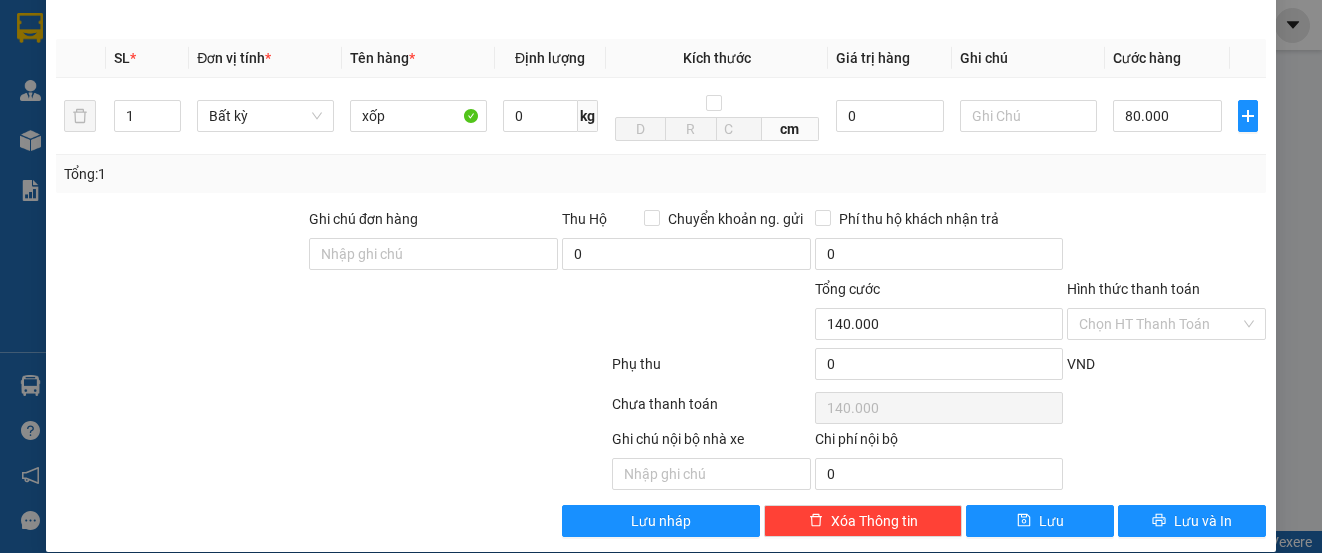 scroll, scrollTop: 200, scrollLeft: 0, axis: vertical 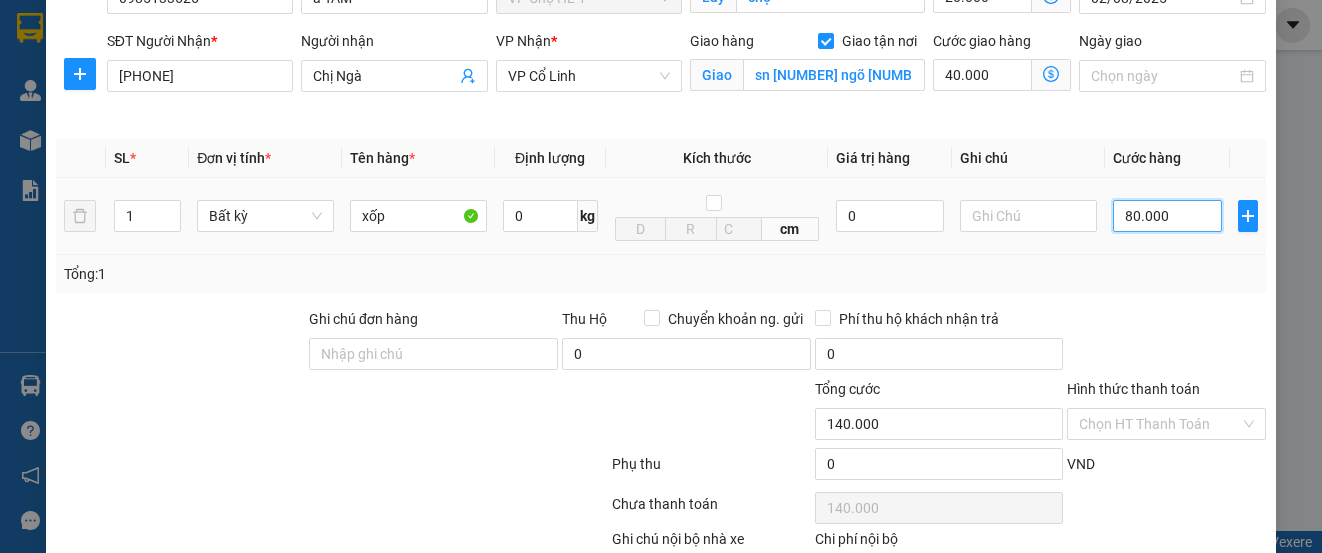click on "80.000" at bounding box center (1167, 216) 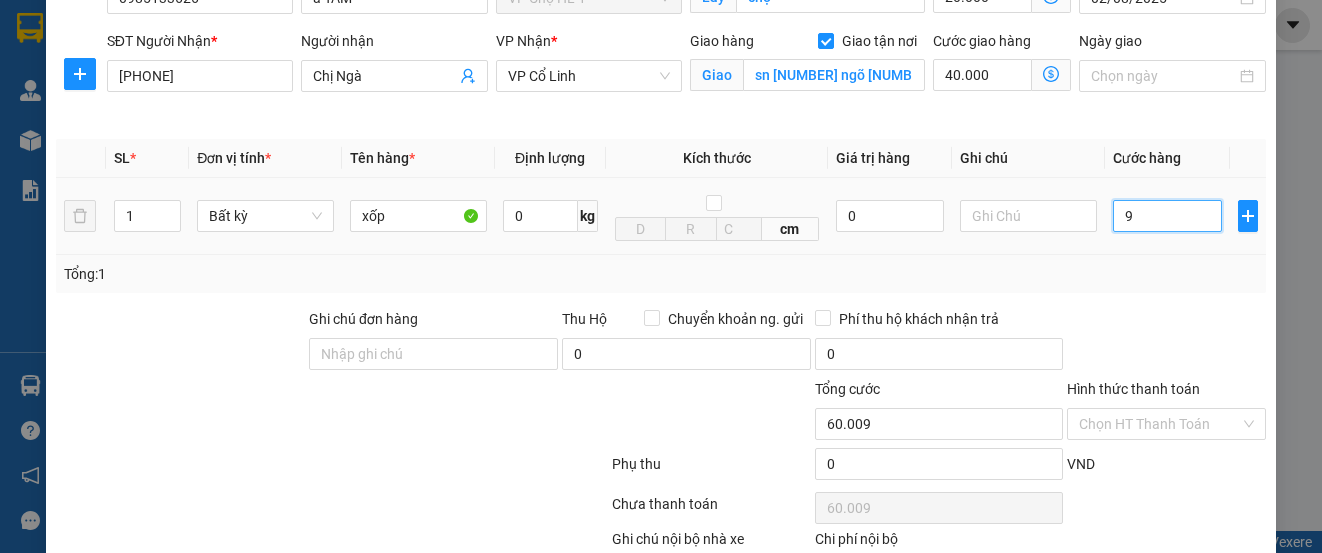 type on "90" 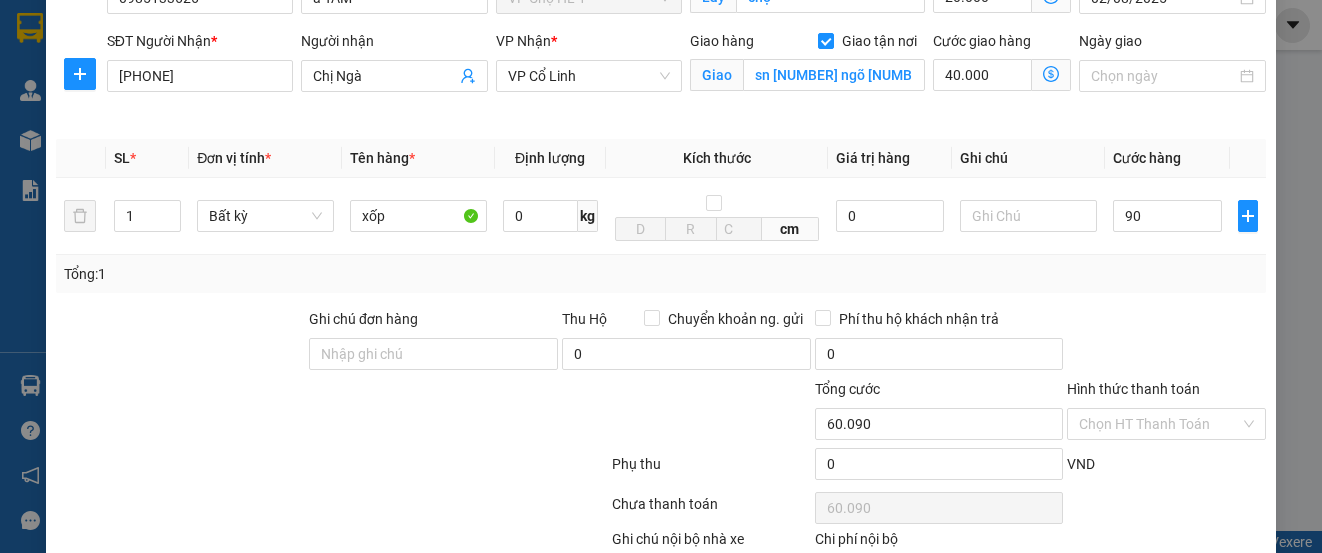 type on "90.000" 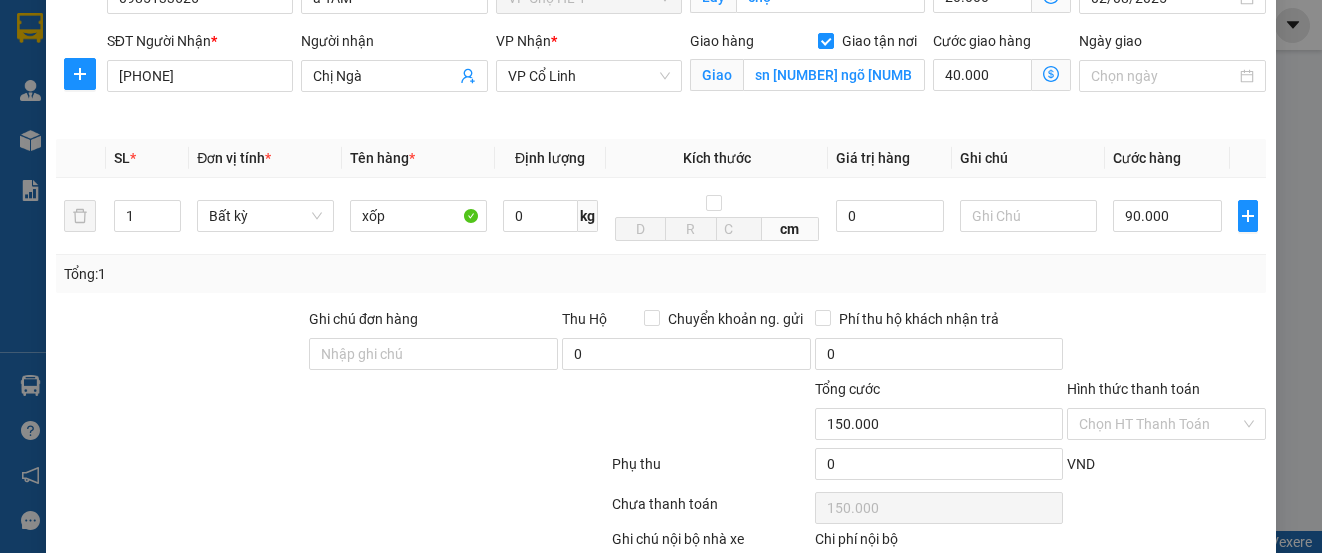 click on "SĐT Người Gửi [PHONE] Người gửi a TÁM VP gửi  * VP Chợ HL 1 Lấy hàng Lấy tận nơi Lấy chợ Cước lấy hàng 20.000 Ngày lấy [DATE] SĐT Người Nhận  * [PHONE] Người nhận Chị Ngà VP Nhận  * VP Cổ Linh Giao hàng Giao tận nơi Giao sn [NUMBER] ngõ [NUMBER] thạch cầu,[CITY],[STATE] Cước giao hàng 40.000 Giao nhận Nội bộ Giao nhận Đối tác Lưu ý: Giá cước chỉ mang tính chất tham khảo và có thể thay đổi tùy vào thời điểm giao nhận thực tế Bạn cần nhập đầy đủ thông tin món hàng và thu hộ để được báo giá chính xác nhất Đối tác Dịch vụ Khoảng cách Cước thu hộ Cước dự kiến Phụ phí Mã giảm giá Tổng cước Siêu Tốc 3,71 km Miễn phí 24.000 đ 24.000 đ Siêu Rẻ 3,71 km 4H *" at bounding box center (660, 254) 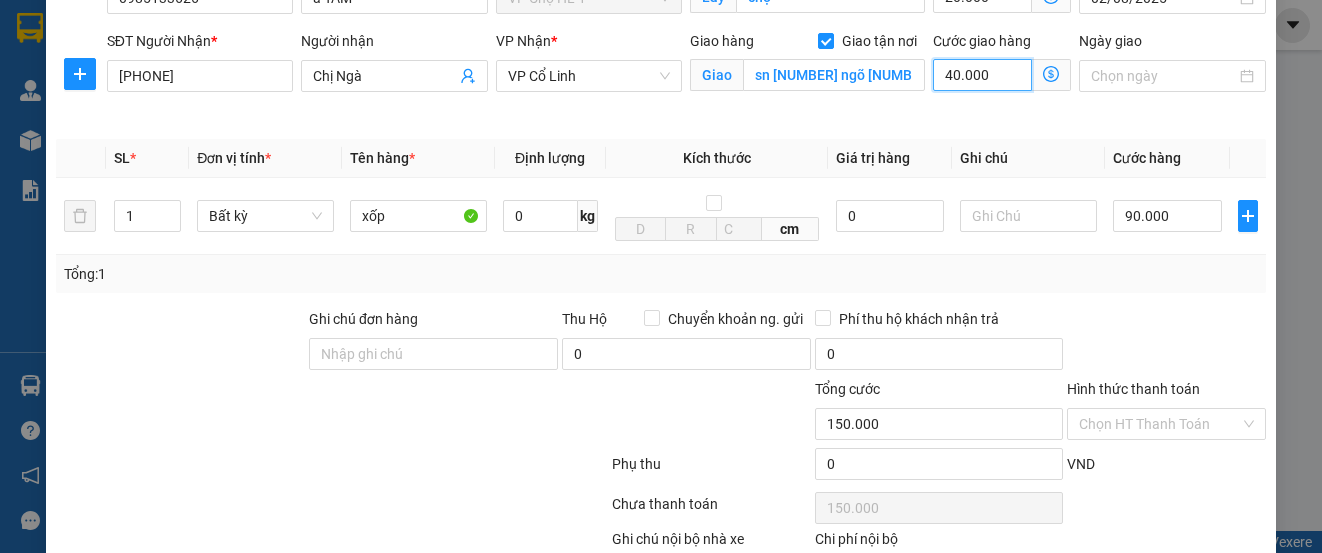 click on "40.000" at bounding box center [982, 75] 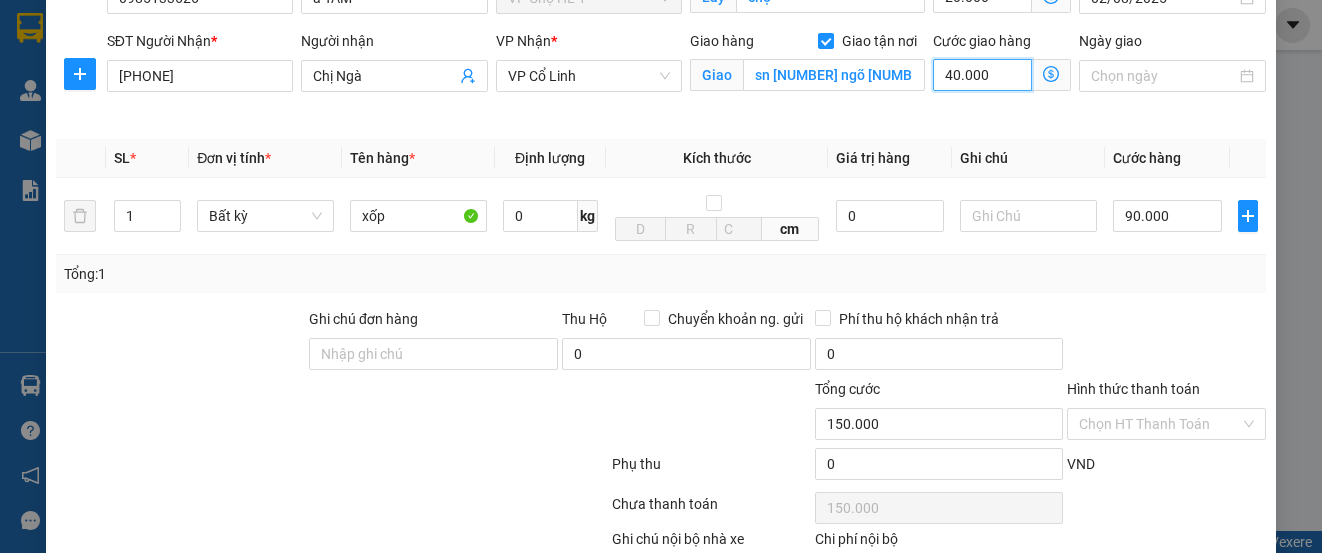 type on "110.005" 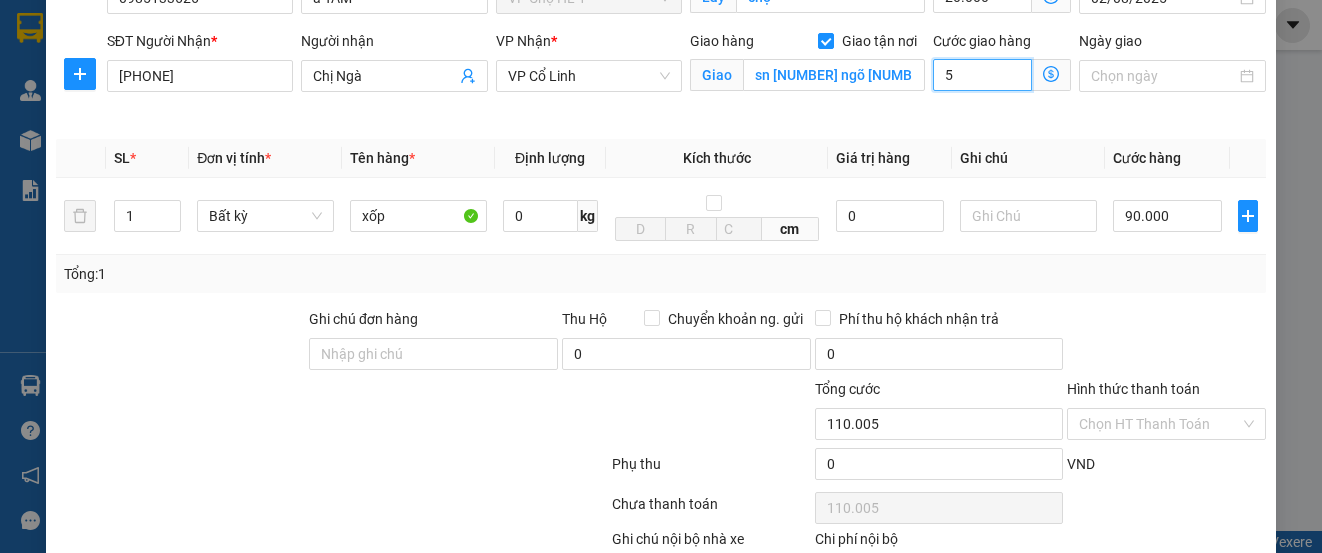 type on "110.050" 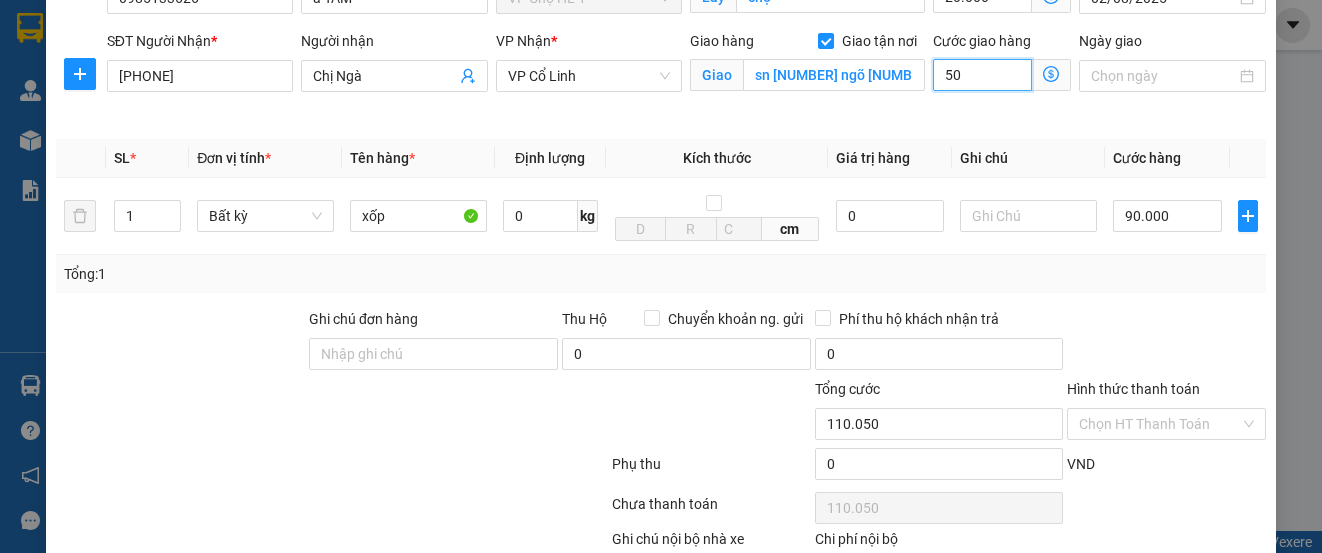 type on "50" 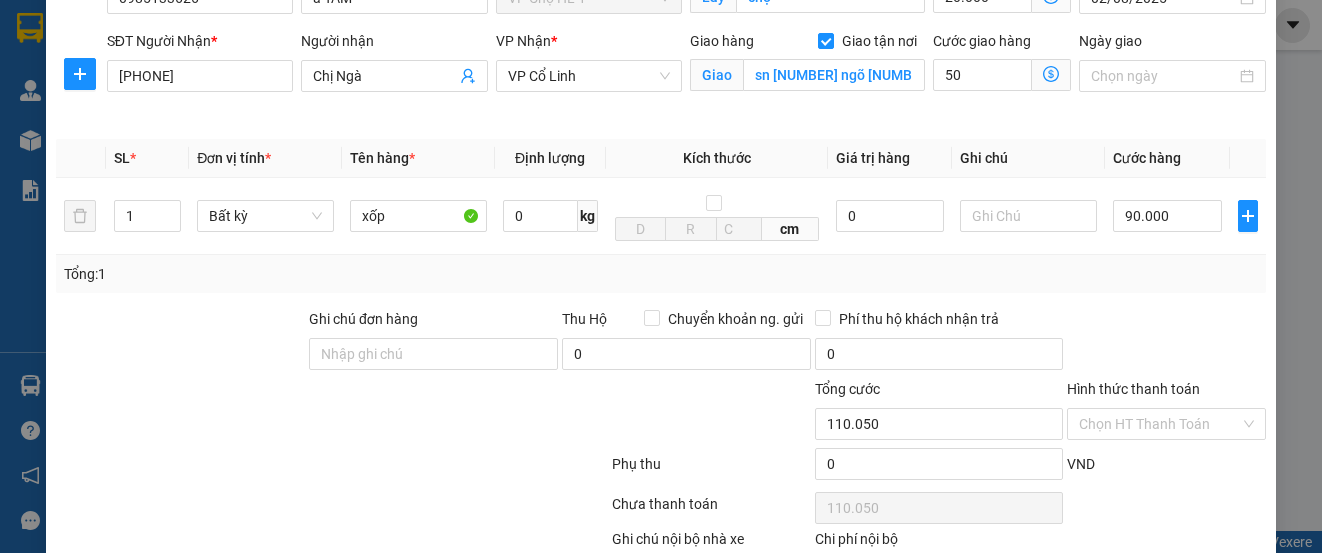 click on "Ngày giao" at bounding box center (1172, 77) 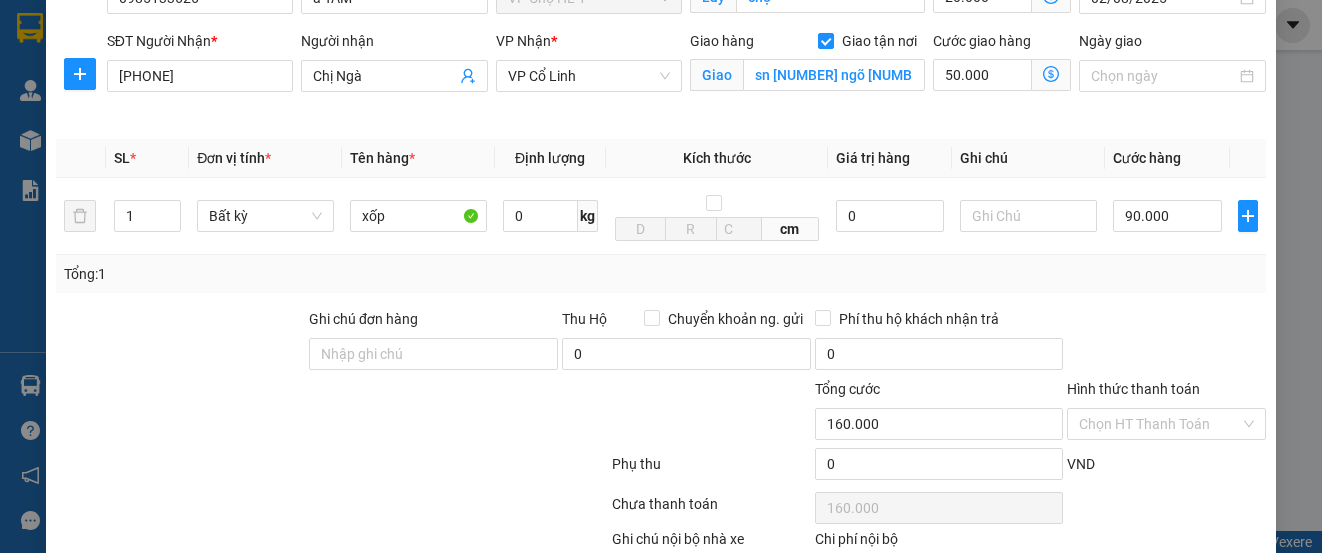 click 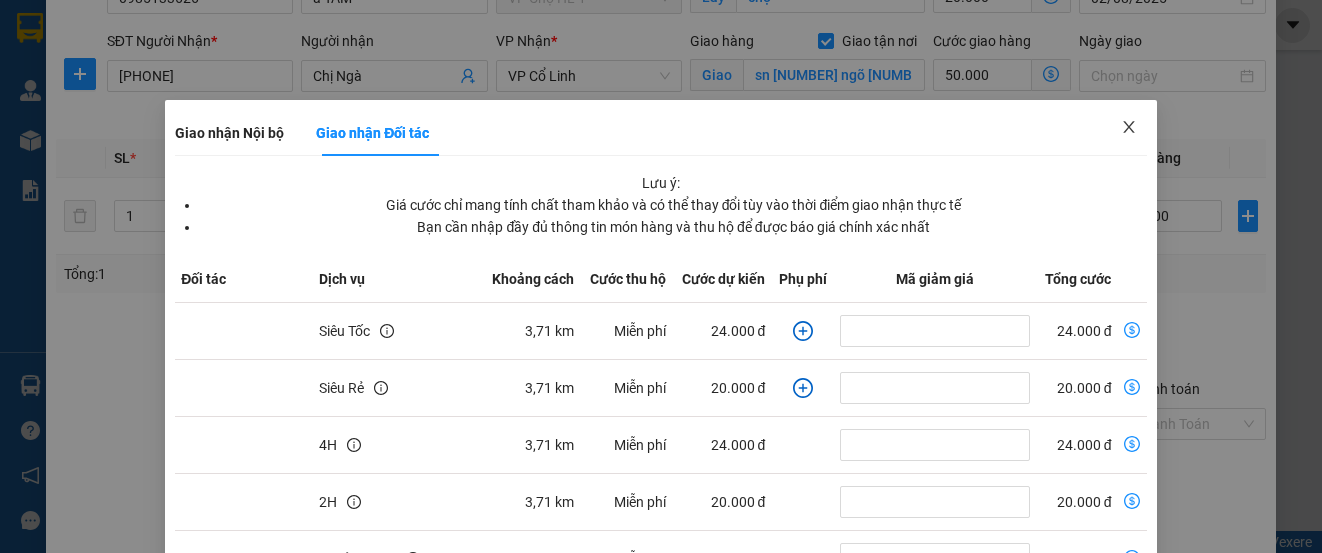click 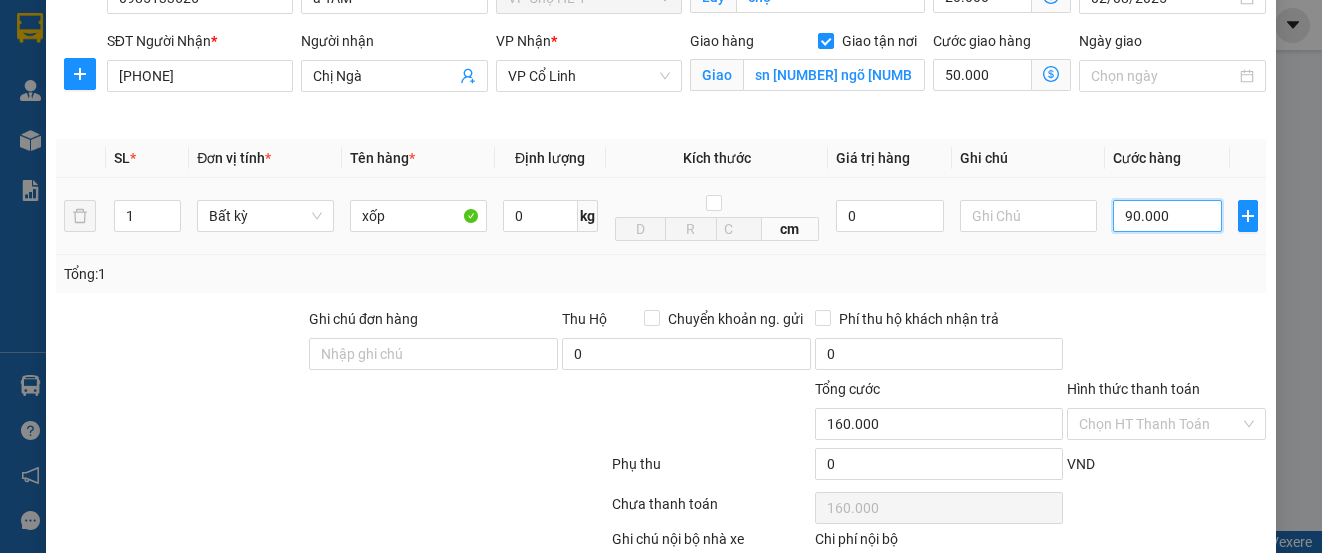 click on "90.000" at bounding box center [1167, 216] 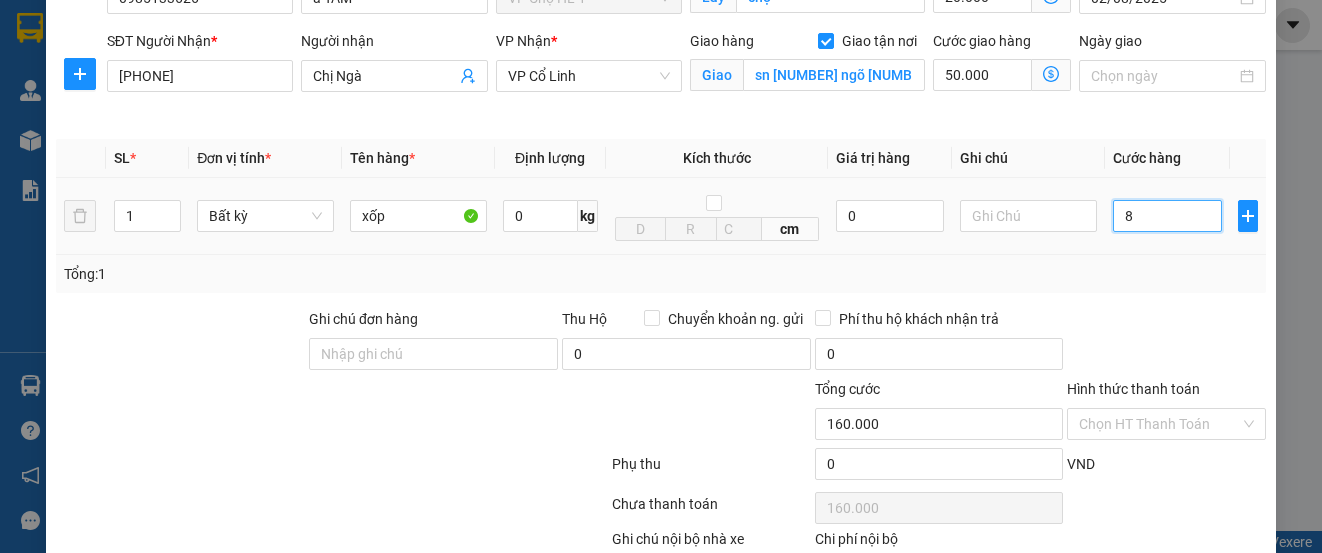 type on "70.008" 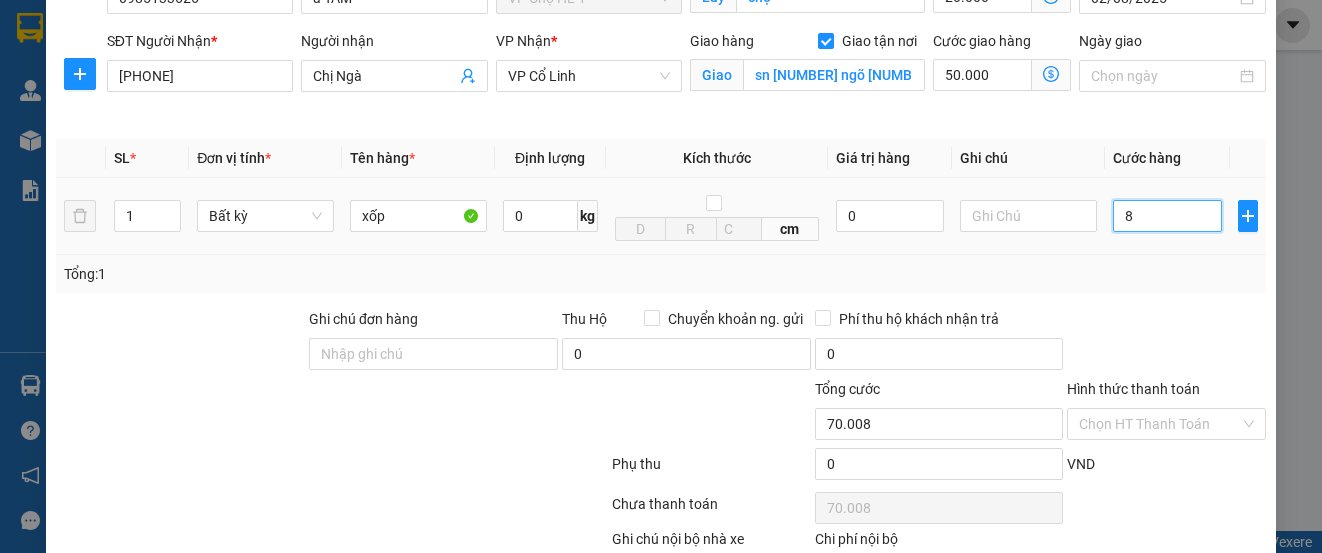type on "80" 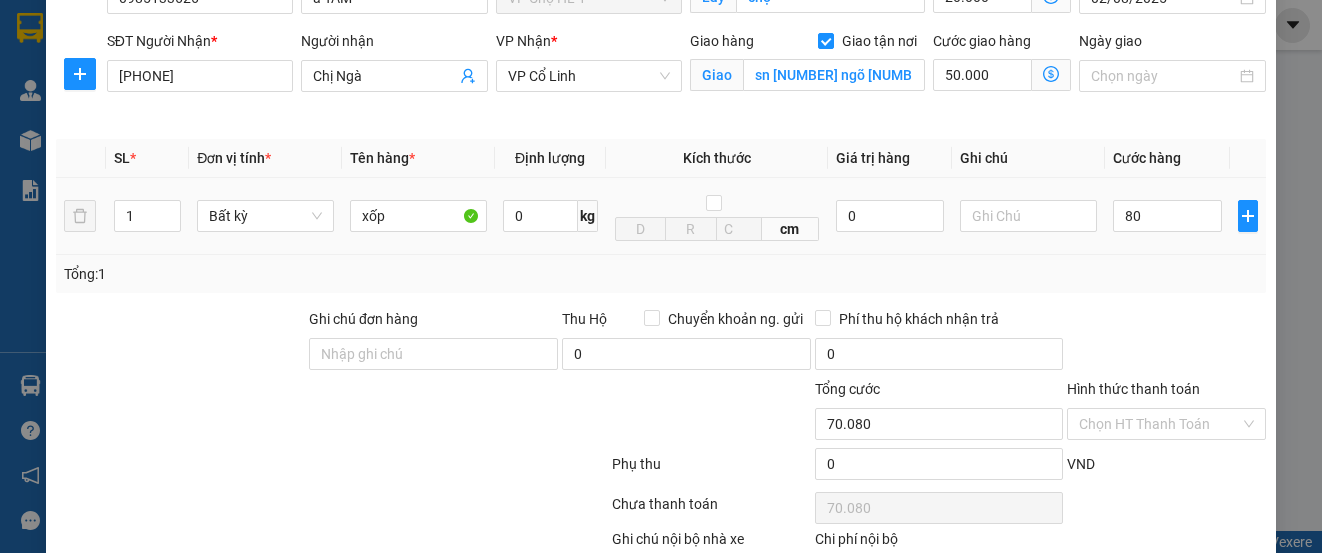type on "80.000" 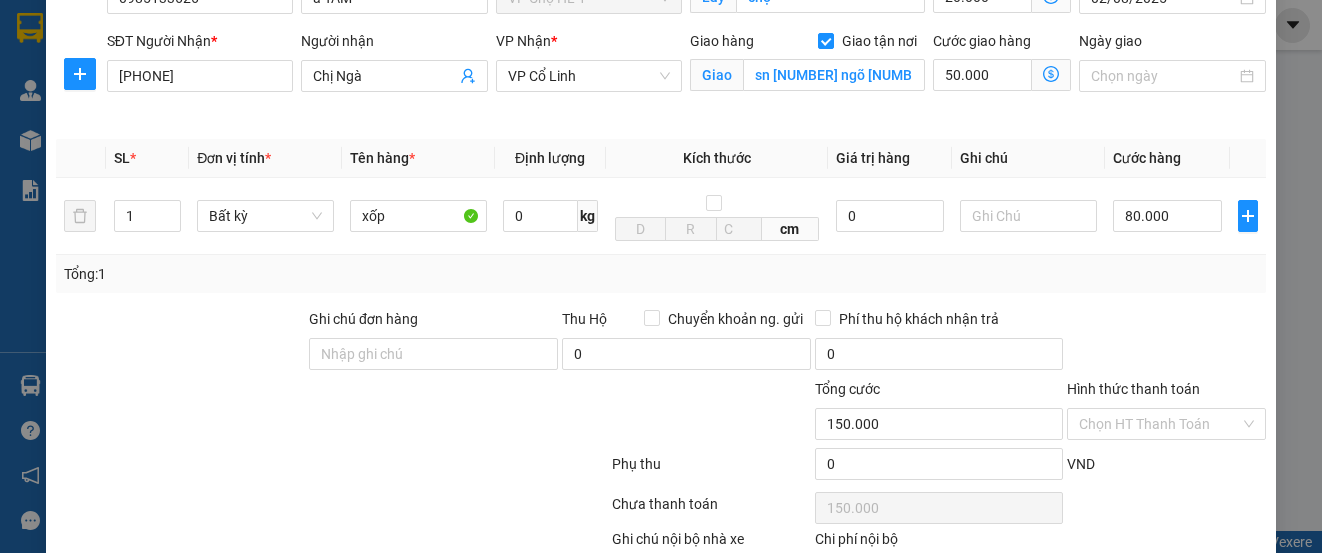 click on "Cước hàng" at bounding box center (1167, 158) 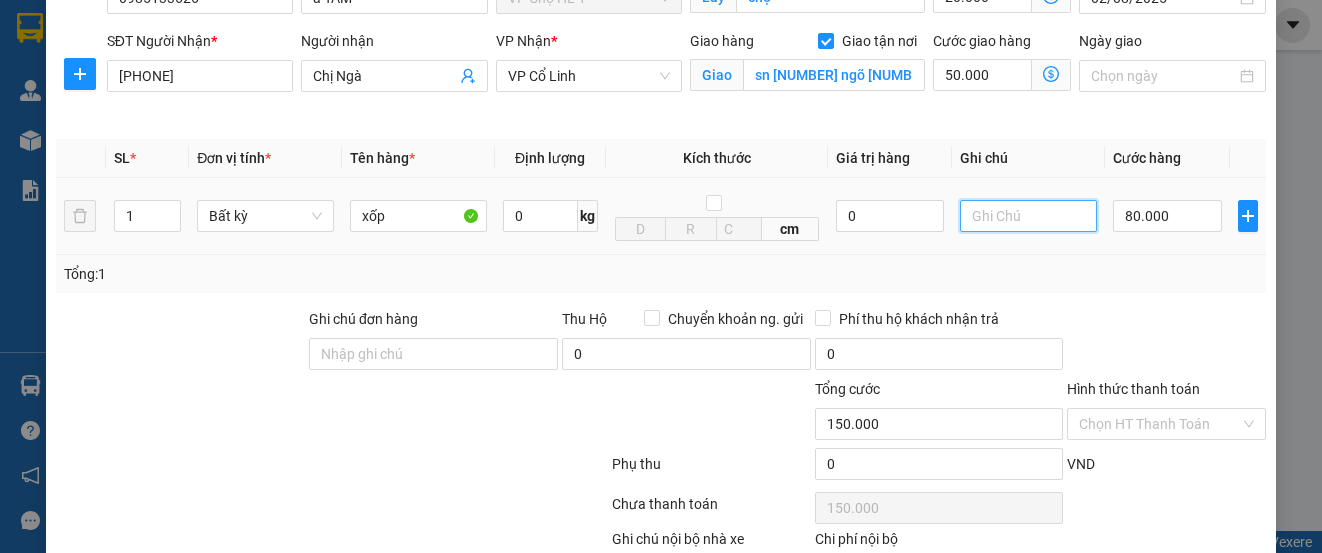 click at bounding box center (1028, 216) 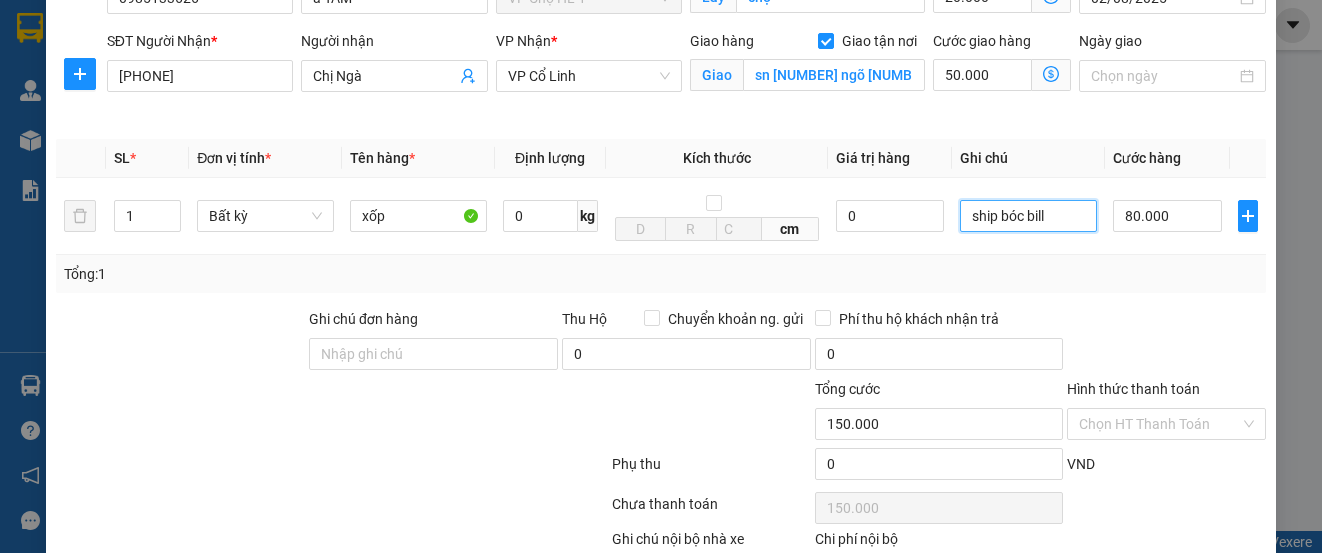 type on "ship bóc bill" 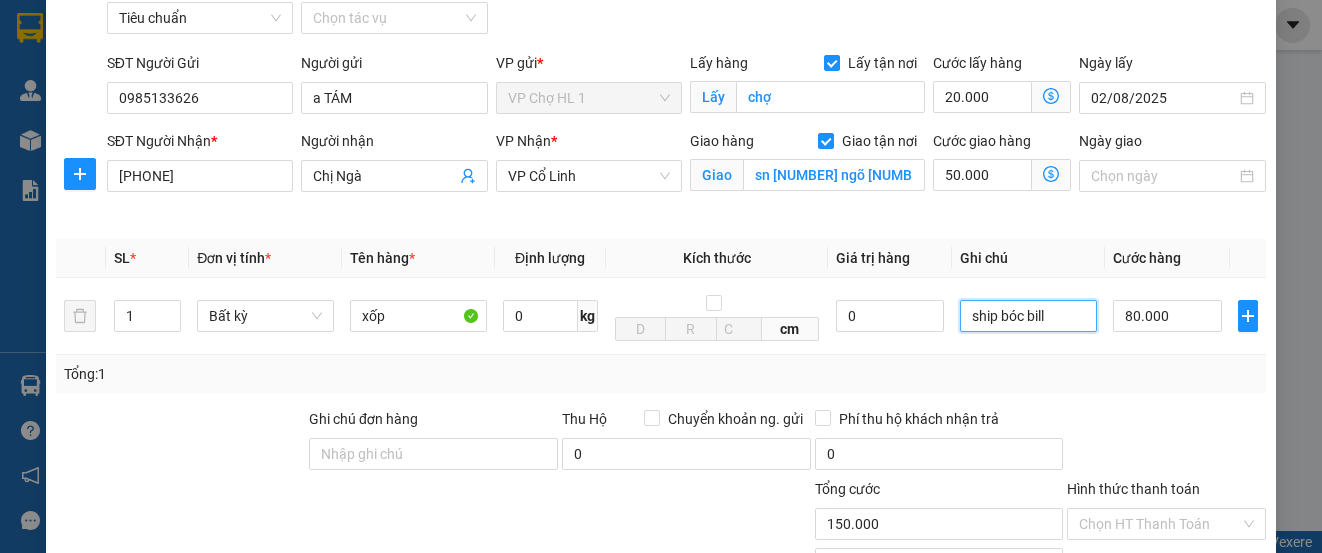 scroll, scrollTop: 300, scrollLeft: 0, axis: vertical 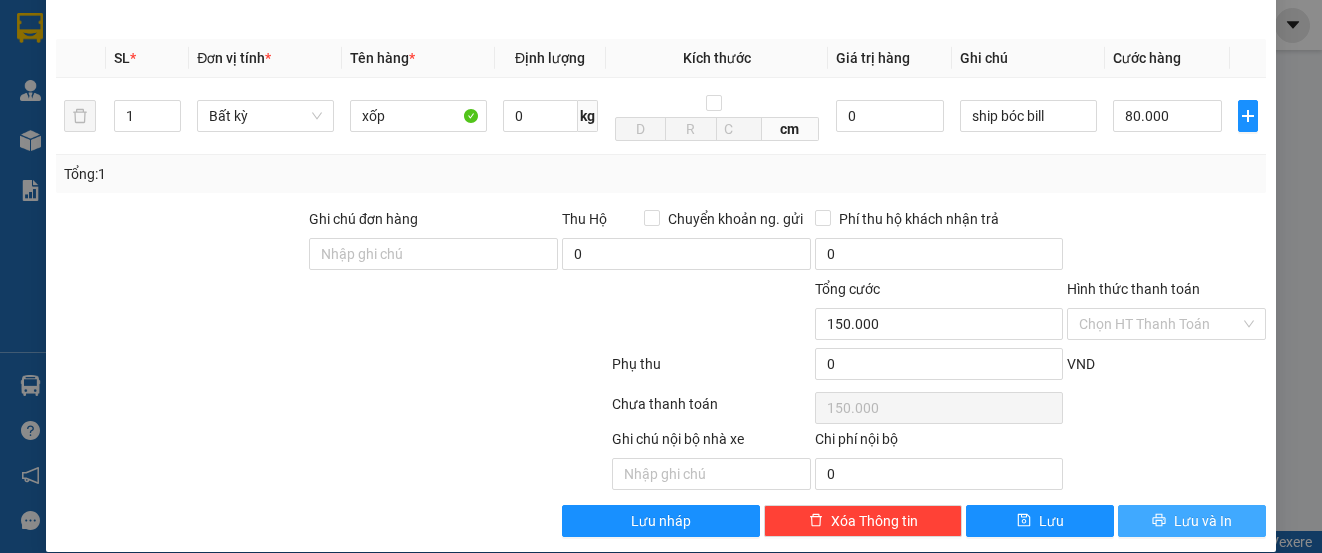 click on "Lưu và In" at bounding box center [1203, 521] 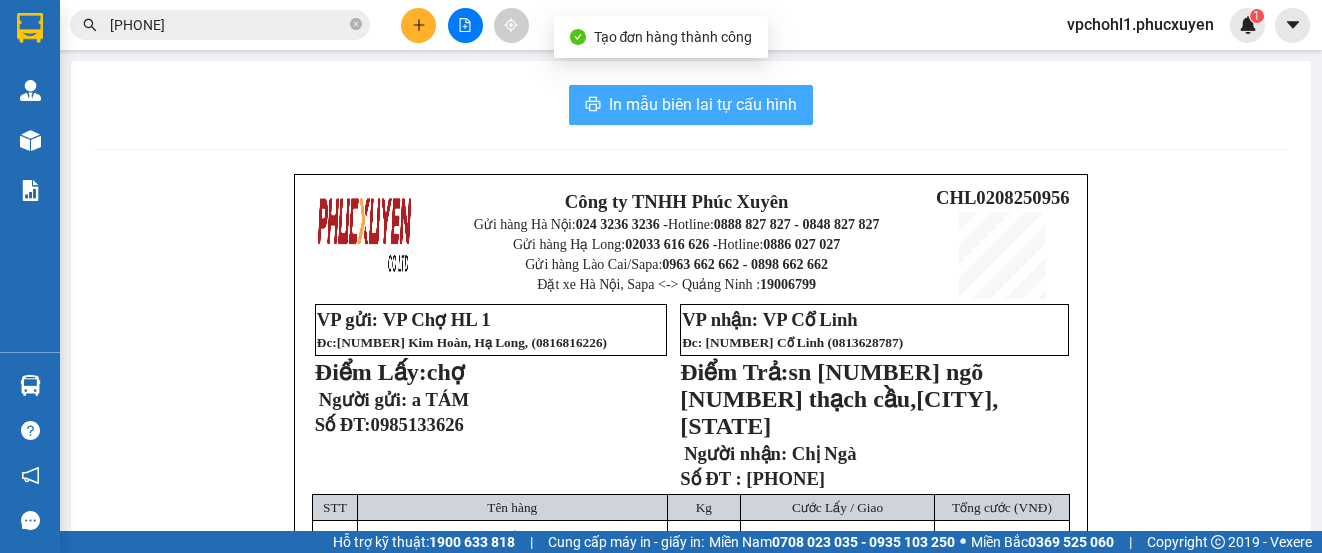 click on "In mẫu biên lai tự cấu hình" at bounding box center [703, 104] 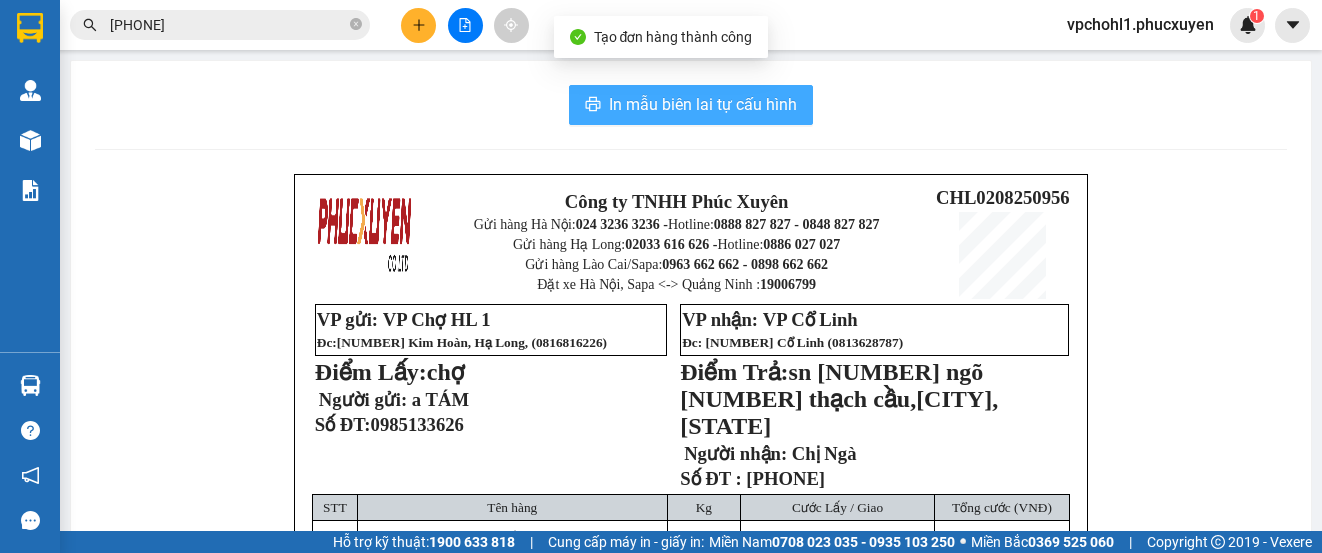scroll, scrollTop: 0, scrollLeft: 0, axis: both 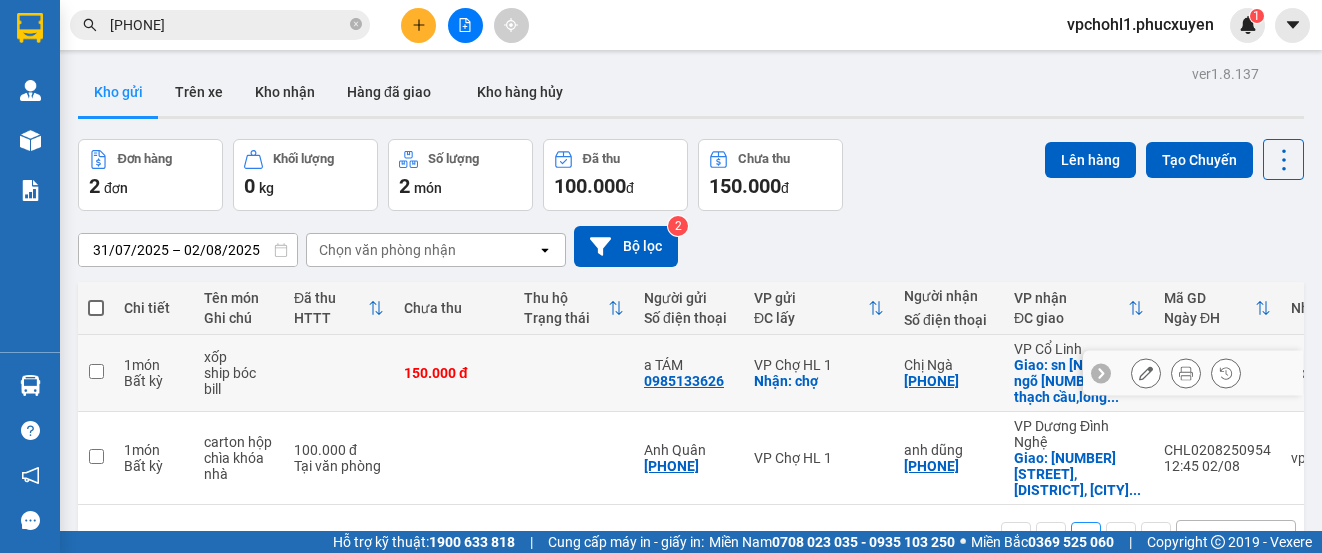 click 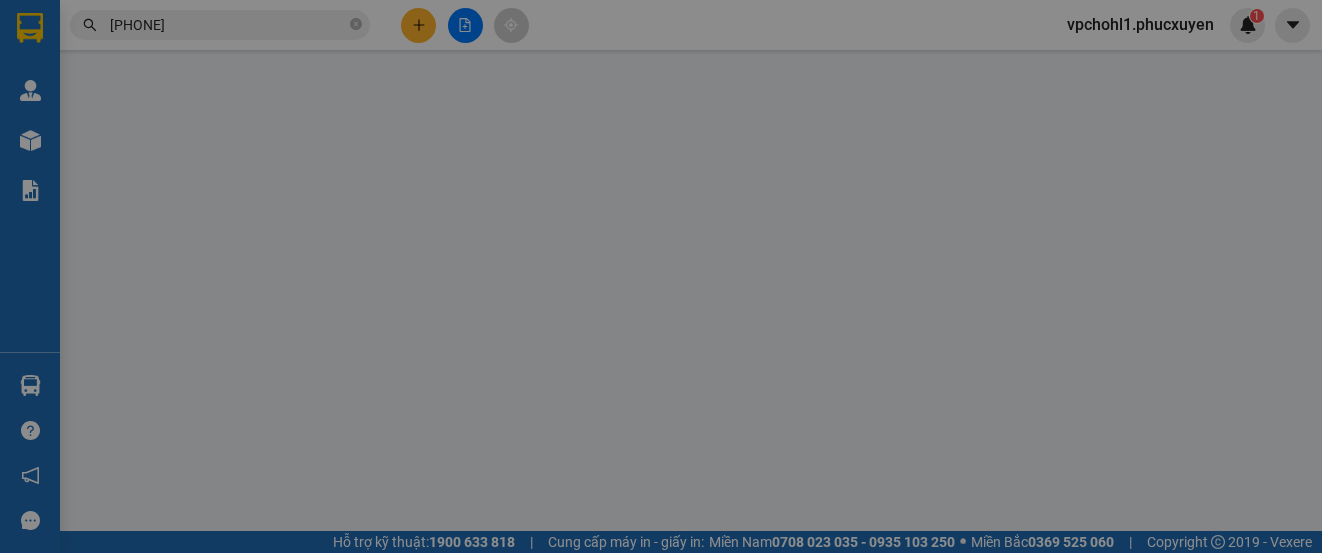 type on "0985133626" 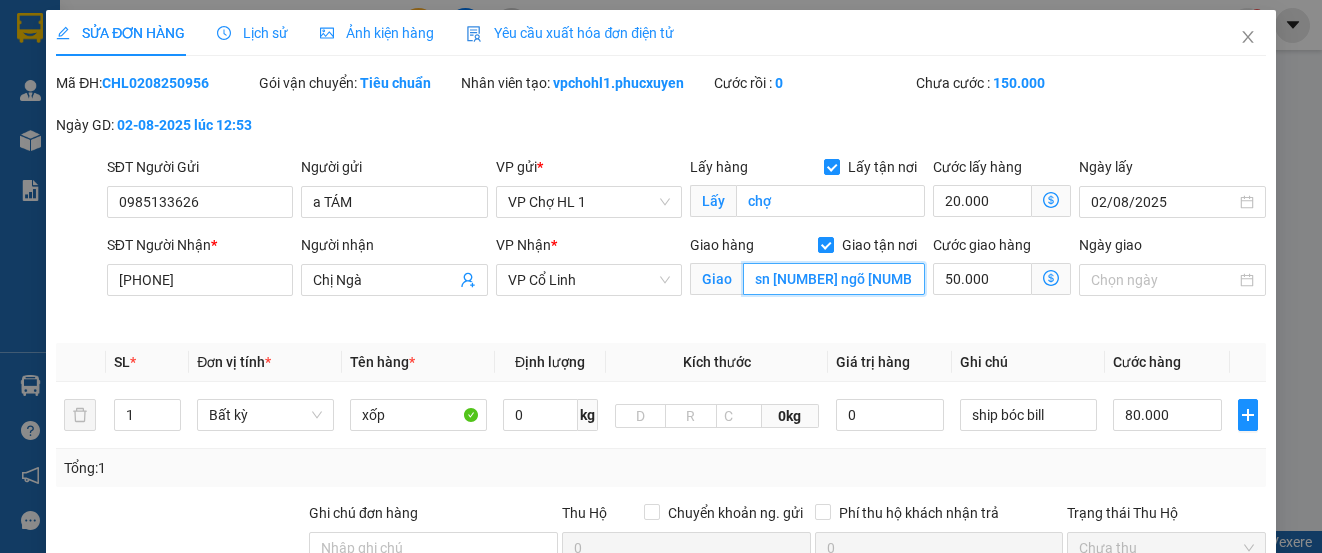 click on "sn [NUMBER] ngõ [NUMBER] thạch cầu,[CITY],[STATE]" at bounding box center [834, 279] 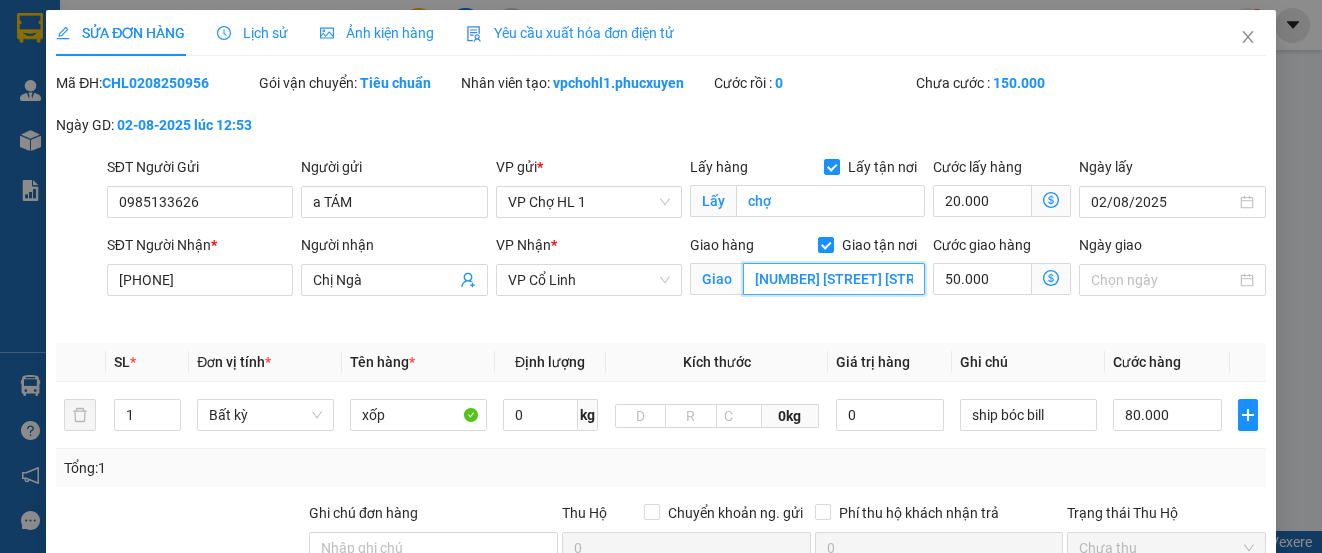 click on "[NUMBER] [STREET] [STREET_NAME], [DISTRICT], [CITY]" at bounding box center [834, 279] 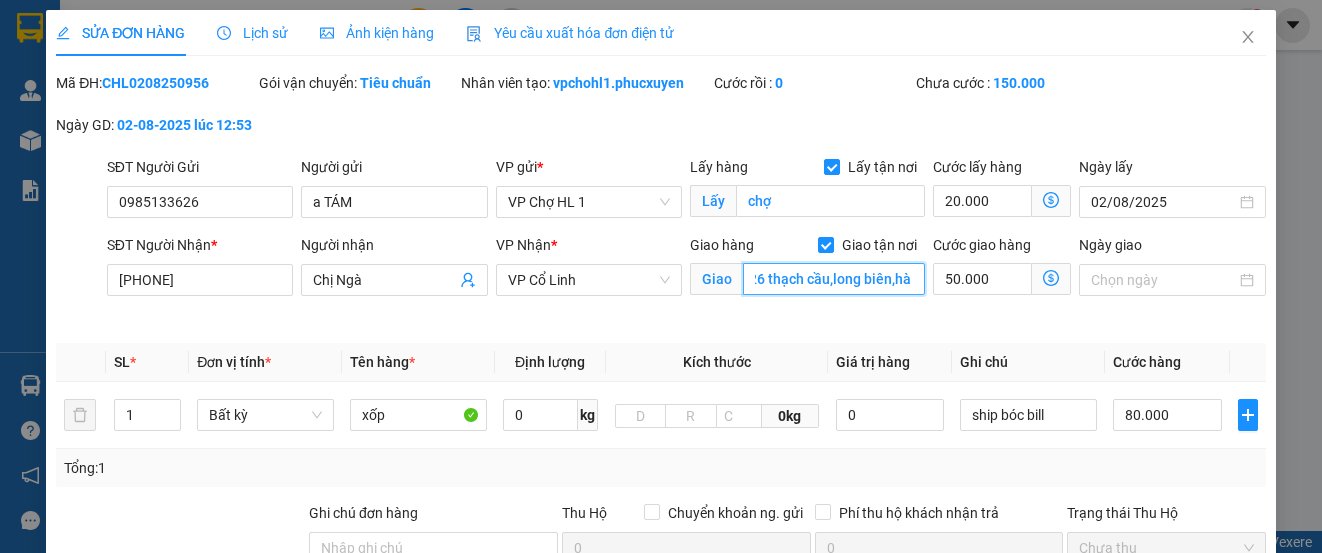 scroll, scrollTop: 0, scrollLeft: 159, axis: horizontal 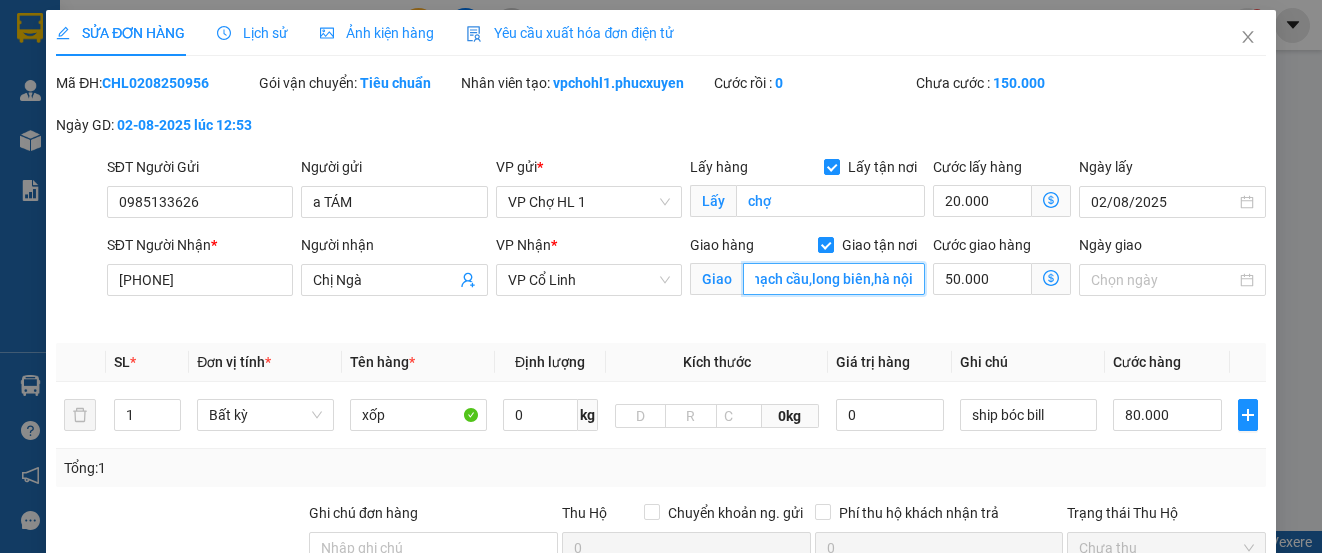 drag, startPoint x: 793, startPoint y: 307, endPoint x: 854, endPoint y: 300, distance: 61.400326 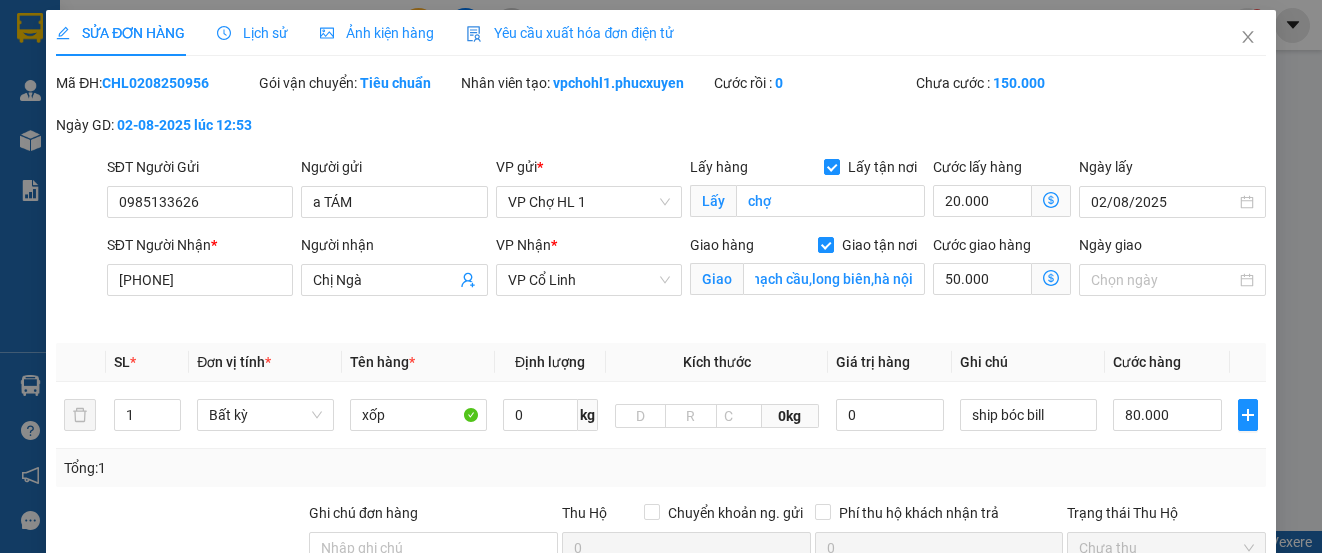 click on "Mã ĐH: CHL0208250956 Gói vận chuyển: Tiêu chuẩn Nhân viên tạo: vpchohl1.phucxuyen Cước rồi : 0 Chưa cước : 150.000 Ngày GD: 02-08-2025 lúc 12:53" at bounding box center [660, 114] 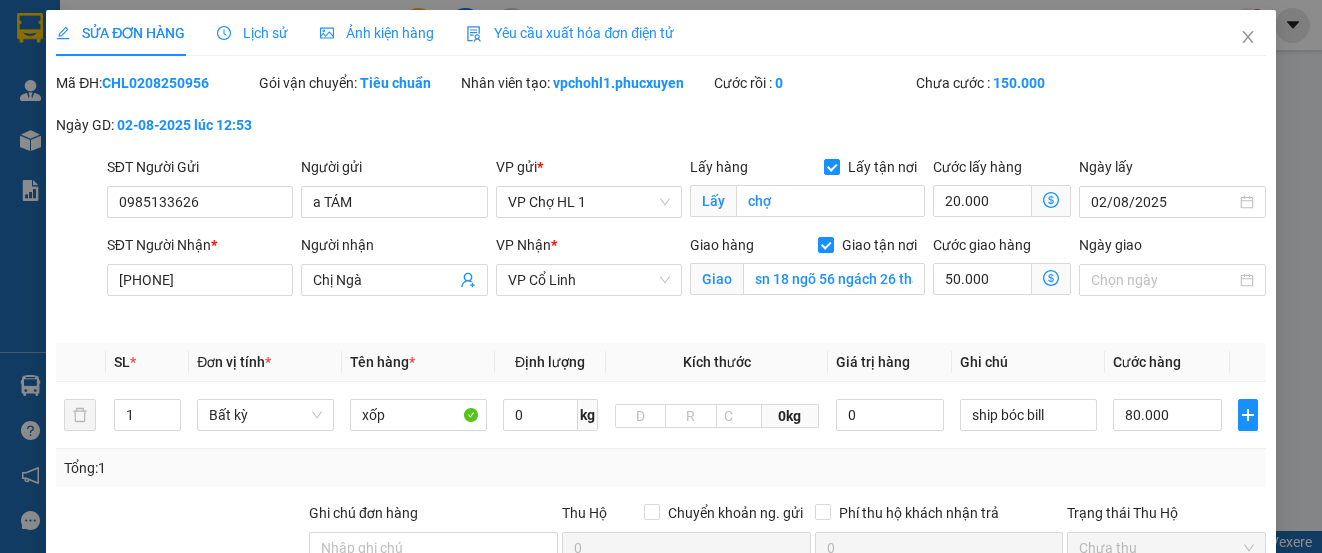 click 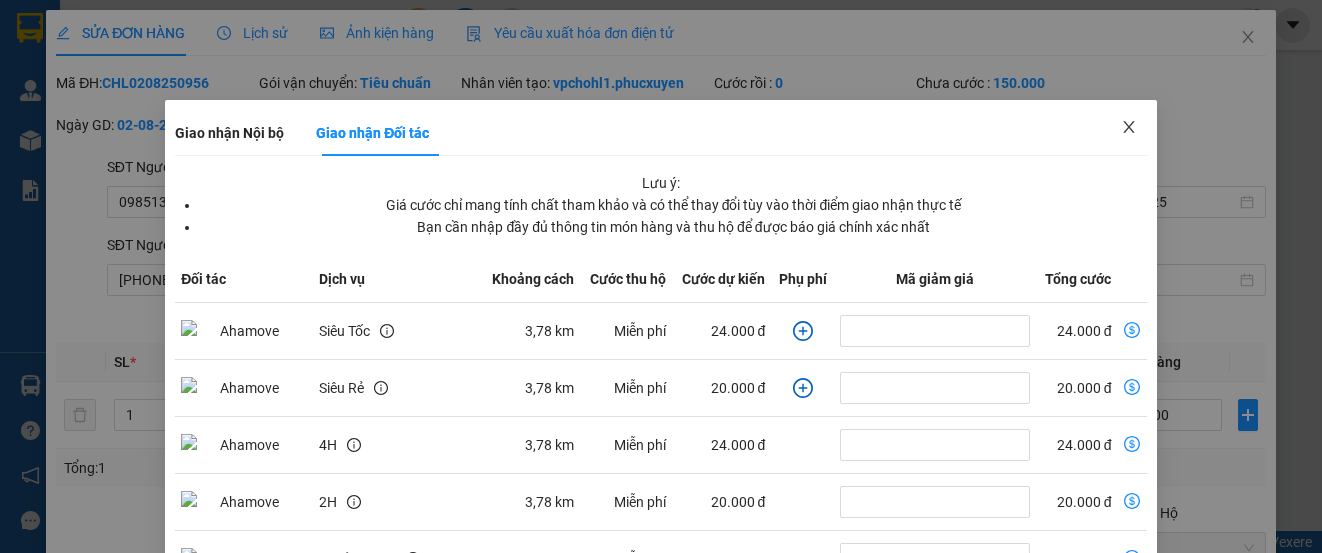 click 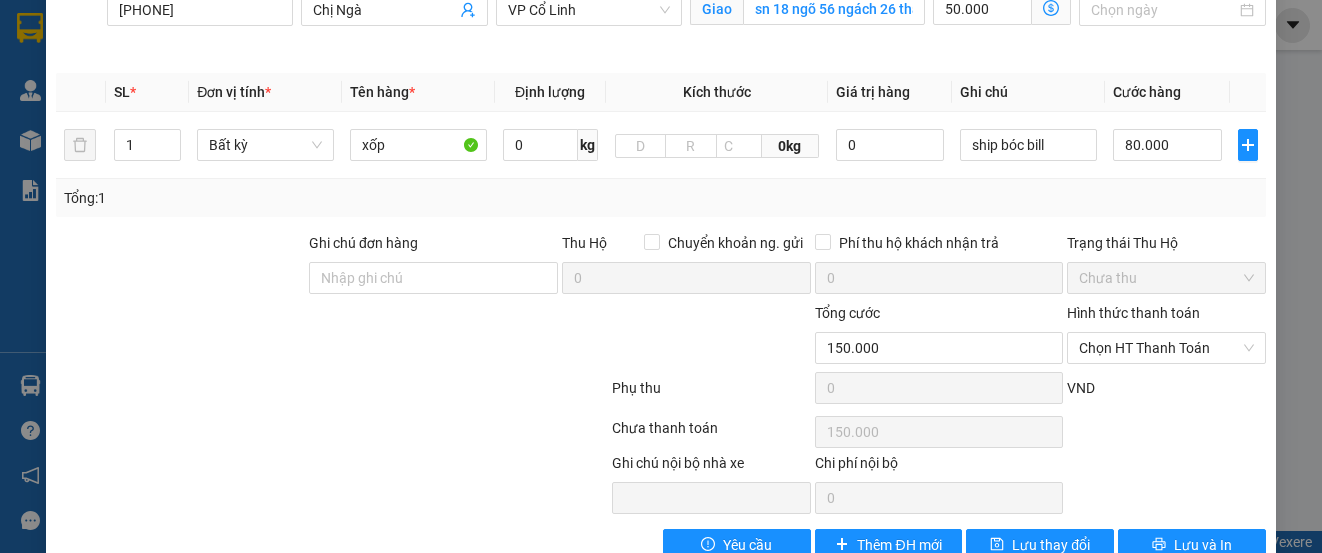 scroll, scrollTop: 278, scrollLeft: 0, axis: vertical 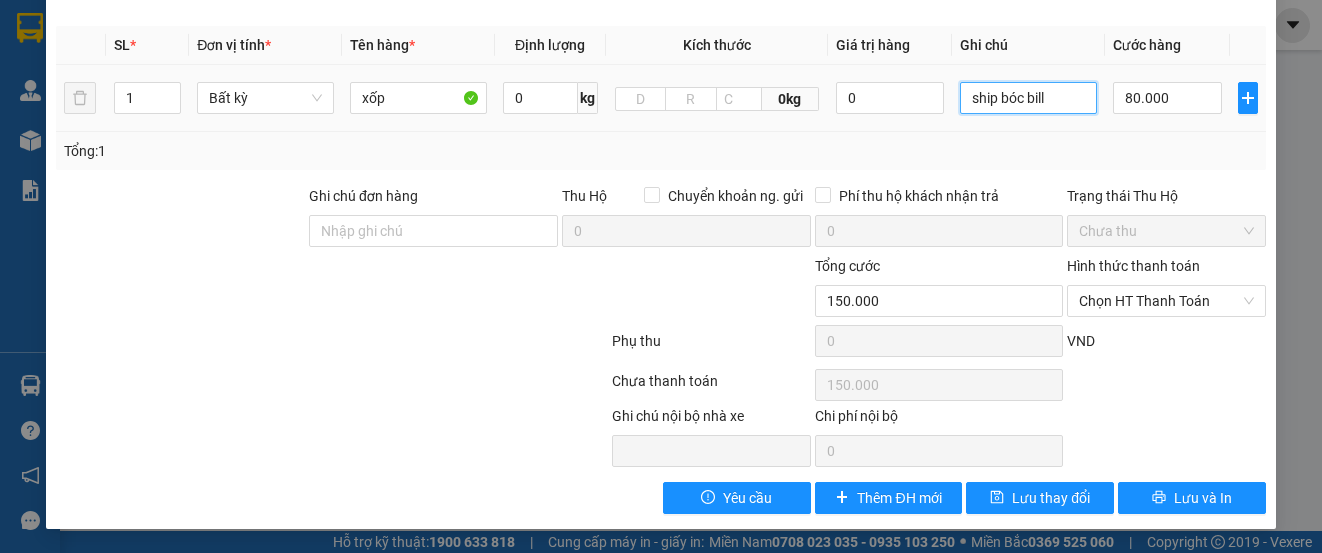 click on "ship bóc bill" at bounding box center [1028, 98] 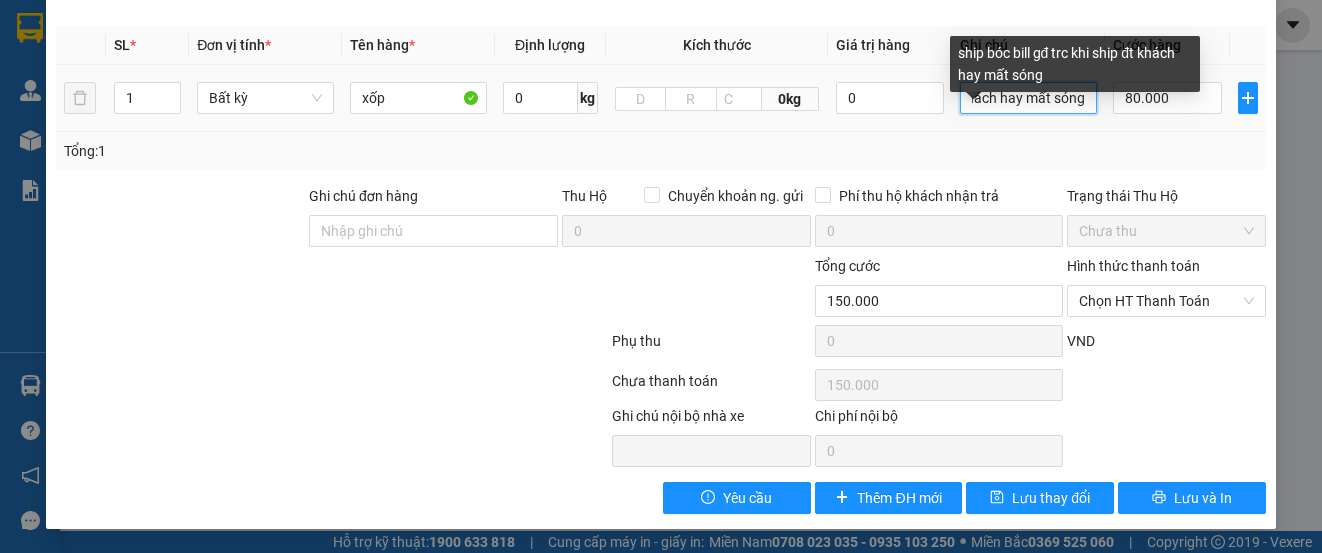 scroll, scrollTop: 0, scrollLeft: 200, axis: horizontal 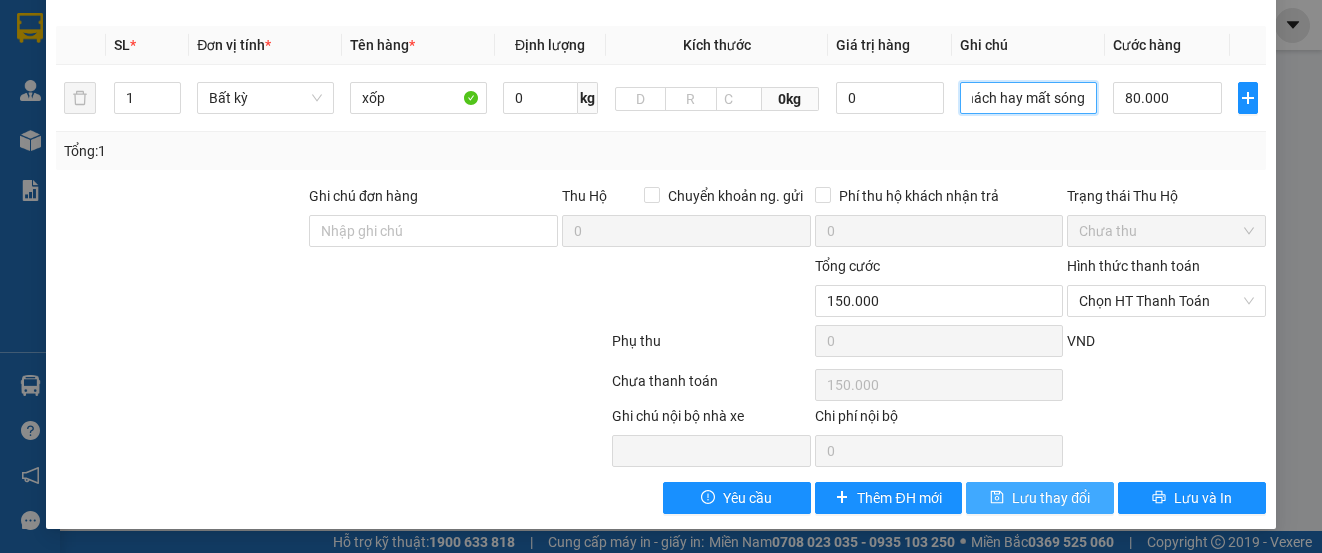type on "ship bóc bill gđ trc khi ship đt khách hay mất sóng" 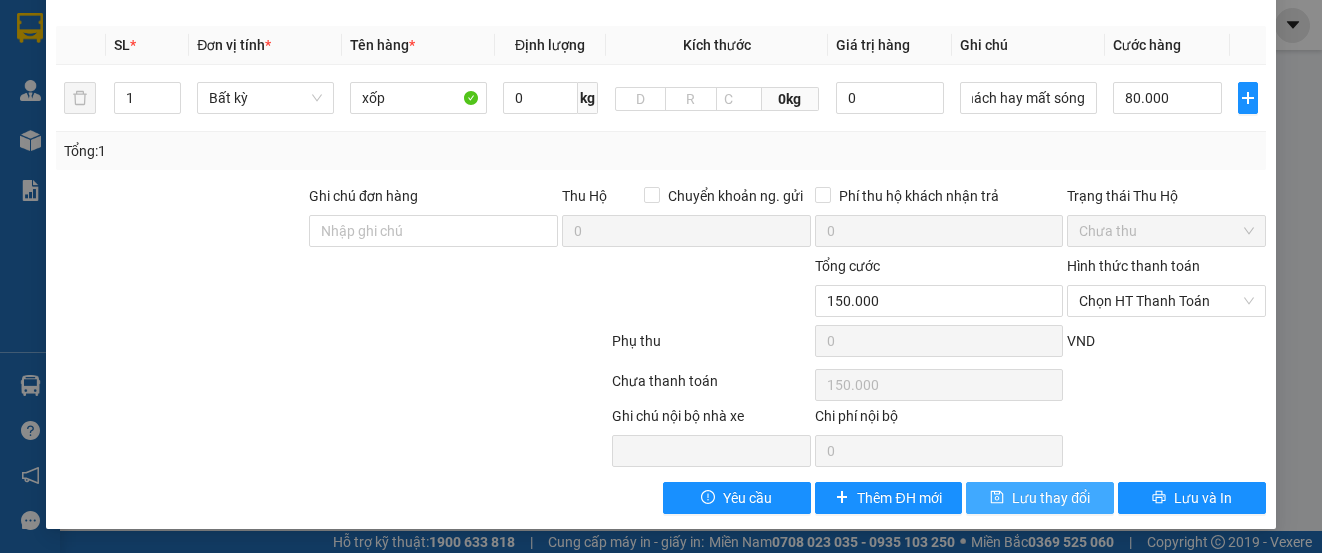 scroll, scrollTop: 0, scrollLeft: 0, axis: both 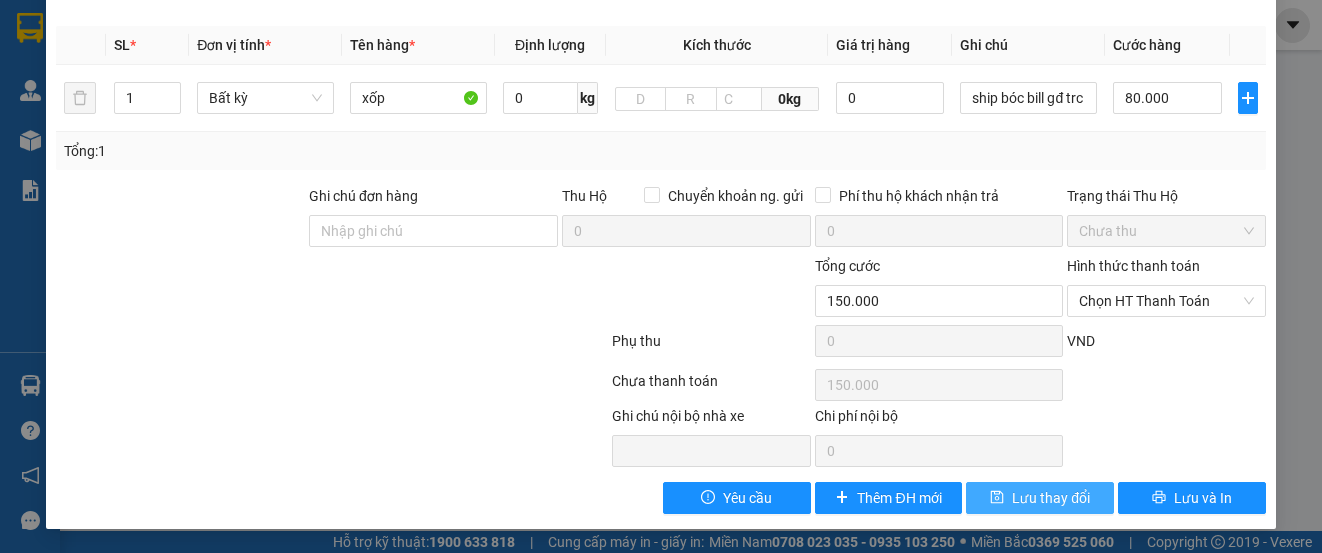 click on "Lưu thay đổi" at bounding box center [1051, 498] 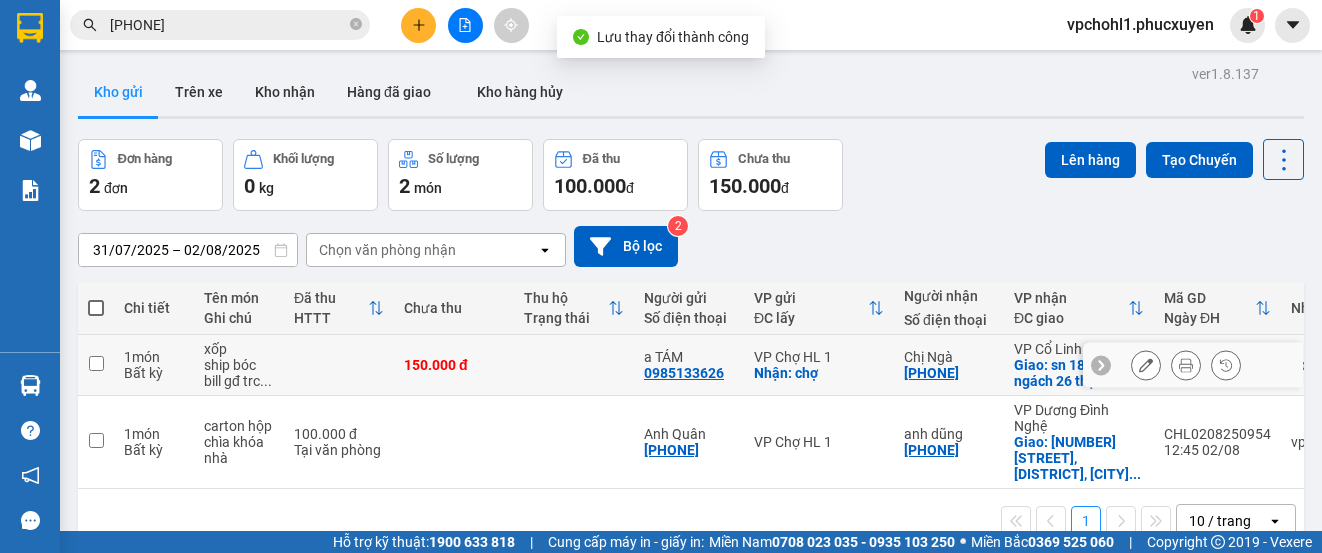 click 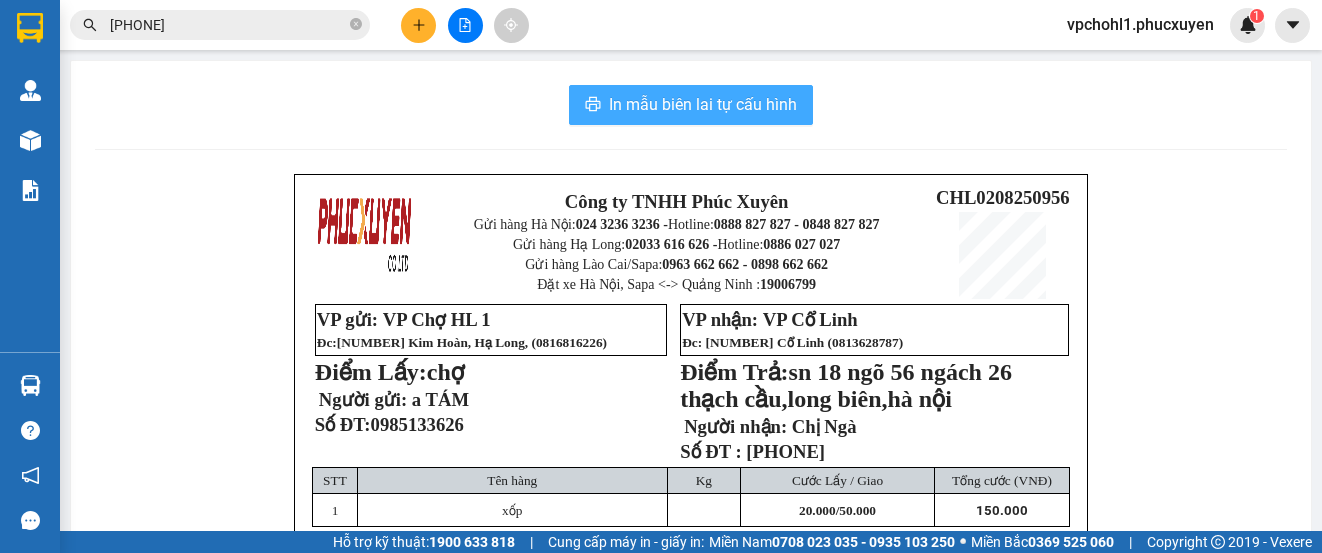 click on "In mẫu biên lai tự cấu hình" at bounding box center [703, 104] 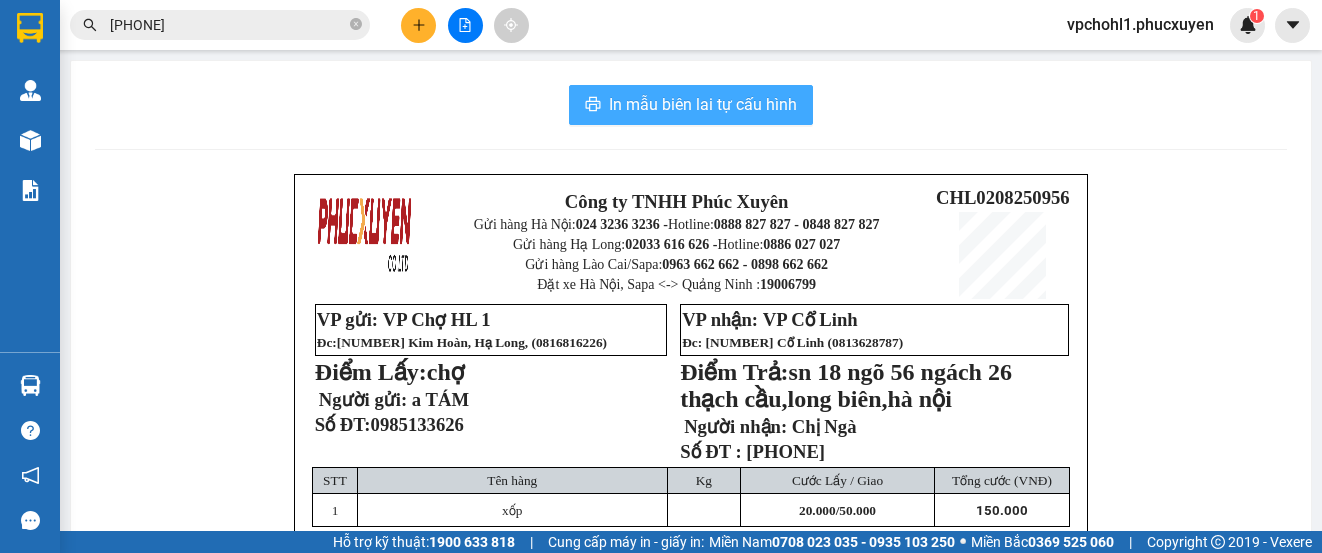 scroll, scrollTop: 0, scrollLeft: 0, axis: both 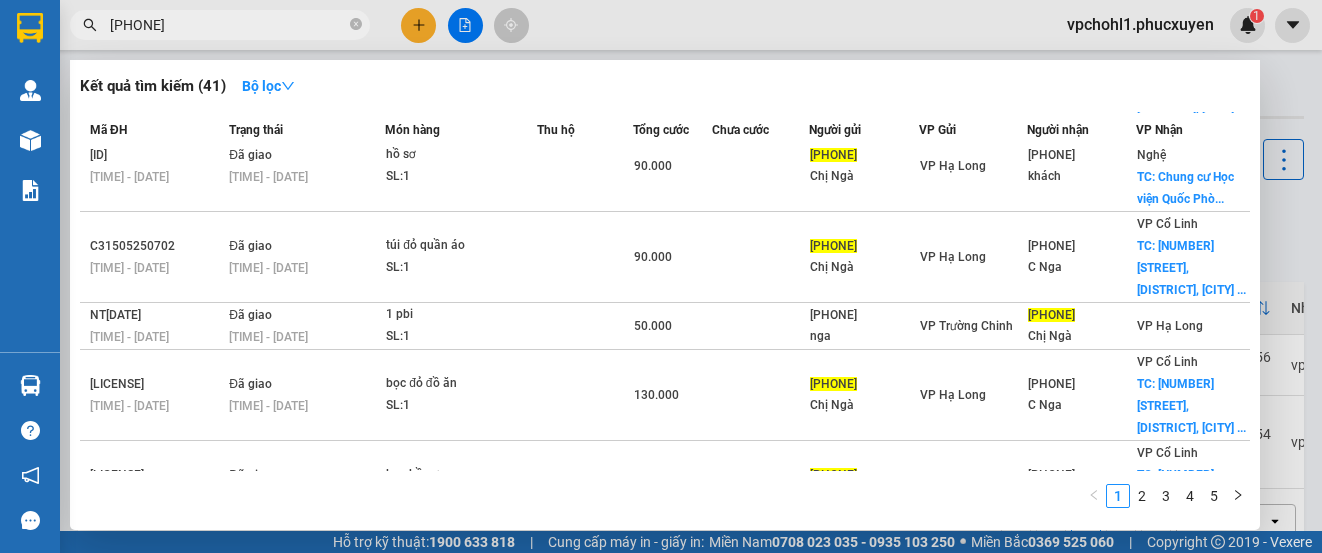 drag, startPoint x: 209, startPoint y: 20, endPoint x: 76, endPoint y: 22, distance: 133.01503 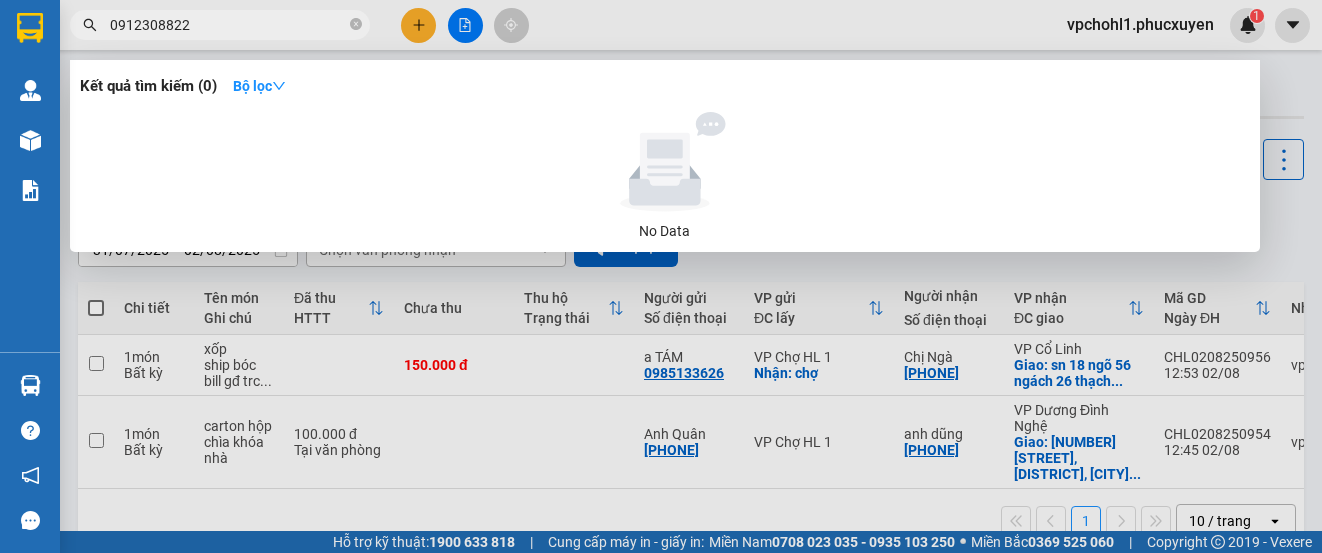 drag, startPoint x: 199, startPoint y: 22, endPoint x: 83, endPoint y: 20, distance: 116.01724 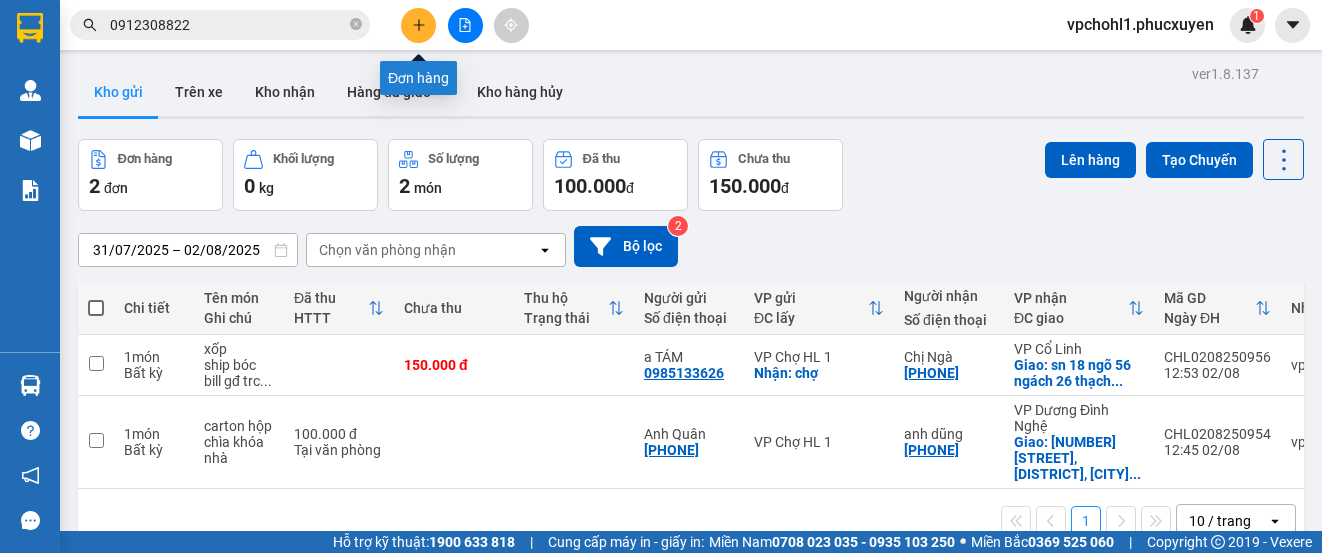 click 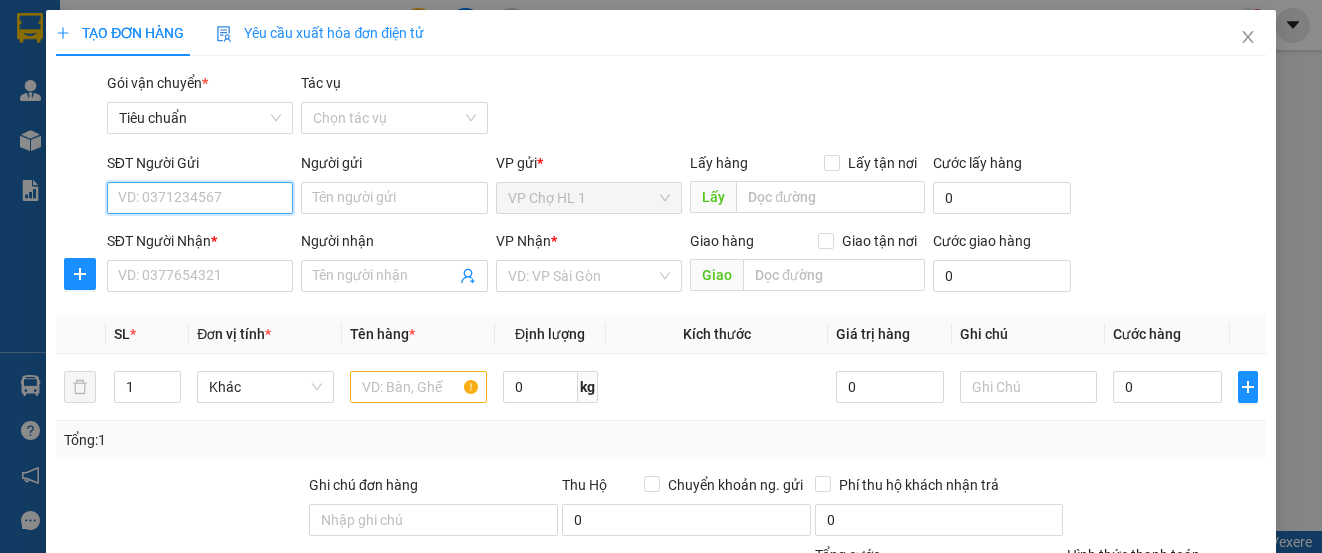 click on "SĐT Người Gửi" at bounding box center (200, 198) 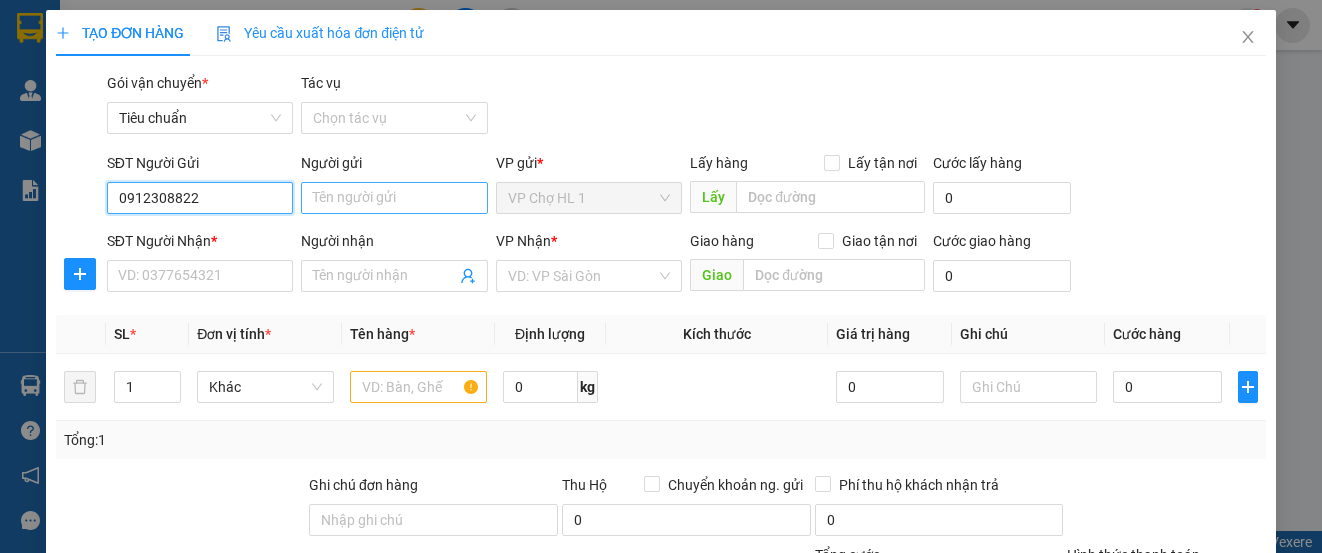 type on "0912308822" 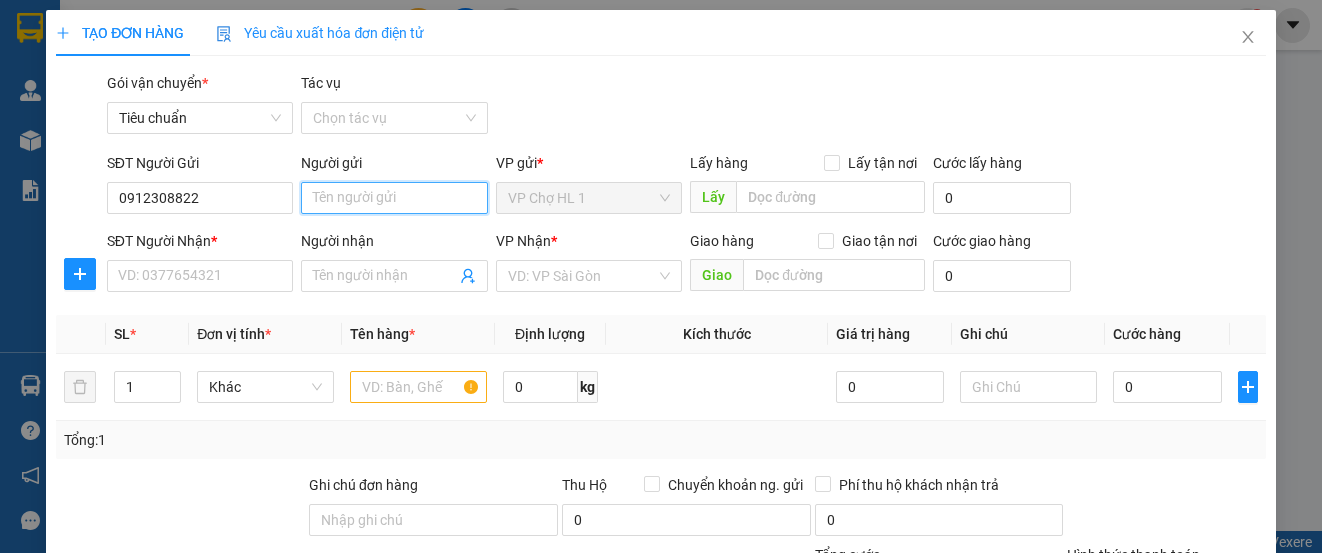 click on "Người gửi" at bounding box center (394, 198) 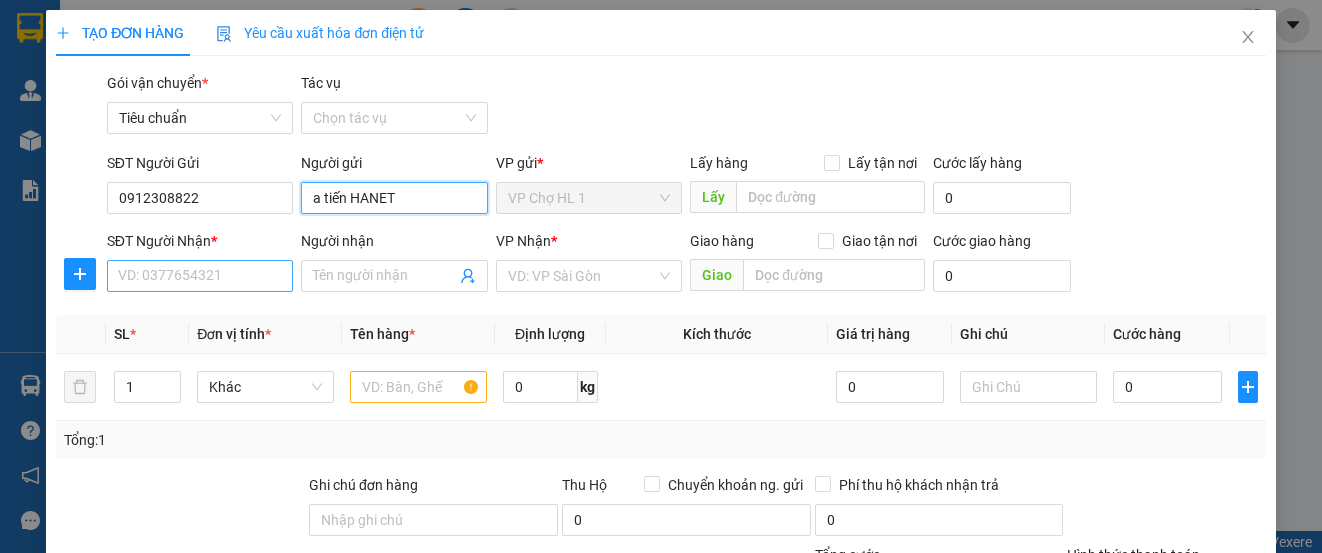 type on "a tiến HANET" 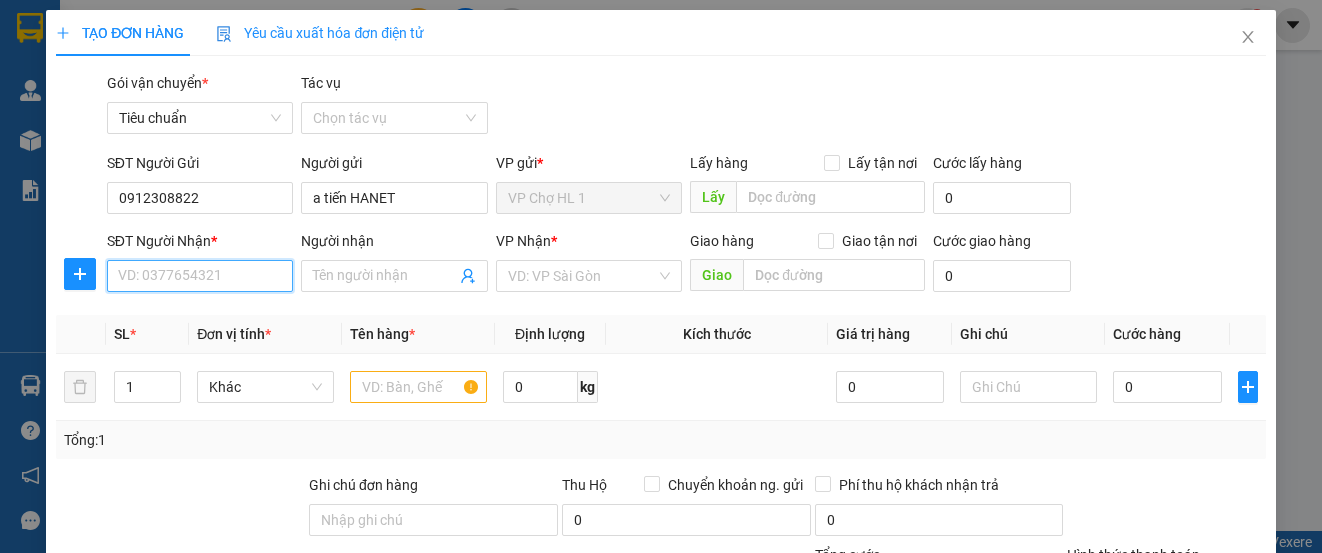 click on "SĐT Người Nhận  *" at bounding box center (200, 276) 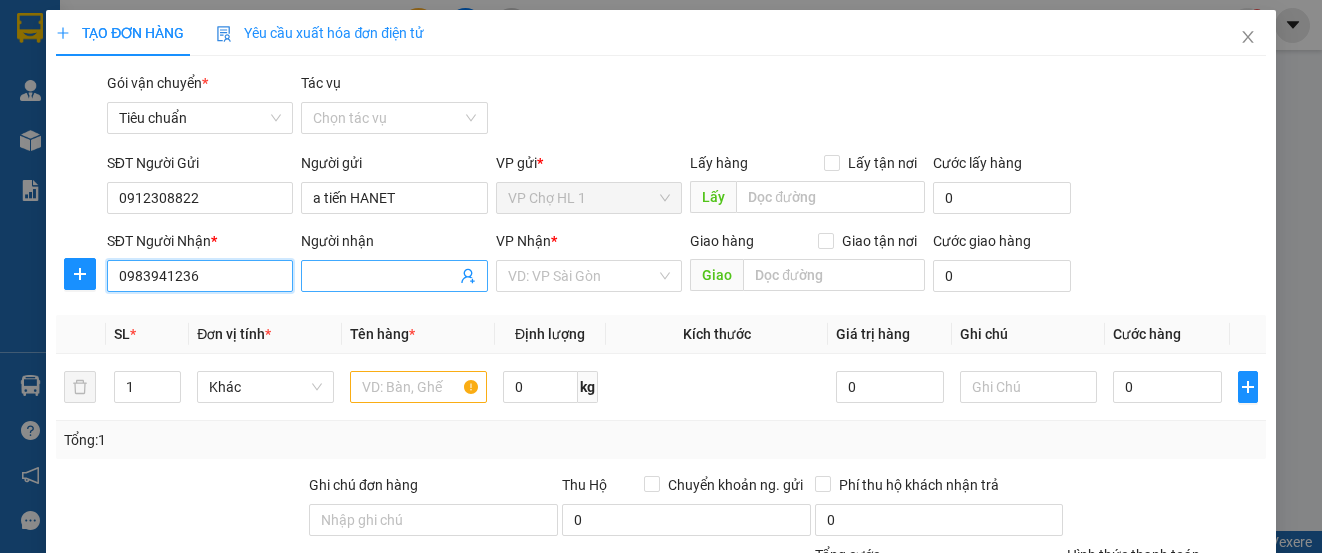 type on "0983941236" 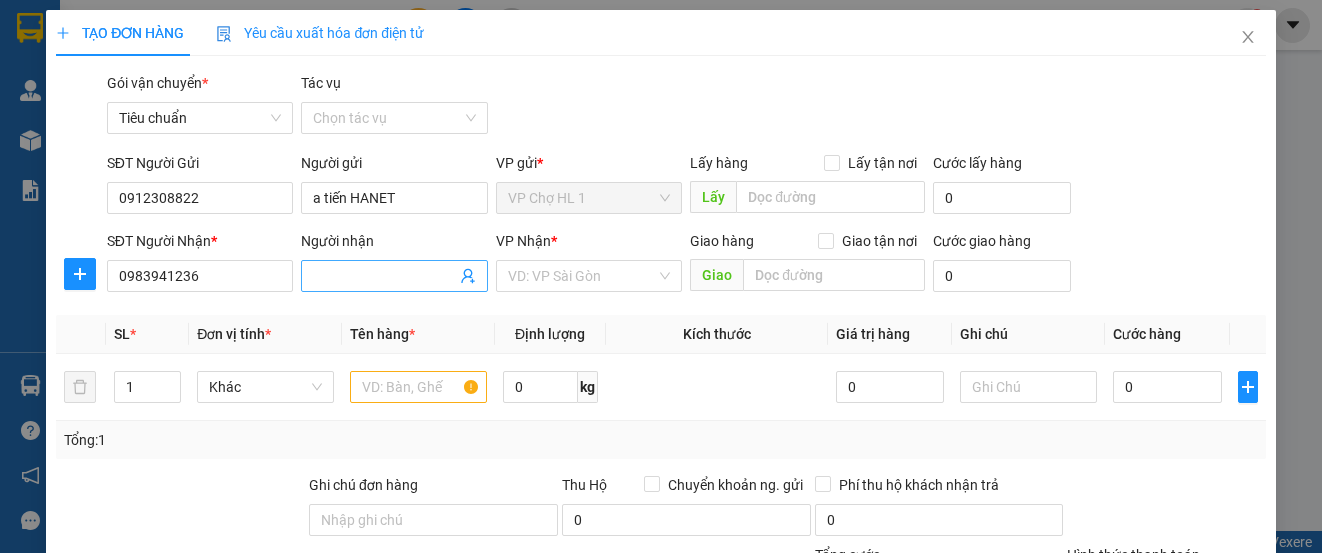 click on "Người nhận" at bounding box center [384, 276] 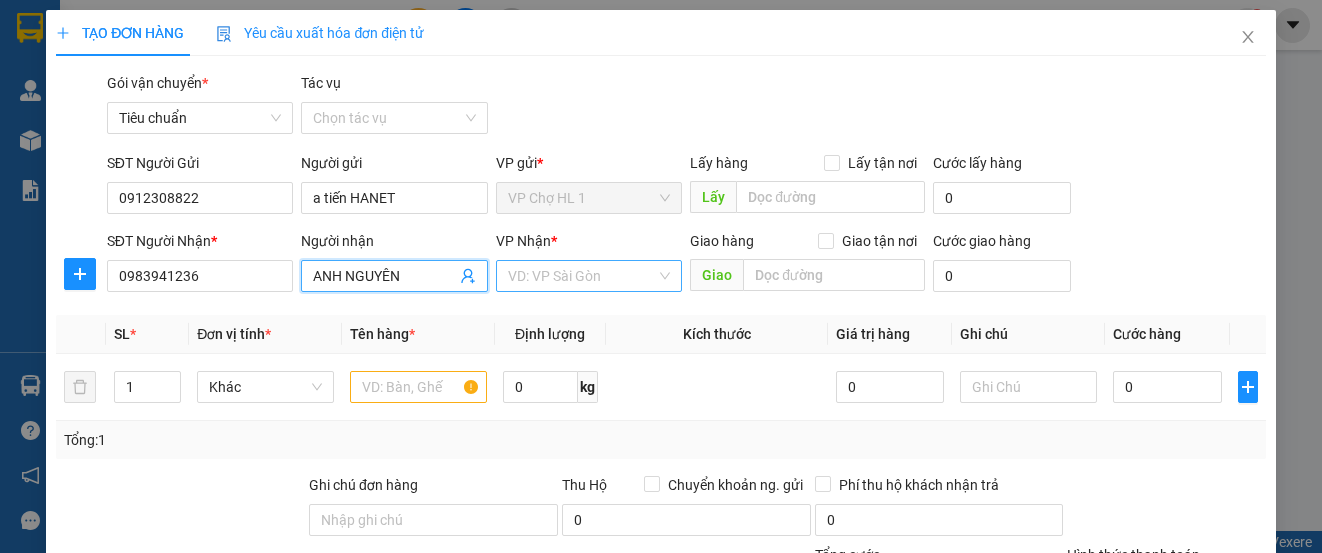type on "ANH NGUYÊN" 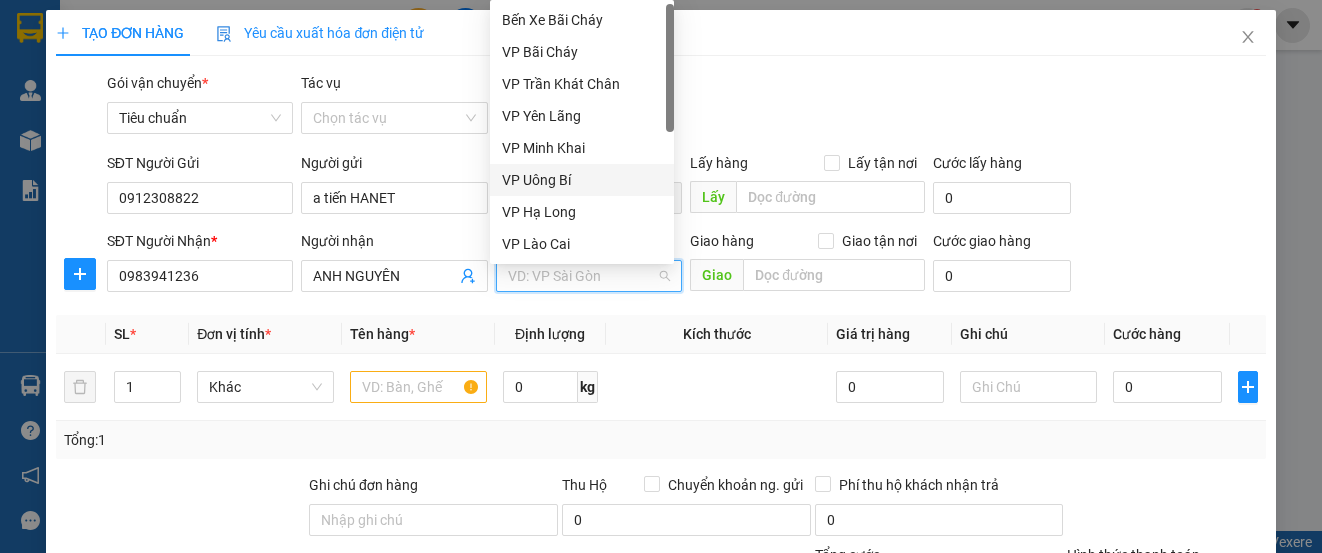 scroll, scrollTop: 320, scrollLeft: 0, axis: vertical 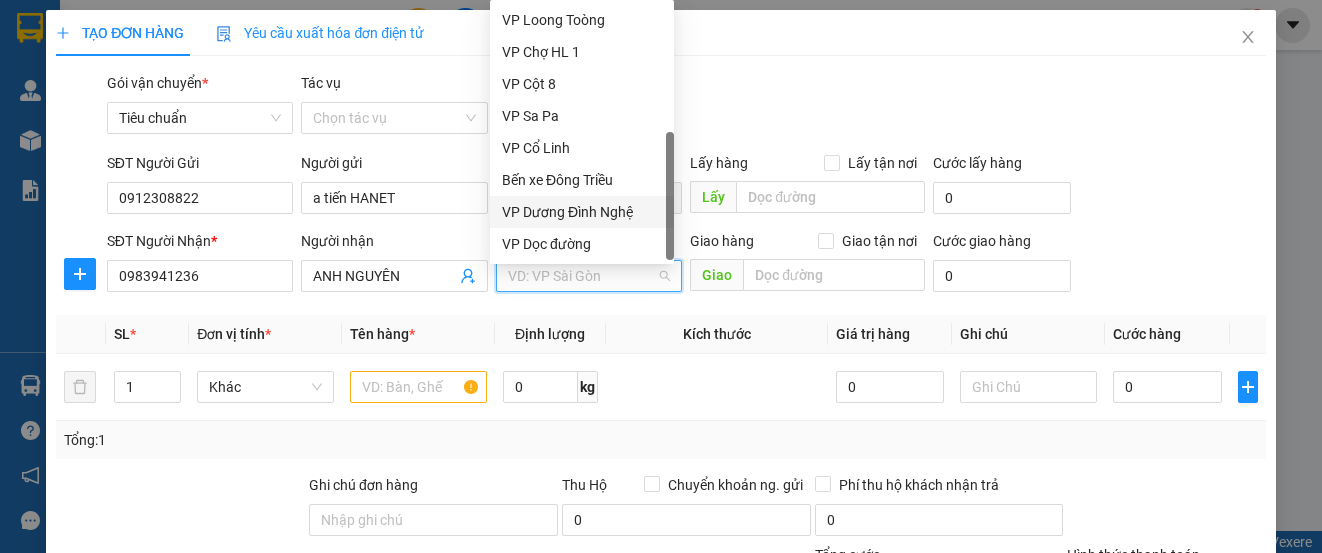 drag, startPoint x: 619, startPoint y: 215, endPoint x: 476, endPoint y: 295, distance: 163.85664 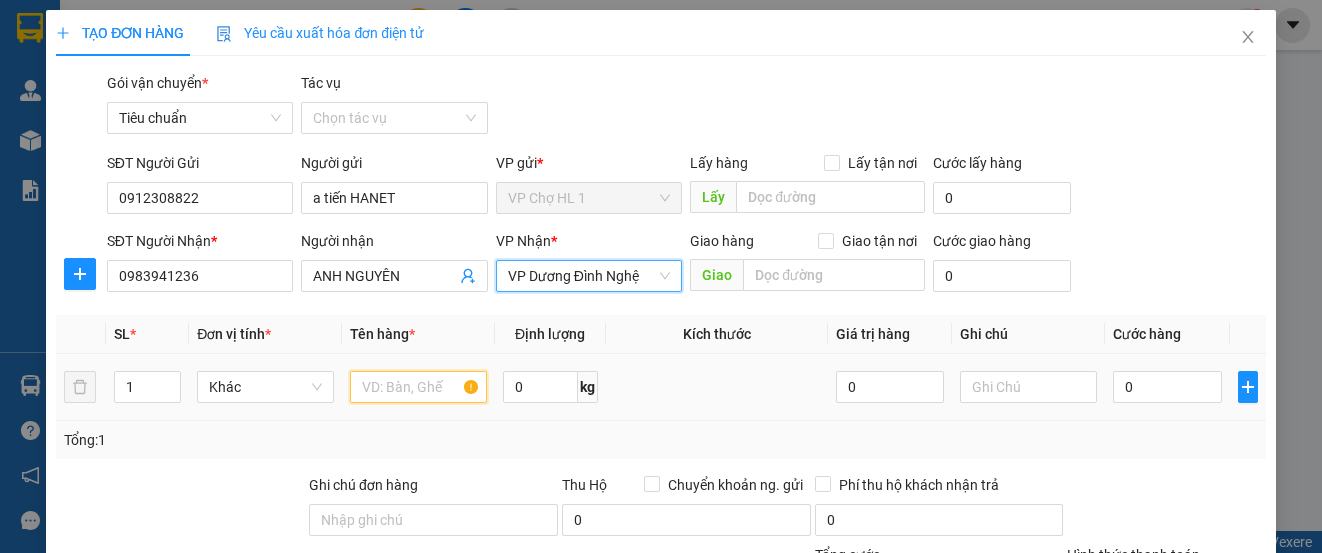 click at bounding box center (418, 387) 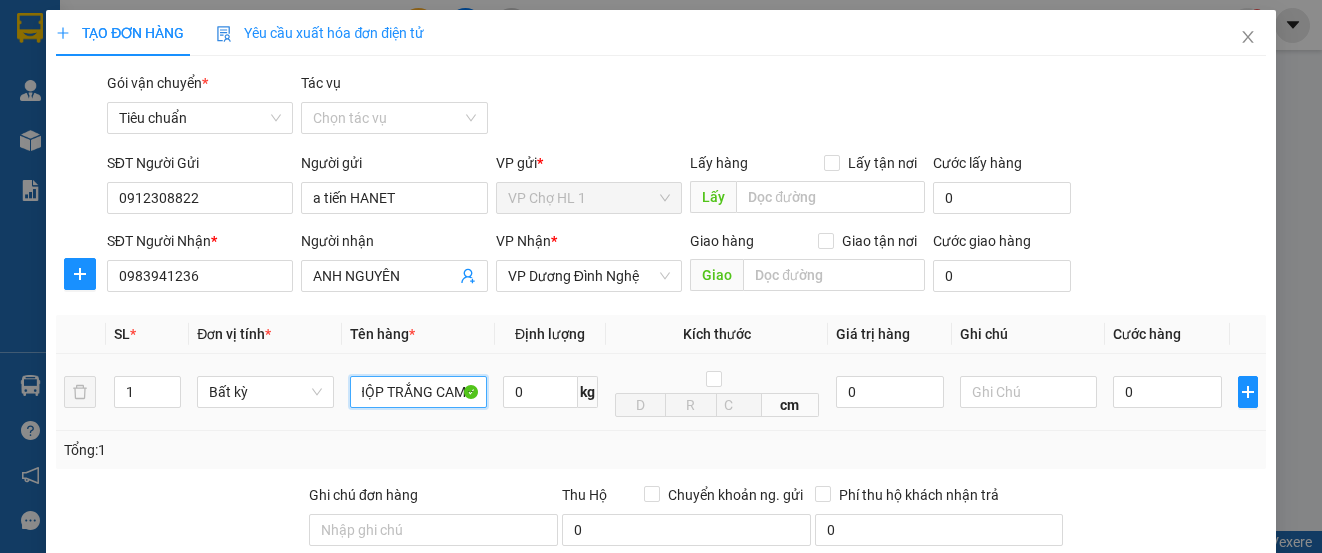 scroll, scrollTop: 0, scrollLeft: 25, axis: horizontal 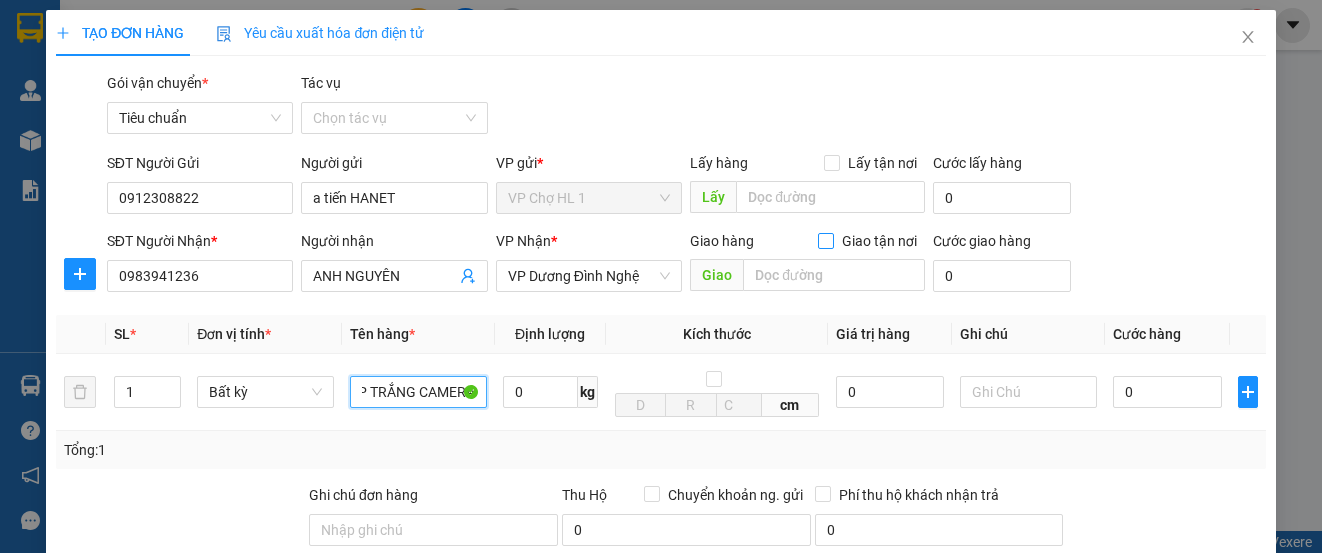 type on "HỘP TRẮNG CAMERA" 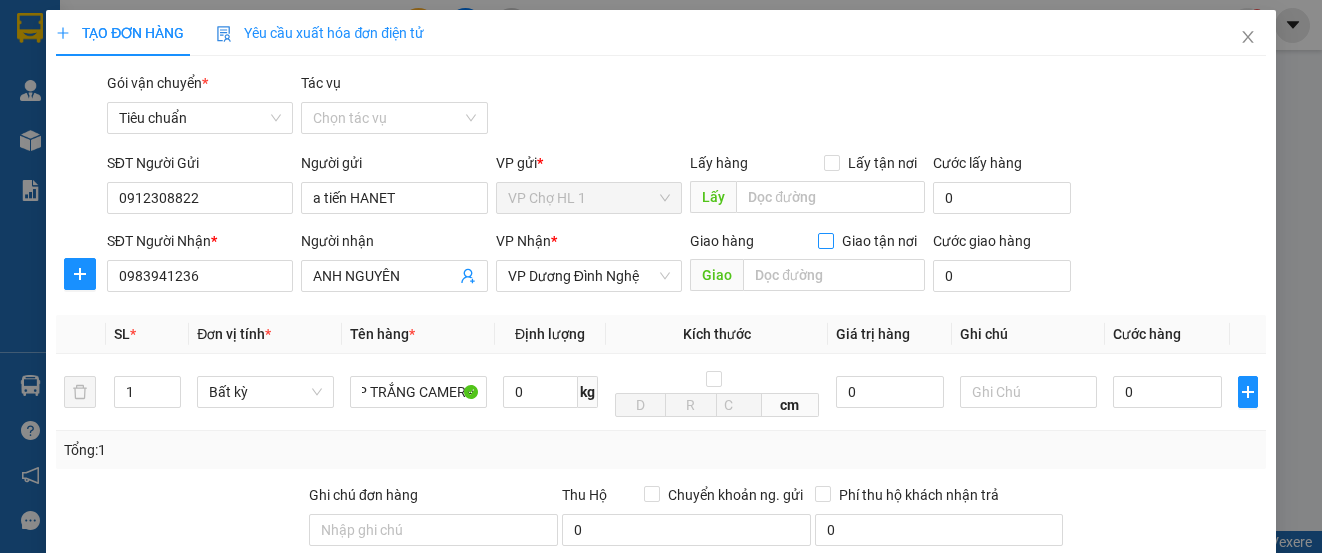 click on "Giao tận nơi" at bounding box center (825, 240) 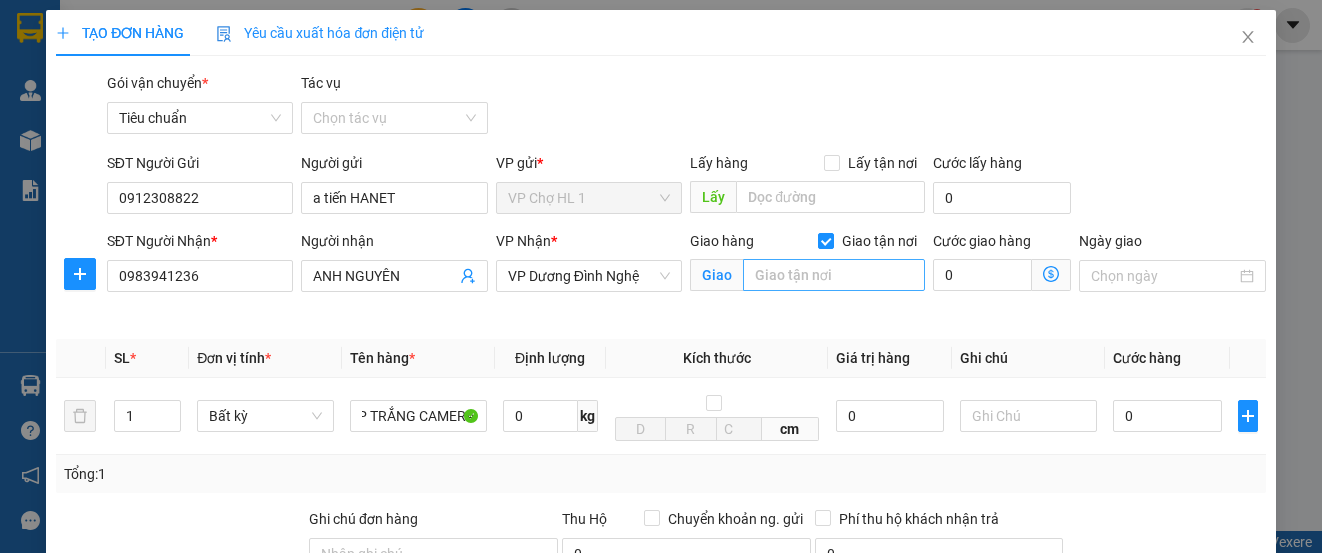 scroll, scrollTop: 0, scrollLeft: 0, axis: both 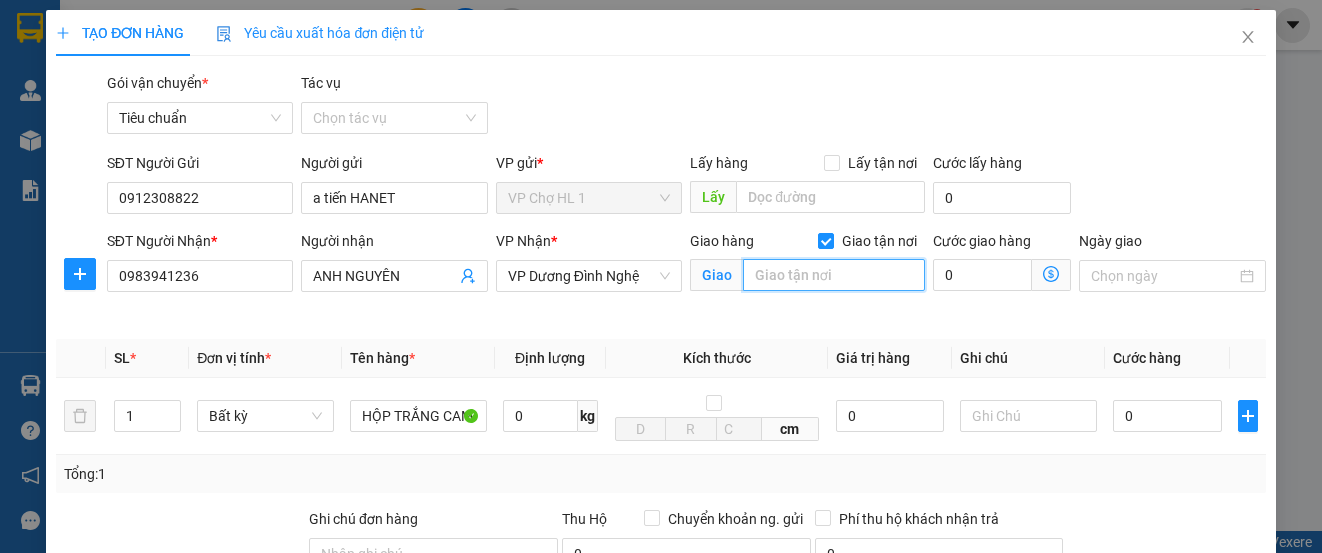 click at bounding box center (834, 275) 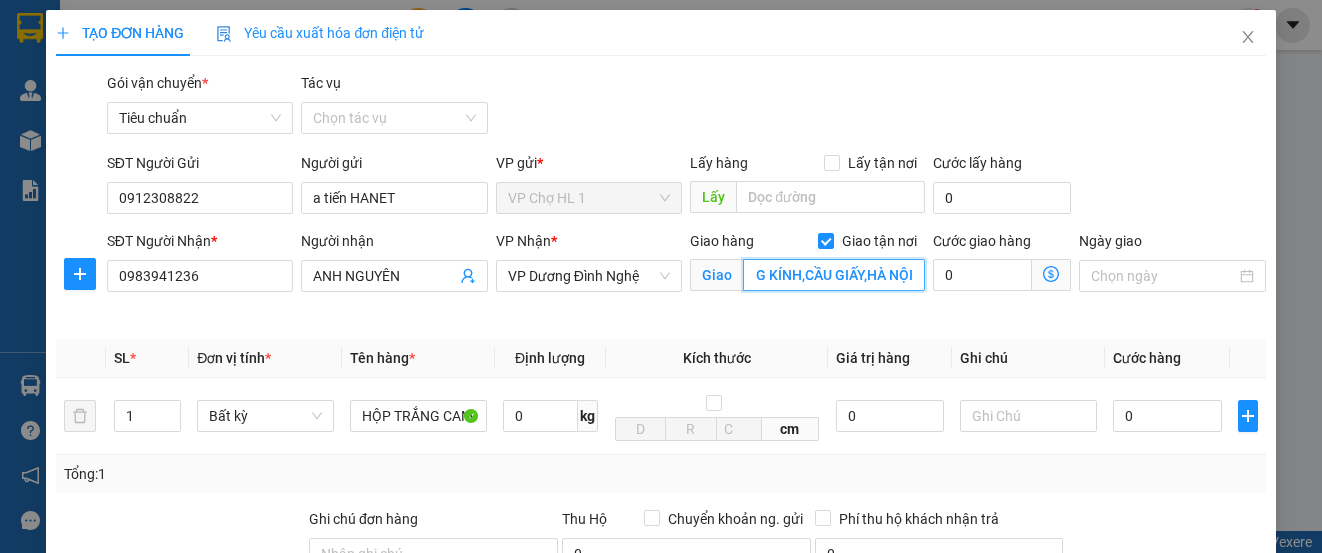 scroll, scrollTop: 0, scrollLeft: 93, axis: horizontal 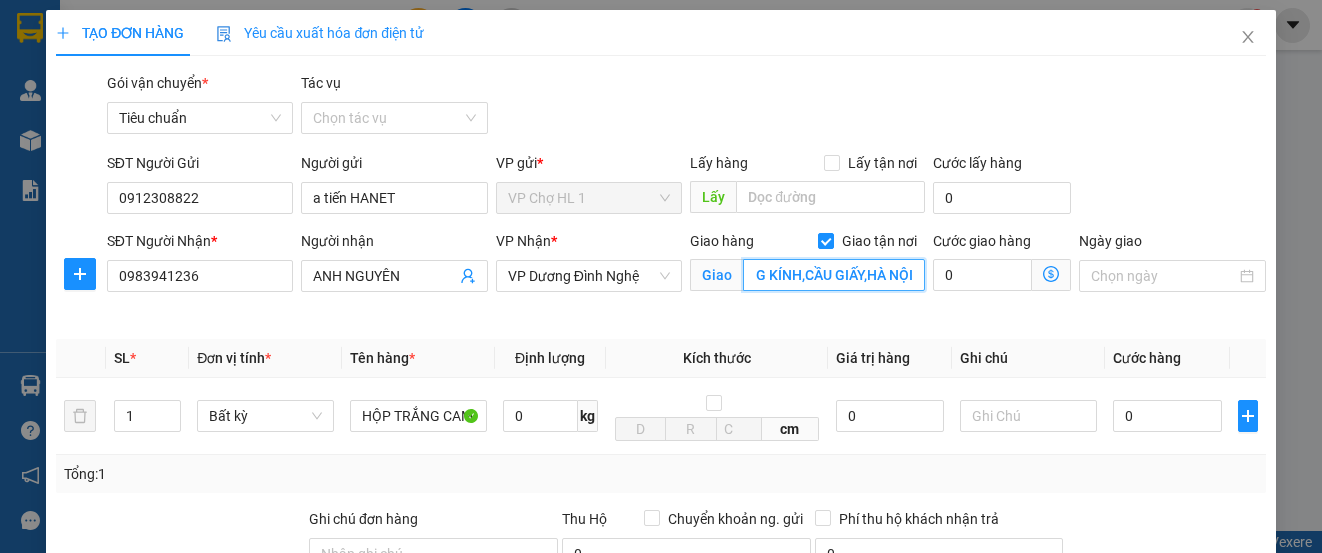 type on "B10 88 TRUNG KÍNH,CẦU GIẤY,HÀ NỘI" 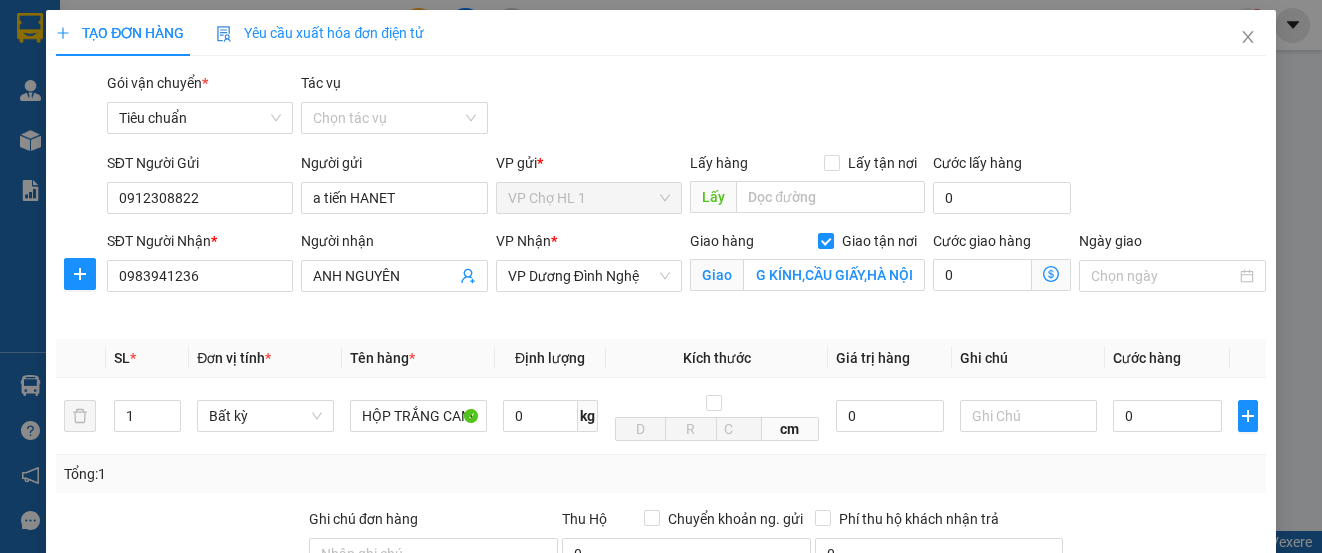 click on "SĐT Người Gửi [PHONE] Người gửi a tiến HANET VP gửi * VP Chợ HL 1 Lấy hàng Lấy tận nơi Lấy Cước lấy hàng 0" at bounding box center [686, 187] 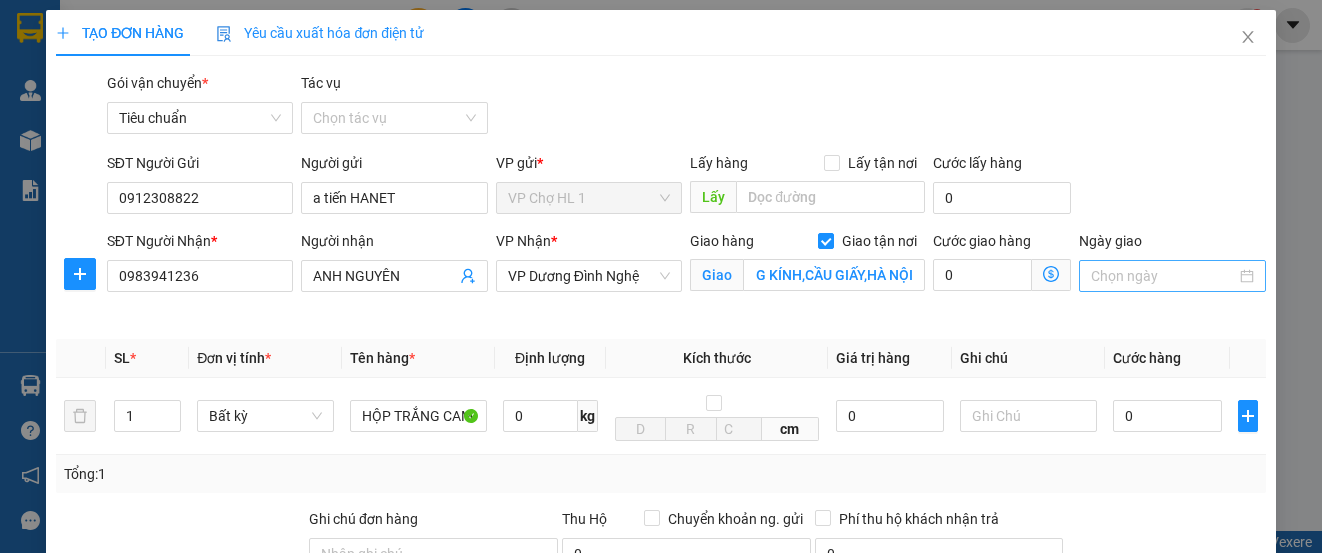 scroll, scrollTop: 0, scrollLeft: 0, axis: both 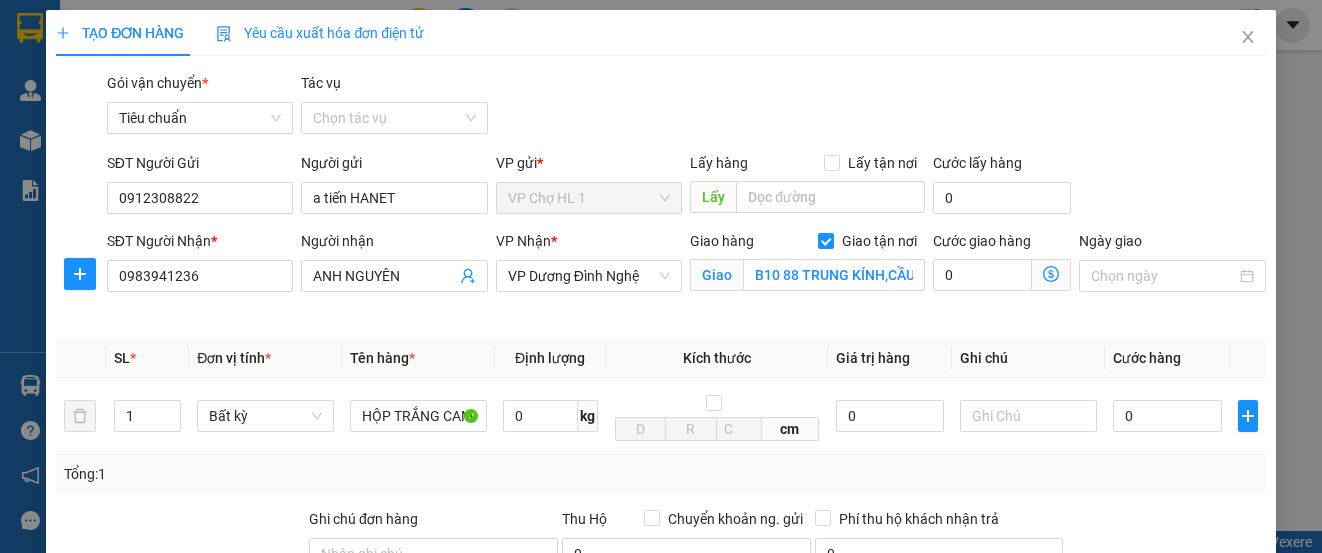 click 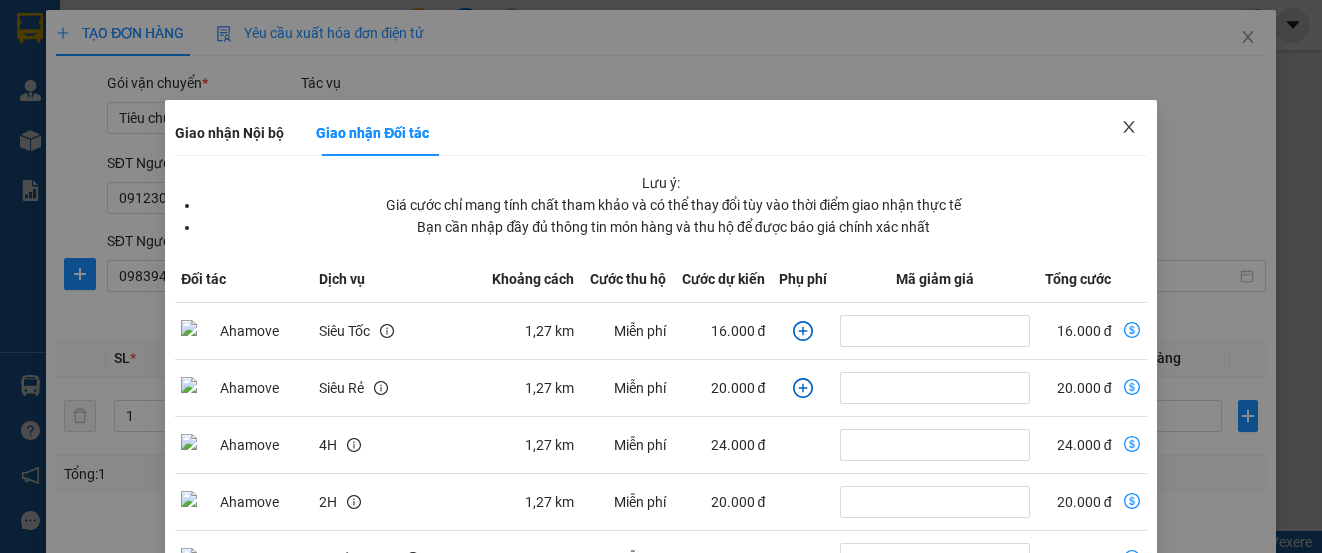 click 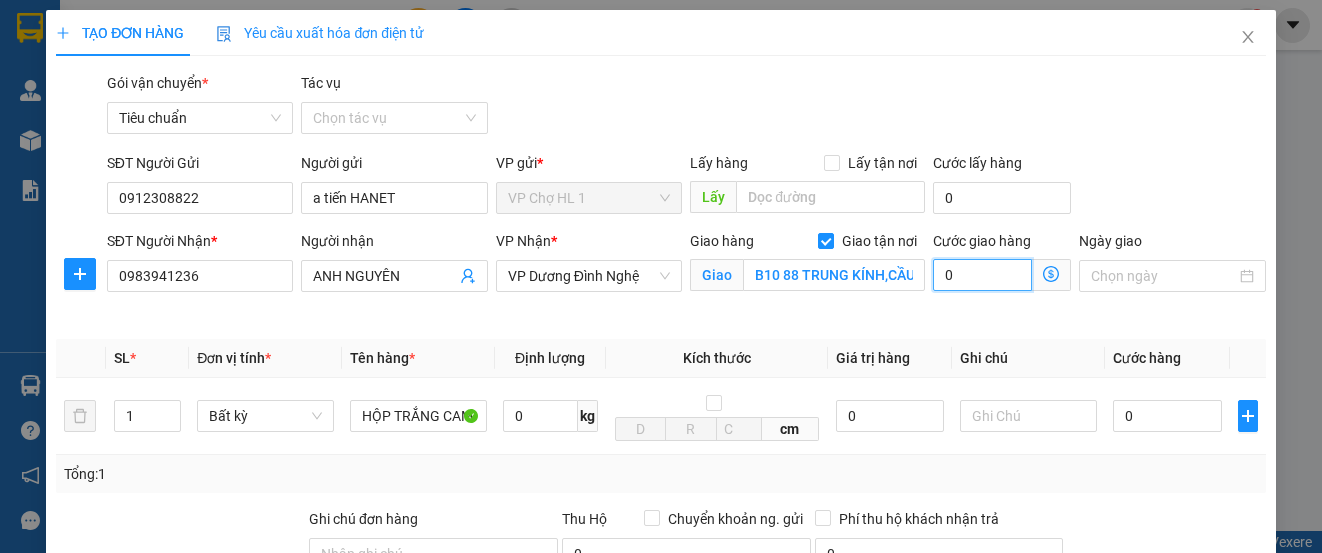 drag, startPoint x: 982, startPoint y: 267, endPoint x: 973, endPoint y: 251, distance: 18.35756 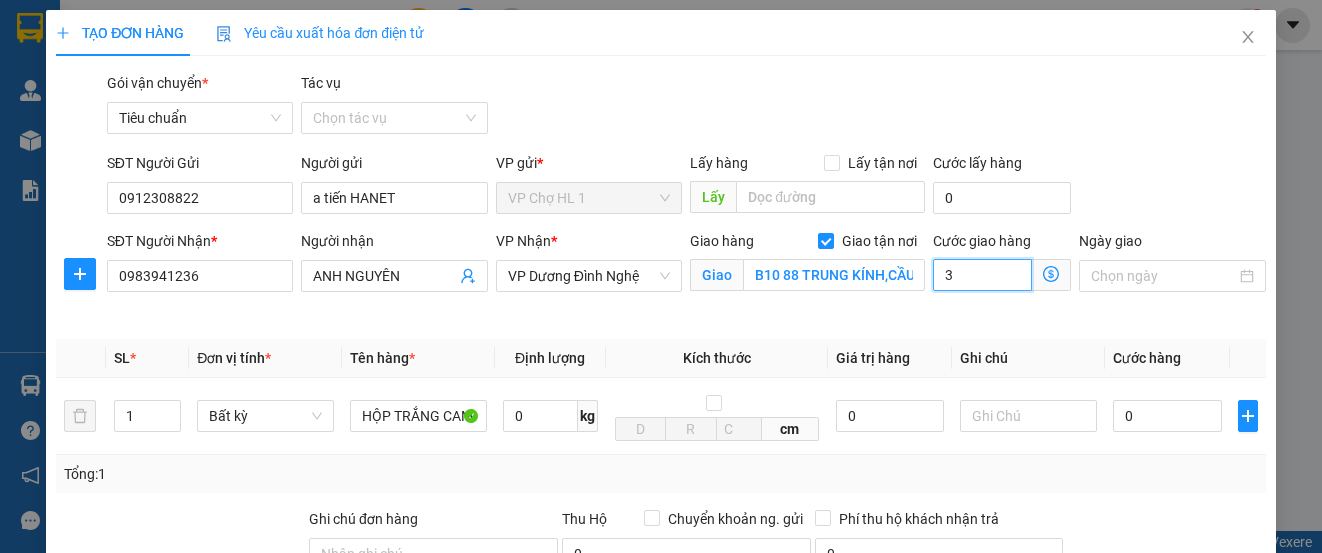 type on "30" 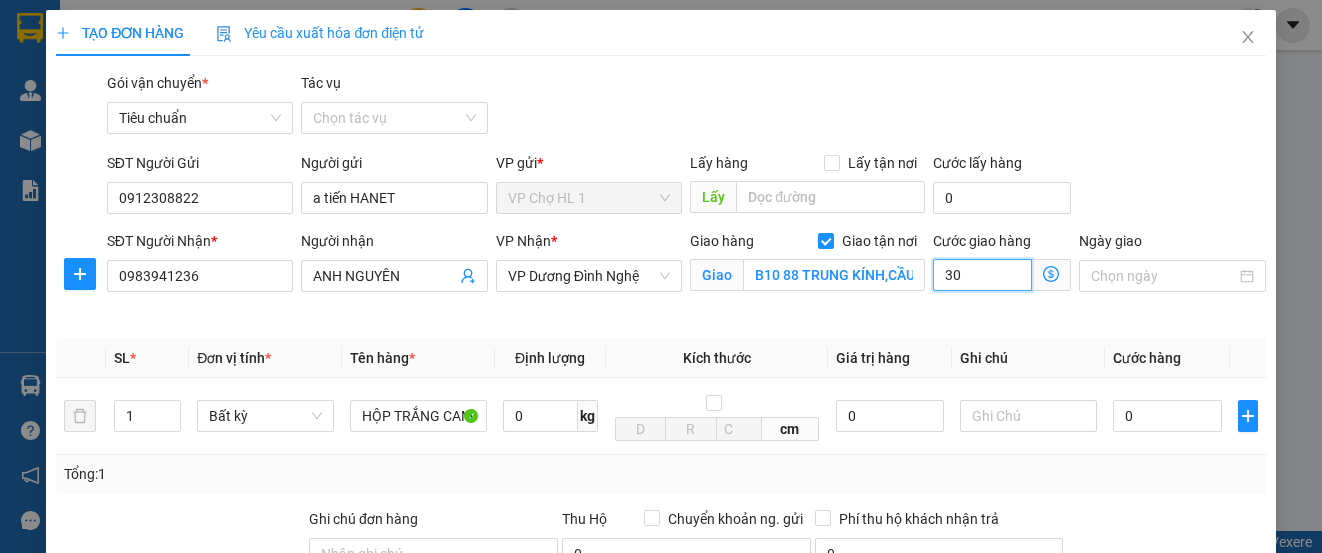 type on "30" 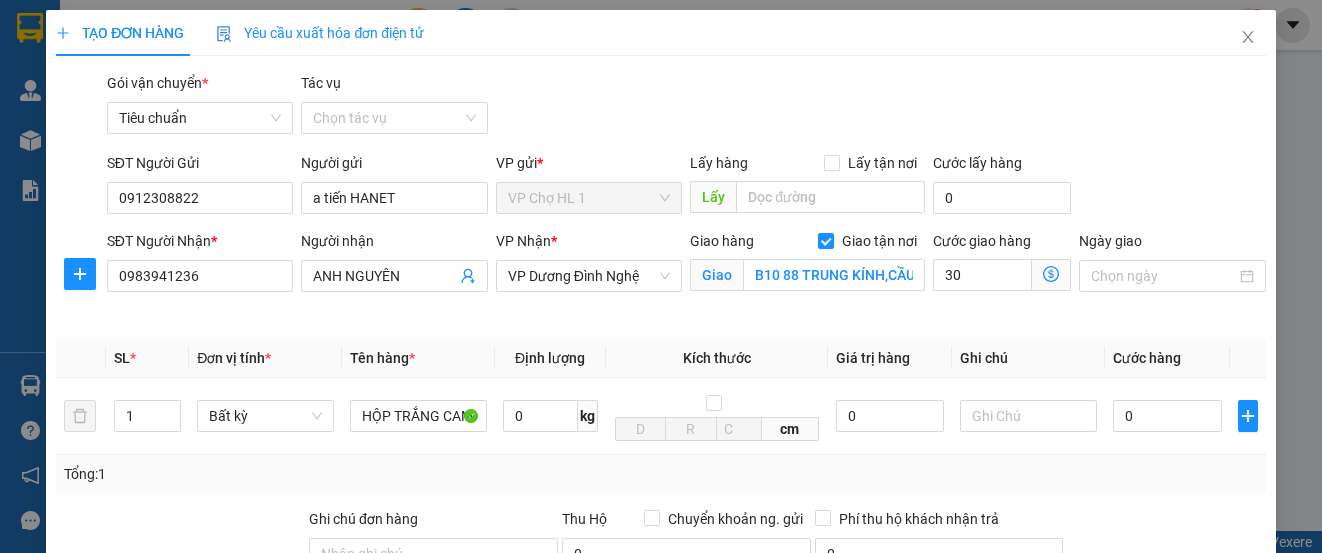 type on "30.000" 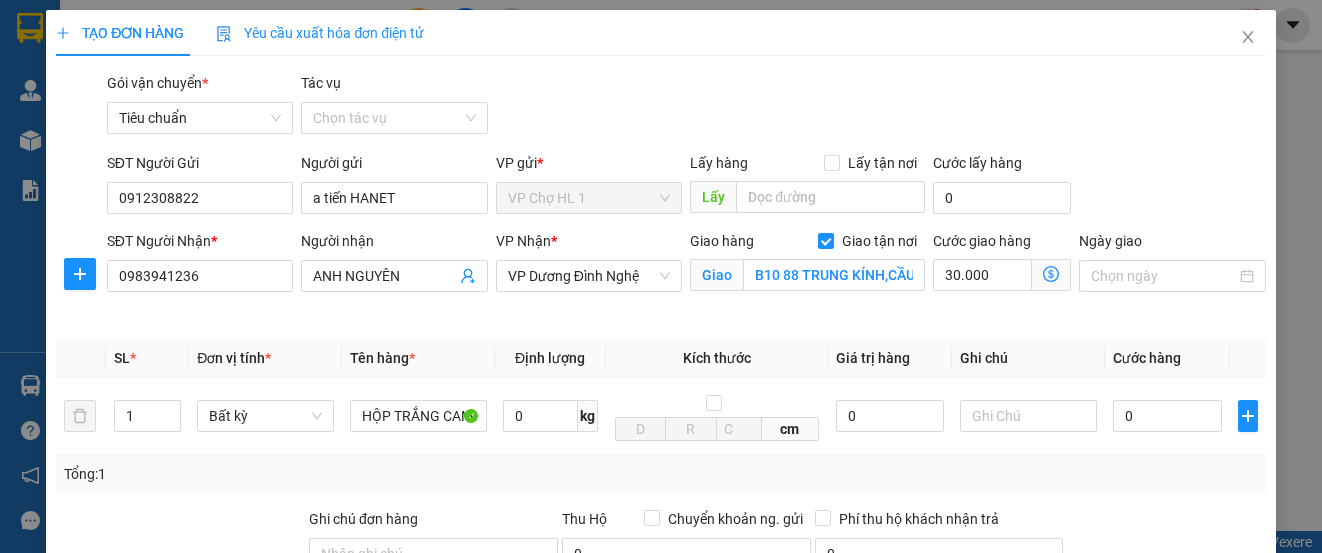 click on "SĐT Người Gửi [PHONE] Người gửi a tiến HANET VP gửi * VP Chợ HL 1 Lấy hàng Lấy tận nơi Lấy Cước lấy hàng 0" at bounding box center (686, 187) 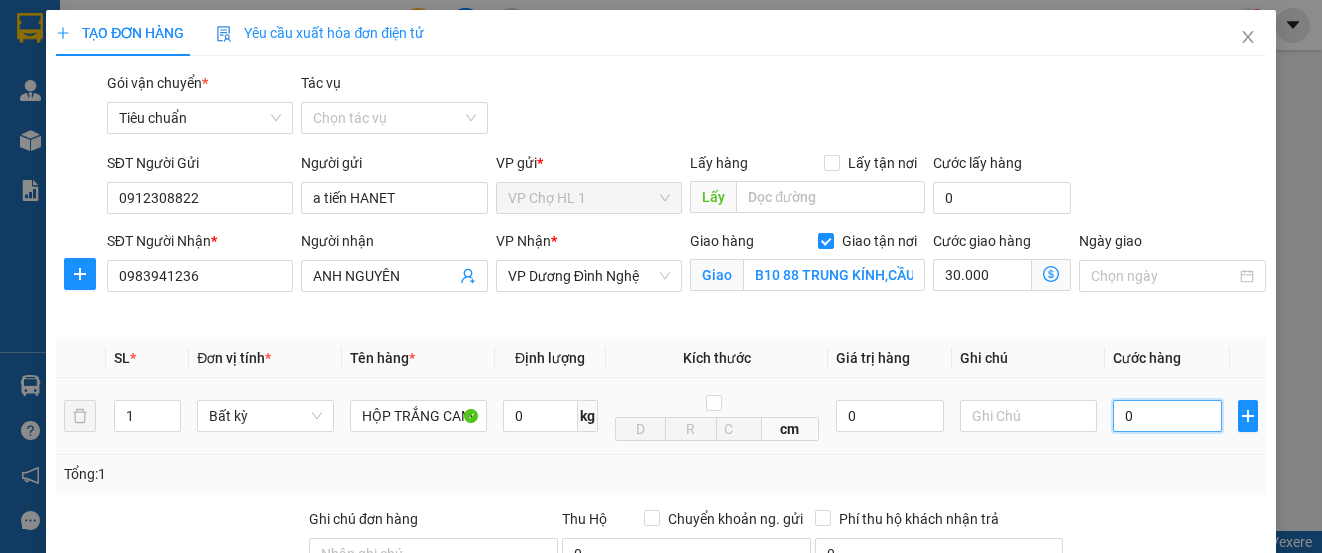click on "0" at bounding box center [1167, 416] 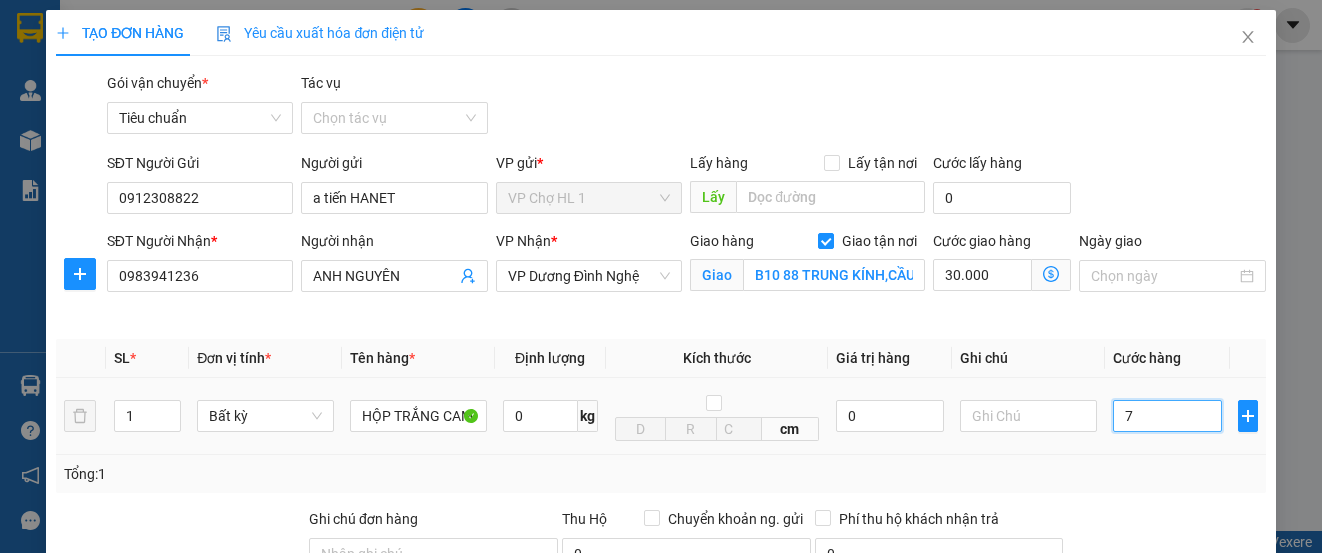 type on "70" 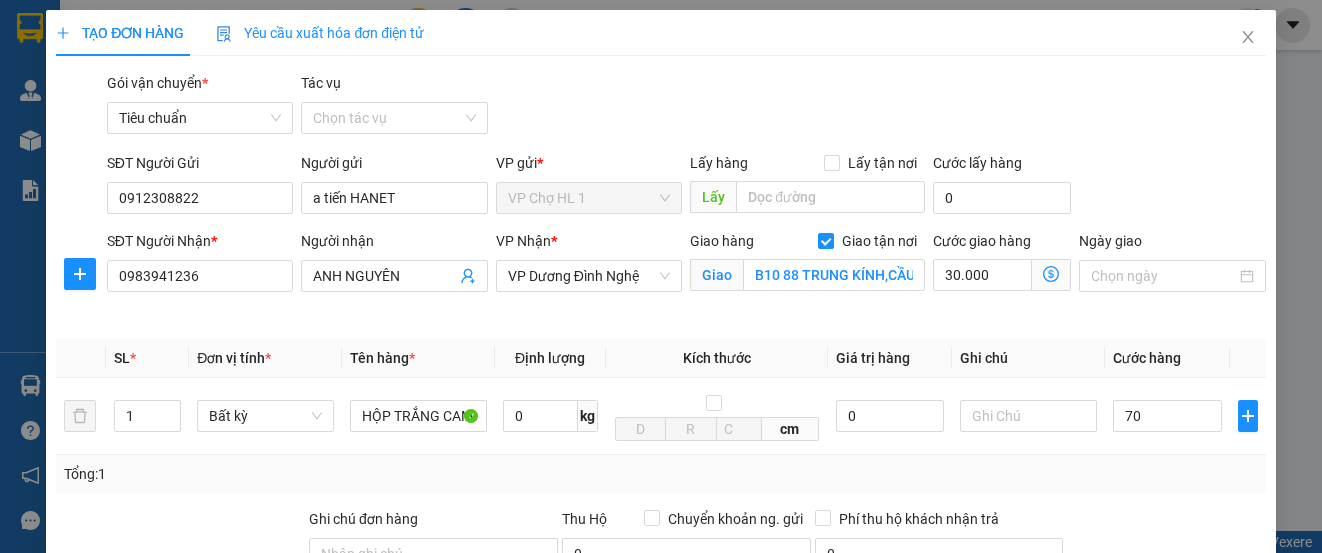 type on "70.000" 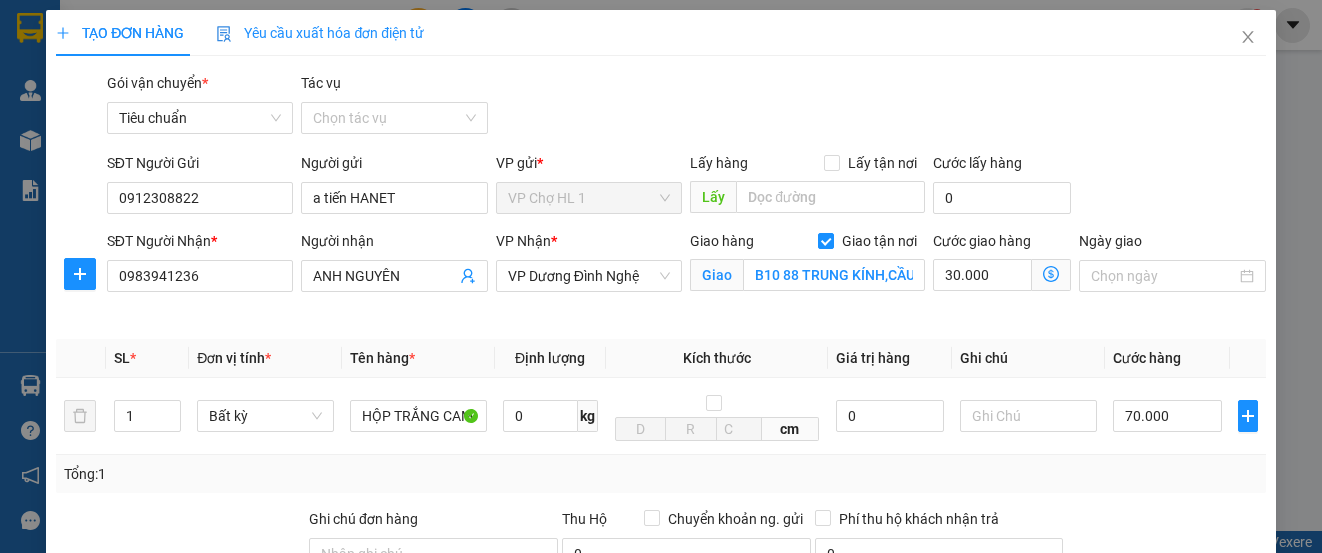 click on "SĐT Người Gửi [PHONE] Người gửi a tiến HANET VP gửi * VP Chợ HL 1 Lấy hàng Lấy tận nơi Lấy Cước lấy hàng 0" at bounding box center (686, 187) 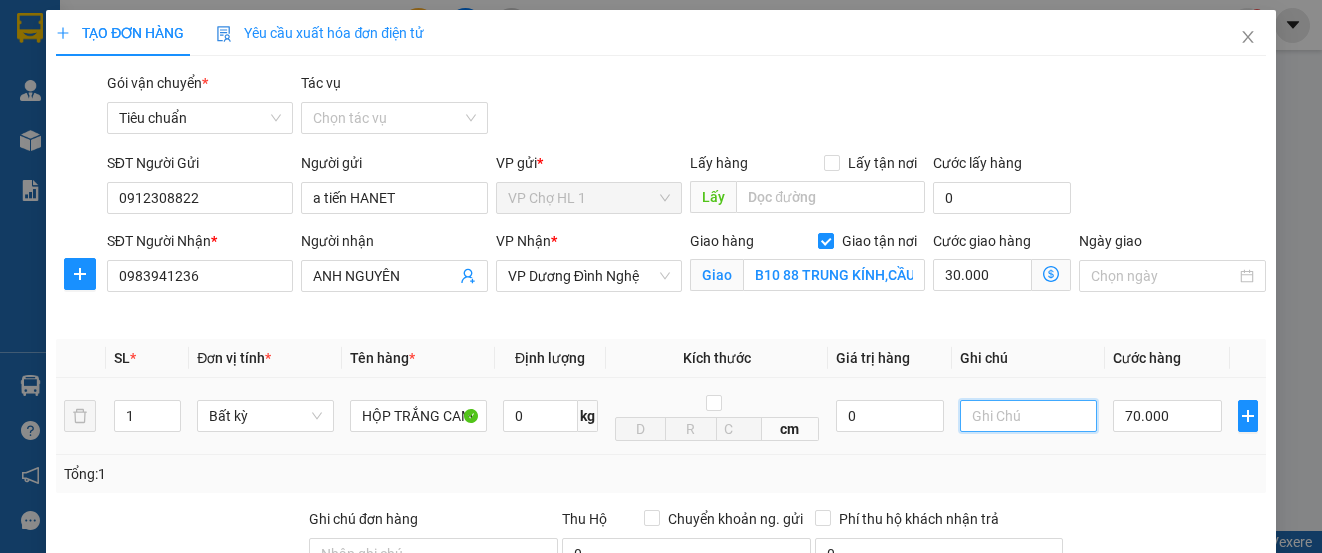 click at bounding box center (1028, 416) 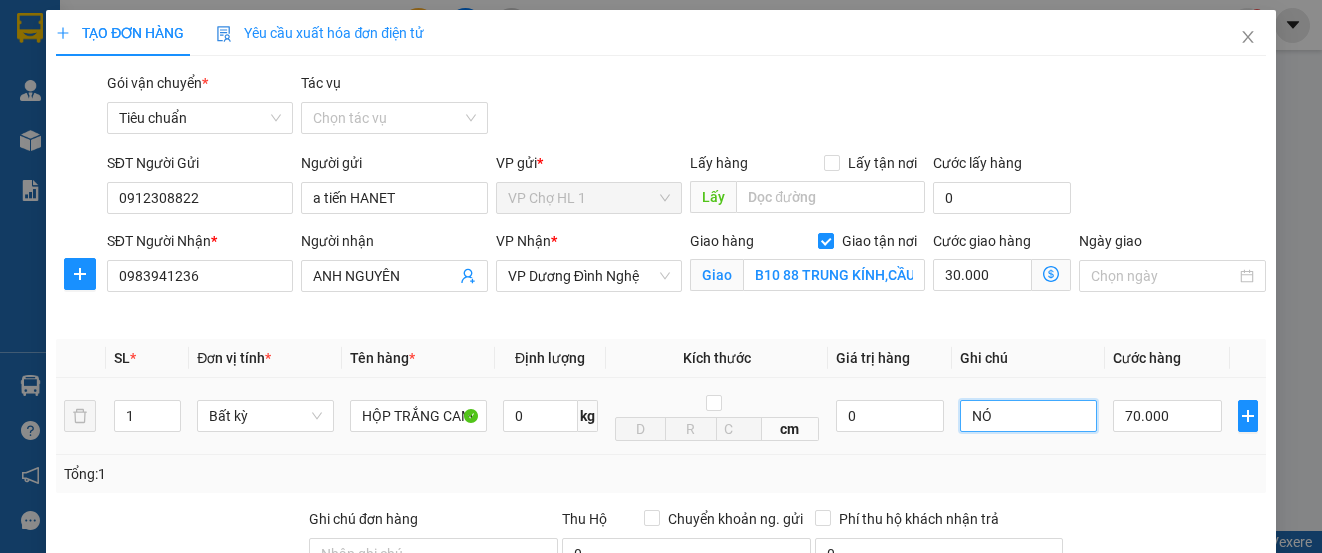 type on "N" 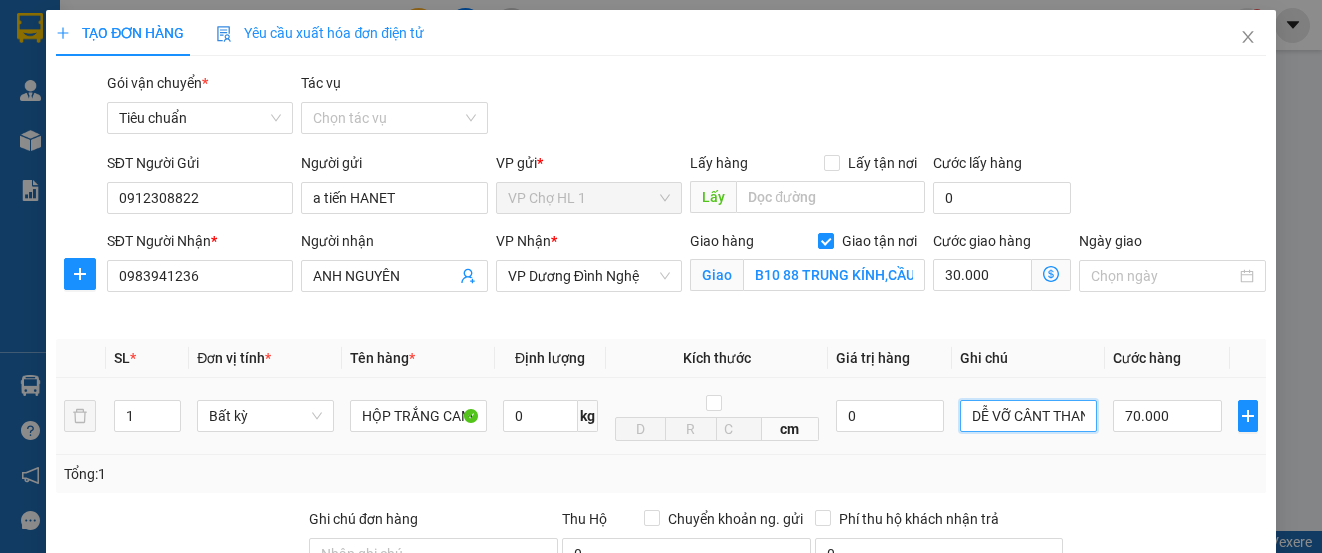 scroll, scrollTop: 0, scrollLeft: 9, axis: horizontal 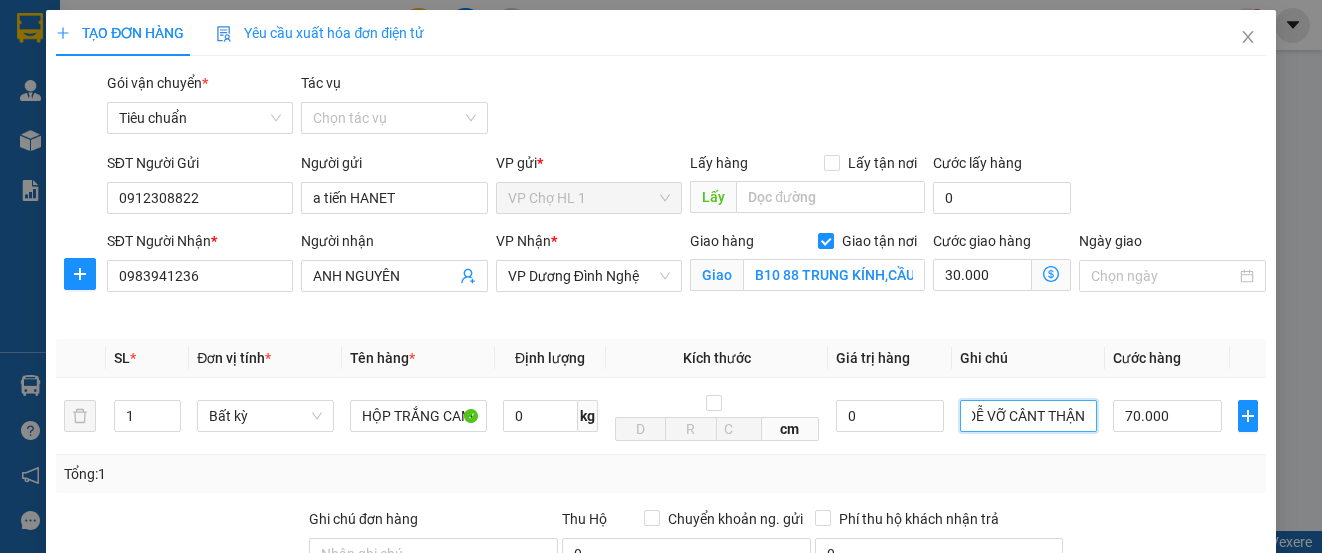type on "DỄ VỠ CÂNT THẬN" 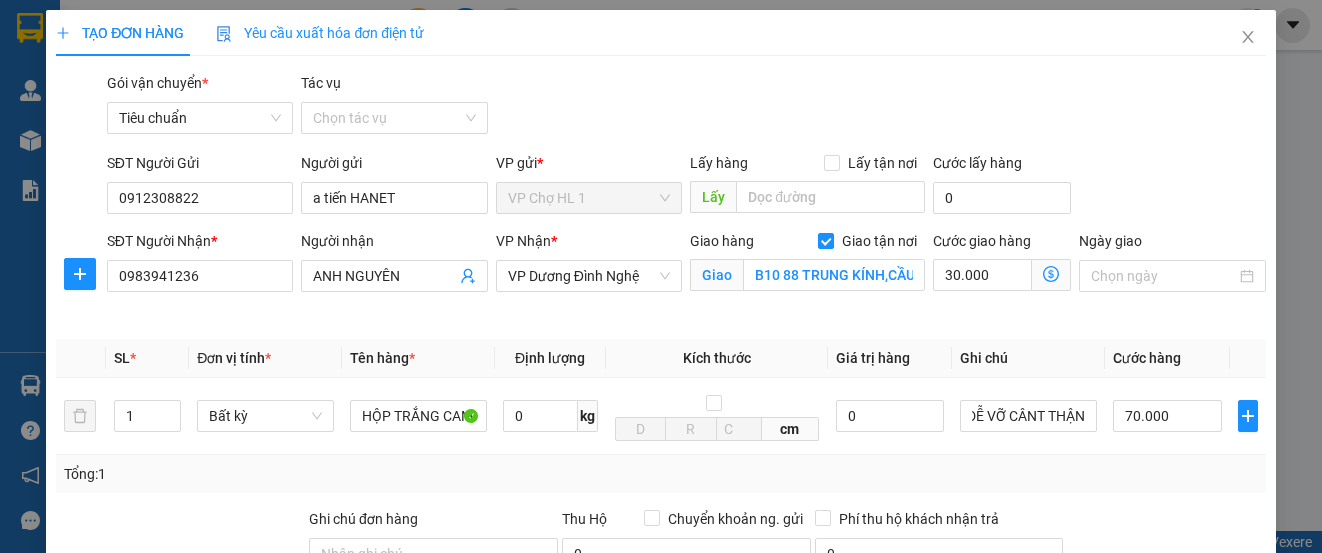 click on "SĐT Người Gửi [PHONE] Người gửi a tiến HANET VP gửi * VP Chợ HL 1 Lấy hàng Lấy tận nơi Lấy Cước lấy hàng 0" at bounding box center [686, 187] 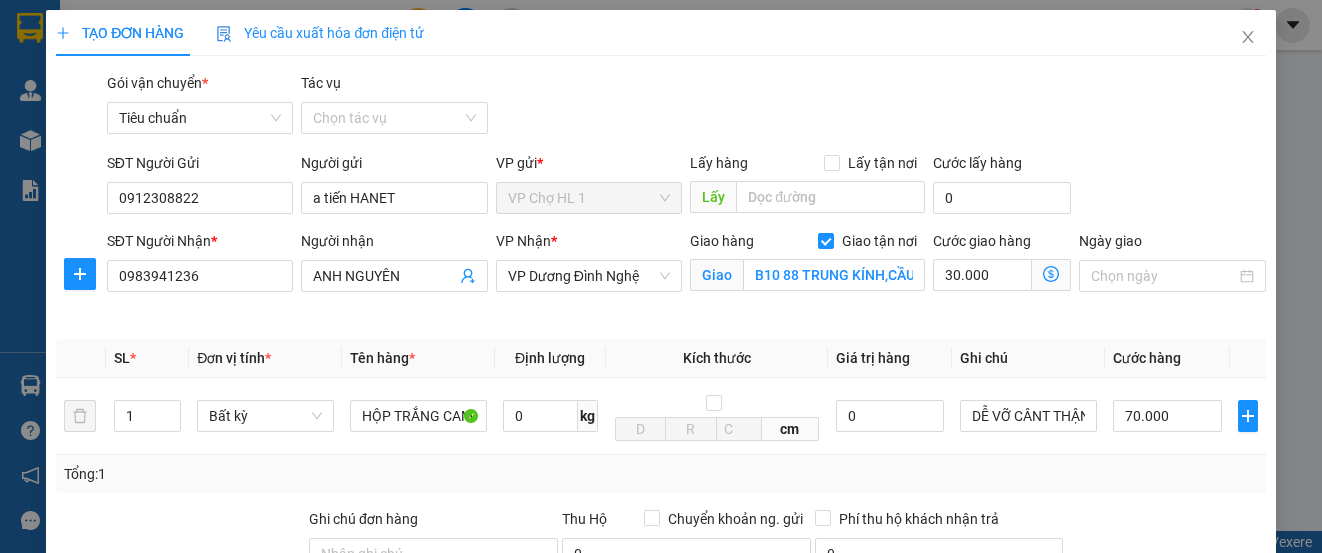 scroll, scrollTop: 324, scrollLeft: 0, axis: vertical 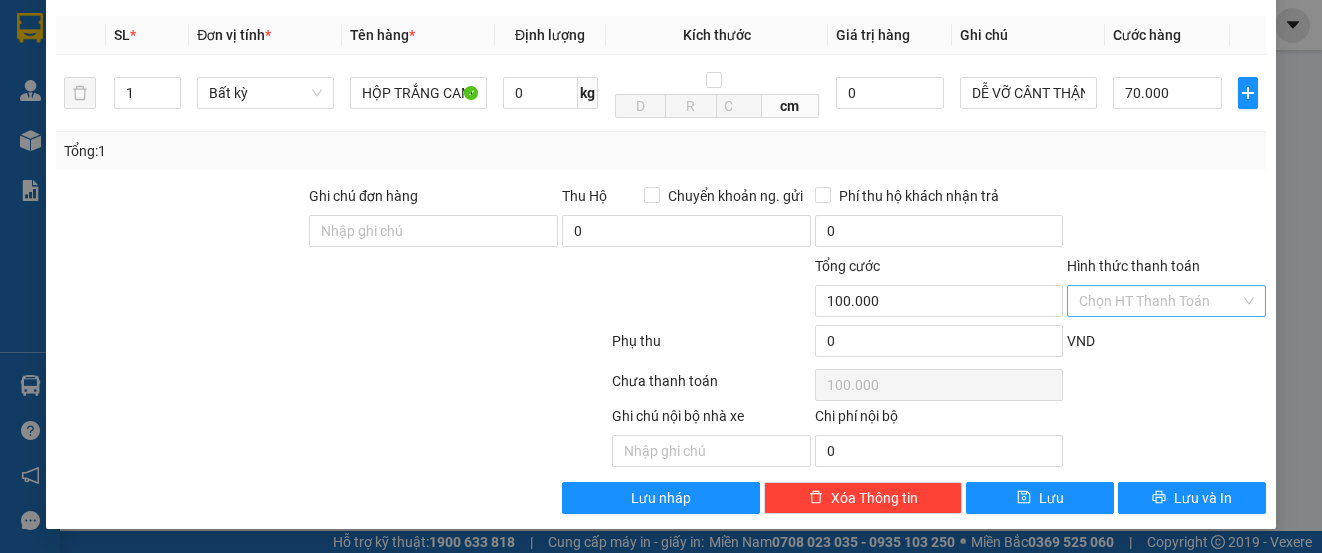 click on "Hình thức thanh toán" at bounding box center (1159, 301) 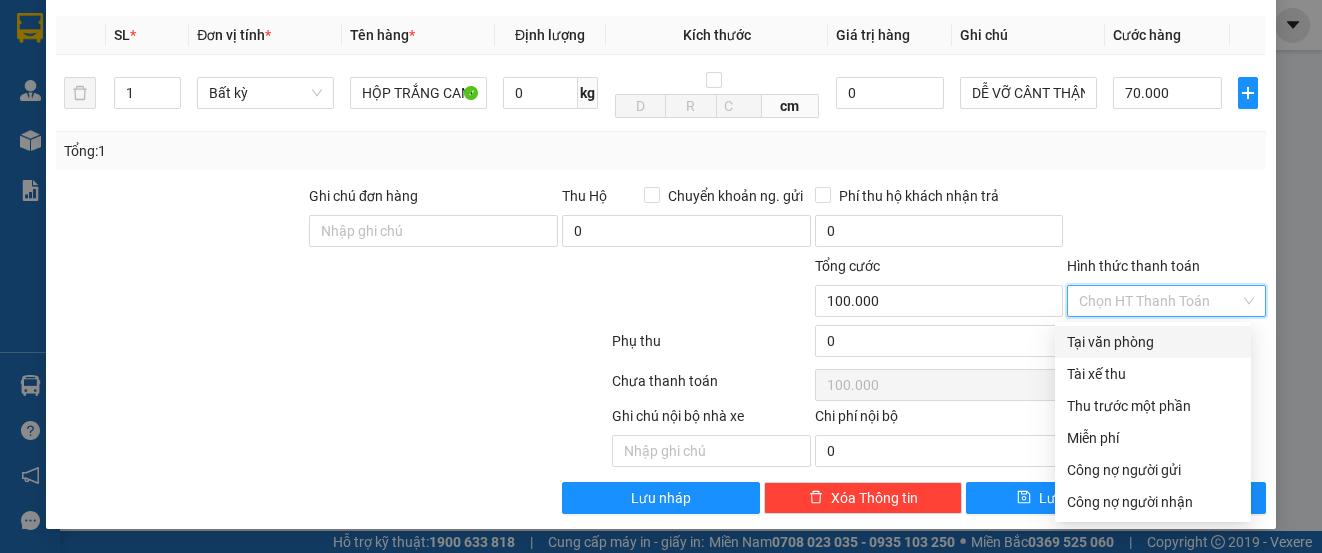 click on "Tại văn phòng" at bounding box center [1153, 342] 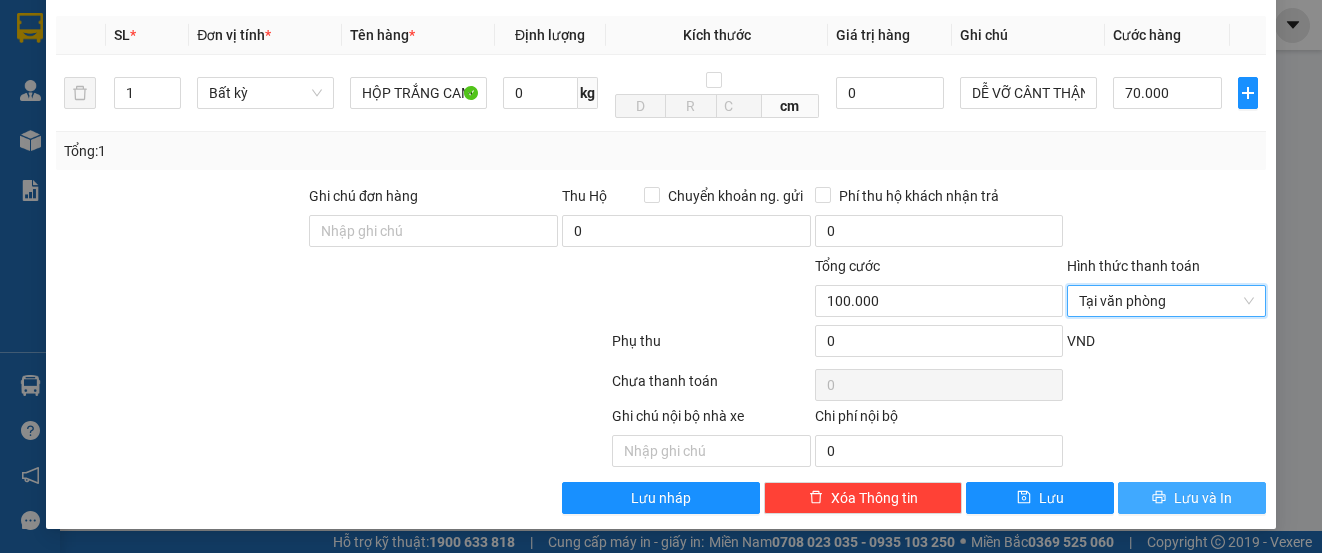 click on "Lưu và In" at bounding box center (1203, 498) 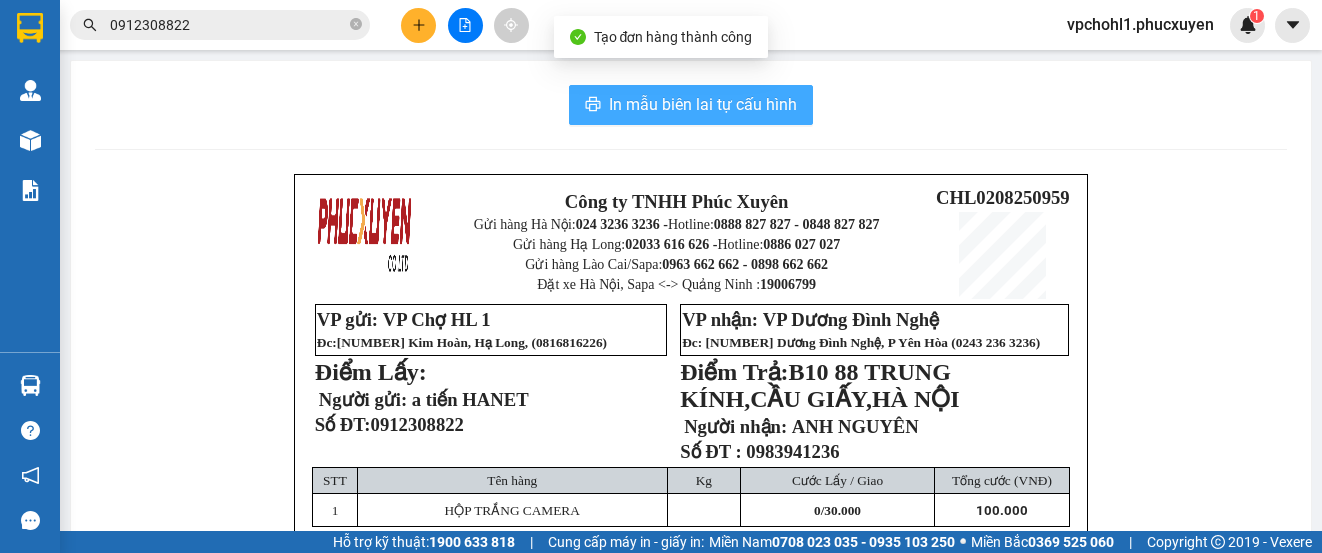 click on "In mẫu biên lai tự cấu hình" at bounding box center [703, 104] 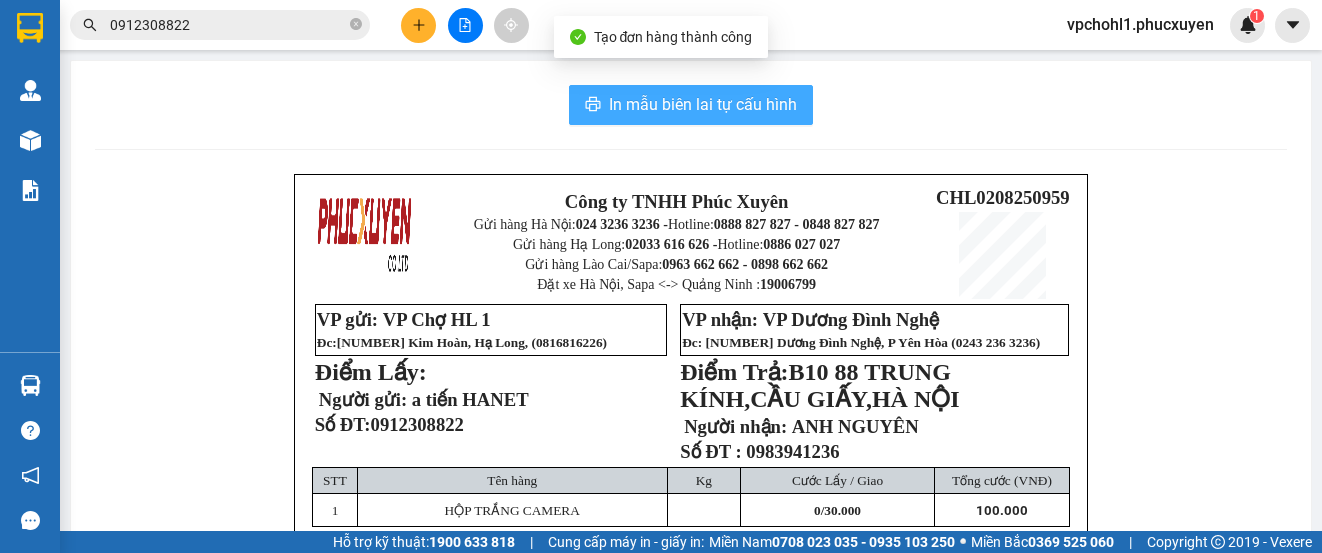 scroll, scrollTop: 0, scrollLeft: 0, axis: both 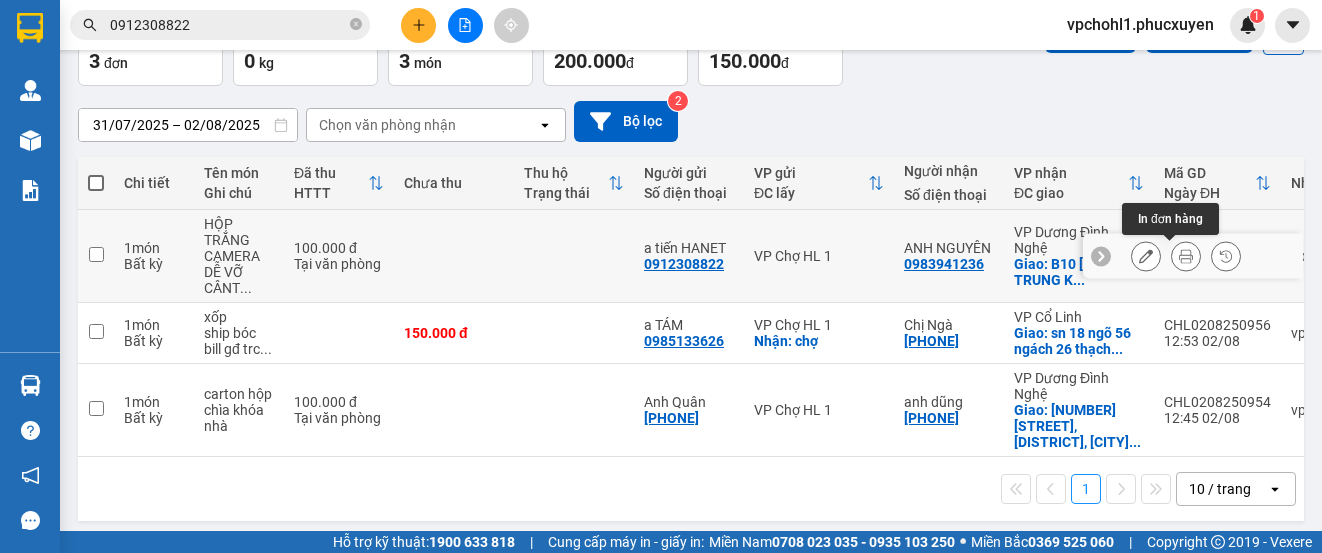 click 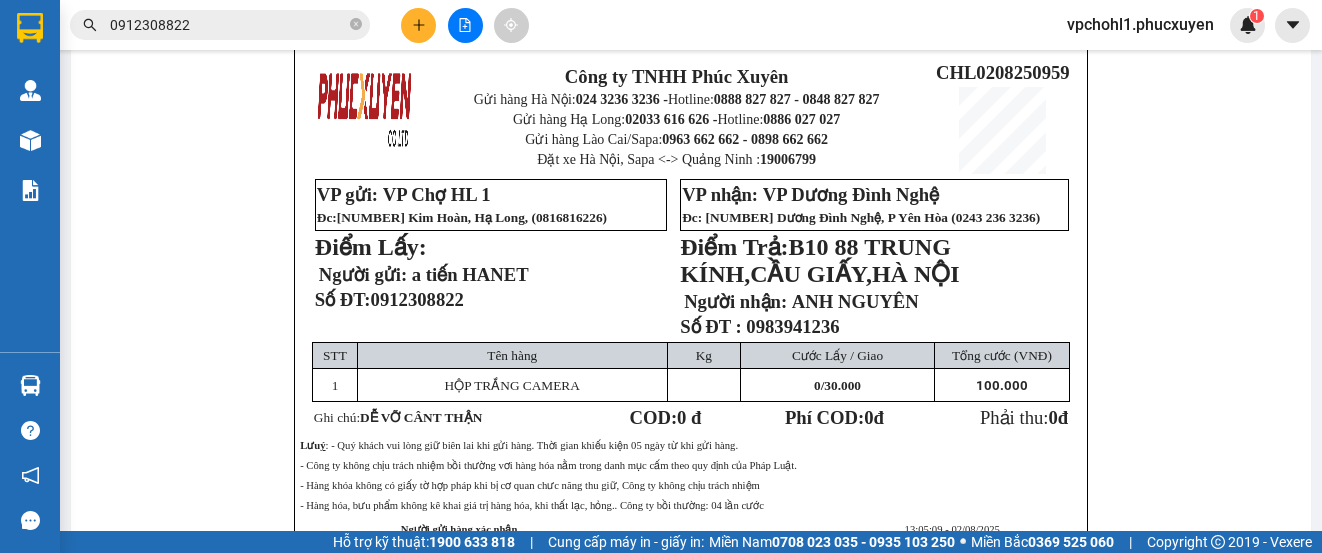 scroll, scrollTop: 0, scrollLeft: 0, axis: both 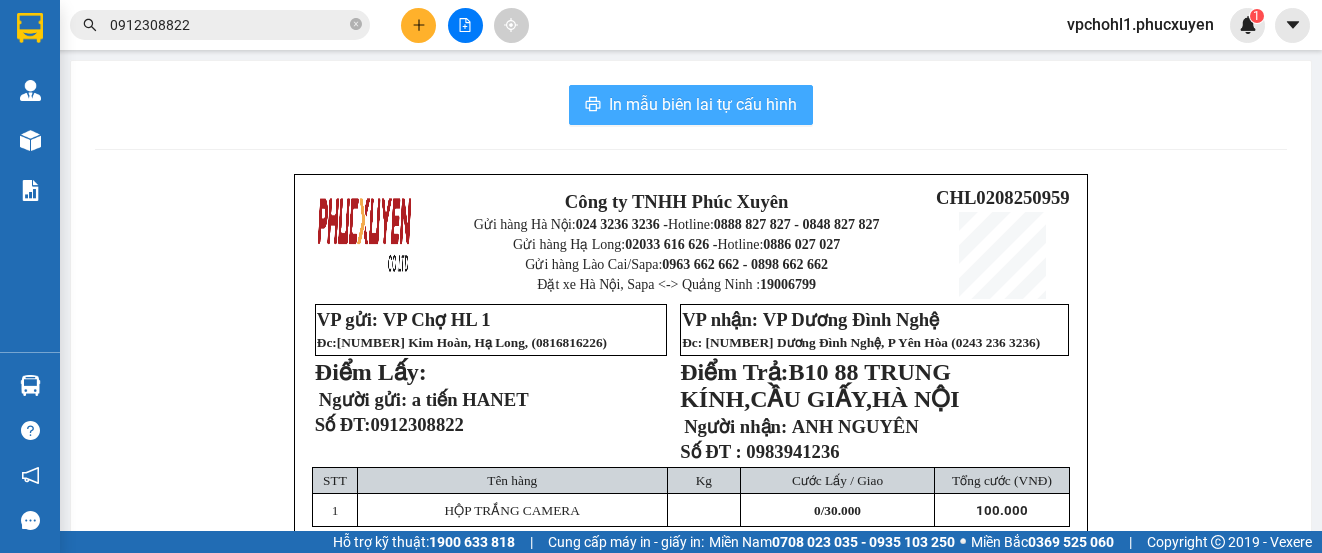 click on "In mẫu biên lai tự cấu hình" at bounding box center (703, 104) 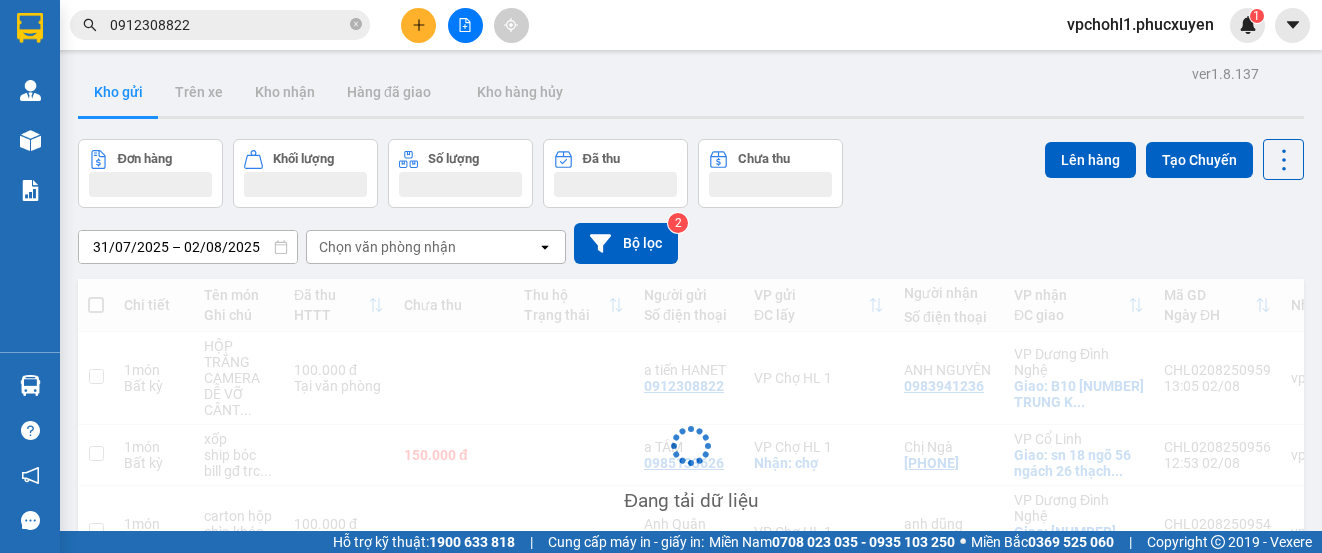 scroll, scrollTop: 0, scrollLeft: 0, axis: both 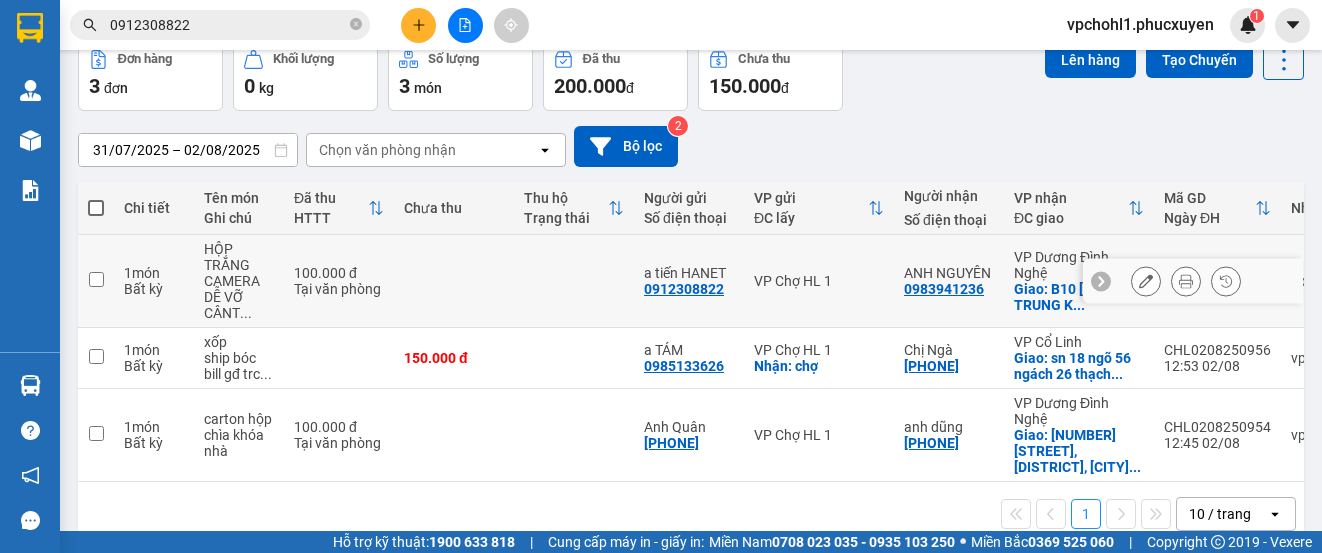 click 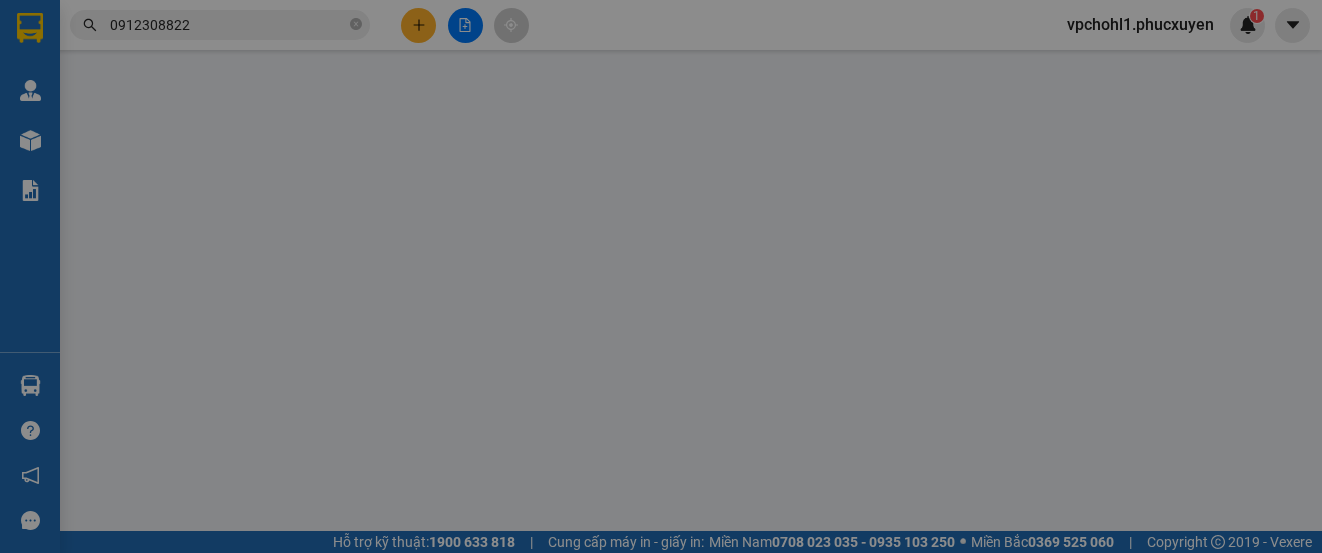 scroll, scrollTop: 0, scrollLeft: 0, axis: both 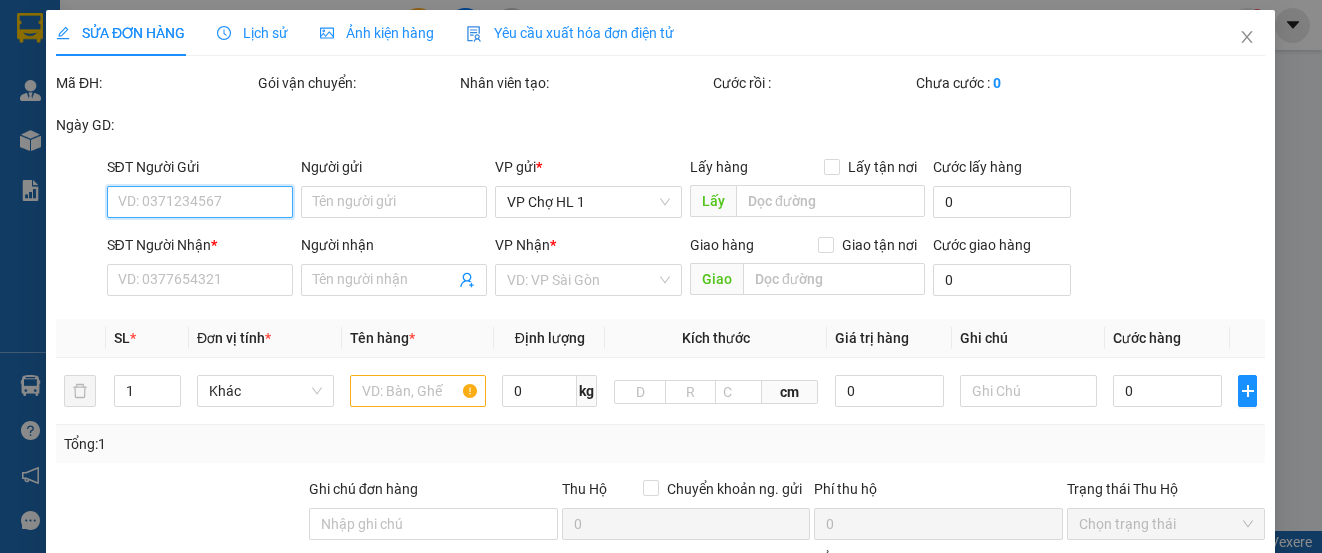 type on "0912308822" 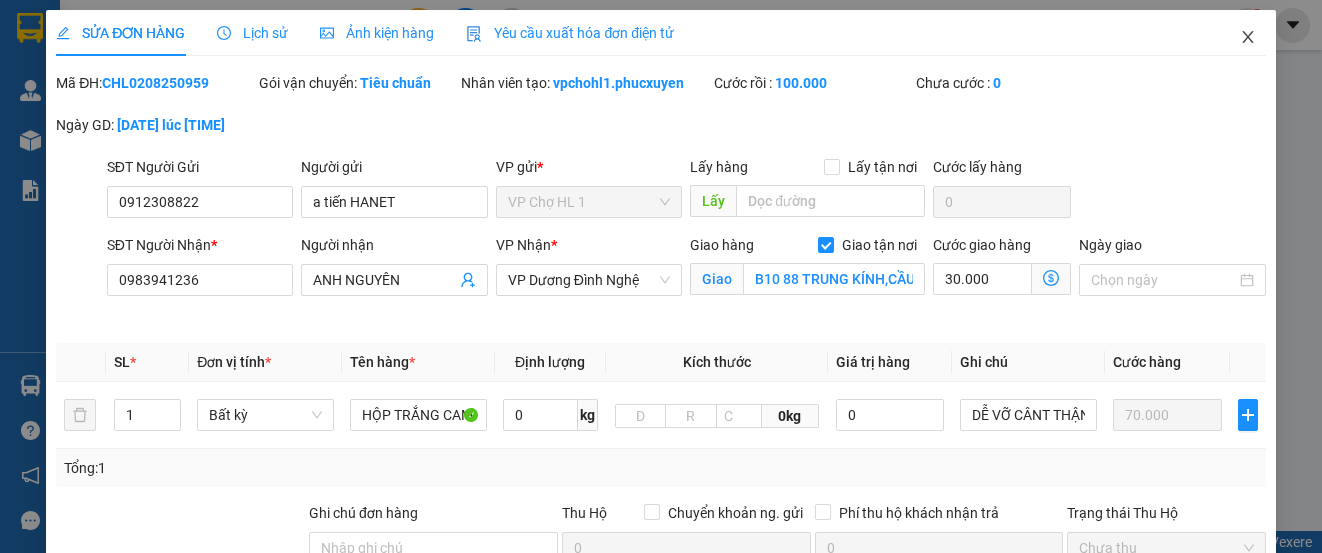 click 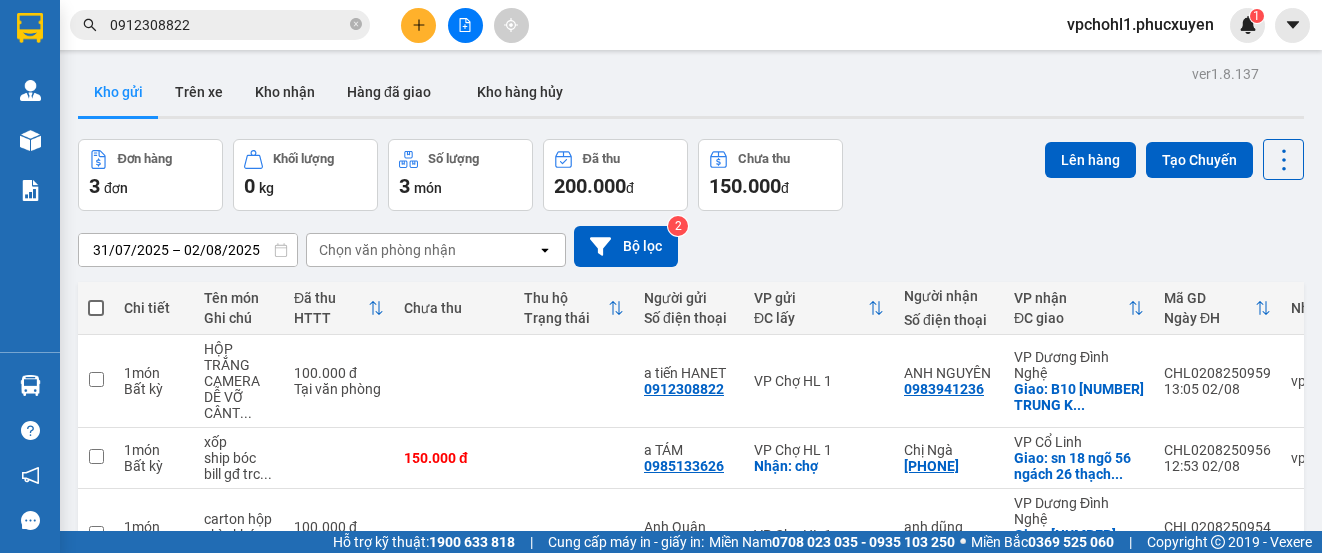 scroll, scrollTop: 125, scrollLeft: 0, axis: vertical 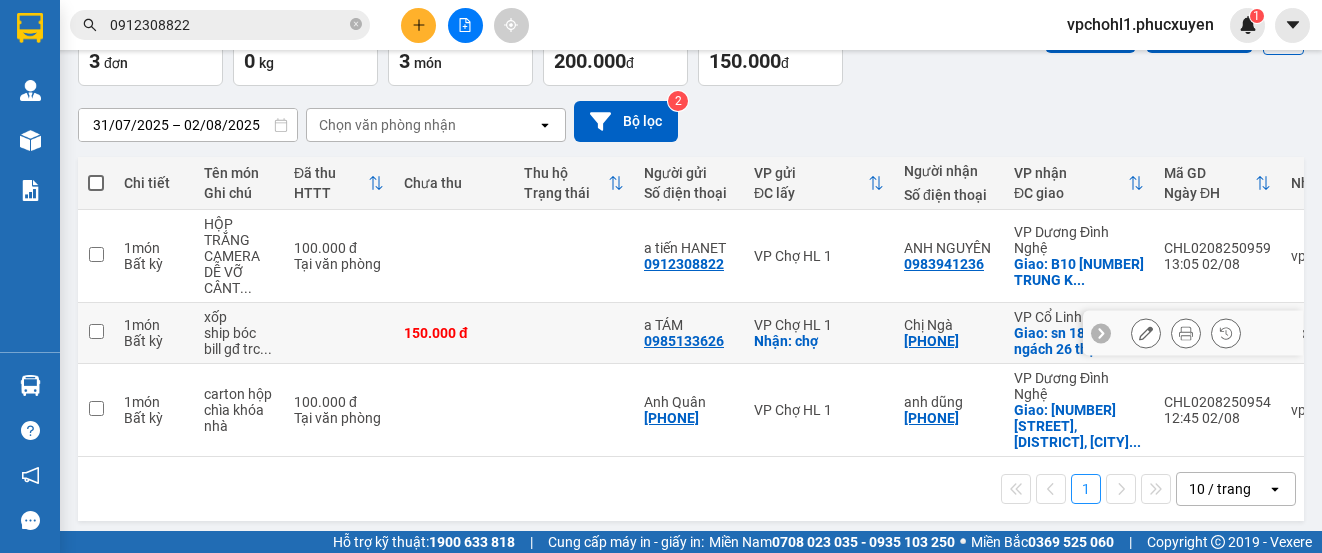 click 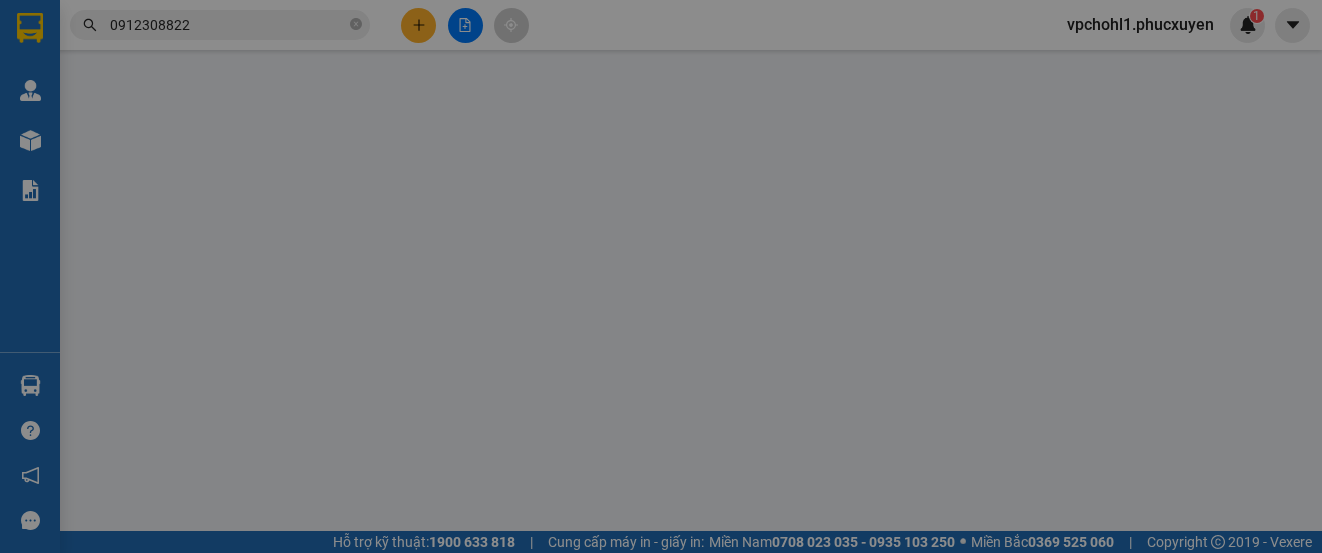scroll, scrollTop: 0, scrollLeft: 0, axis: both 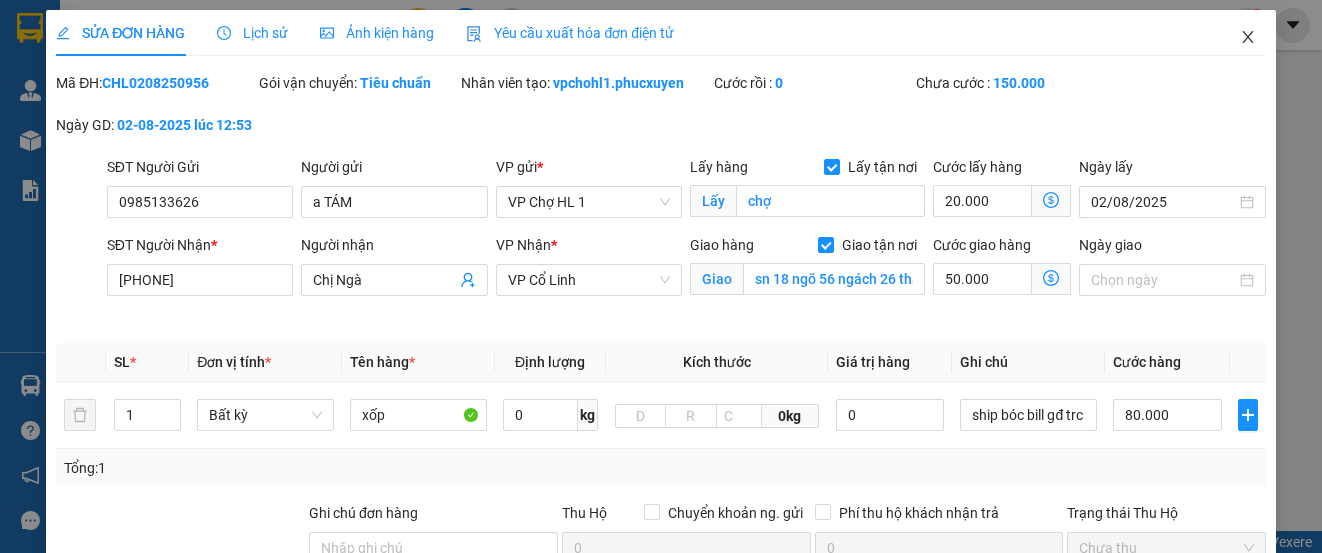 click 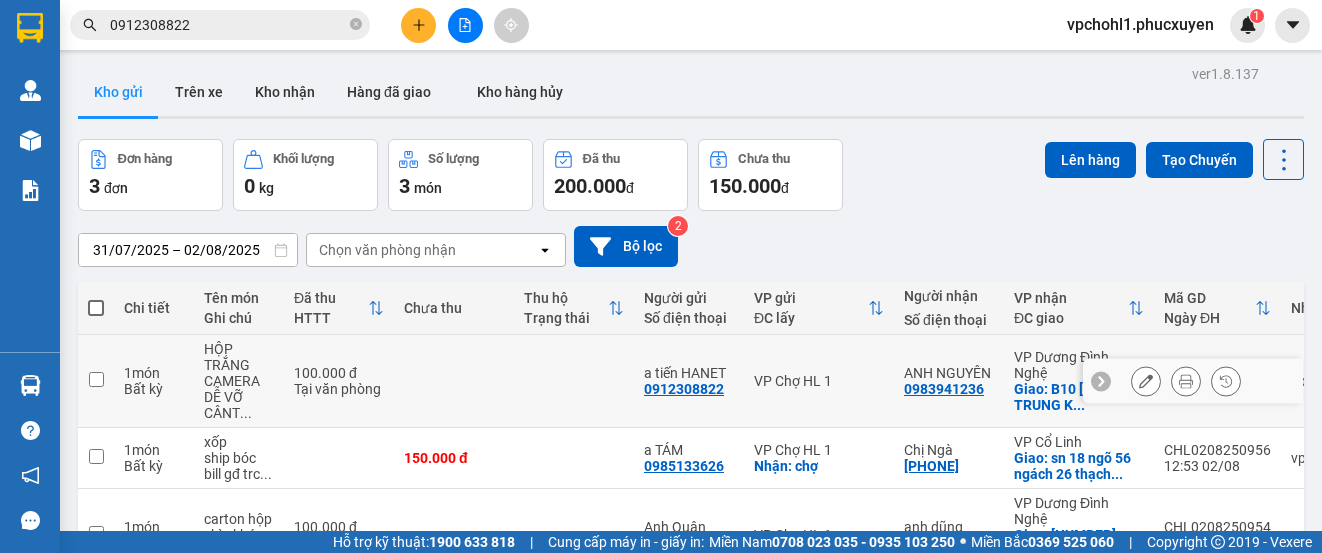 scroll, scrollTop: 125, scrollLeft: 0, axis: vertical 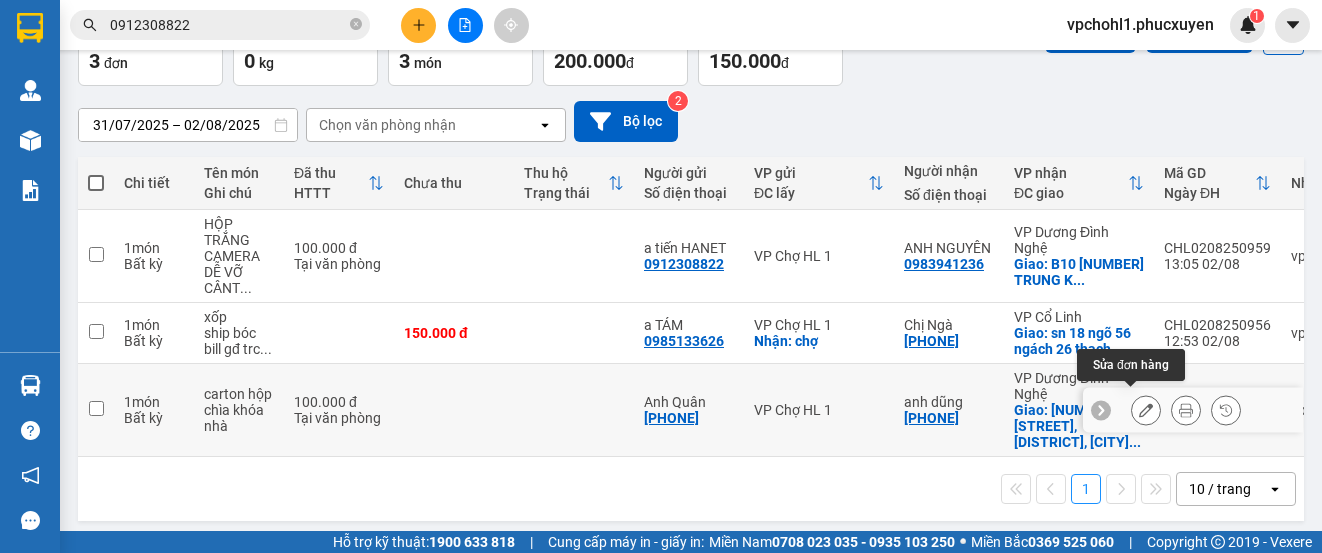 click 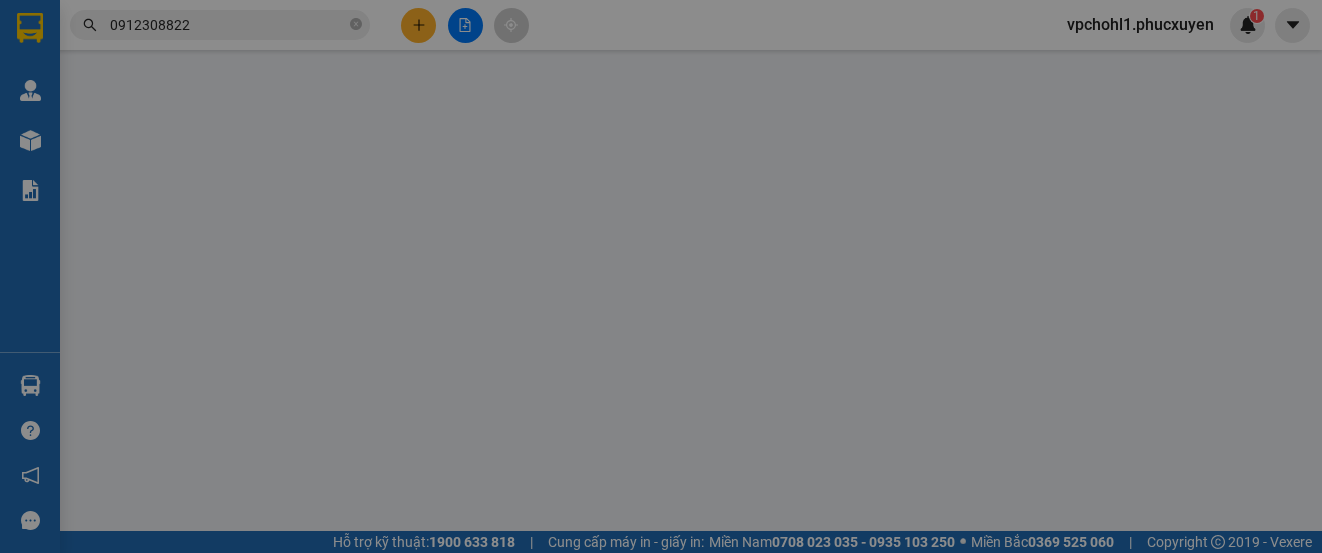 type on "[PHONE]" 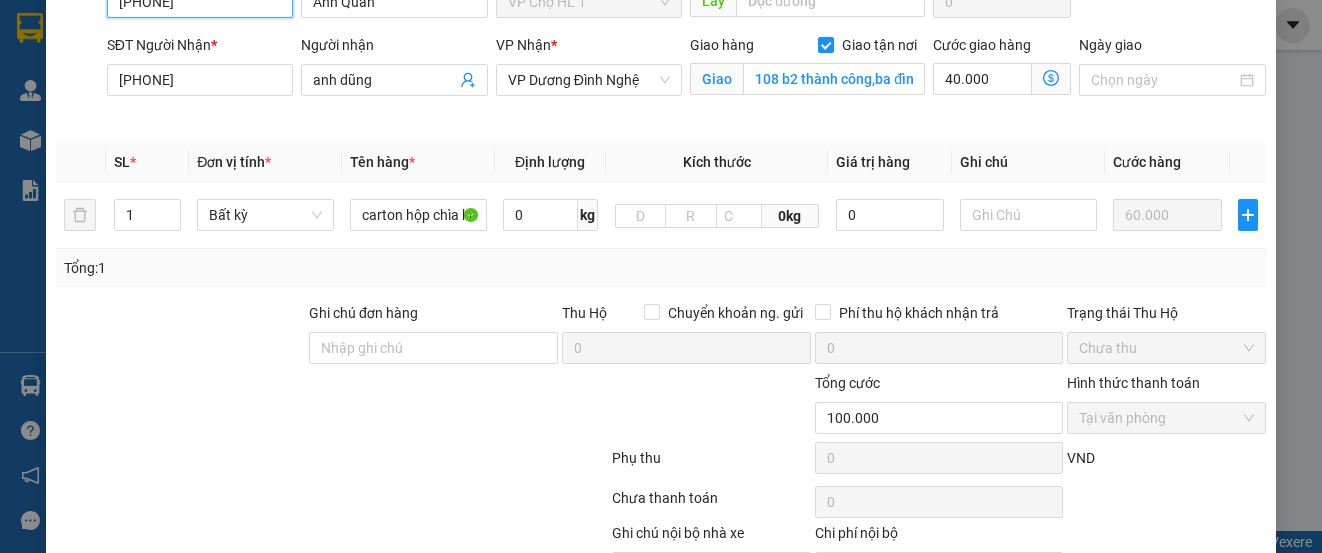 scroll, scrollTop: 0, scrollLeft: 0, axis: both 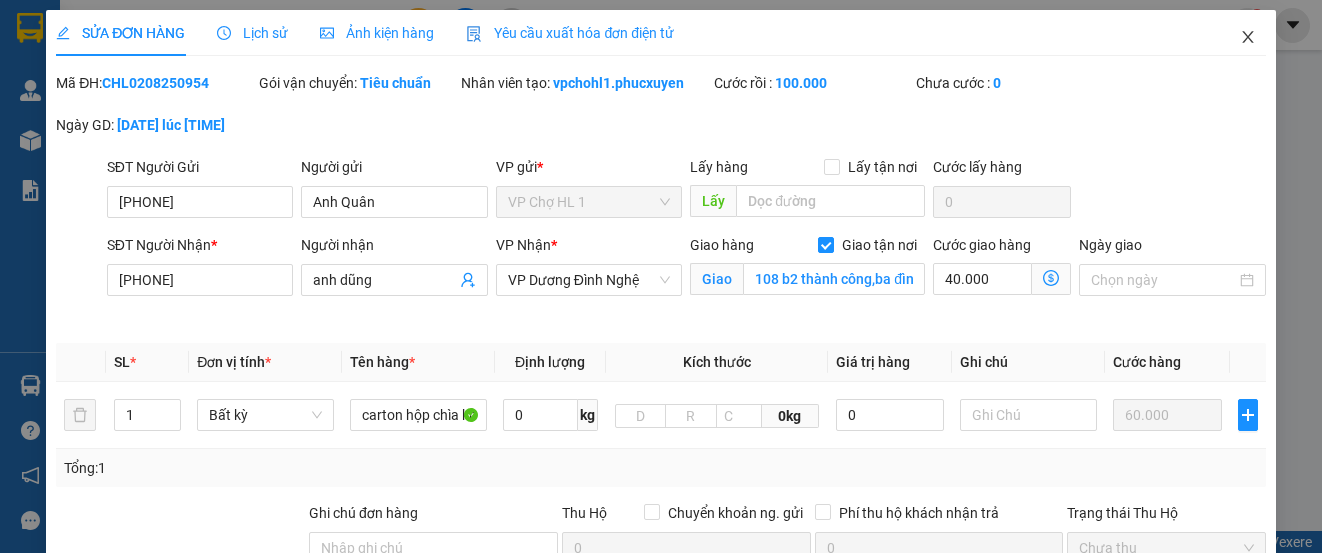 click 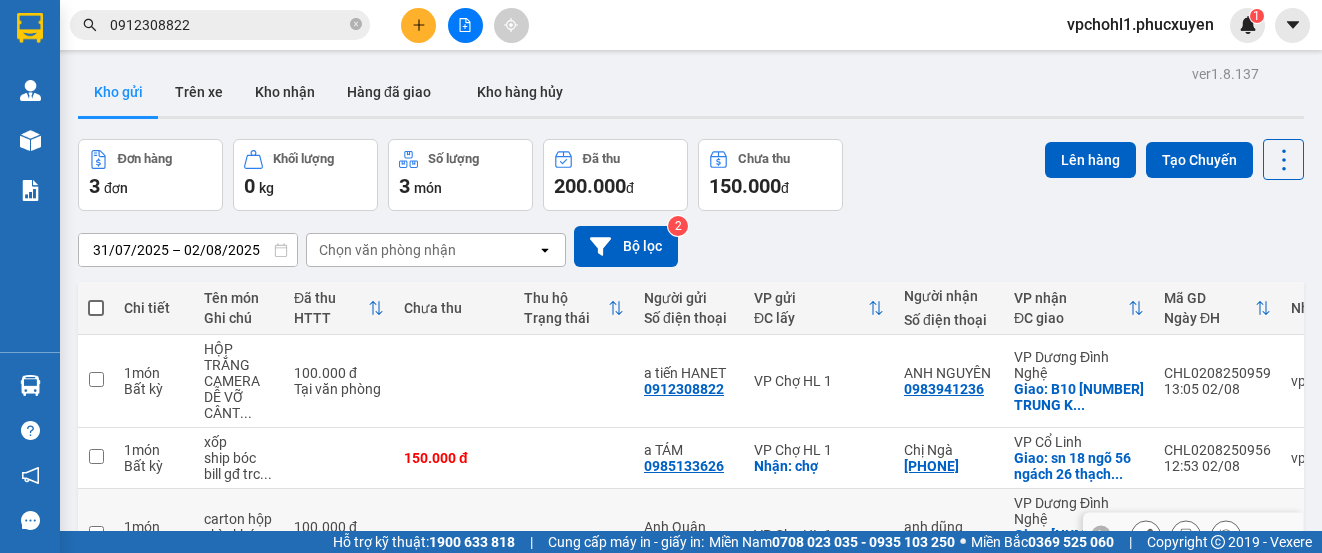 scroll, scrollTop: 100, scrollLeft: 0, axis: vertical 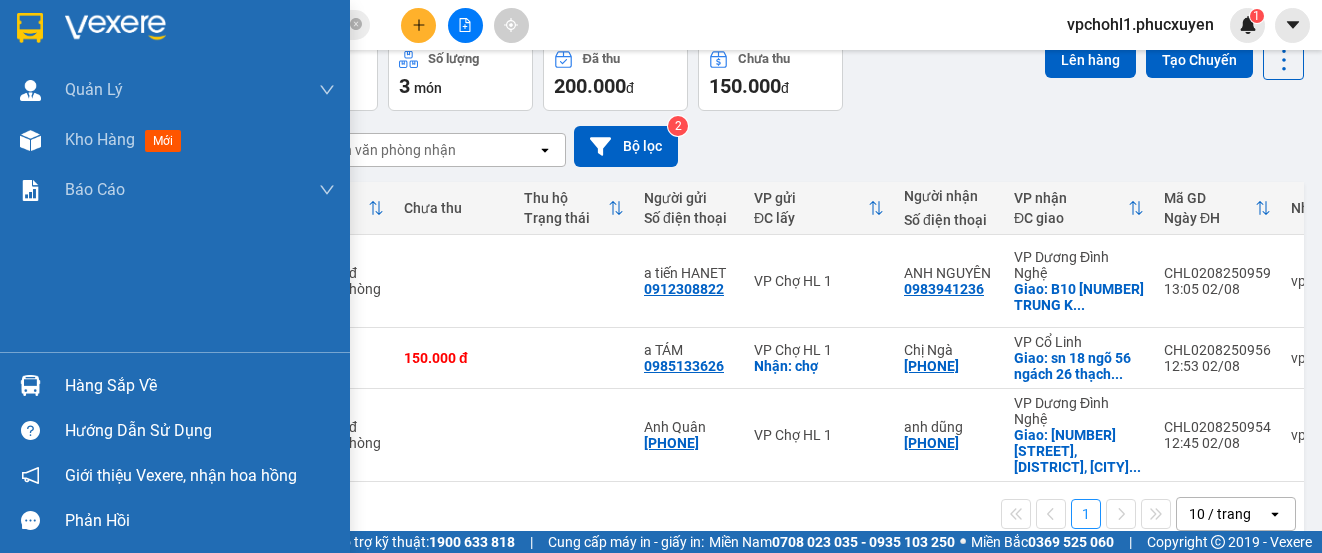 click on "Hàng sắp về" at bounding box center [175, 385] 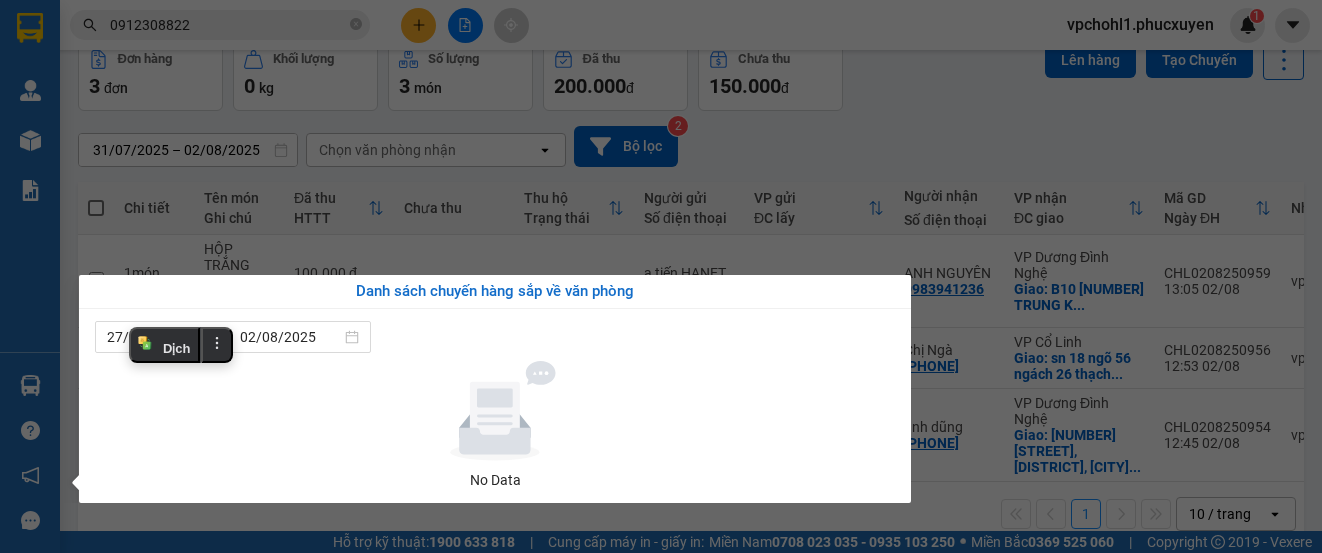 click on "Kết quả tìm kiếm ( 0 ) Bộ lọc No Data [PHONE] vpchohl1.phucxuyen 1 Quản Lý Quản lý giao nhận mới Quản lý kiểm kho Kho hàng mới Báo cáo 11. Báo cáo đơn giao nhận nội bộ 1. Chi tiết đơn hàng văn phòng 12. Thống kê đơn đối tác 2. Tổng doanh thu theo từng văn phòng 3. Thống kê đơn hàng toàn nhà xe 4. Báo cáo dòng tiền theo nhân viên 5. Doanh thu thực tế chi tiết theo phòng hàng 8. Thống kê nhận và gửi hàng theo văn phòng 9. Thống kê chi tiết đơn hàng theo văn phòng gửi Báo cáo Dòng tiền Thực thu của Nhân viên (Tách cước) Hàng sắp về Hướng dẫn sử dụng Giới thiệu Vexere, nhận hoa hồng Phản hồi Phần mềm hỗ trợ bạn tốt chứ? ver 1.8.137 Kho gửi Trên xe Kho nhận Hàng đã giao Kho hàng hủy Đơn hàng 3 đơn Khối lượng 0 kg Số lượng 3 món Đã thu 200.000 đ Chưa thu 150.000 đ Lên hàng Tạo Chuyến open 2 1 1" at bounding box center (661, 276) 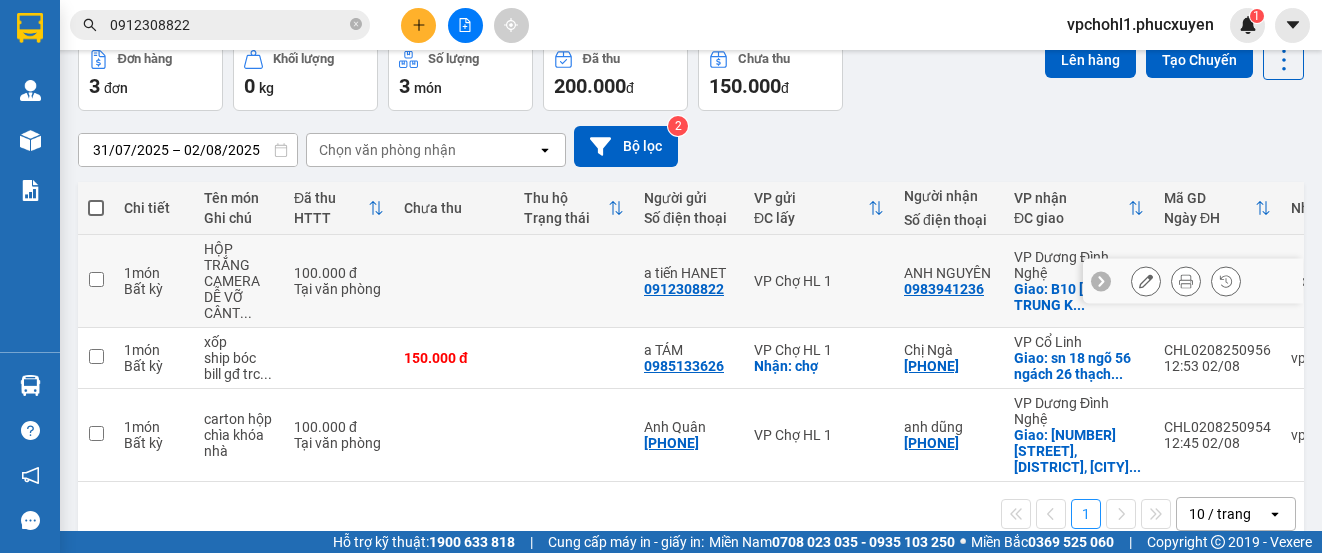 click at bounding box center [96, 279] 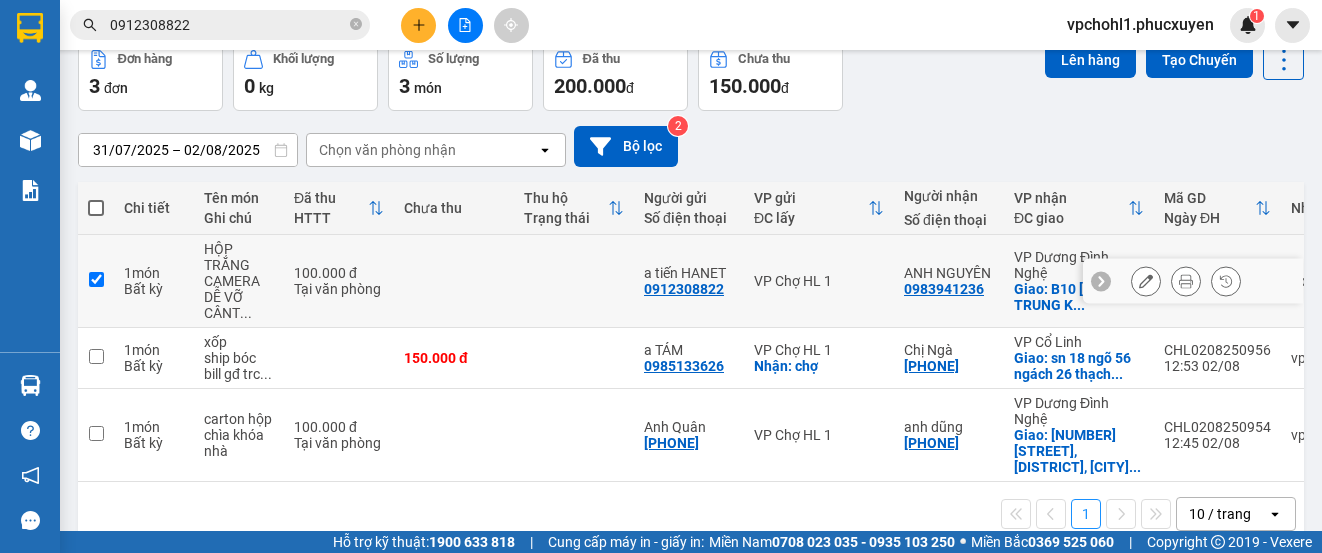 checkbox on "true" 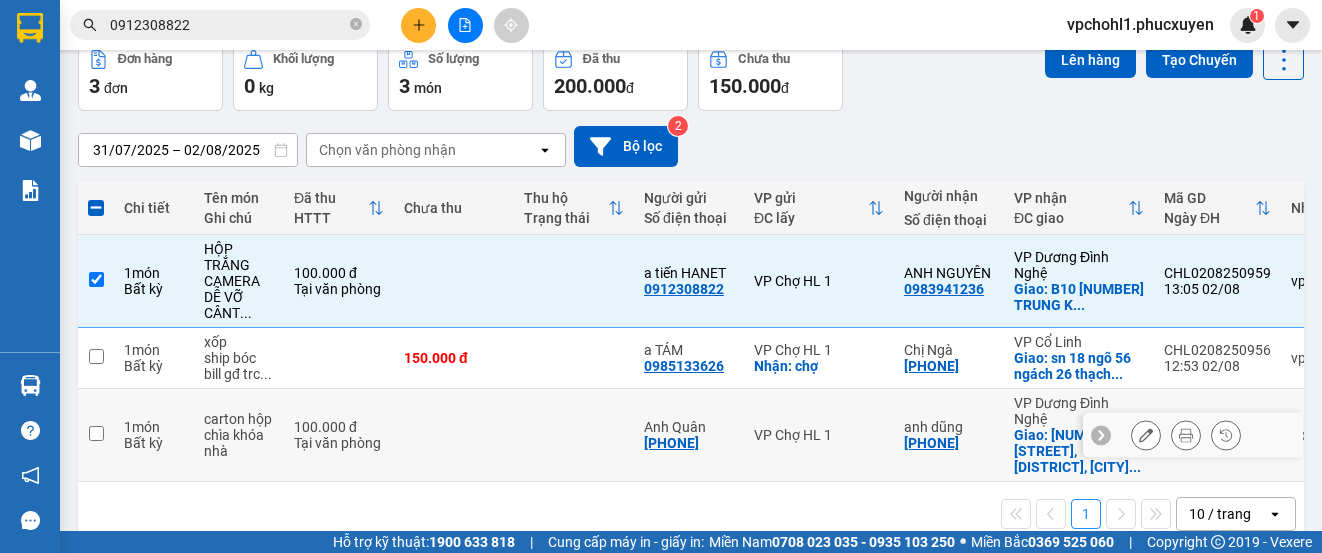 click at bounding box center (96, 433) 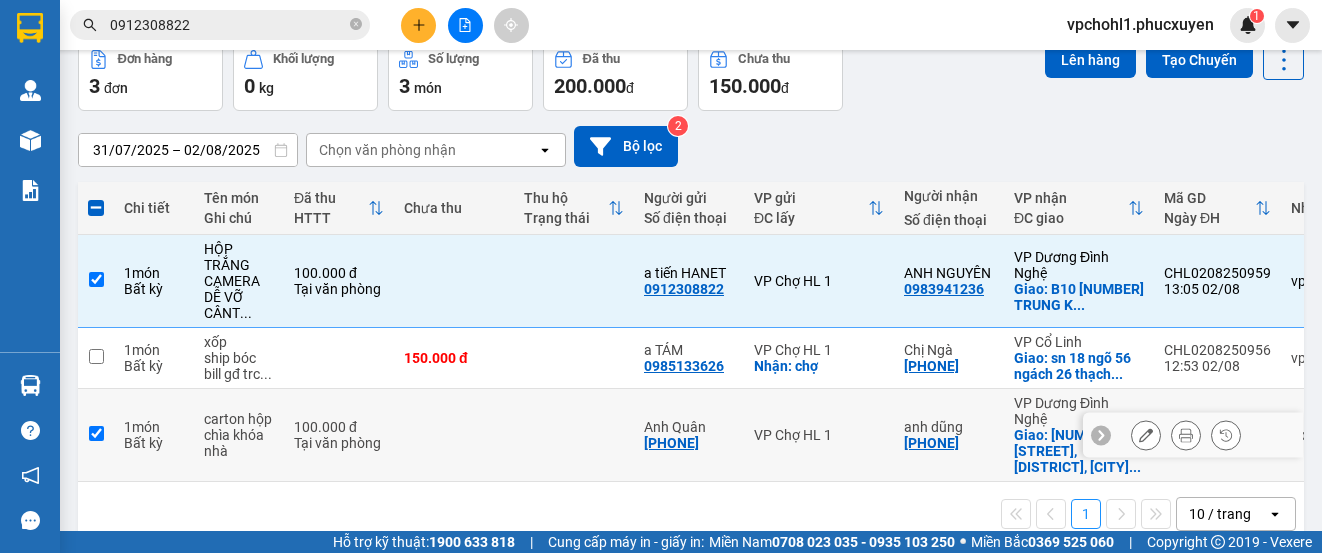 checkbox on "true" 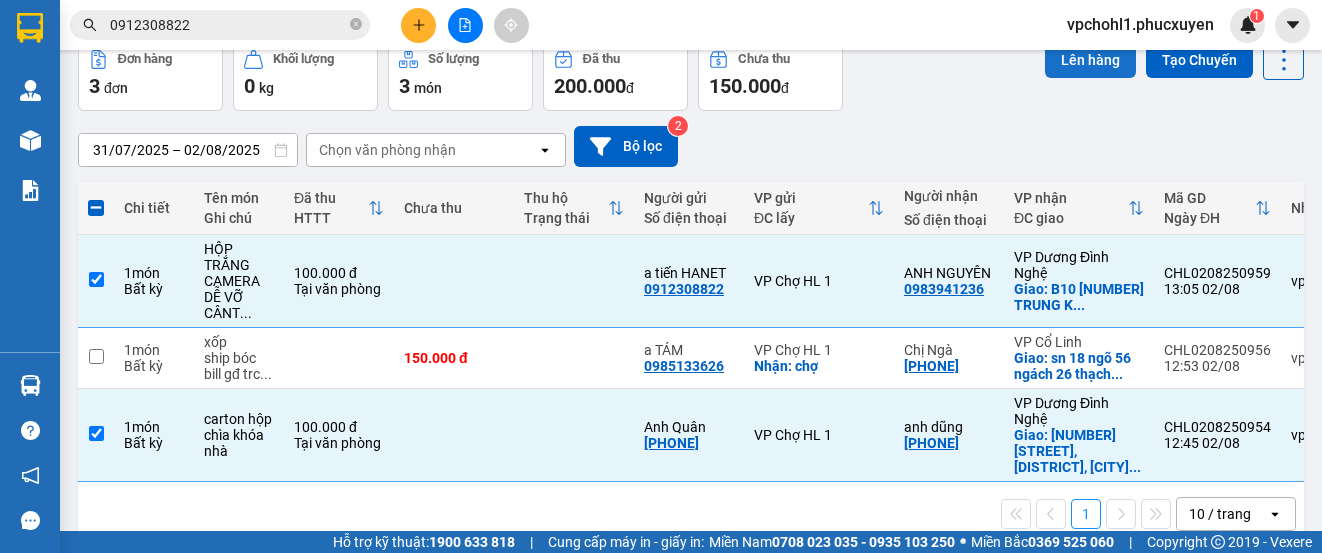 click on "Lên hàng" at bounding box center (1090, 60) 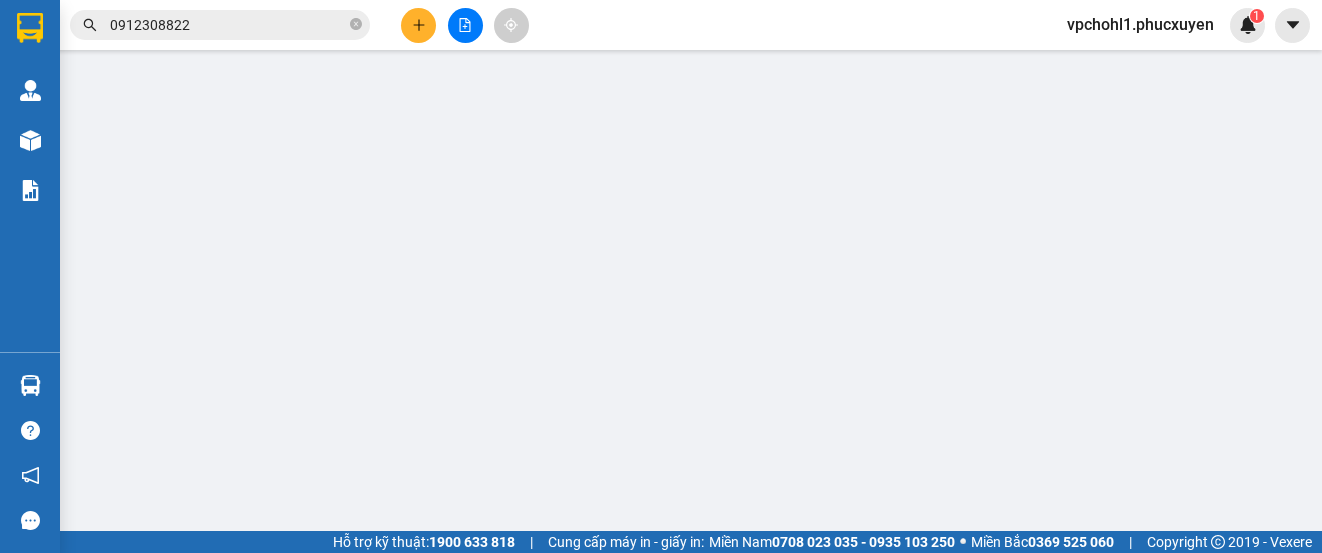 scroll, scrollTop: 0, scrollLeft: 0, axis: both 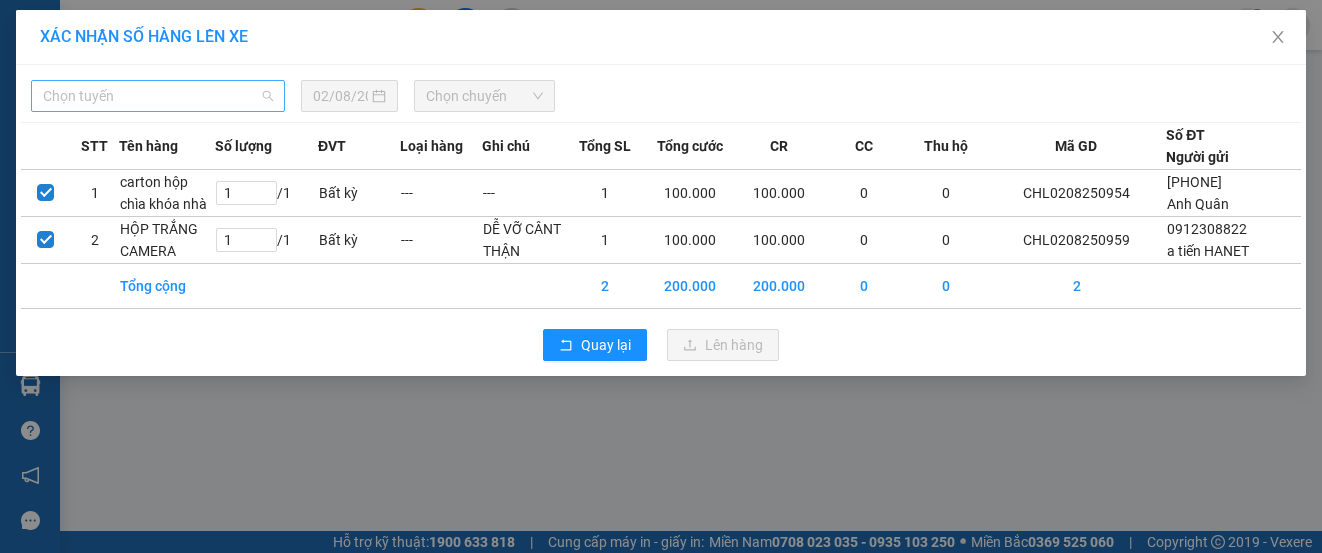 click on "Chọn tuyến" at bounding box center [158, 96] 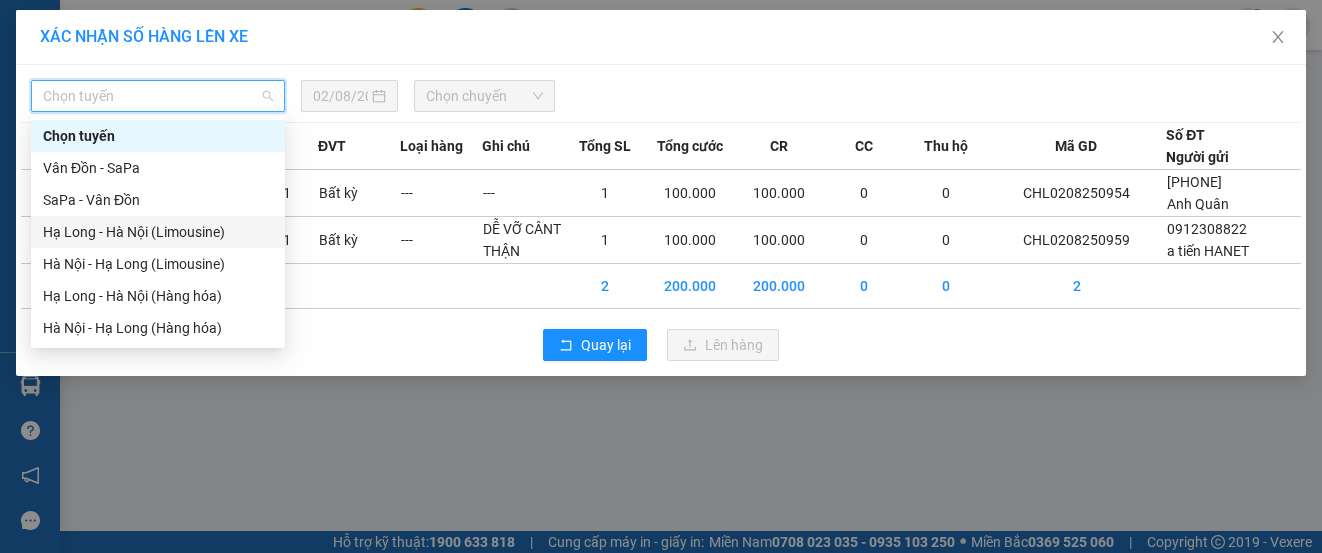 click on "Hạ Long - Hà Nội (Limousine)" at bounding box center [158, 232] 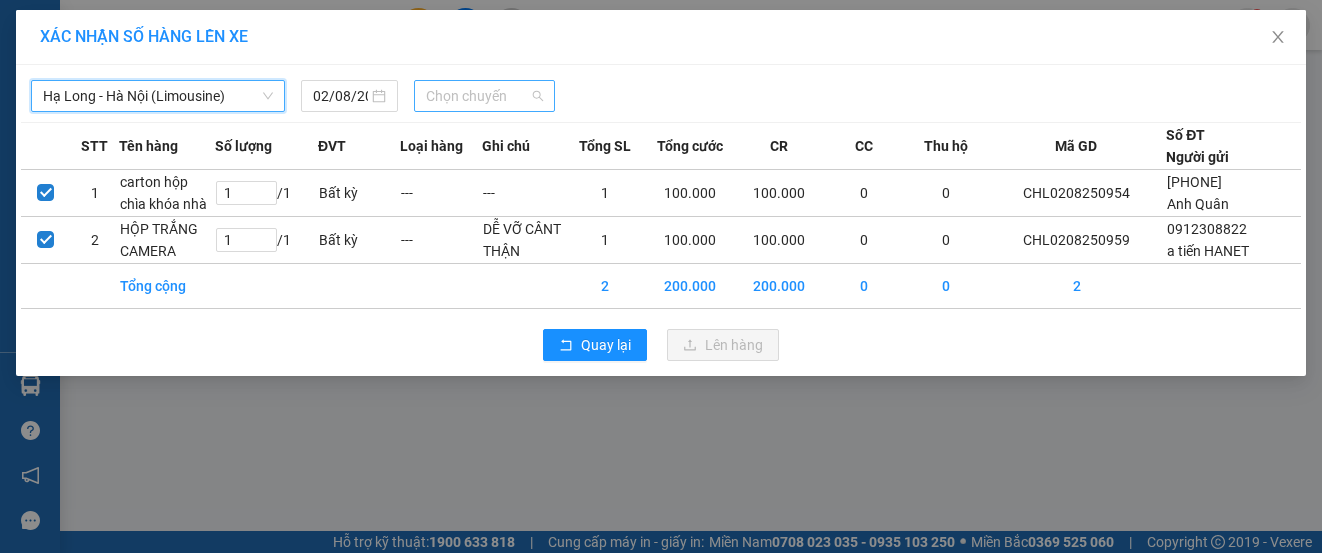 click on "Chọn chuyến" at bounding box center (485, 96) 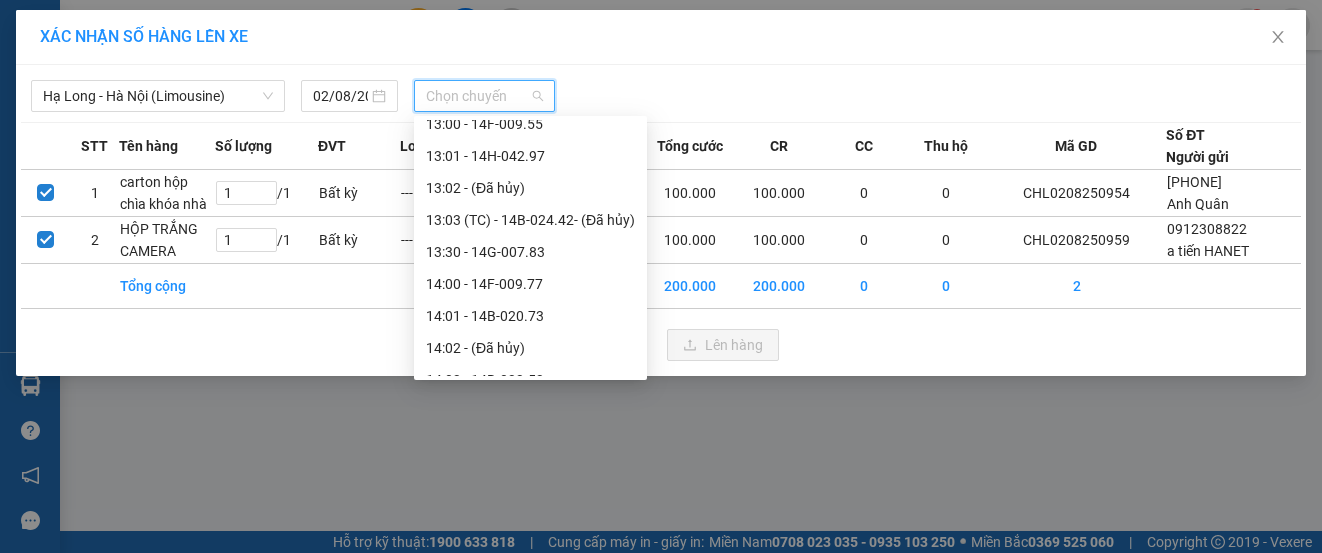 scroll, scrollTop: 1300, scrollLeft: 0, axis: vertical 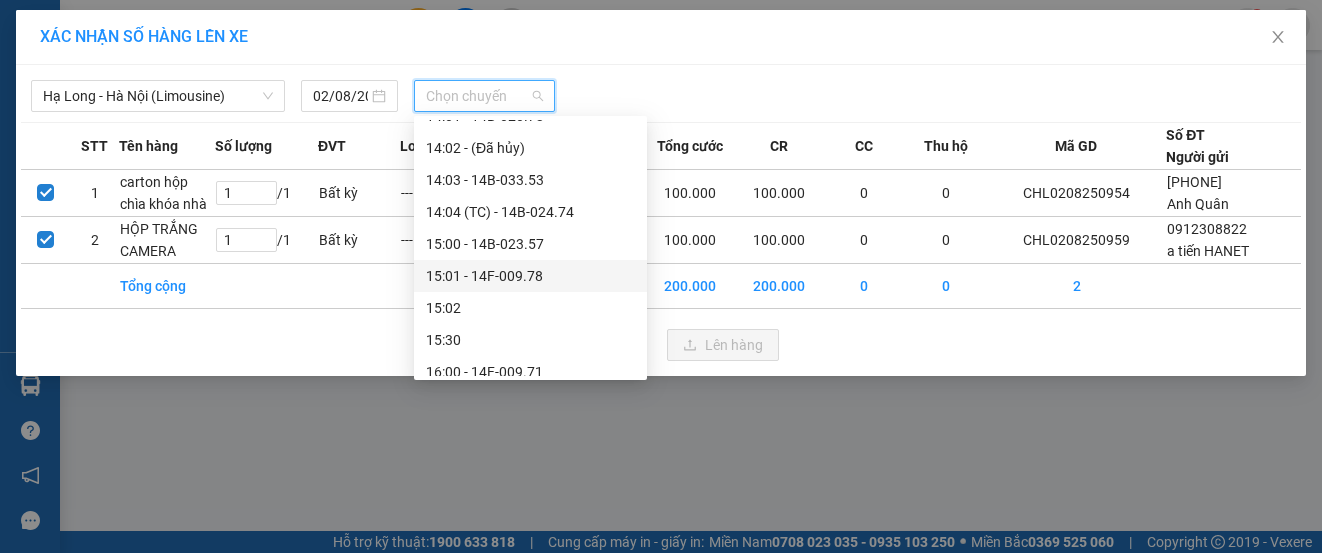 click on "[TIME] - [NUMBER]F-[NUMBER]" at bounding box center [530, 276] 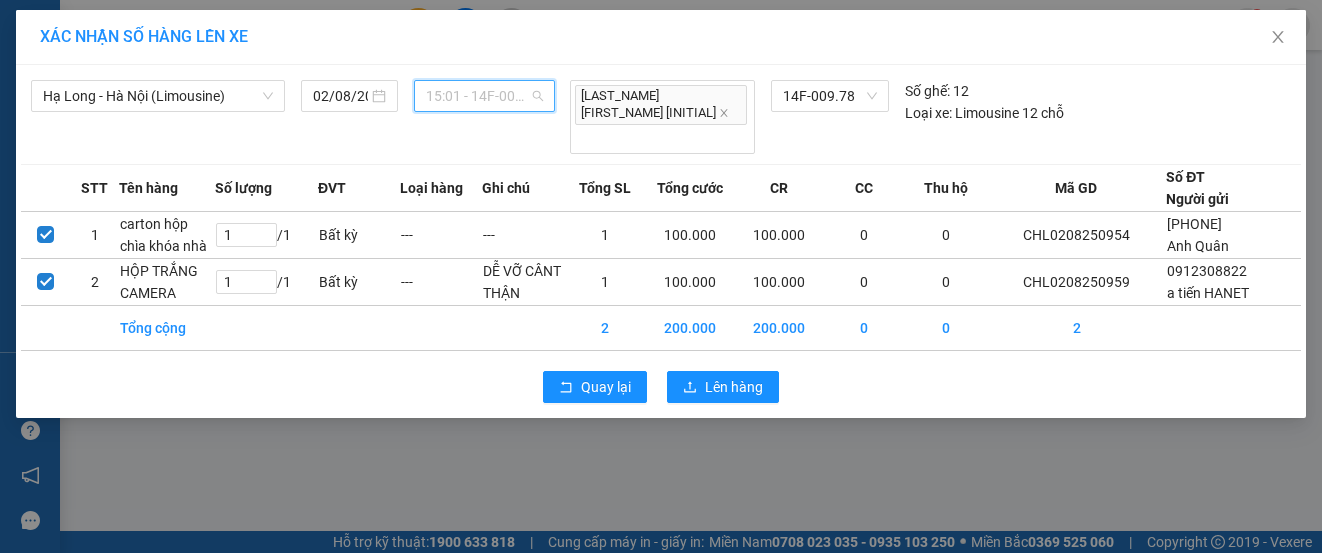 click on "[TIME] - [NUMBER]F-[NUMBER]" at bounding box center (485, 96) 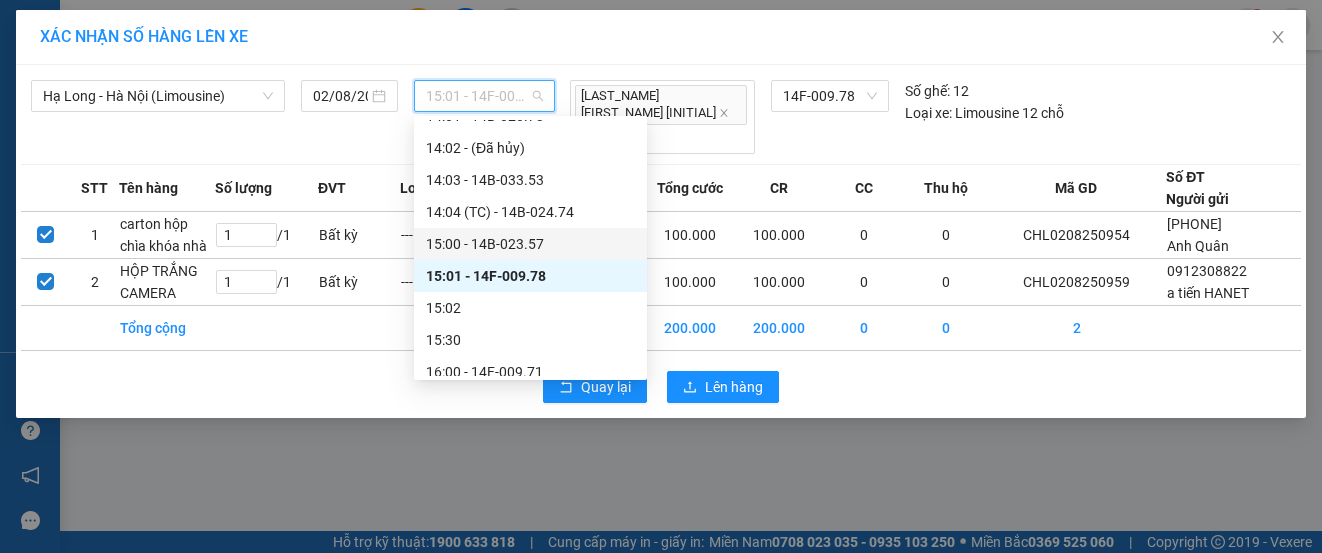 click on "[TIME]     - [LICENSE]" at bounding box center [530, 244] 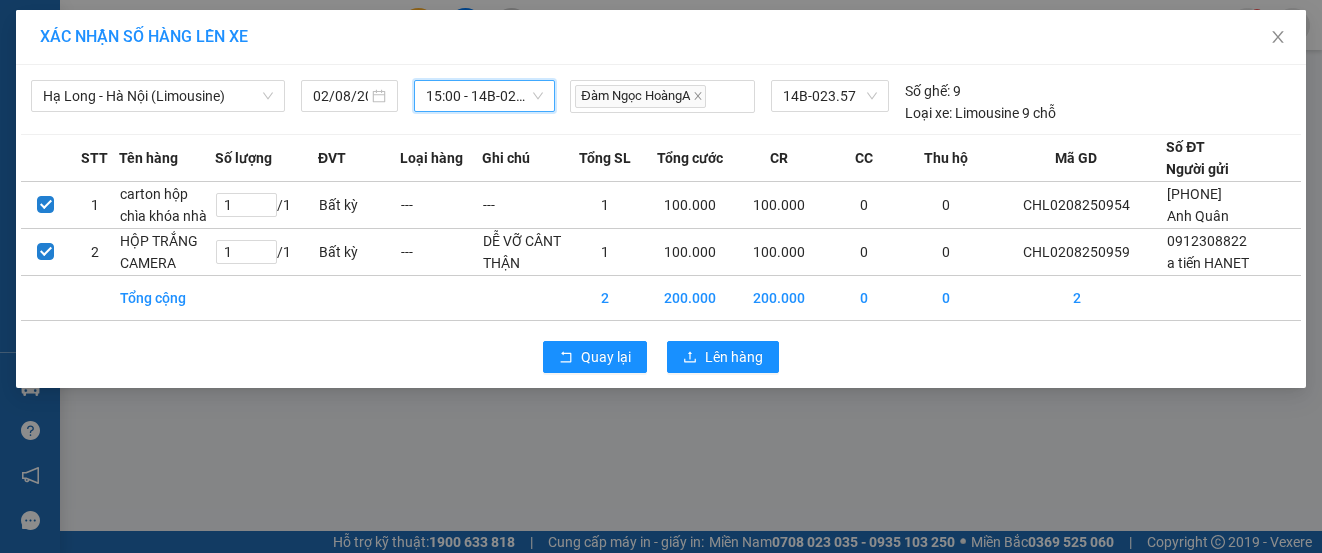 click on "[TIME]     - [LICENSE]" at bounding box center (485, 96) 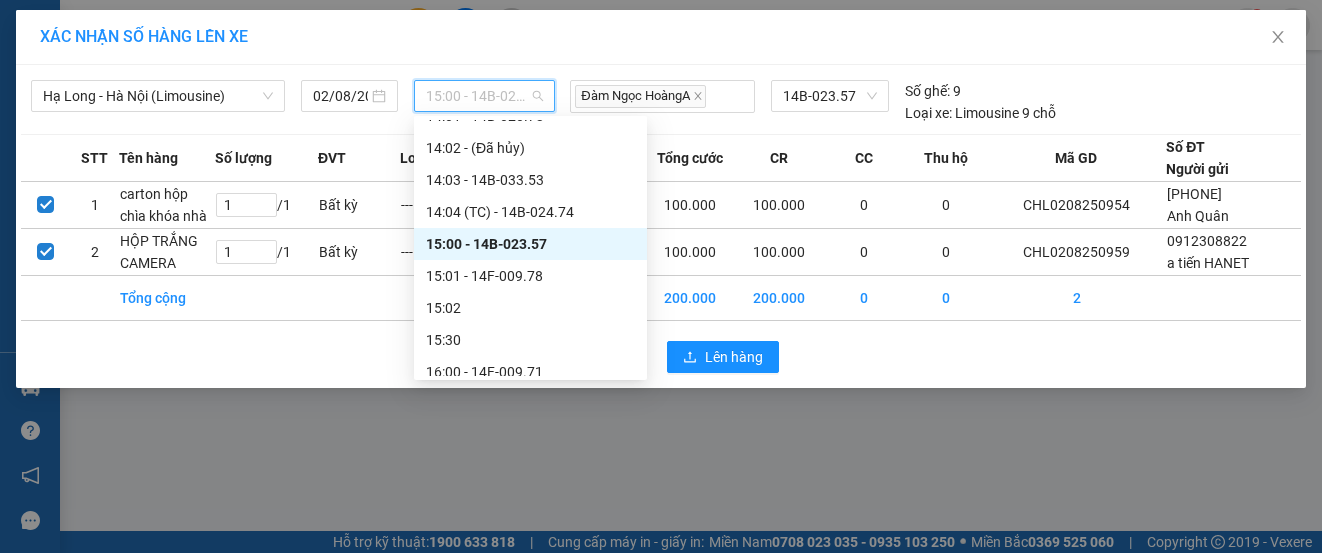 scroll, scrollTop: 1200, scrollLeft: 0, axis: vertical 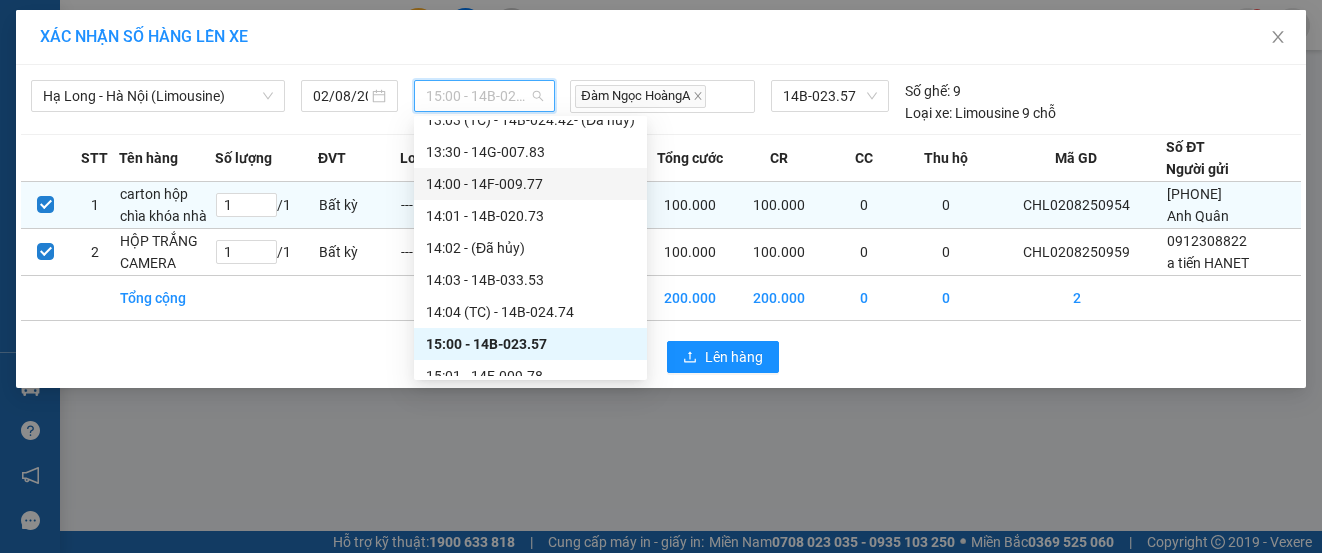 click on "[TIME] - [NUMBER]F-[NUMBER]" at bounding box center (530, 184) 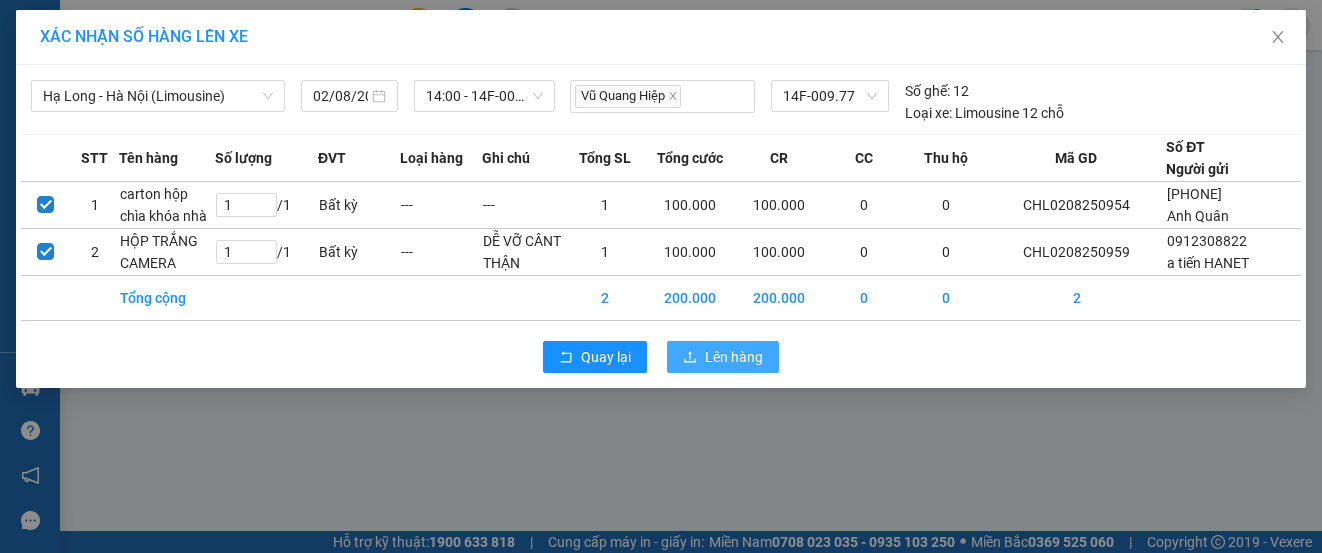 click on "Lên hàng" at bounding box center [734, 357] 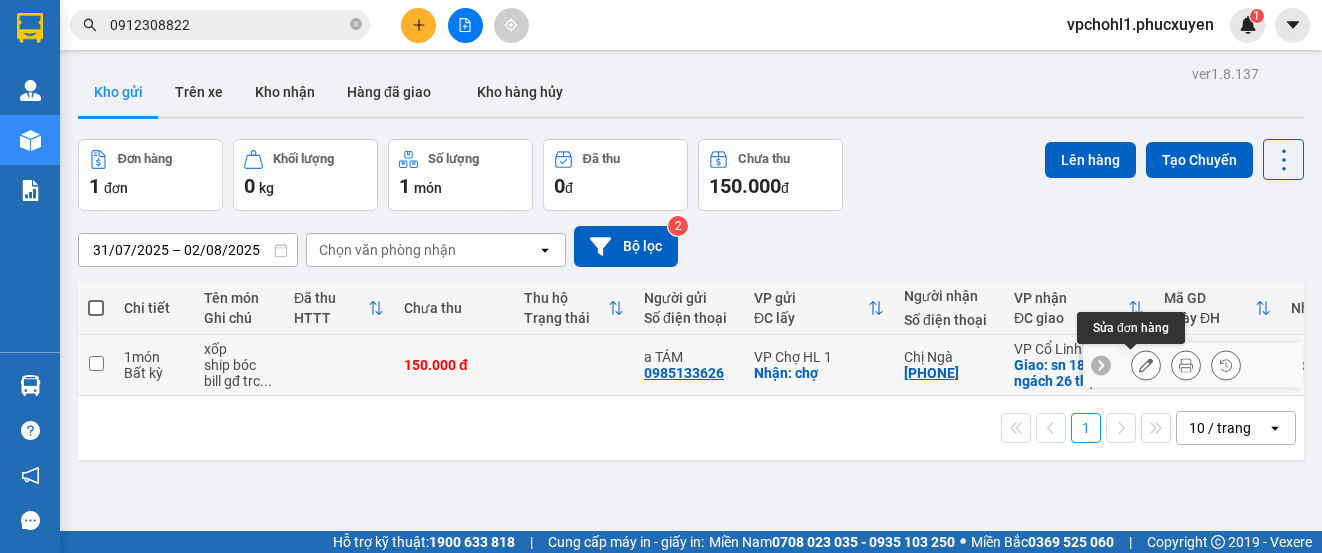 click 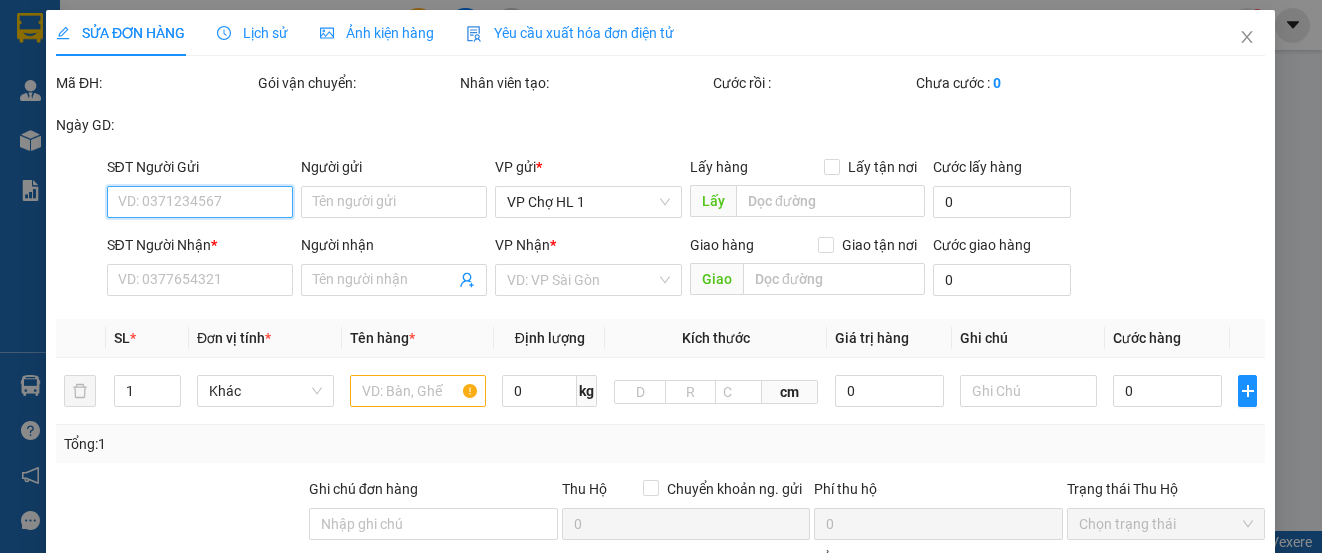 type on "0985133626" 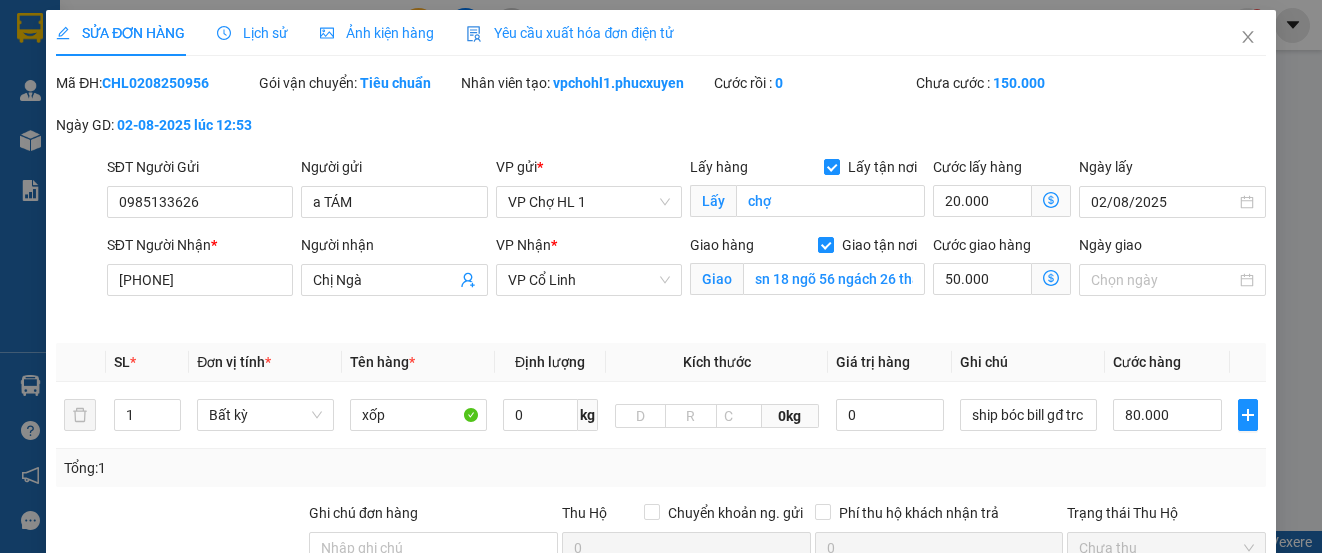click 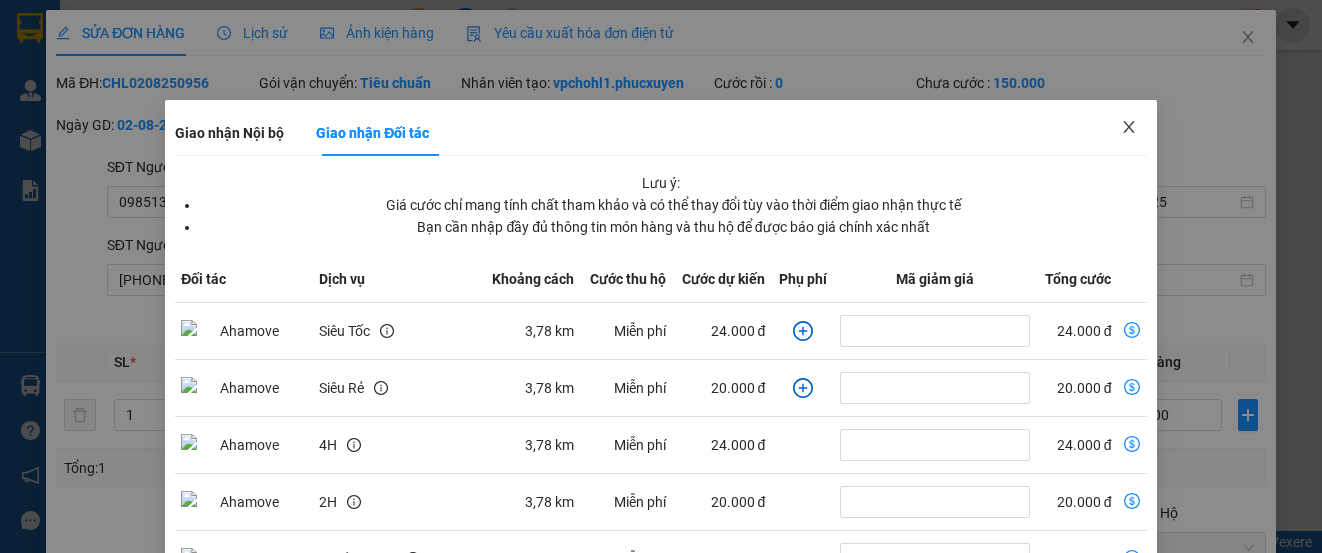 click 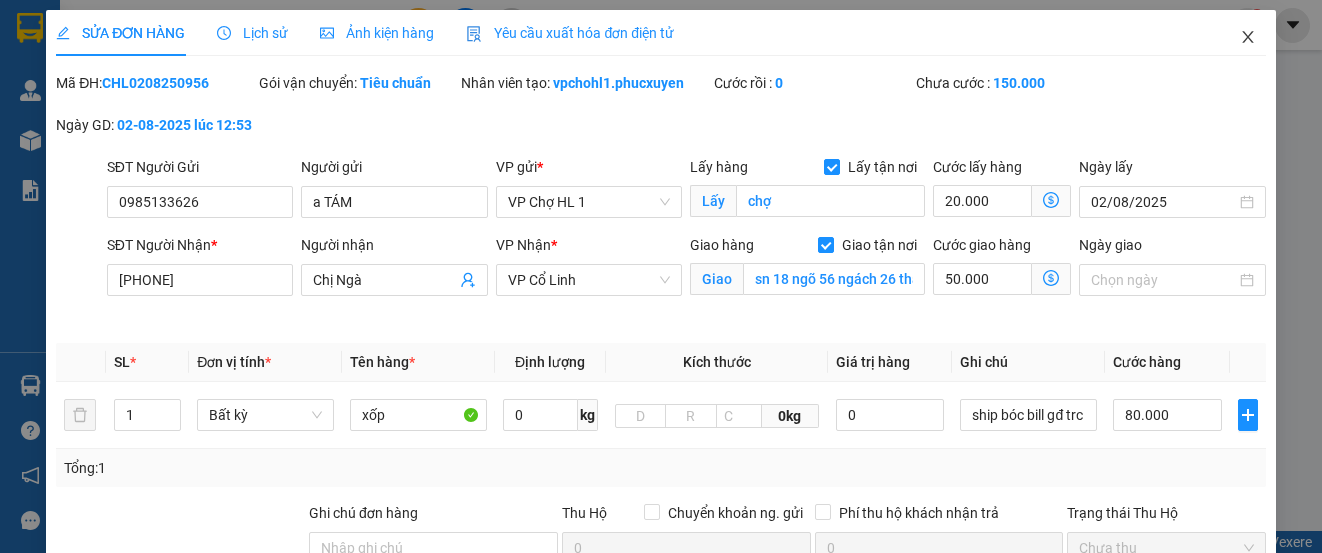 click 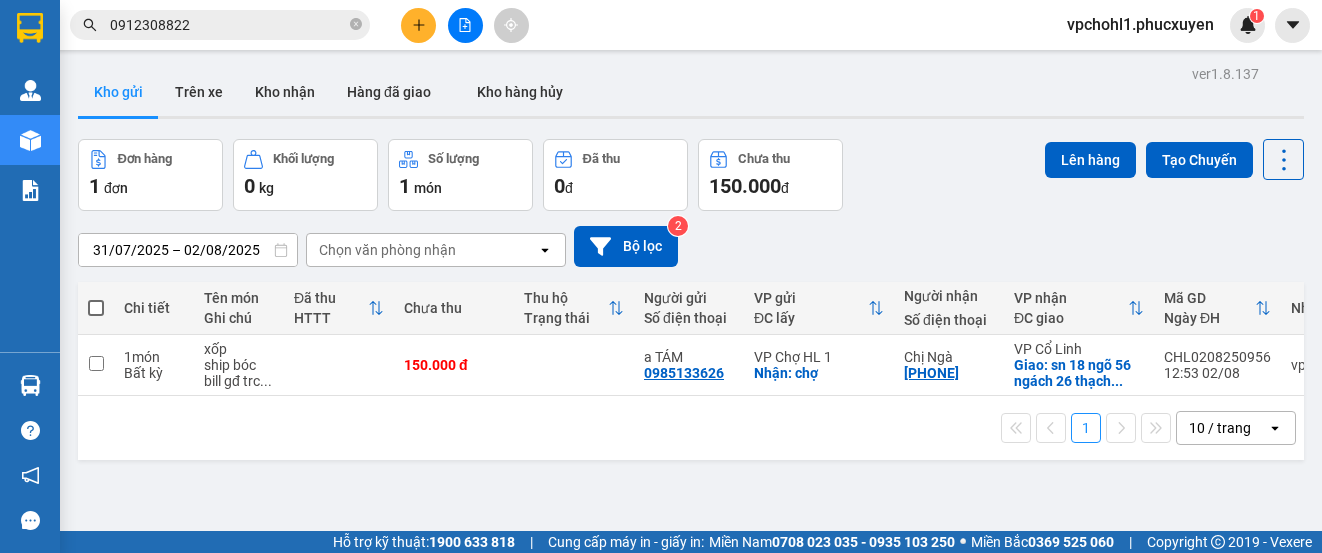 click at bounding box center (465, 25) 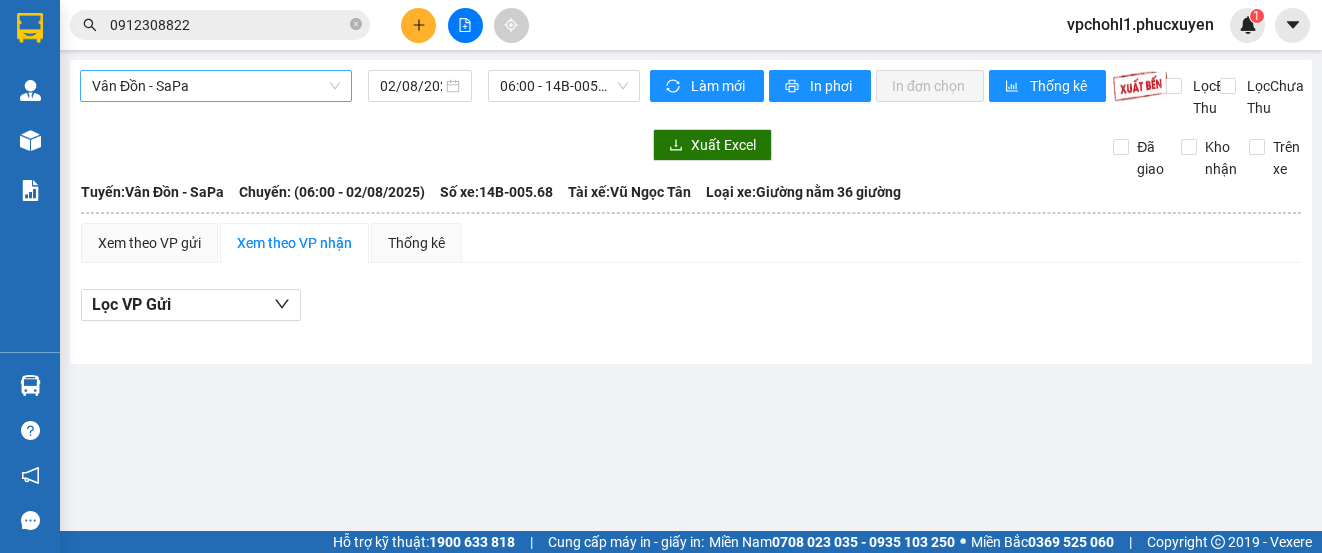 click on "Vân Đồn - SaPa" at bounding box center [216, 86] 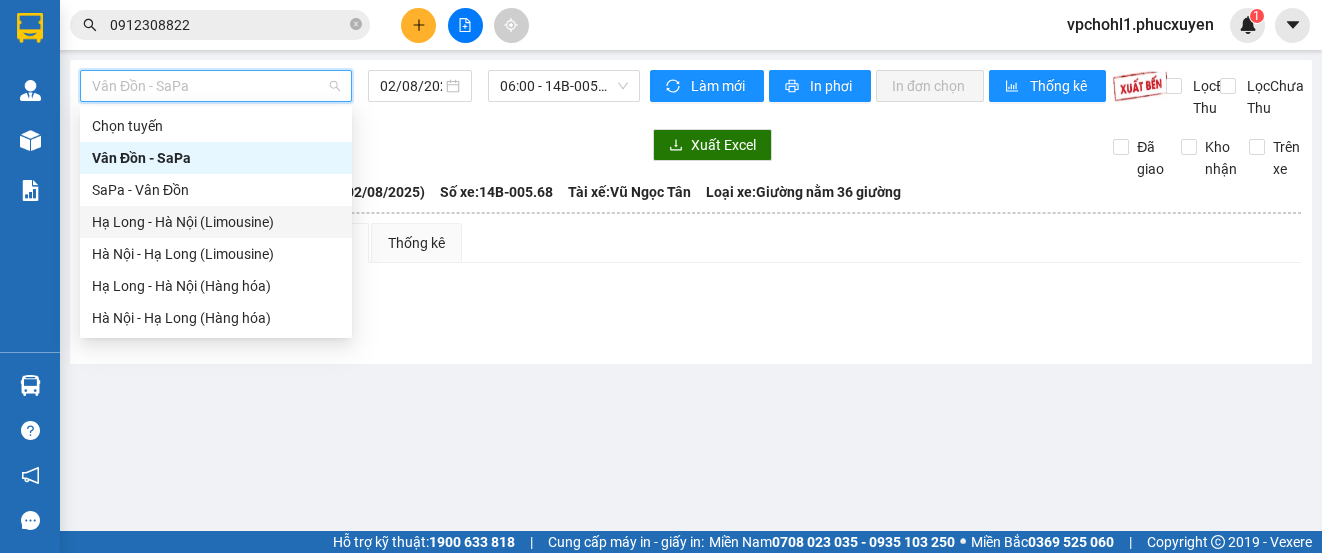 click on "Hạ Long - Hà Nội (Limousine)" at bounding box center [216, 222] 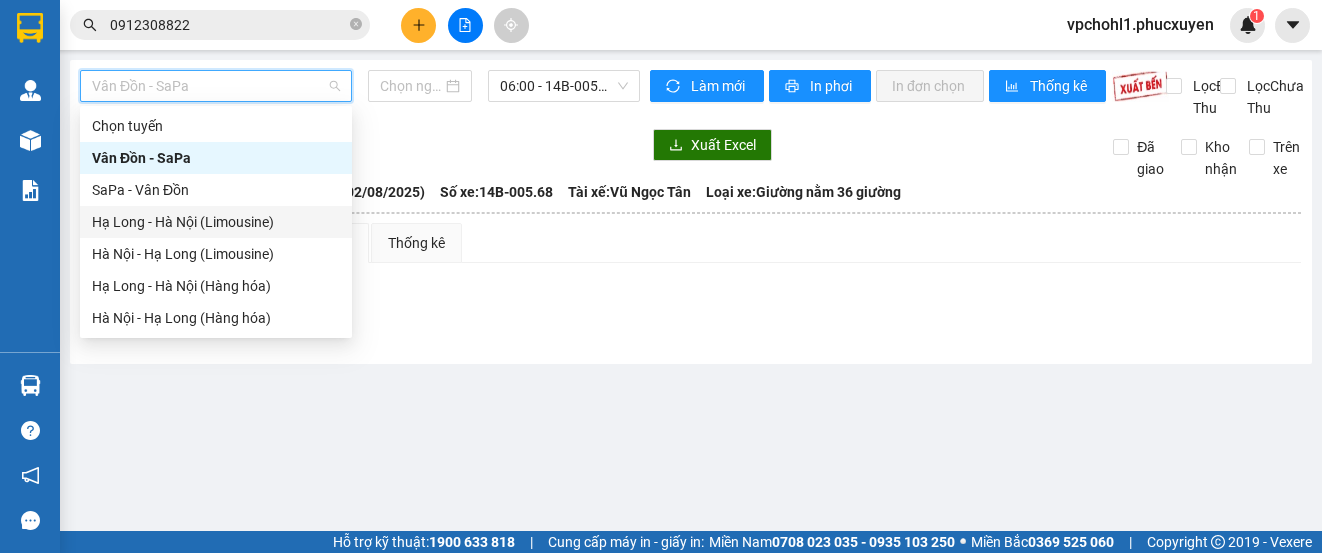 type on "02/08/2025" 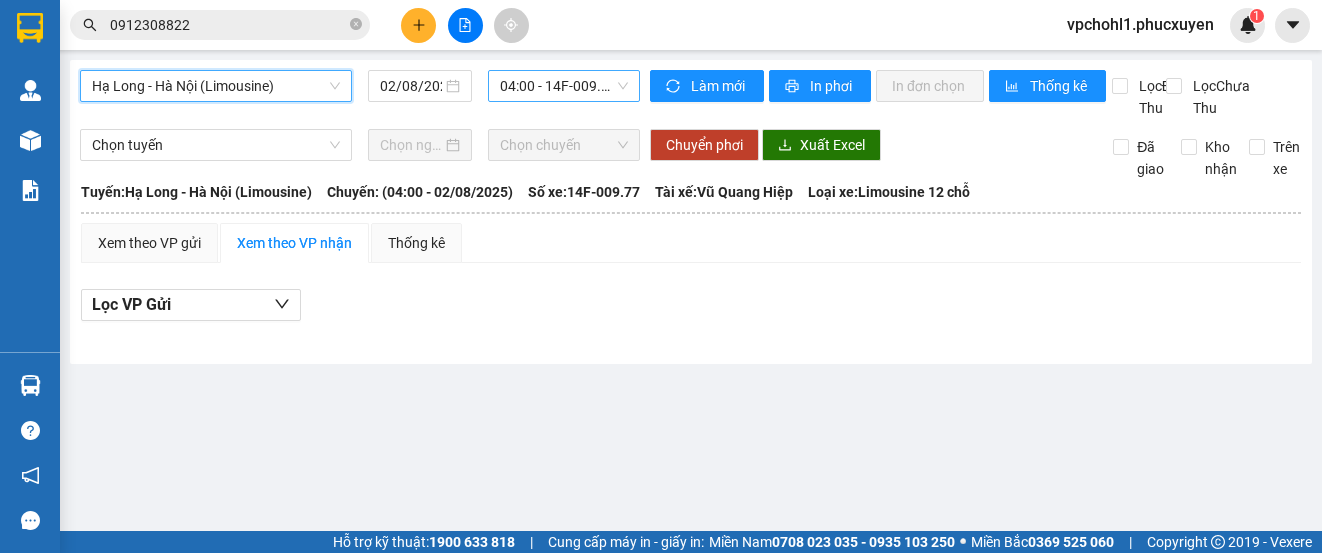 click on "04:00     - 14F-009.77" at bounding box center (564, 86) 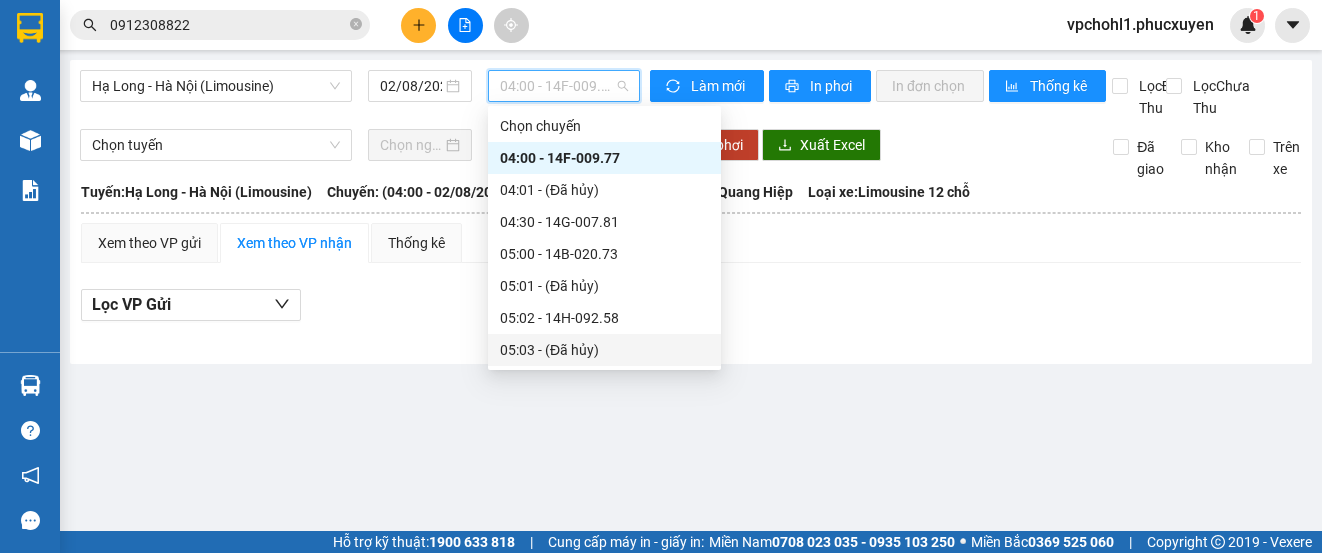 click on "[CITY] - [CITY] ([TYPE]) [DATE] [TIME]     - [ID]  Làm mới In phơi In đơn chọn Thống kê Lọc  Đã Thu Lọc  Chưa Thu Chọn tuyến Chọn chuyến Chuyển phơi Xuất Excel Đã giao Kho nhận Trên xe Phúc Xuyên   [PHONE], [PHONE]   [NUMBER] [STREET], [CITY], [CITY] [TIME] - [DATE] Tuyến:  [CITY] - [CITY] ([TYPE]) Chuyến:   ([TIME] - [DATE]) Tài xế:  [TITLE] [NAME]   Số xe:  [ID] Loại xe:  [TYPE] [TYPE] Tuyến:  [CITY] - [CITY] ([TYPE]) Chuyến:   ([TIME] - [DATE]) Số xe:  [ID] Tài xế:  [TITLE] [NAME]Loại xe:  [TYPE] [TYPE] Xem theo VP gửi Xem theo VP nhận Thống kê Lọc VP Gửi Đã Thu :   0  VNĐ Chưa Thu :   0  VNĐ Thu hộ:  0  VNĐ Phúc Xuyên   [PHONE], [PHONE]   [NUMBER] [STREET], [CITY] VP Chợ HL 1  -  [TIME] - [DATE] Tuyến:  [CITY] - [CITY] ([TYPE]) Chuyến:   ([TIME] - [DATE]) Tài xế:" at bounding box center (661, 265) 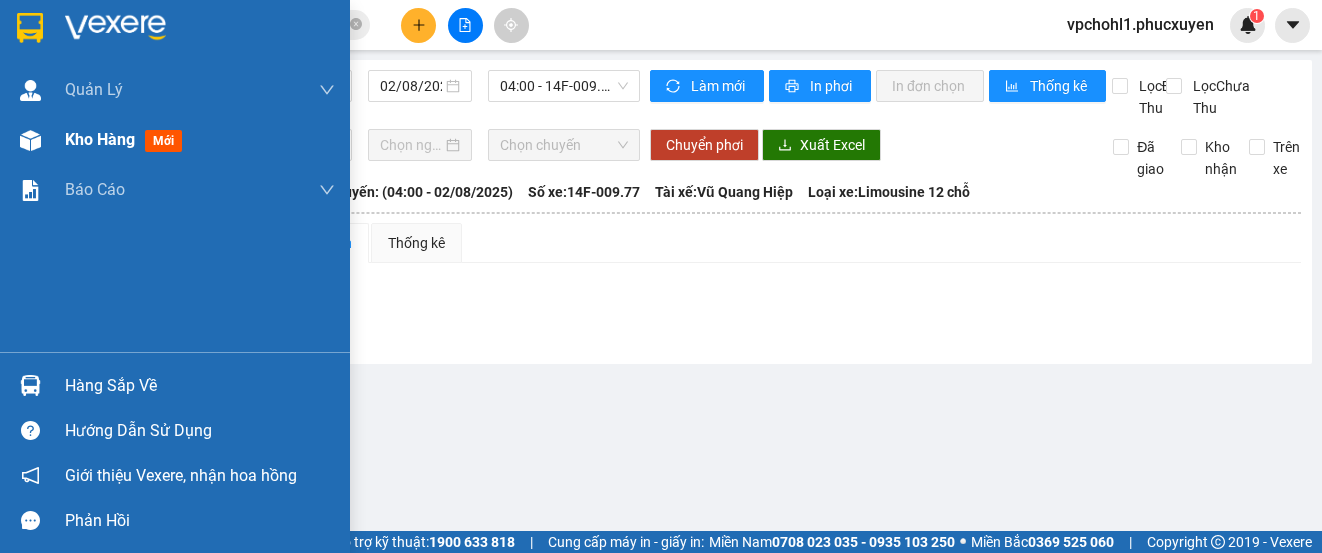click on "Kho hàng" at bounding box center [100, 139] 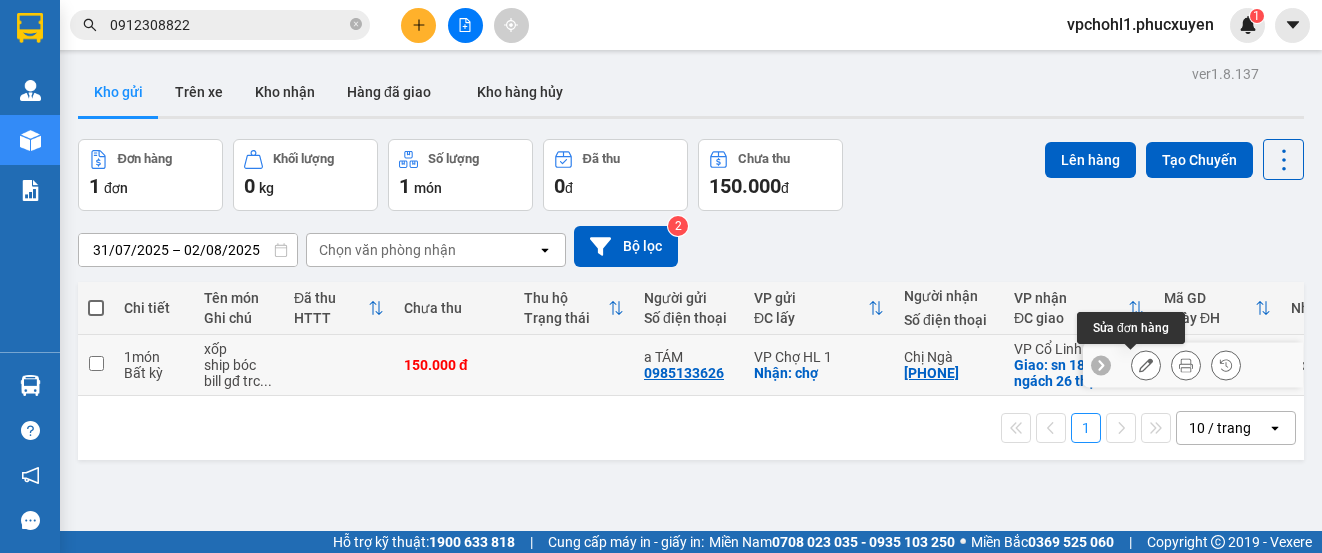 click 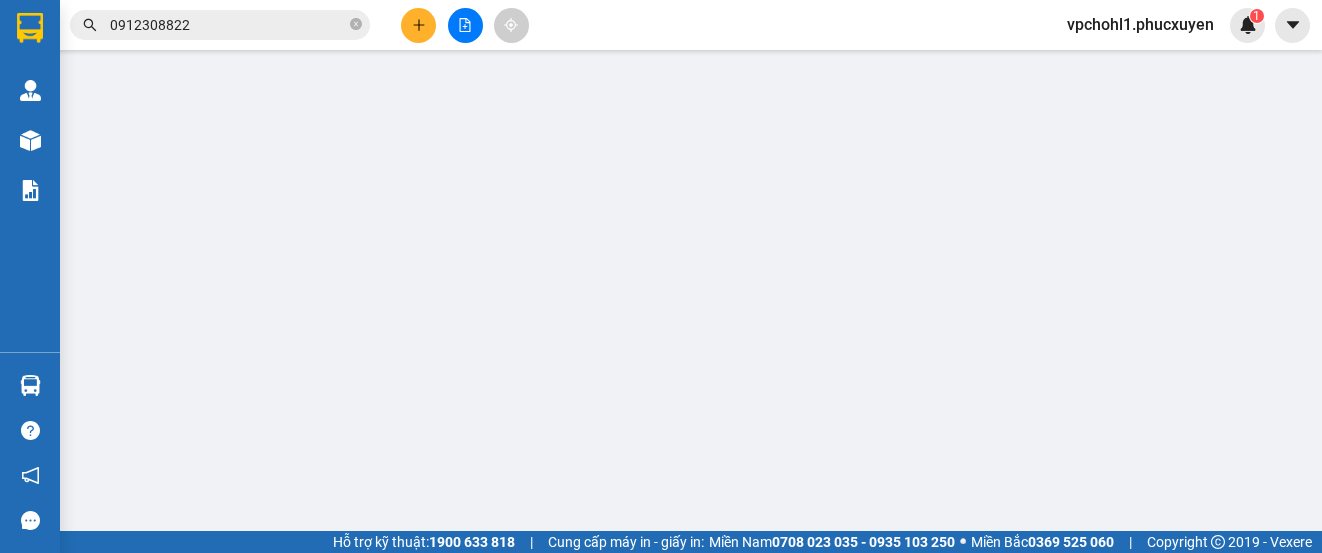 type on "0985133626" 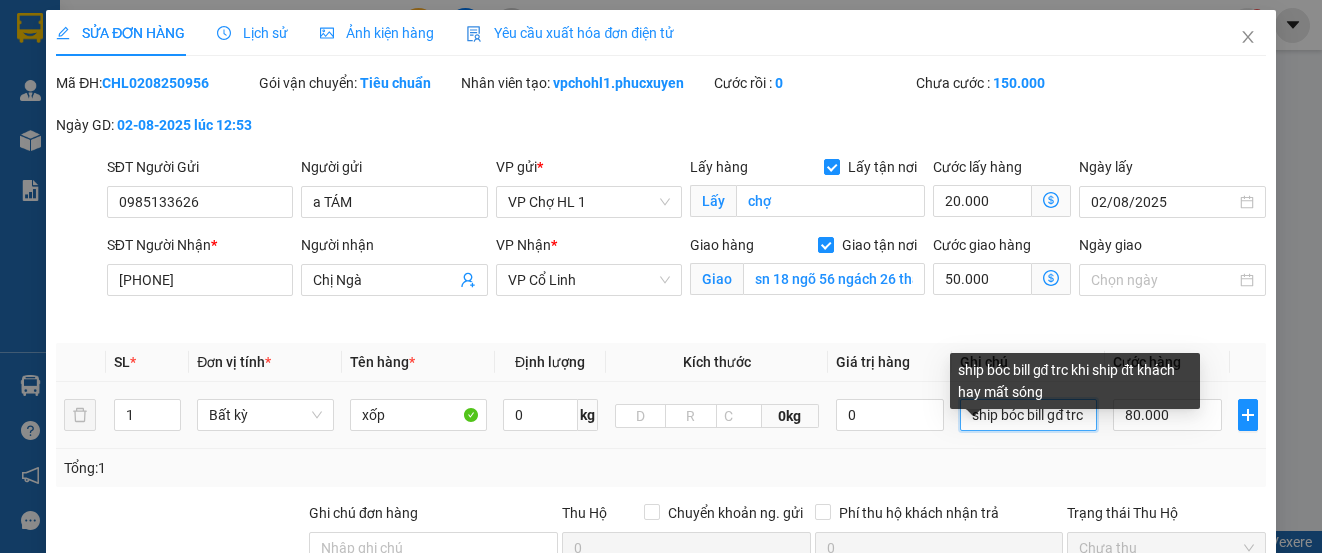 click on "ship bóc bill gđ trc khi ship đt khách hay mất sóng" at bounding box center [1028, 415] 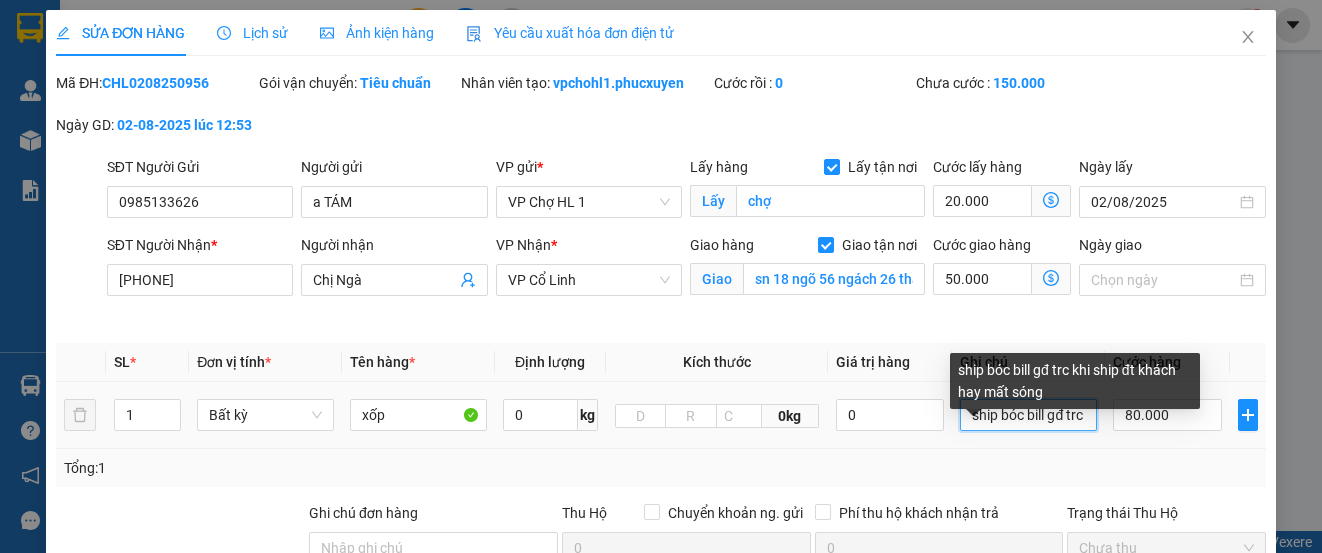 click on "ship bóc bill gđ trc khi ship đt khách hay mất sóng" at bounding box center (1028, 415) 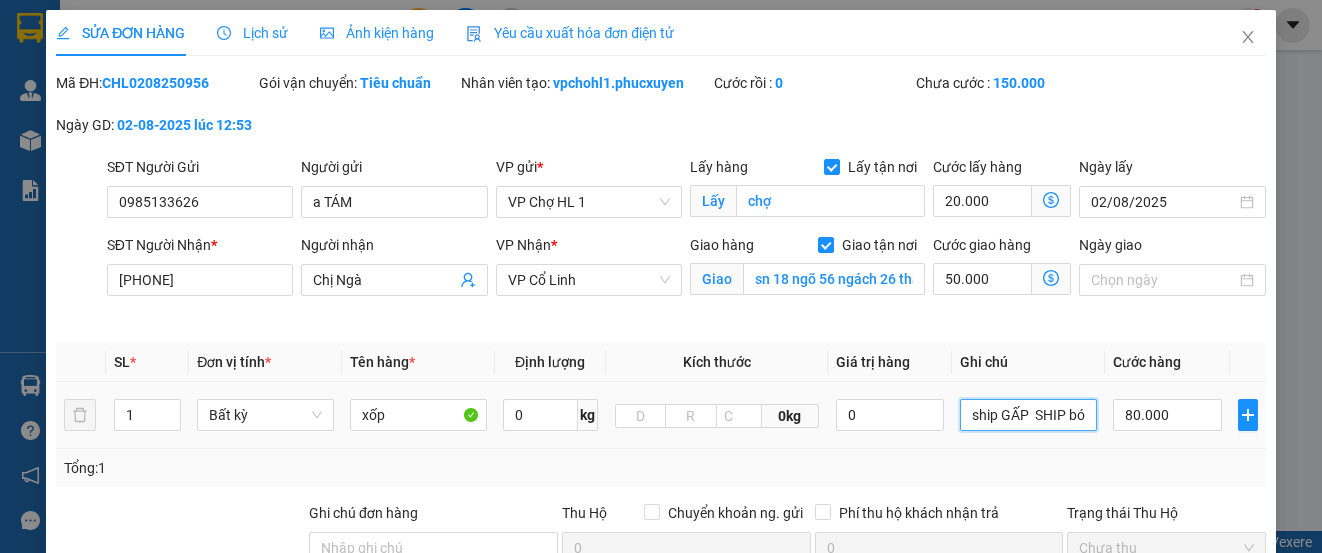 scroll, scrollTop: 300, scrollLeft: 0, axis: vertical 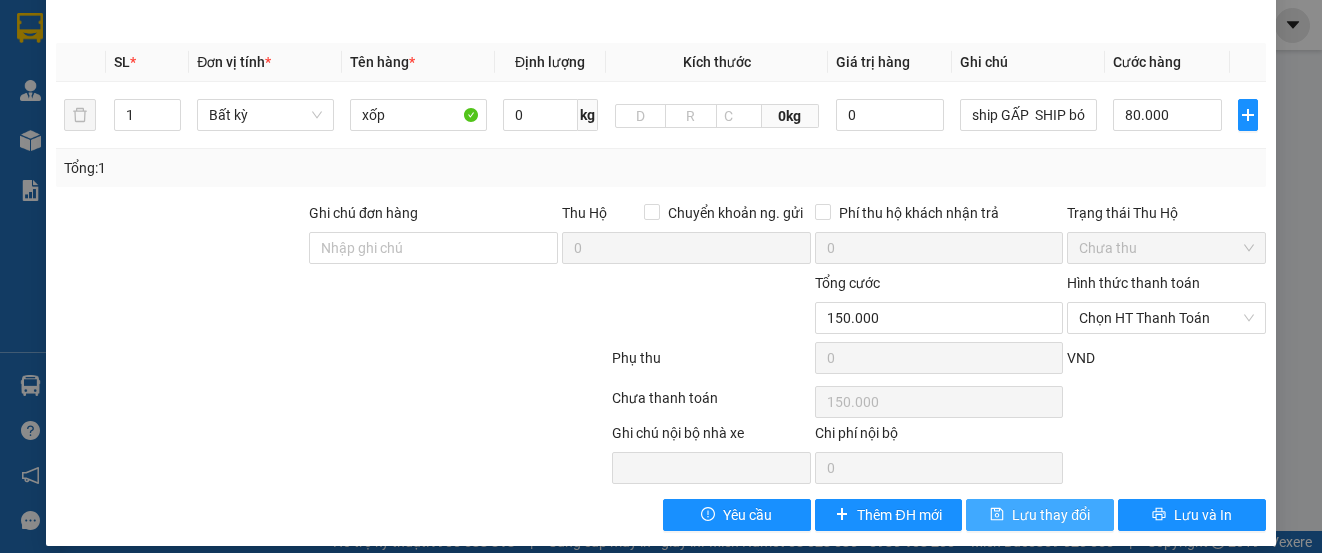 click on "Lưu thay đổi" at bounding box center (1051, 515) 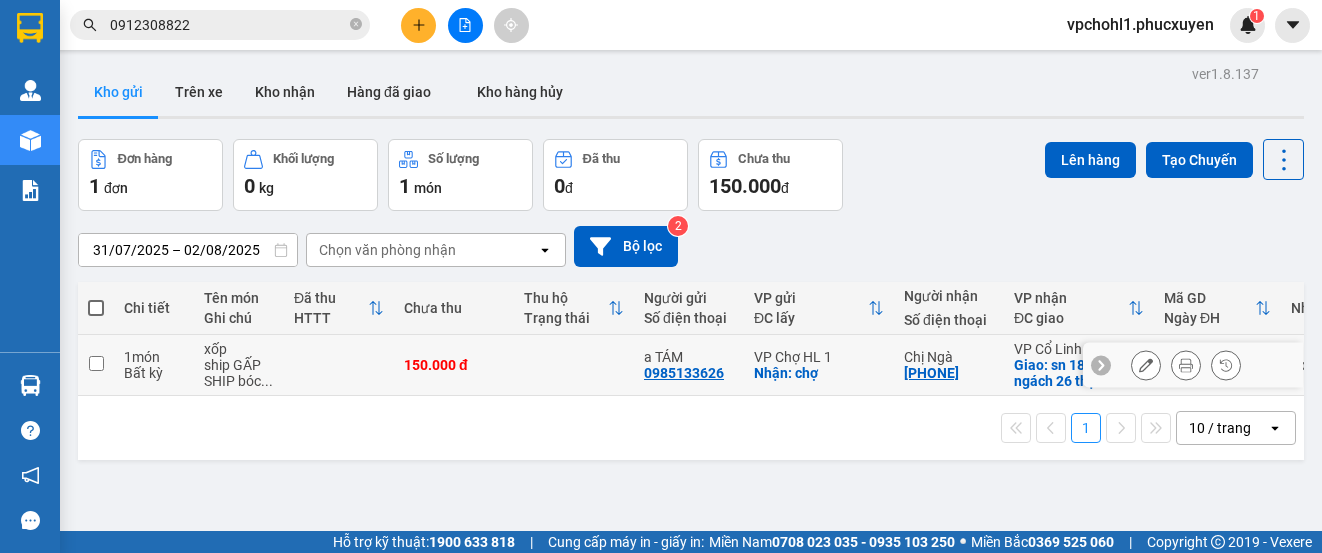 click at bounding box center [96, 363] 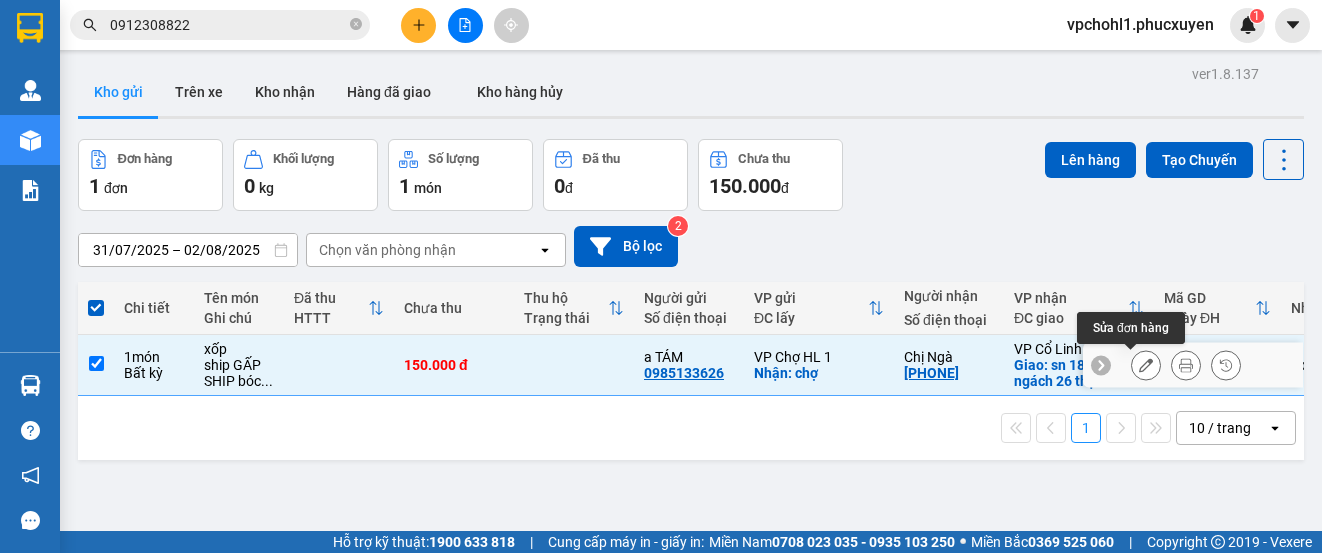 click at bounding box center [1146, 365] 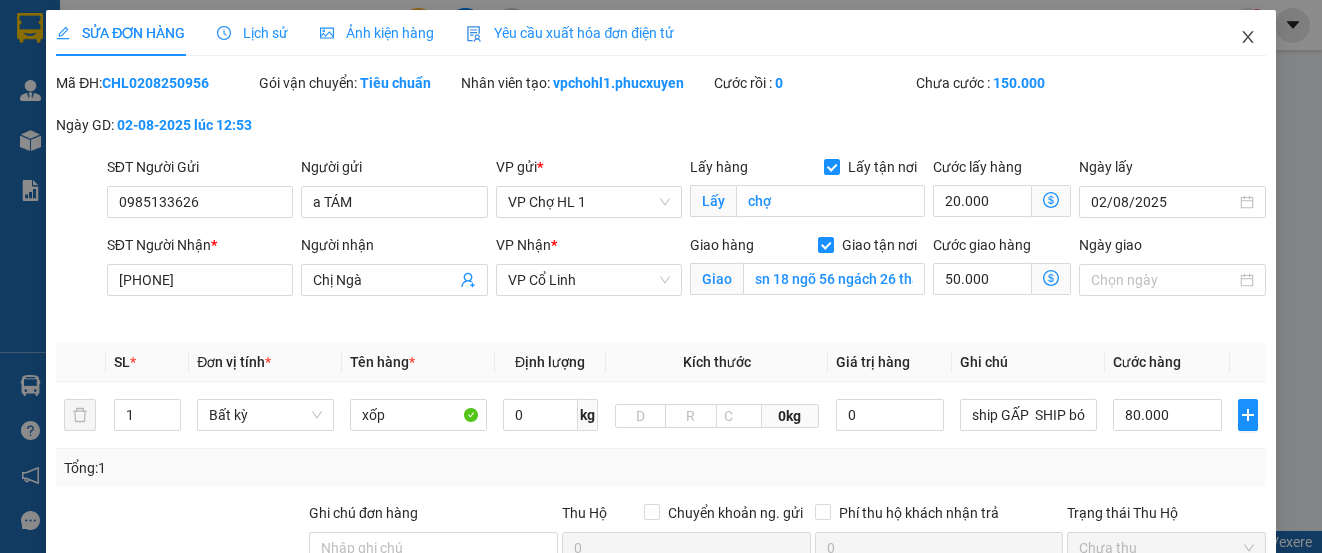 click 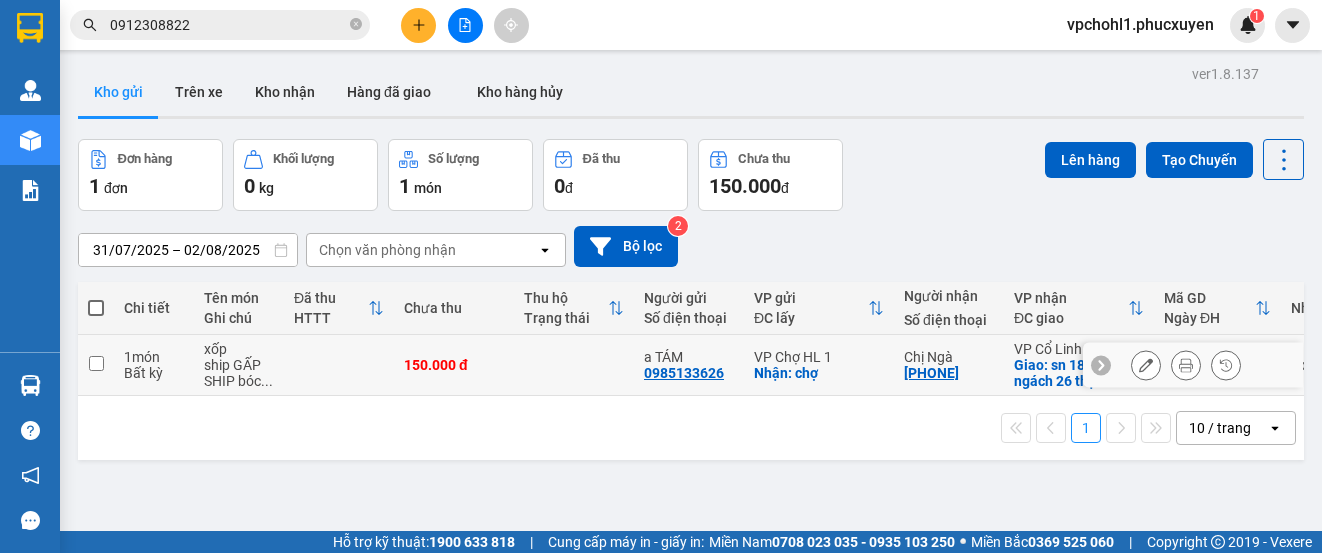 click at bounding box center [96, 363] 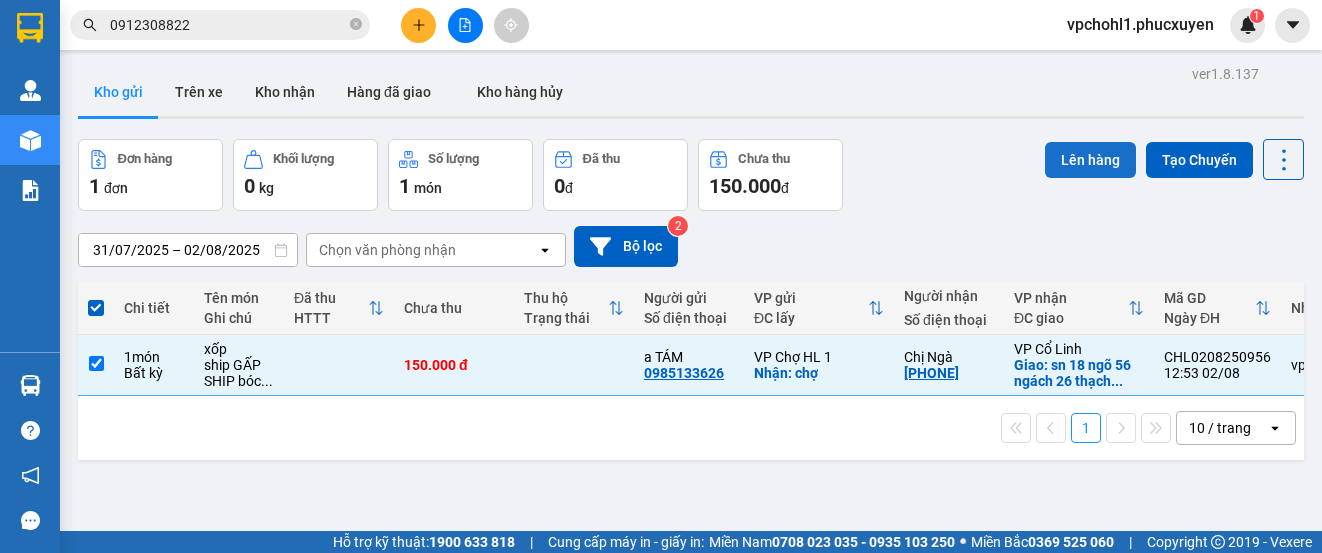 click on "Lên hàng" at bounding box center [1090, 160] 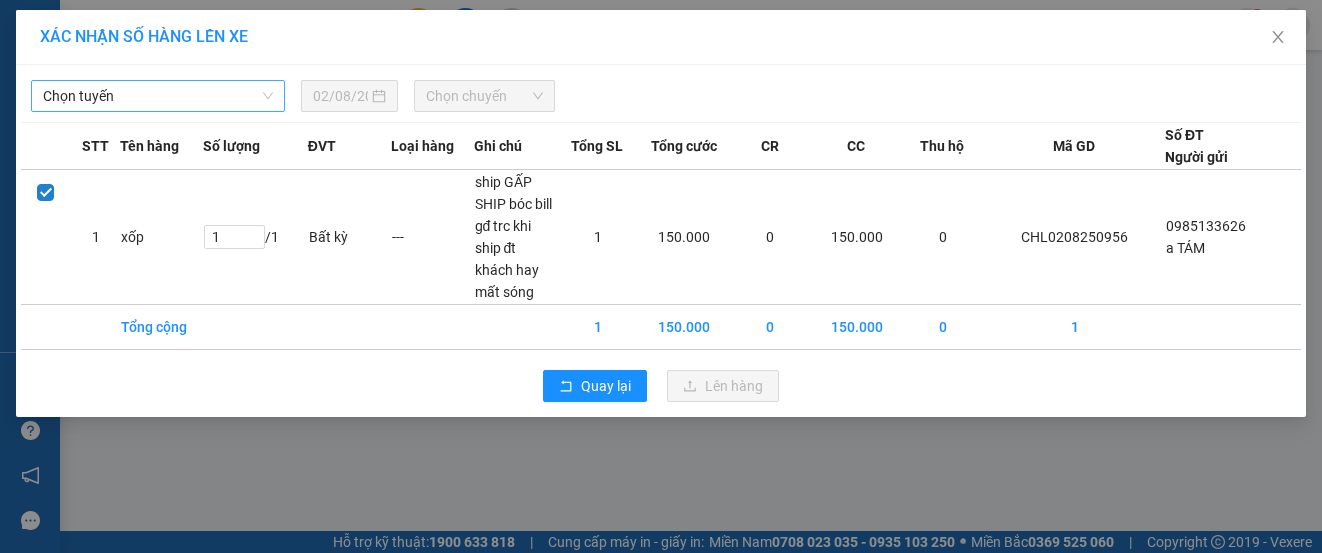 click on "Chọn tuyến" at bounding box center (158, 96) 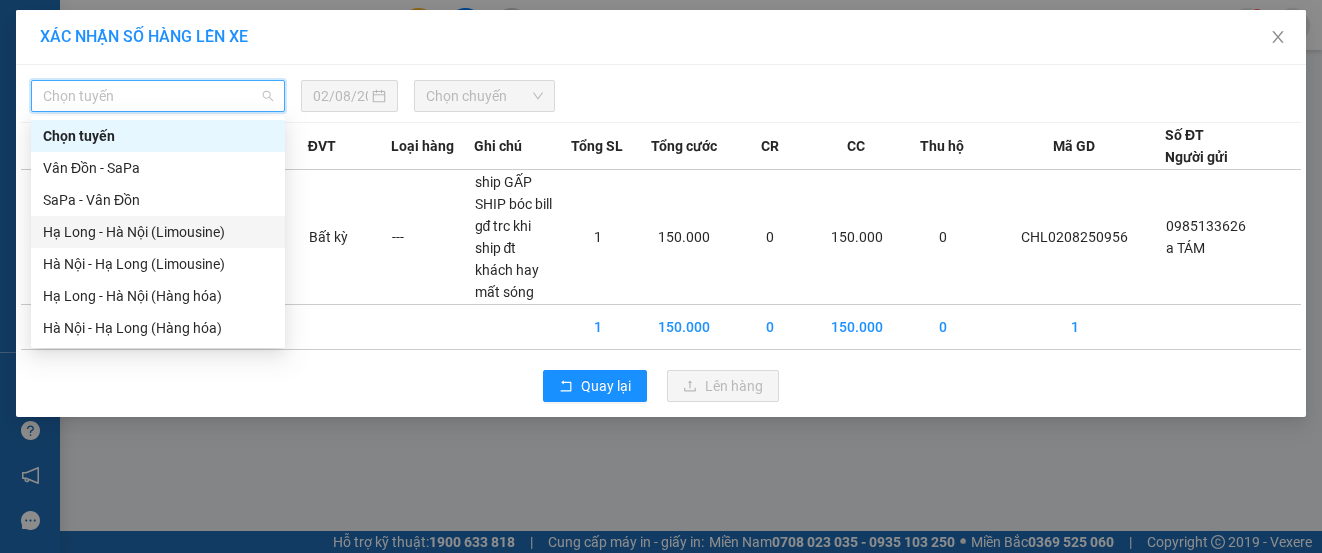 drag, startPoint x: 180, startPoint y: 241, endPoint x: 362, endPoint y: 144, distance: 206.2353 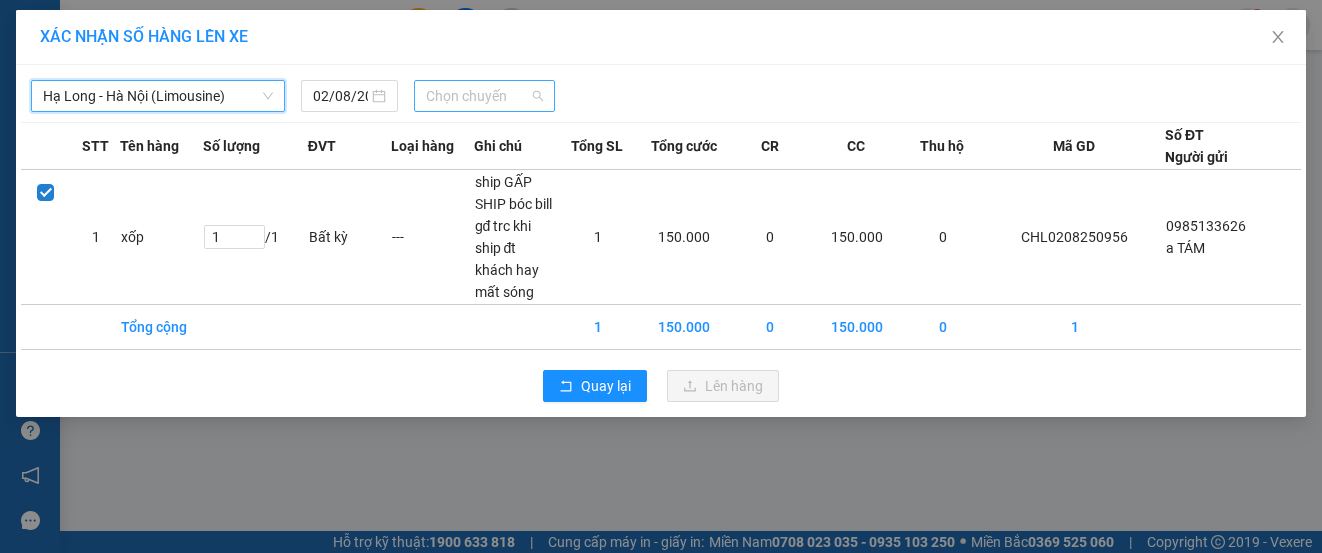 click on "Chọn chuyến" at bounding box center (485, 96) 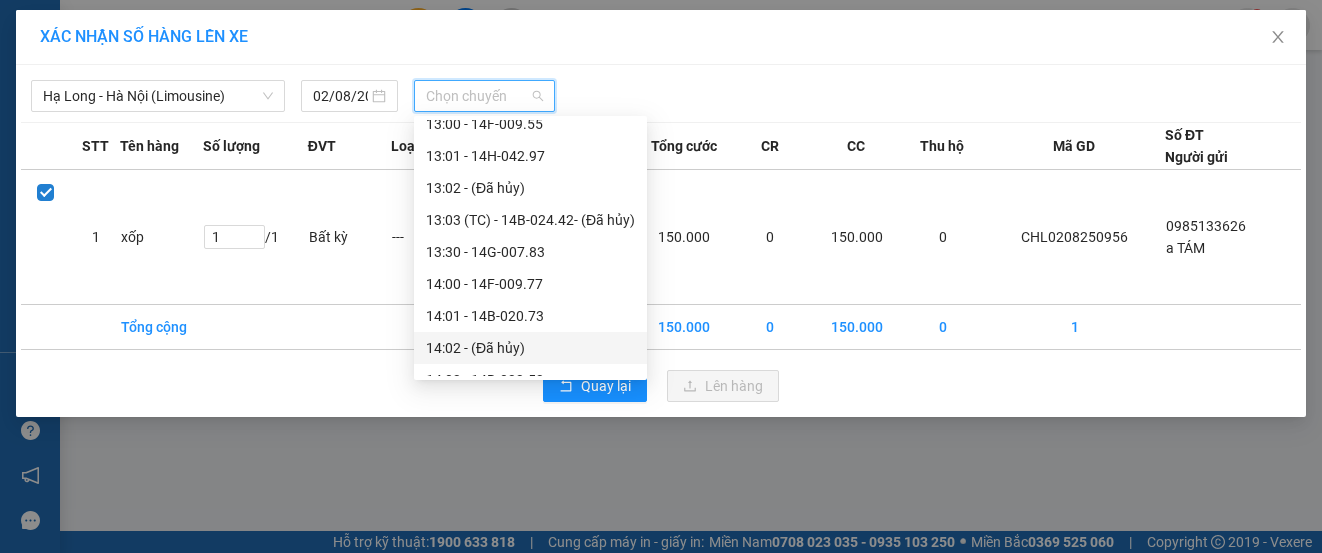 scroll, scrollTop: 1300, scrollLeft: 0, axis: vertical 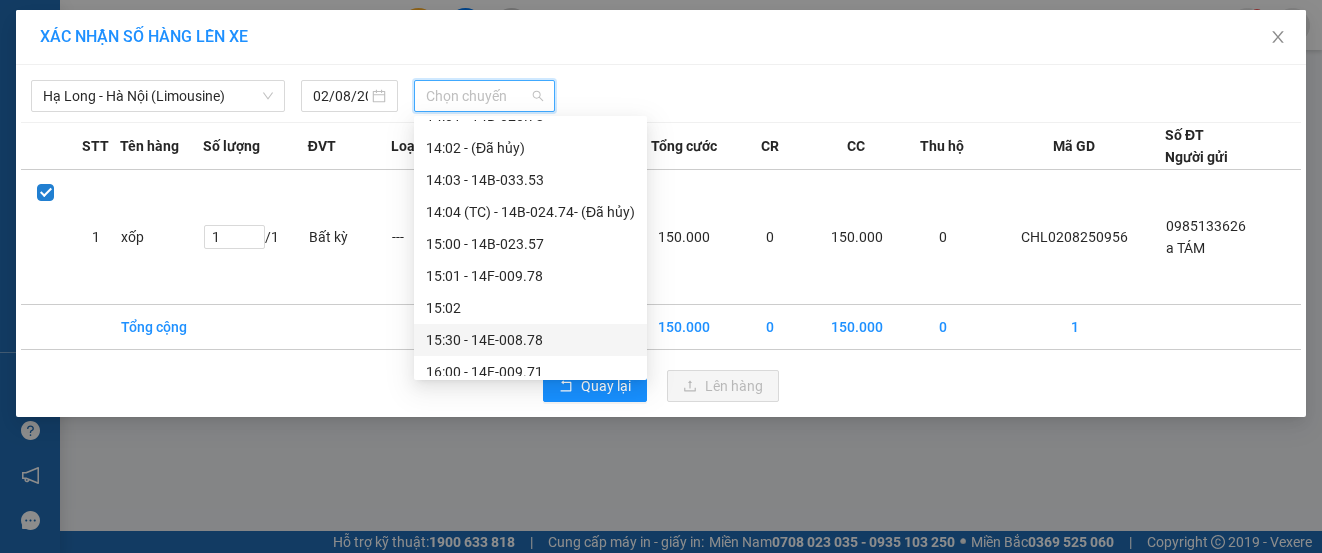click on "15:30     - 14E-008.78" at bounding box center (530, 340) 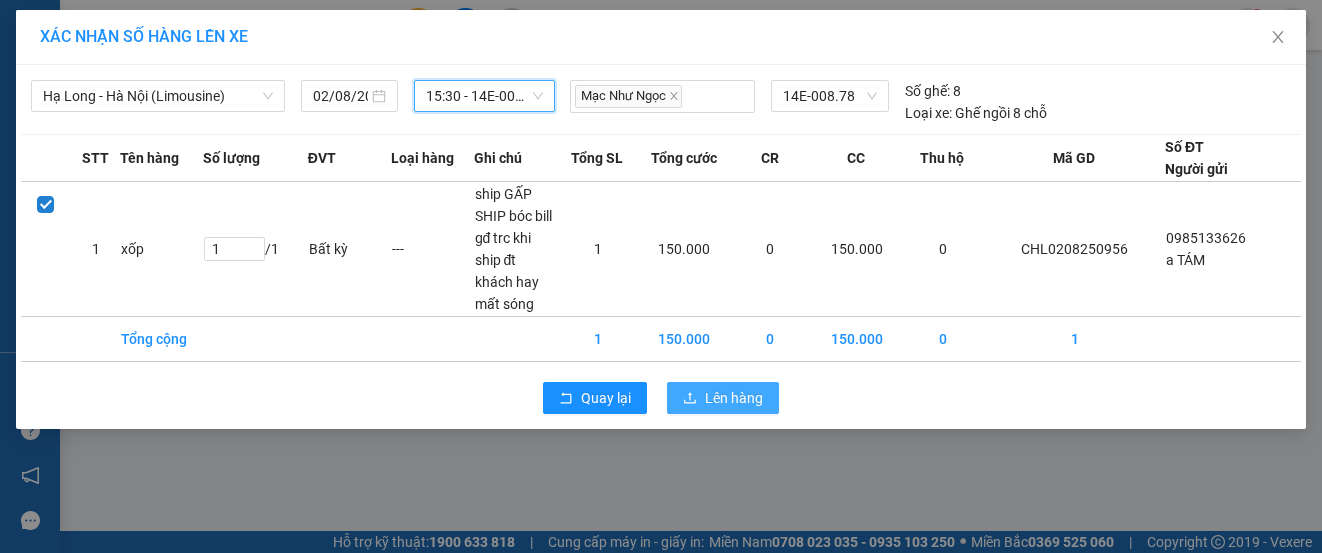 click on "Lên hàng" at bounding box center (734, 398) 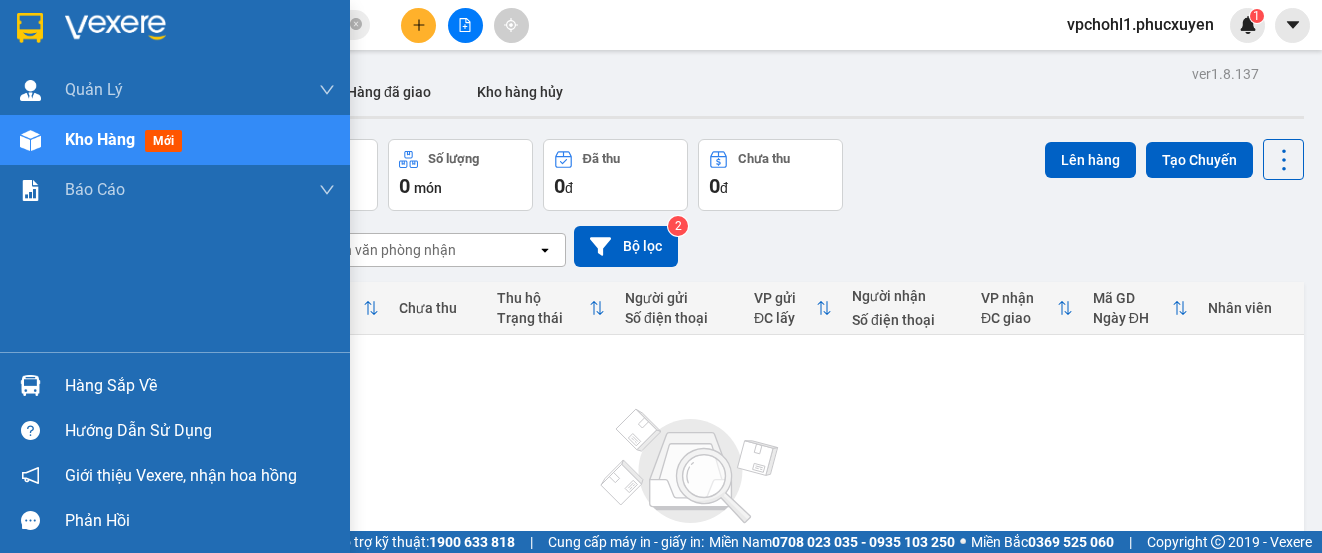 drag, startPoint x: 92, startPoint y: 385, endPoint x: 55, endPoint y: 398, distance: 39.217342 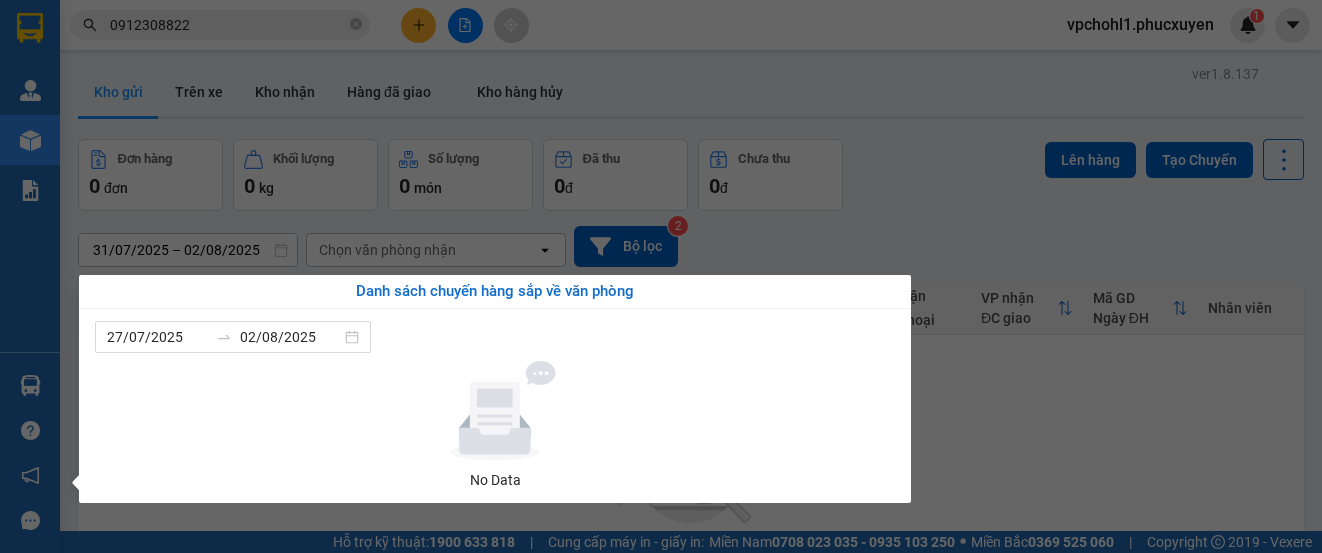 click on "No Data [PHONE] vpchohl1.phucxuyen 1     Quản Lý Quản lý giao nhận mới Quản lý kiểm kho     Kho hàng mới     Báo cáo  11. Báo cáo đơn giao nhận nội bộ 1. Chi tiết đơn hàng văn phòng 12. Thống kê đơn đối tác 2. Tổng doanh thu theo từng văn phòng 3. Thống kê đơn hàng toàn nhà xe  4. Báo cáo dòng tiền theo nhân viên 5. Doanh thu thực tế chi tiết theo phòng hàng  8. Thống kê nhận và gửi hàng theo văn phòng 9. Thống kê chi tiết đơn hàng theo văn phòng gửi Báo cáo Dòng tiền Thực thu của Nhân viên (Tách cước) Hàng sắp về Hướng dẫn sử dụng Giới thiệu Vexere, nhận hoa hồng Phản hồi Phần mềm hỗ trợ bạn tốt chứ? ver  1.8.137 Kho gửi Trên xe Kho nhận Hàng đã giao Kho hàng hủy Đơn hàng 0 đơn Khối lượng 0 kg Số lượng 0 món Đã thu 0  đ Chưa thu 0  đ Lên hàng Tạo Chuyến open Bộ lọc 2 HTTT" at bounding box center [661, 276] 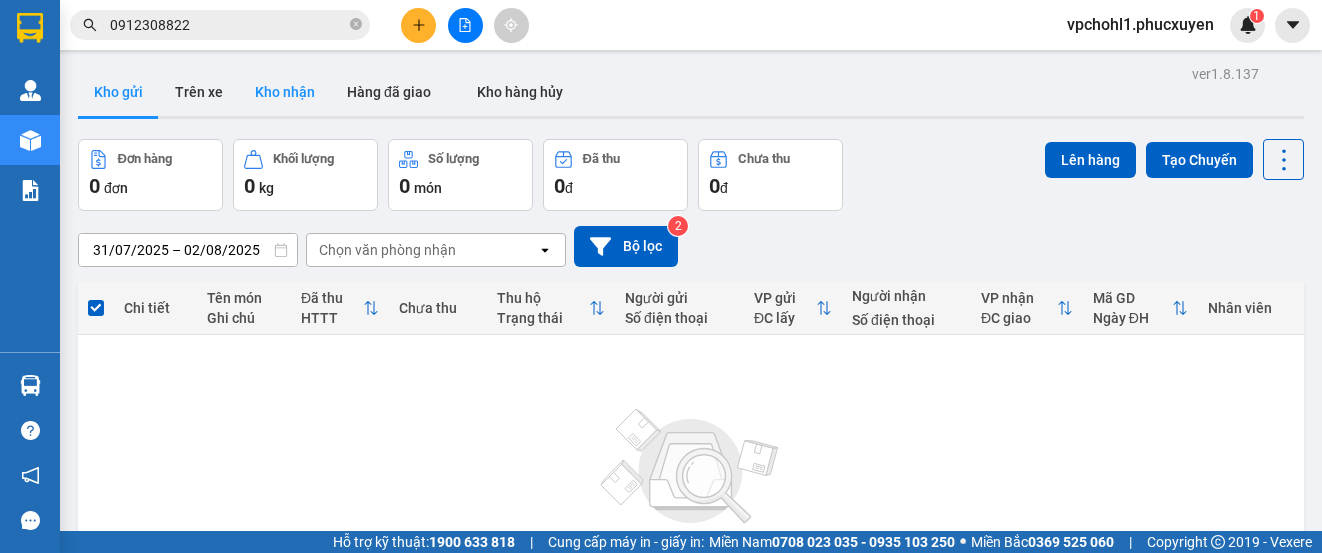 click on "Kho nhận" at bounding box center (285, 92) 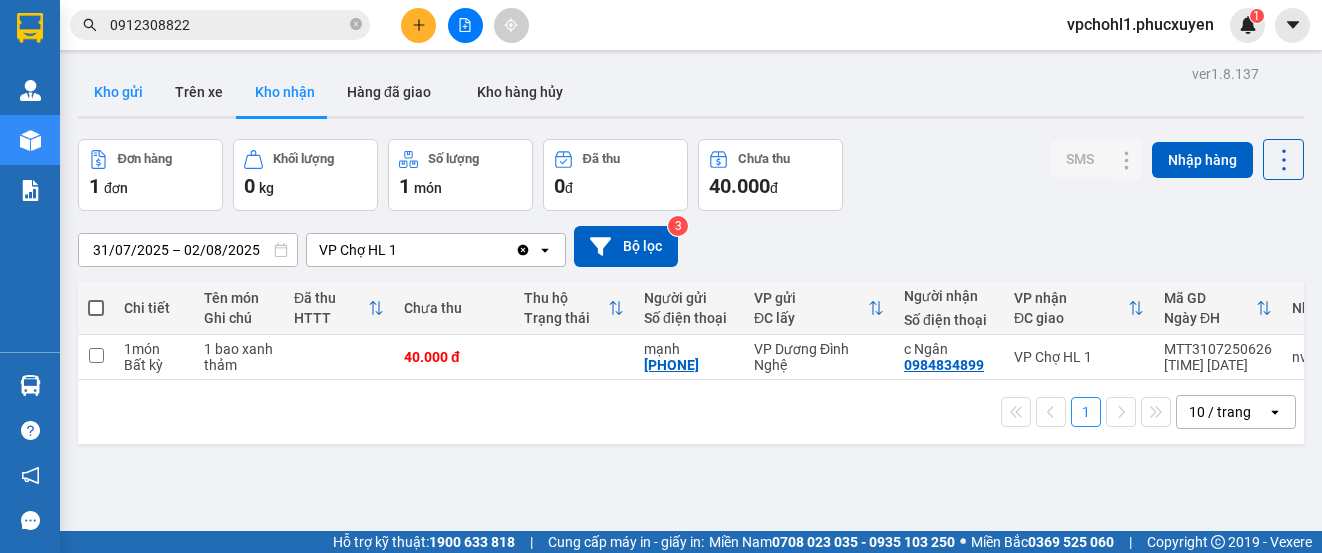 click on "Kho gửi" at bounding box center (118, 92) 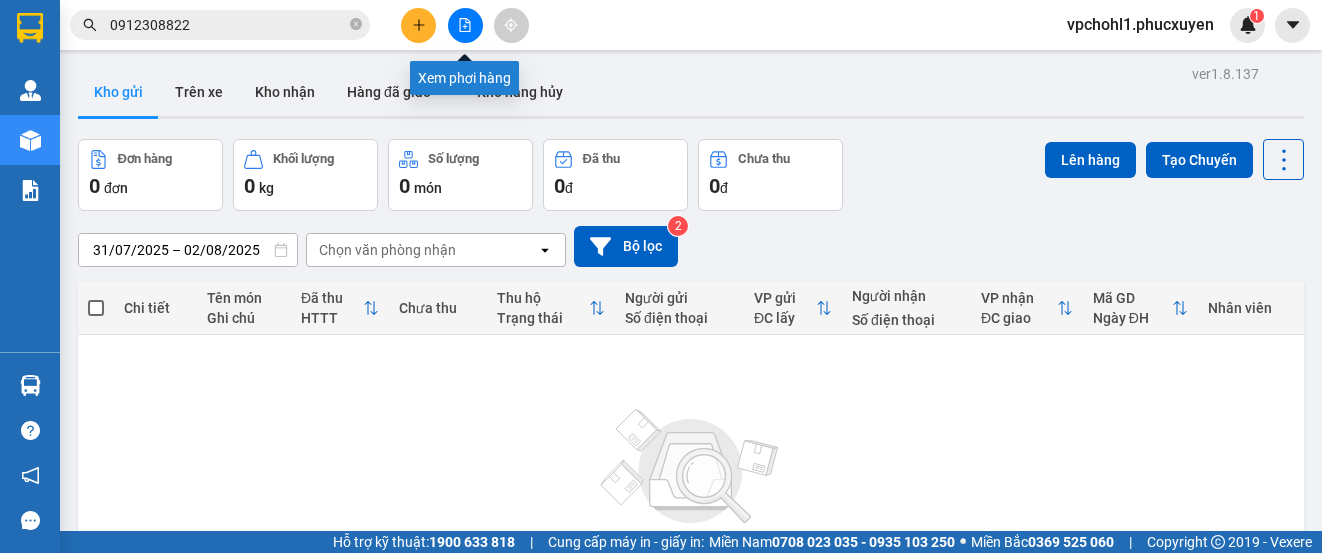 click 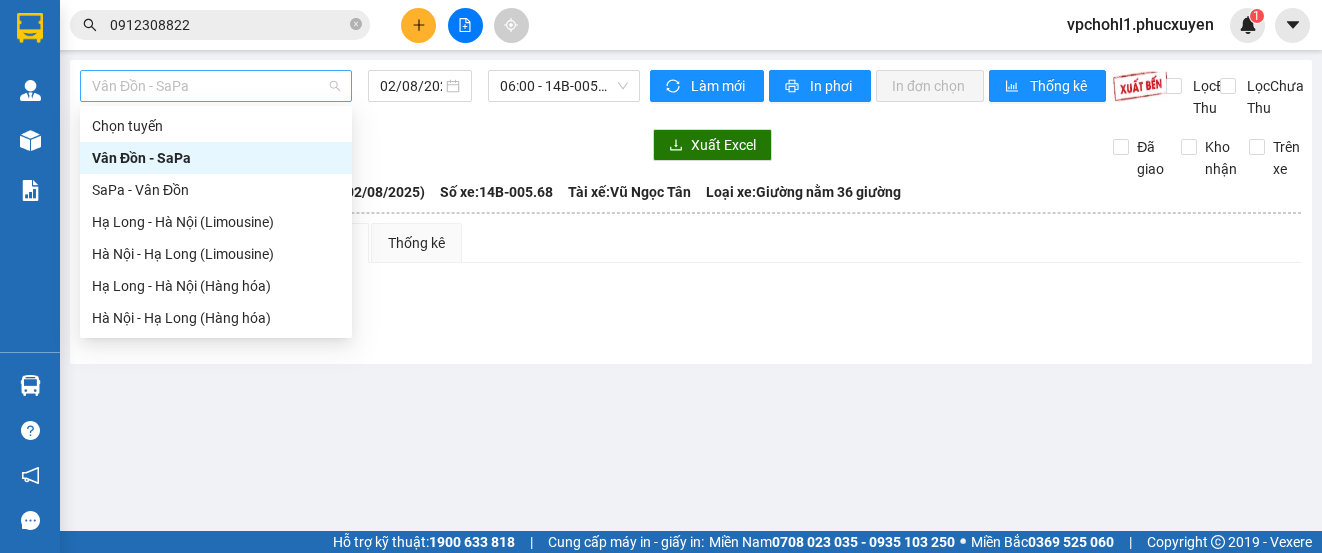 click on "Vân Đồn - SaPa" at bounding box center (216, 86) 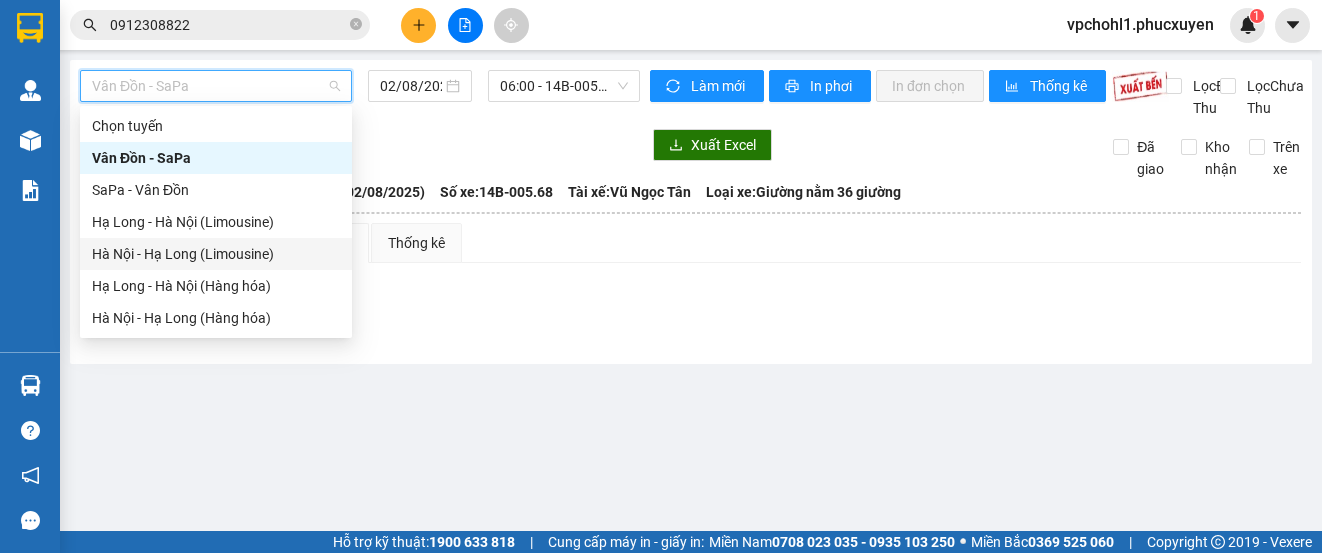 drag, startPoint x: 265, startPoint y: 234, endPoint x: 439, endPoint y: 142, distance: 196.8248 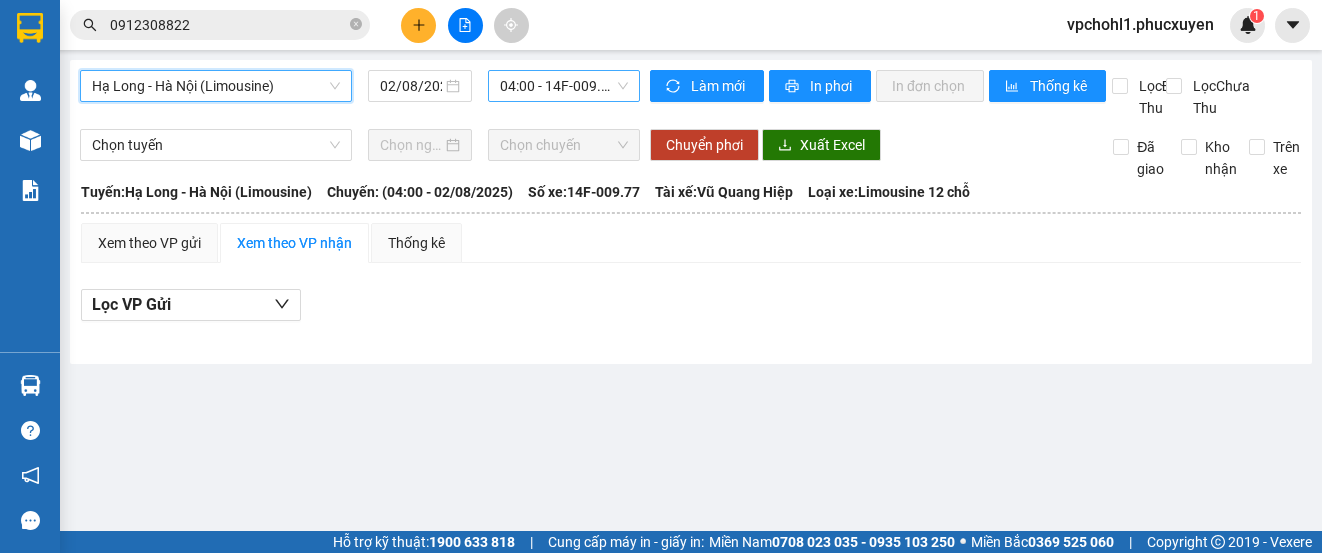 click on "04:00     - 14F-009.77" at bounding box center [564, 86] 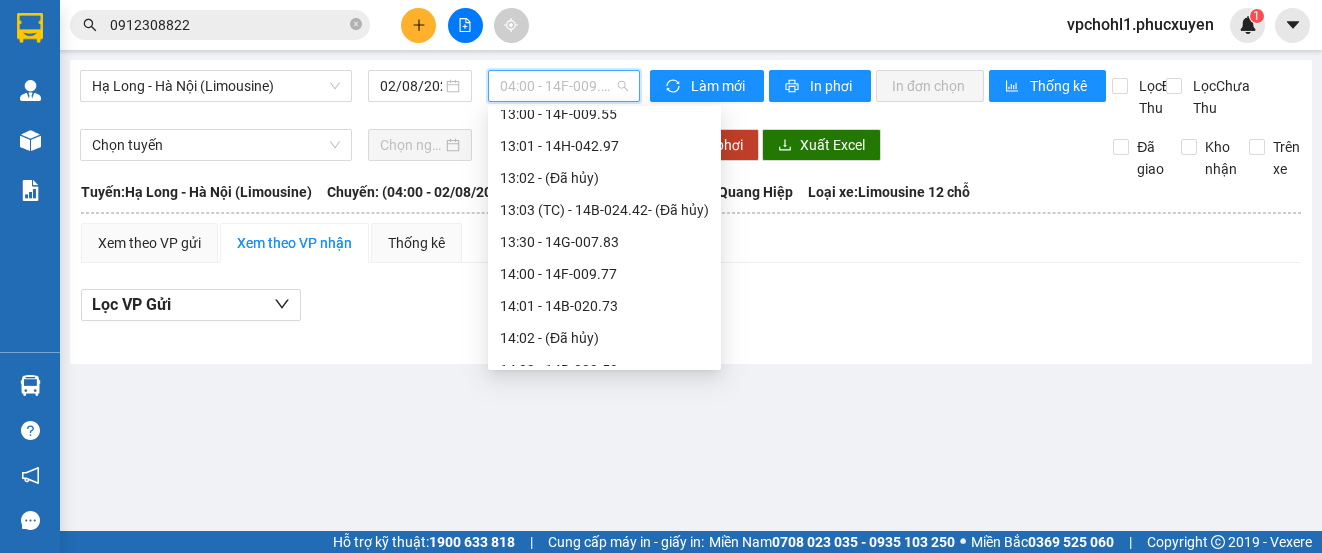 scroll, scrollTop: 1300, scrollLeft: 0, axis: vertical 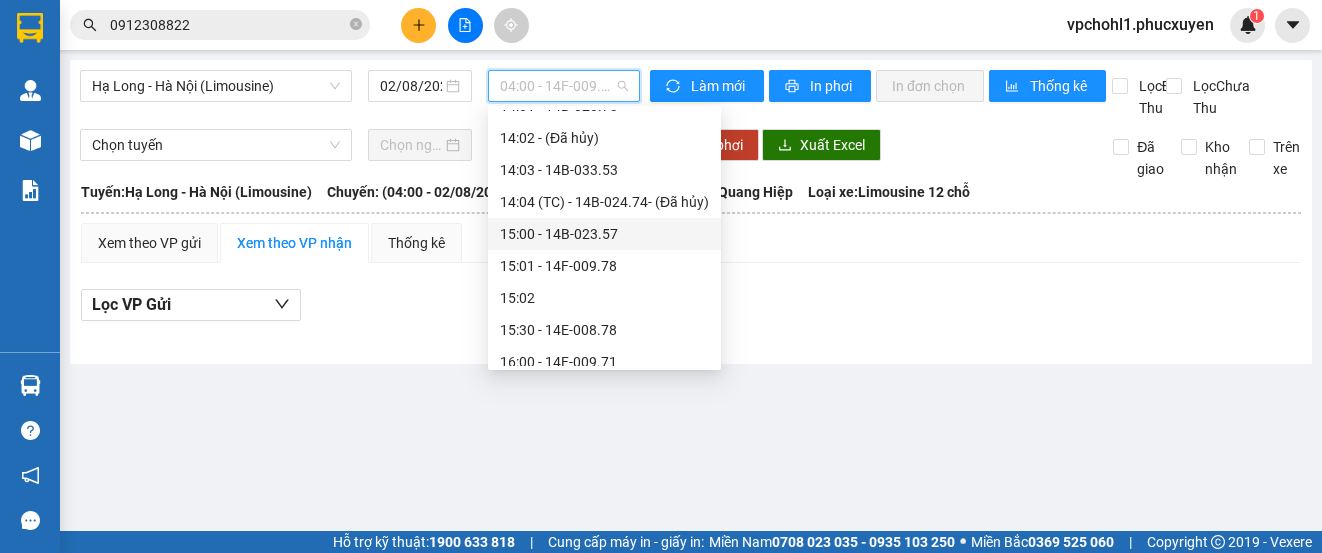 click on "[TIME]     - [LICENSE]" at bounding box center [604, 234] 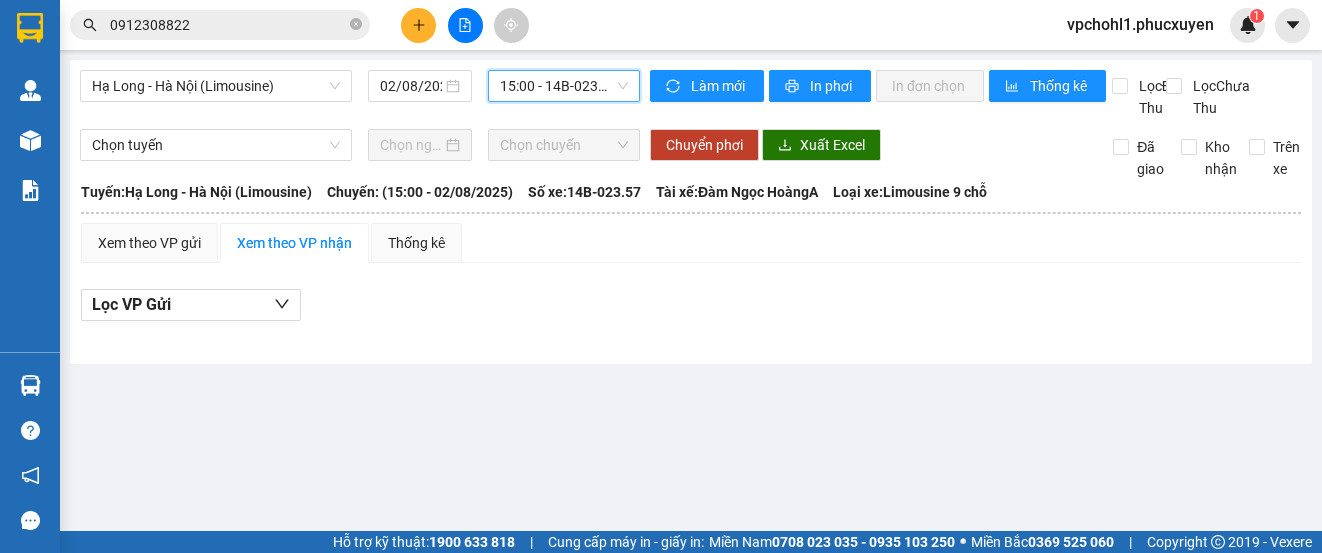 click on "[TIME]     - [LICENSE]" at bounding box center [564, 86] 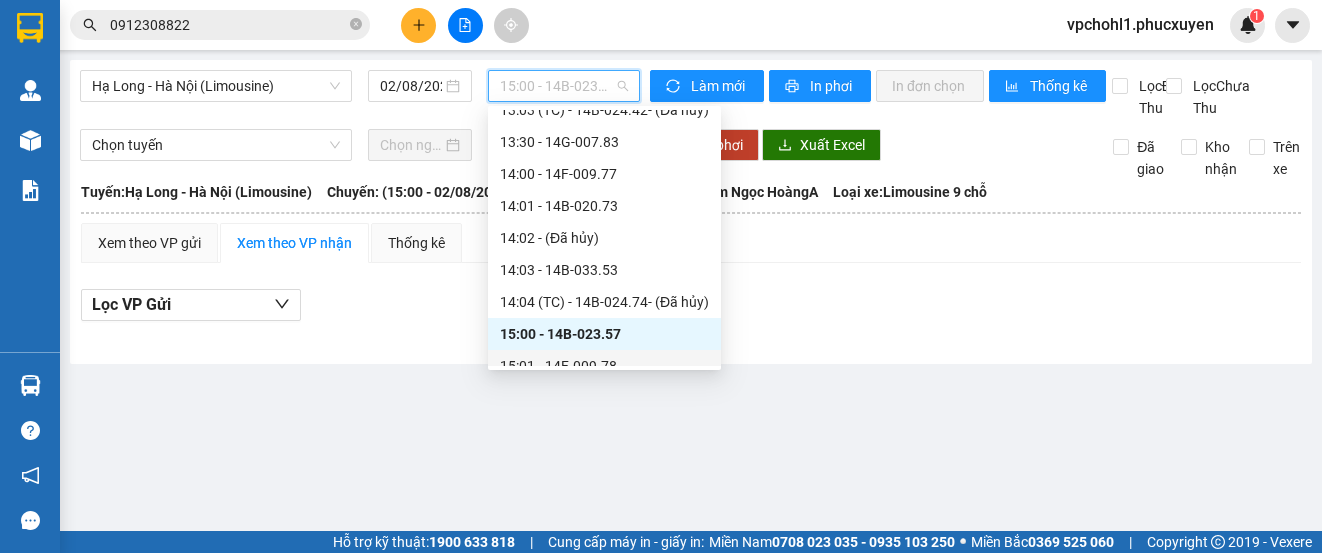 scroll, scrollTop: 1100, scrollLeft: 0, axis: vertical 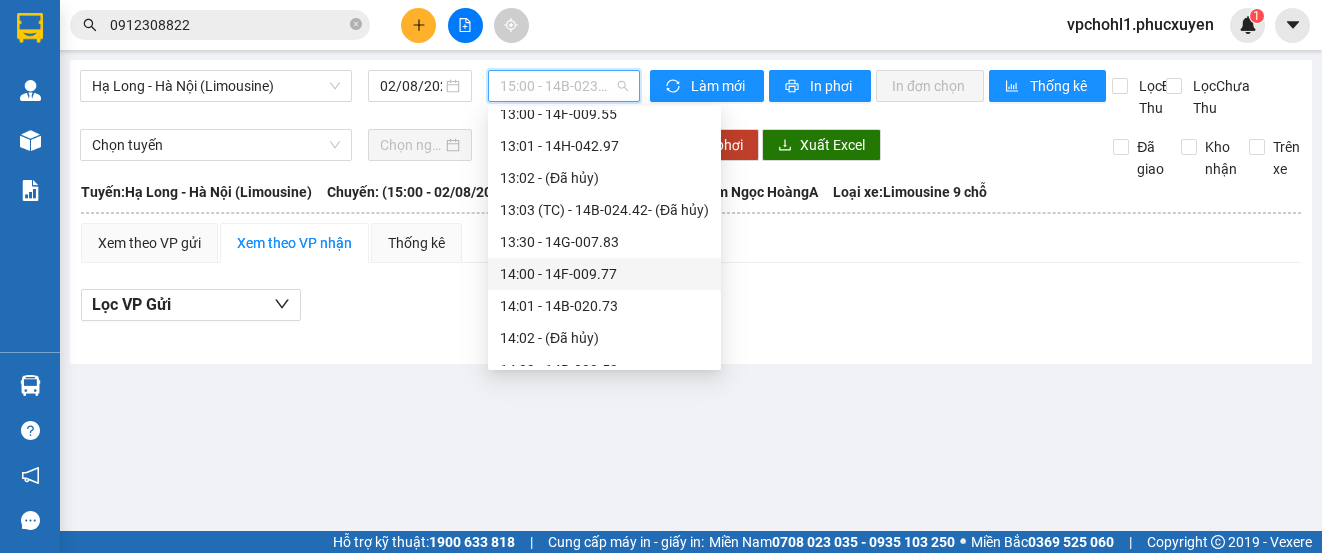 click on "[TIME] - [NUMBER]F-[NUMBER]" at bounding box center [604, 274] 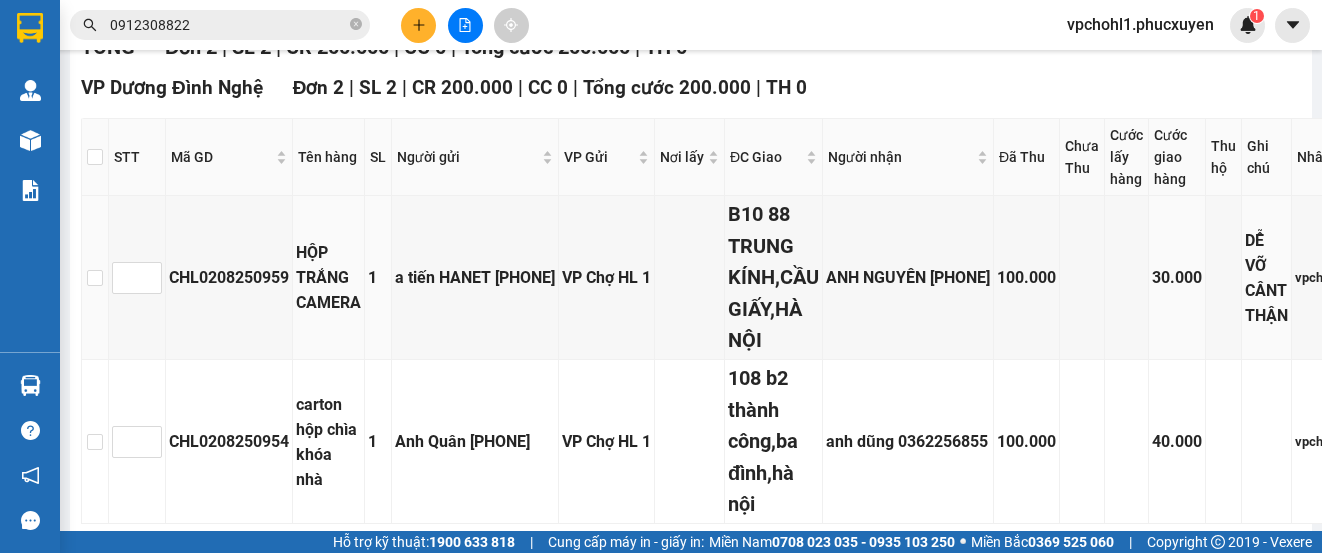 scroll, scrollTop: 434, scrollLeft: 0, axis: vertical 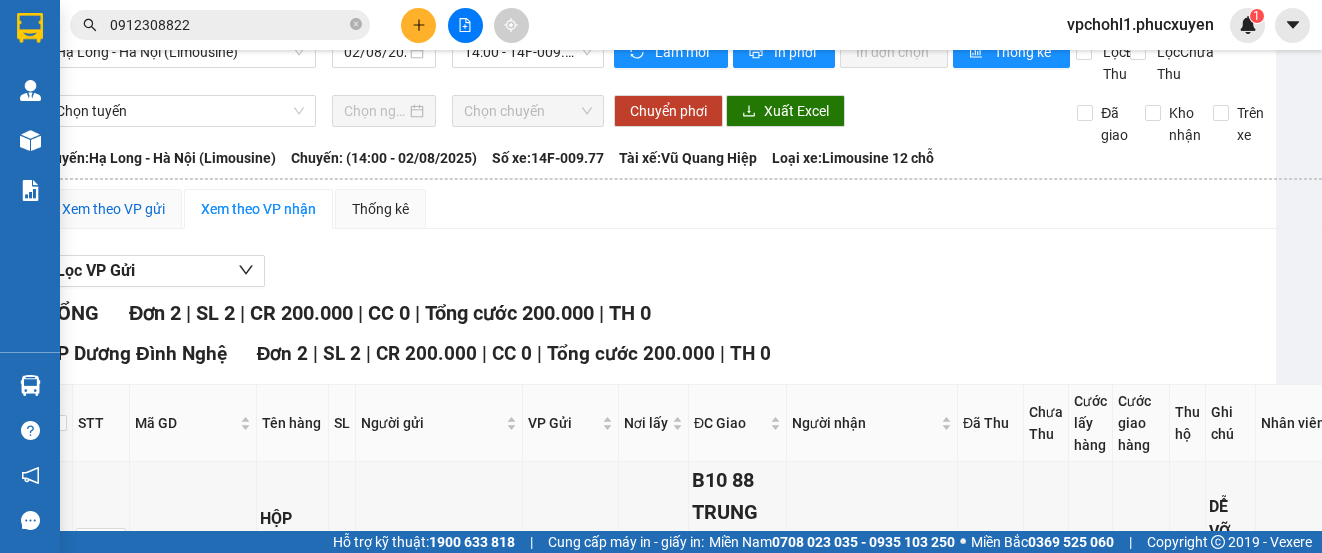 click on "Xem theo VP gửi" at bounding box center (113, 209) 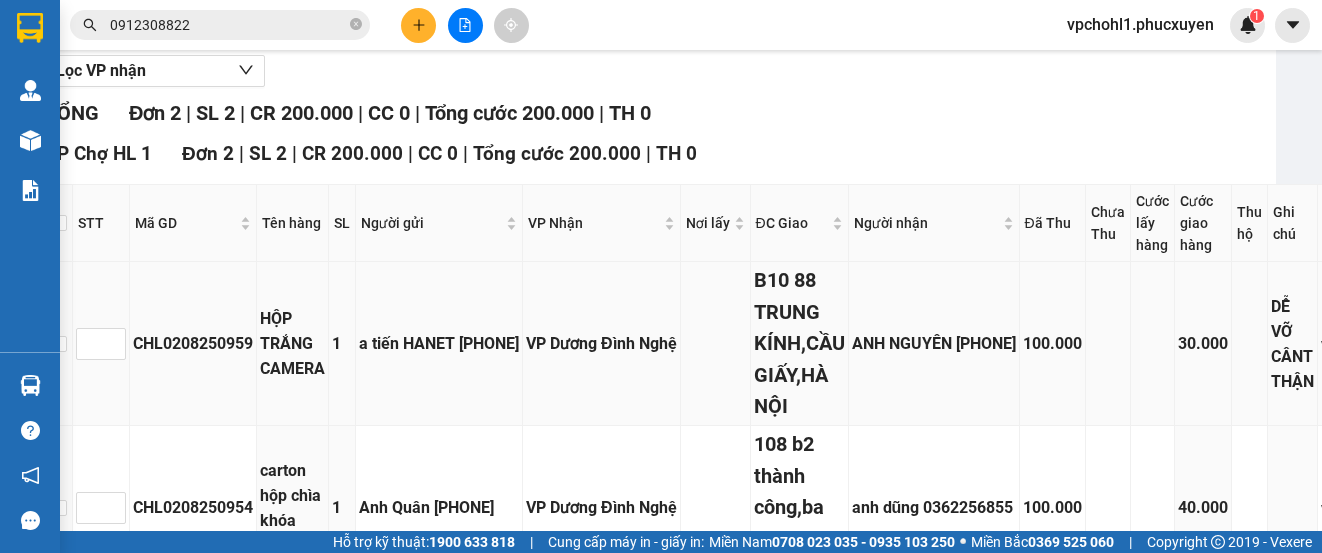 scroll, scrollTop: 434, scrollLeft: 36, axis: both 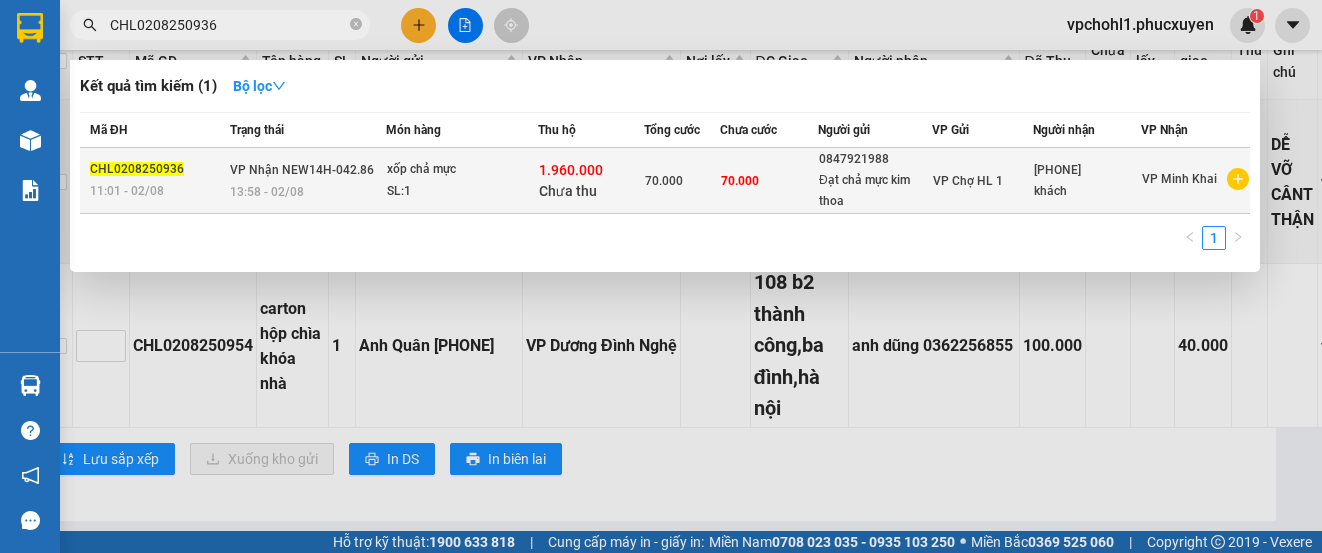 click on "khách" at bounding box center [1087, 191] 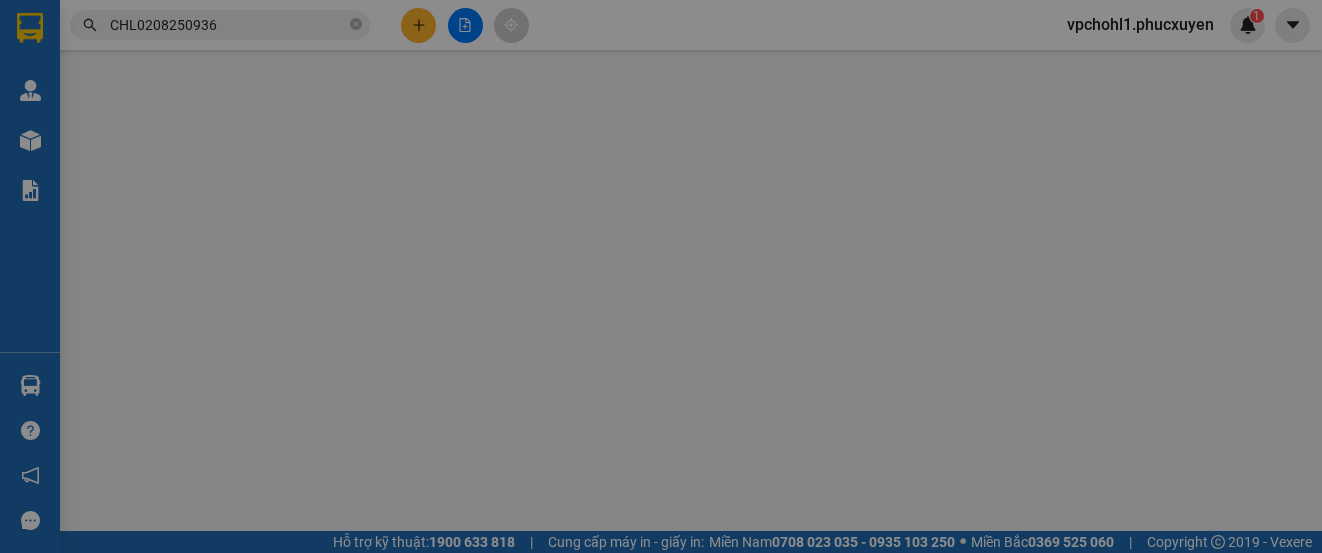scroll, scrollTop: 0, scrollLeft: 0, axis: both 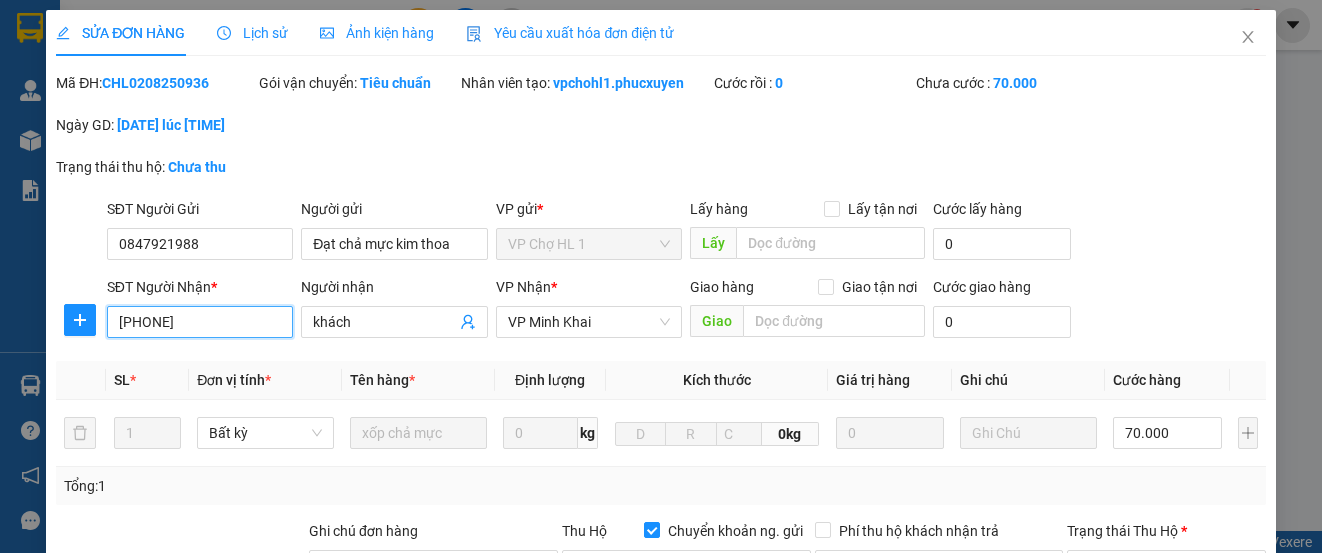 click on "[PHONE]" at bounding box center (200, 322) 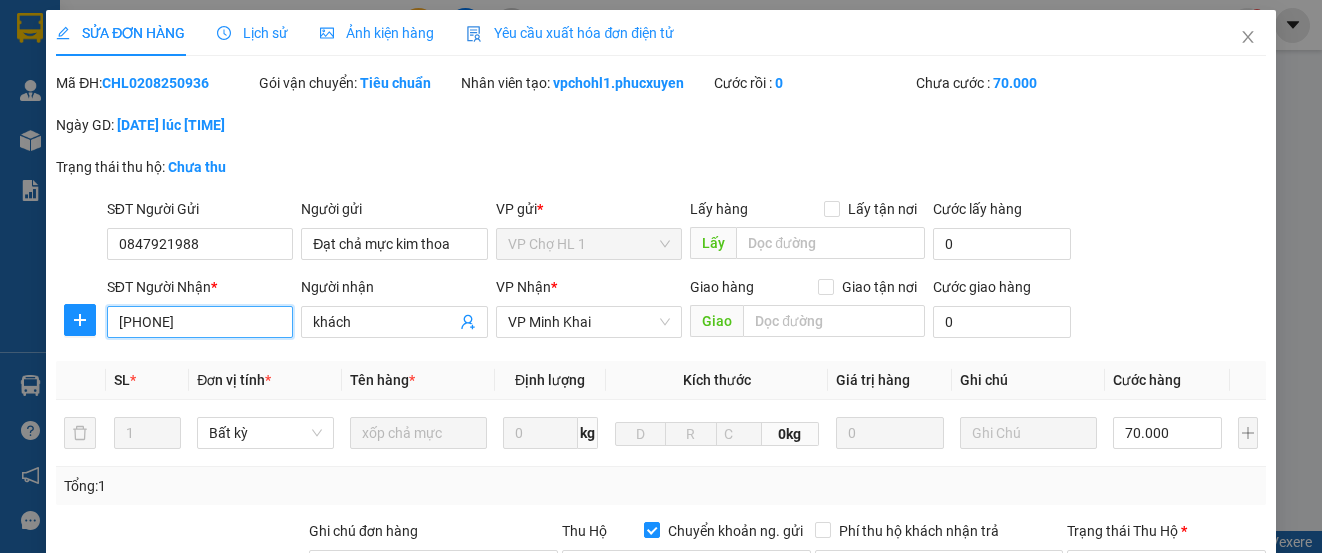 scroll, scrollTop: 400, scrollLeft: 0, axis: vertical 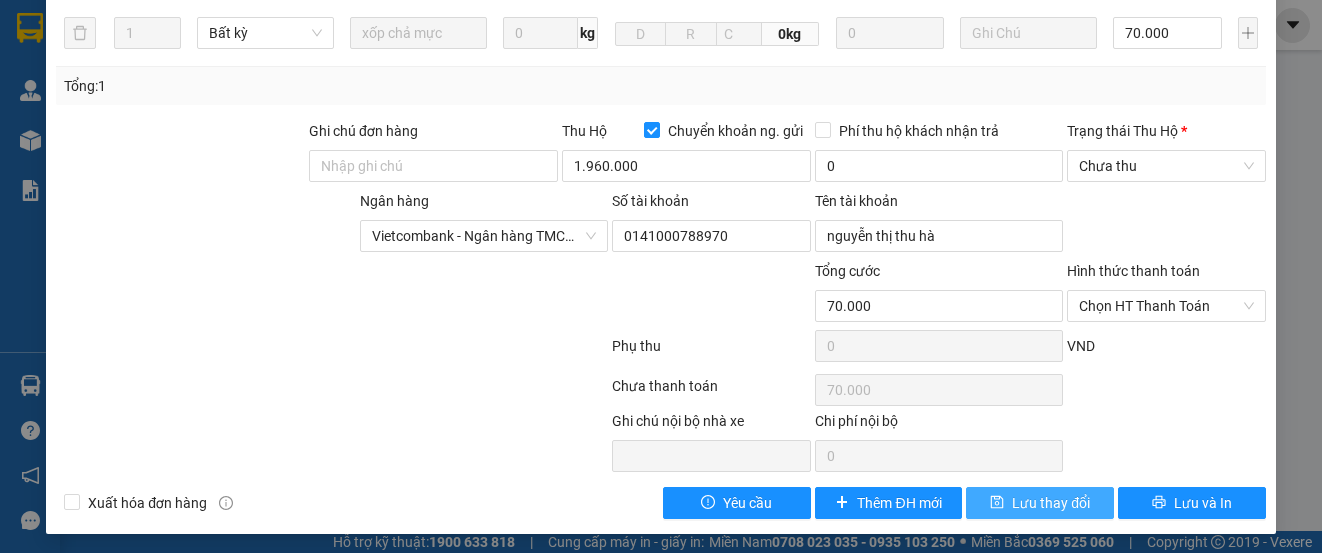 click on "Lưu thay đổi" at bounding box center [1051, 503] 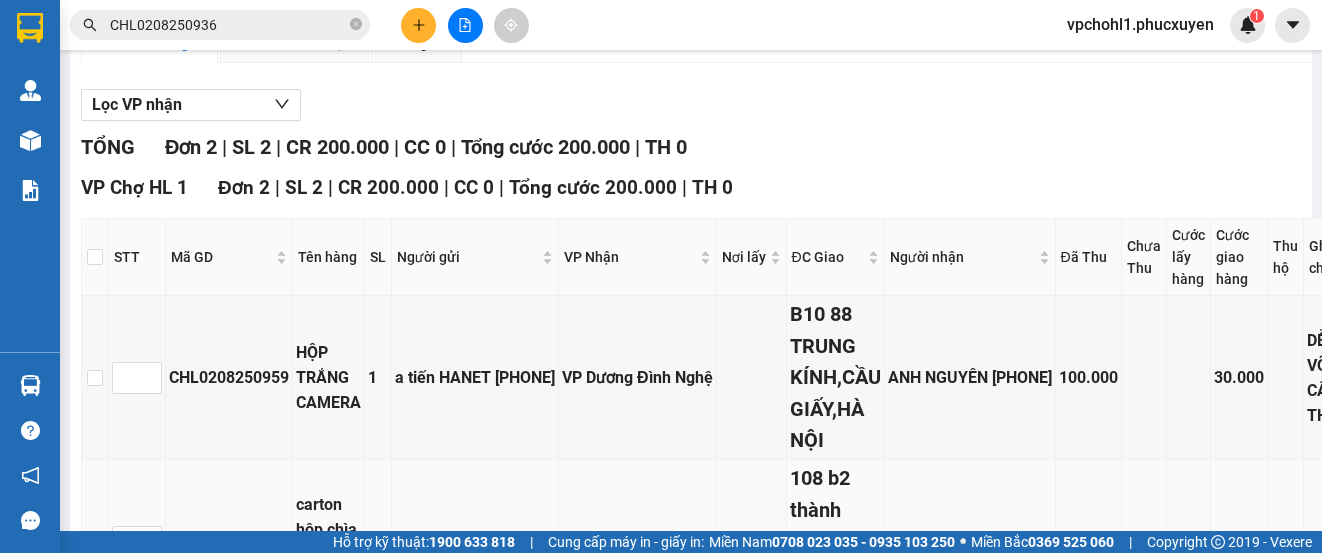 scroll, scrollTop: 434, scrollLeft: 0, axis: vertical 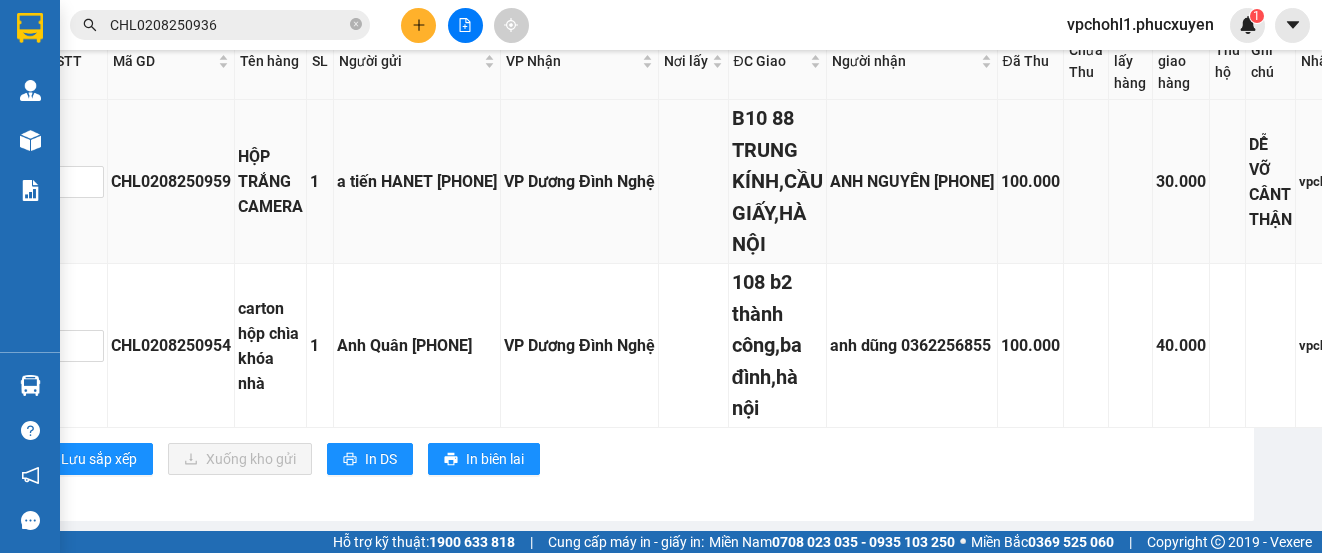 copy on "0983941236" 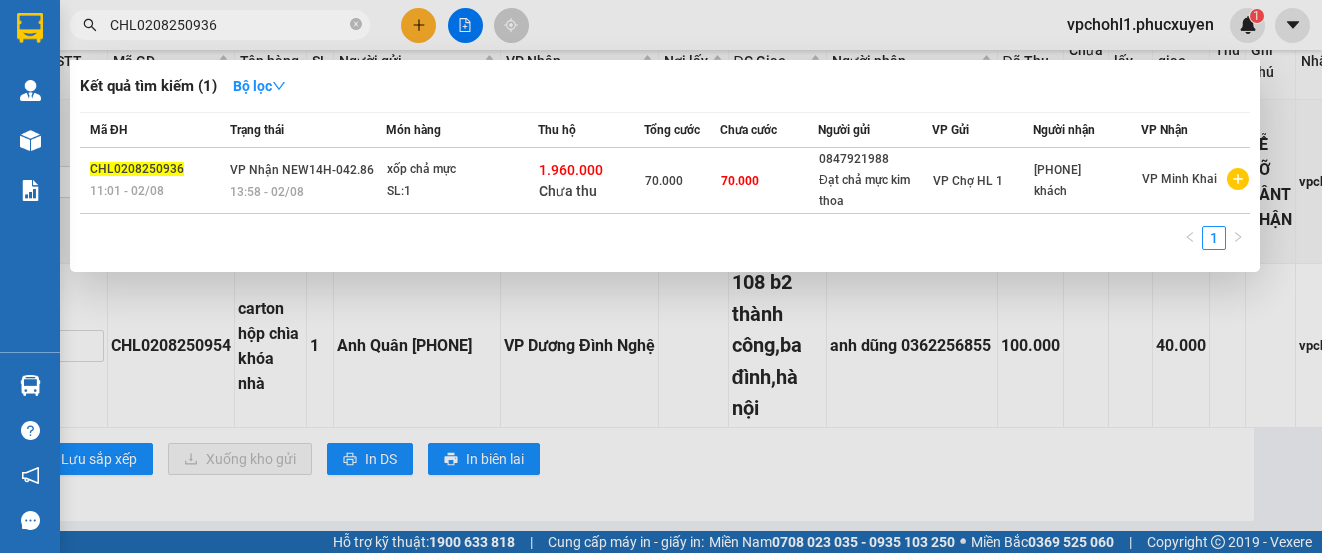 drag, startPoint x: 233, startPoint y: 23, endPoint x: 90, endPoint y: 37, distance: 143.68369 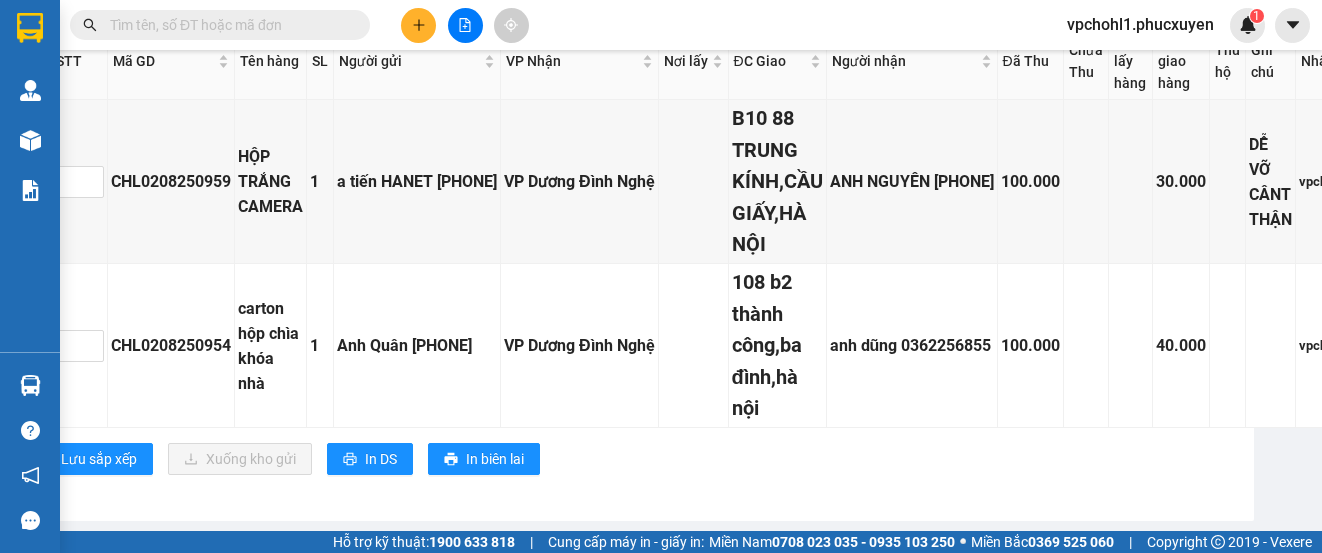 paste on "0983941236" 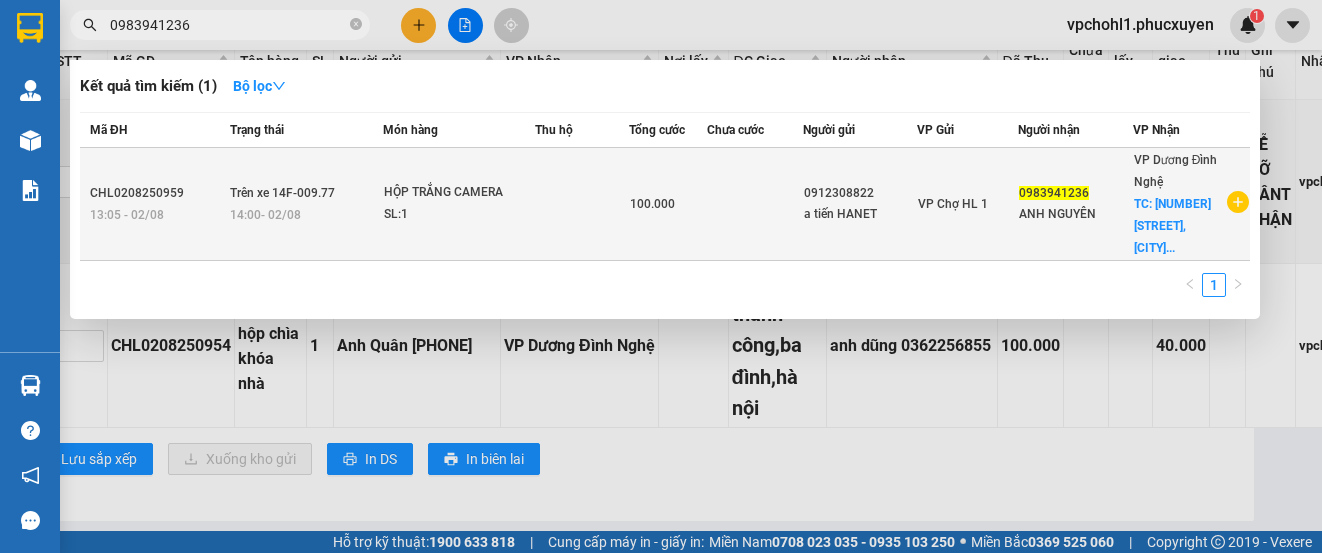 click at bounding box center (754, 204) 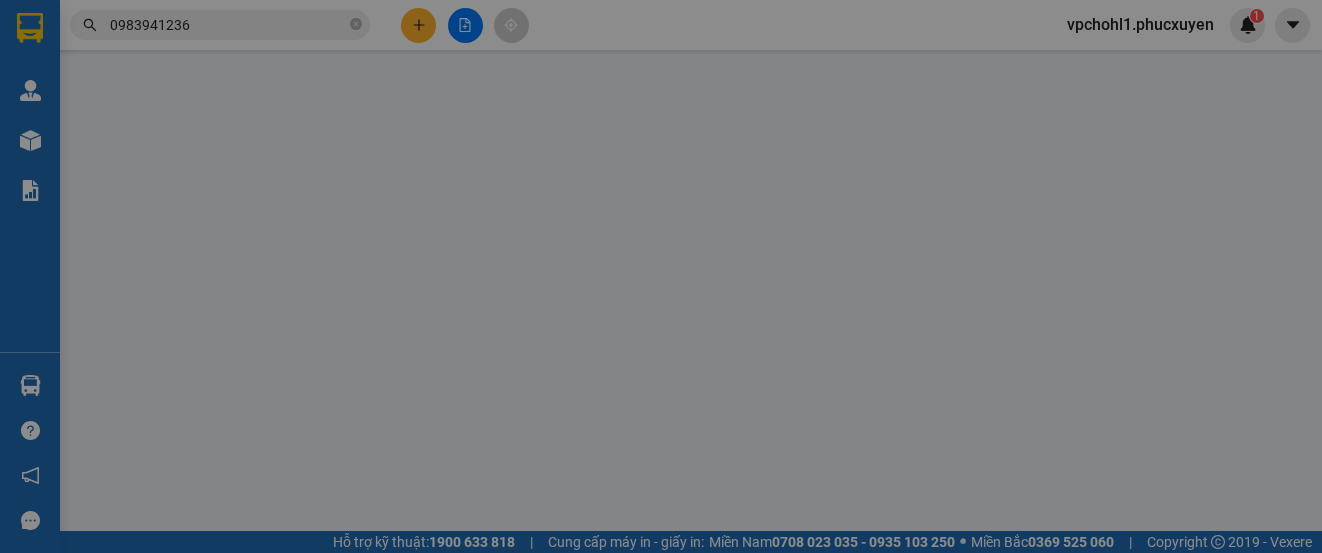 scroll, scrollTop: 0, scrollLeft: 0, axis: both 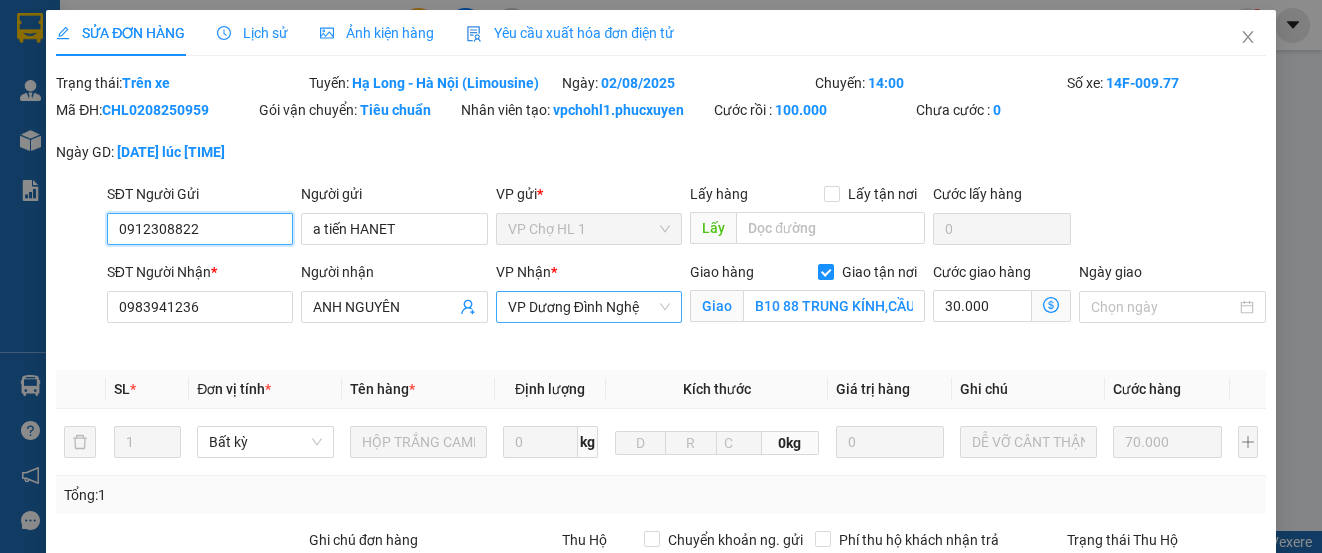 click on "VP Dương Đình Nghệ" at bounding box center [589, 307] 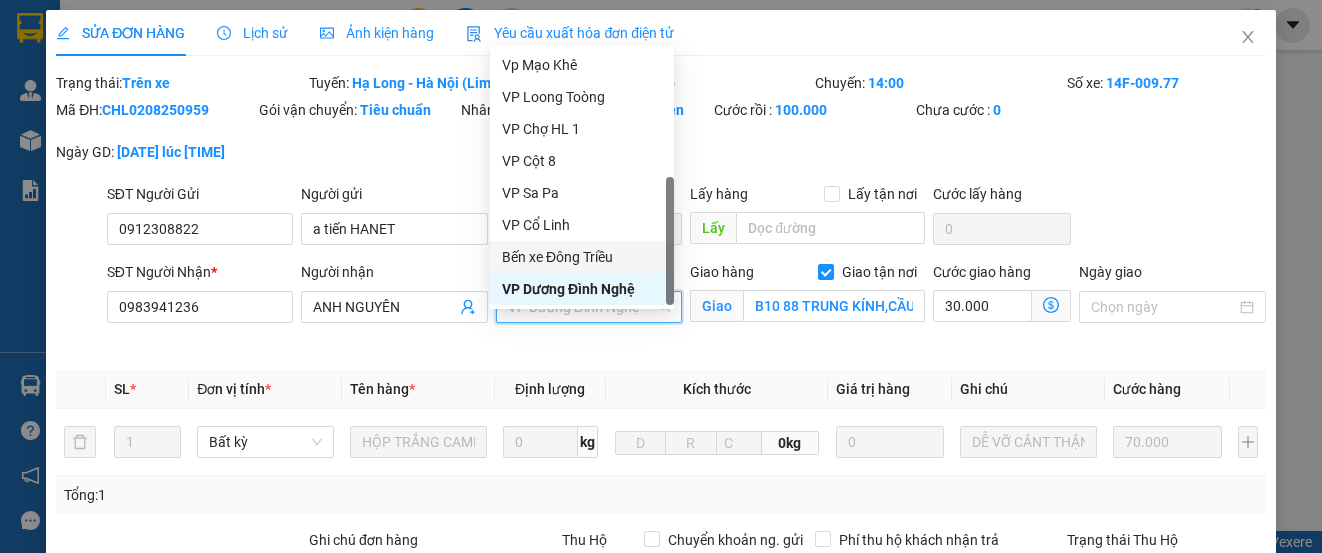 scroll, scrollTop: 320, scrollLeft: 0, axis: vertical 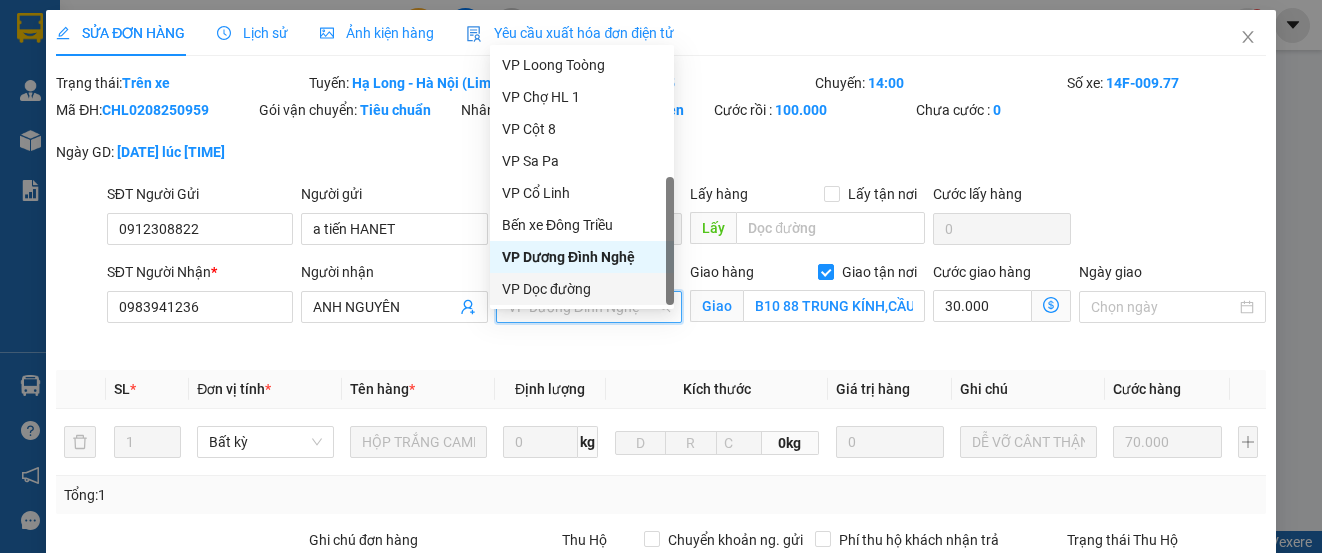 click on "VP Dọc đường" at bounding box center (582, 289) 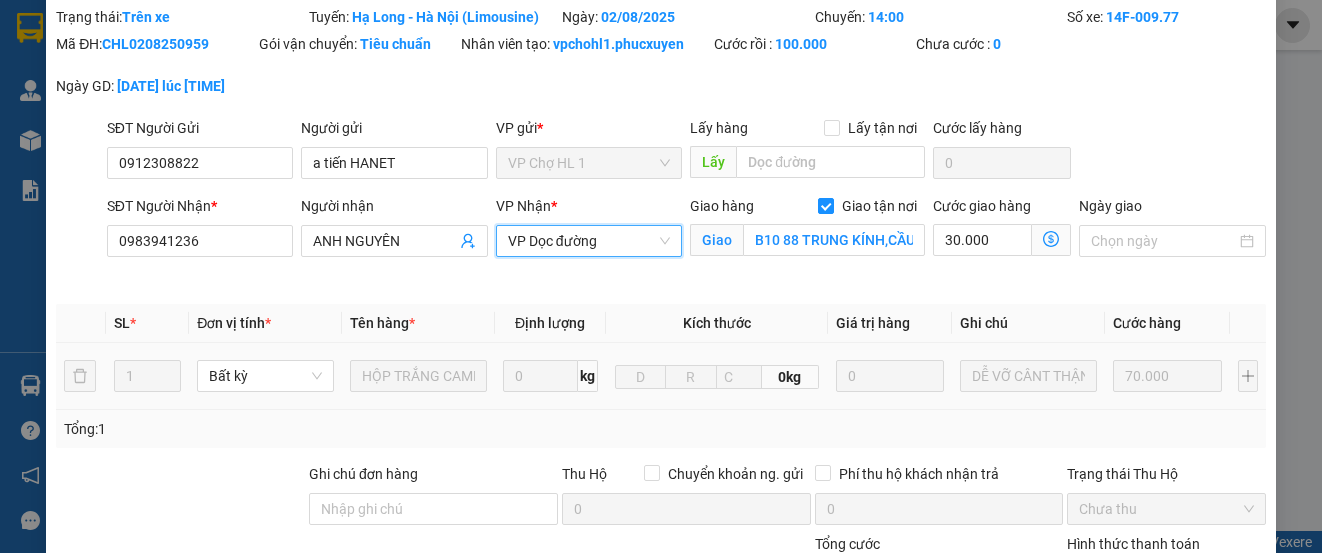 scroll, scrollTop: 366, scrollLeft: 0, axis: vertical 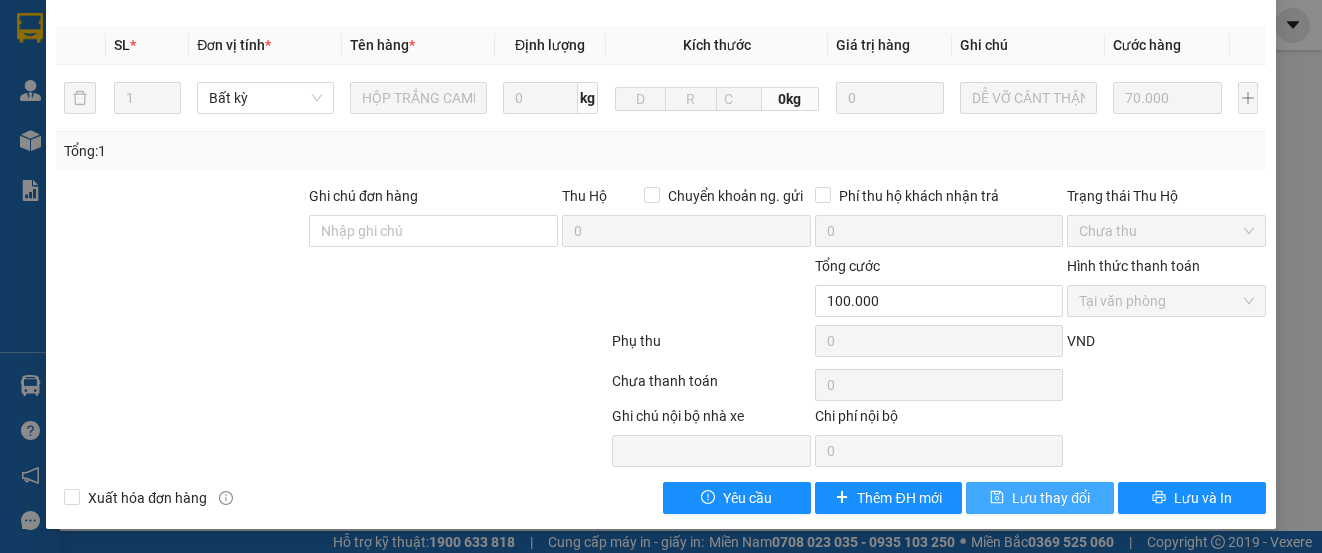click on "Lưu thay đổi" at bounding box center [1051, 498] 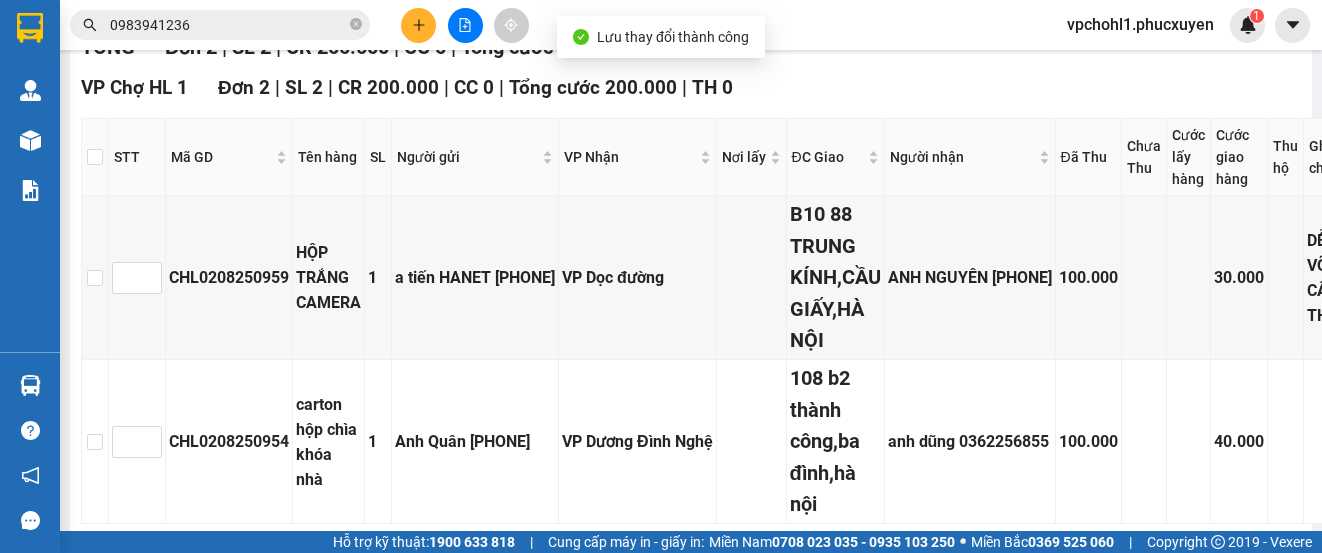 scroll, scrollTop: 434, scrollLeft: 0, axis: vertical 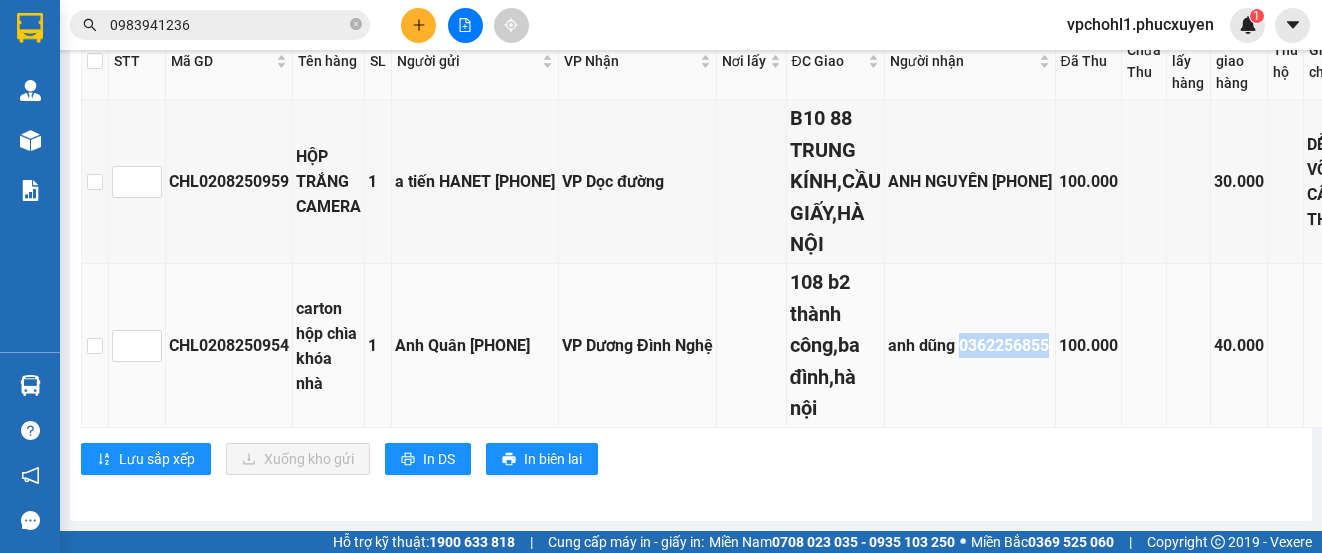 copy on "[PHONE]" 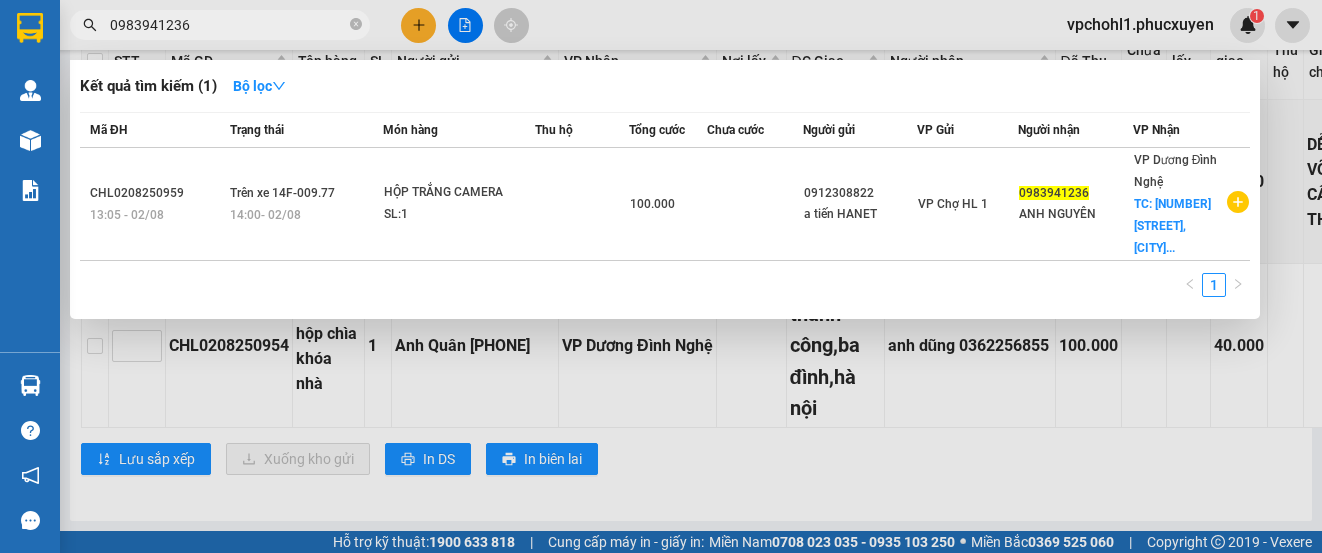 drag, startPoint x: 204, startPoint y: 28, endPoint x: 108, endPoint y: 25, distance: 96.04687 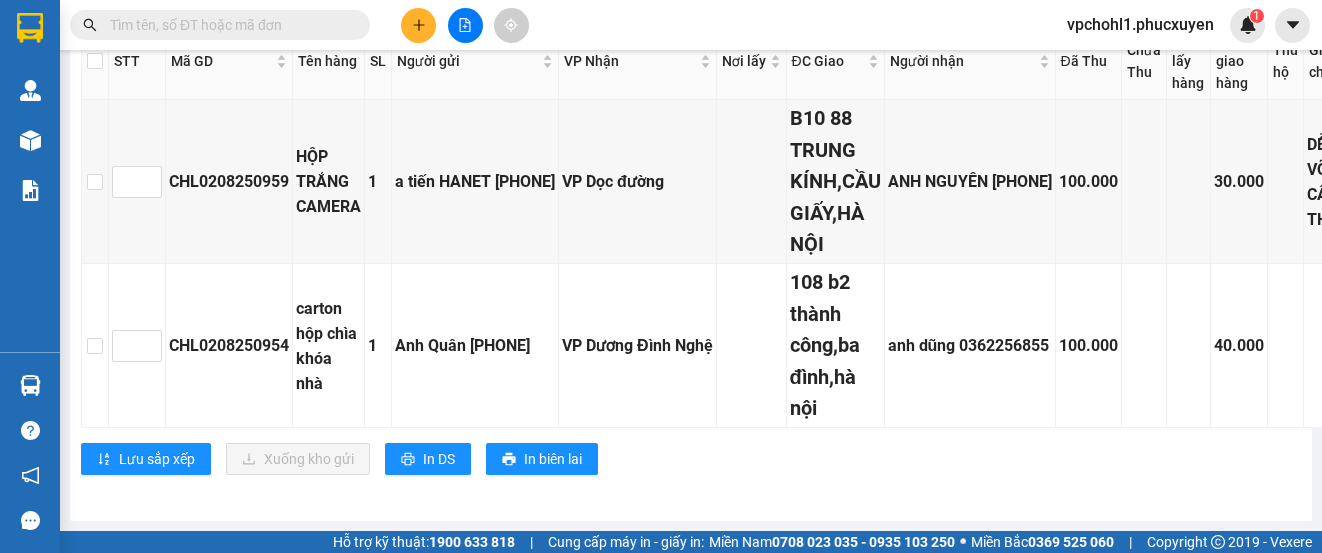 paste on "[PHONE]" 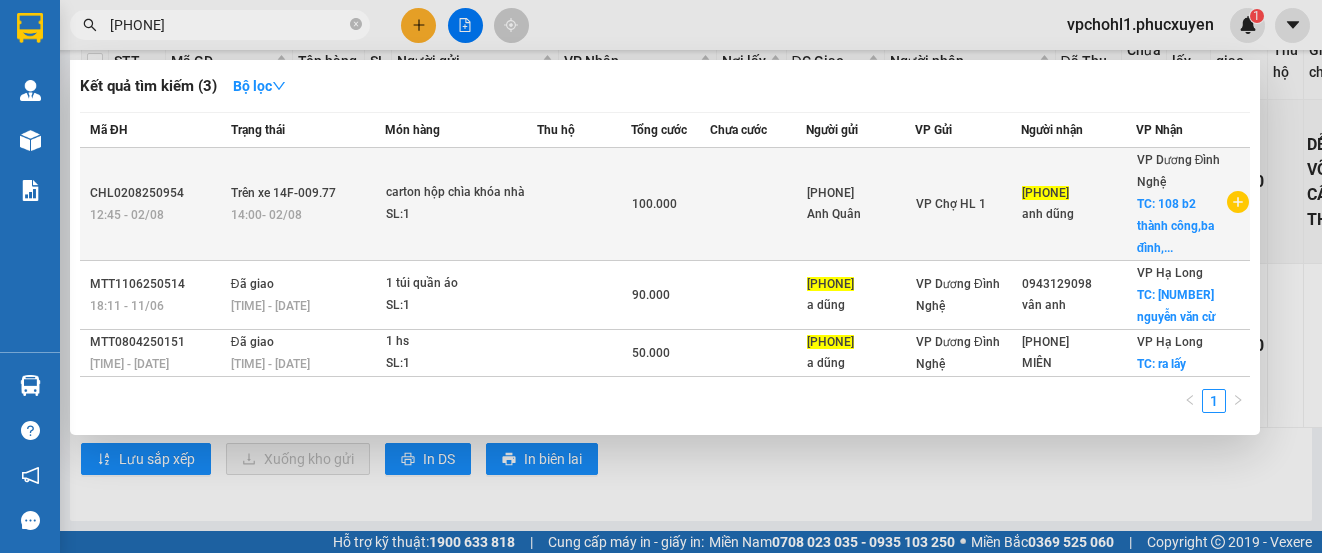 click on "Anh Quân" at bounding box center (860, 214) 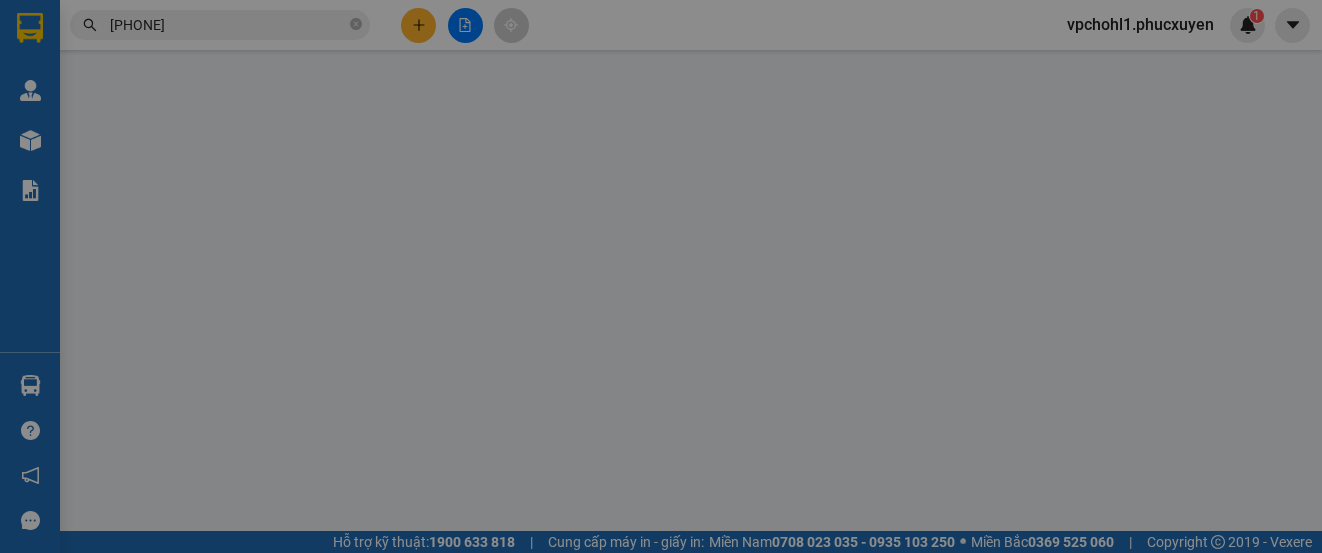 scroll, scrollTop: 0, scrollLeft: 0, axis: both 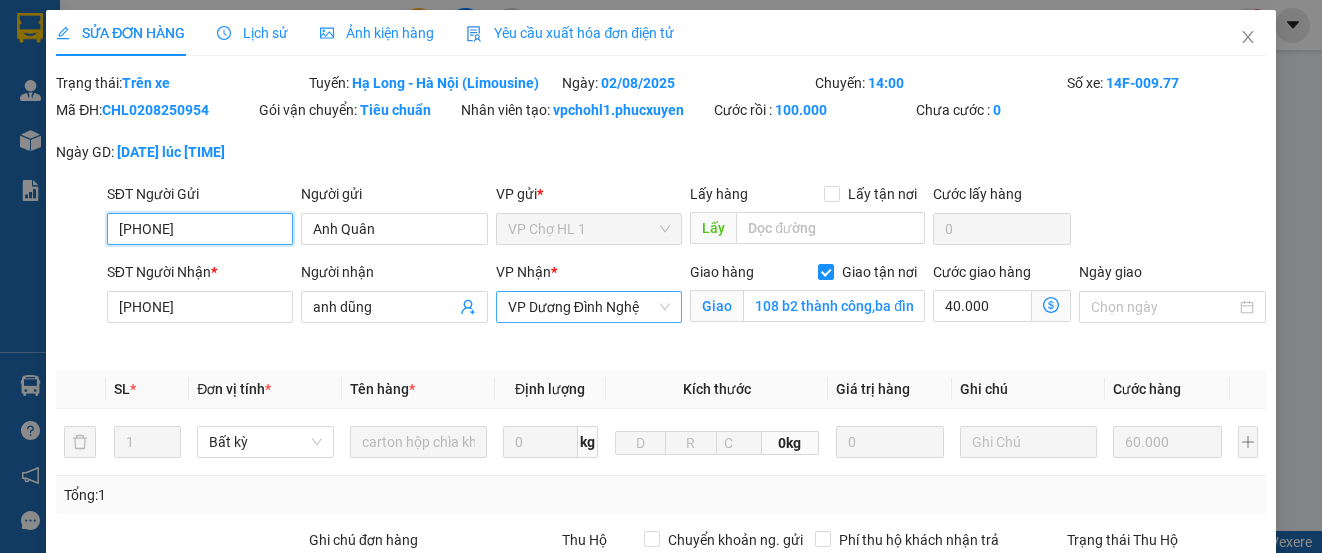 click on "VP Dương Đình Nghệ" at bounding box center (589, 307) 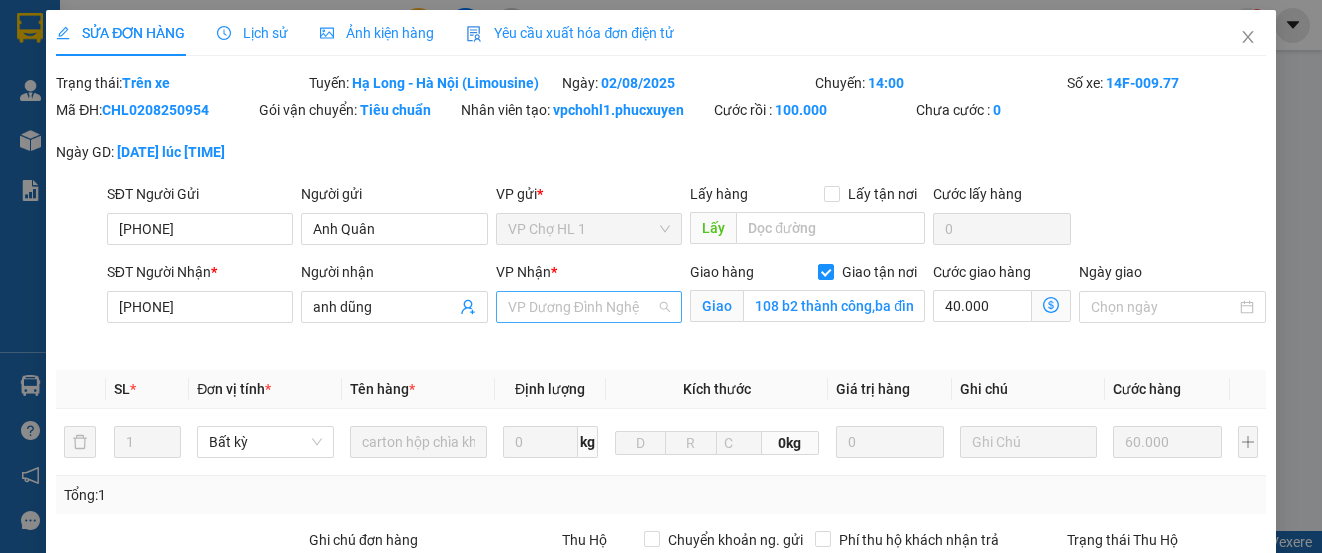 scroll, scrollTop: 288, scrollLeft: 0, axis: vertical 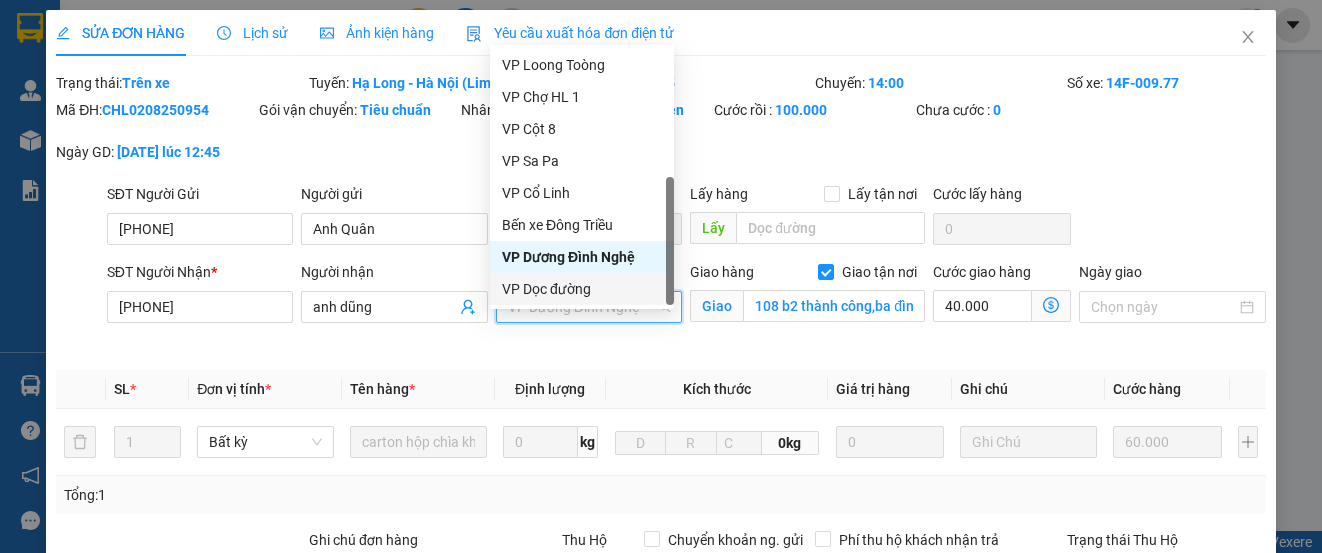 drag, startPoint x: 577, startPoint y: 286, endPoint x: 789, endPoint y: 345, distance: 220.05681 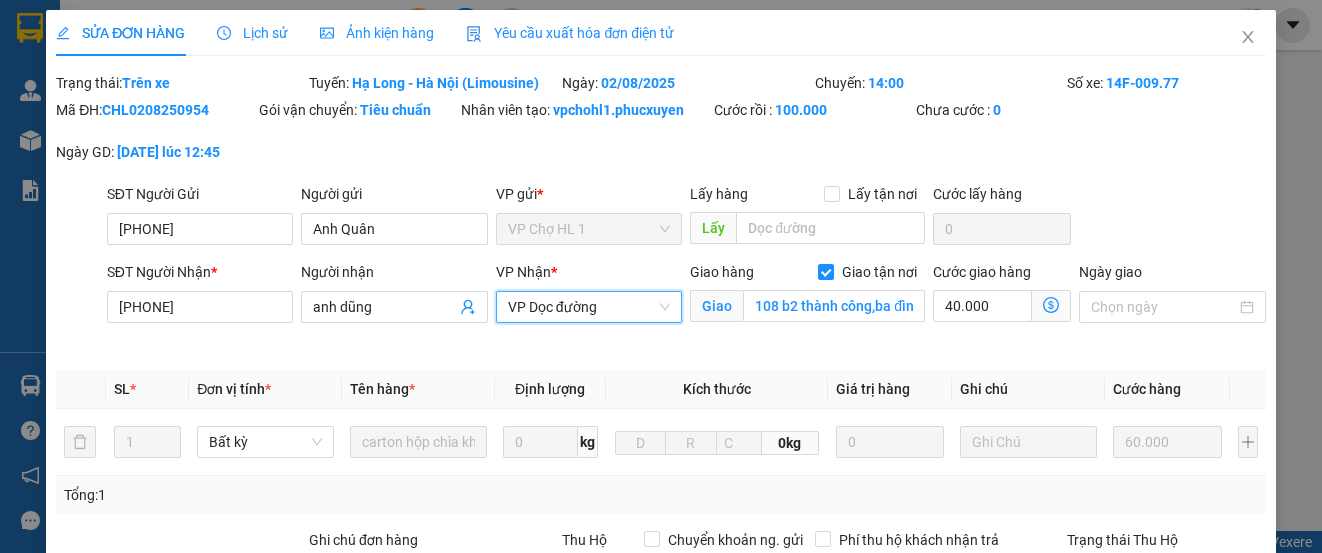 scroll, scrollTop: 366, scrollLeft: 0, axis: vertical 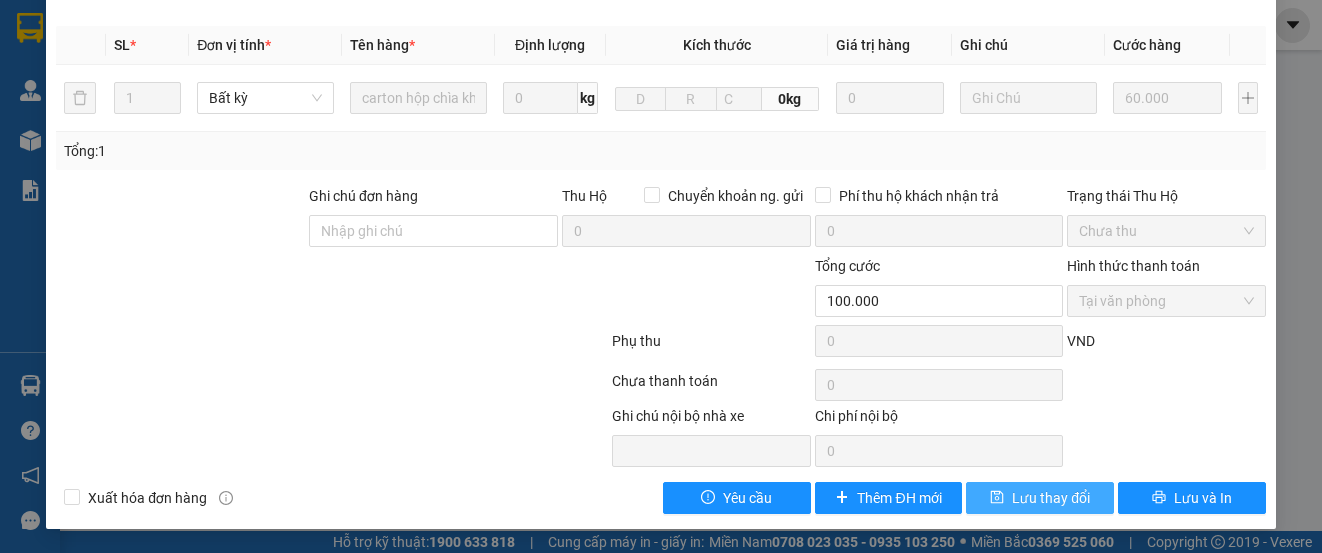 click on "Lưu thay đổi" at bounding box center (1051, 498) 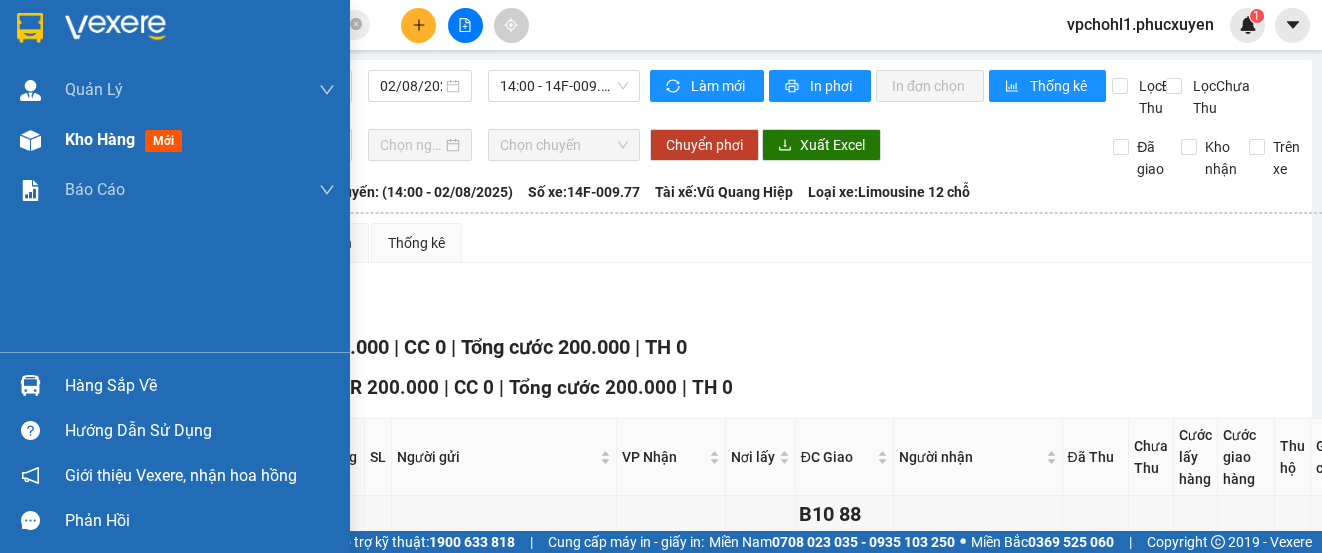 click on "Kho hàng mới" at bounding box center [127, 139] 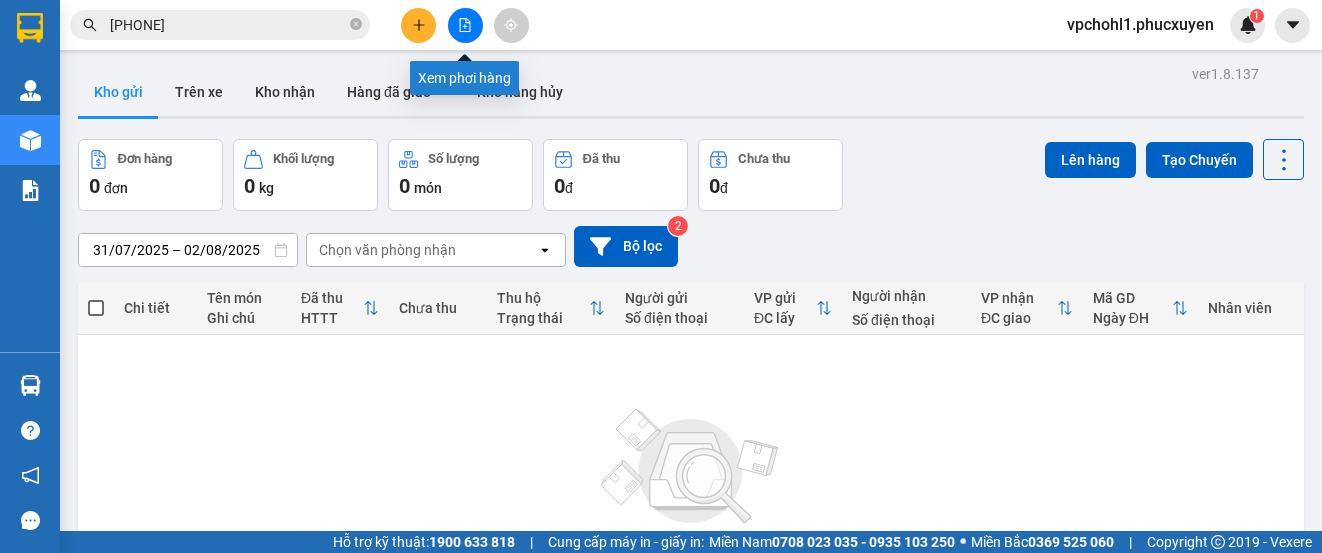 click 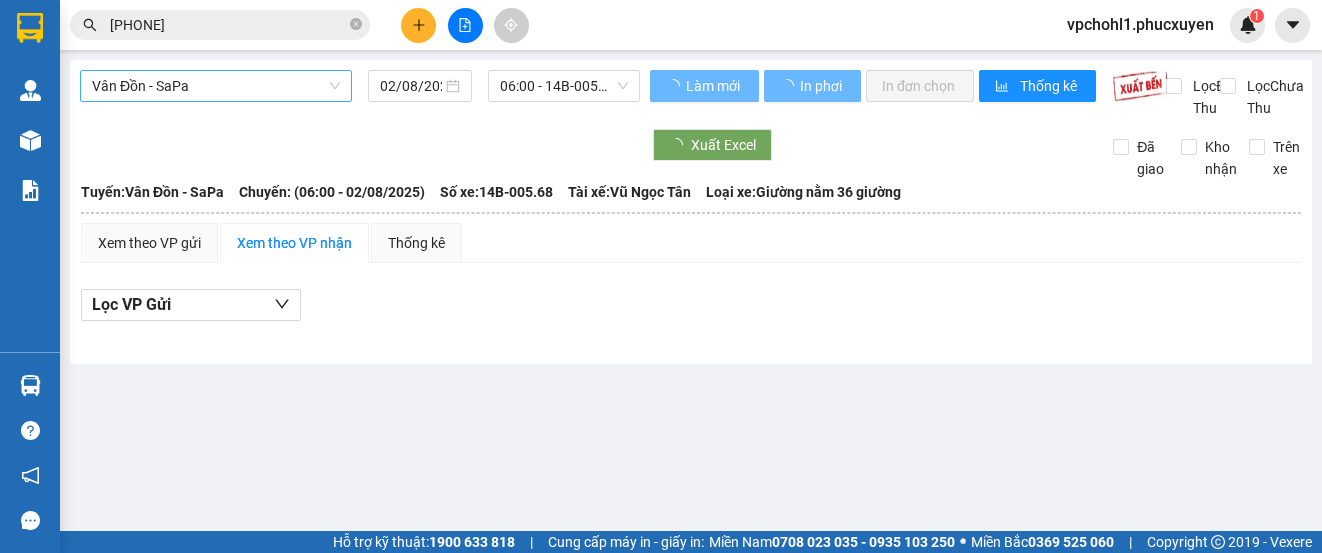 click on "Vân Đồn - SaPa" at bounding box center [216, 86] 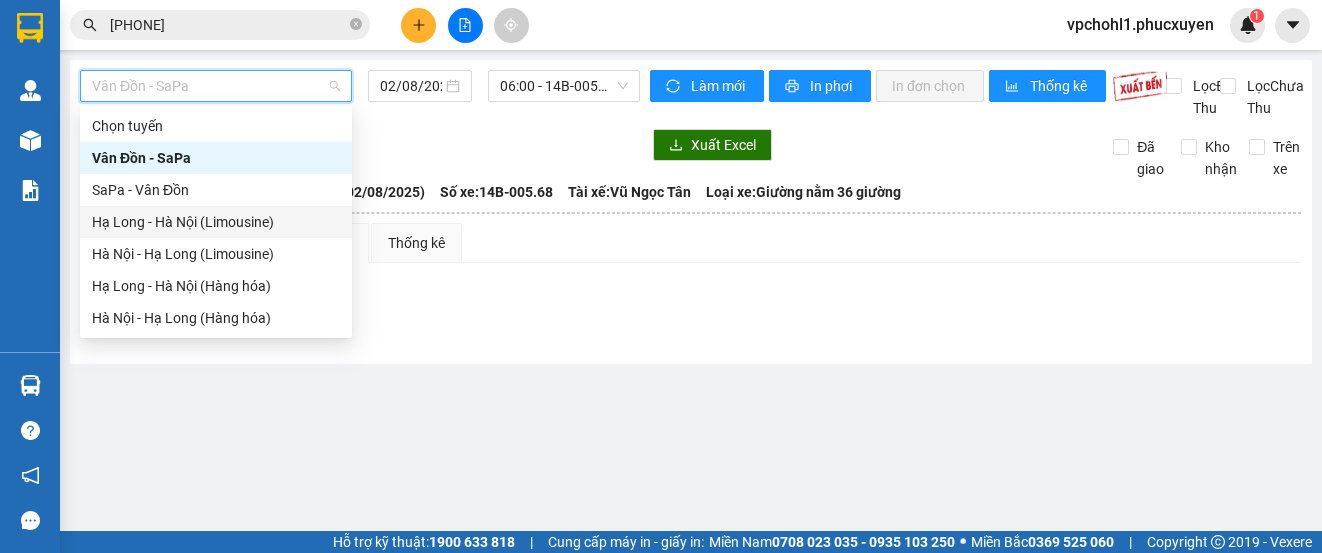 drag, startPoint x: 221, startPoint y: 226, endPoint x: 422, endPoint y: 124, distance: 225.39964 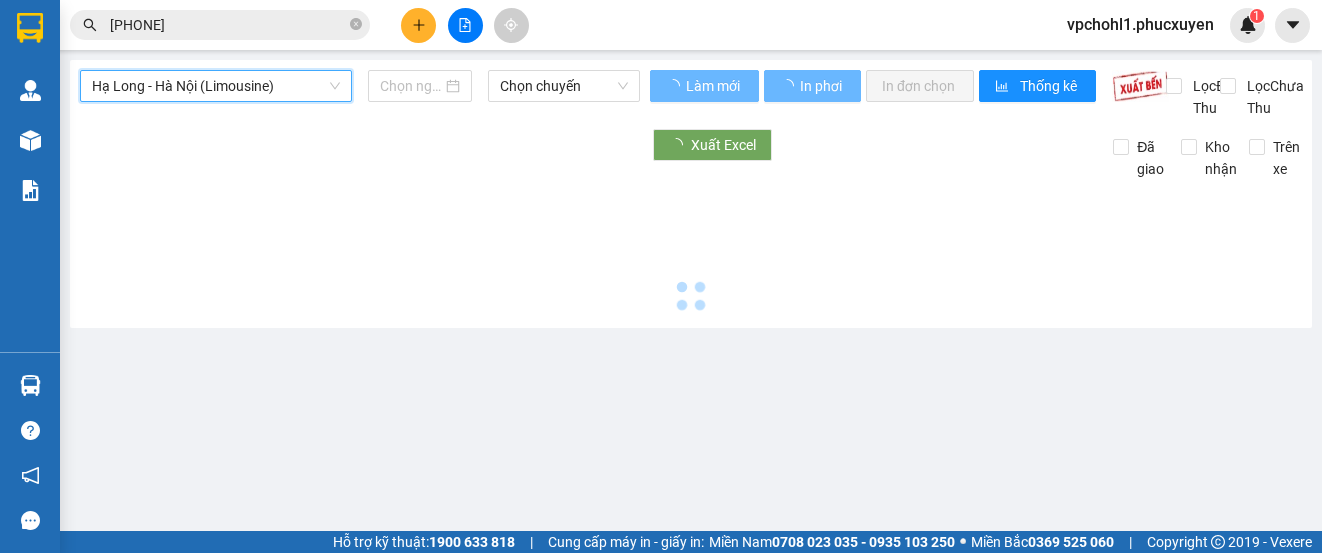 type on "02/08/2025" 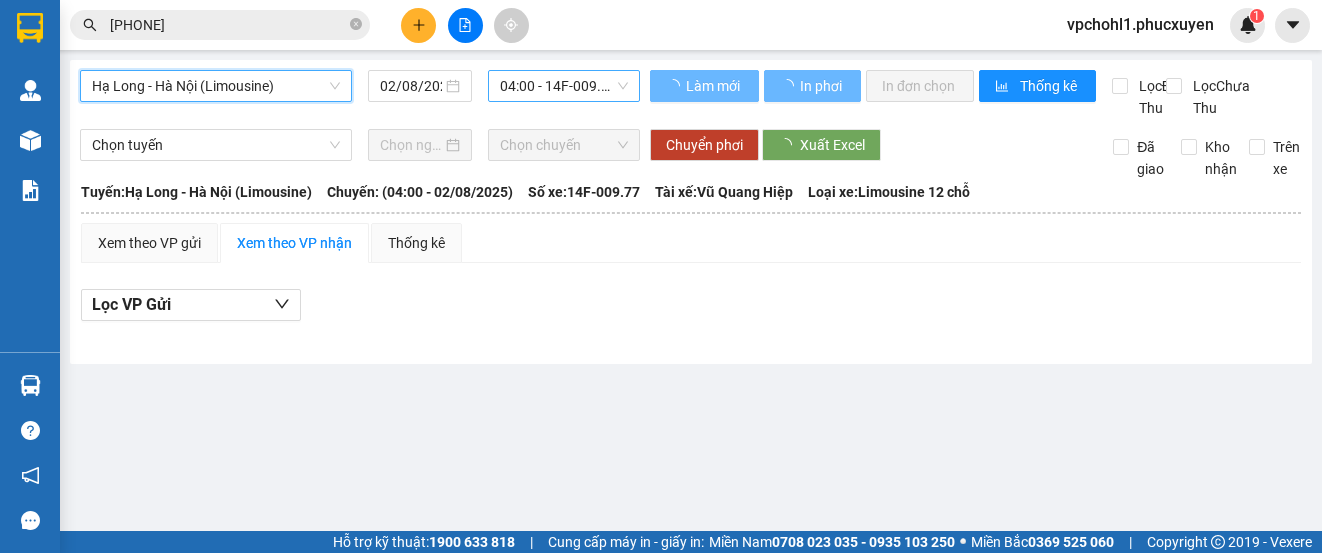 click on "04:00     - 14F-009.77" at bounding box center [564, 86] 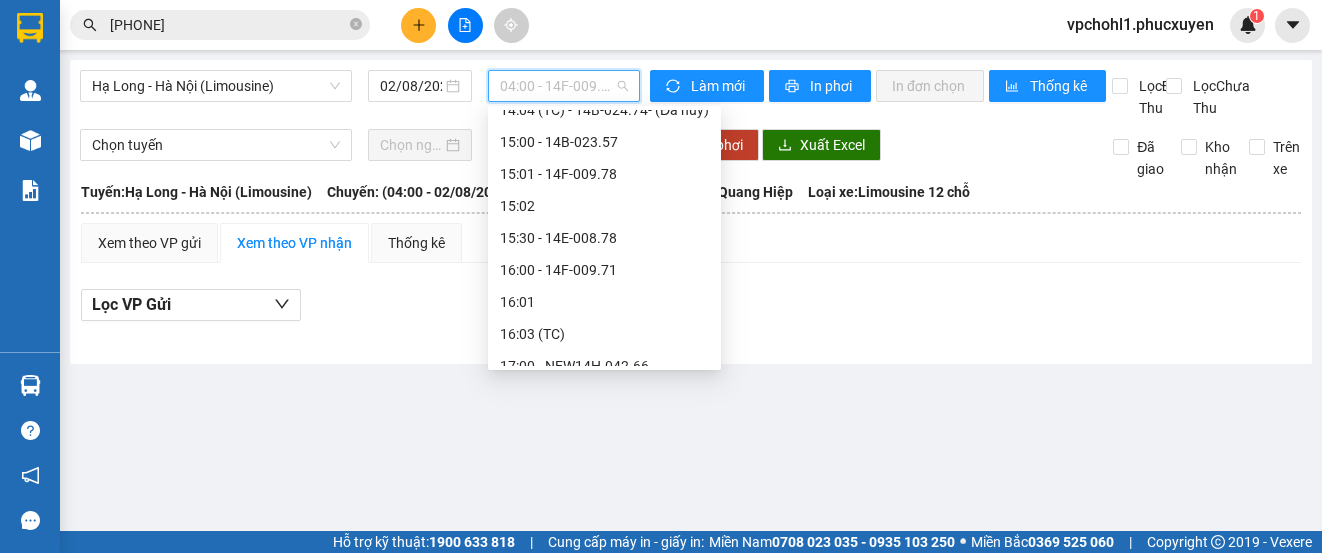 scroll, scrollTop: 1092, scrollLeft: 0, axis: vertical 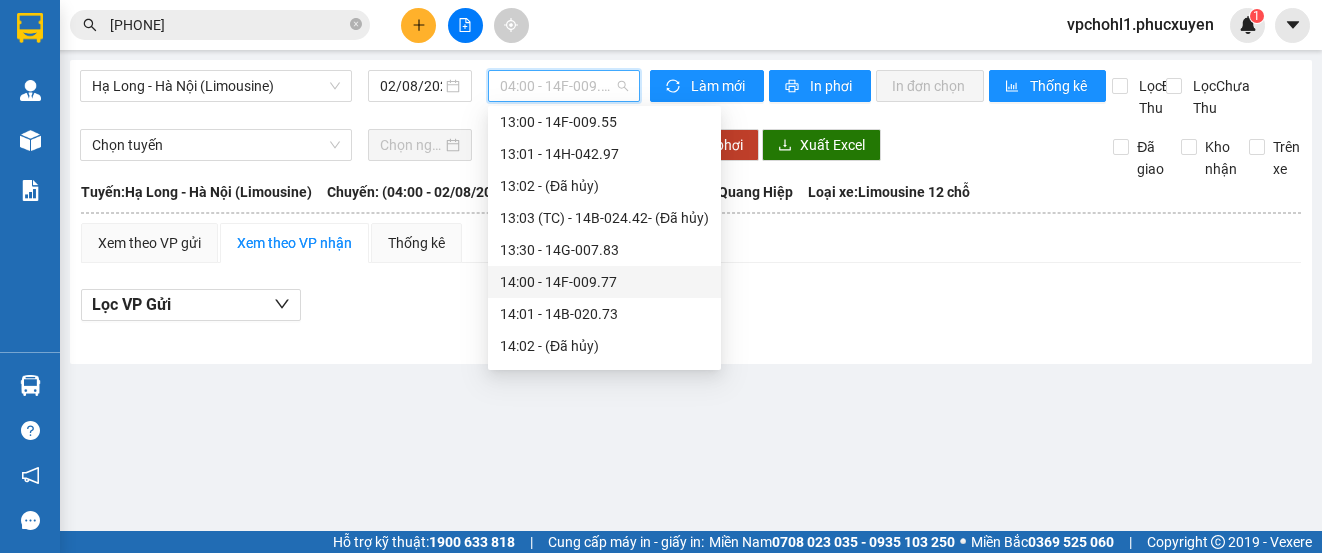 click on "[TIME] - [NUMBER]F-[NUMBER]" at bounding box center [604, 282] 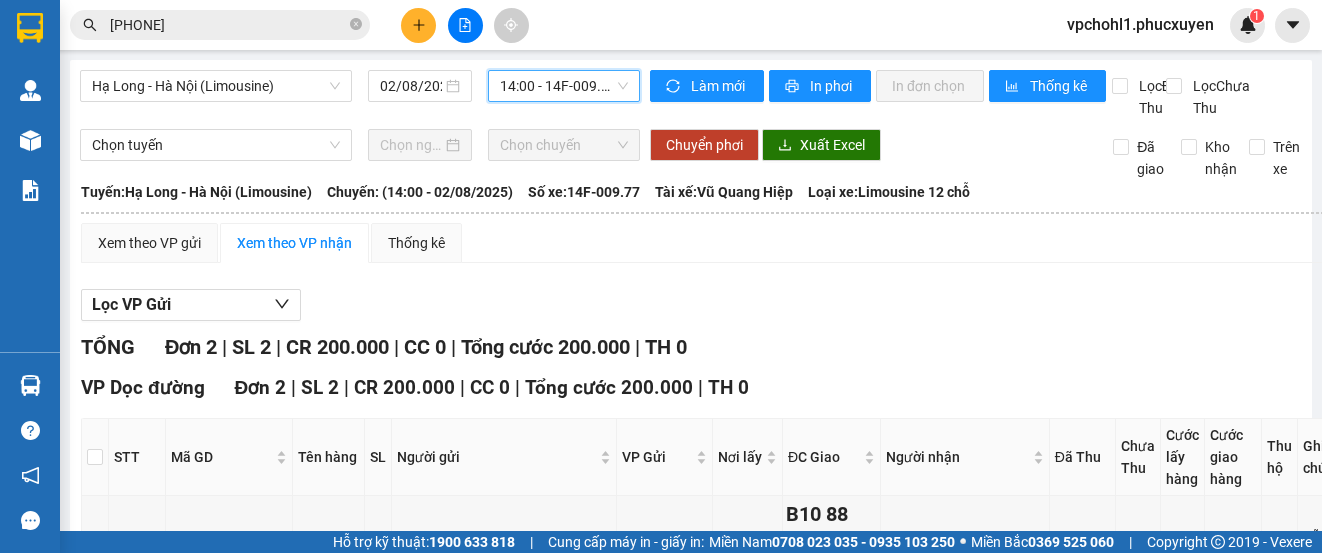 scroll, scrollTop: 400, scrollLeft: 0, axis: vertical 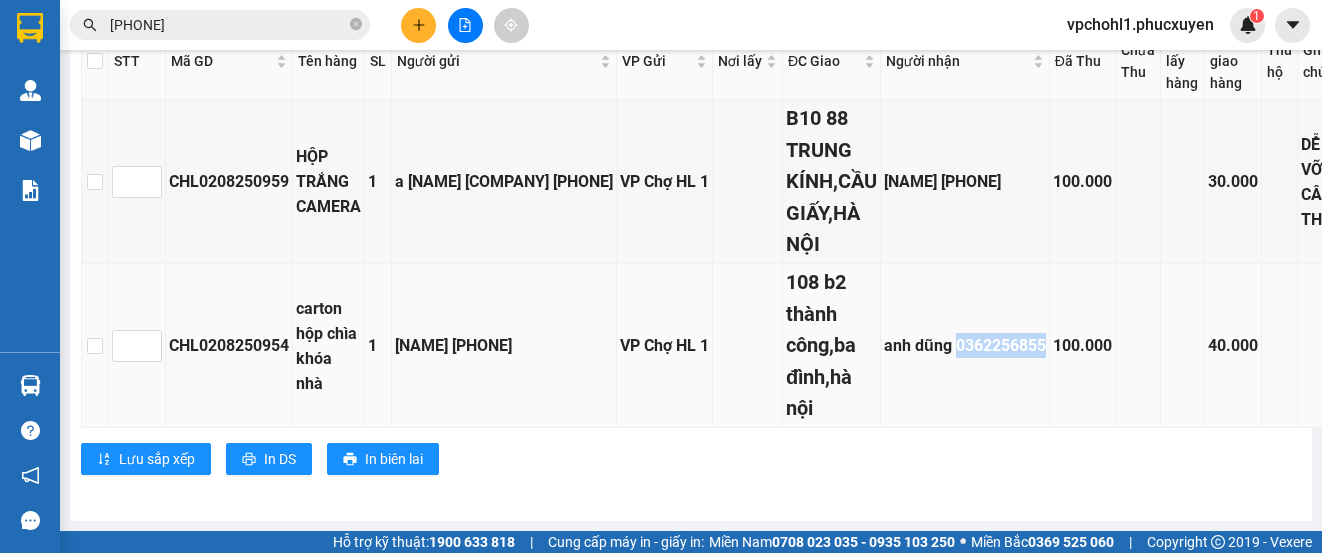 drag, startPoint x: 952, startPoint y: 358, endPoint x: 1082, endPoint y: 378, distance: 131.52946 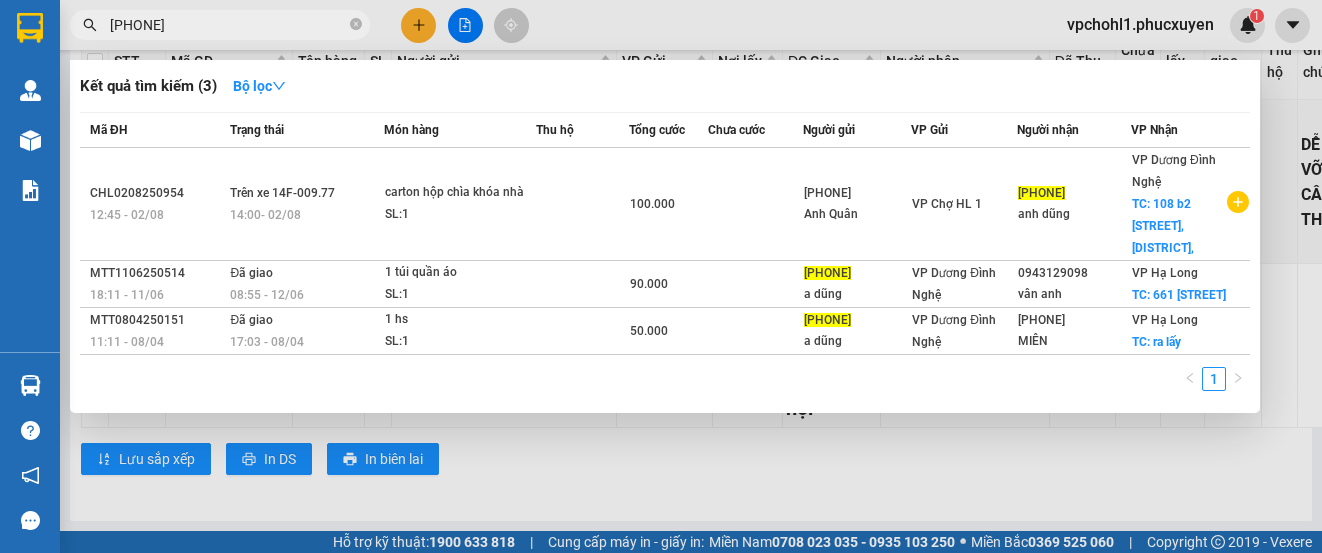 drag, startPoint x: 216, startPoint y: 23, endPoint x: 103, endPoint y: 19, distance: 113.07078 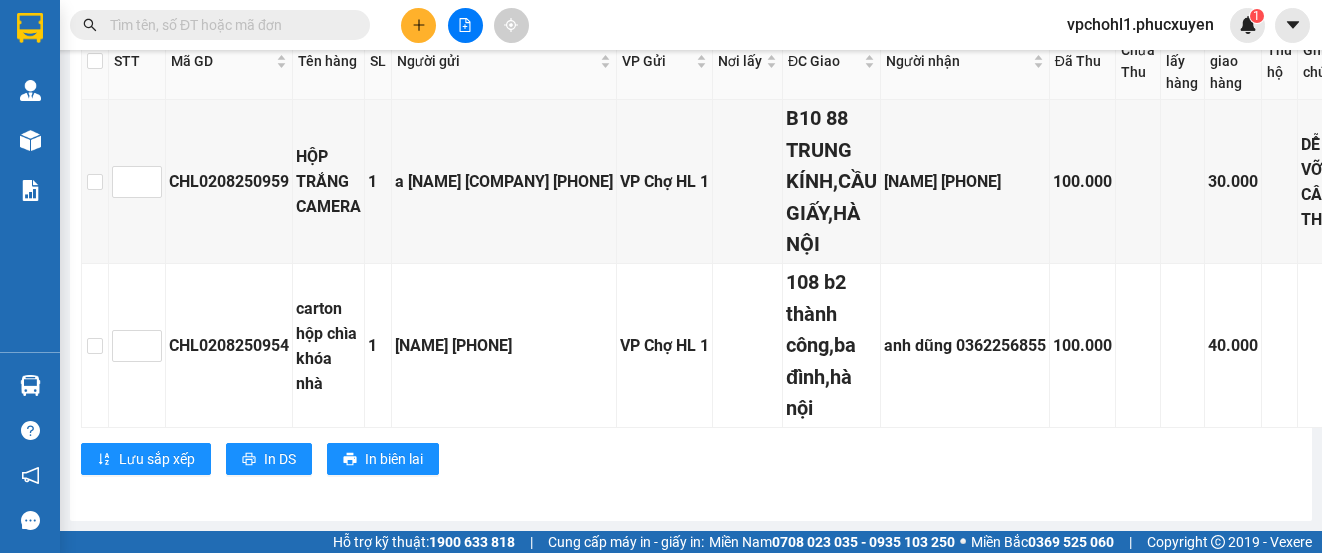 paste on "[PHONE]" 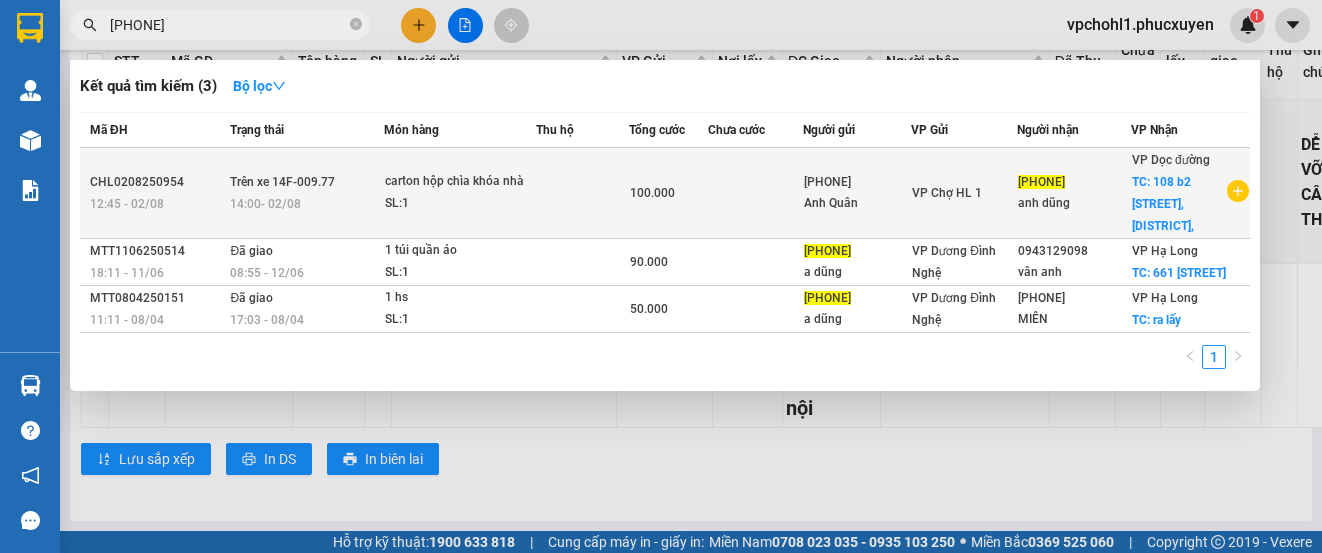 click at bounding box center [583, 193] 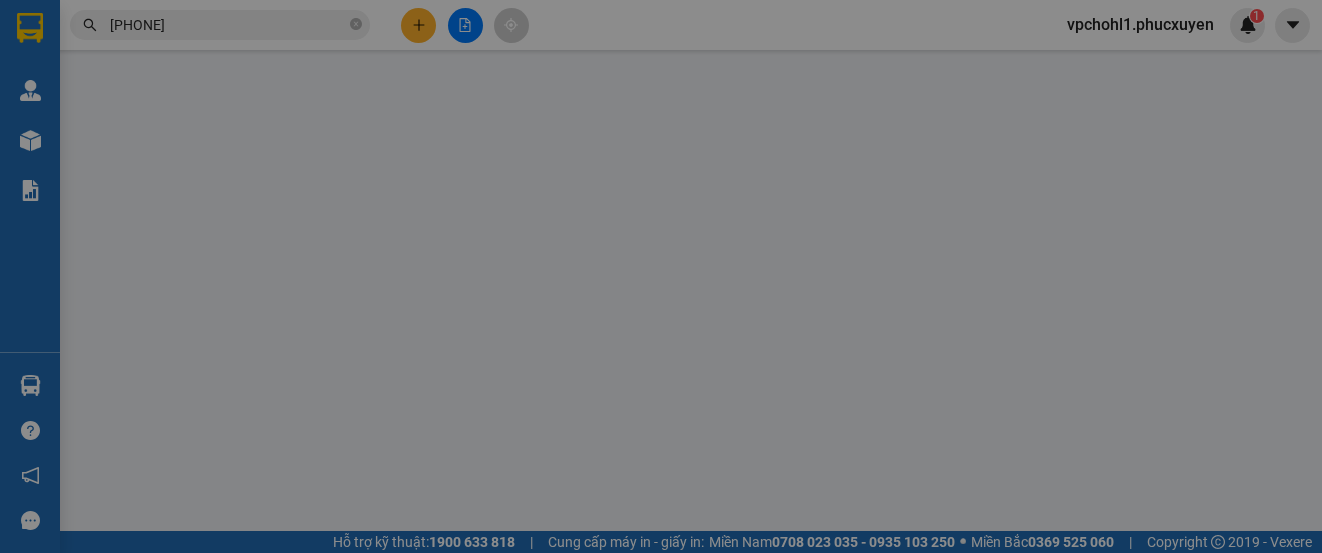 scroll, scrollTop: 0, scrollLeft: 0, axis: both 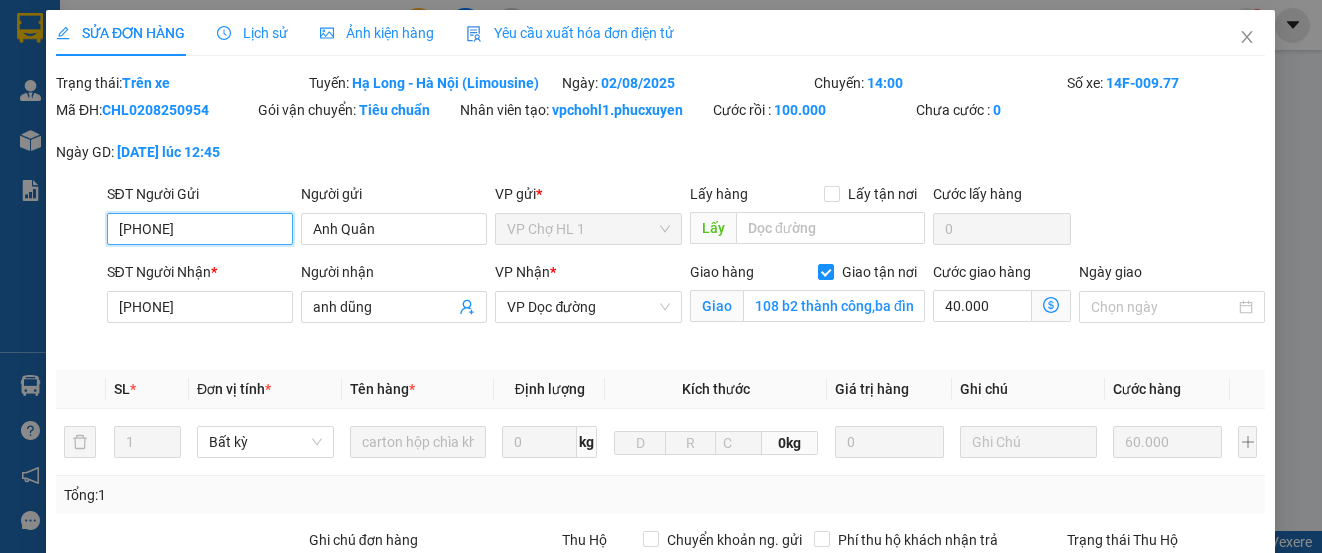 type on "[PHONE]" 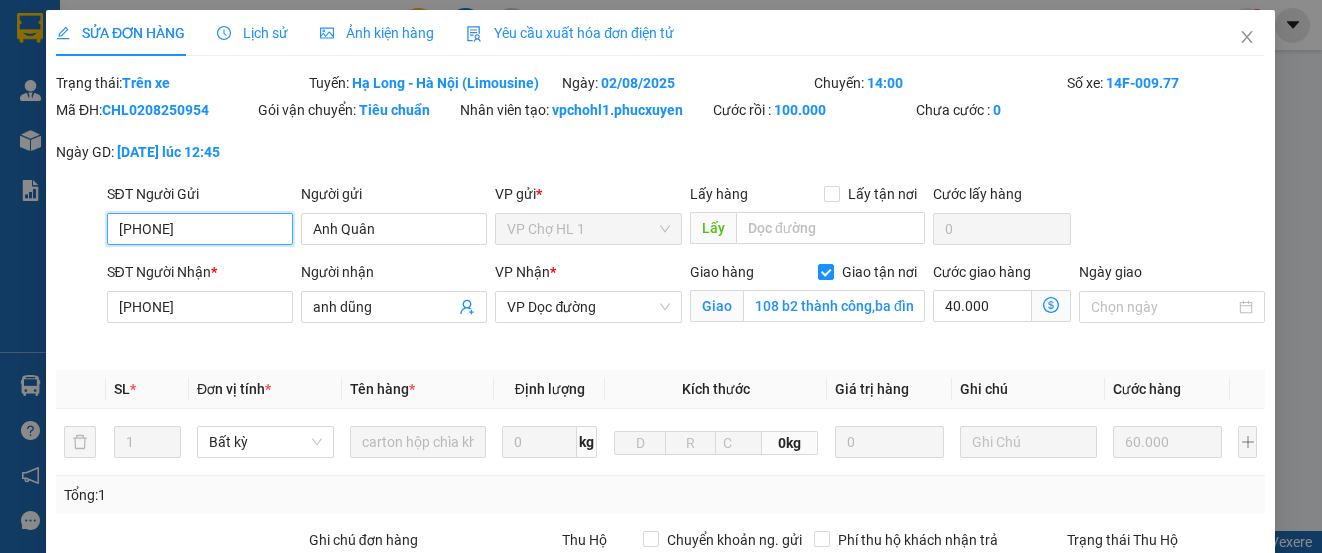 type on "Anh Quân" 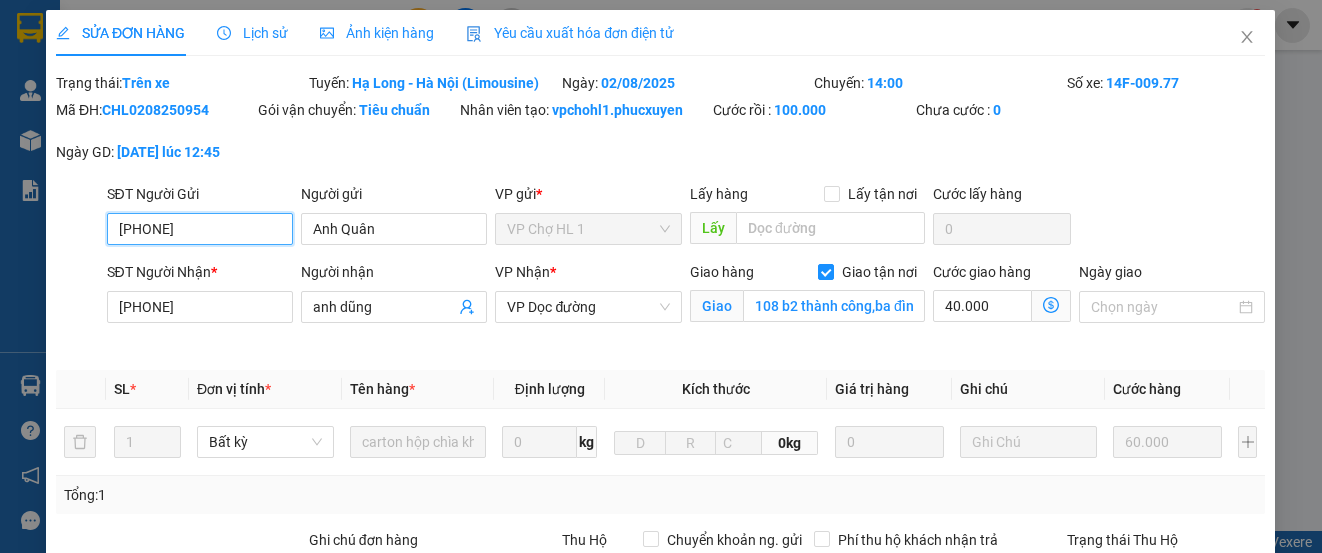 type on "[PHONE]" 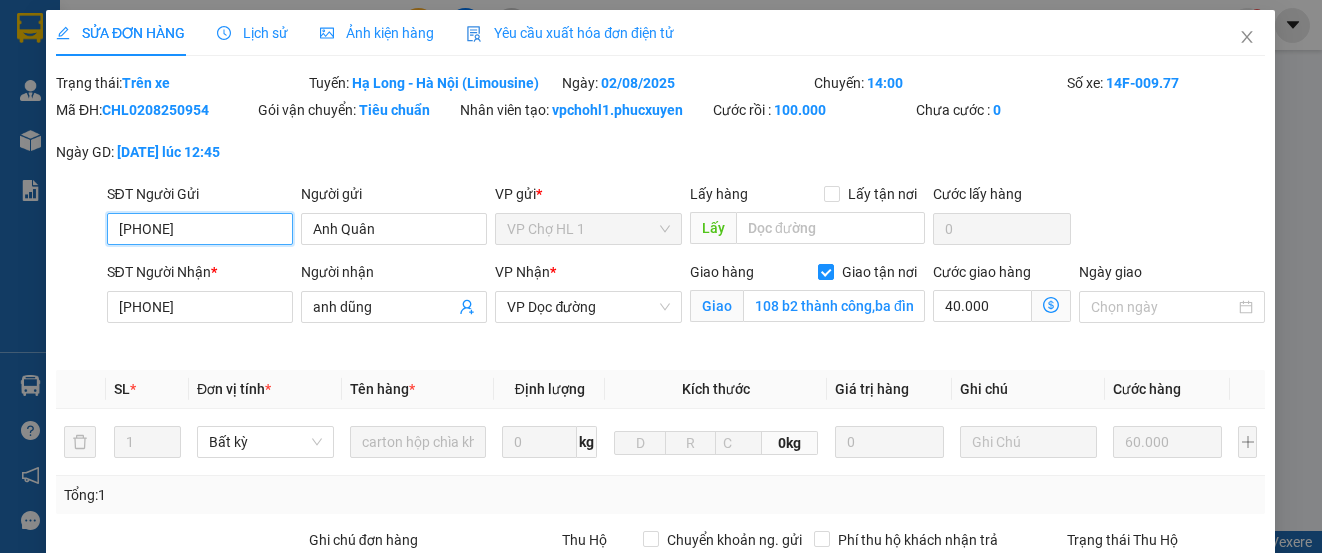 type on "anh dũng" 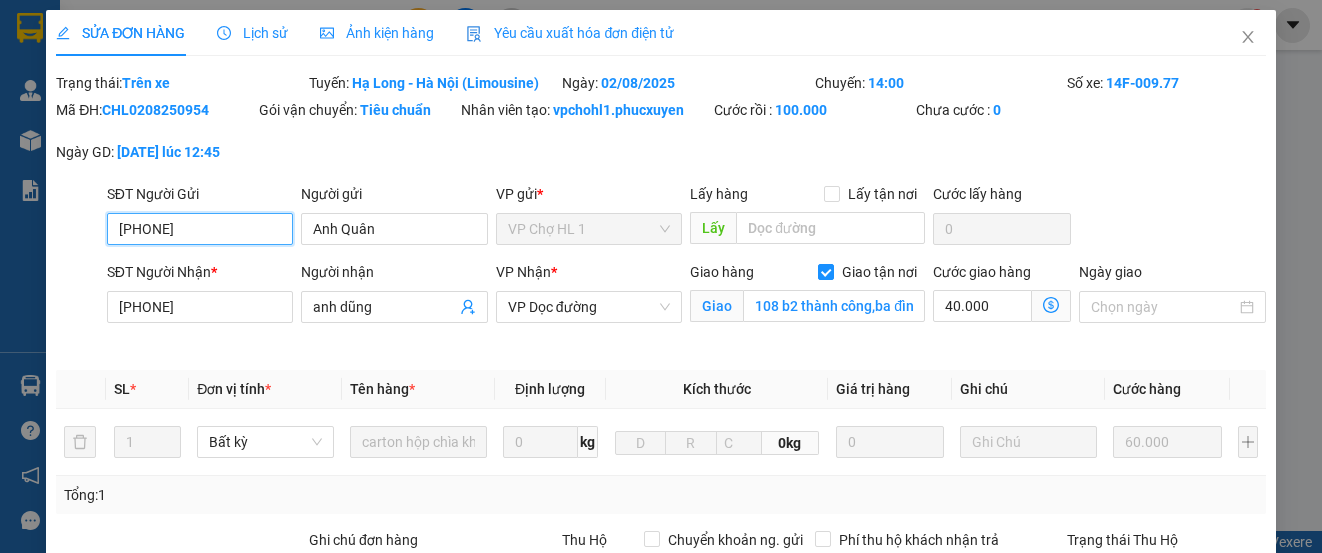 scroll, scrollTop: 200, scrollLeft: 0, axis: vertical 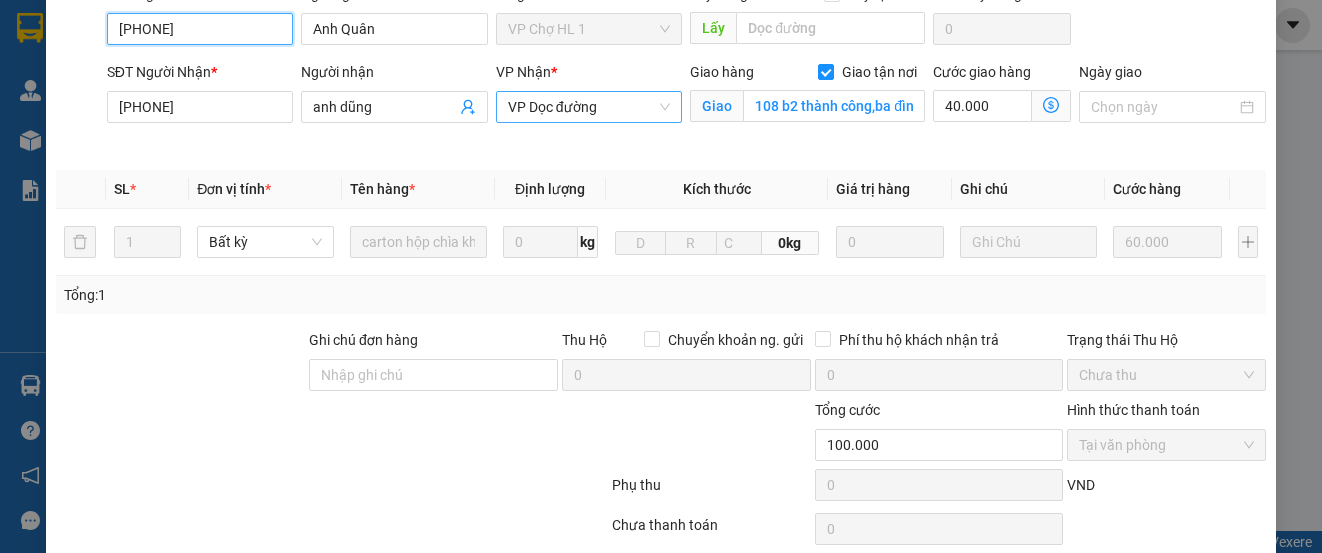 click on "VP Dọc đường" at bounding box center (589, 107) 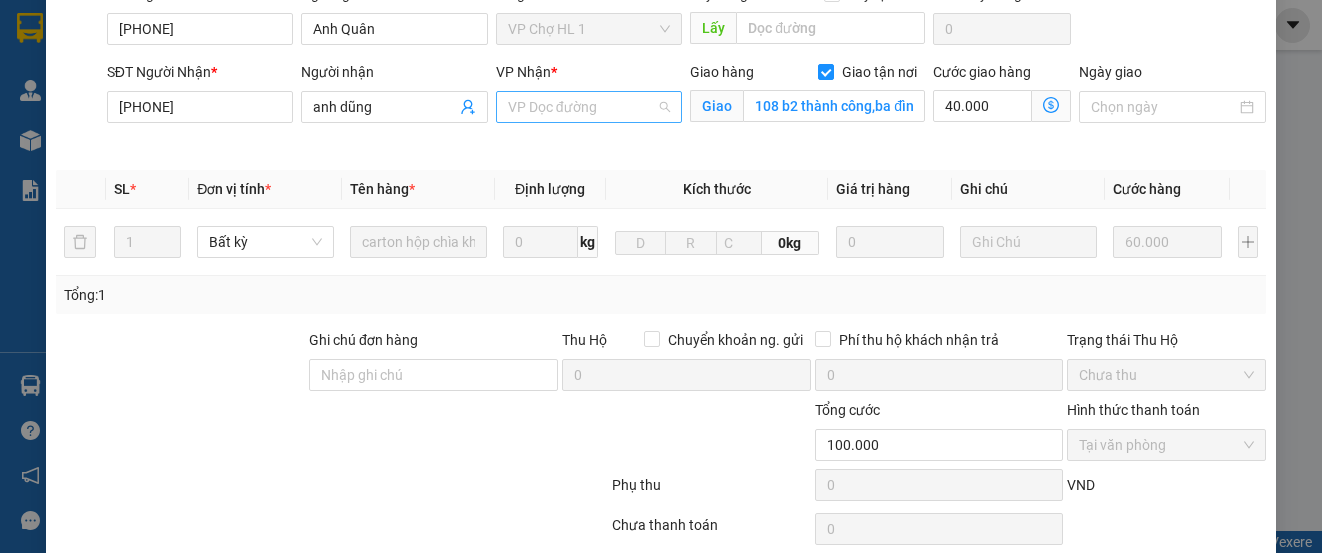 scroll, scrollTop: 320, scrollLeft: 0, axis: vertical 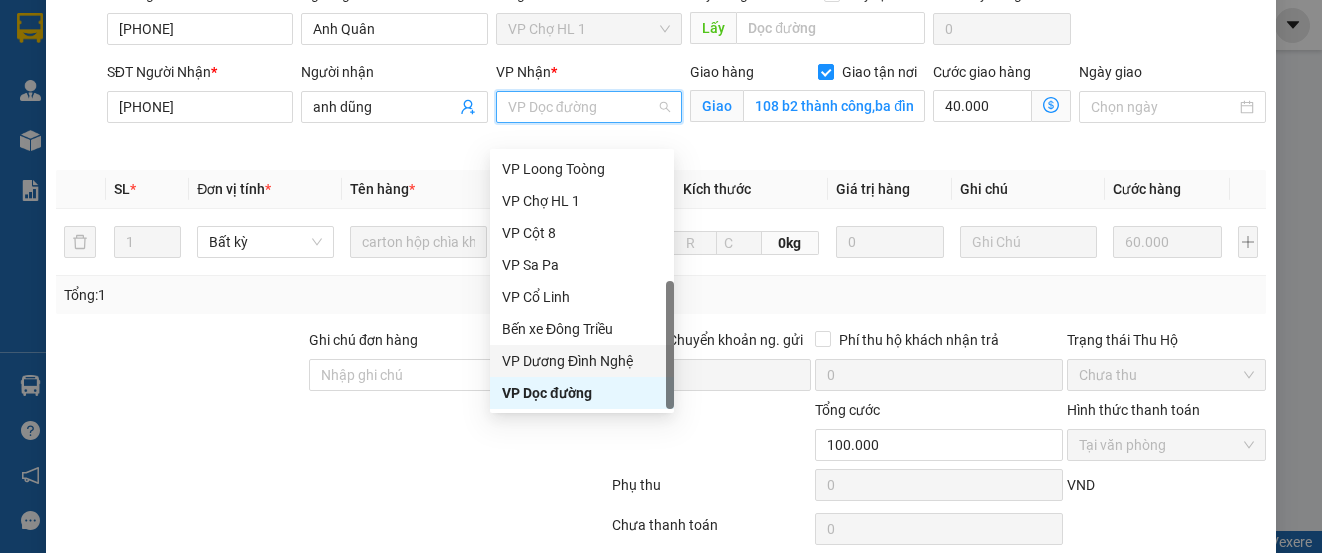 drag, startPoint x: 596, startPoint y: 362, endPoint x: 775, endPoint y: 376, distance: 179.54665 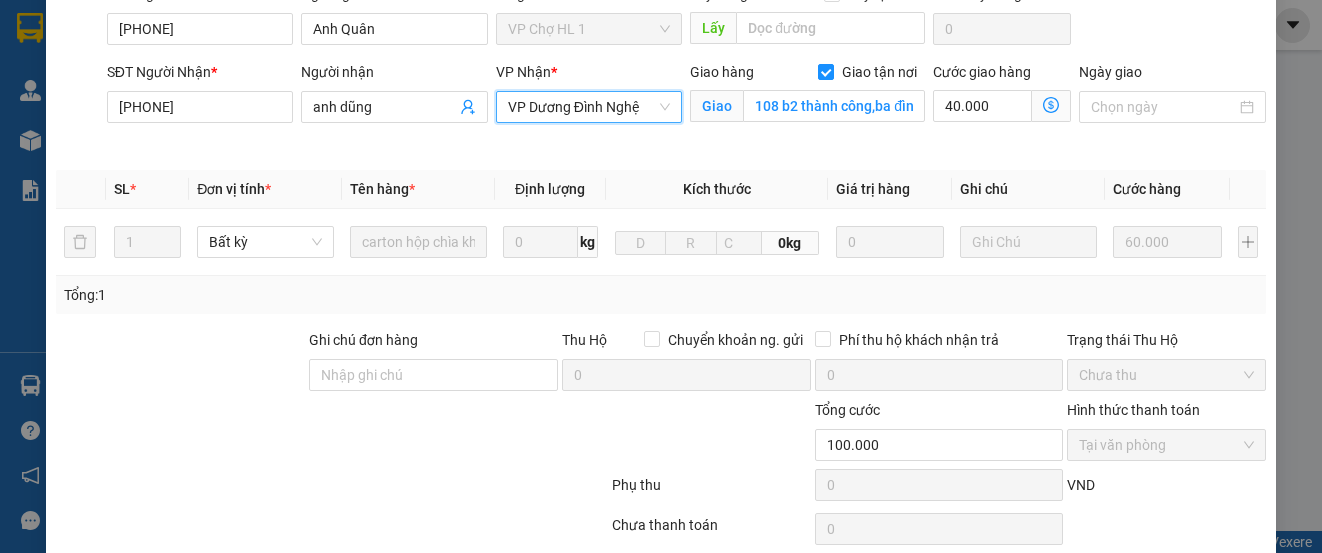 scroll, scrollTop: 366, scrollLeft: 0, axis: vertical 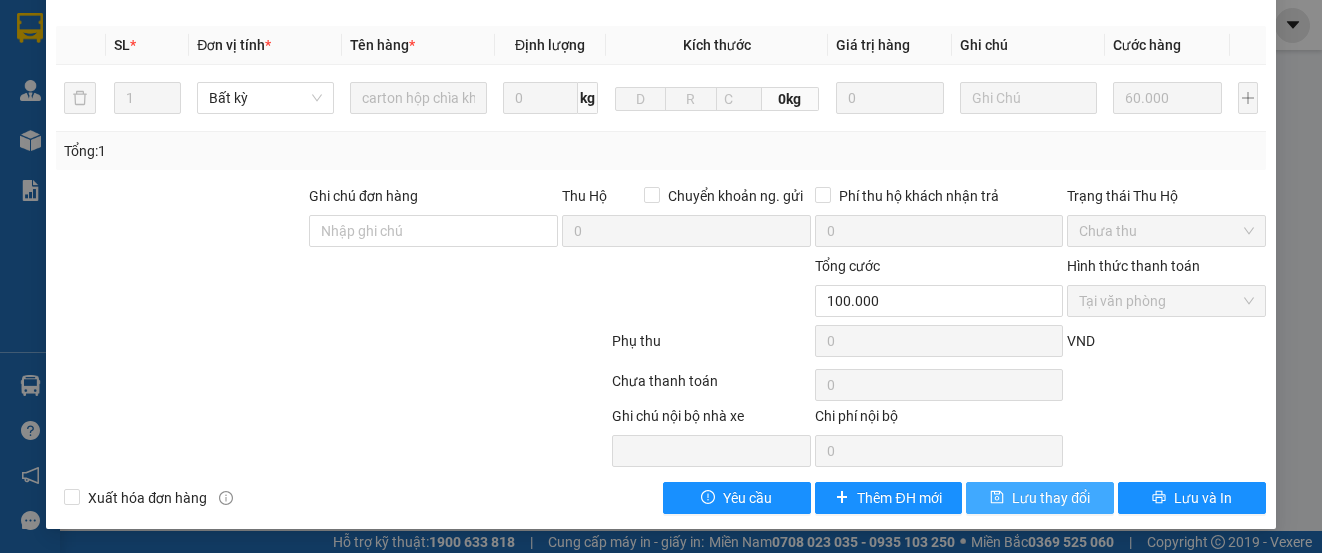 click on "Lưu thay đổi" at bounding box center (1051, 498) 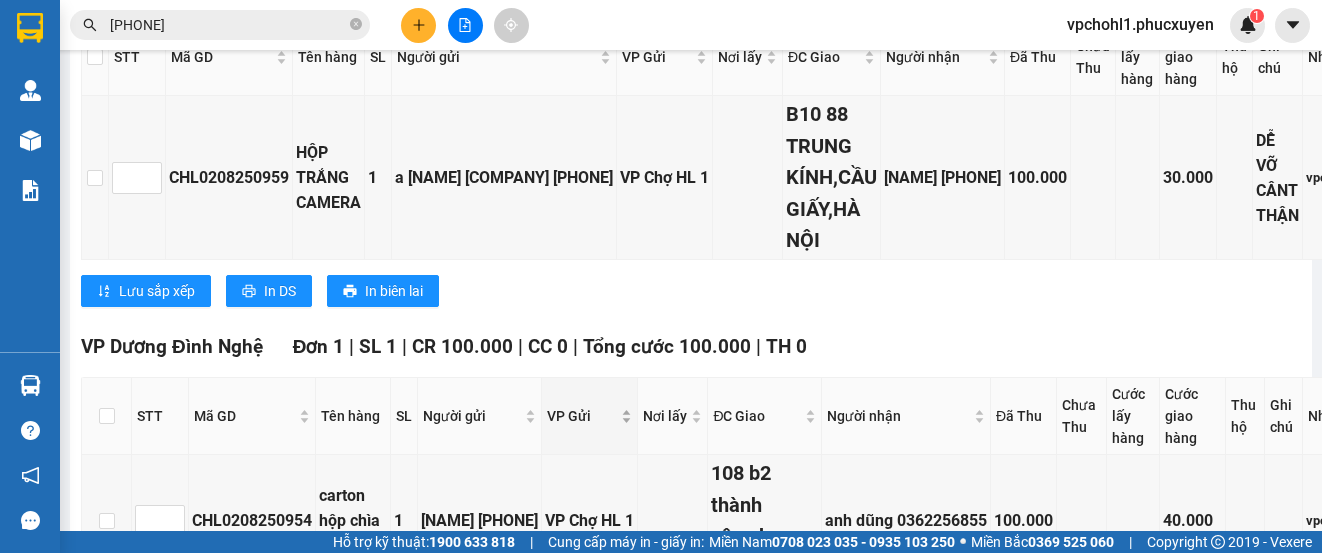 scroll, scrollTop: 598, scrollLeft: 0, axis: vertical 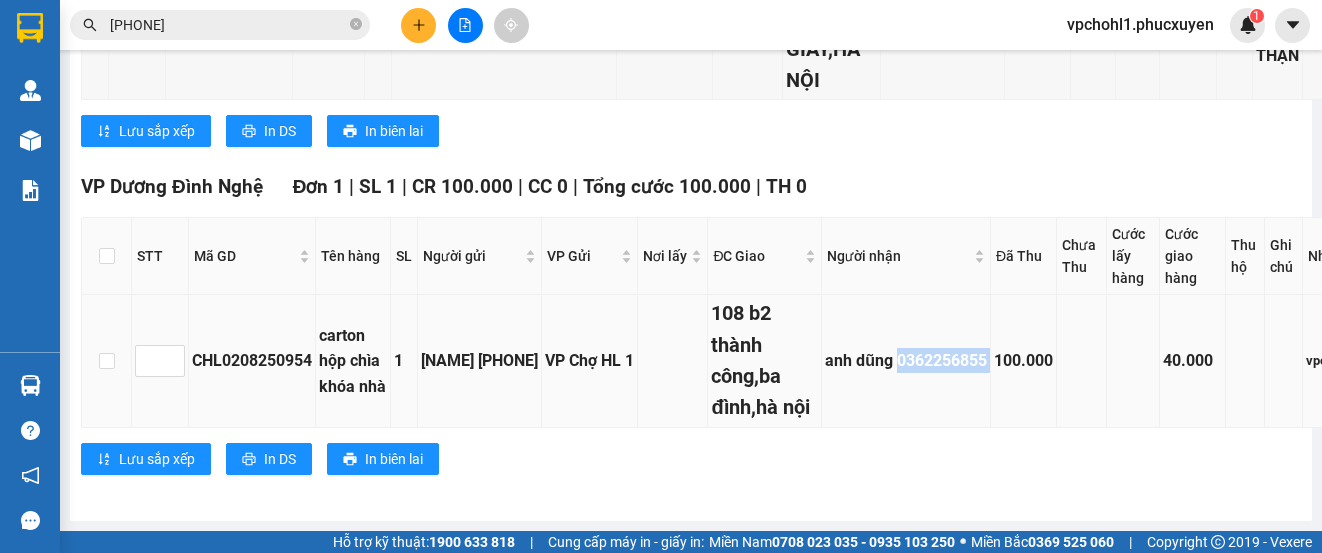 drag, startPoint x: 977, startPoint y: 346, endPoint x: 1072, endPoint y: 342, distance: 95.084175 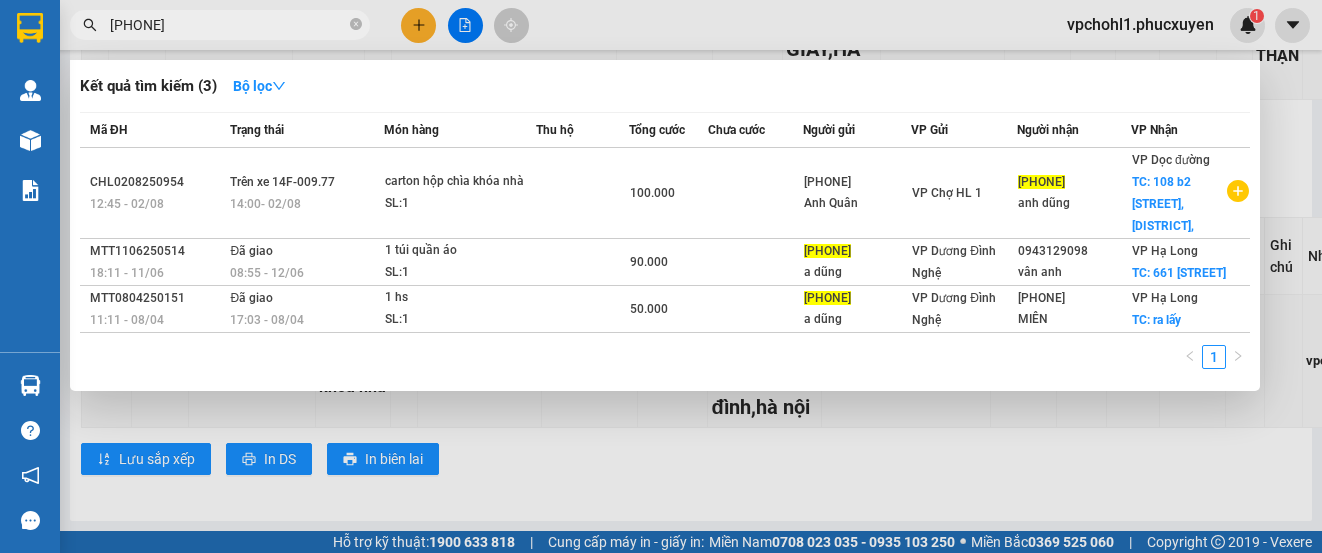 drag, startPoint x: 220, startPoint y: 34, endPoint x: 151, endPoint y: 17, distance: 71.063354 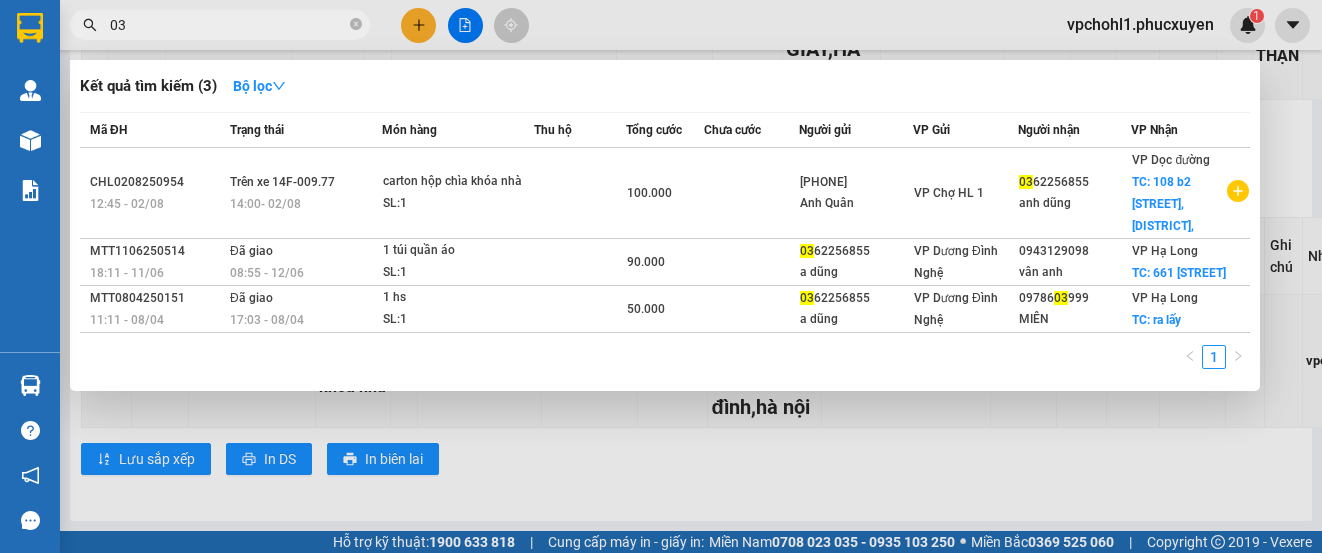 type on "0" 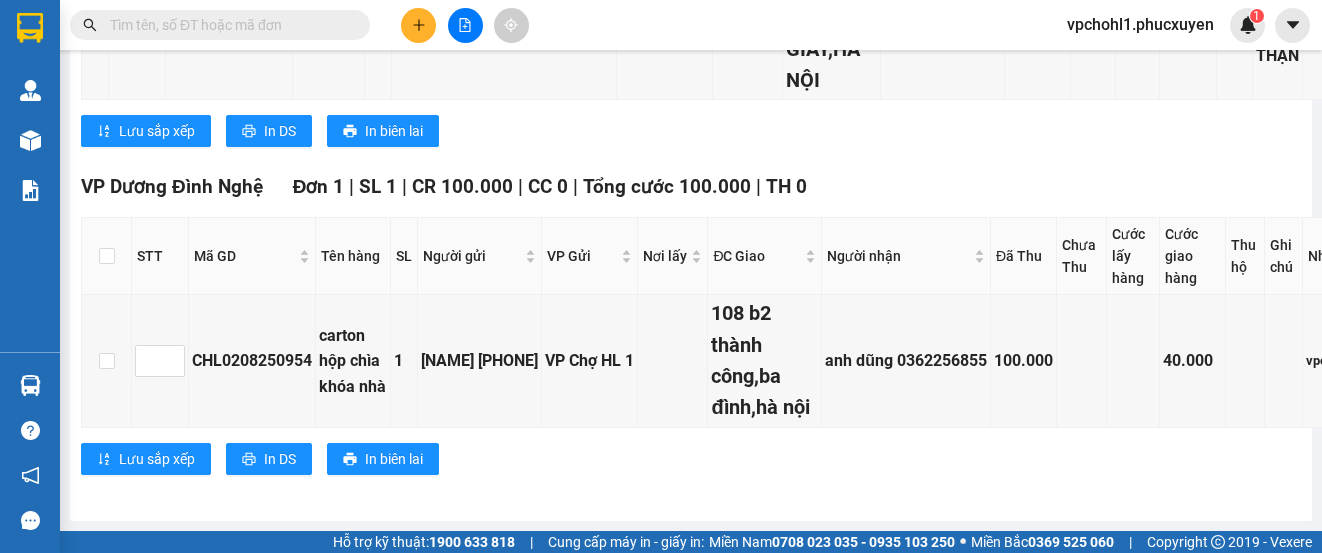 paste on "[PHONE]" 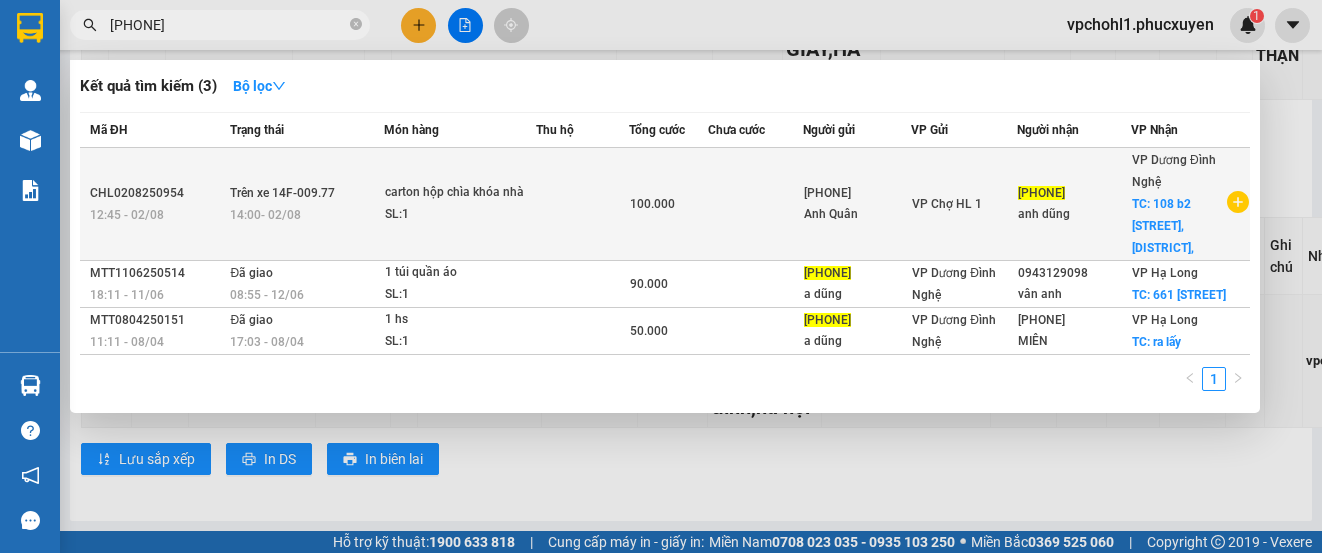 click at bounding box center [756, 204] 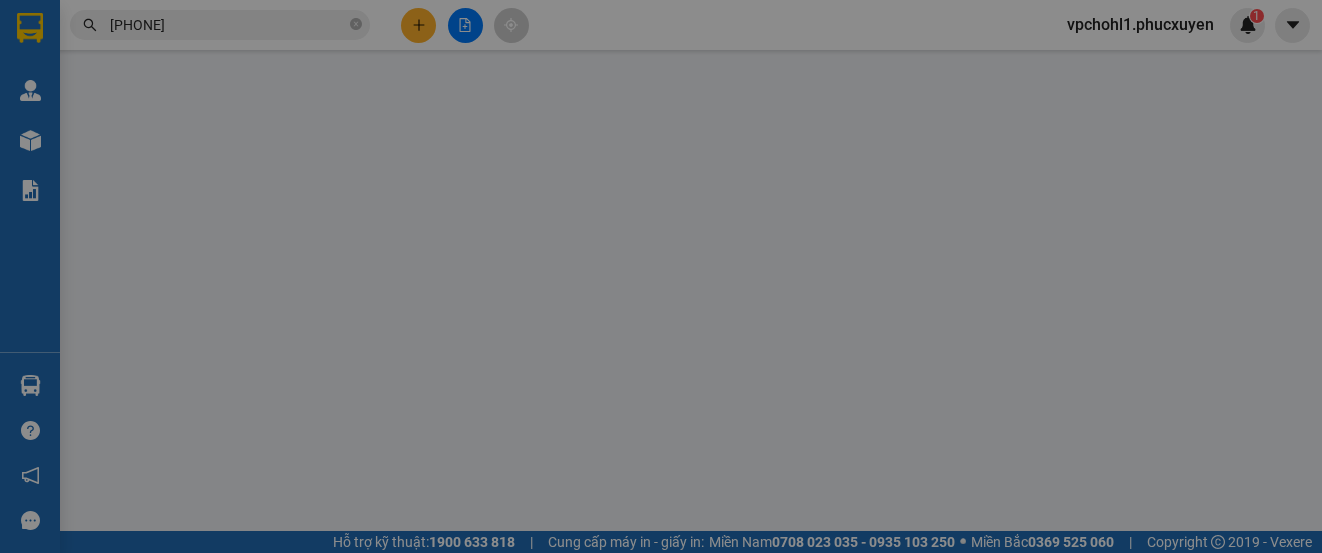scroll, scrollTop: 0, scrollLeft: 0, axis: both 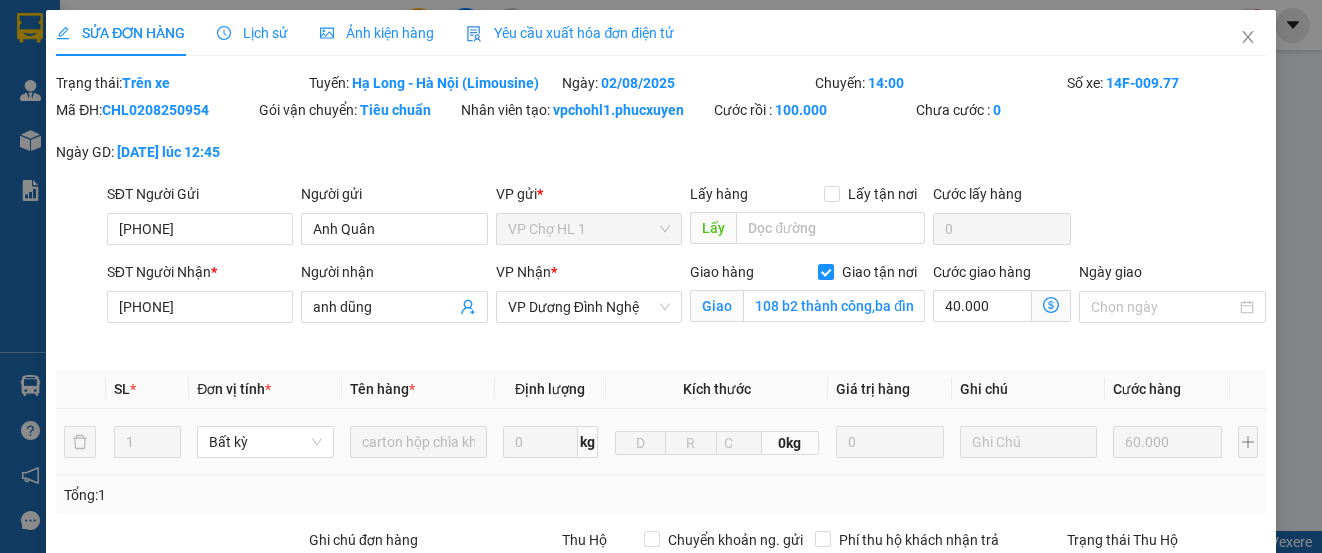 click at bounding box center [1028, 442] 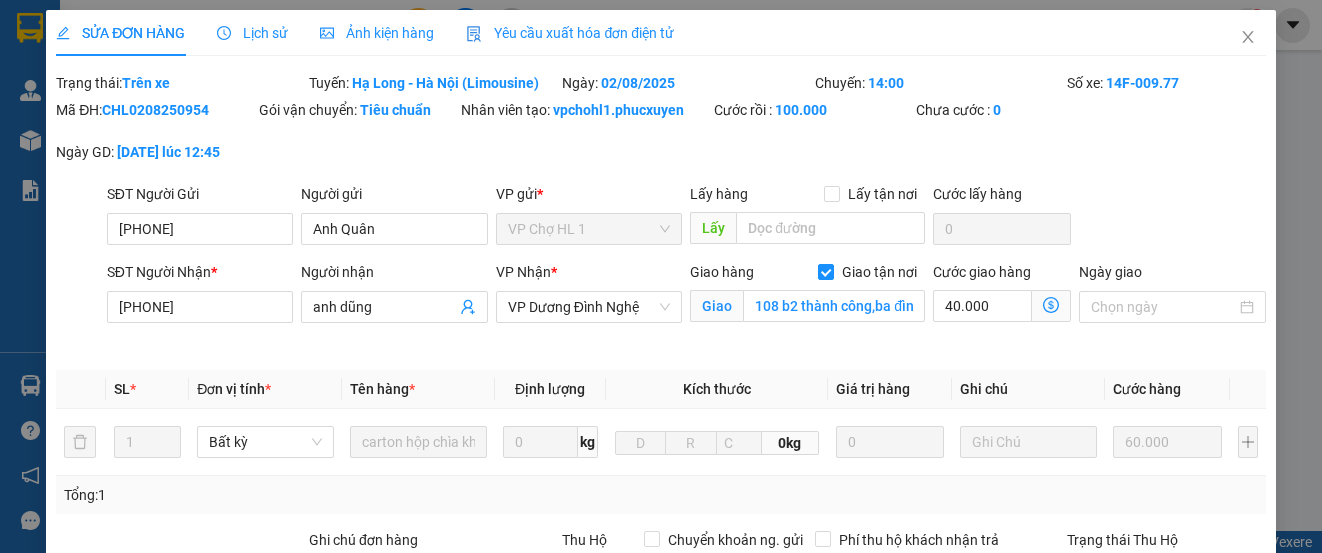 scroll, scrollTop: 200, scrollLeft: 0, axis: vertical 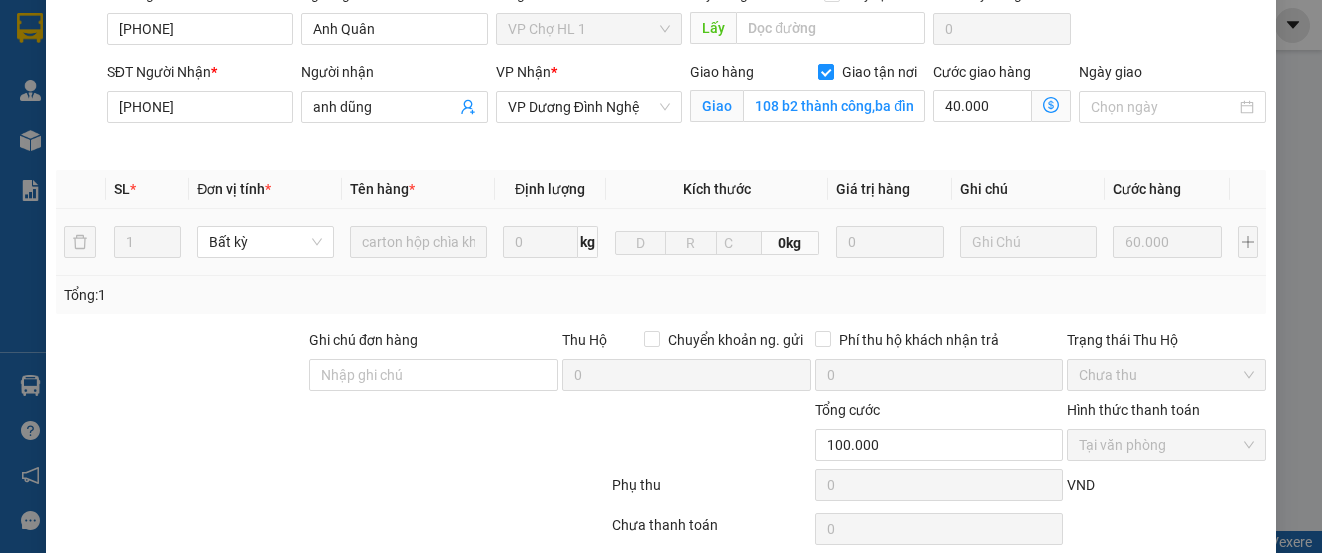 click at bounding box center (1028, 242) 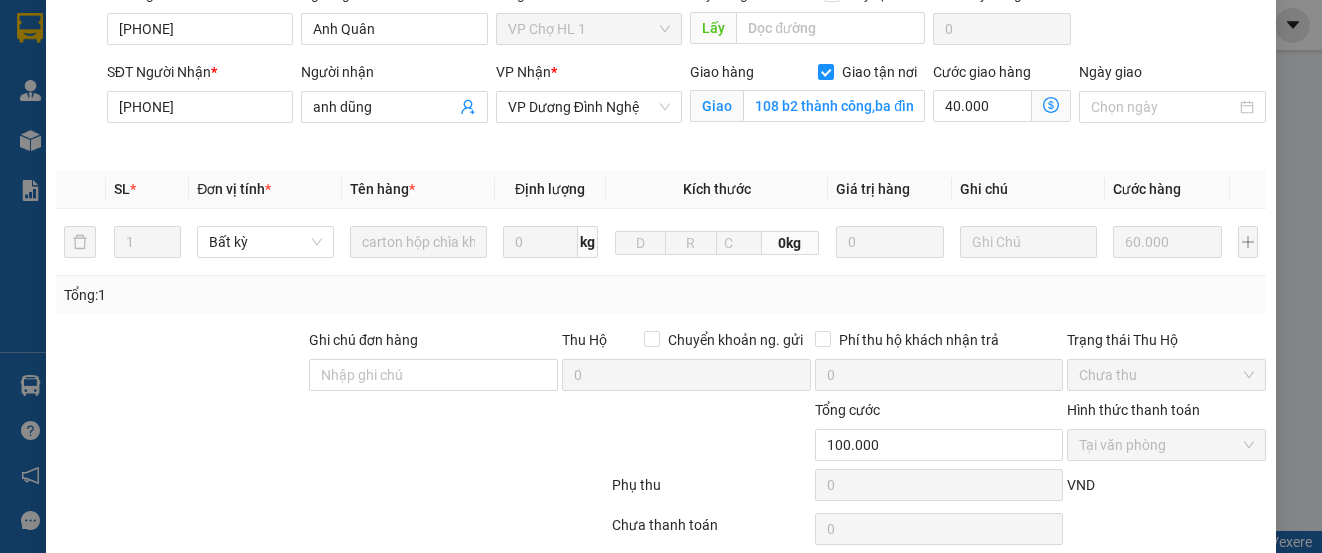 scroll, scrollTop: 0, scrollLeft: 0, axis: both 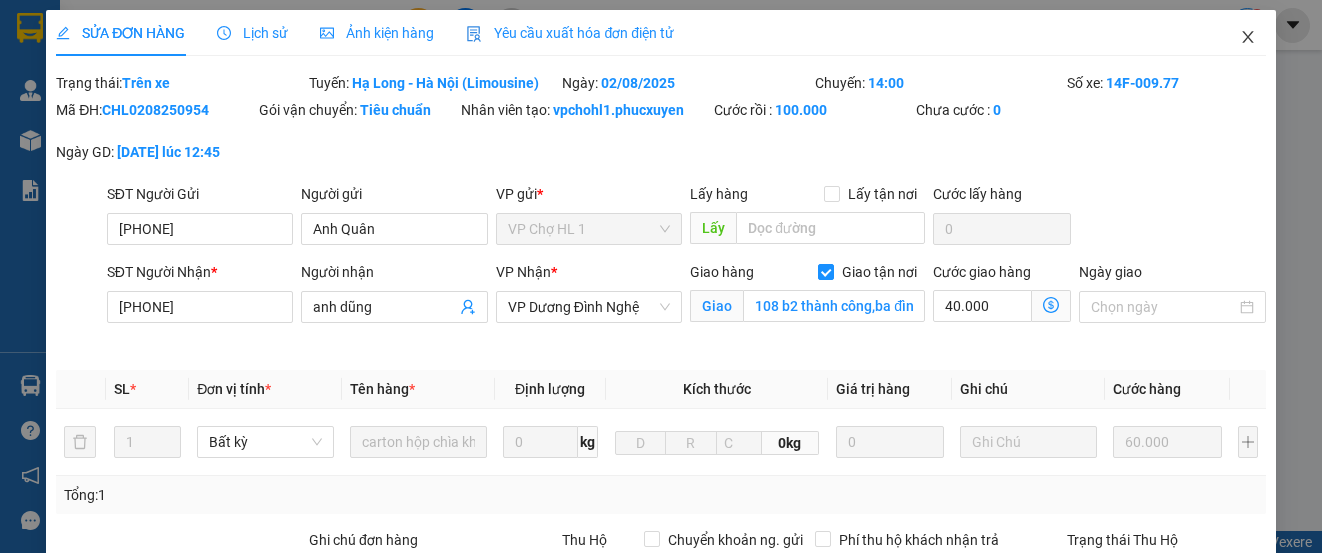 click 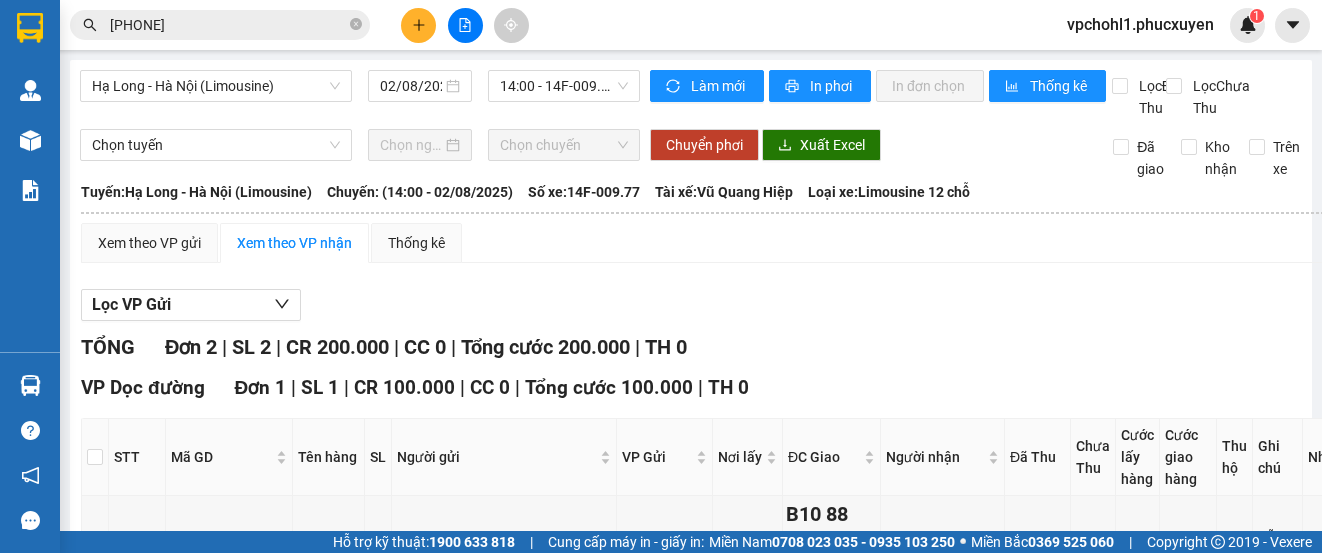scroll, scrollTop: 100, scrollLeft: 0, axis: vertical 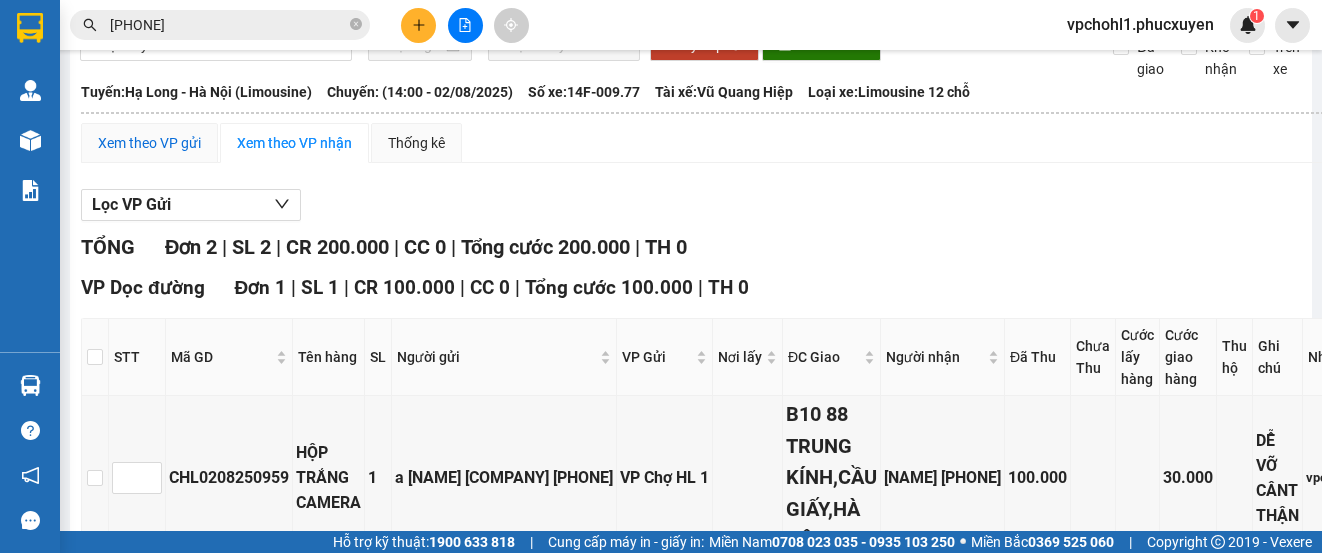 click on "Xem theo VP gửi" at bounding box center (149, 143) 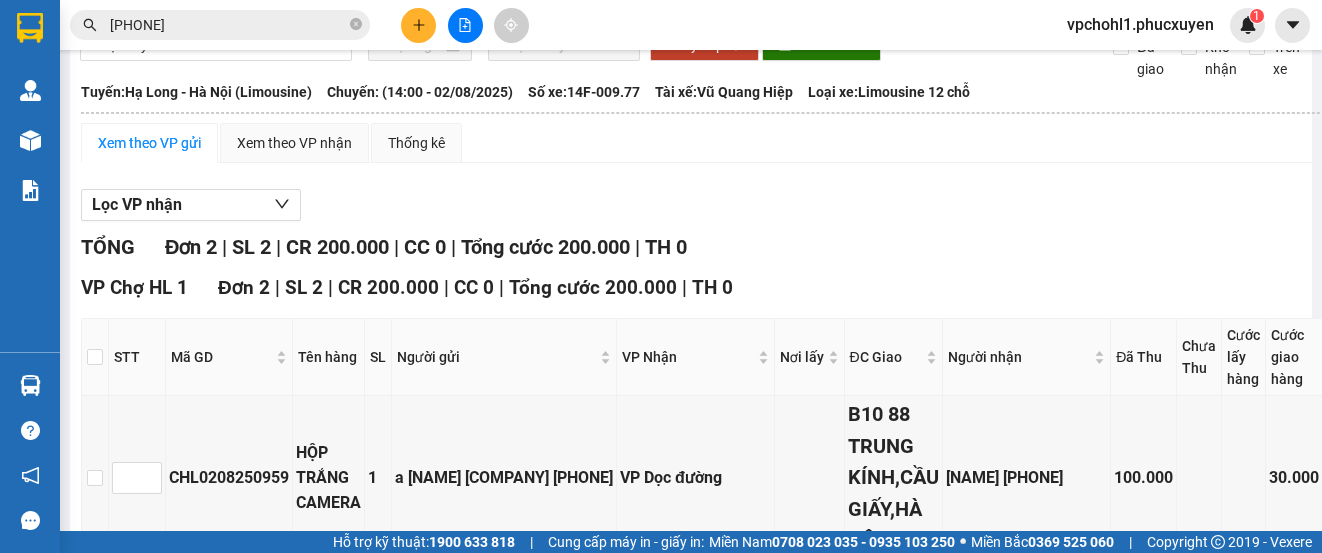 scroll, scrollTop: 400, scrollLeft: 0, axis: vertical 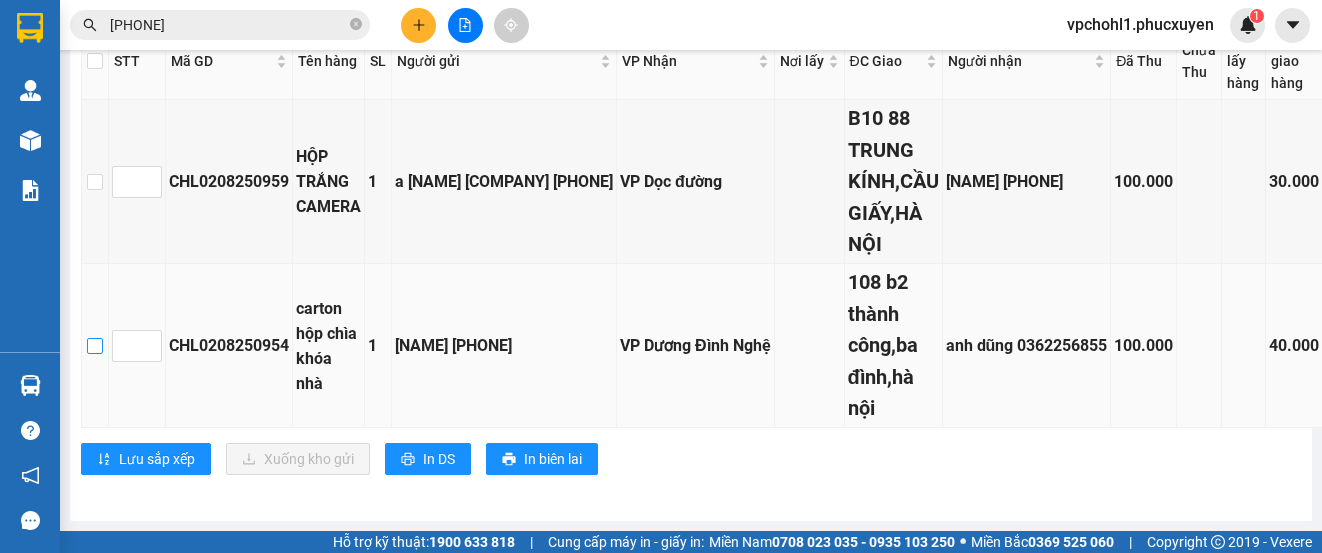 click at bounding box center (95, 346) 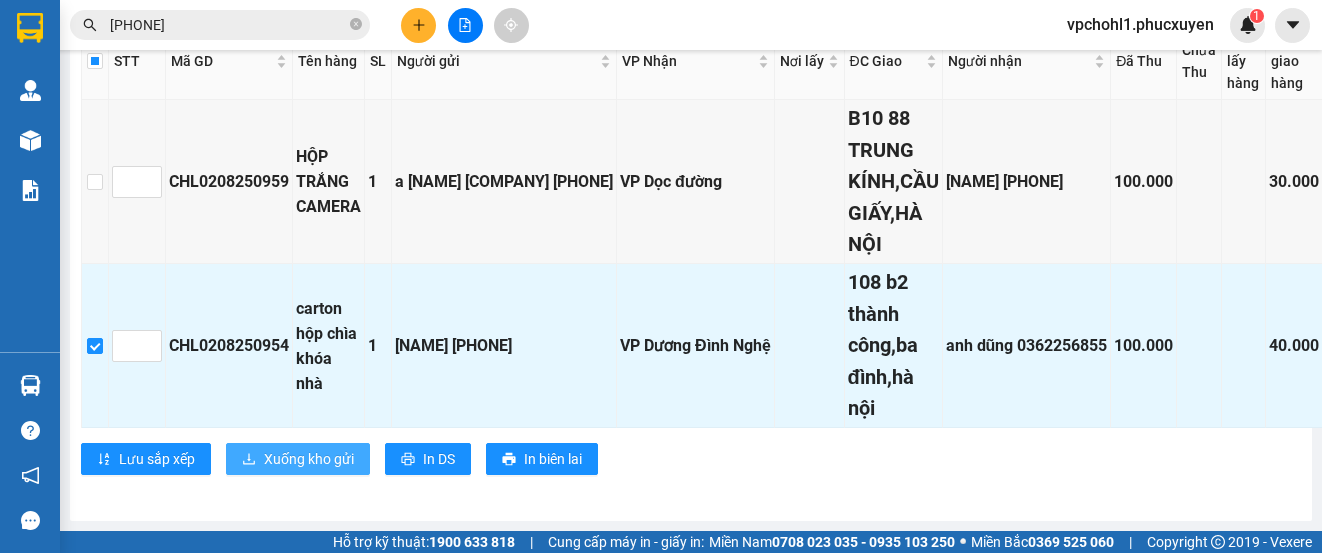 click on "Xuống kho gửi" at bounding box center [309, 459] 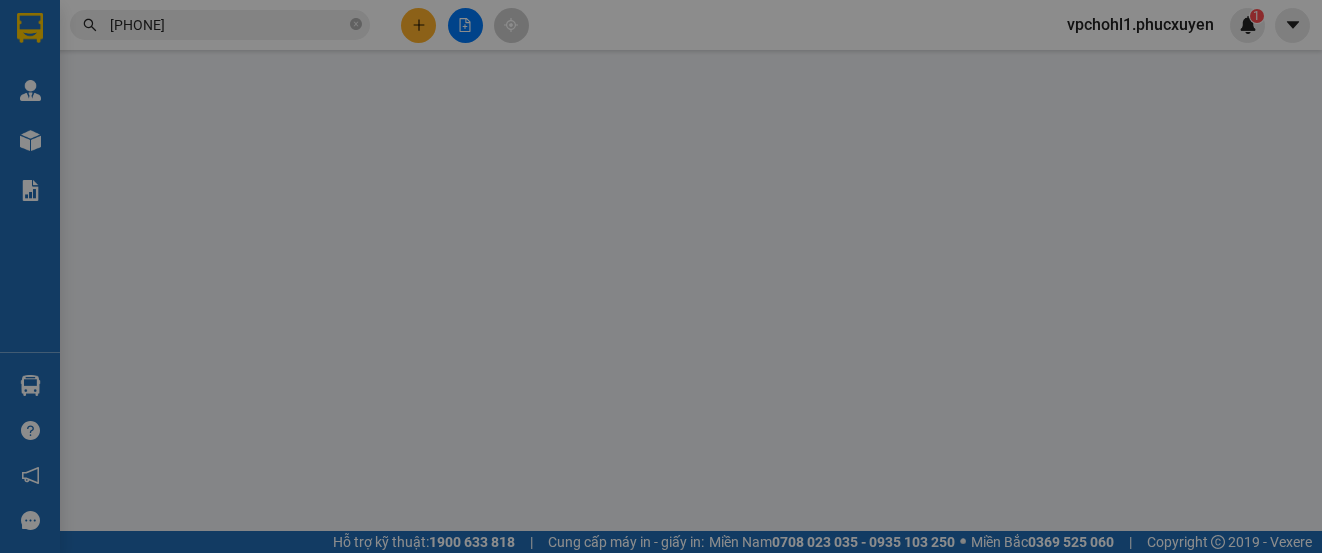 scroll, scrollTop: 0, scrollLeft: 0, axis: both 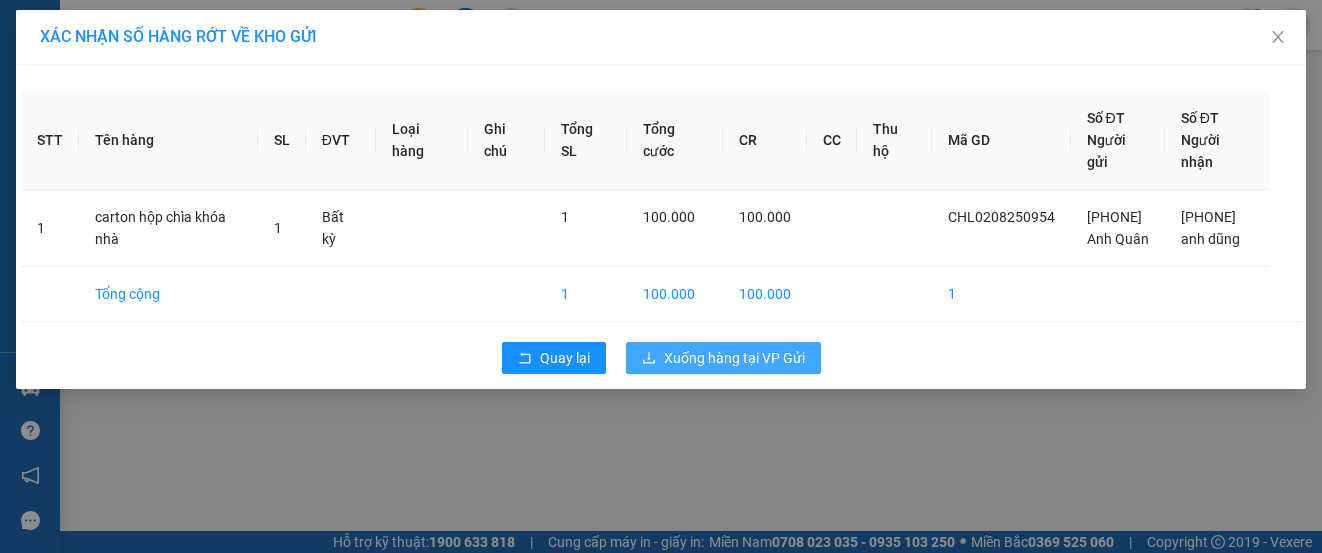 click on "Xuống hàng tại VP Gửi" at bounding box center [734, 358] 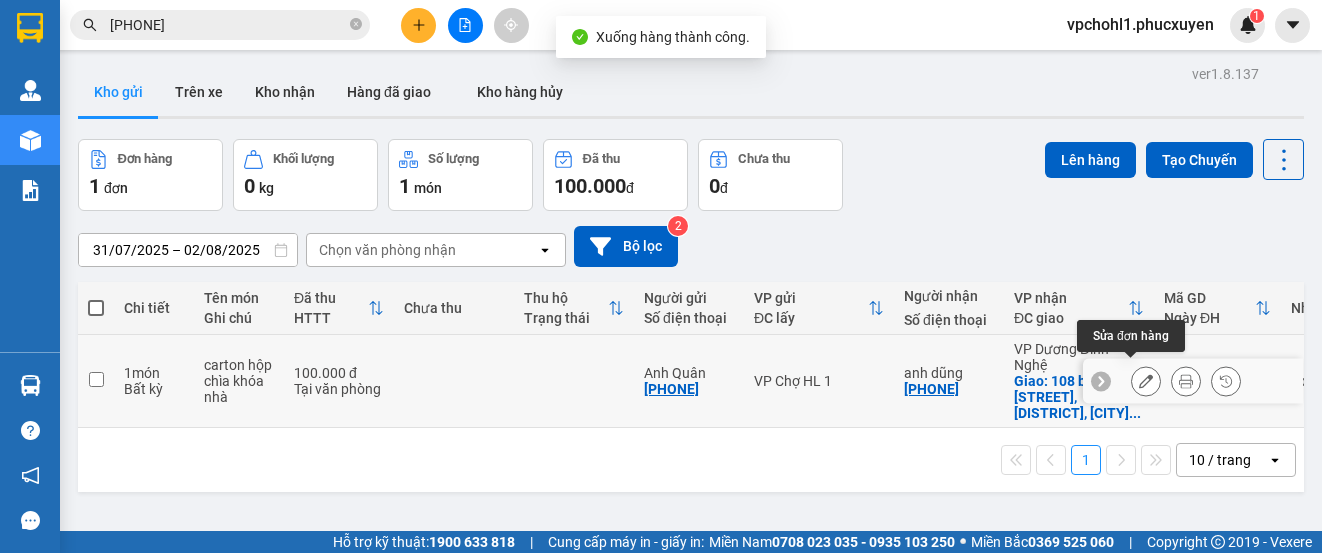 click 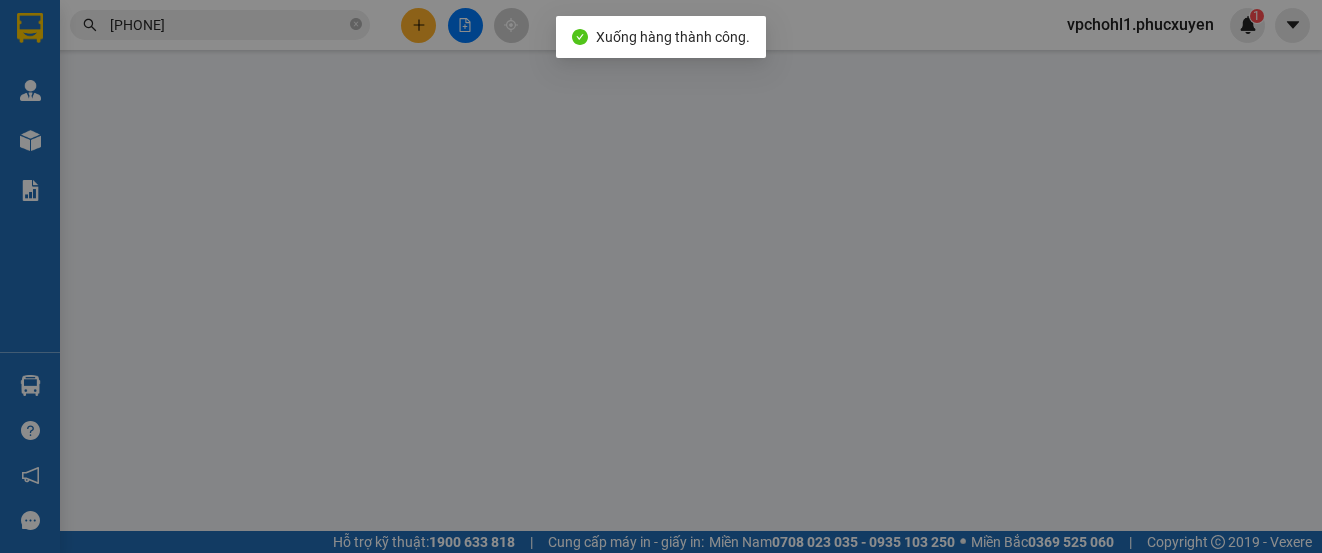 type on "[PHONE]" 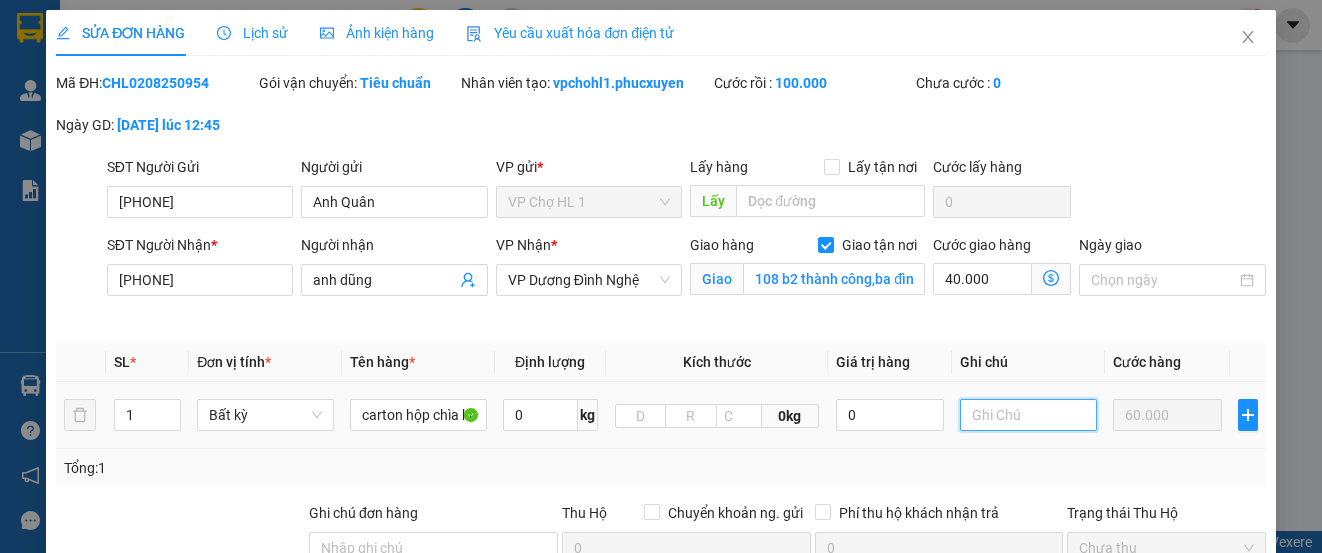 click at bounding box center (1028, 415) 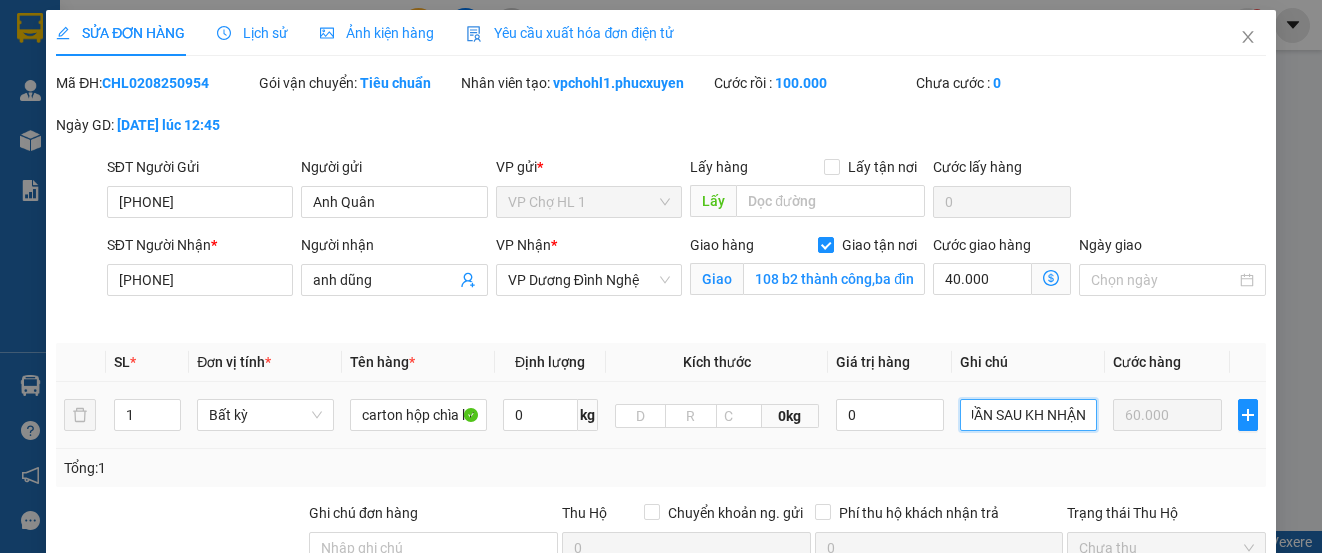scroll, scrollTop: 0, scrollLeft: 53, axis: horizontal 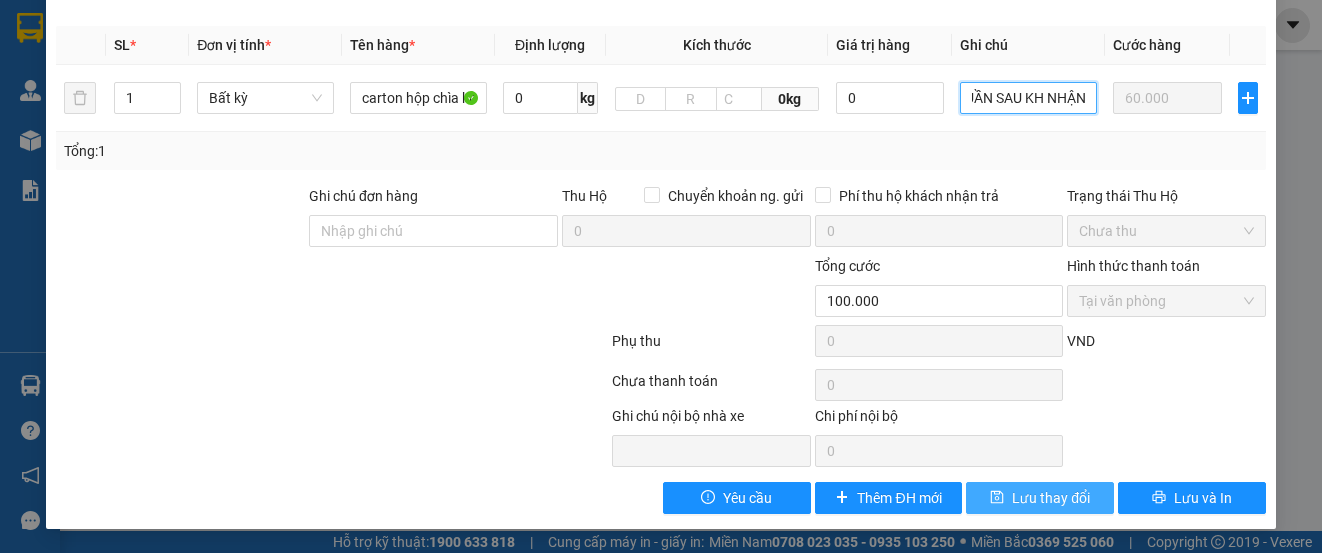type on "ĐẦU TUẦN SAU KH NHẬN" 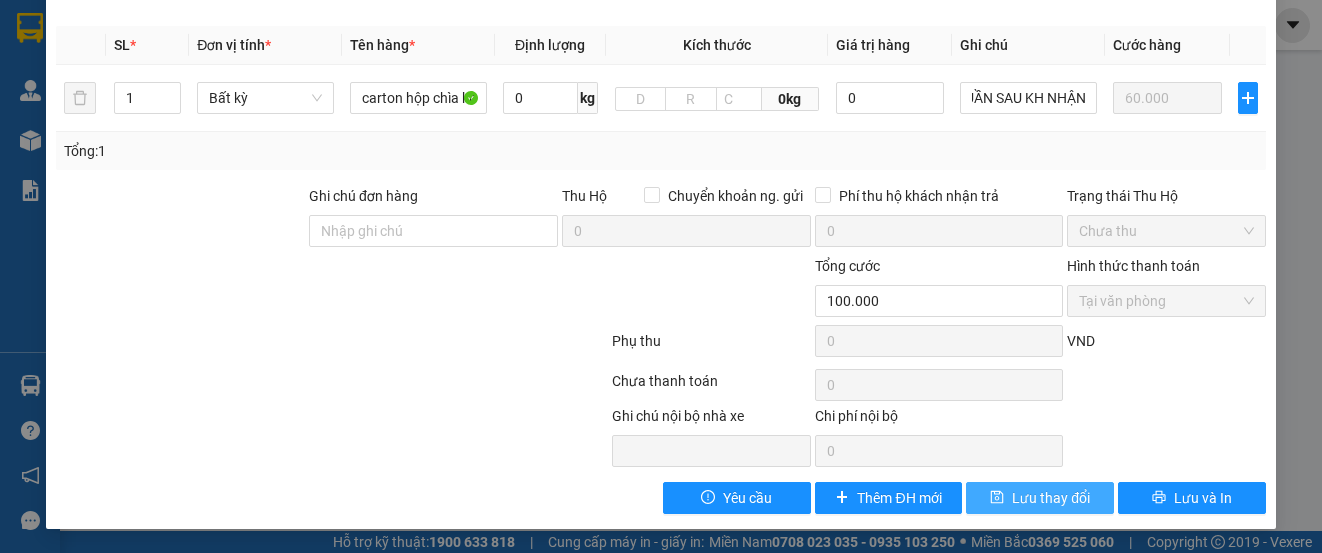 click on "Lưu thay đổi" at bounding box center (1051, 498) 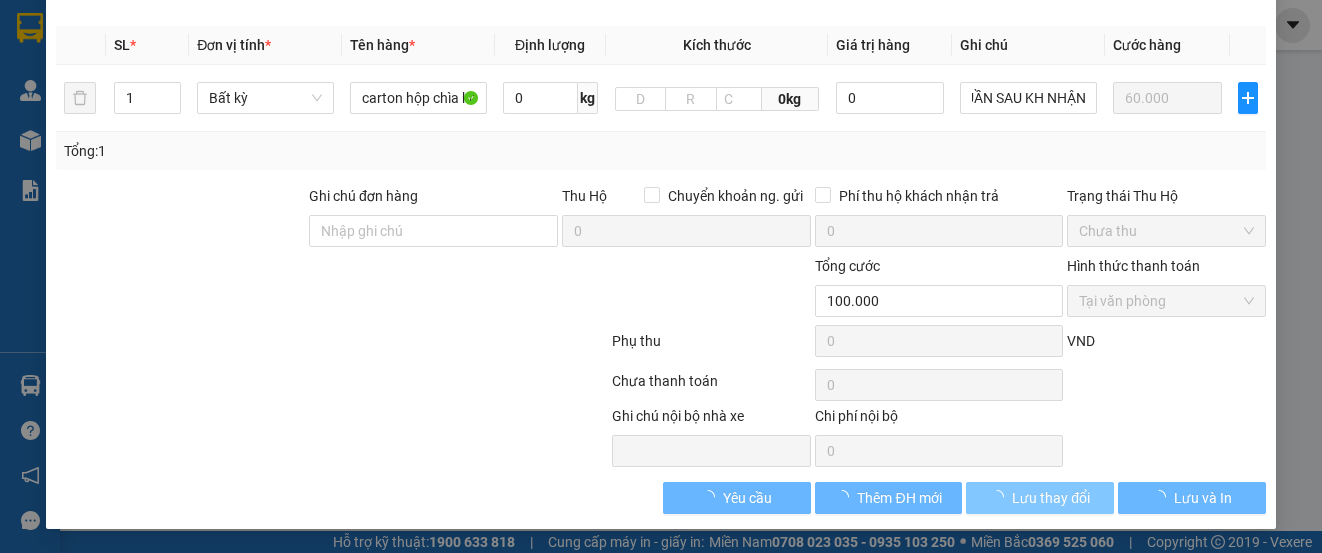 scroll, scrollTop: 0, scrollLeft: 0, axis: both 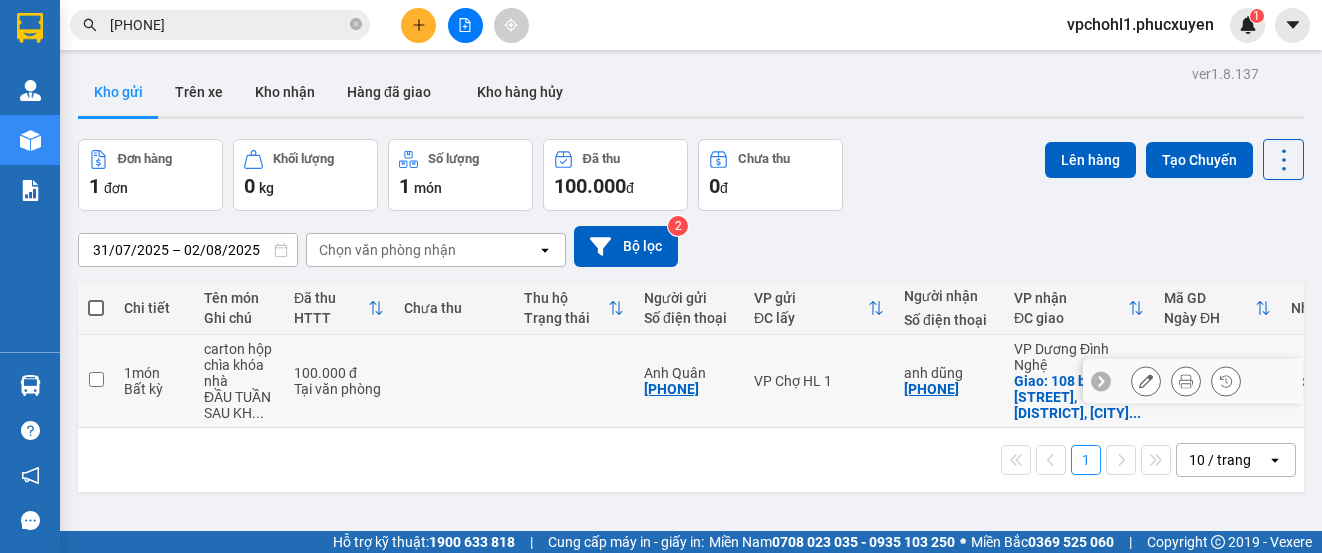 drag, startPoint x: 96, startPoint y: 379, endPoint x: 335, endPoint y: 338, distance: 242.49124 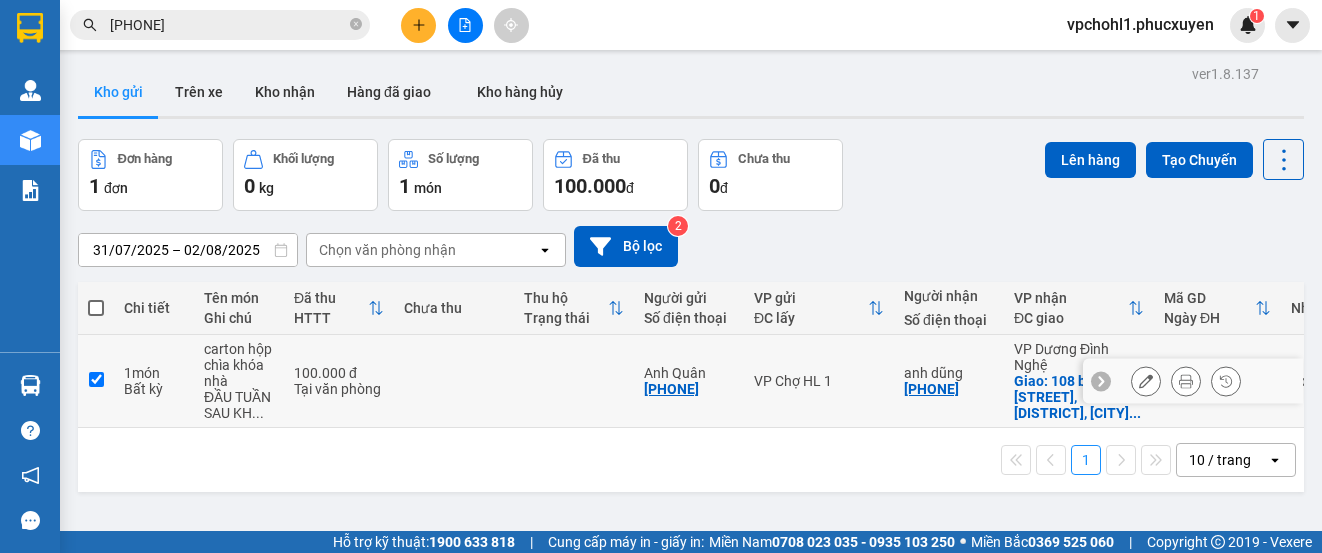 checkbox on "true" 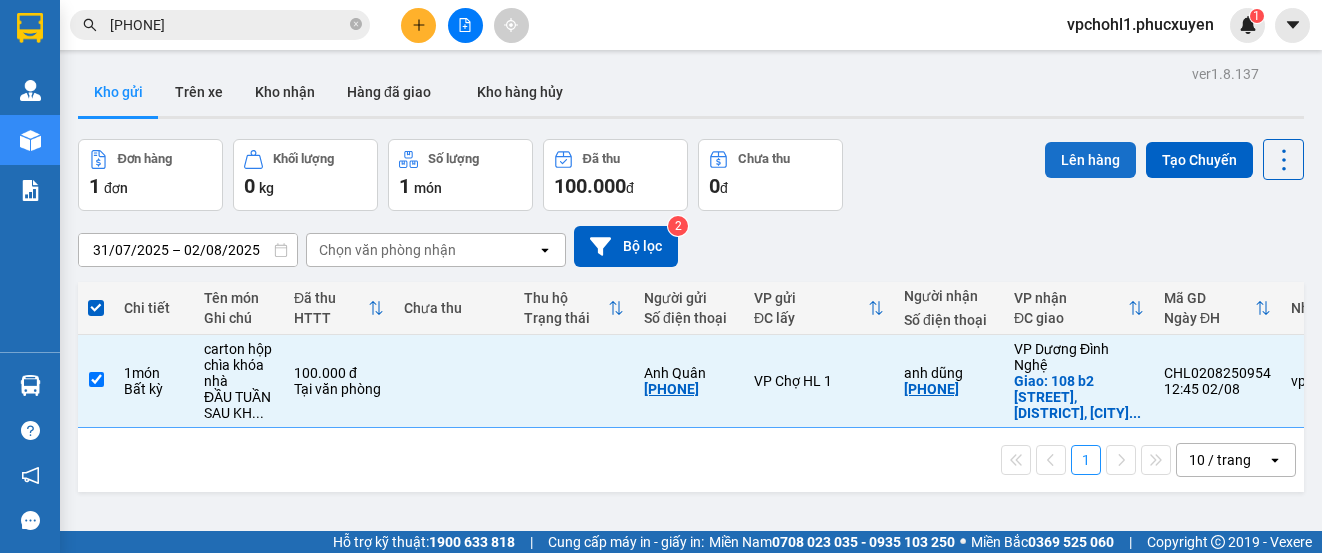 drag, startPoint x: 1078, startPoint y: 170, endPoint x: 1087, endPoint y: 163, distance: 11.401754 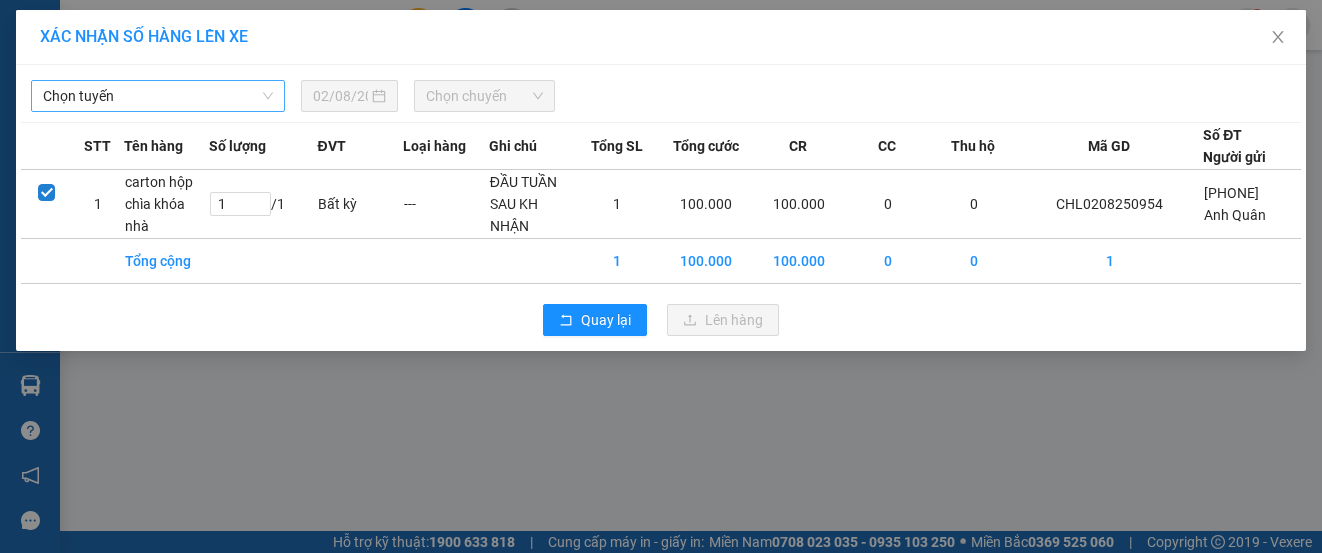 click on "Chọn tuyến" at bounding box center (158, 96) 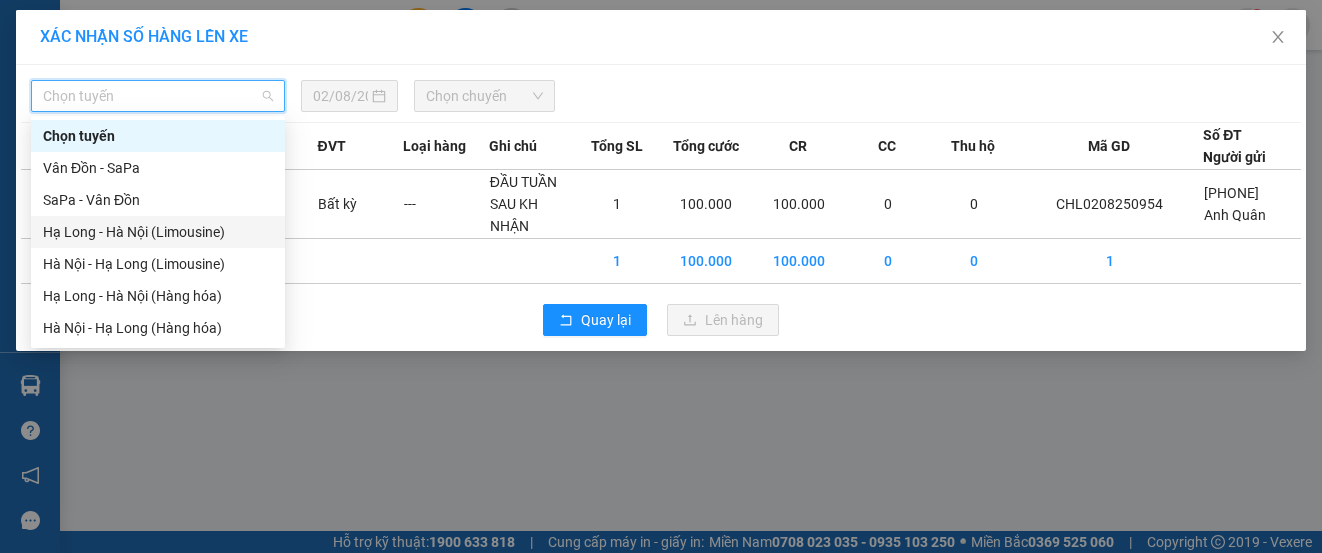 click on "Hạ Long - Hà Nội (Limousine)" at bounding box center (158, 232) 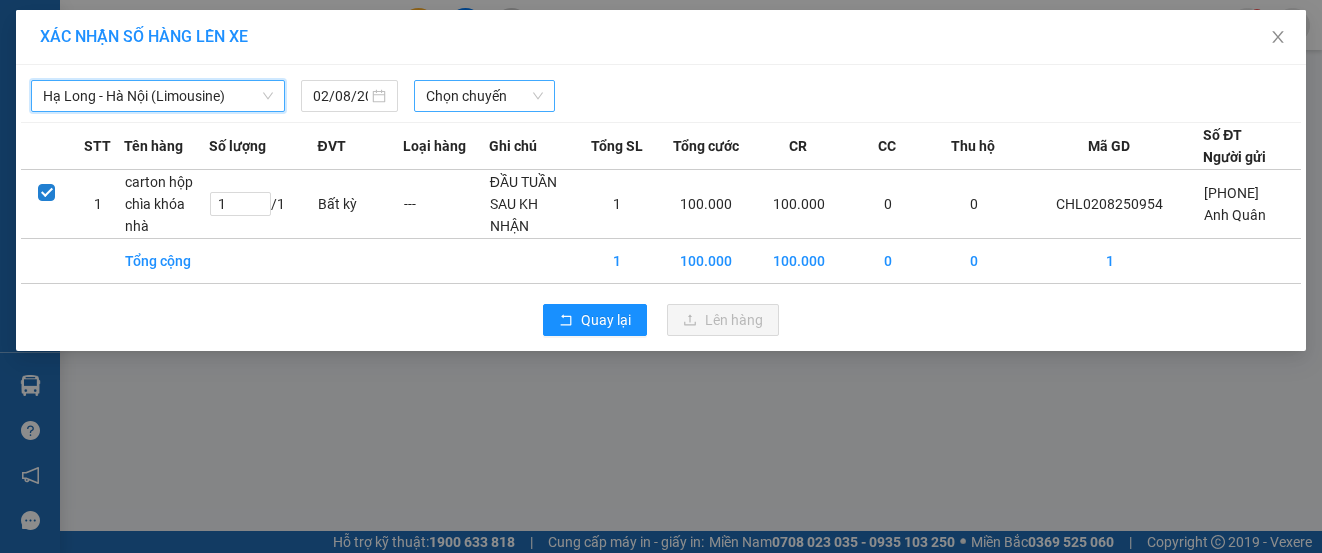 click on "Chọn chuyến" at bounding box center [485, 96] 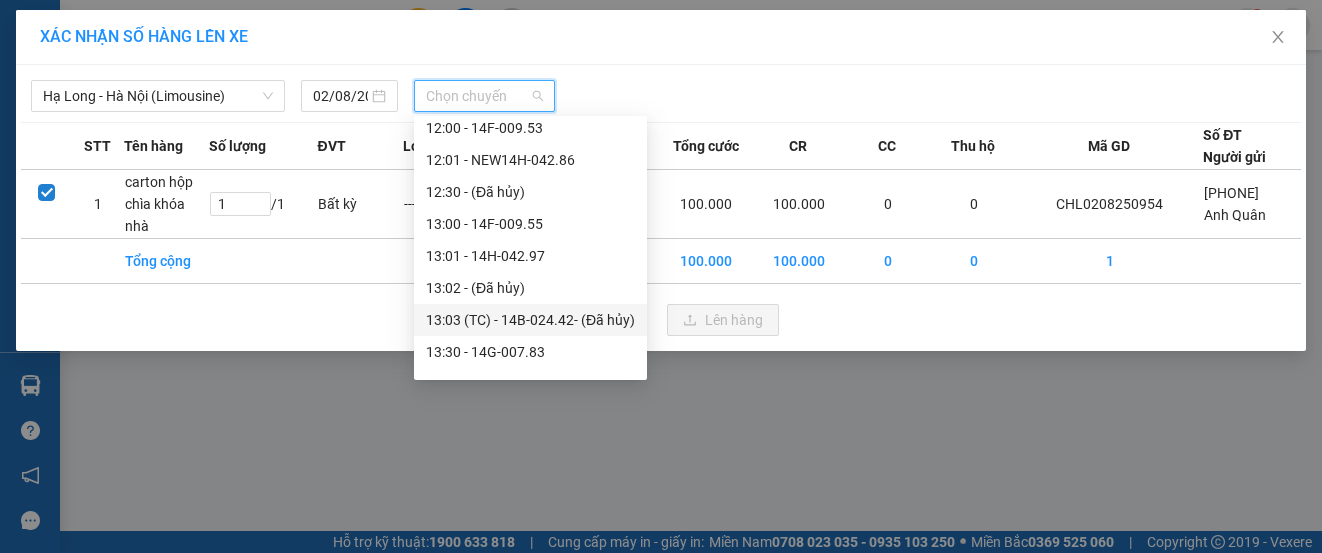 scroll, scrollTop: 1200, scrollLeft: 0, axis: vertical 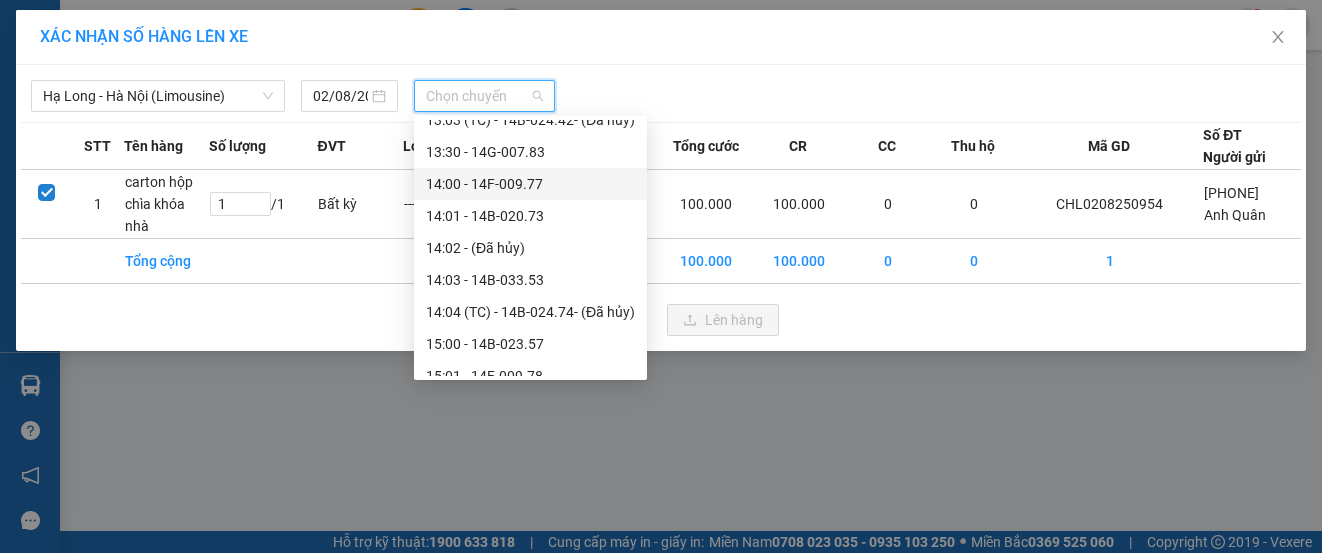 click on "[TIME] - [NUMBER]F-[NUMBER]" at bounding box center [530, 184] 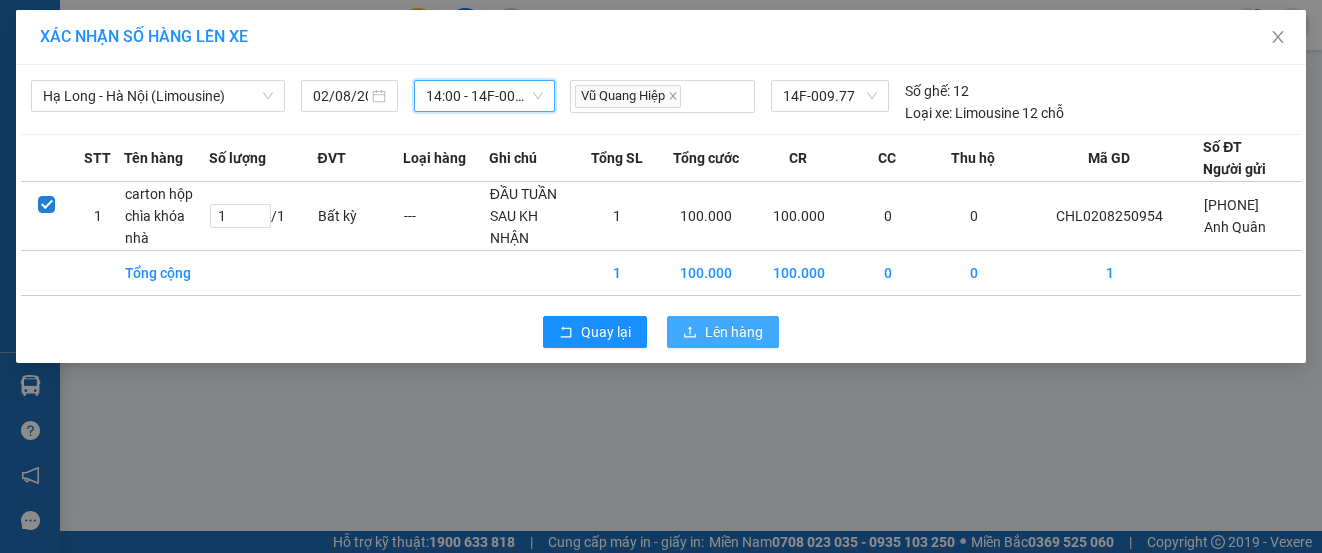 click on "Lên hàng" at bounding box center [734, 332] 